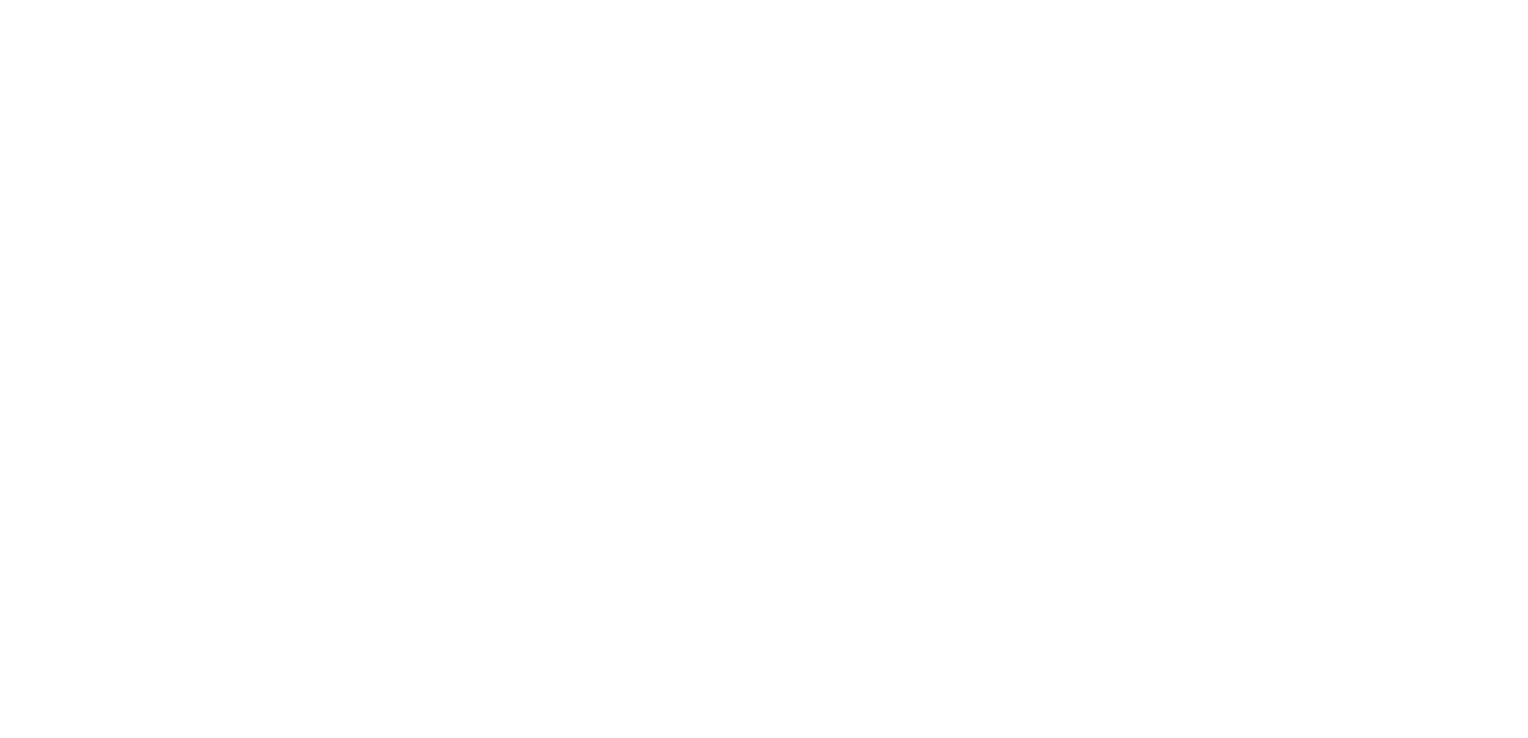 scroll, scrollTop: 0, scrollLeft: 0, axis: both 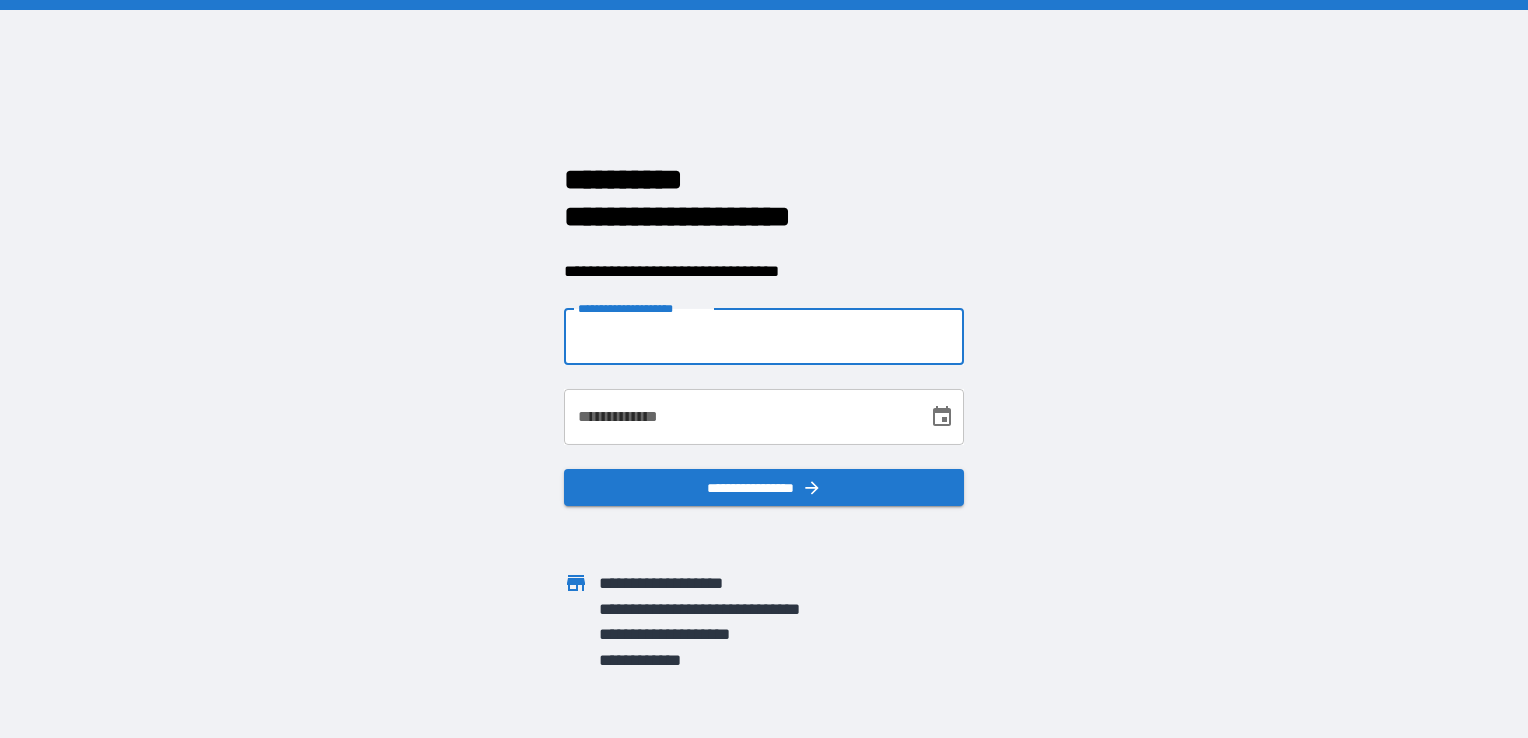 drag, startPoint x: 704, startPoint y: 345, endPoint x: 649, endPoint y: 333, distance: 56.293873 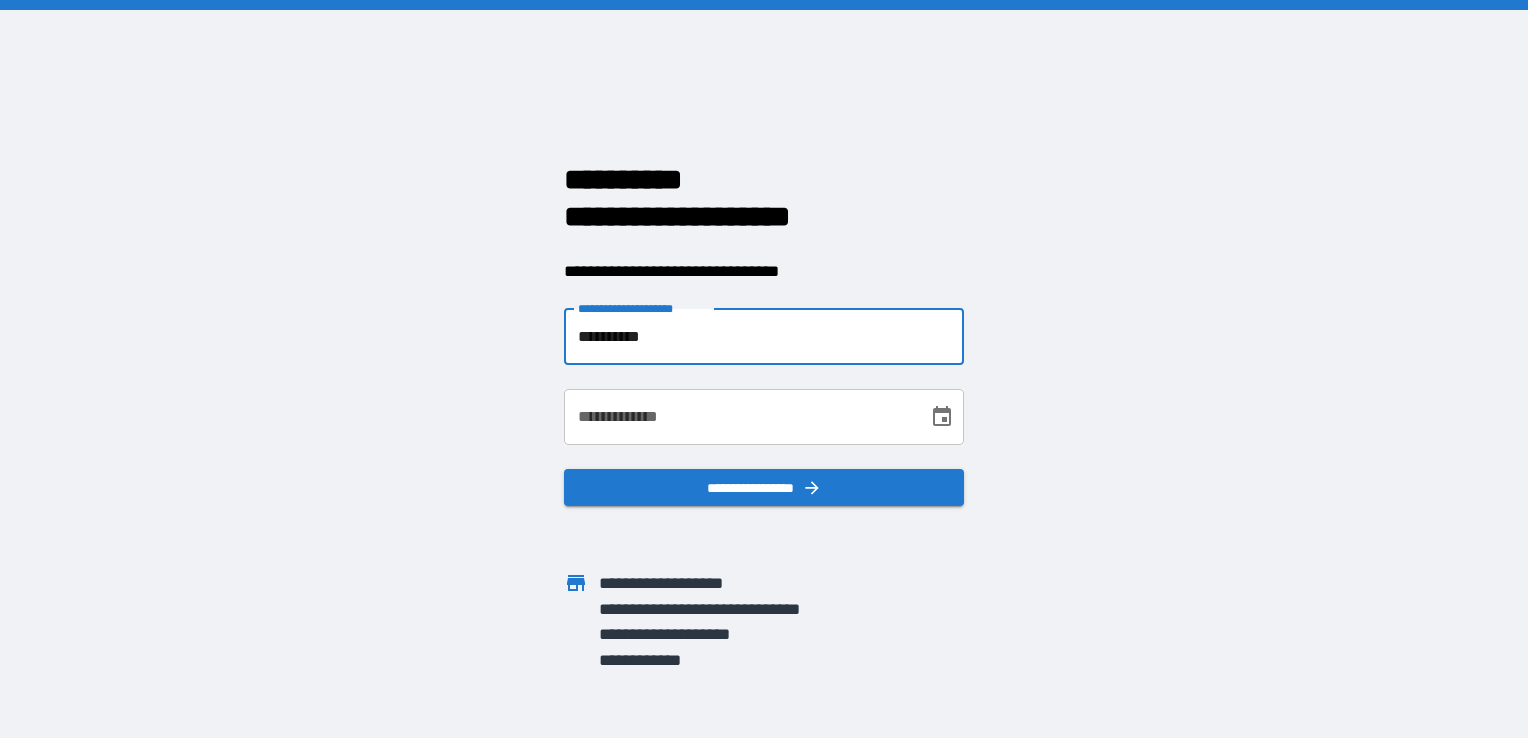 type on "**********" 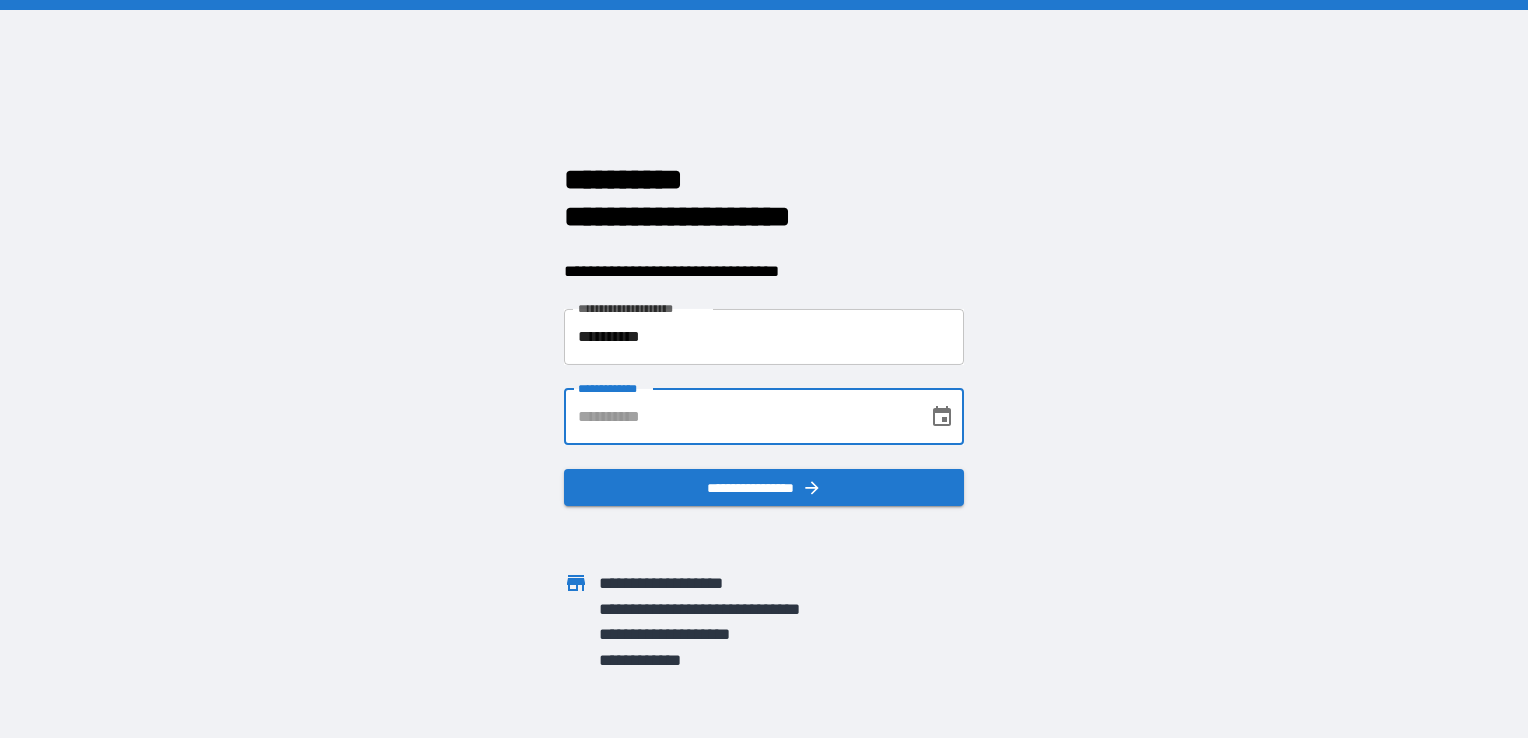 drag, startPoint x: 650, startPoint y: 416, endPoint x: 596, endPoint y: 415, distance: 54.00926 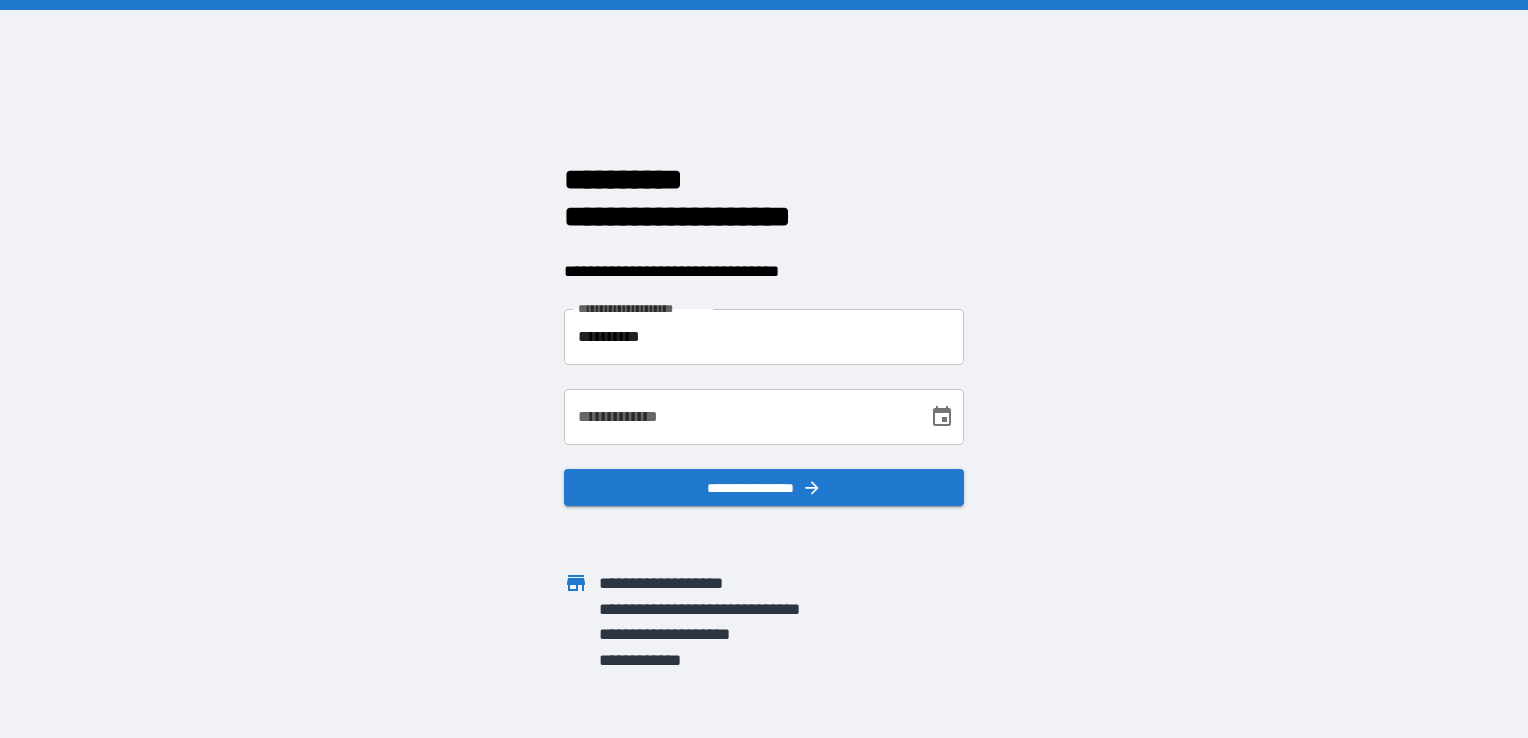 click on "**********" at bounding box center [764, 369] 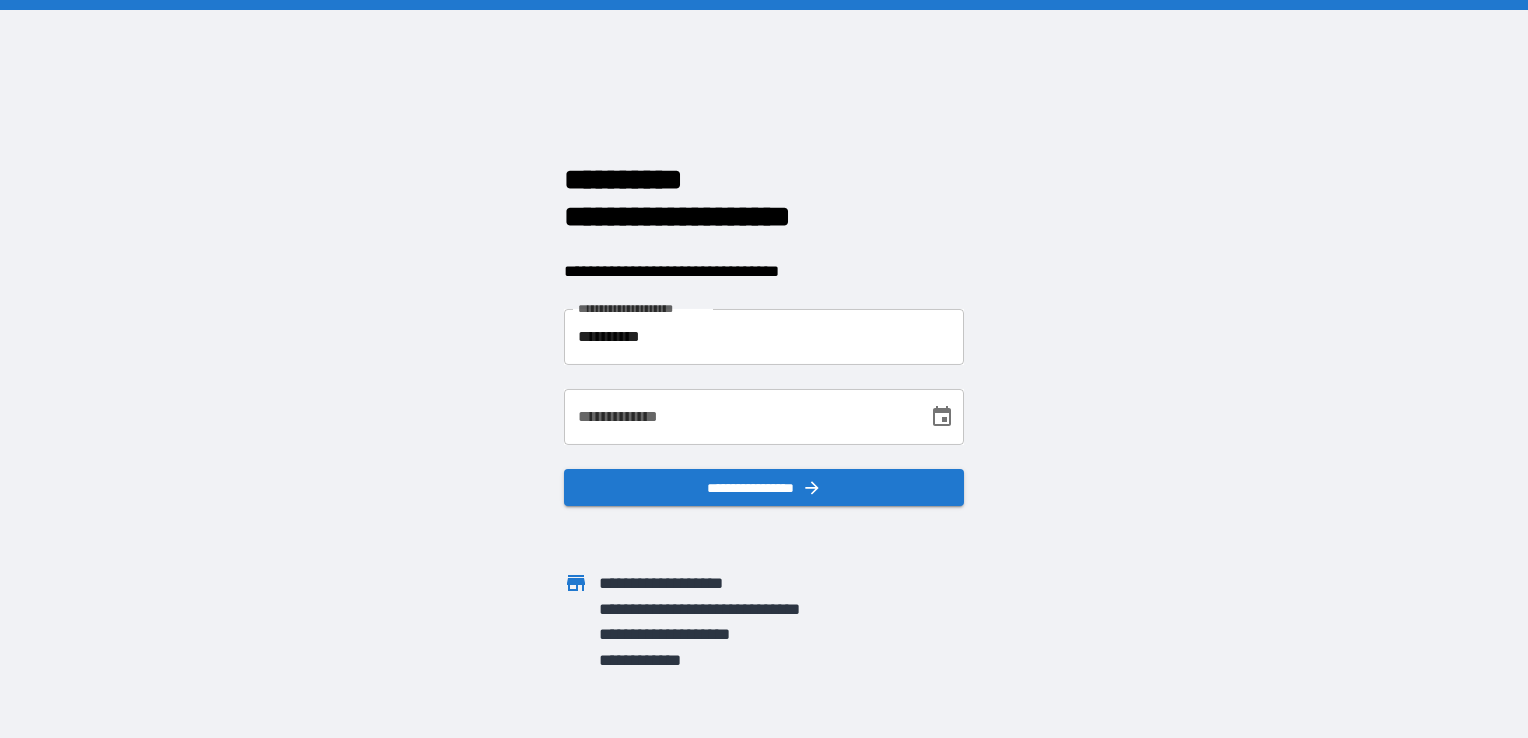 click on "**********" at bounding box center [739, 417] 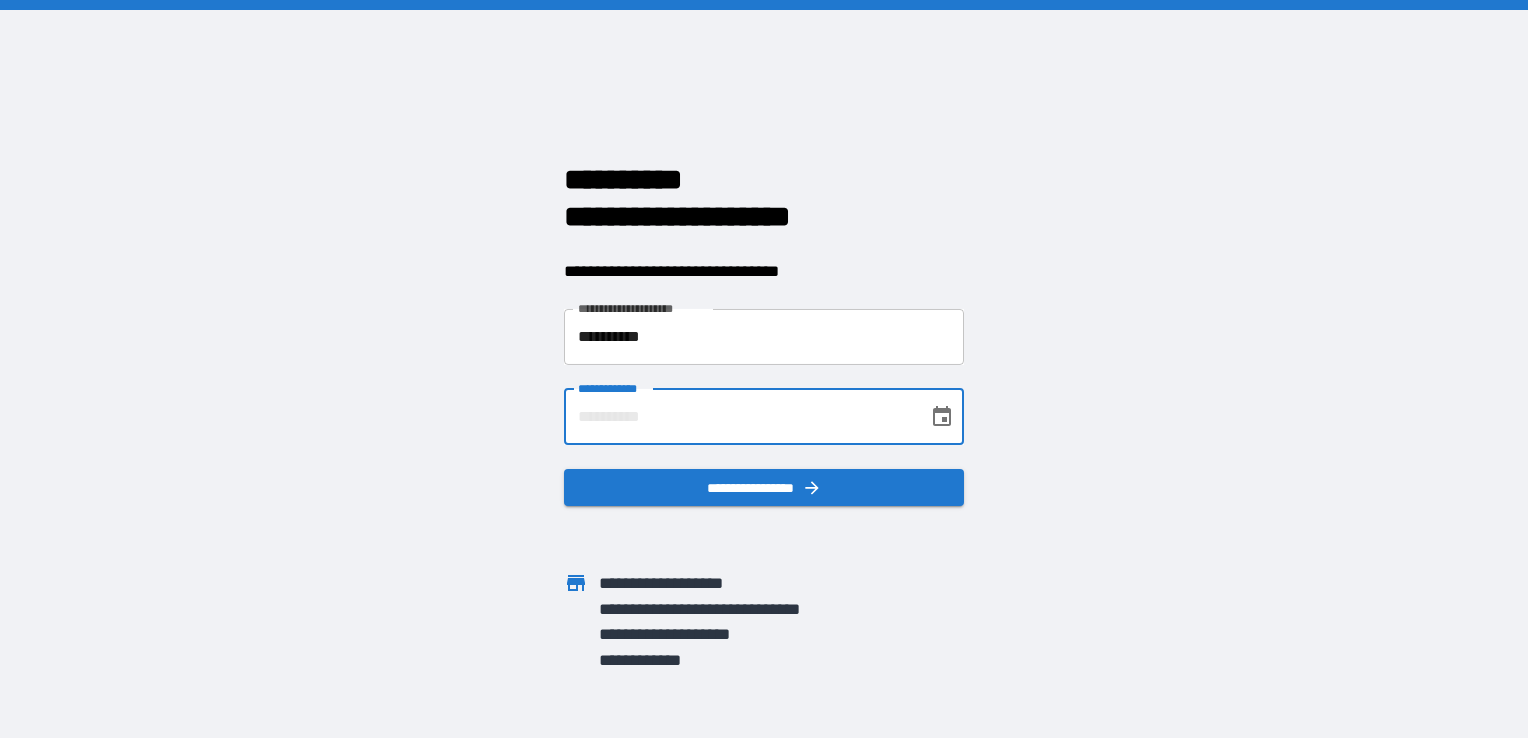 type on "**********" 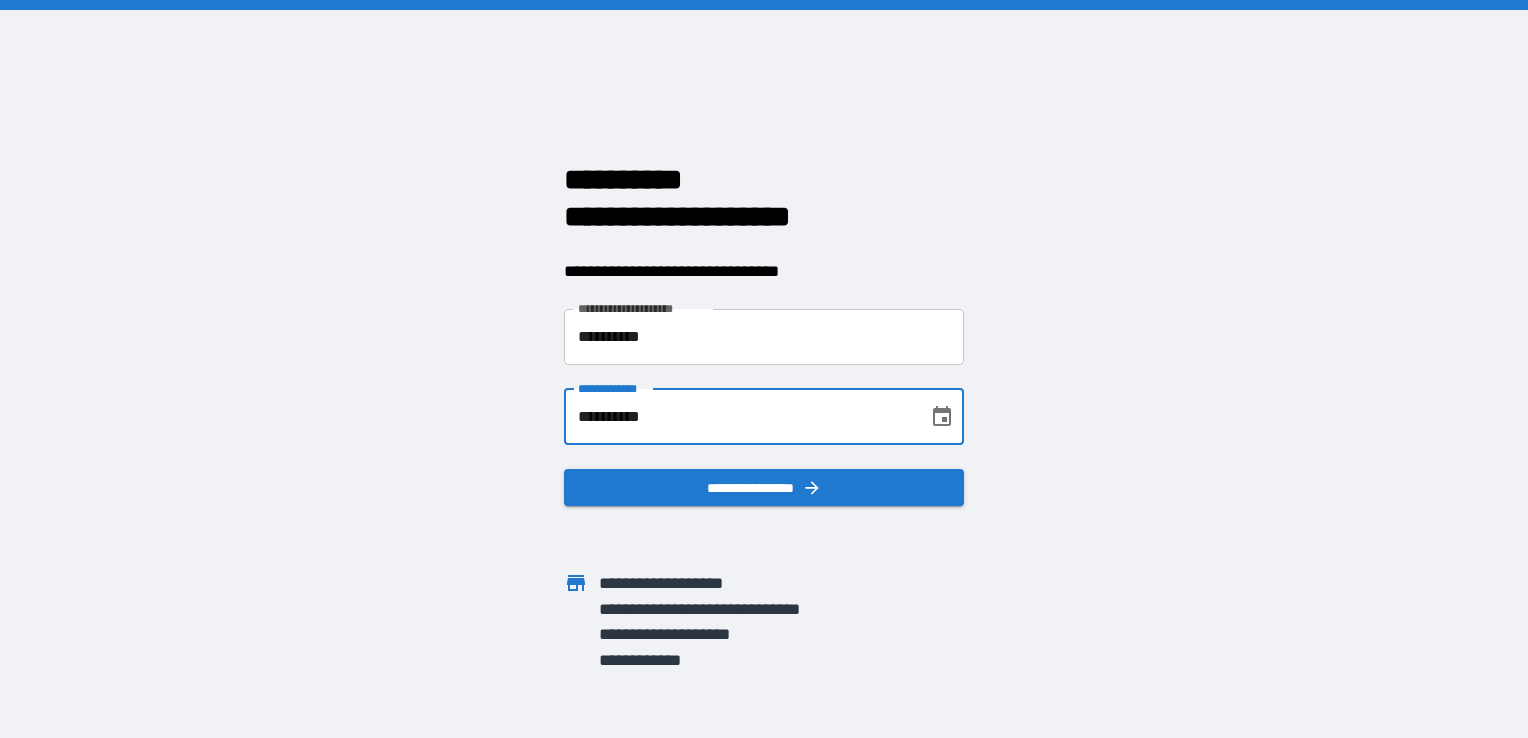 click on "**********" at bounding box center (764, 369) 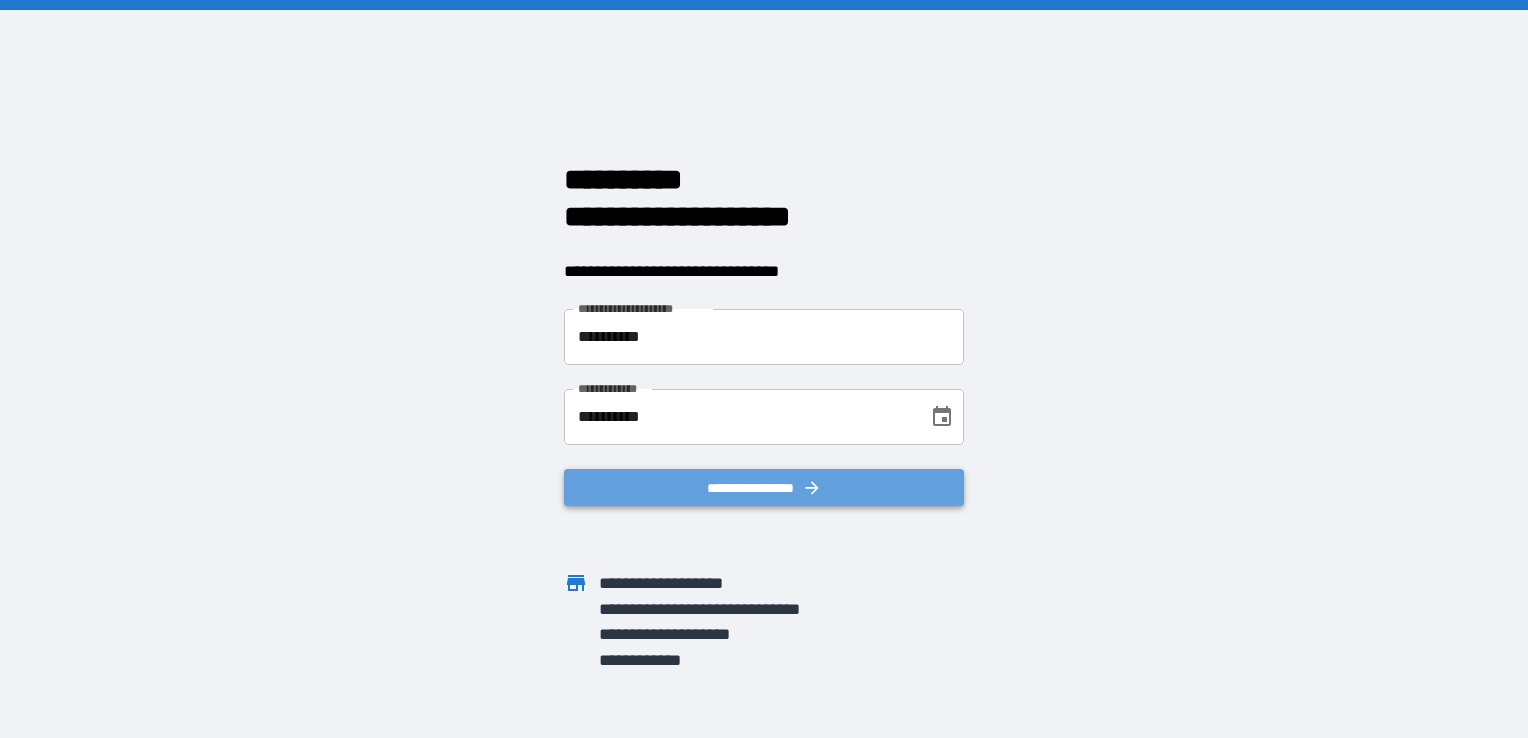 click on "**********" at bounding box center (764, 488) 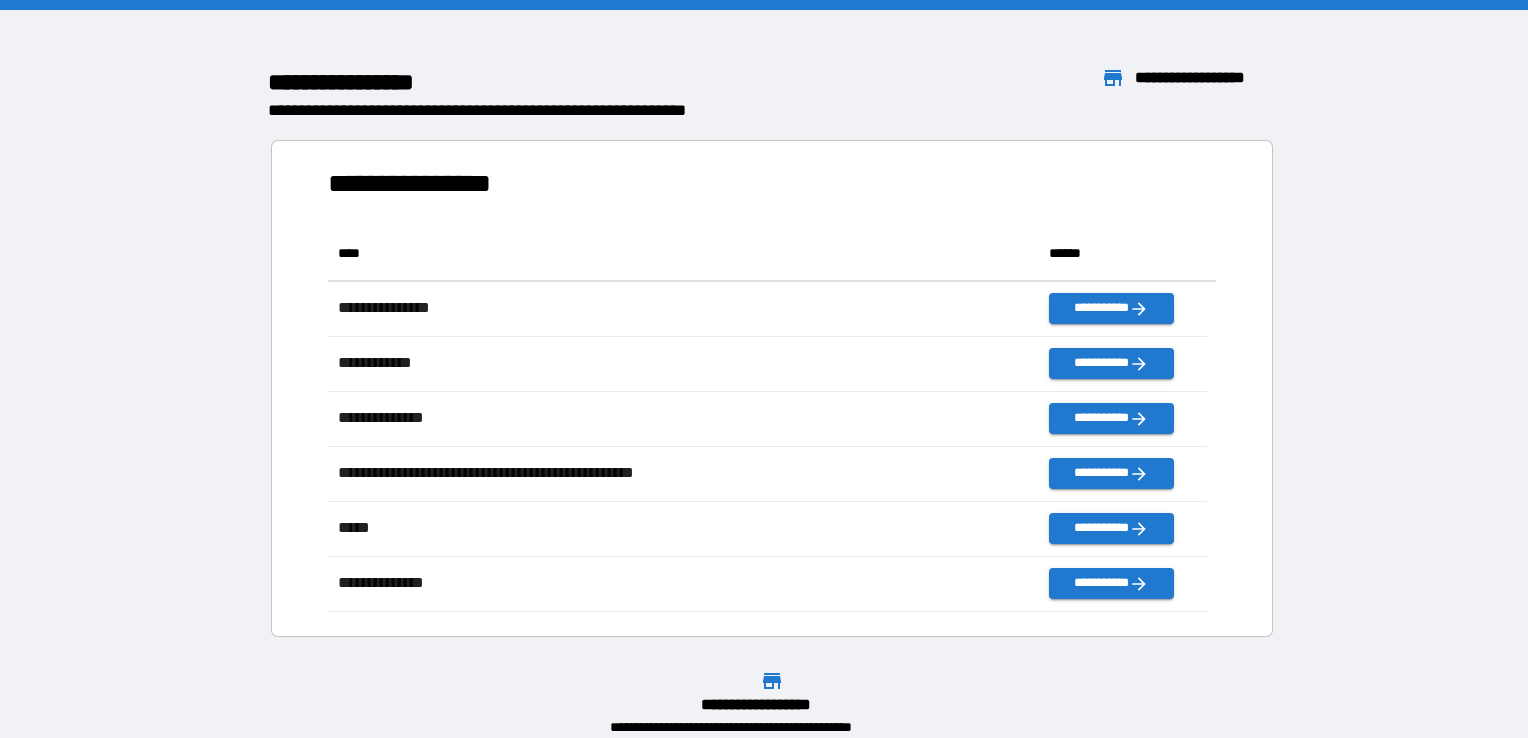 scroll, scrollTop: 16, scrollLeft: 16, axis: both 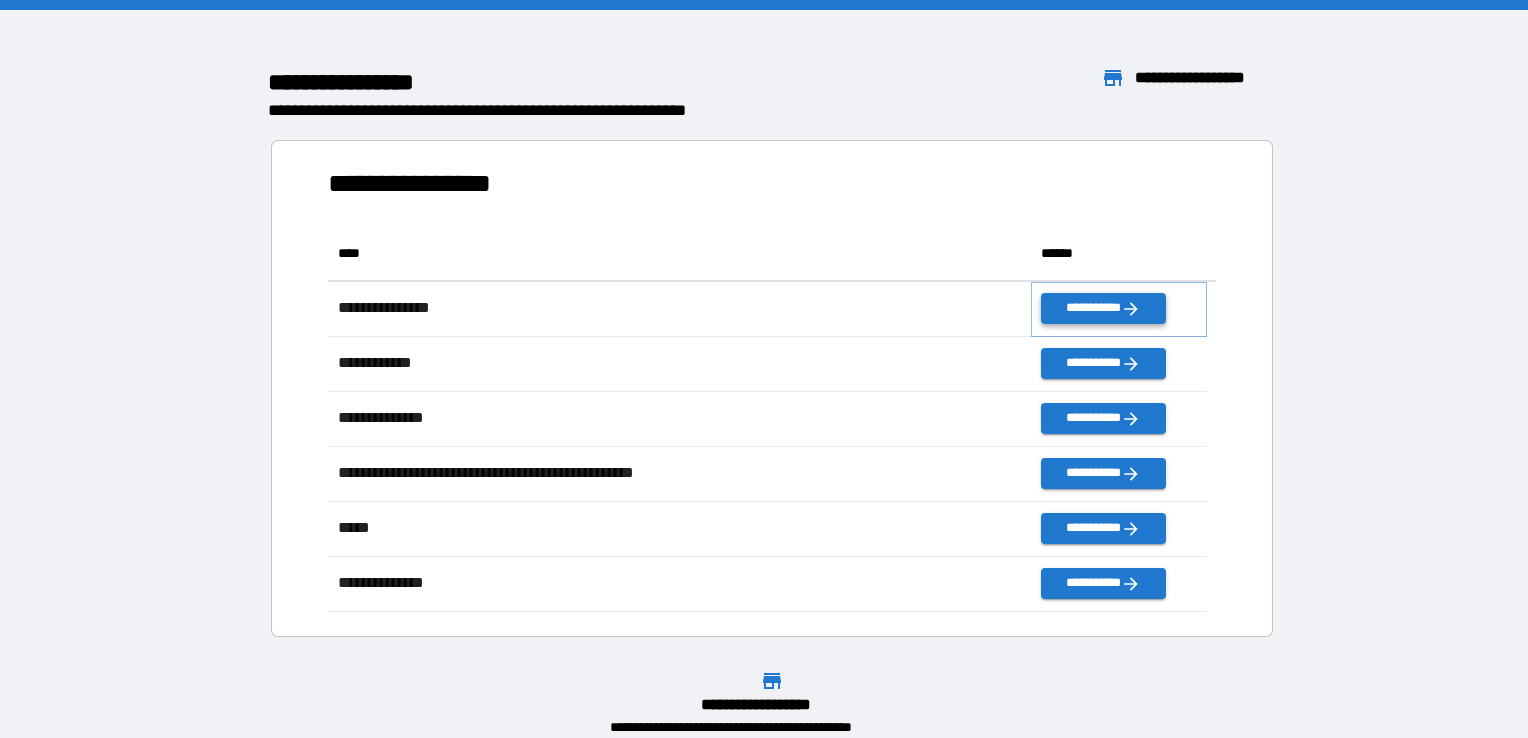 click on "**********" at bounding box center (1103, 308) 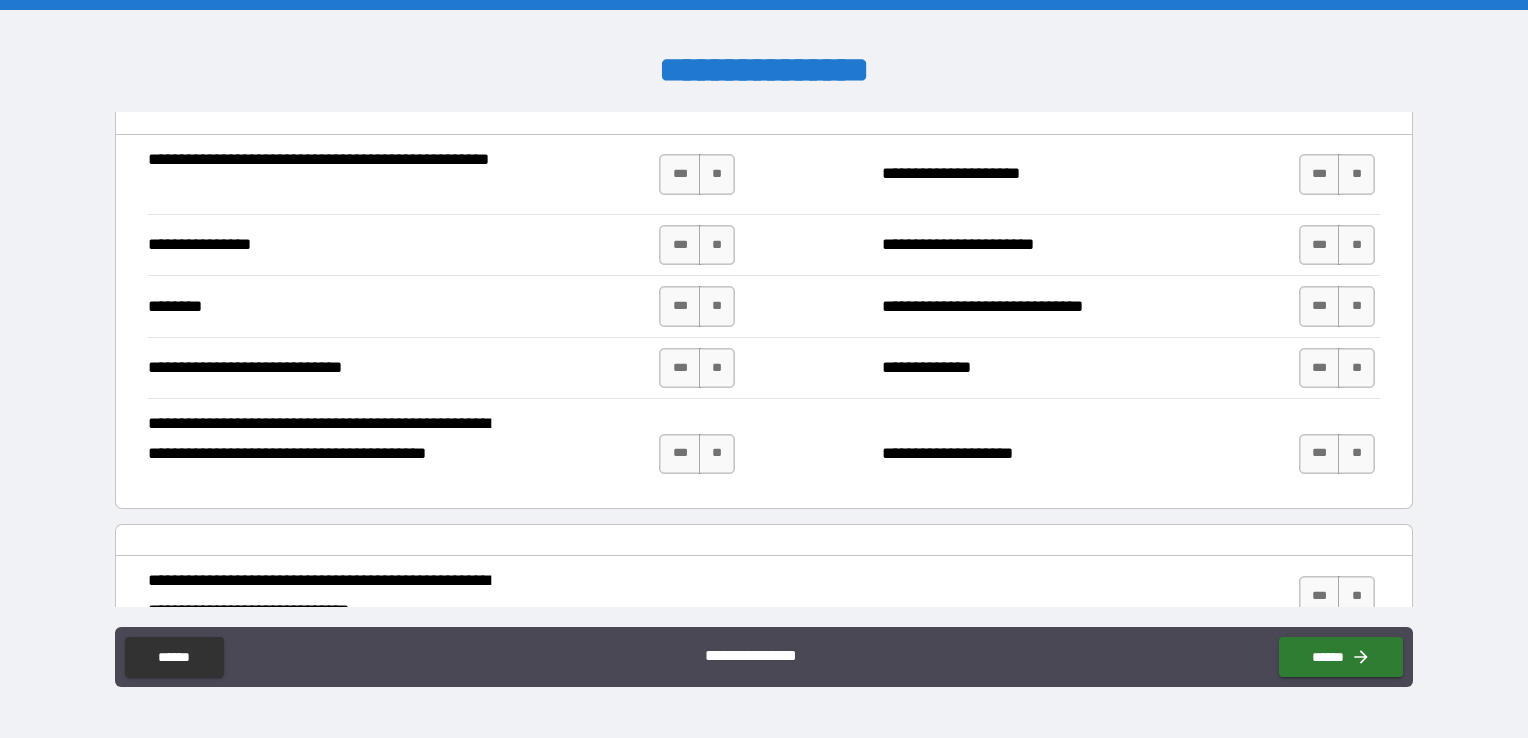 scroll, scrollTop: 268, scrollLeft: 0, axis: vertical 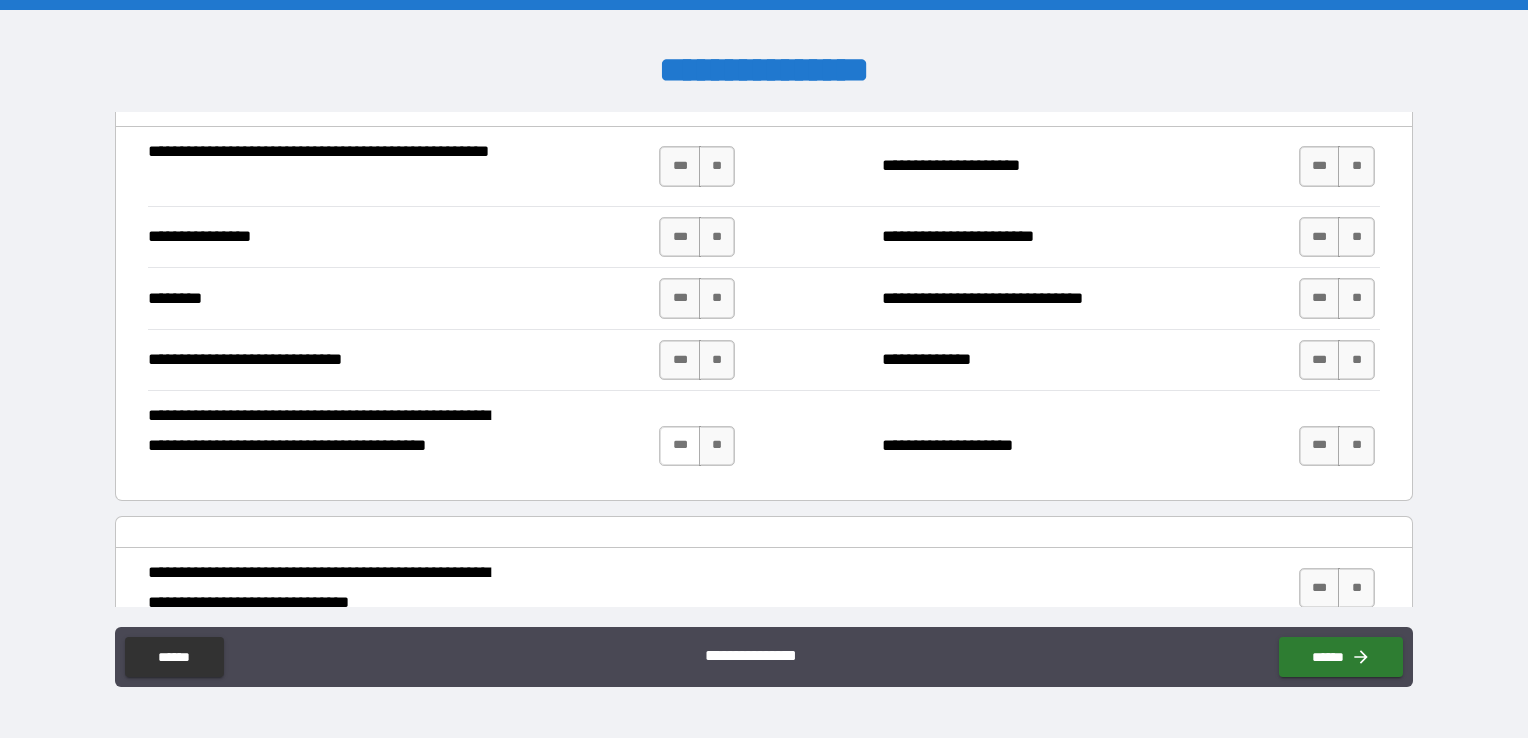 click on "***" at bounding box center (680, 446) 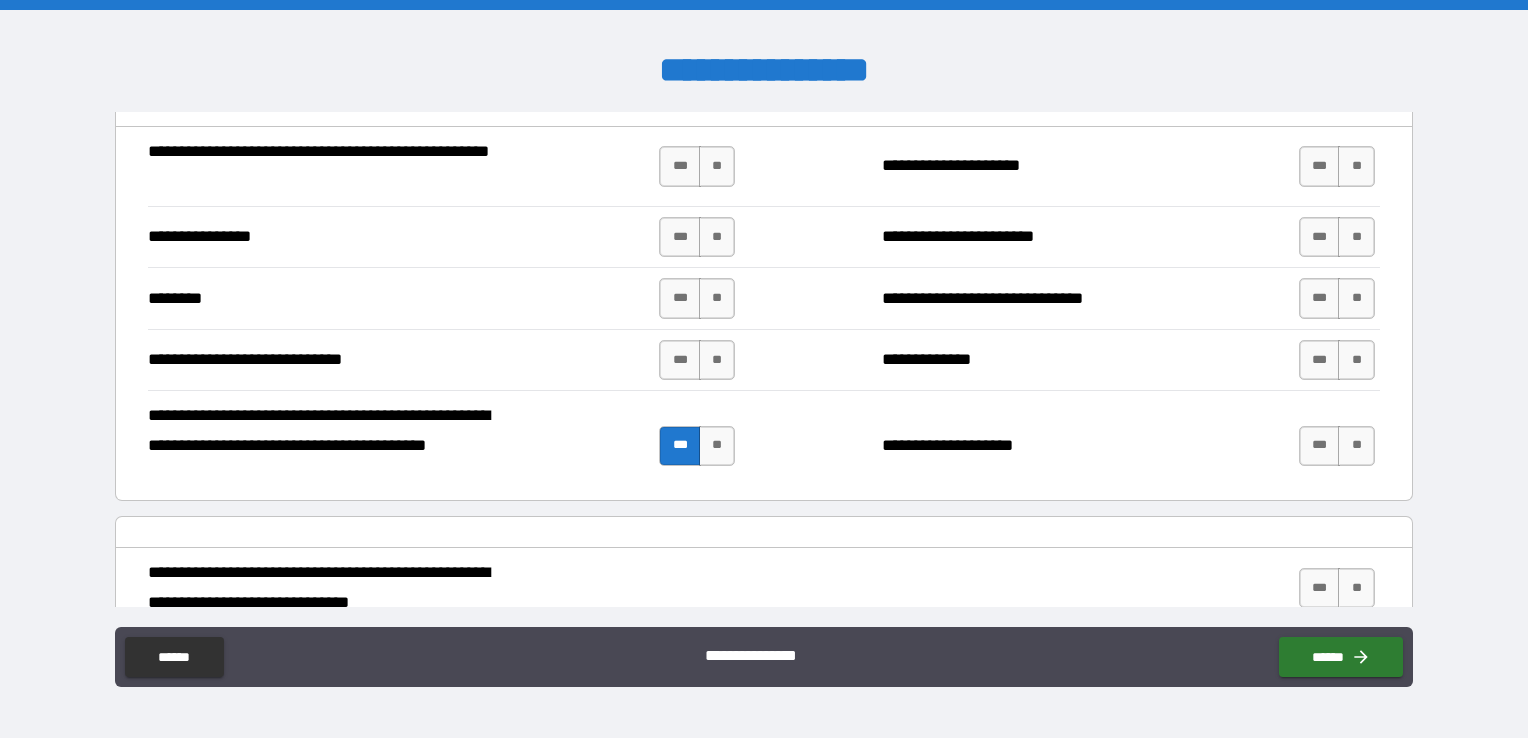 drag, startPoint x: 1410, startPoint y: 299, endPoint x: 1461, endPoint y: 299, distance: 51 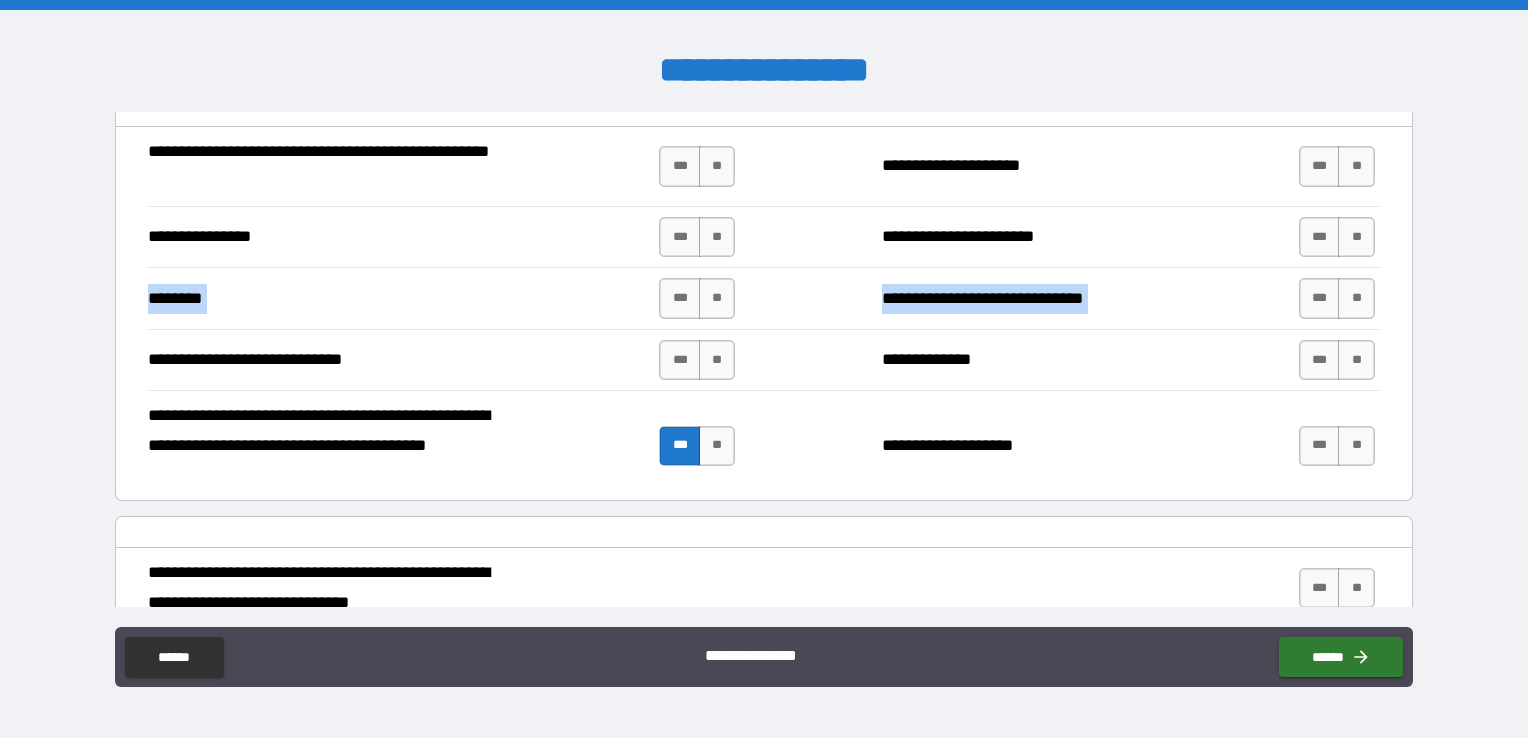 drag, startPoint x: 1414, startPoint y: 270, endPoint x: 1400, endPoint y: 232, distance: 40.496914 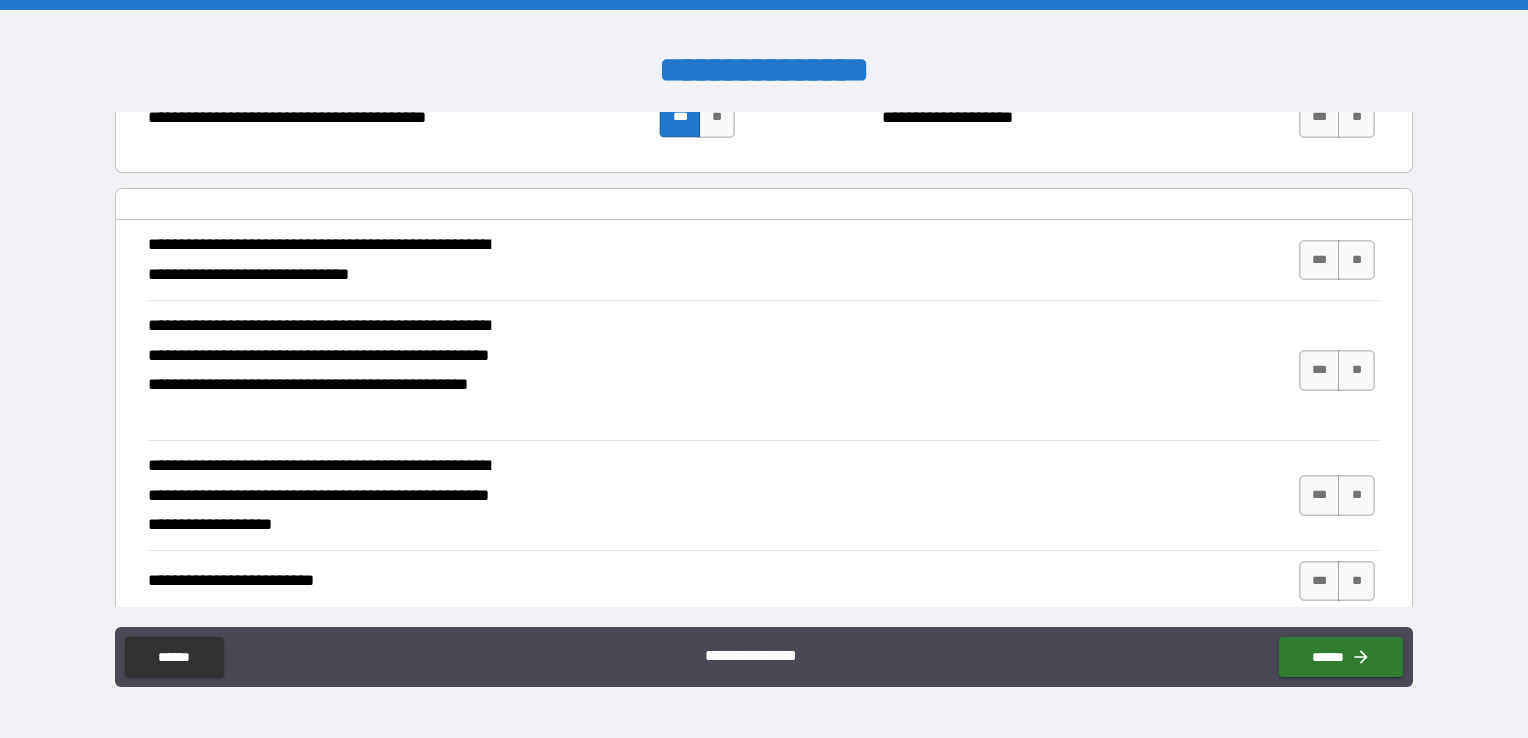 scroll, scrollTop: 618, scrollLeft: 0, axis: vertical 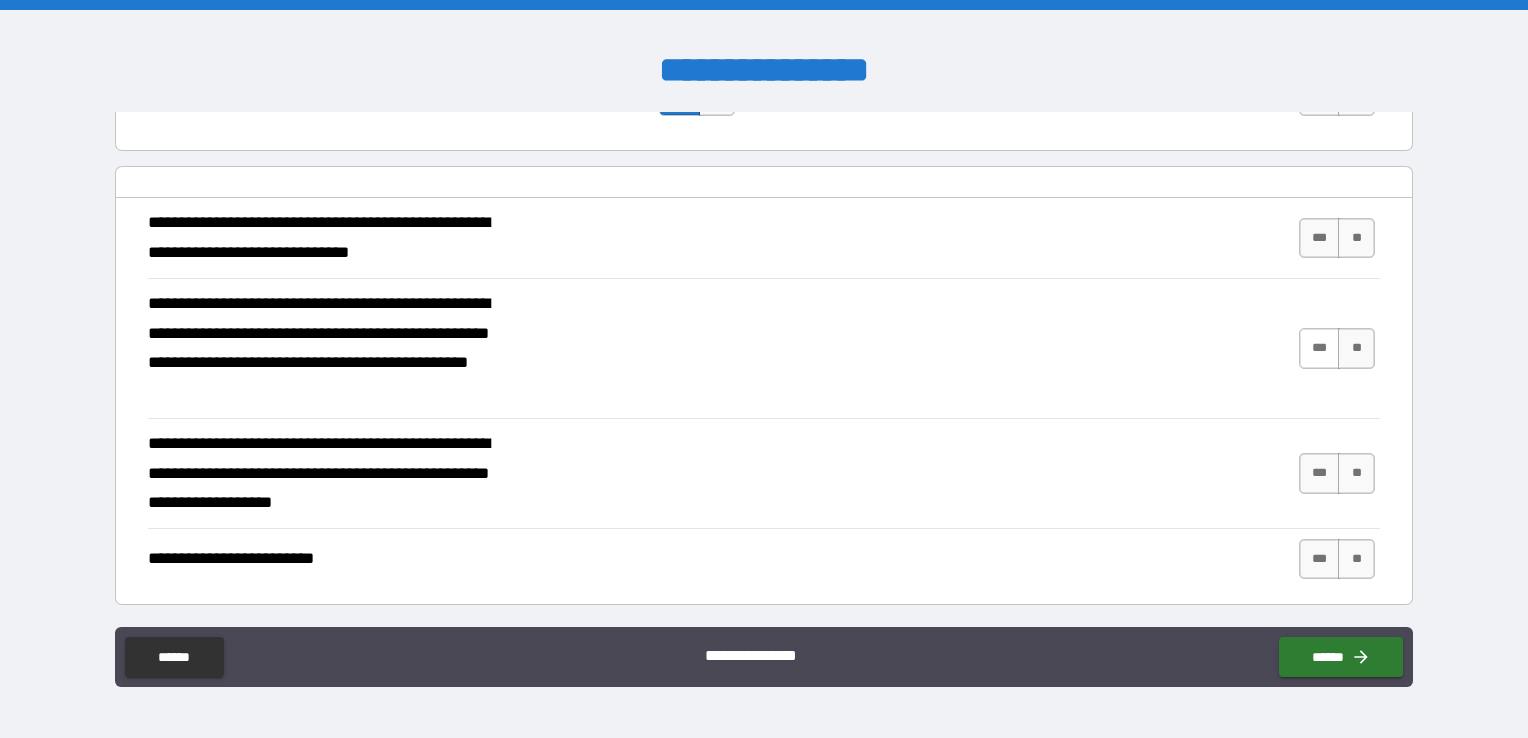 click on "***" at bounding box center [1320, 348] 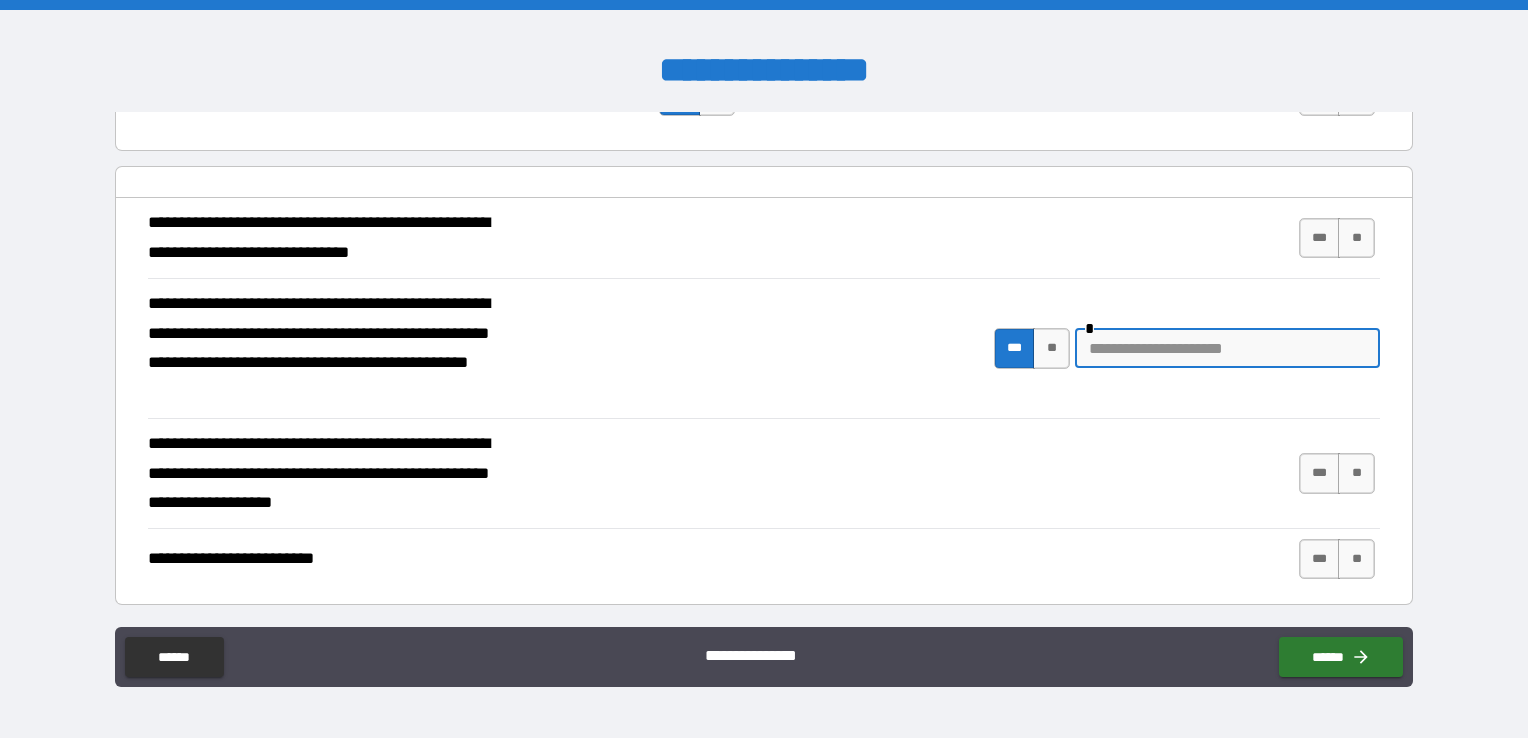 click at bounding box center [1227, 348] 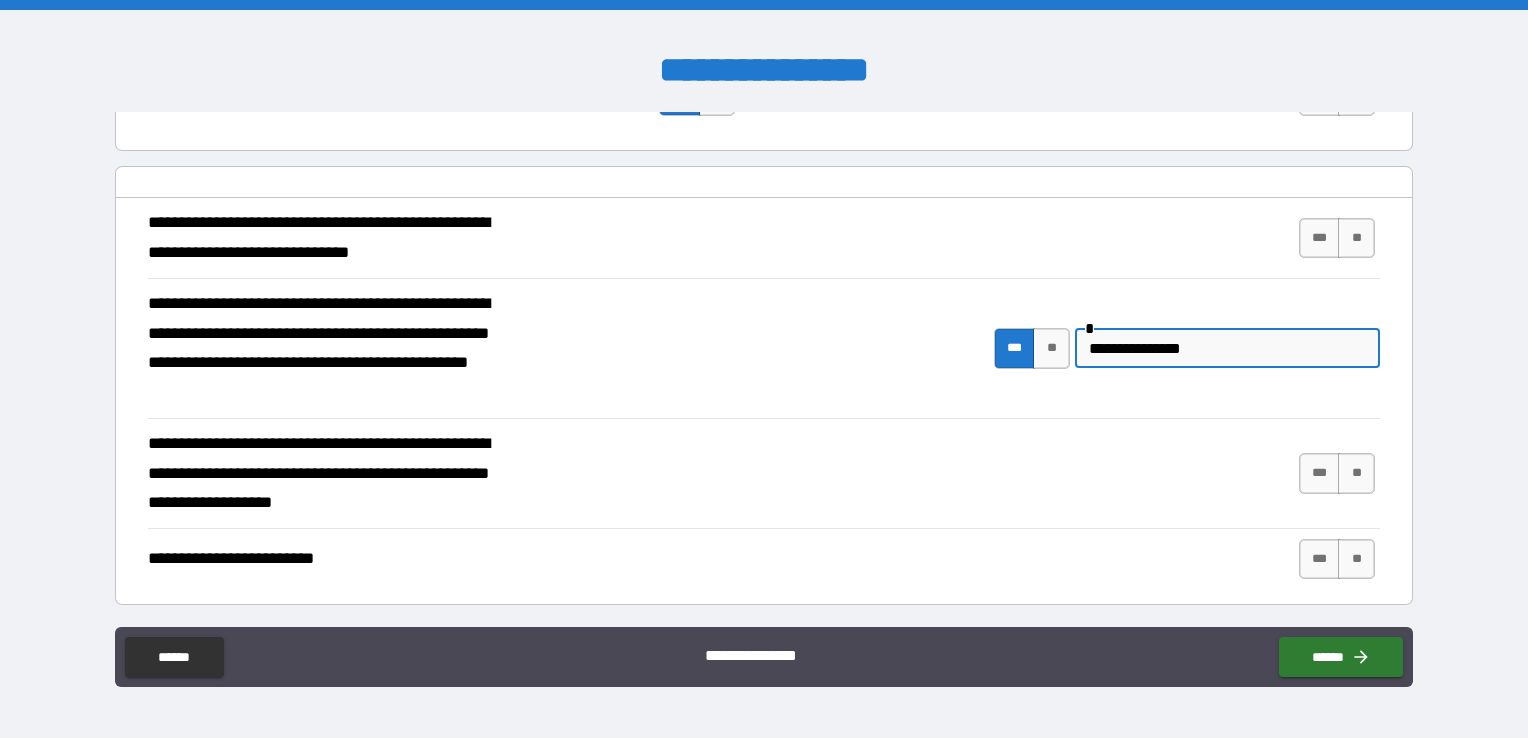 type on "**********" 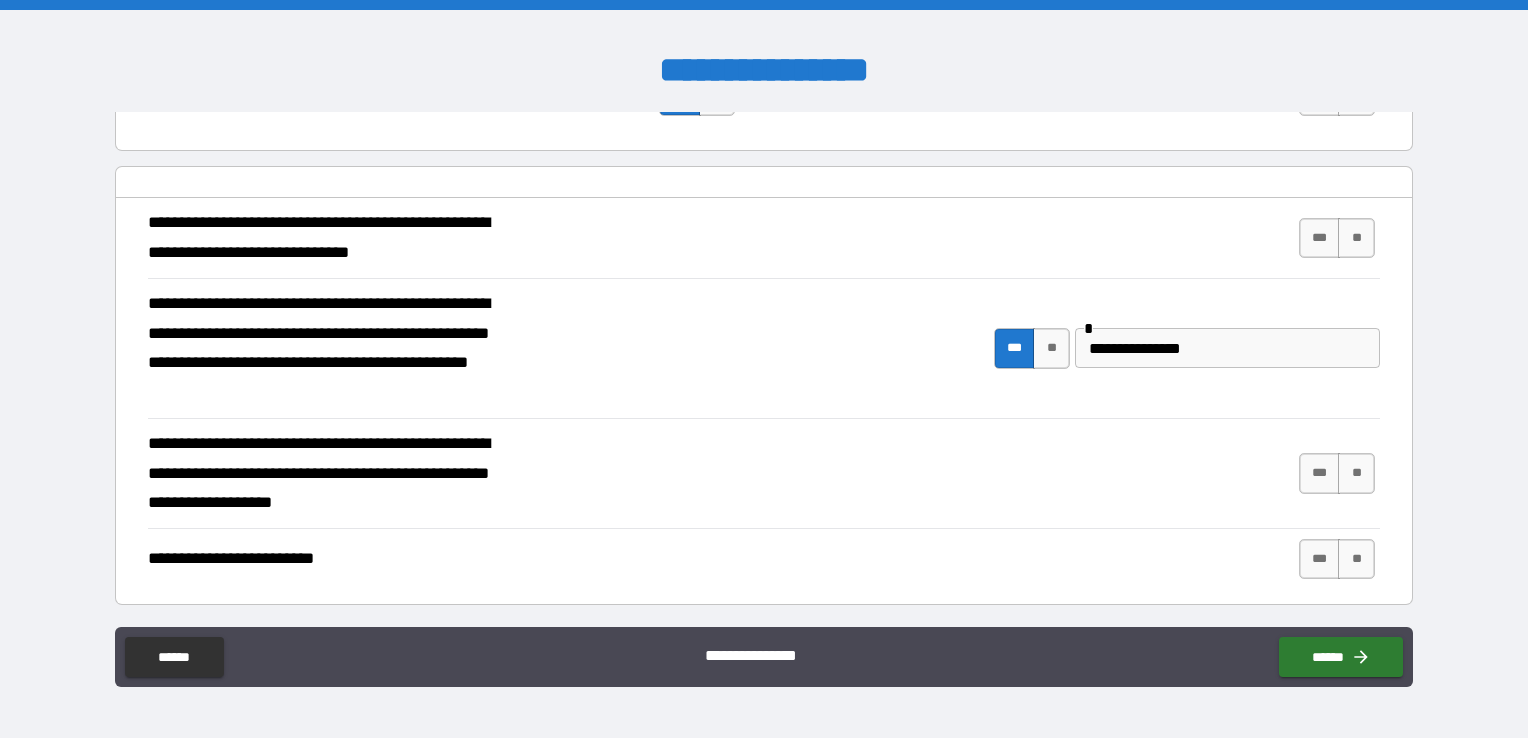 click on "**********" at bounding box center [764, 371] 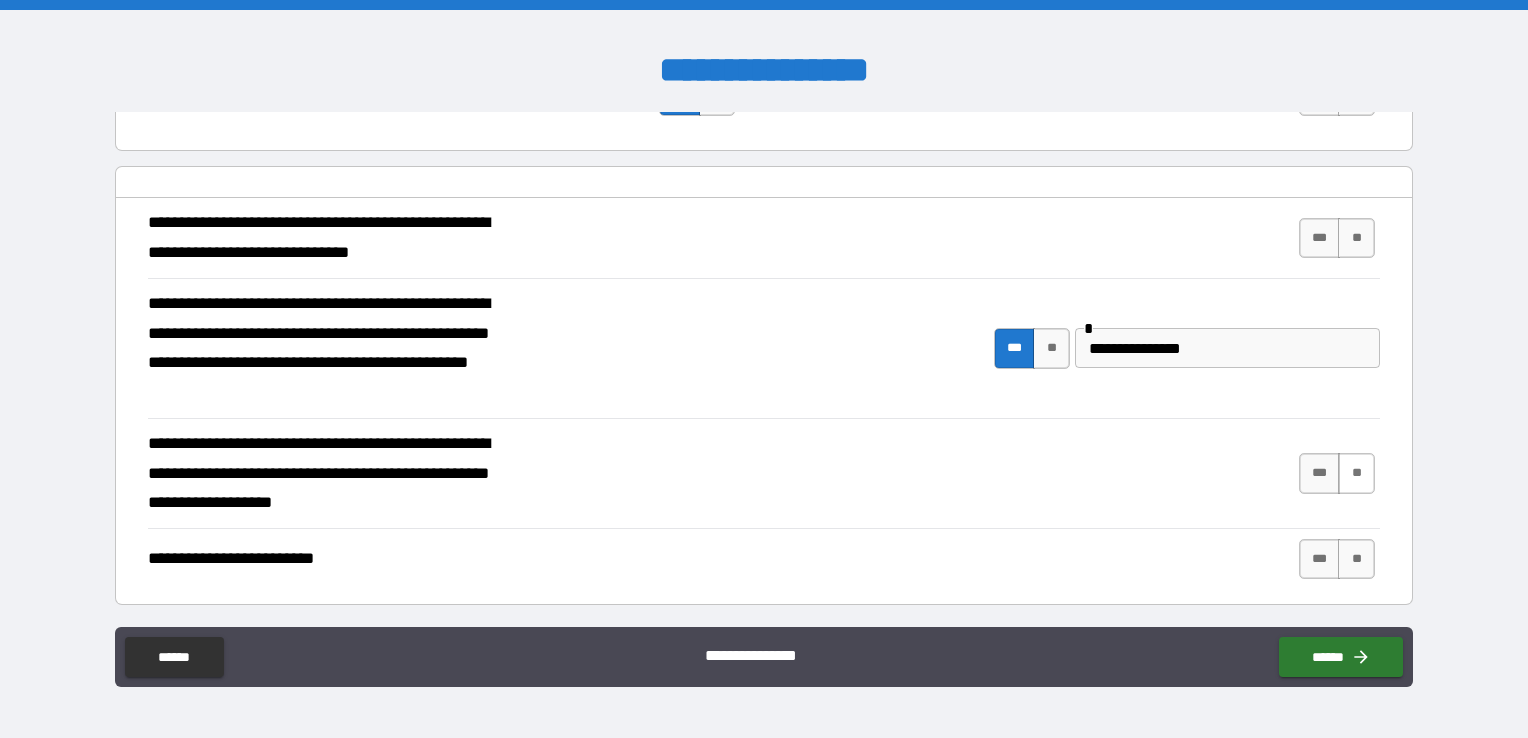 click on "**" at bounding box center (1356, 473) 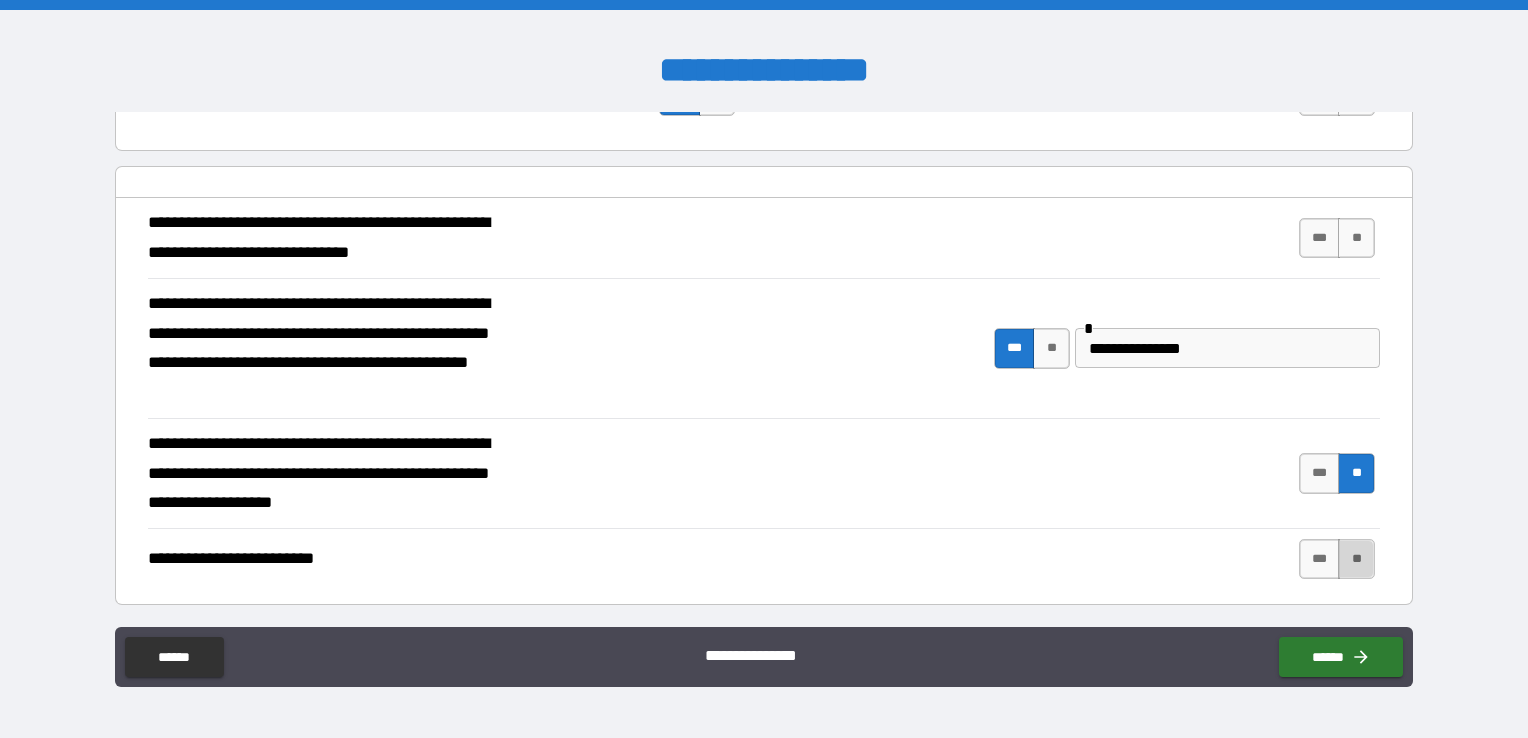click on "**" at bounding box center [1356, 559] 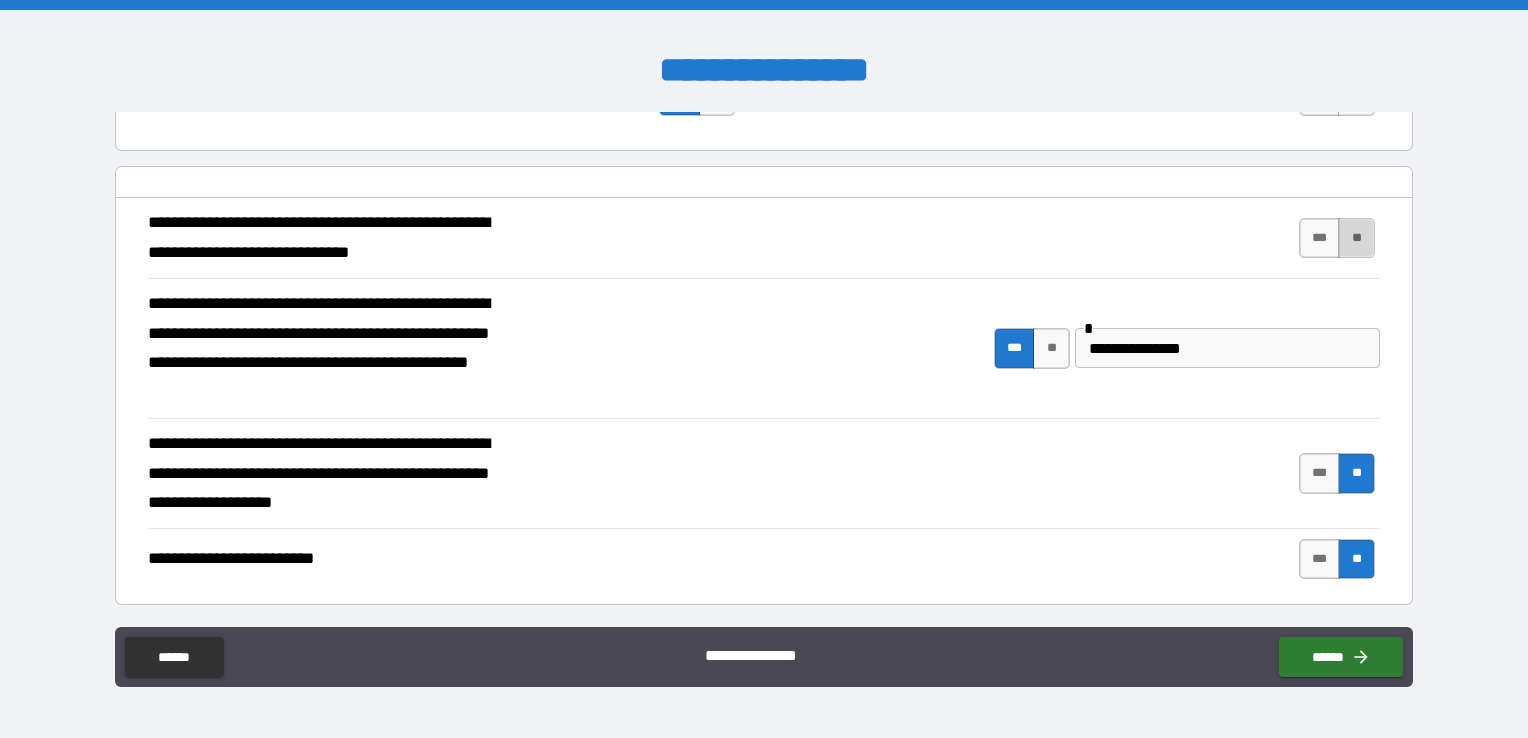 click on "**" at bounding box center [1356, 238] 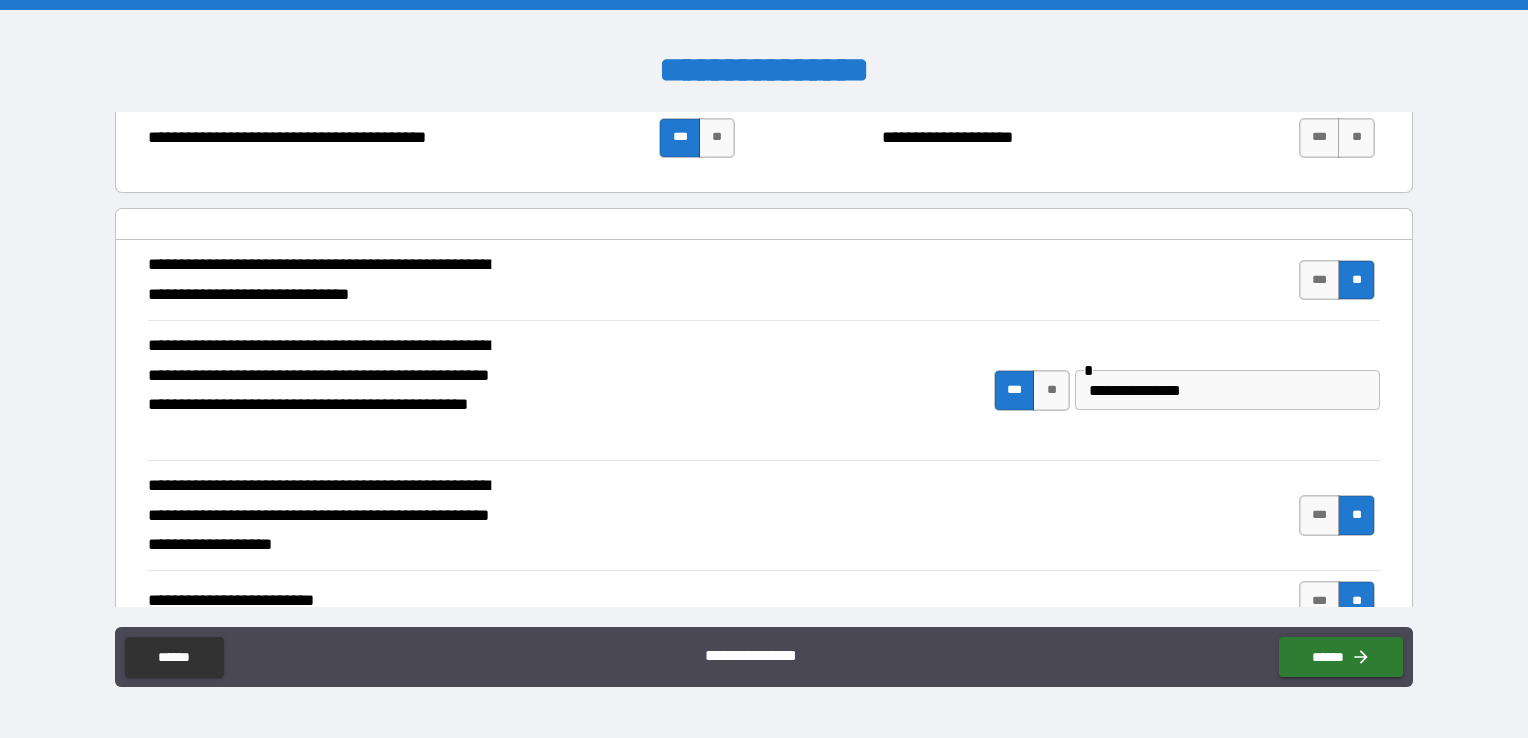 scroll, scrollTop: 618, scrollLeft: 0, axis: vertical 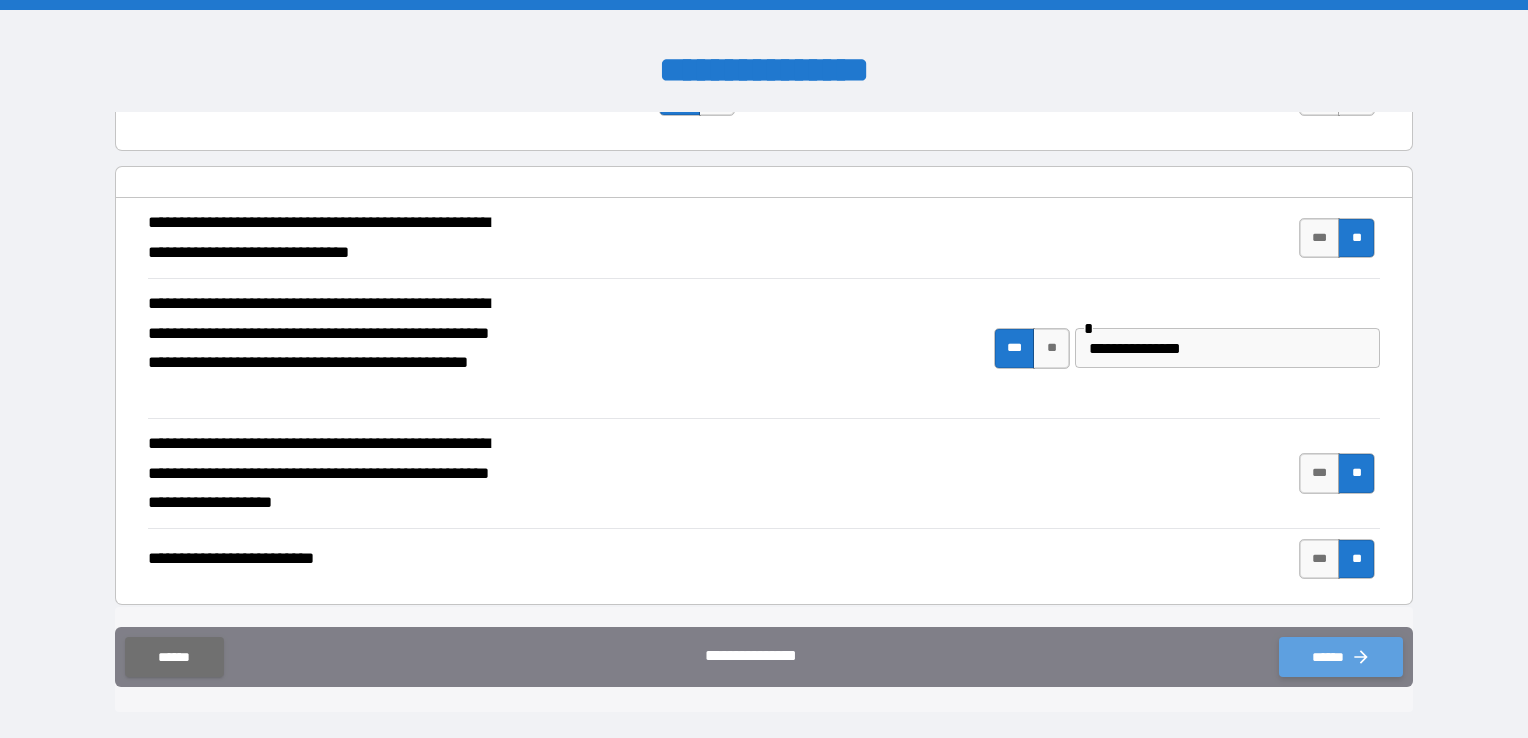click on "******" at bounding box center (1341, 657) 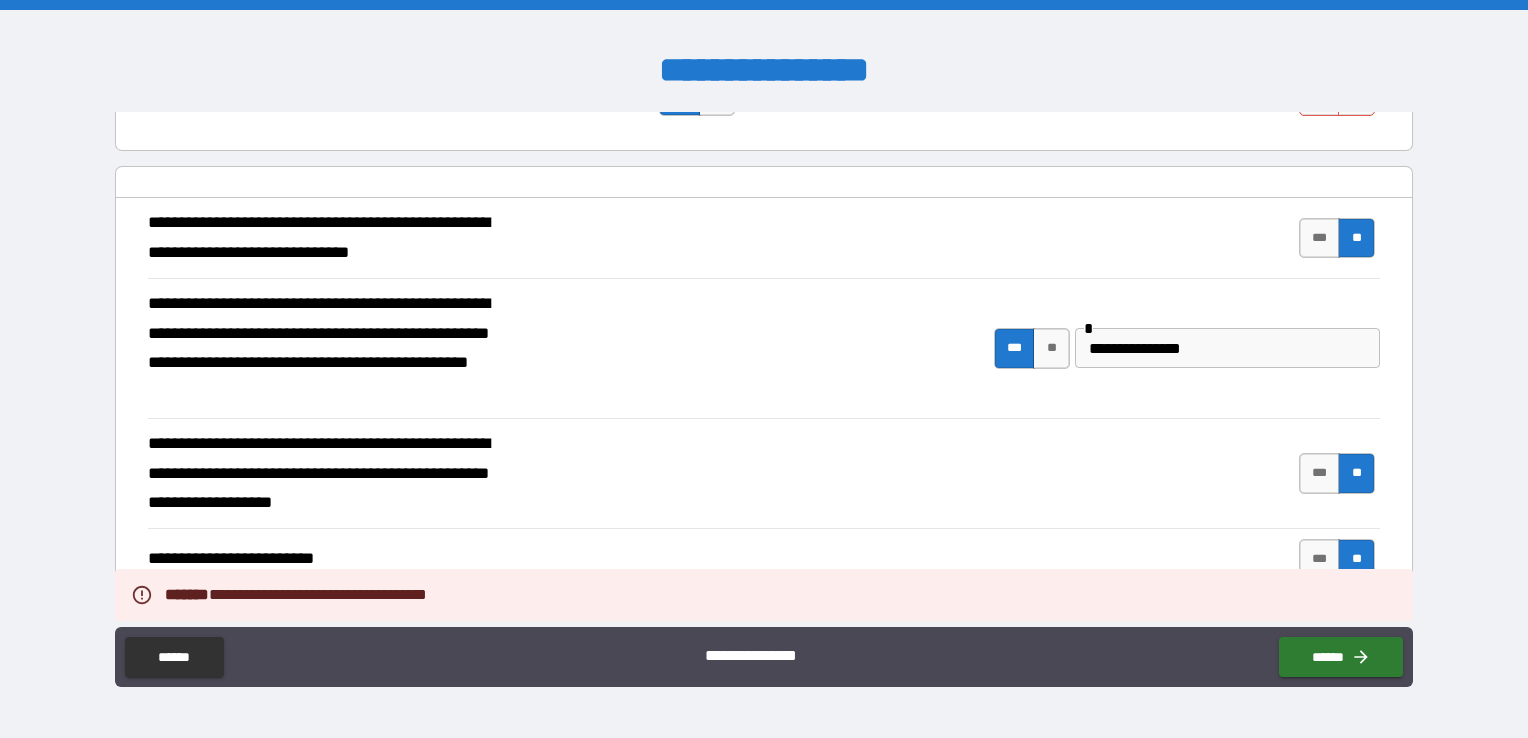 click on "**********" at bounding box center (764, 371) 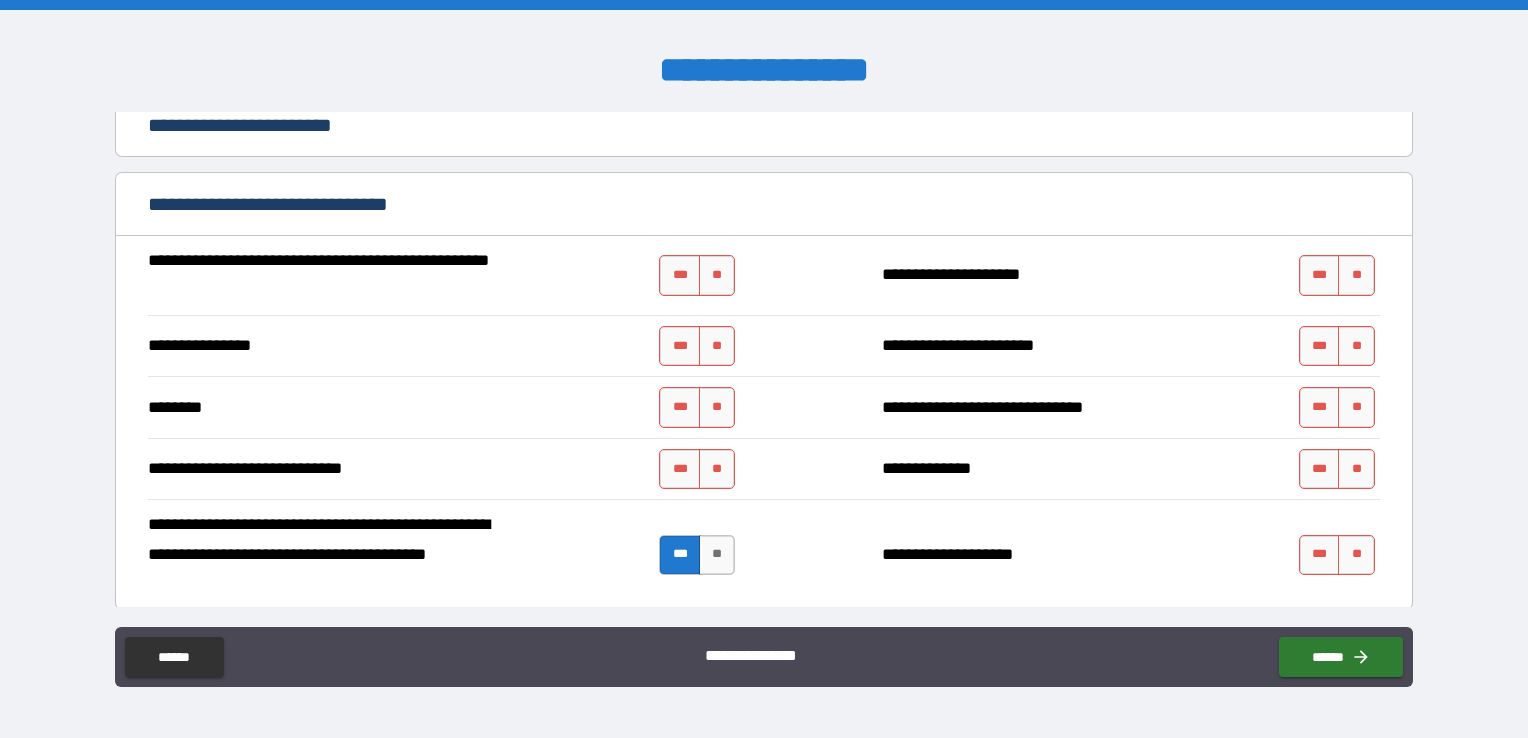 scroll, scrollTop: 185, scrollLeft: 0, axis: vertical 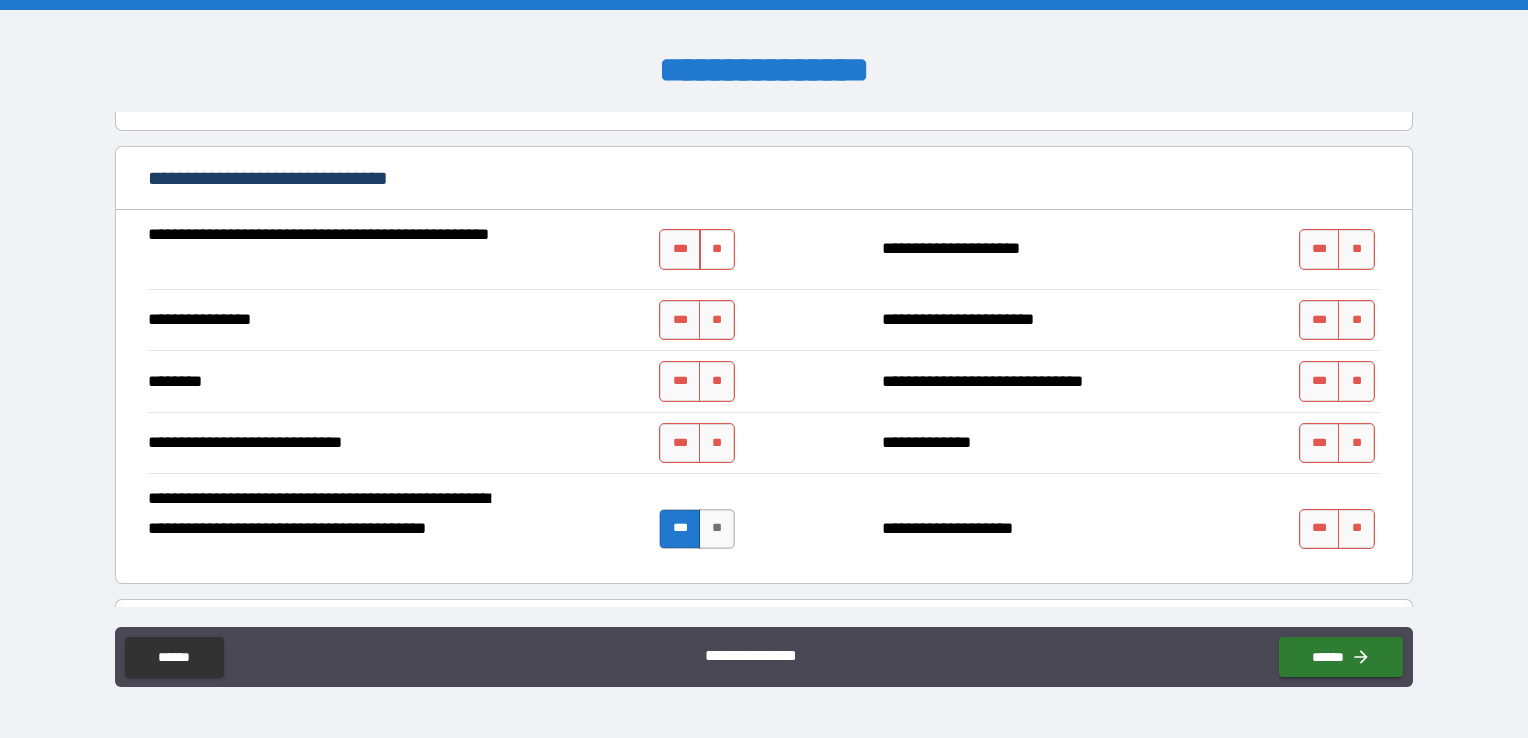 click on "**" at bounding box center (717, 249) 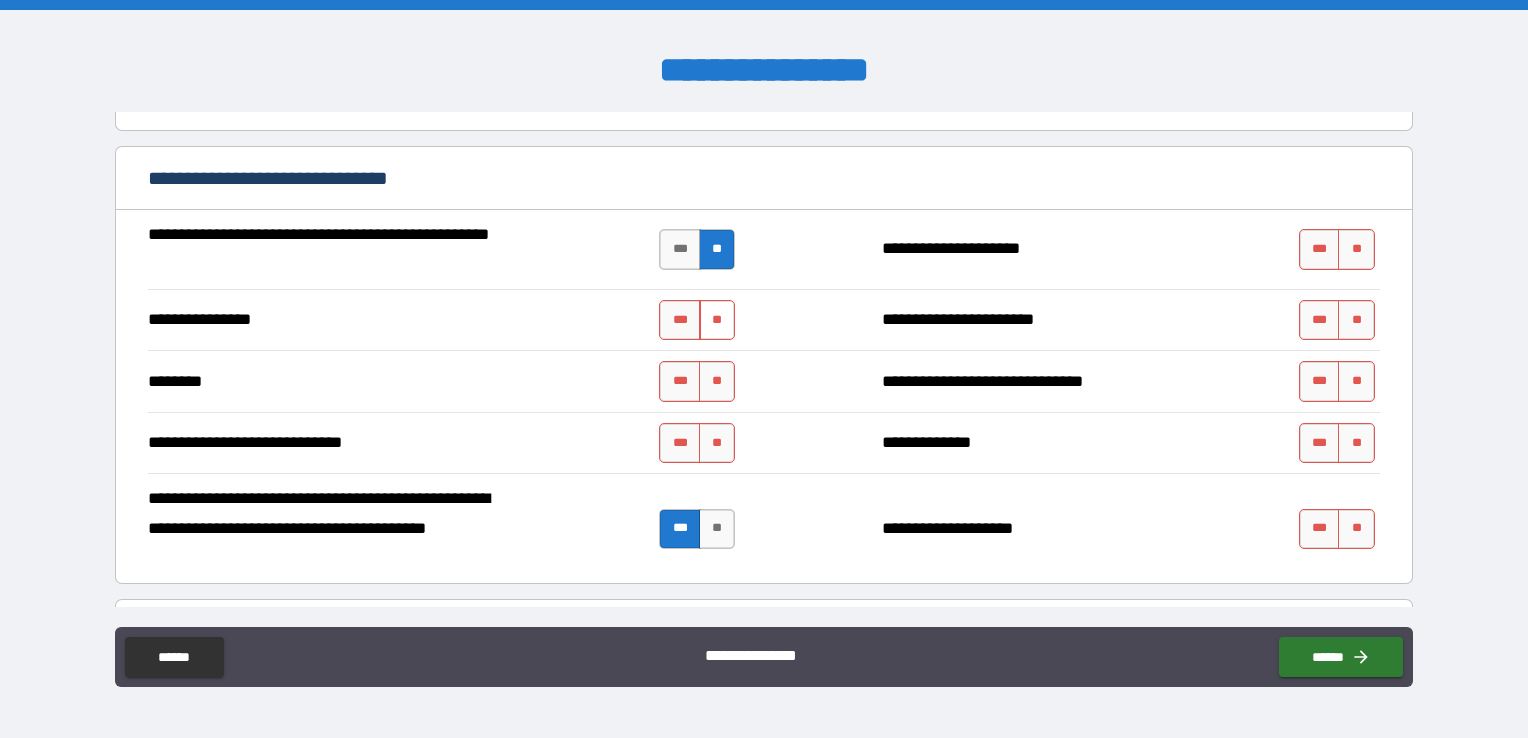 click on "**" at bounding box center [717, 320] 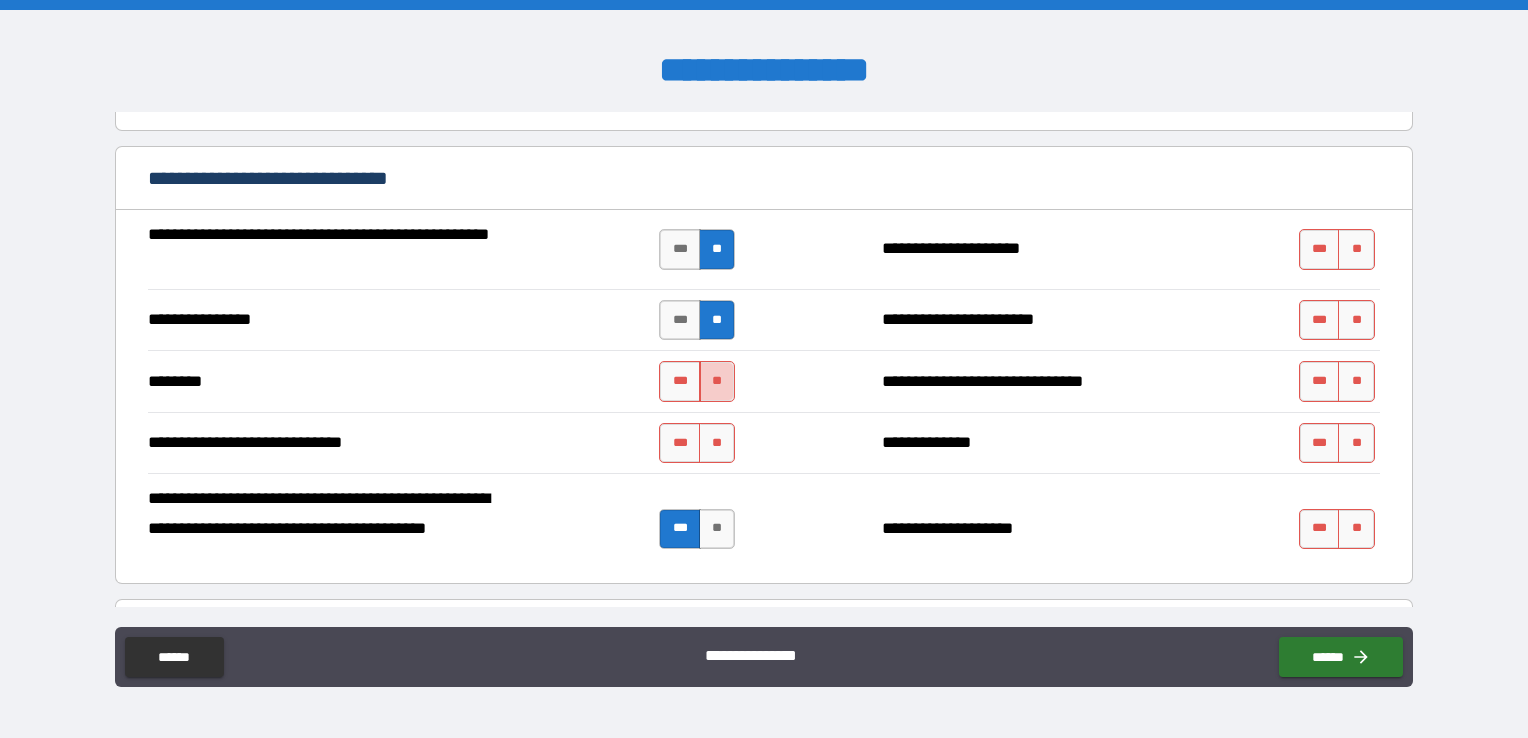 click on "**" at bounding box center (717, 381) 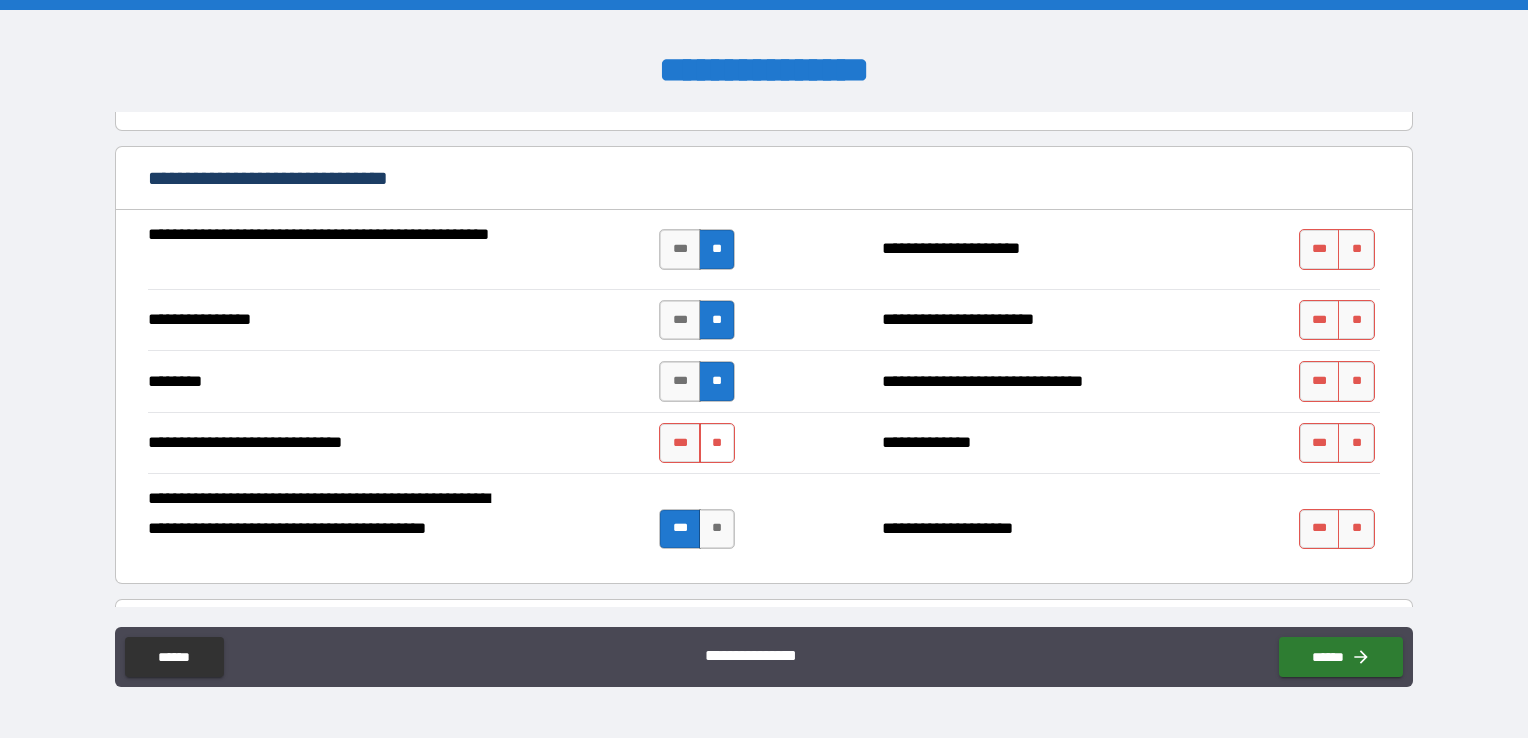 click on "**" at bounding box center (717, 443) 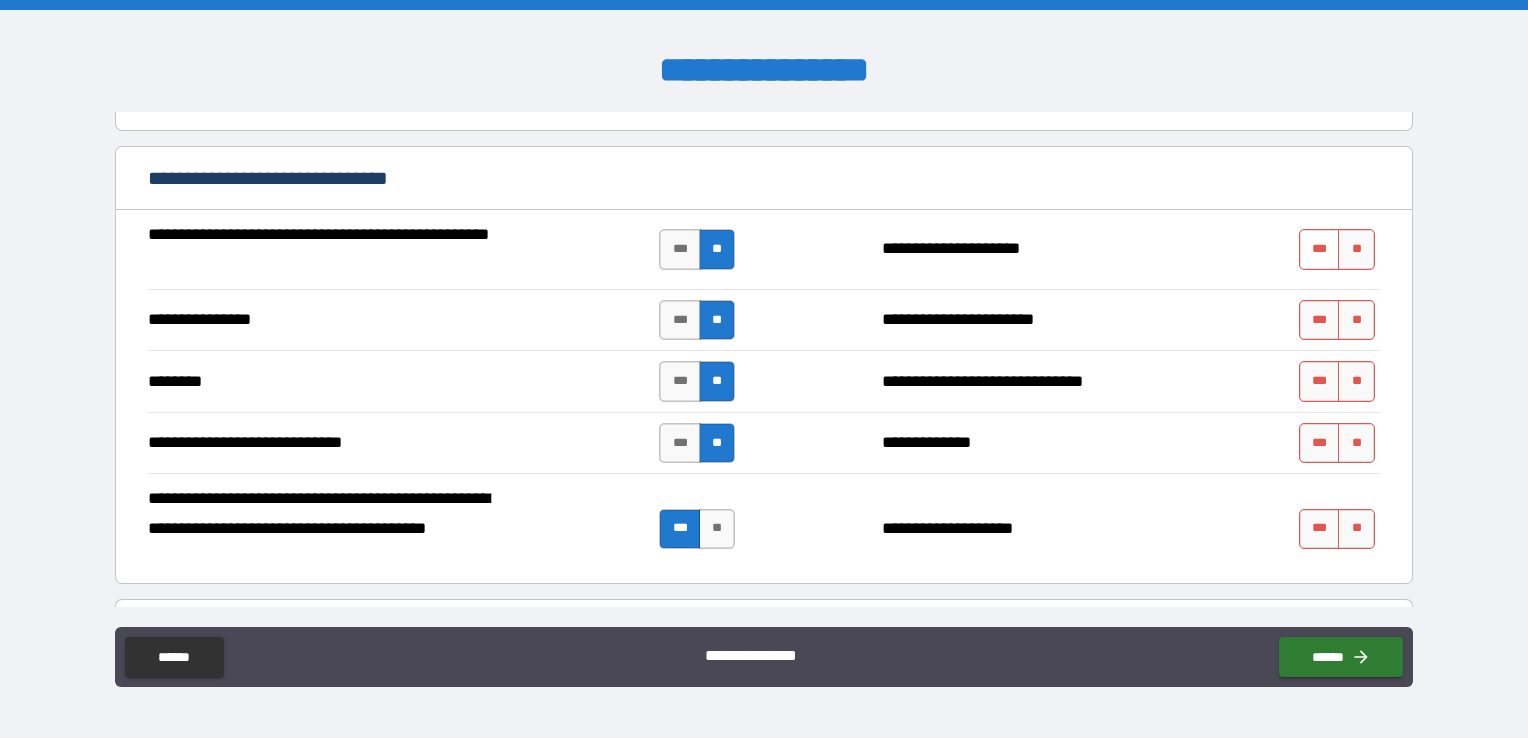 click on "***" at bounding box center (1320, 249) 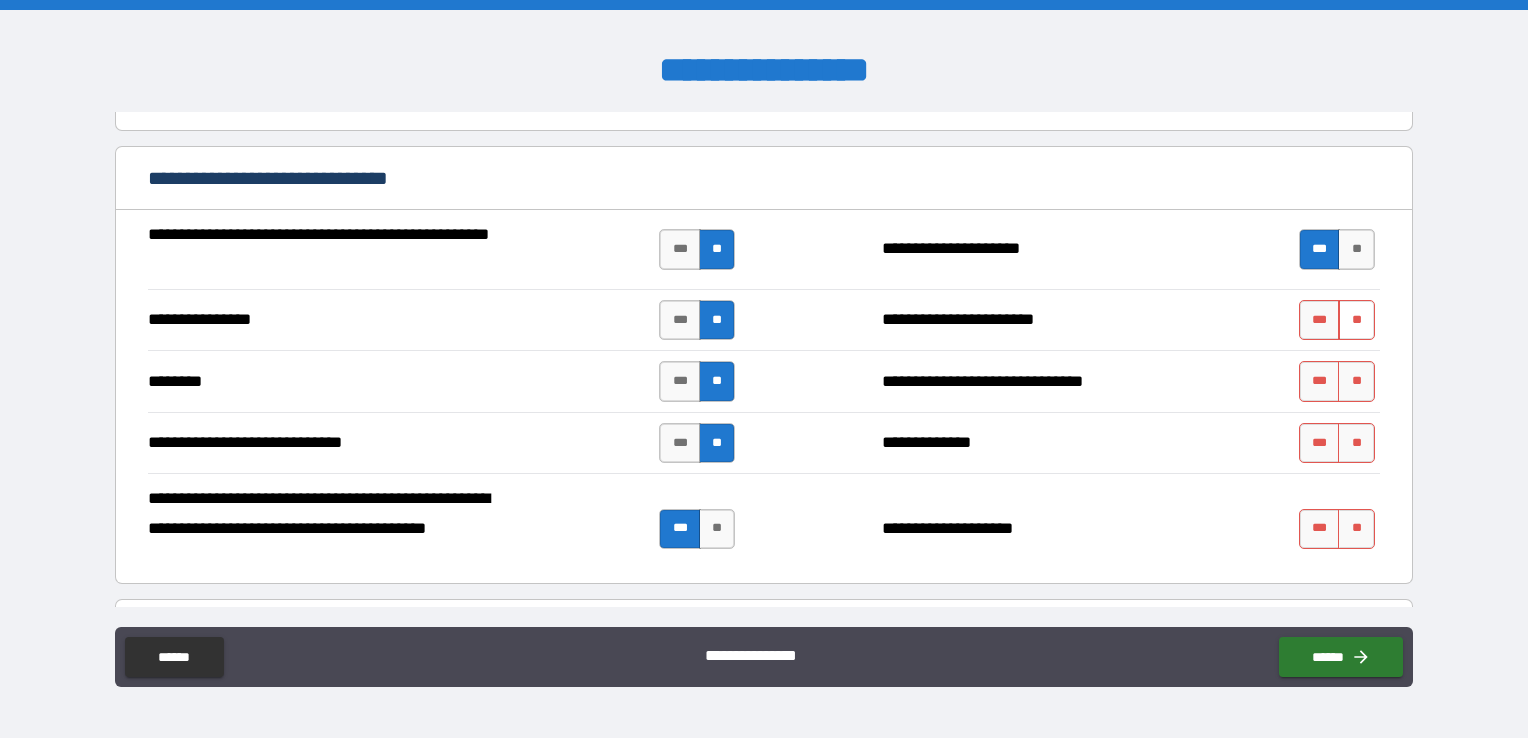 click on "**" at bounding box center [1356, 320] 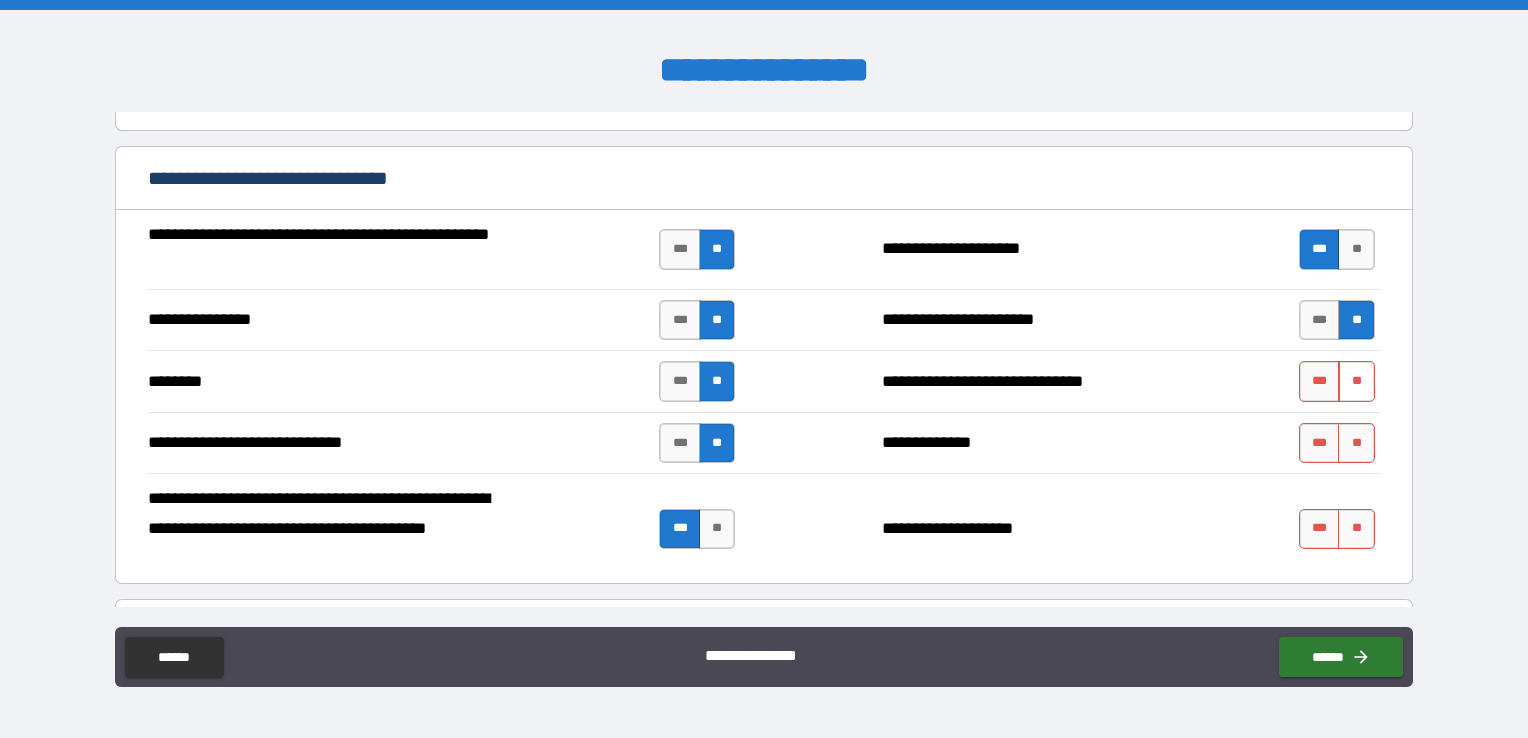 click on "**" at bounding box center (1356, 381) 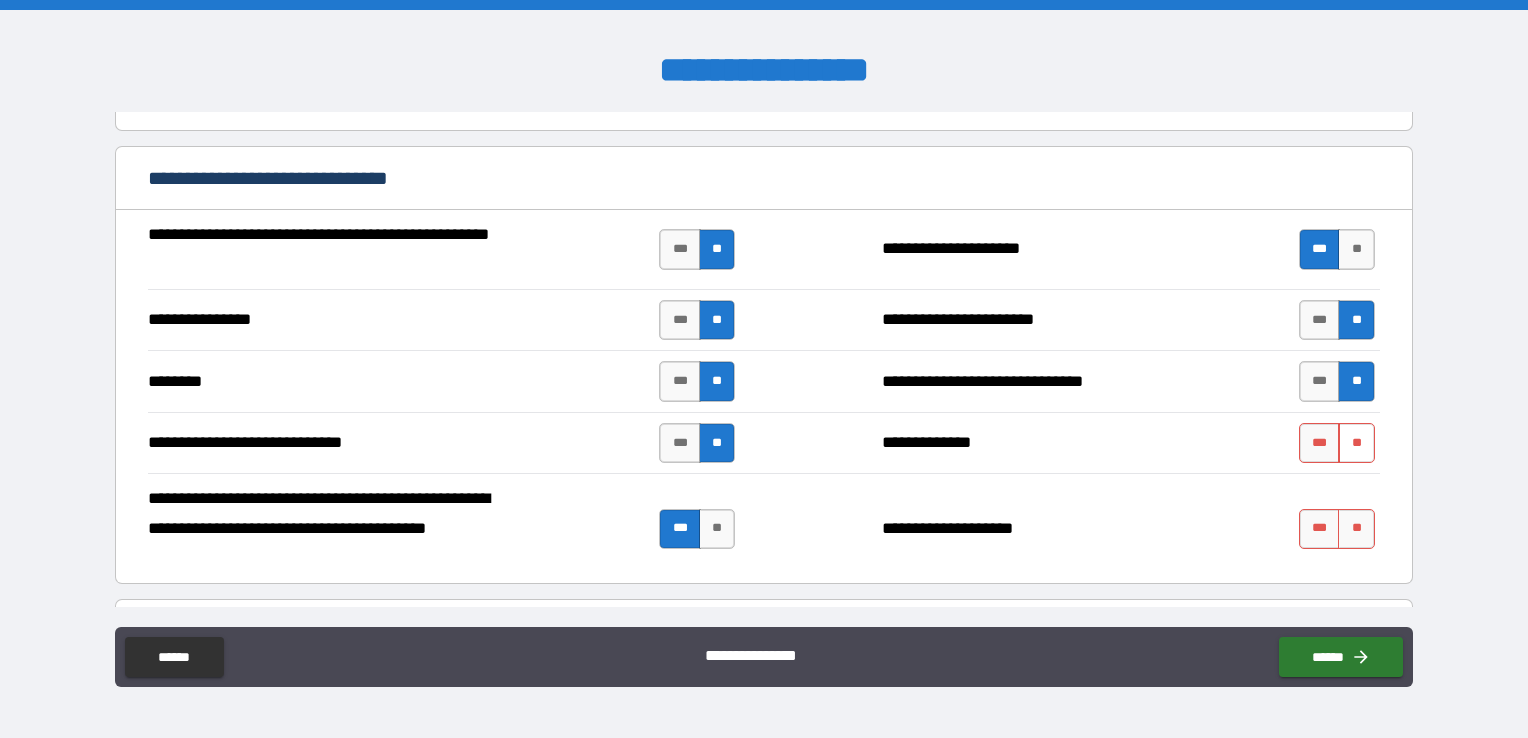 click on "**" at bounding box center [1356, 443] 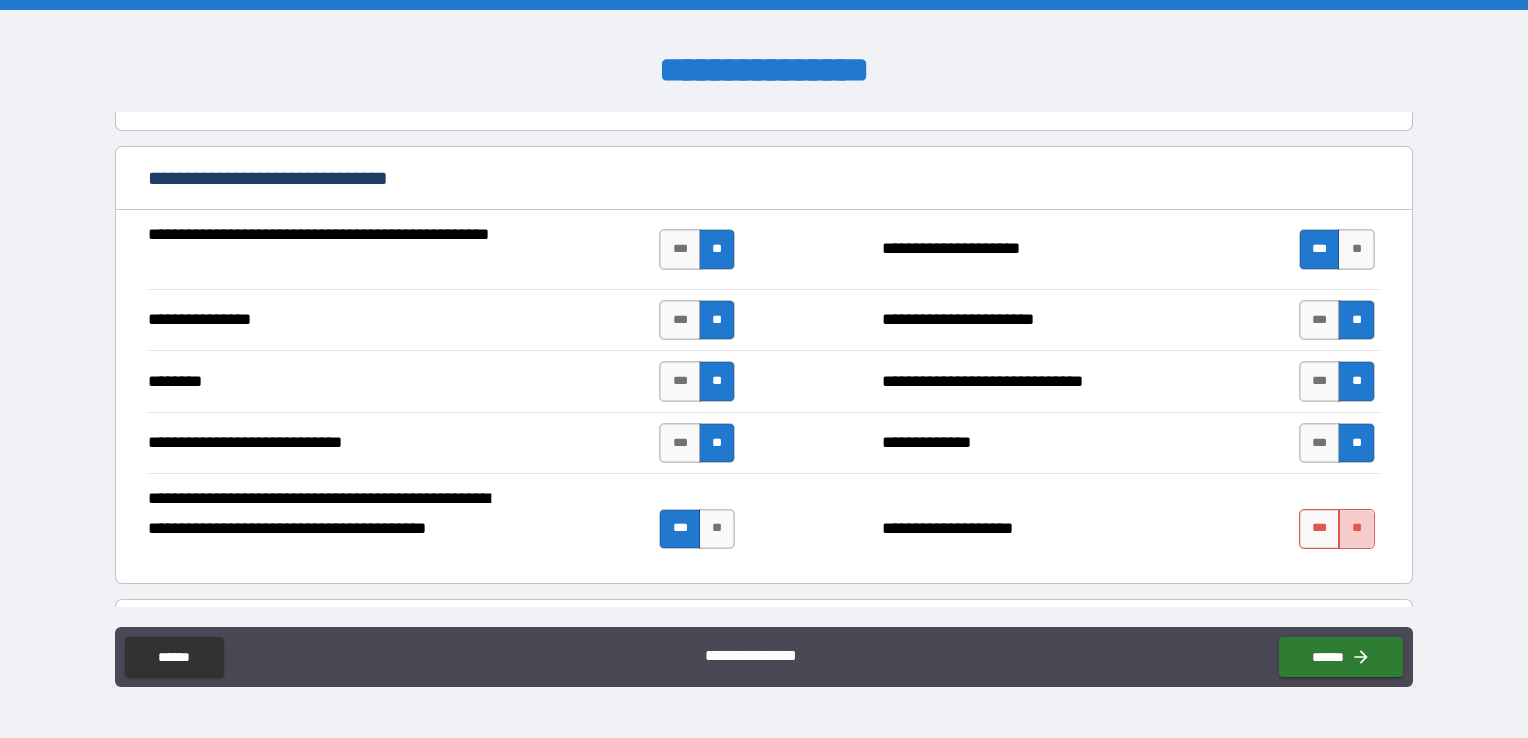 click on "**" at bounding box center (1356, 529) 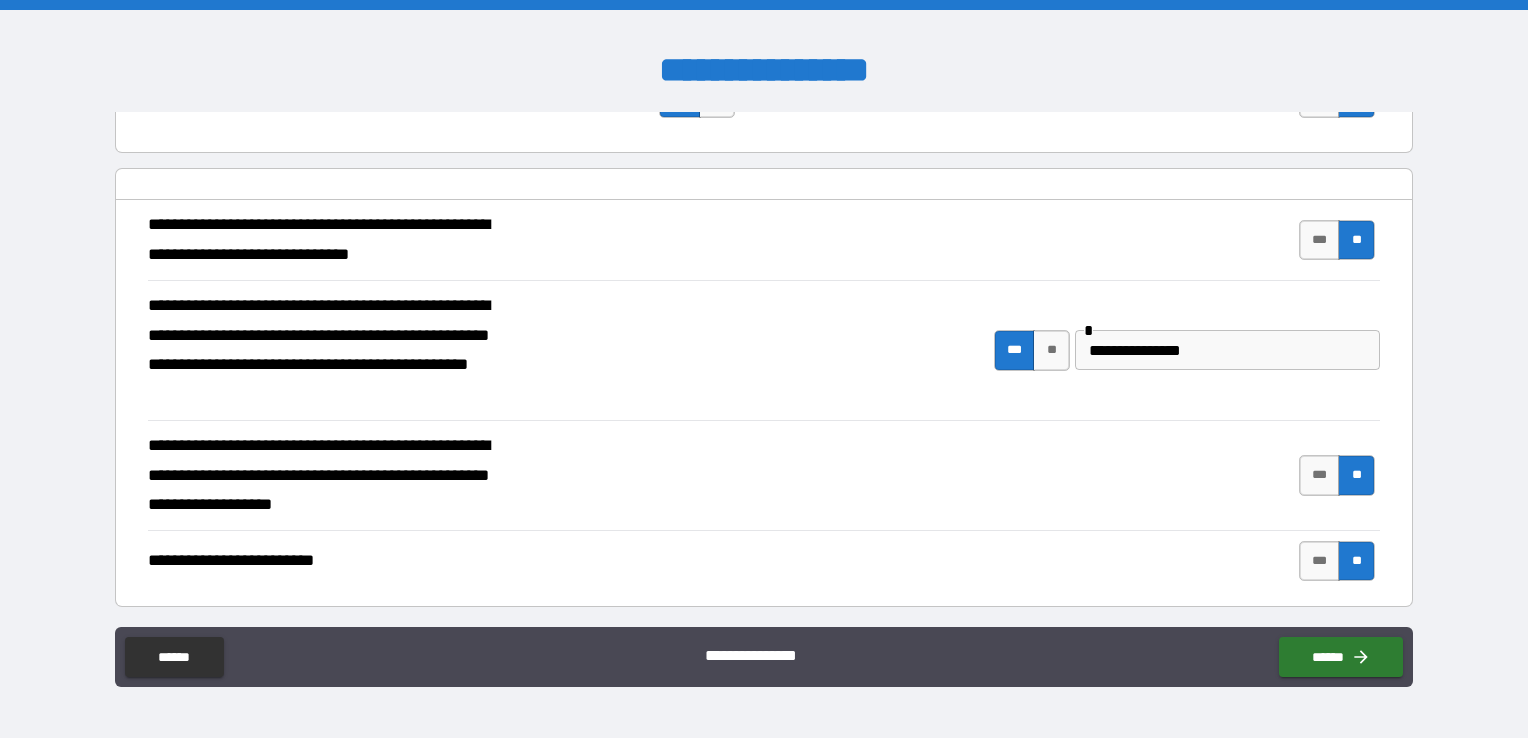 scroll, scrollTop: 618, scrollLeft: 0, axis: vertical 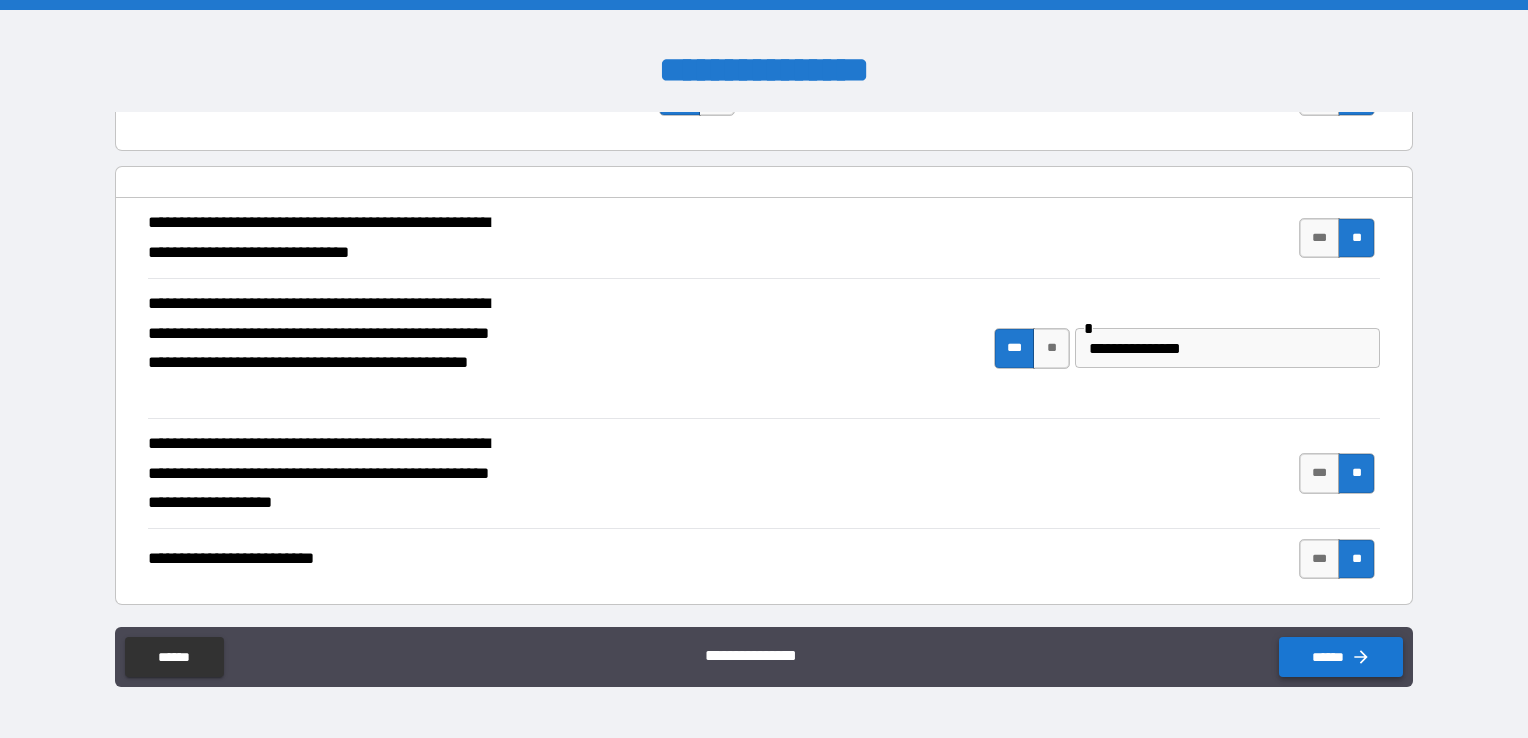 click on "******" at bounding box center (1341, 657) 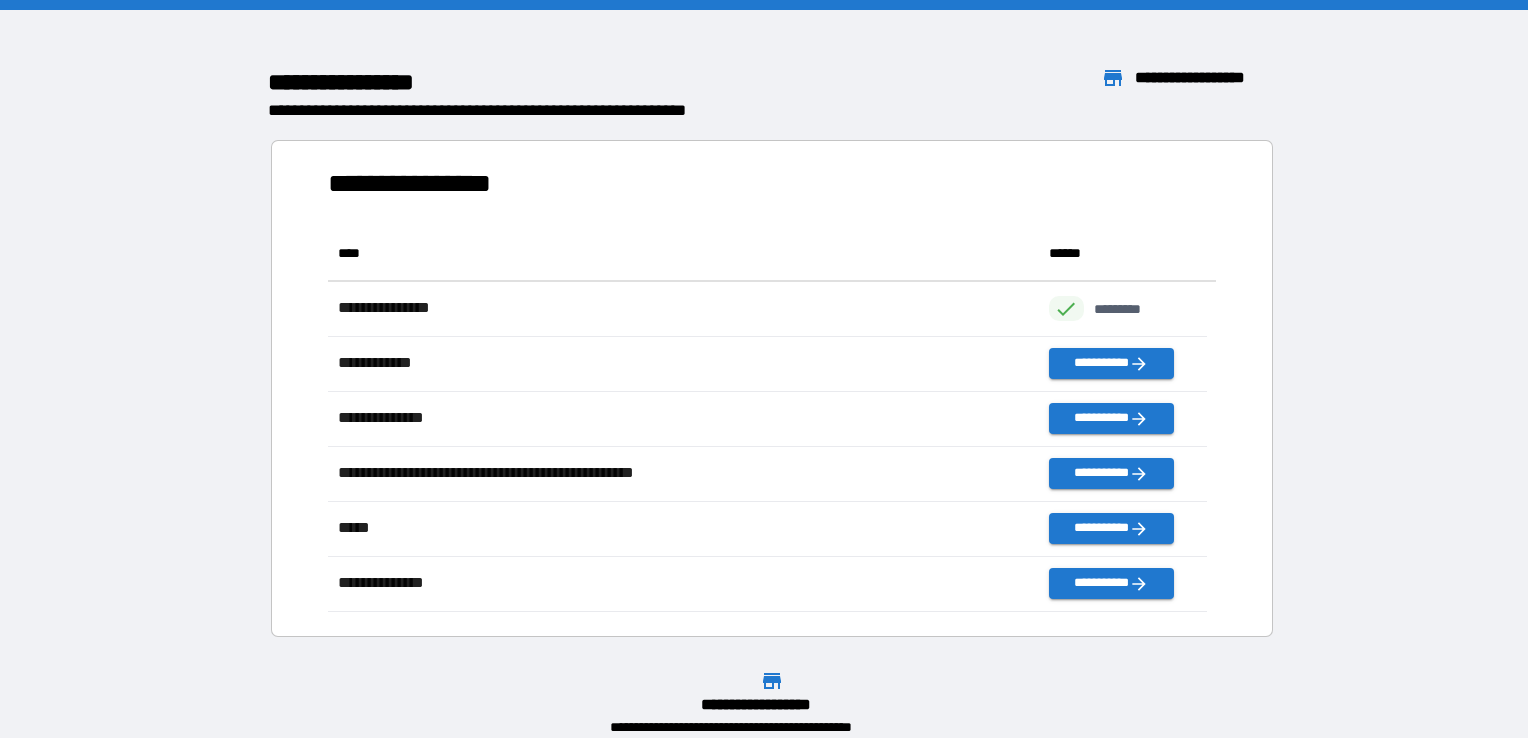 scroll, scrollTop: 370, scrollLeft: 863, axis: both 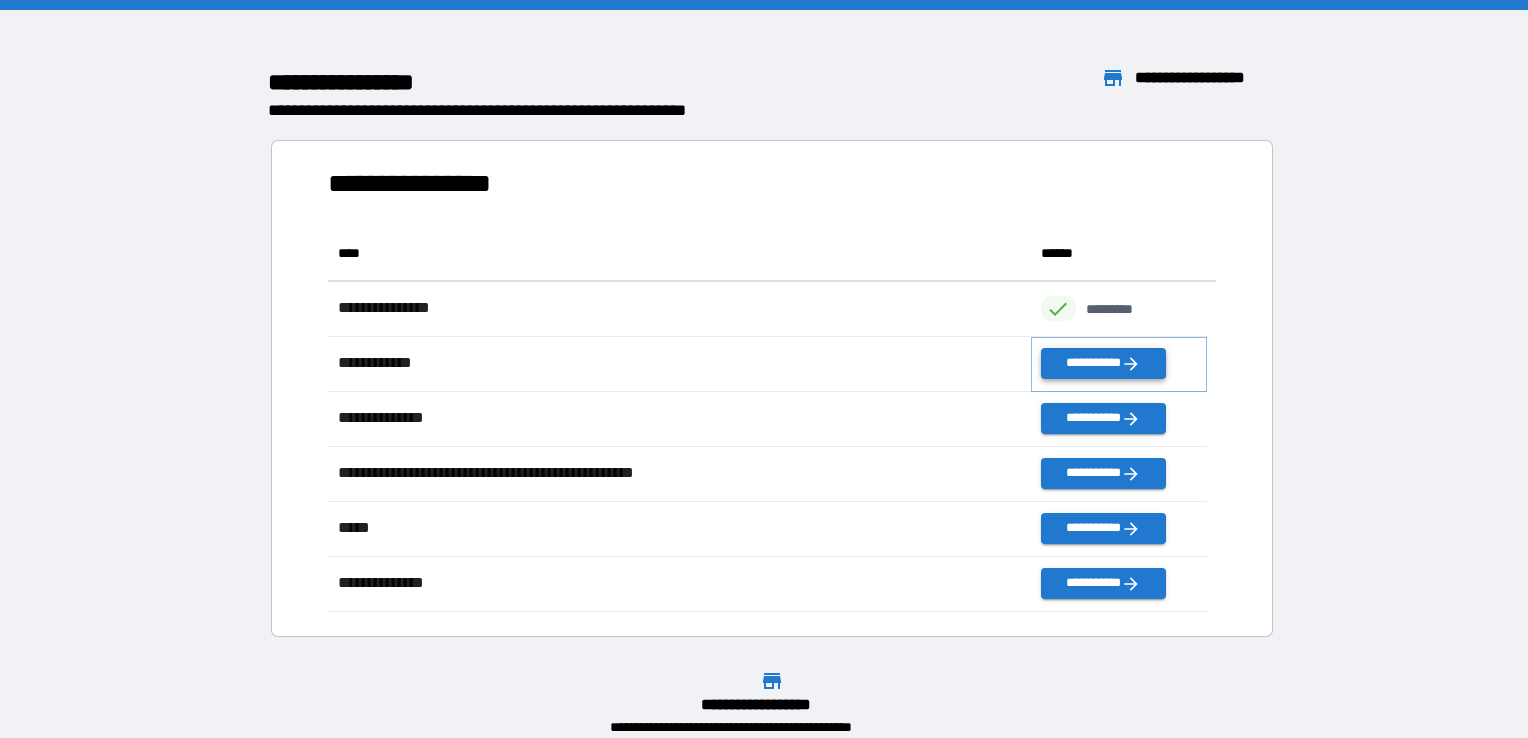 click on "**********" at bounding box center [1103, 363] 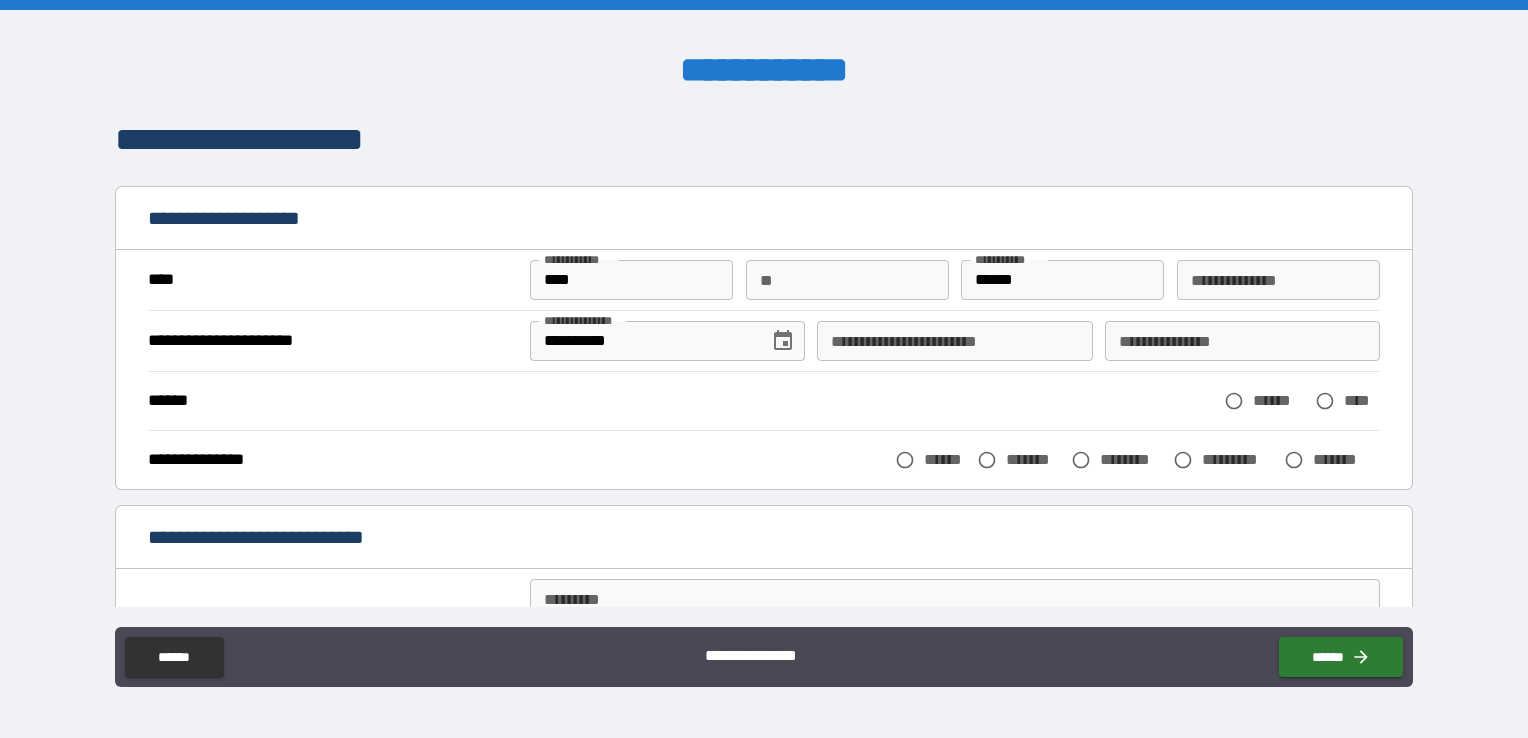 scroll, scrollTop: 0, scrollLeft: 0, axis: both 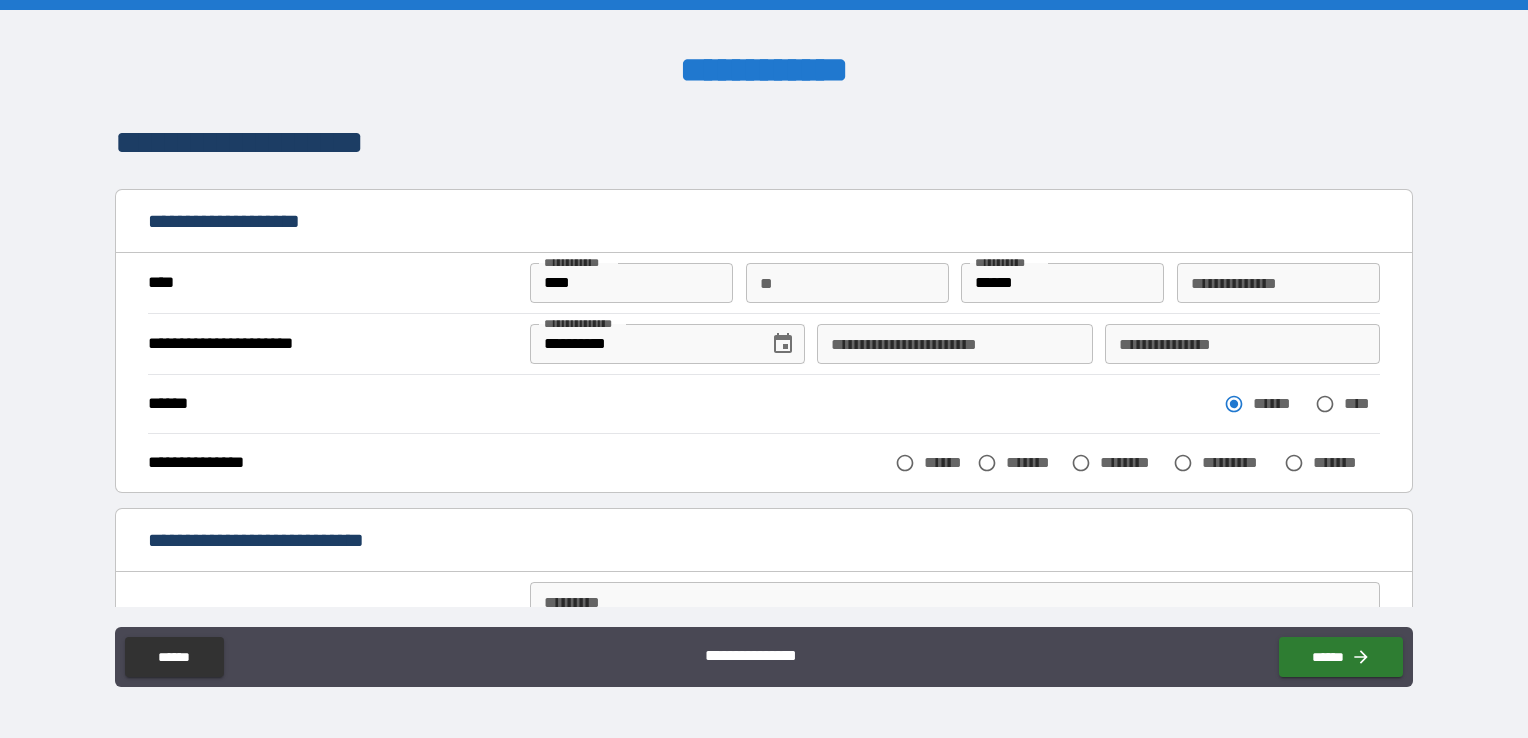 click on "**********" at bounding box center [954, 344] 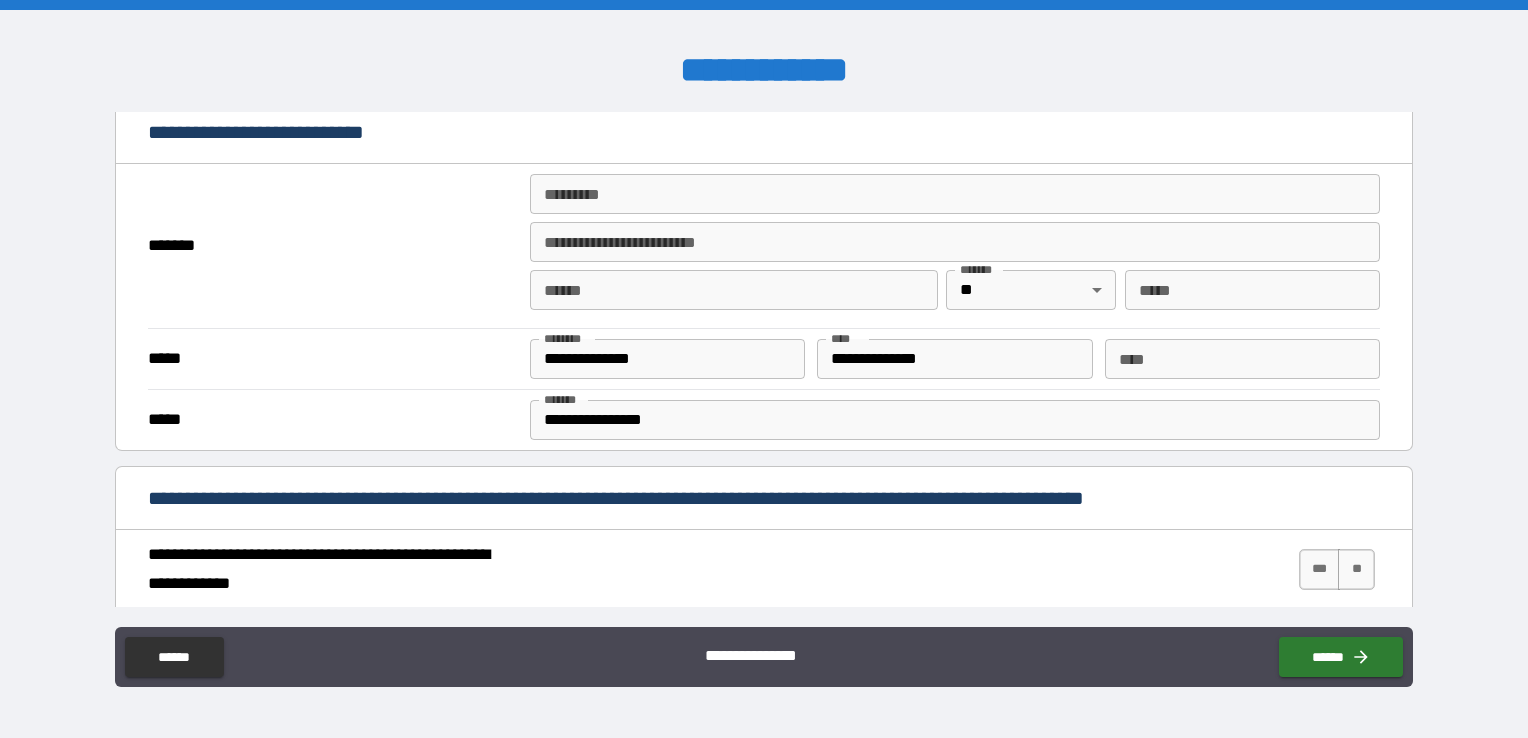 scroll, scrollTop: 432, scrollLeft: 0, axis: vertical 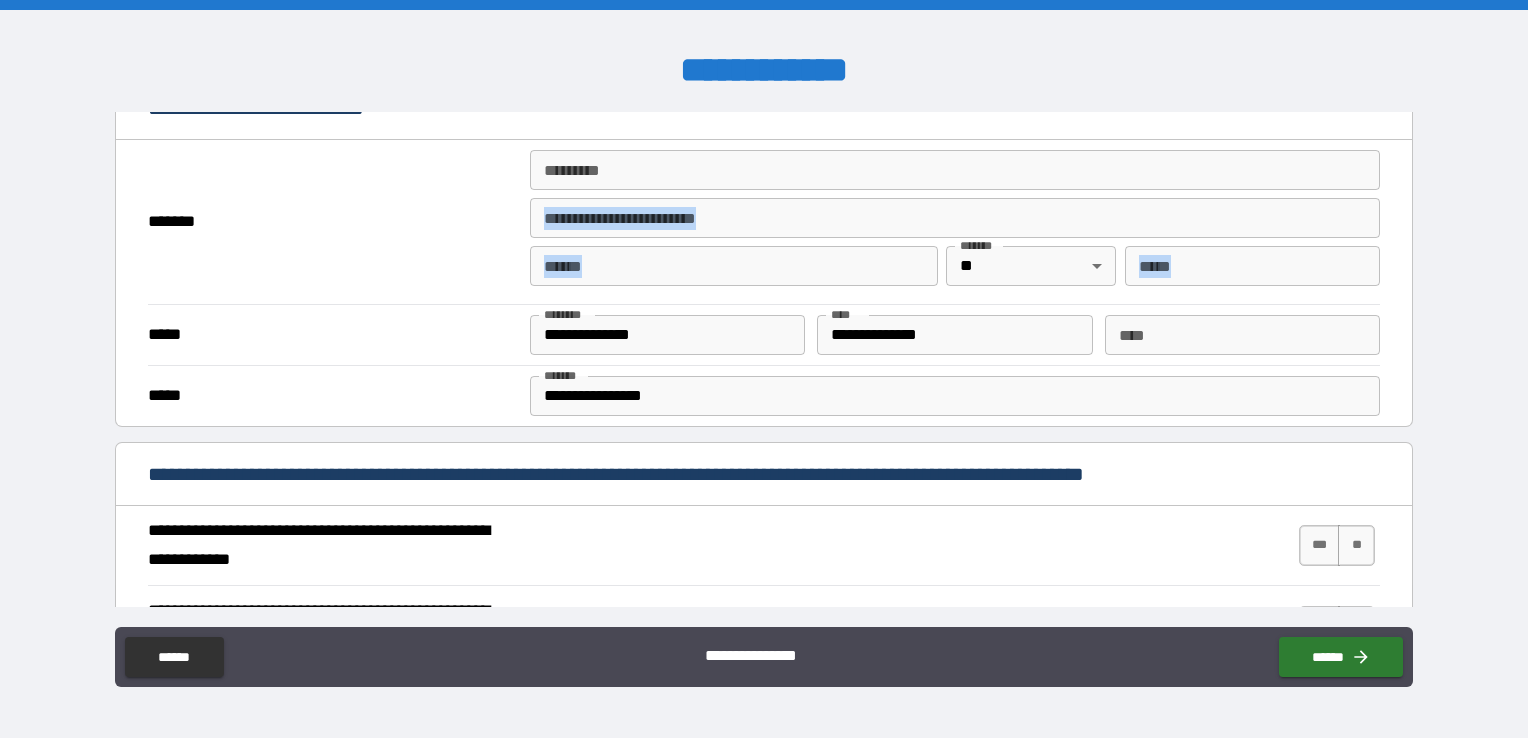 drag, startPoint x: 1400, startPoint y: 298, endPoint x: 1370, endPoint y: 141, distance: 159.84055 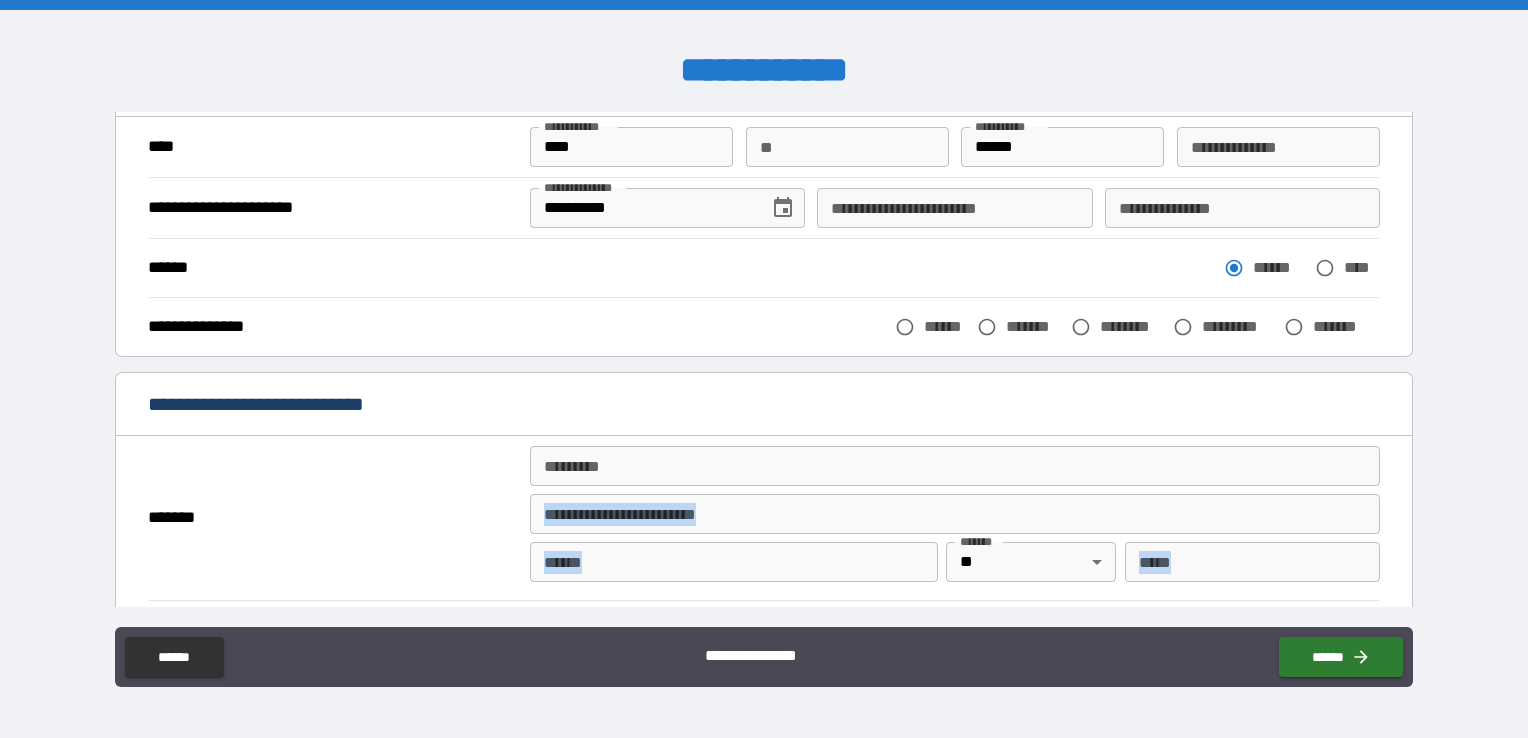 scroll, scrollTop: 0, scrollLeft: 0, axis: both 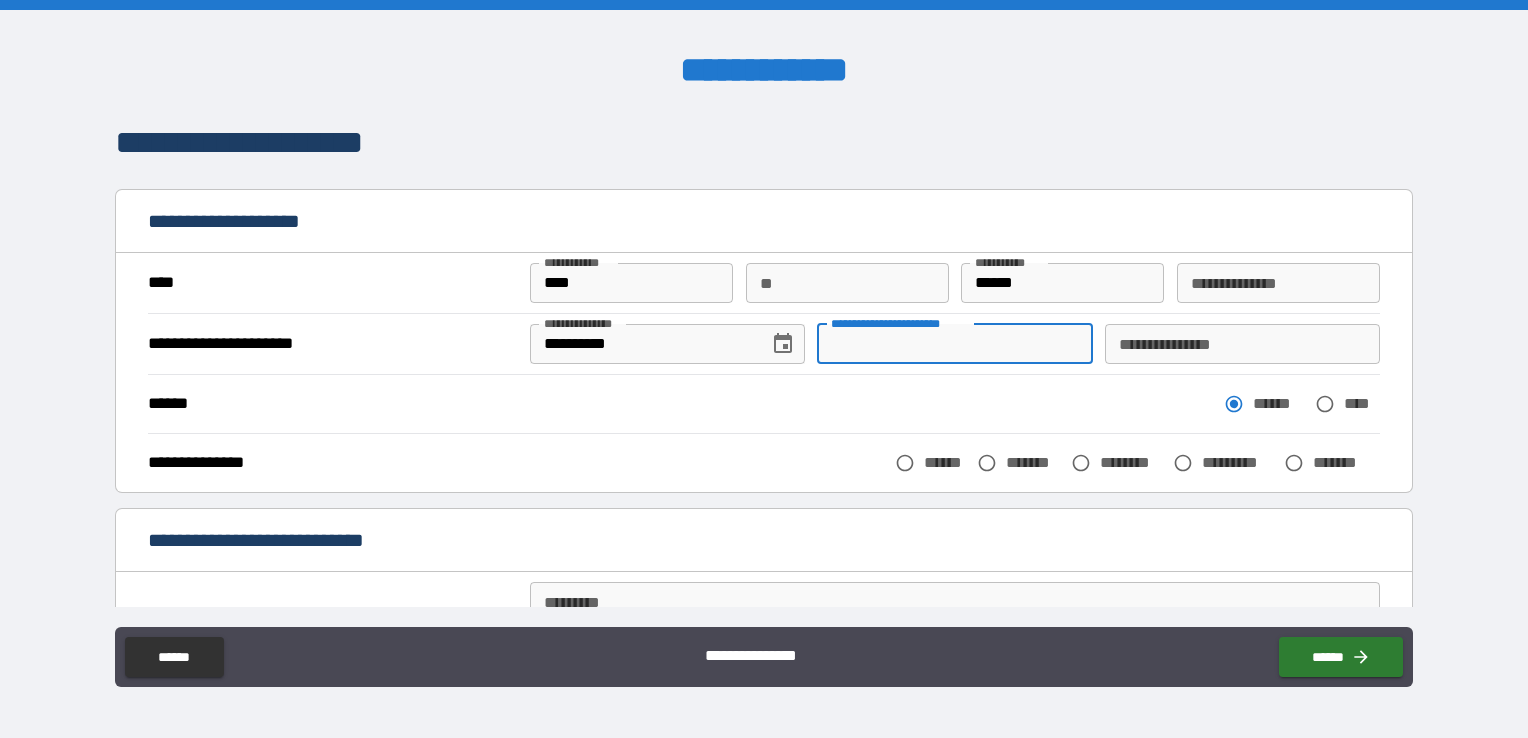 click on "**********" at bounding box center [954, 344] 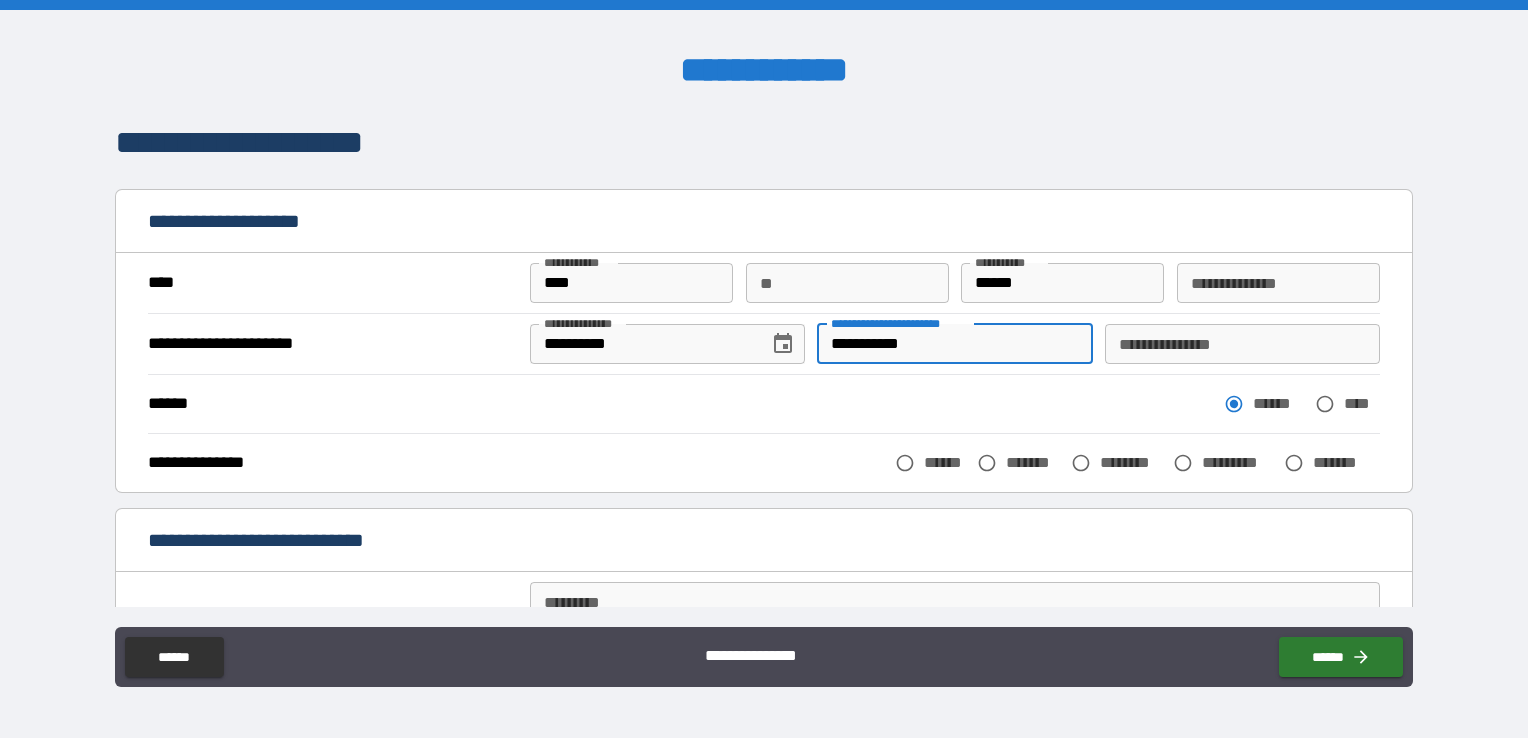 type on "**********" 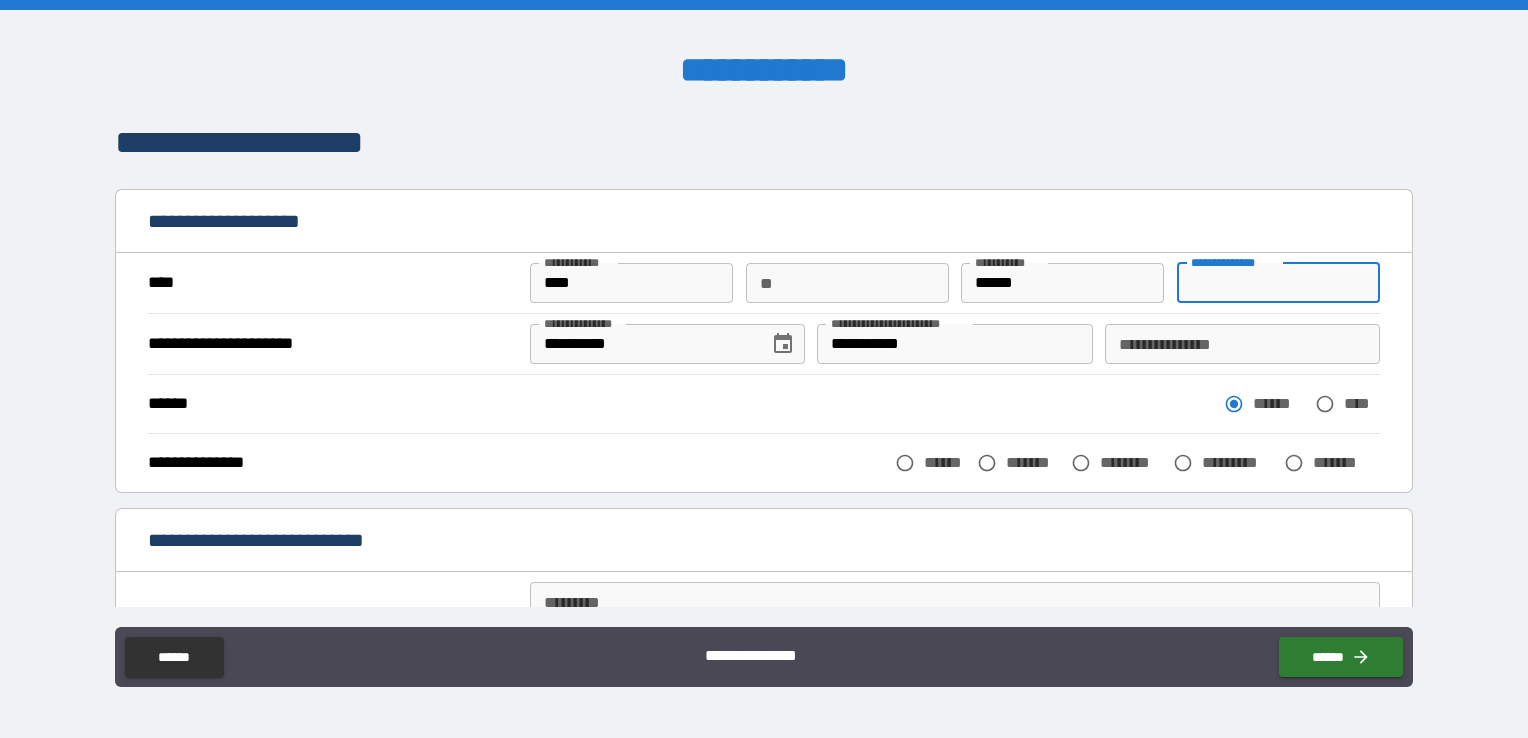 click on "**********" at bounding box center (1278, 283) 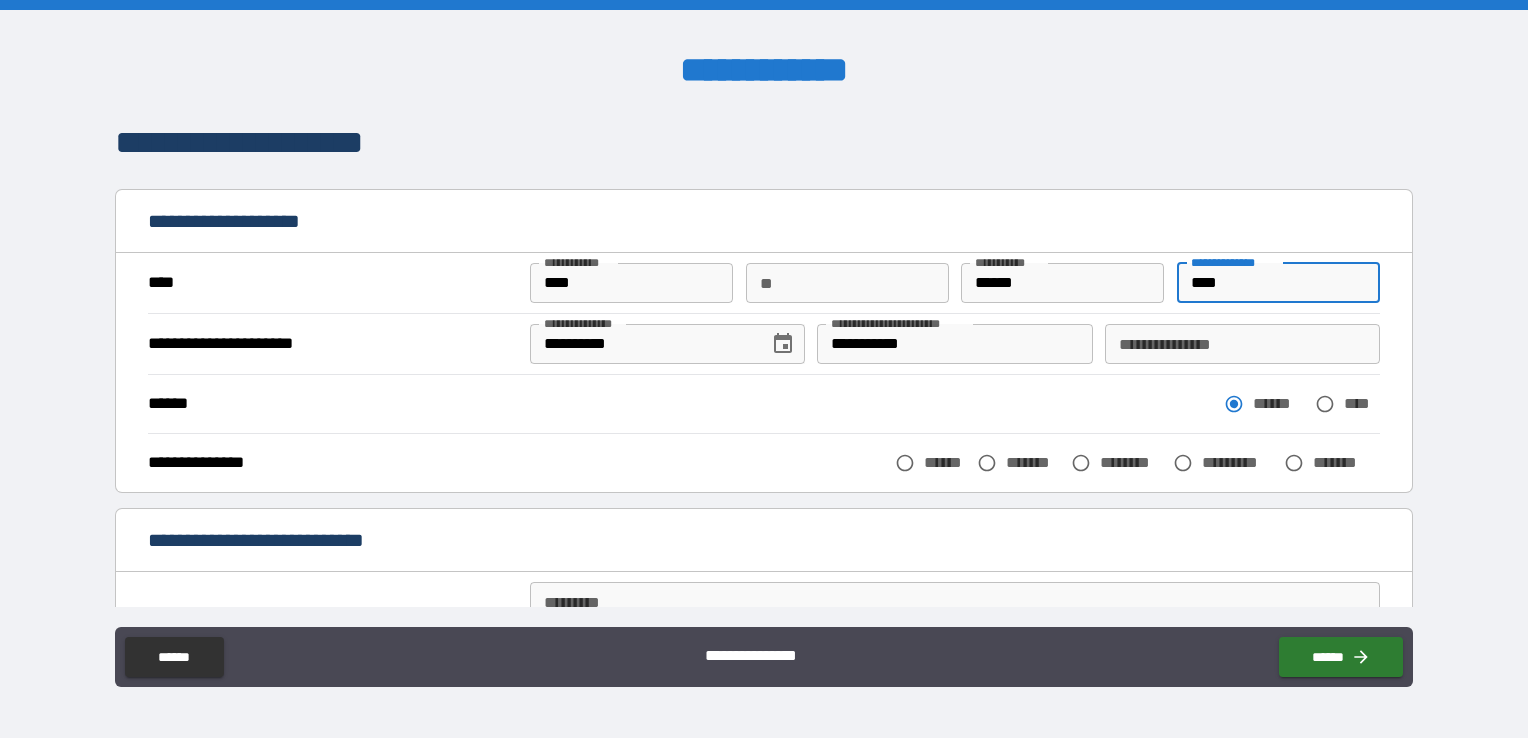 type on "****" 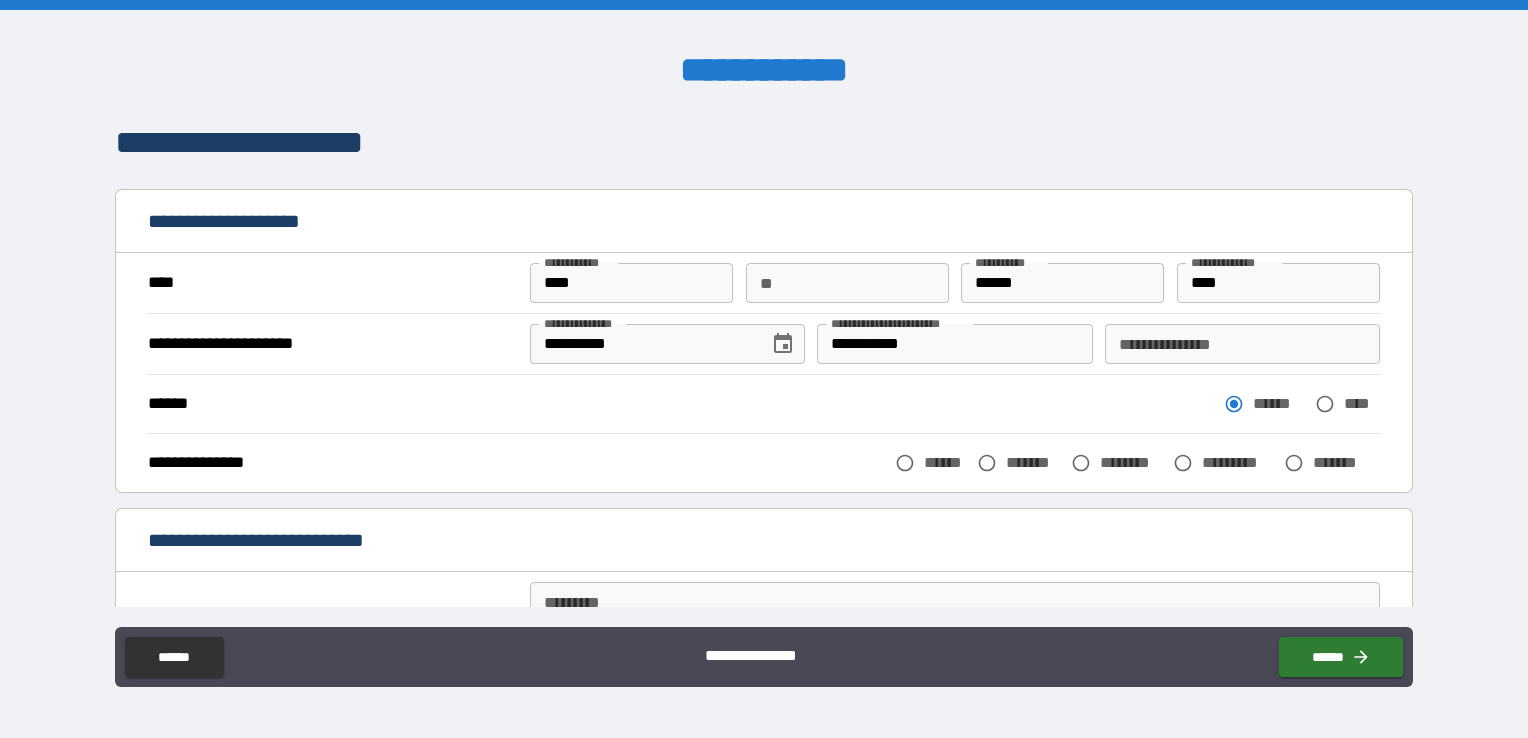 click on "****** ****** ****" at bounding box center (764, 404) 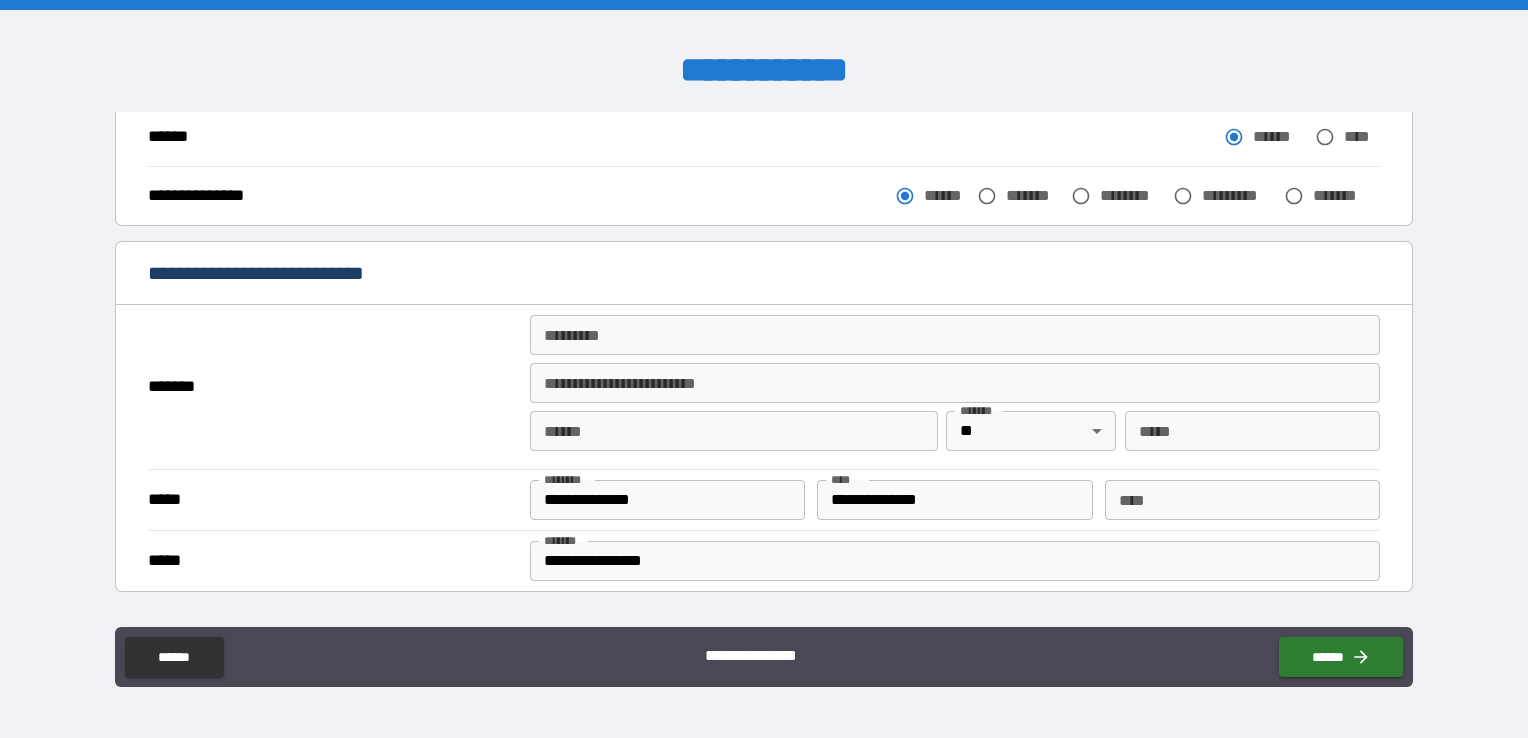 scroll, scrollTop: 324, scrollLeft: 0, axis: vertical 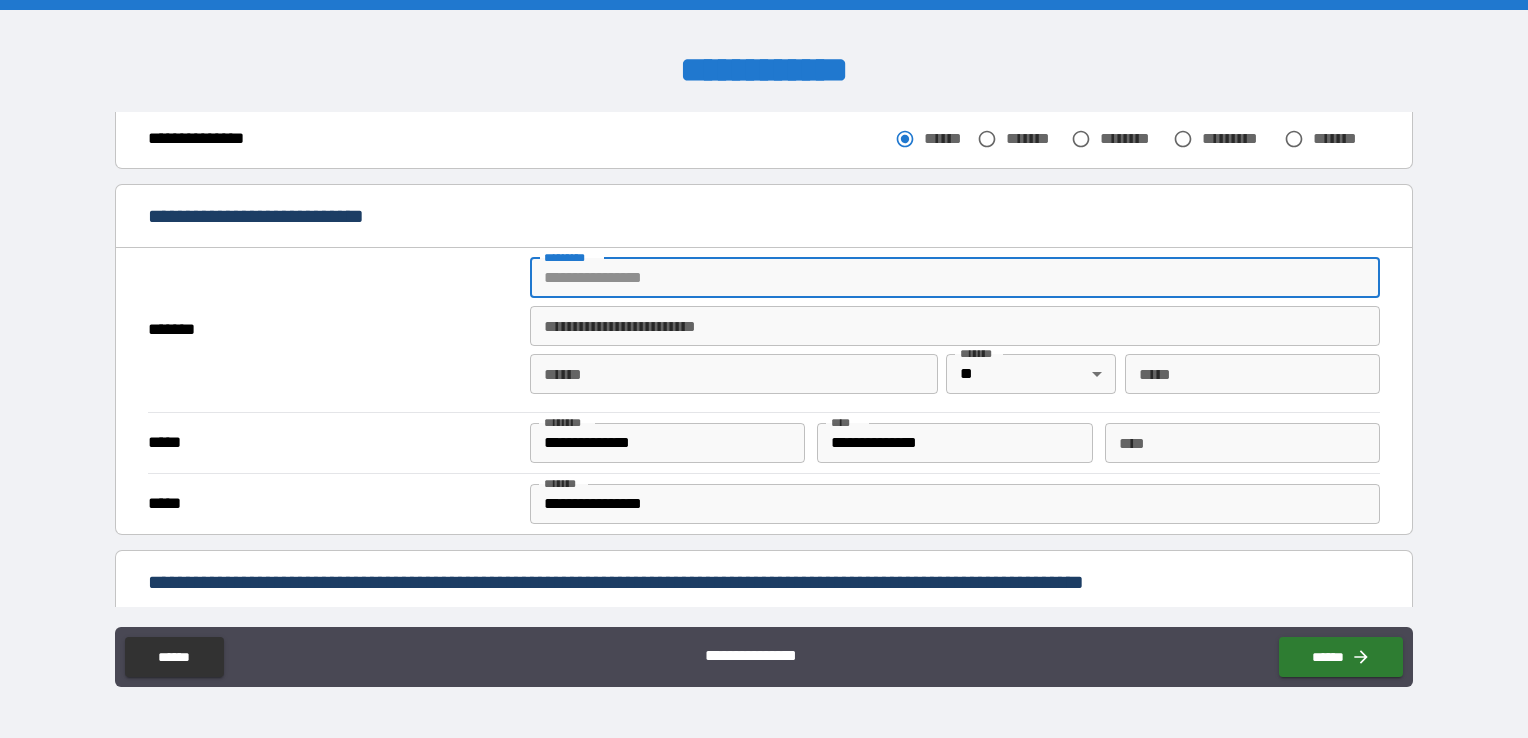click on "*******   *" at bounding box center (955, 278) 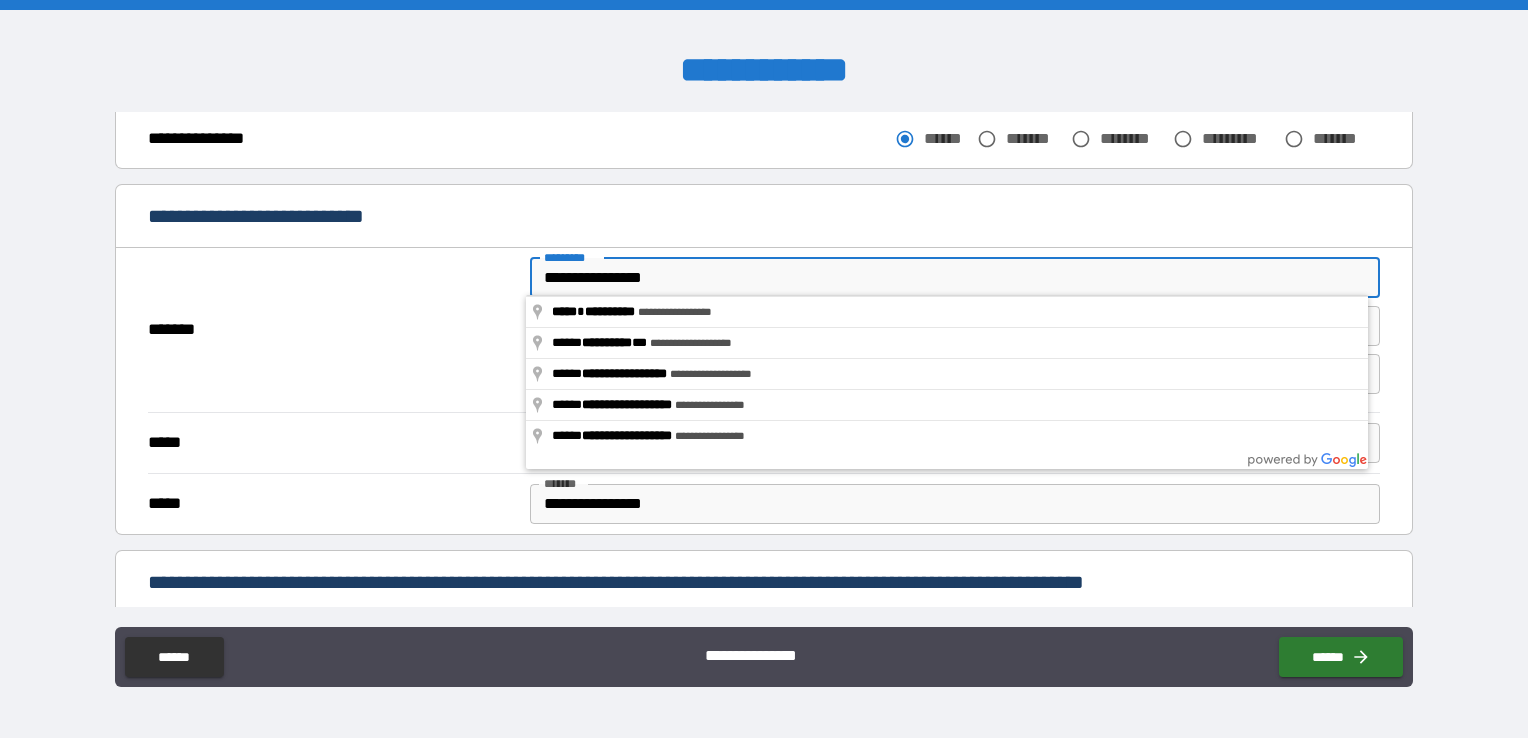 type on "**********" 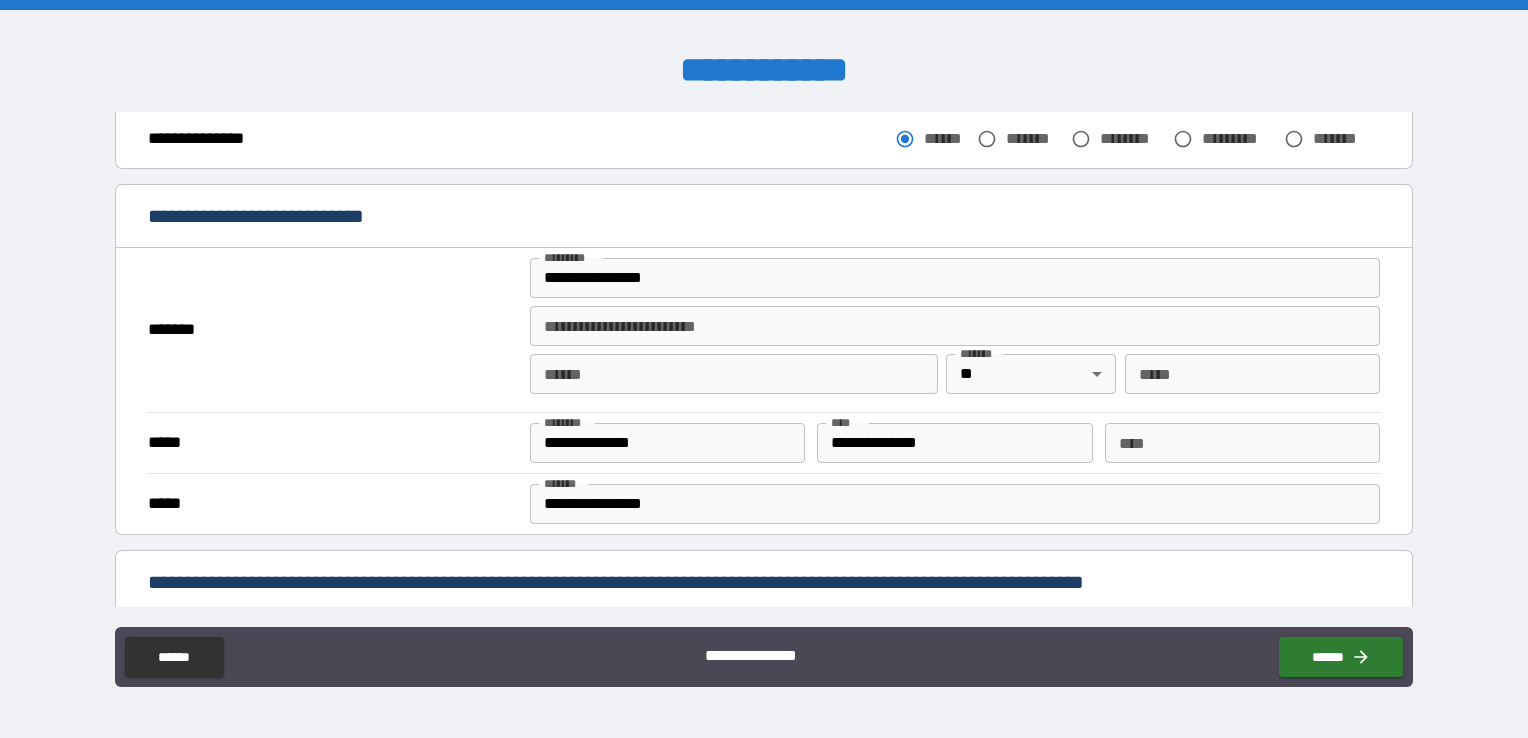 click on "****   *" at bounding box center (734, 374) 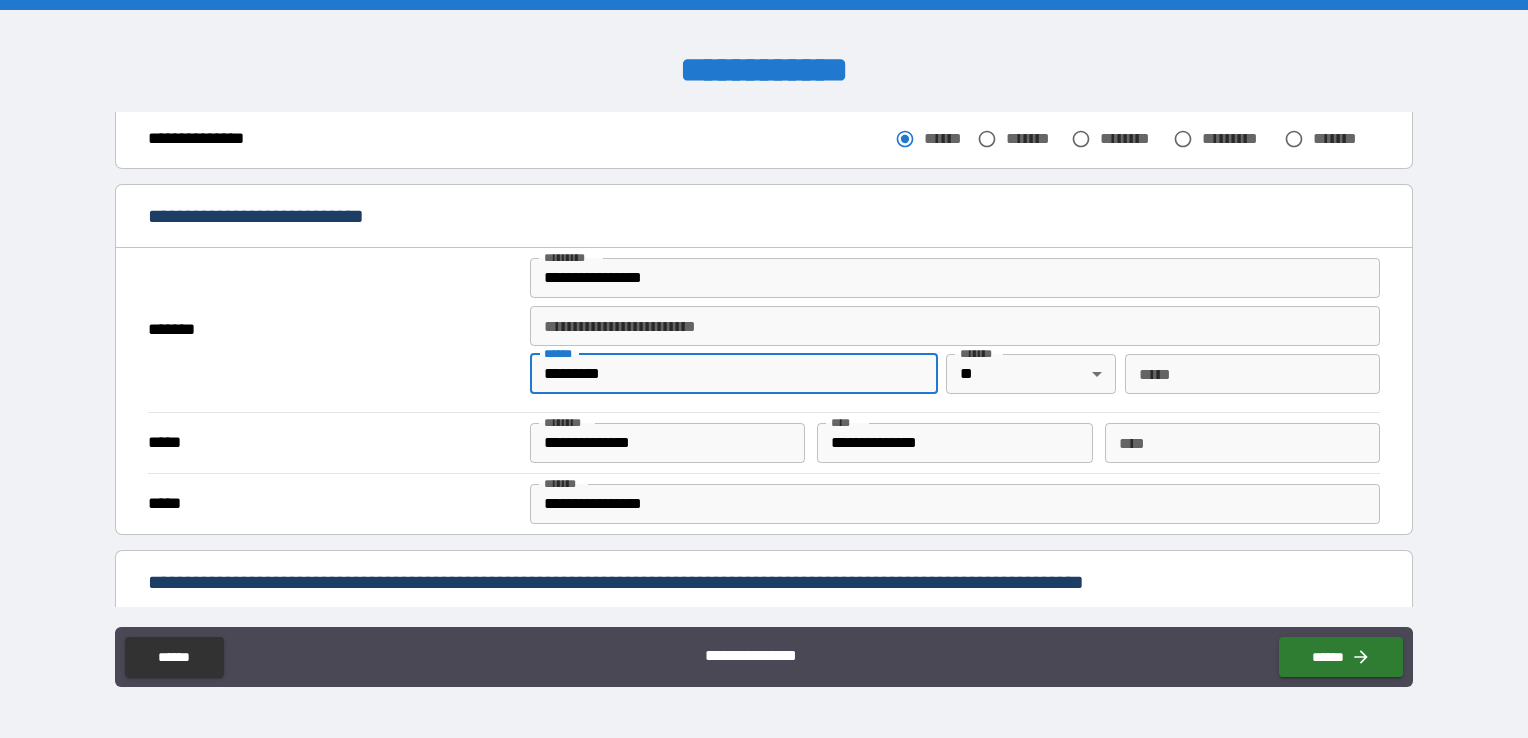 type on "*********" 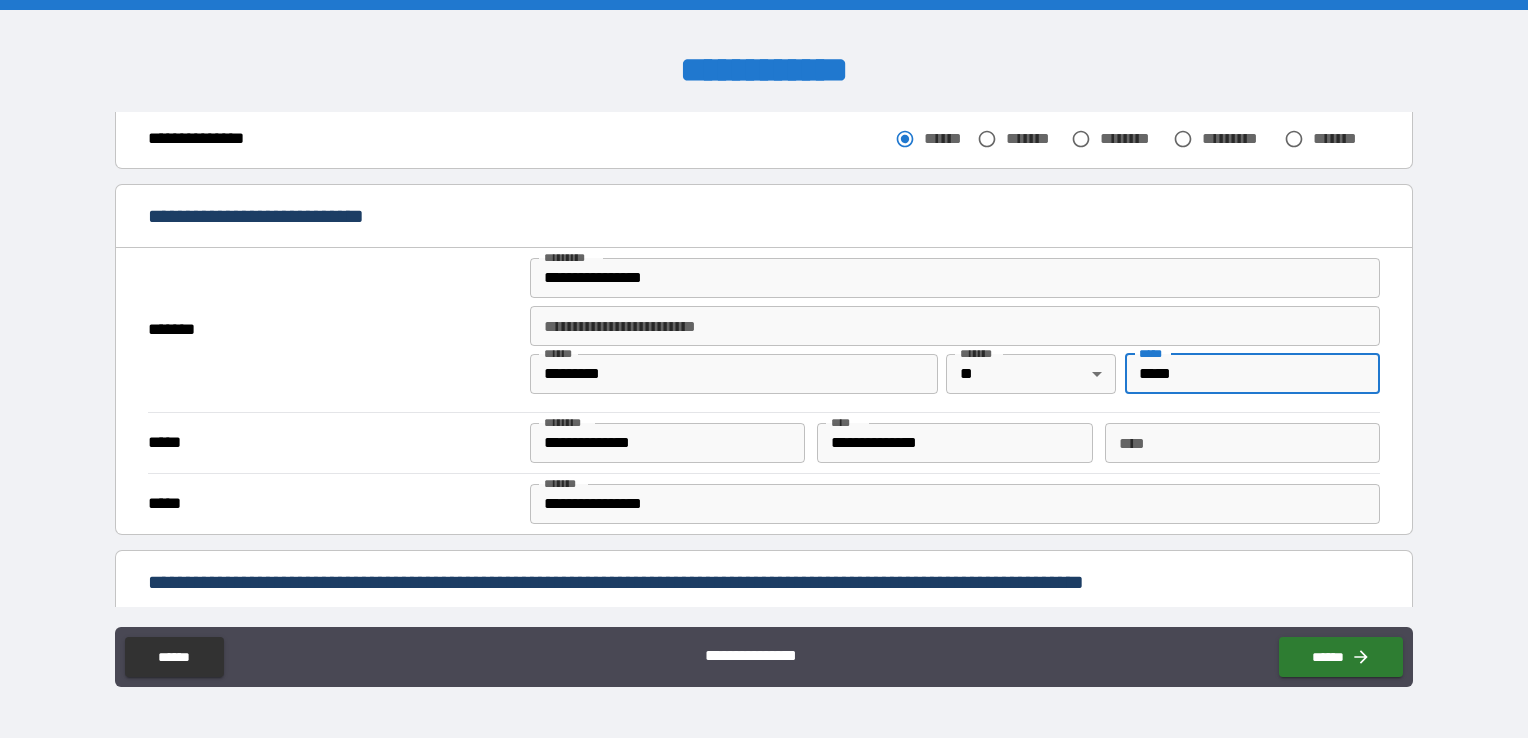 type on "*****" 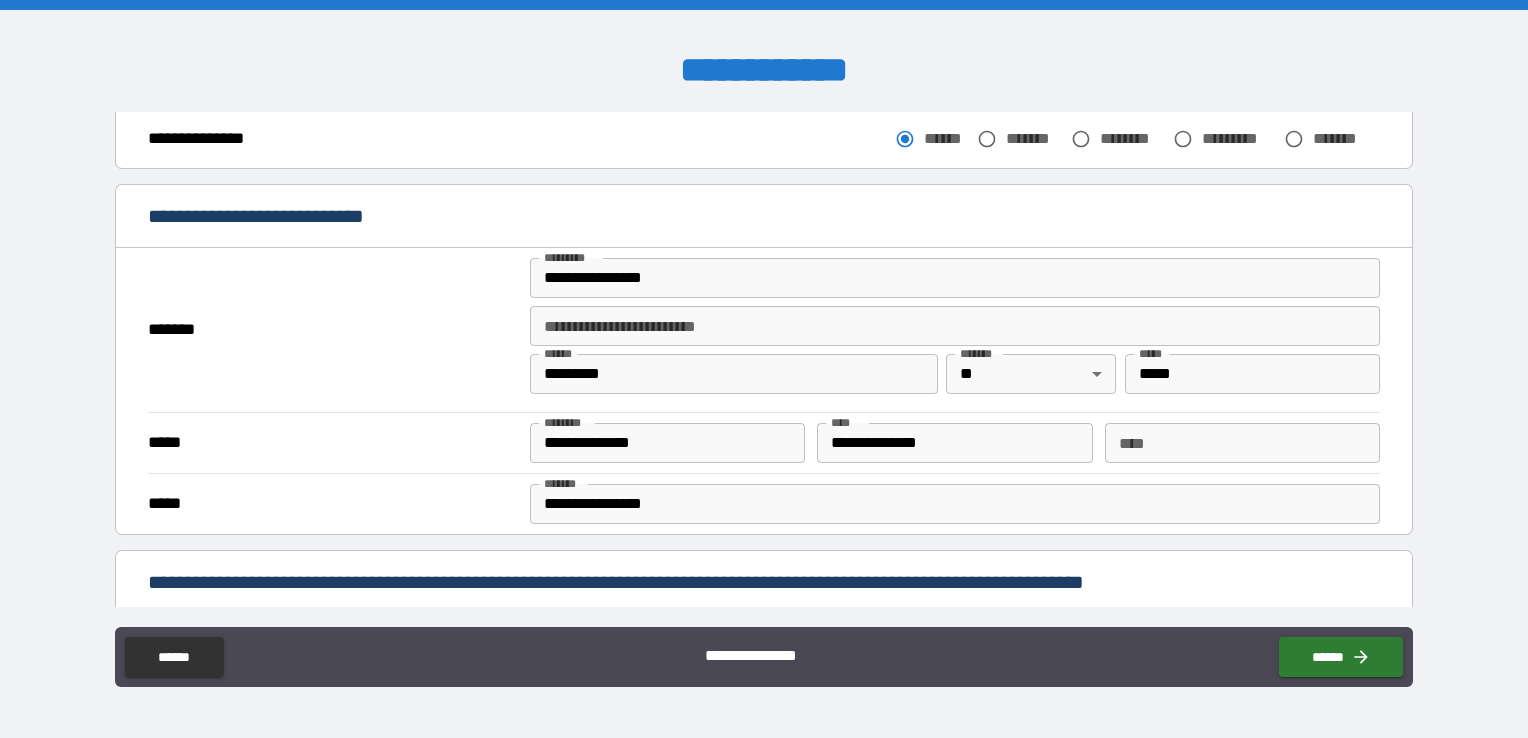 click on "**********" at bounding box center [764, 442] 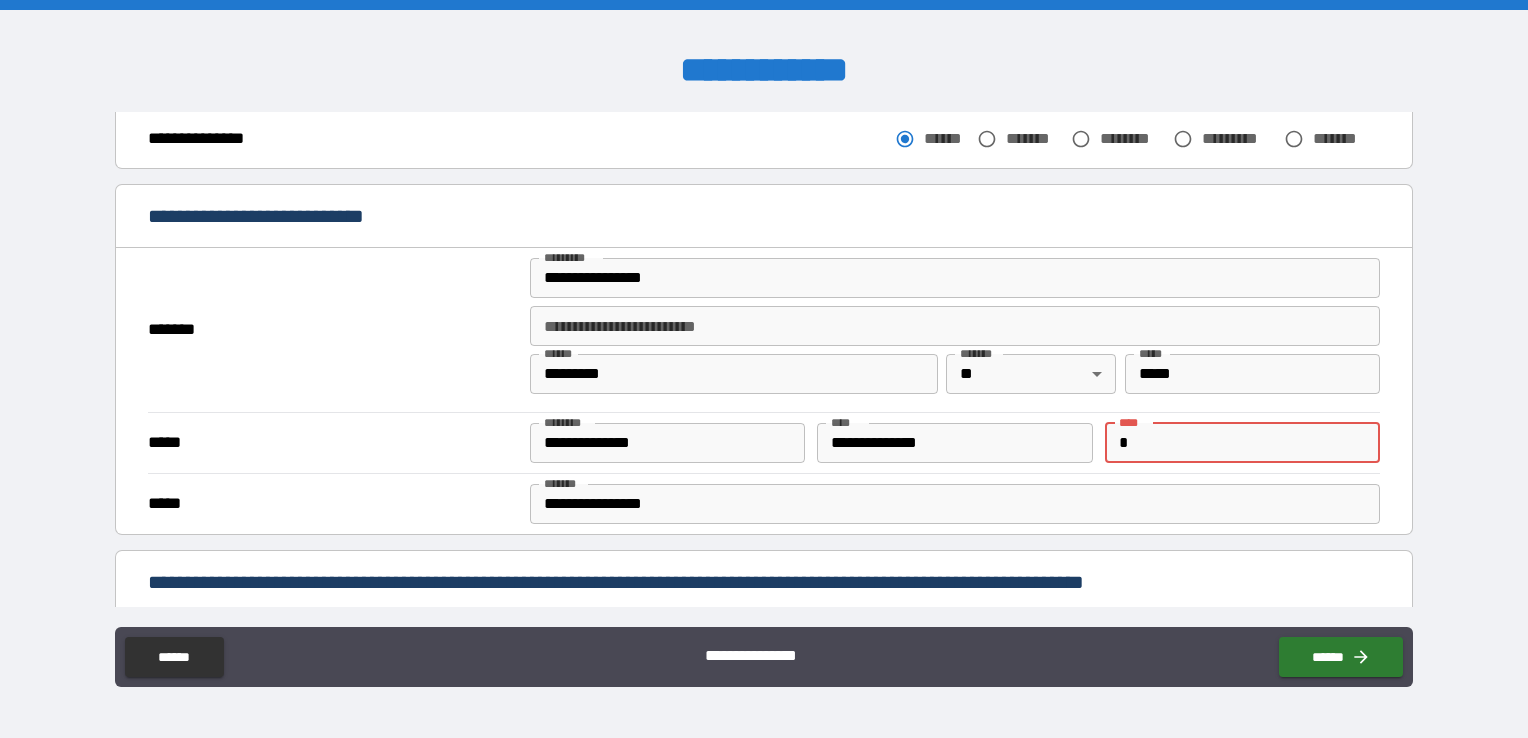 click on "*" at bounding box center (1242, 443) 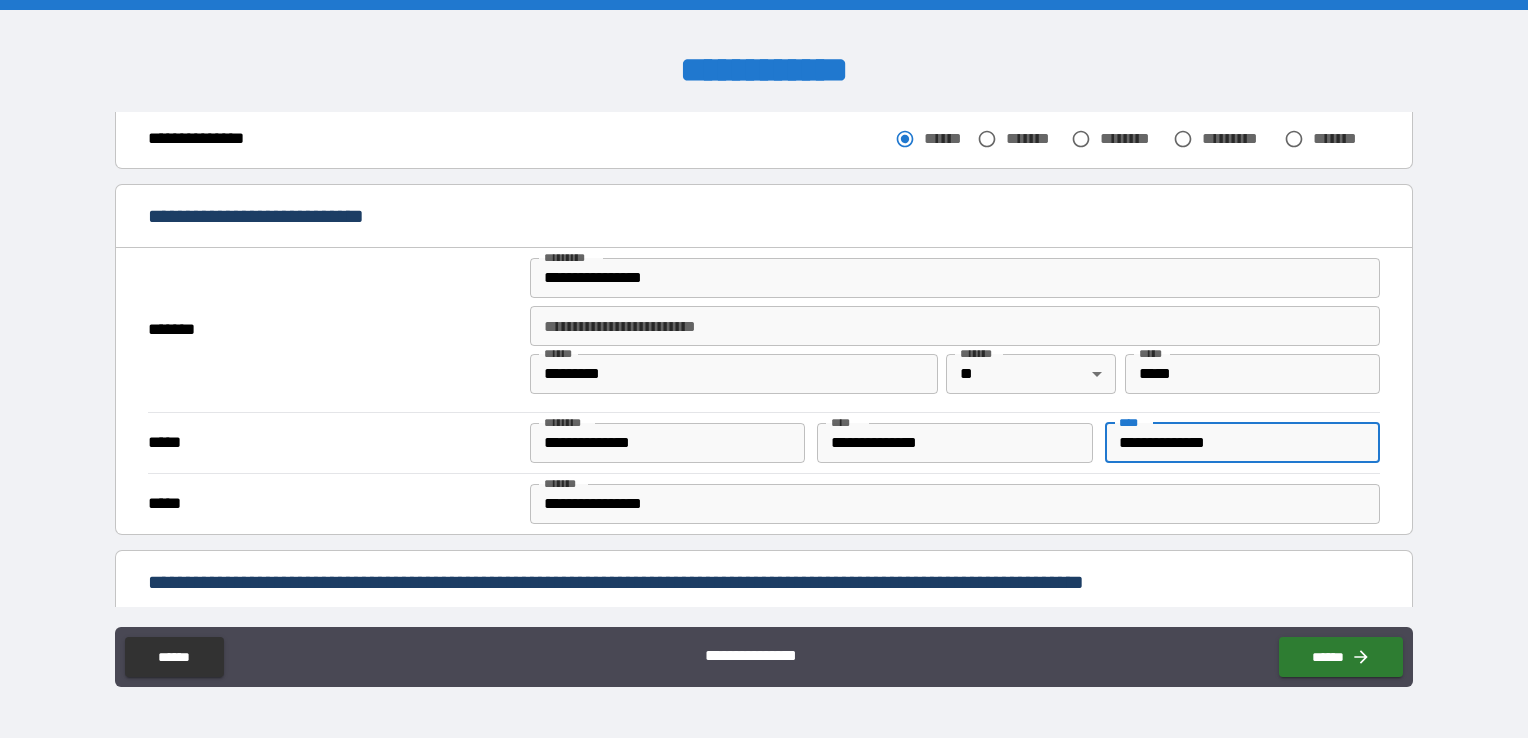 type on "**********" 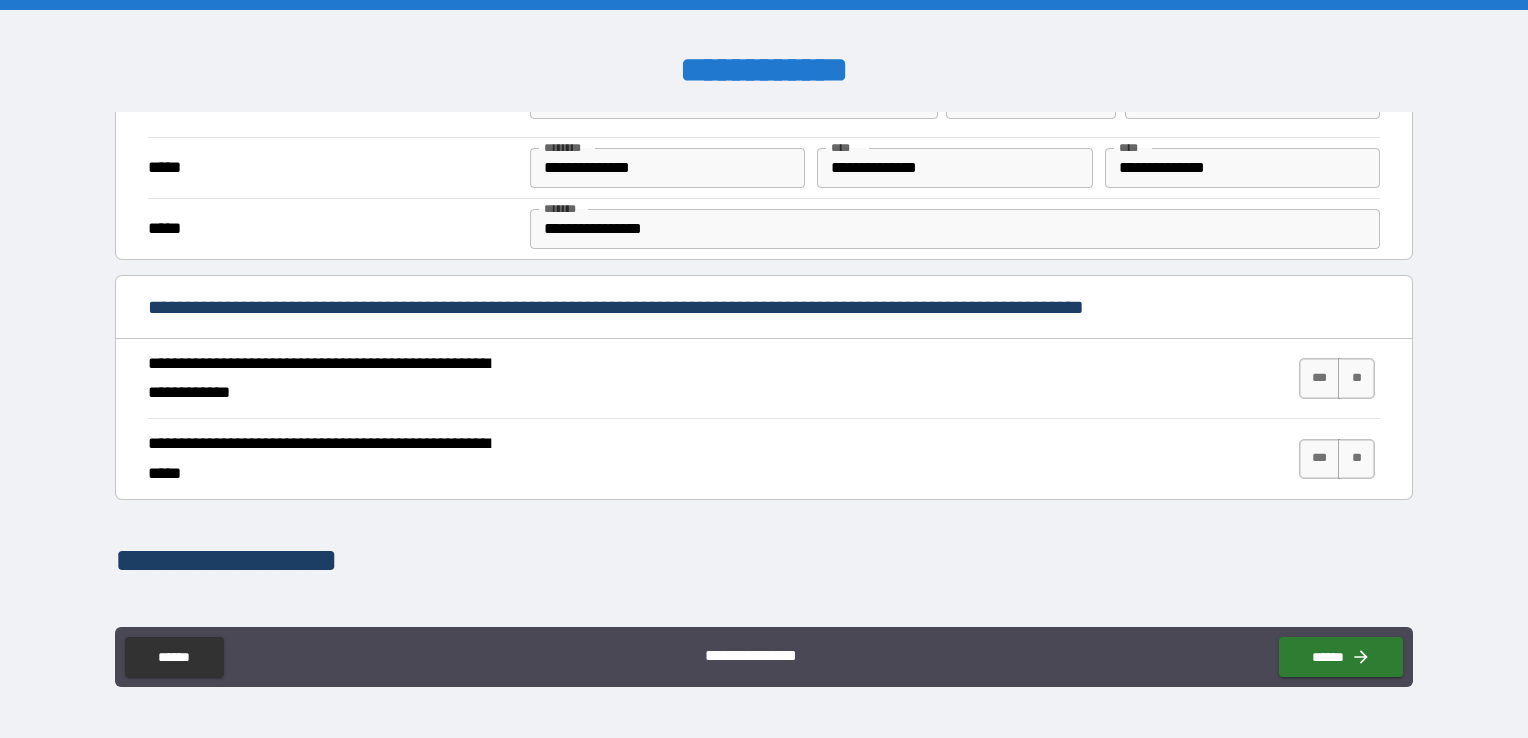 scroll, scrollTop: 616, scrollLeft: 0, axis: vertical 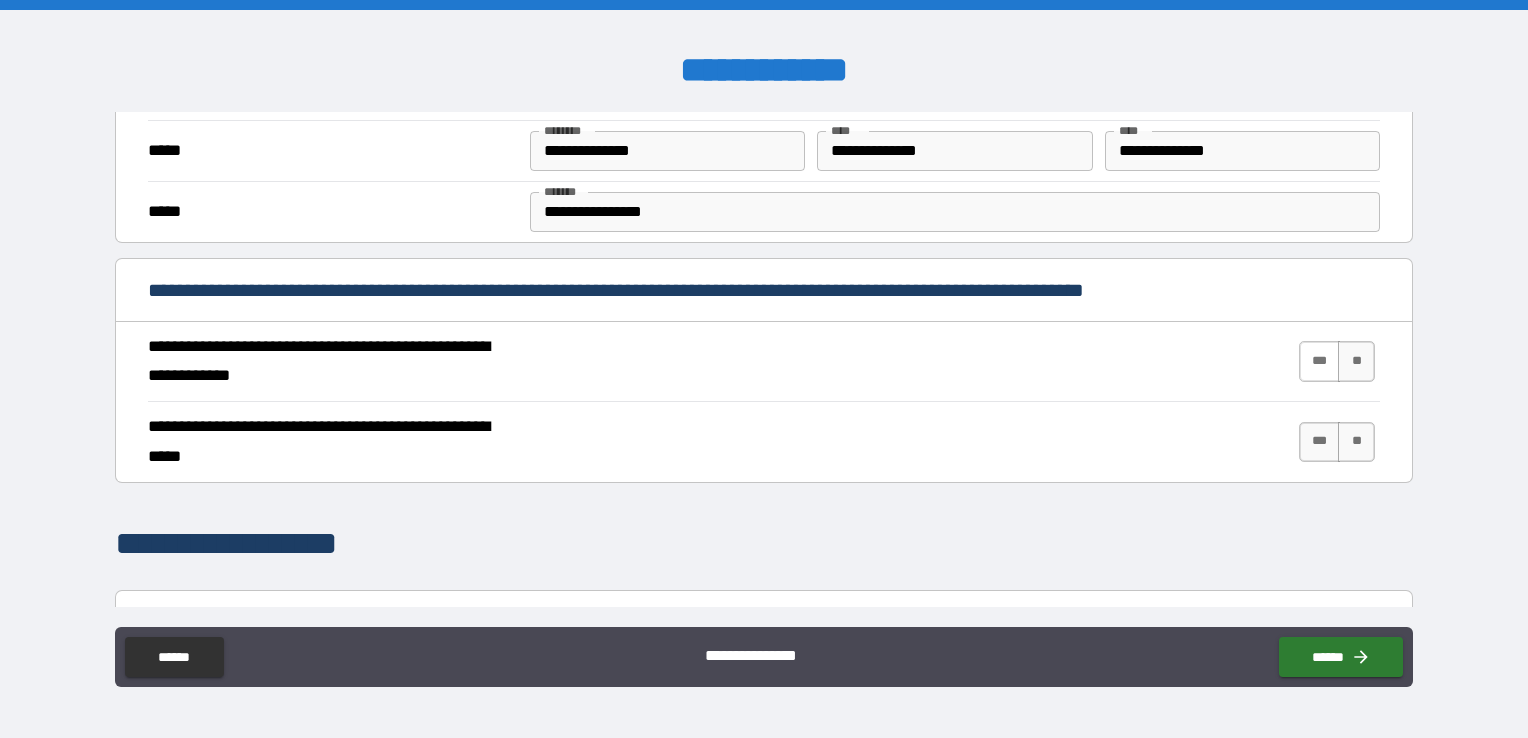 click on "***" at bounding box center [1320, 361] 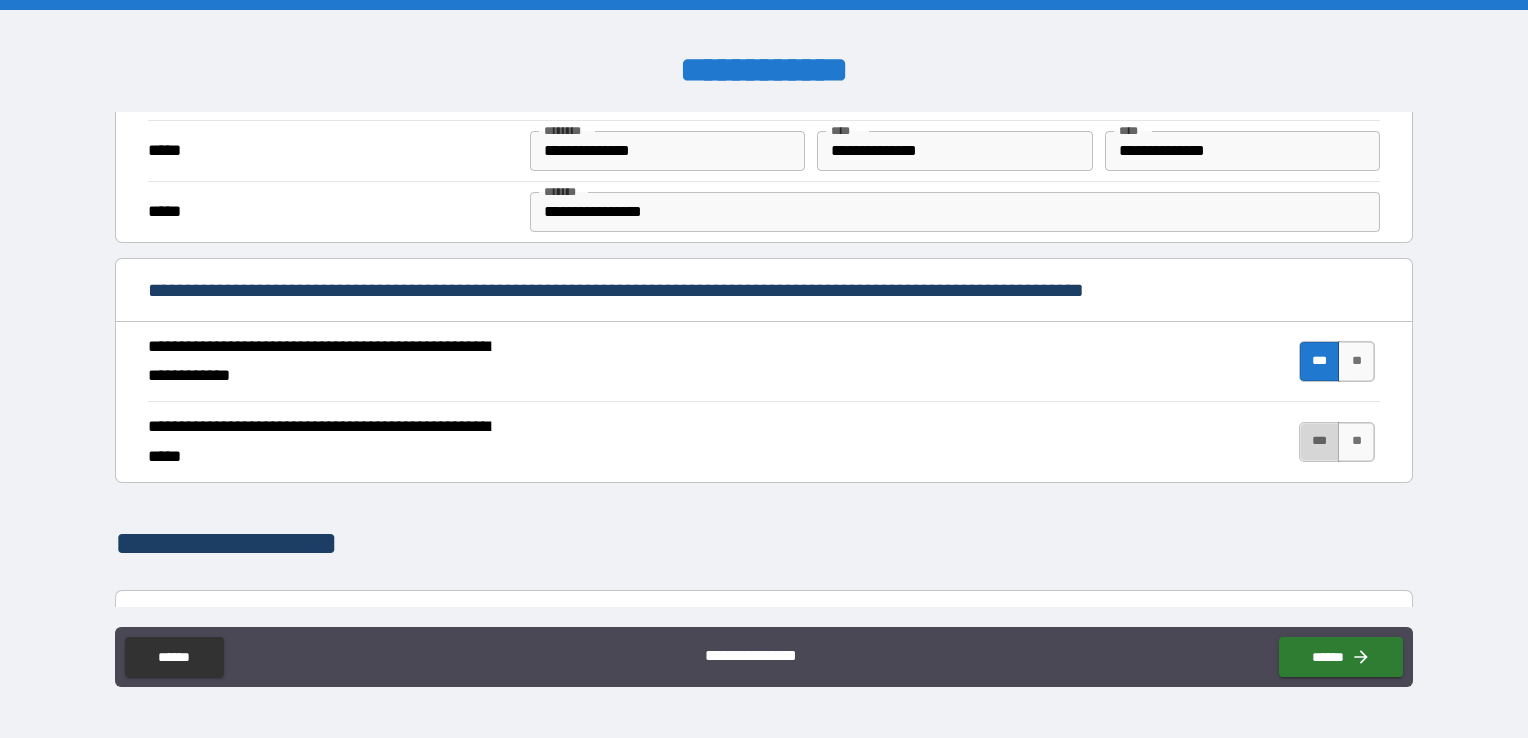 click on "***" at bounding box center (1320, 442) 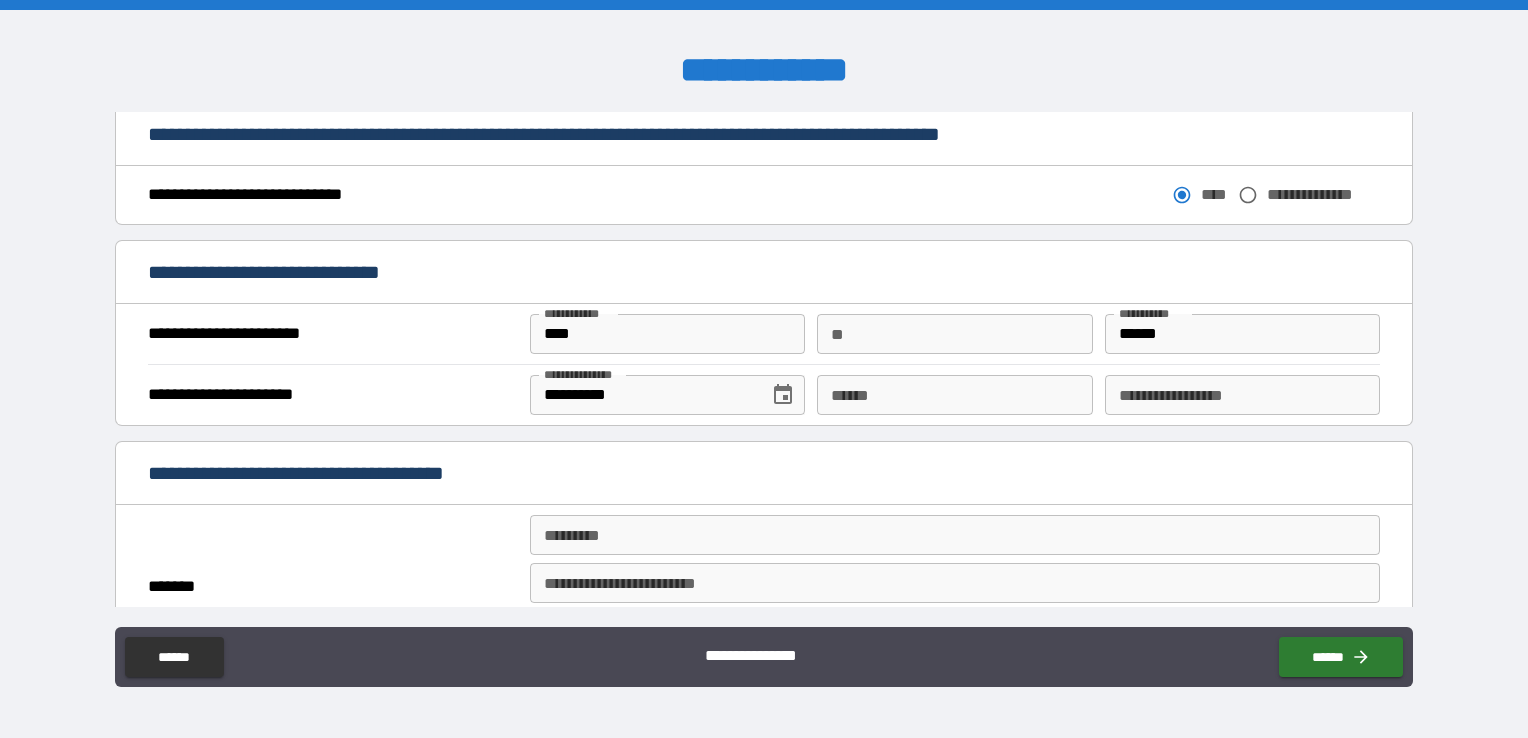 scroll, scrollTop: 1125, scrollLeft: 0, axis: vertical 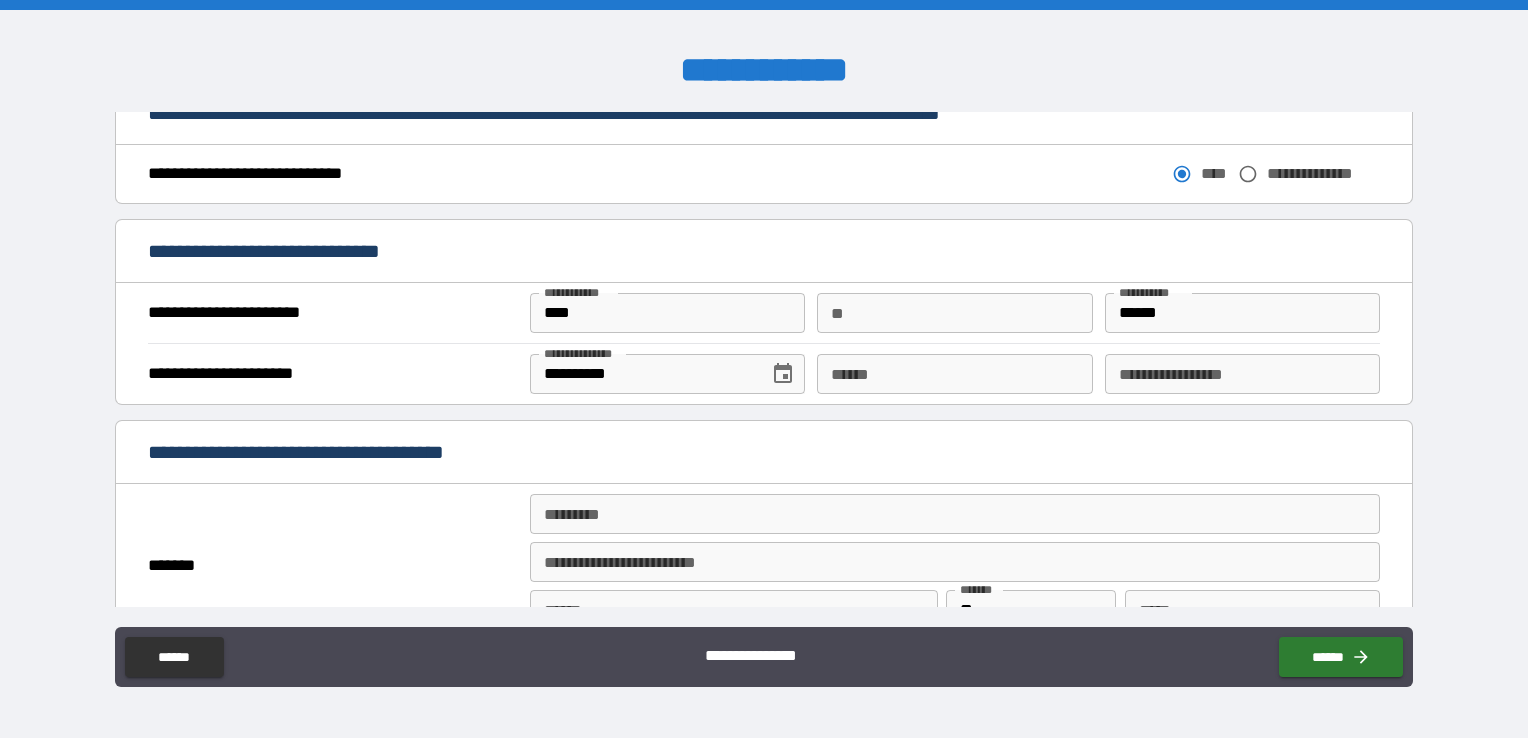 click on "****   *" at bounding box center [954, 374] 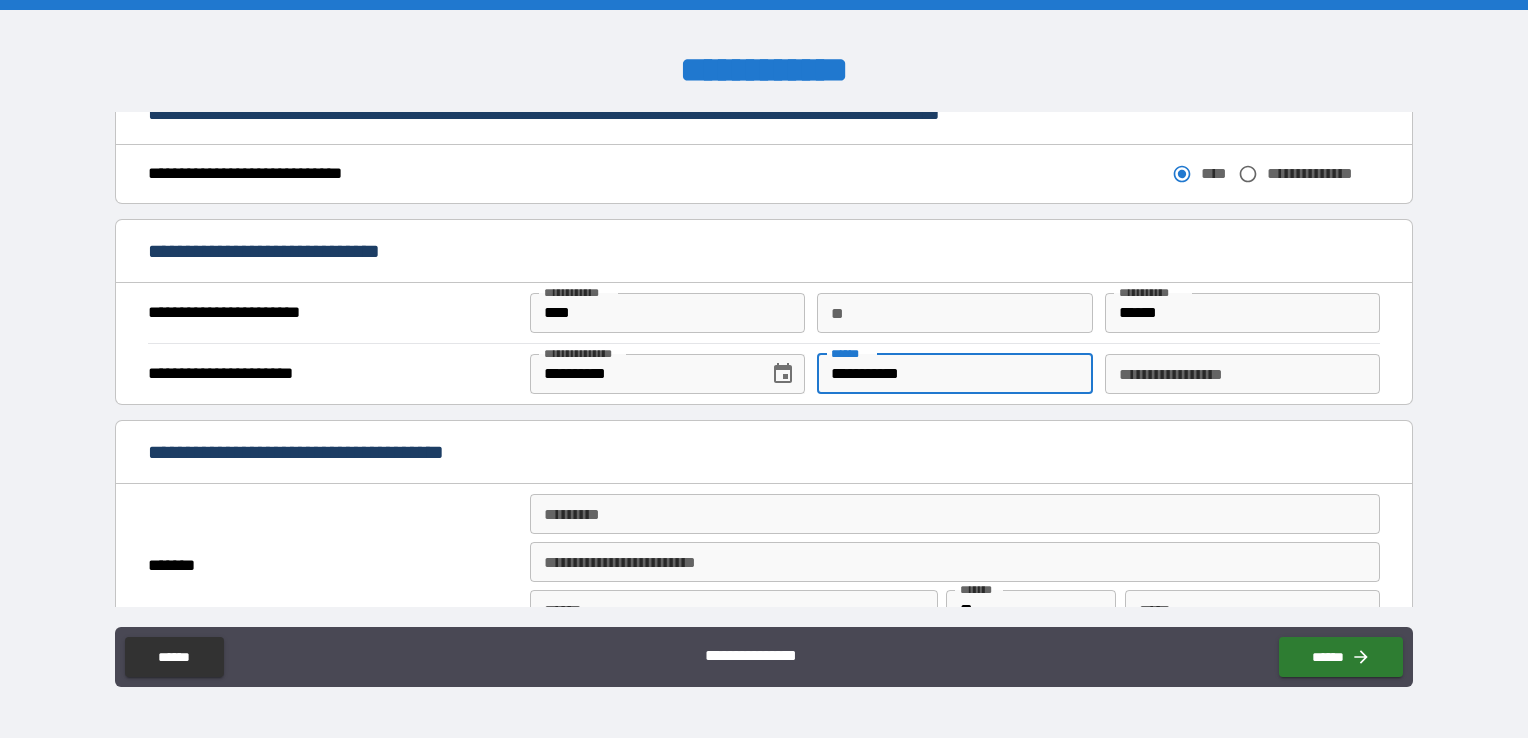 type on "**********" 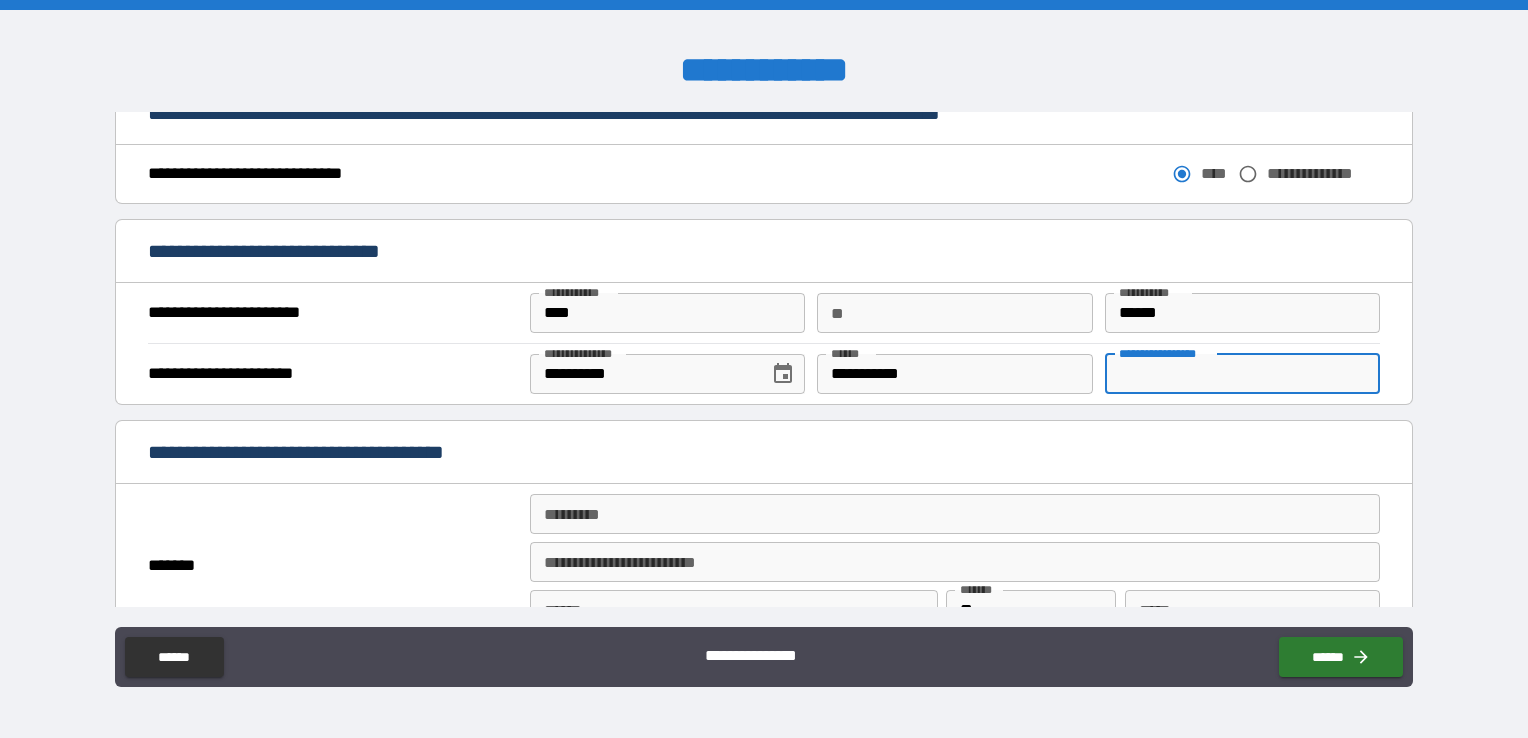 drag, startPoint x: 1255, startPoint y: 368, endPoint x: 1227, endPoint y: 369, distance: 28.01785 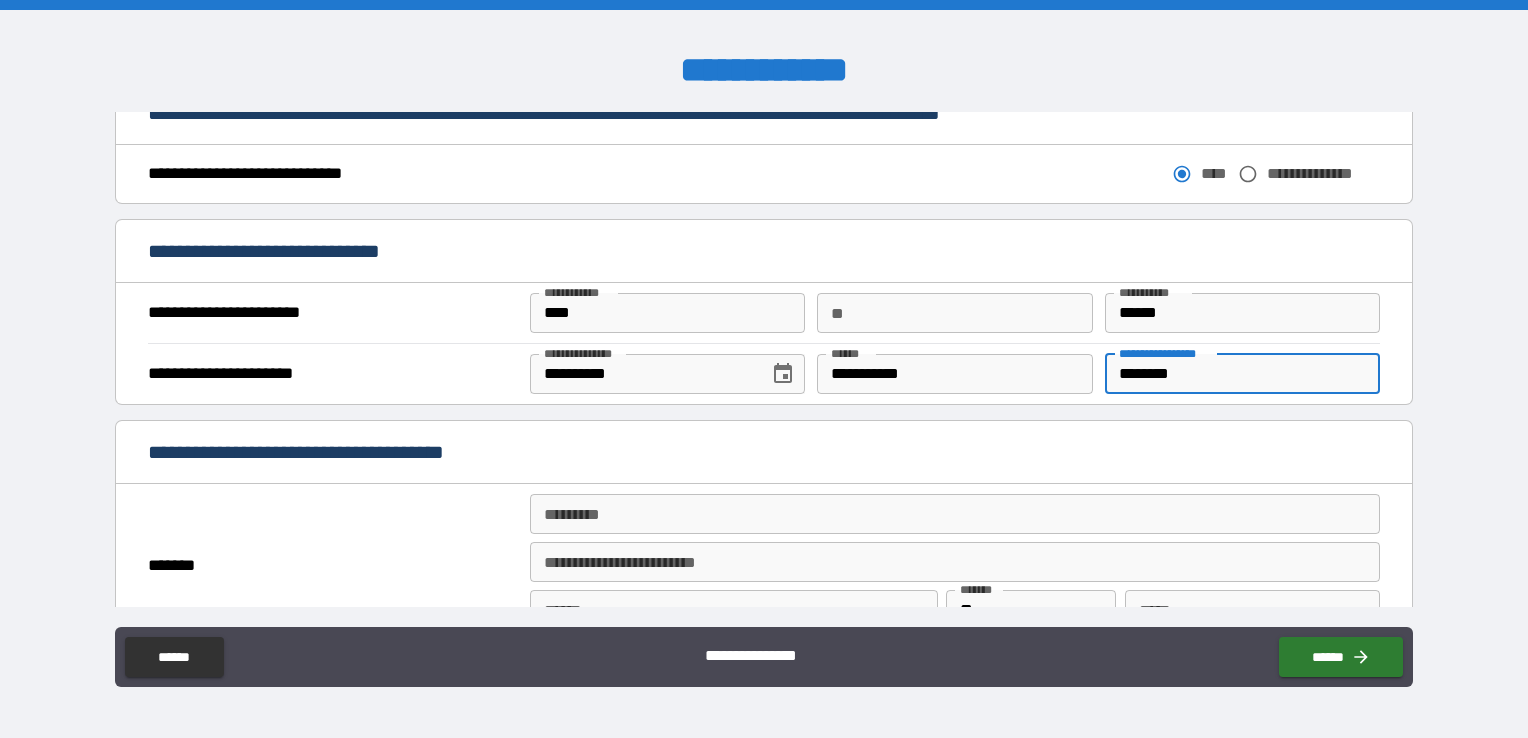 drag, startPoint x: 1198, startPoint y: 373, endPoint x: 1087, endPoint y: 364, distance: 111.364265 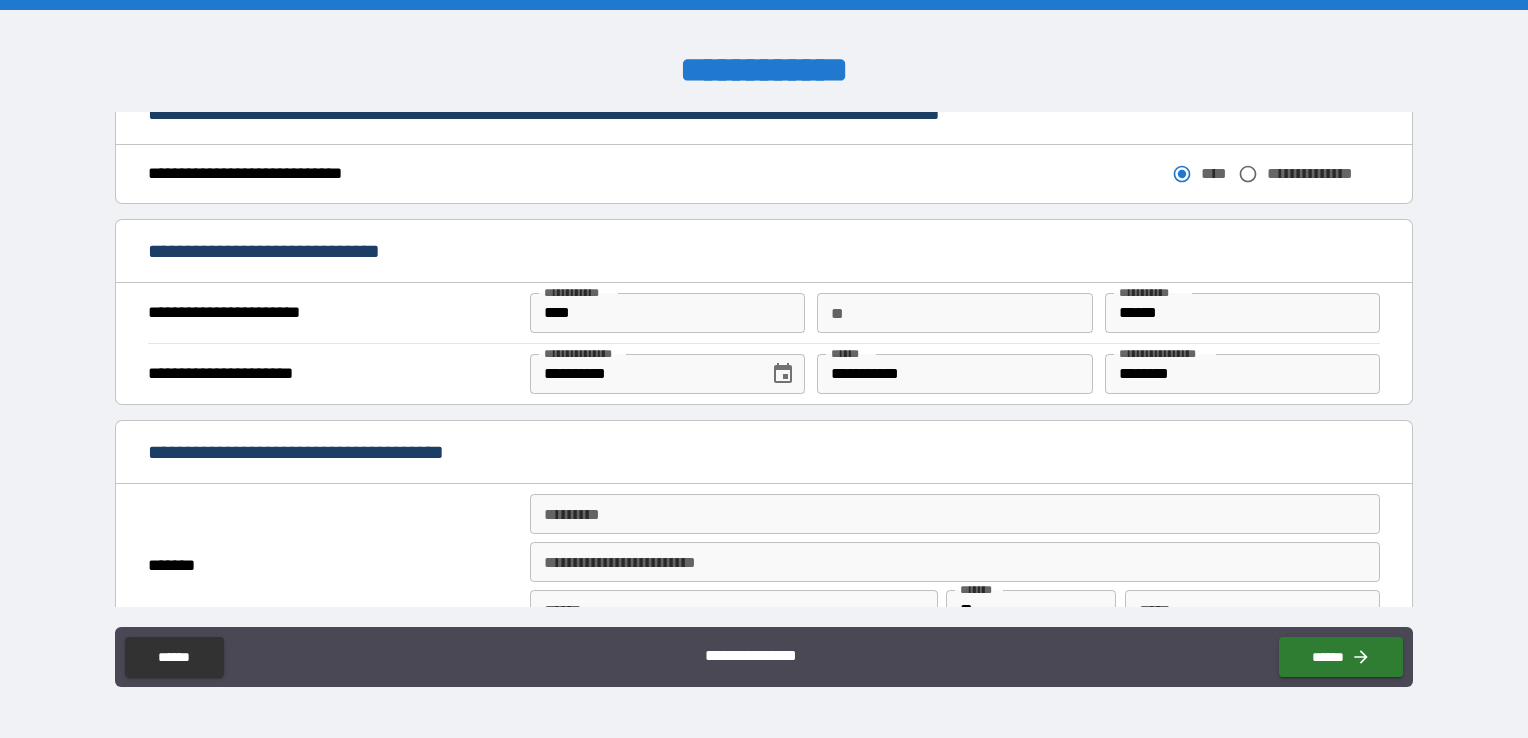 scroll, scrollTop: 692, scrollLeft: 0, axis: vertical 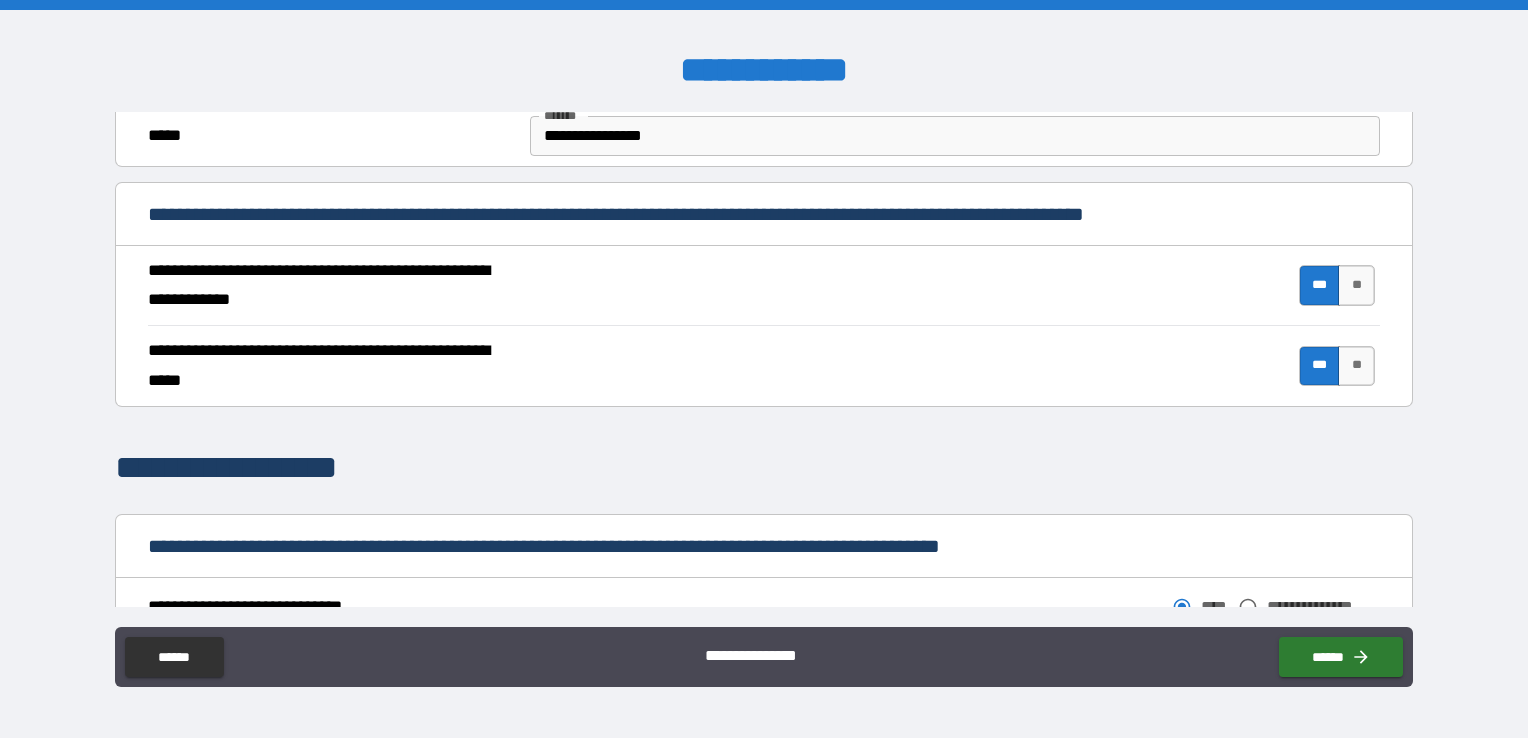 drag, startPoint x: 1415, startPoint y: 284, endPoint x: 1408, endPoint y: 136, distance: 148.16545 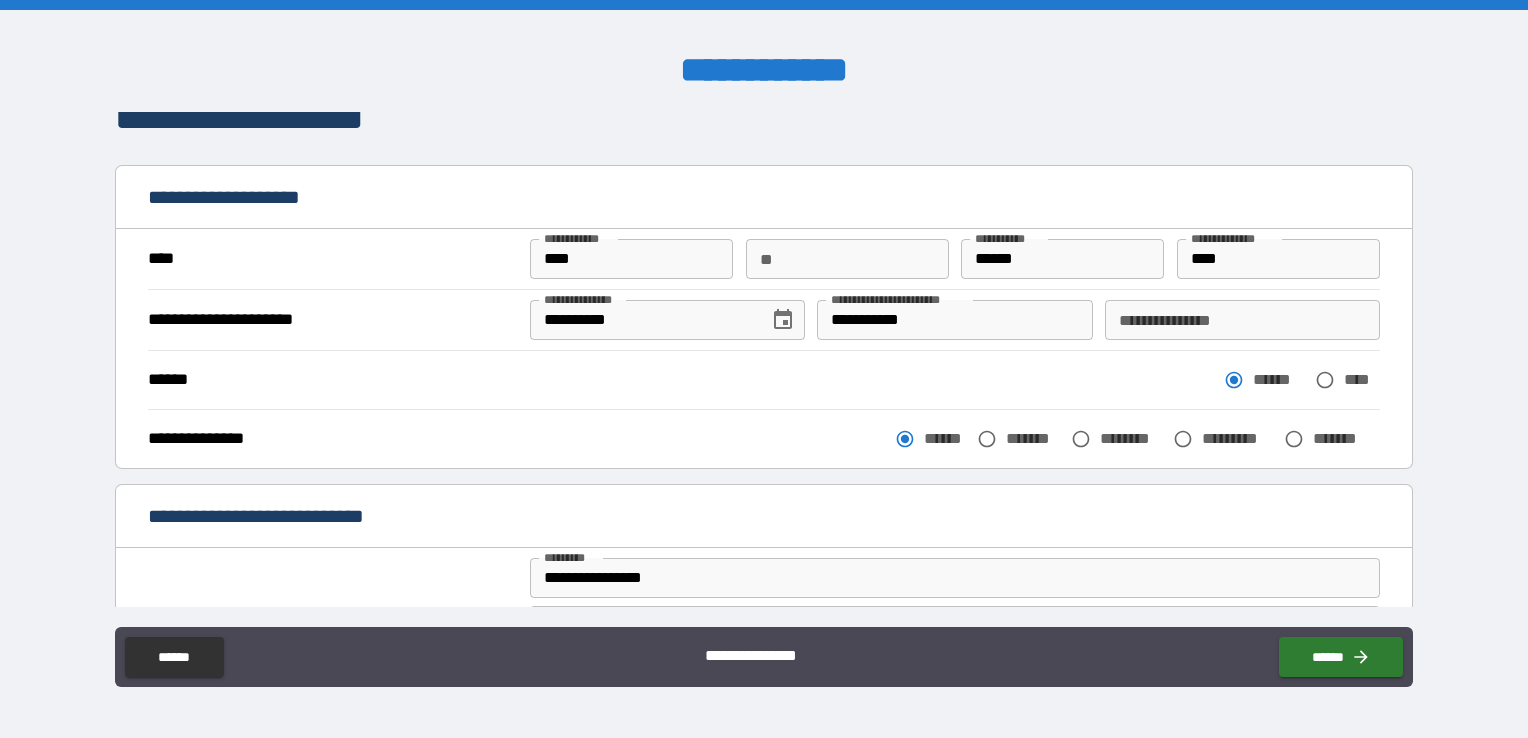 scroll, scrollTop: 0, scrollLeft: 0, axis: both 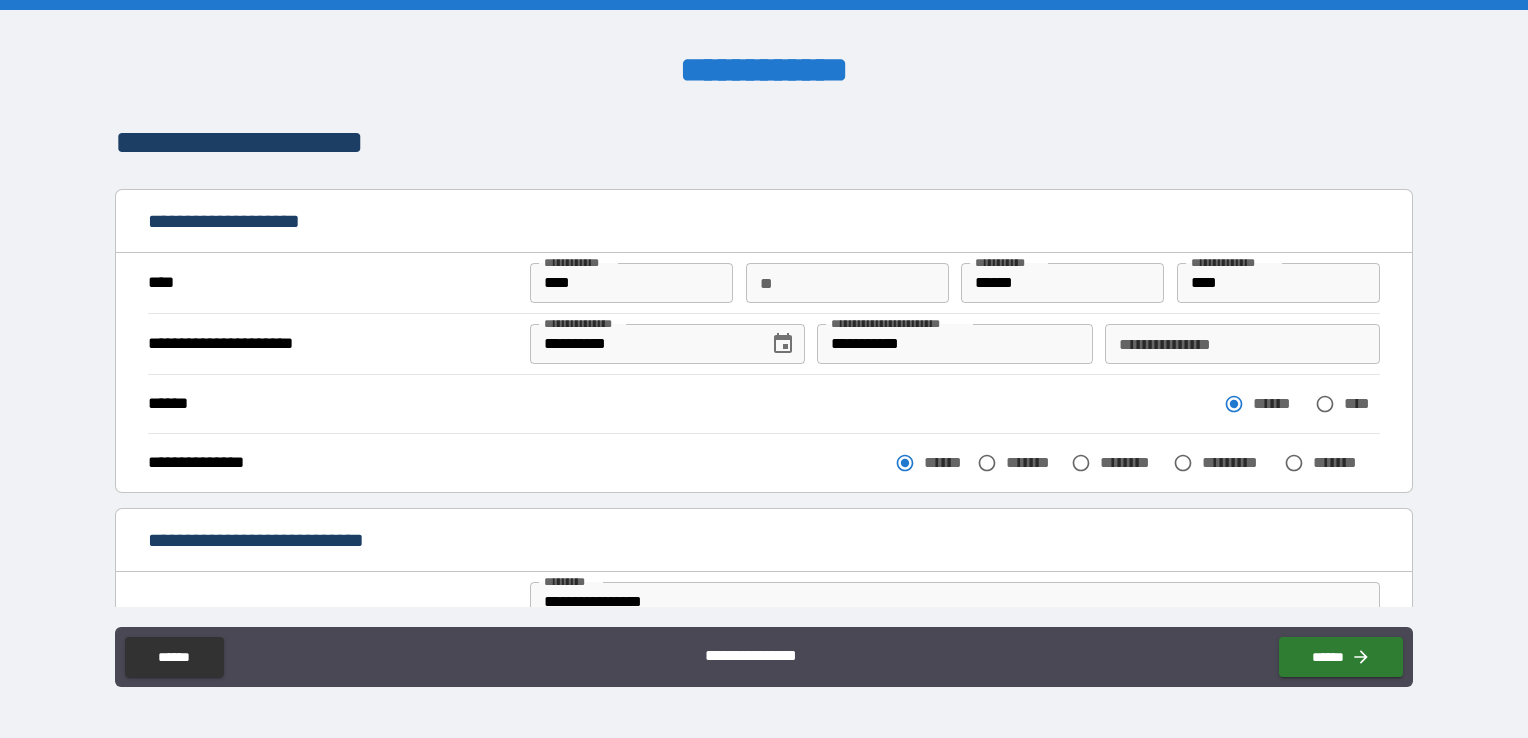 click on "**********" at bounding box center (1242, 344) 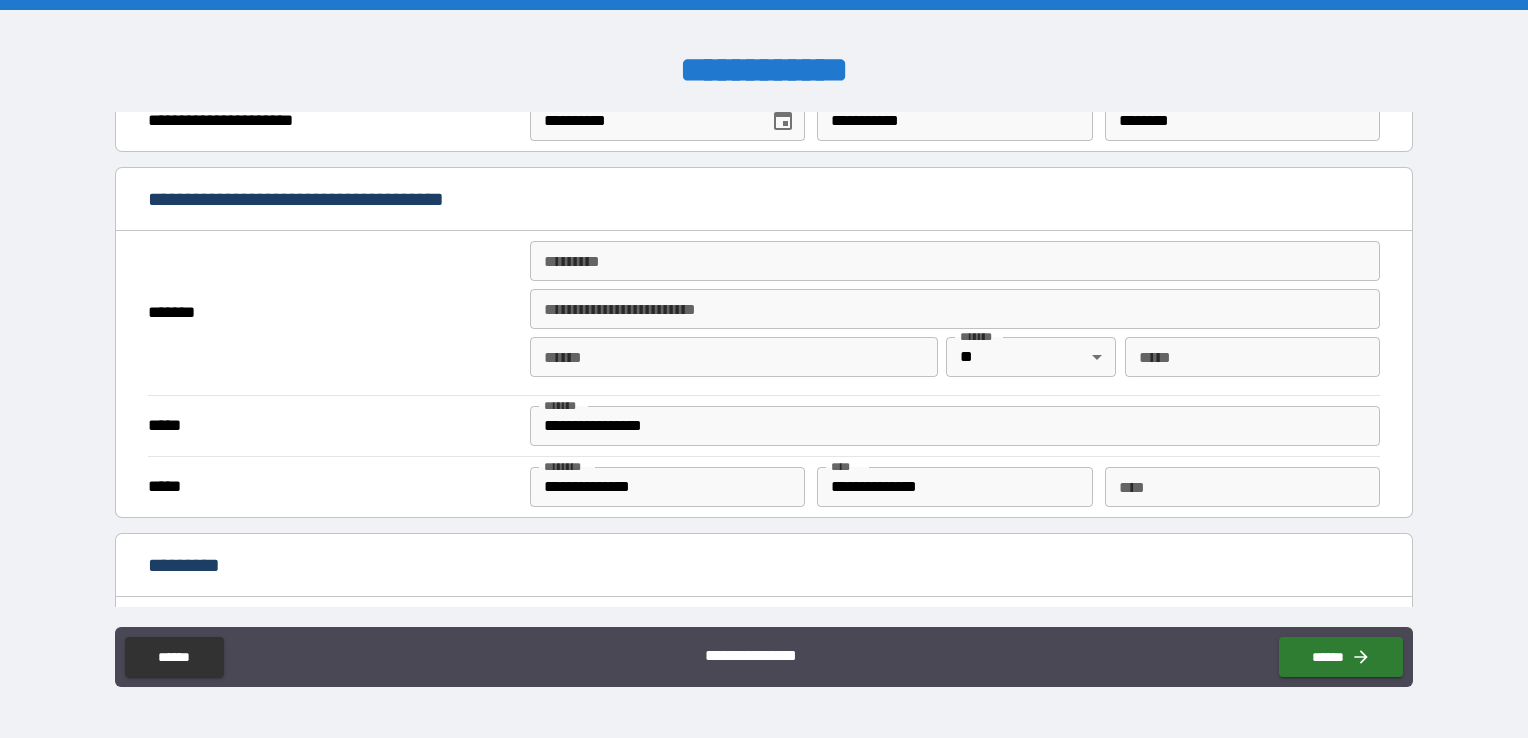 scroll, scrollTop: 1379, scrollLeft: 0, axis: vertical 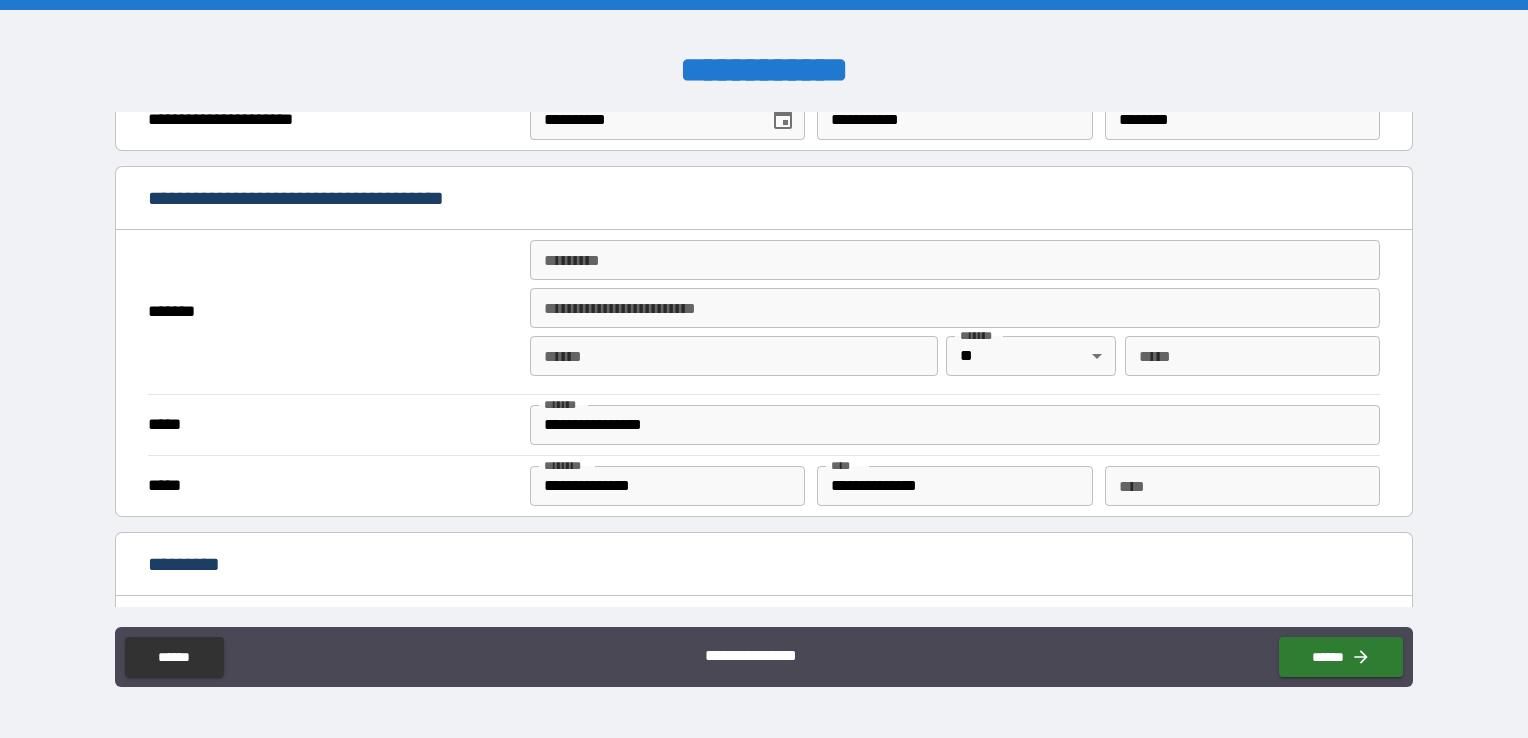 type on "********" 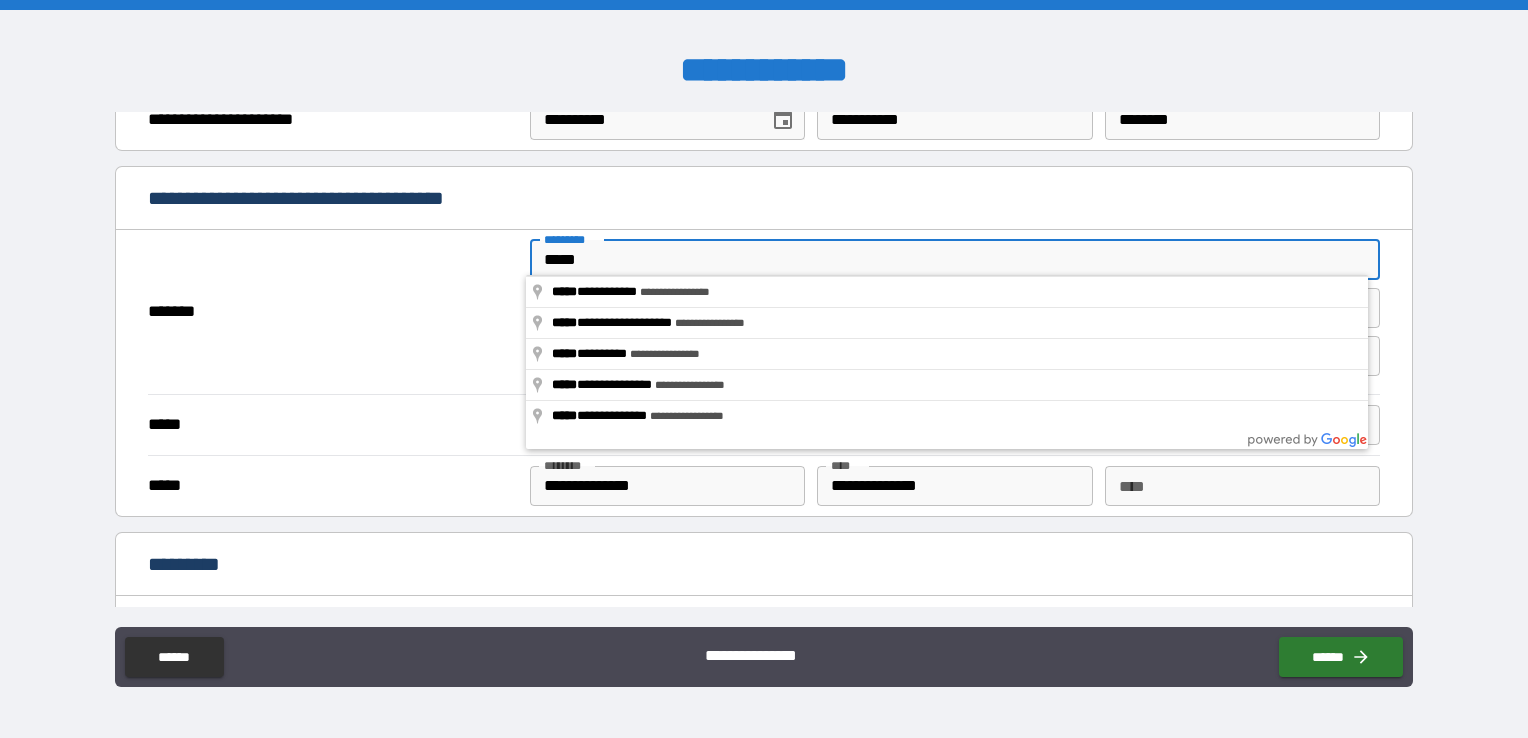 type on "**********" 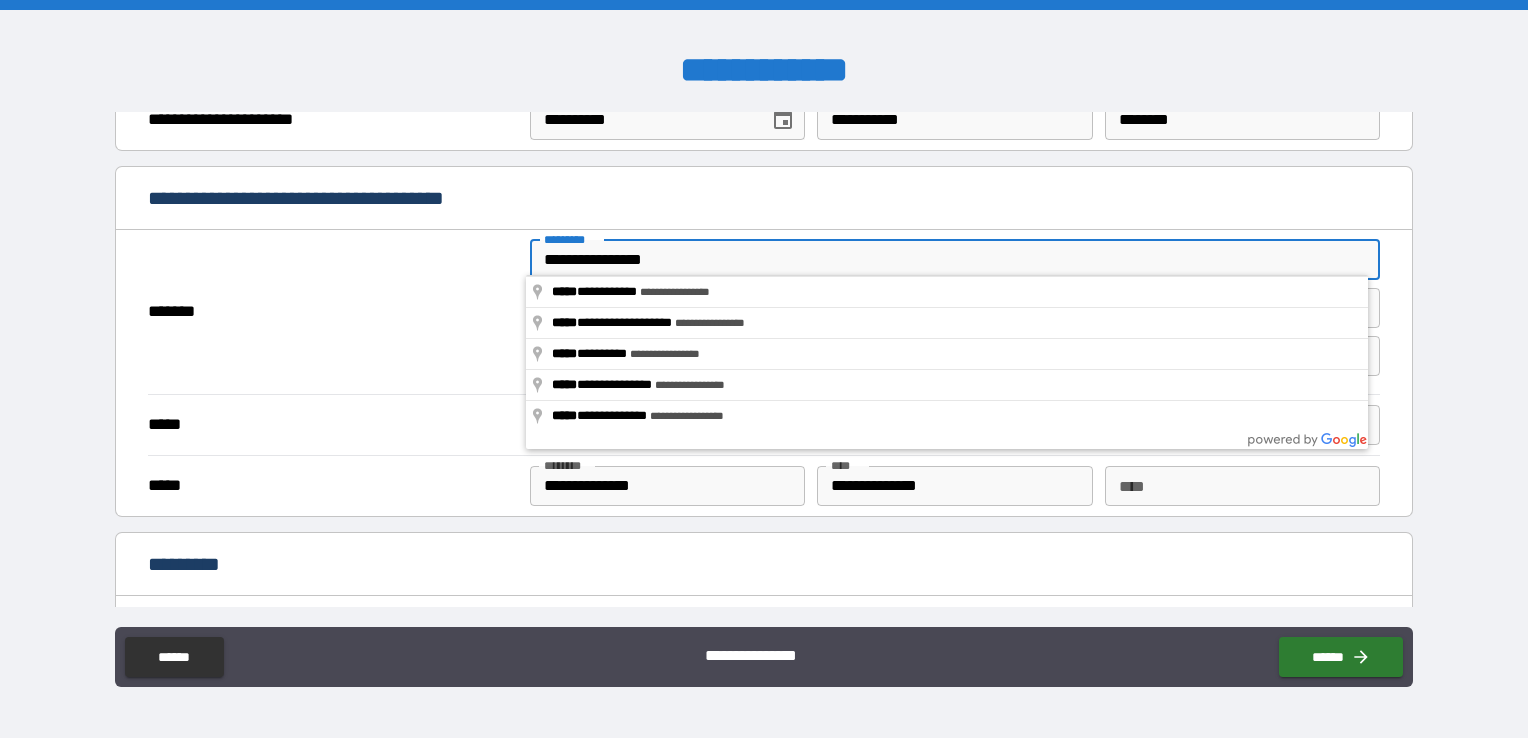 type on "*" 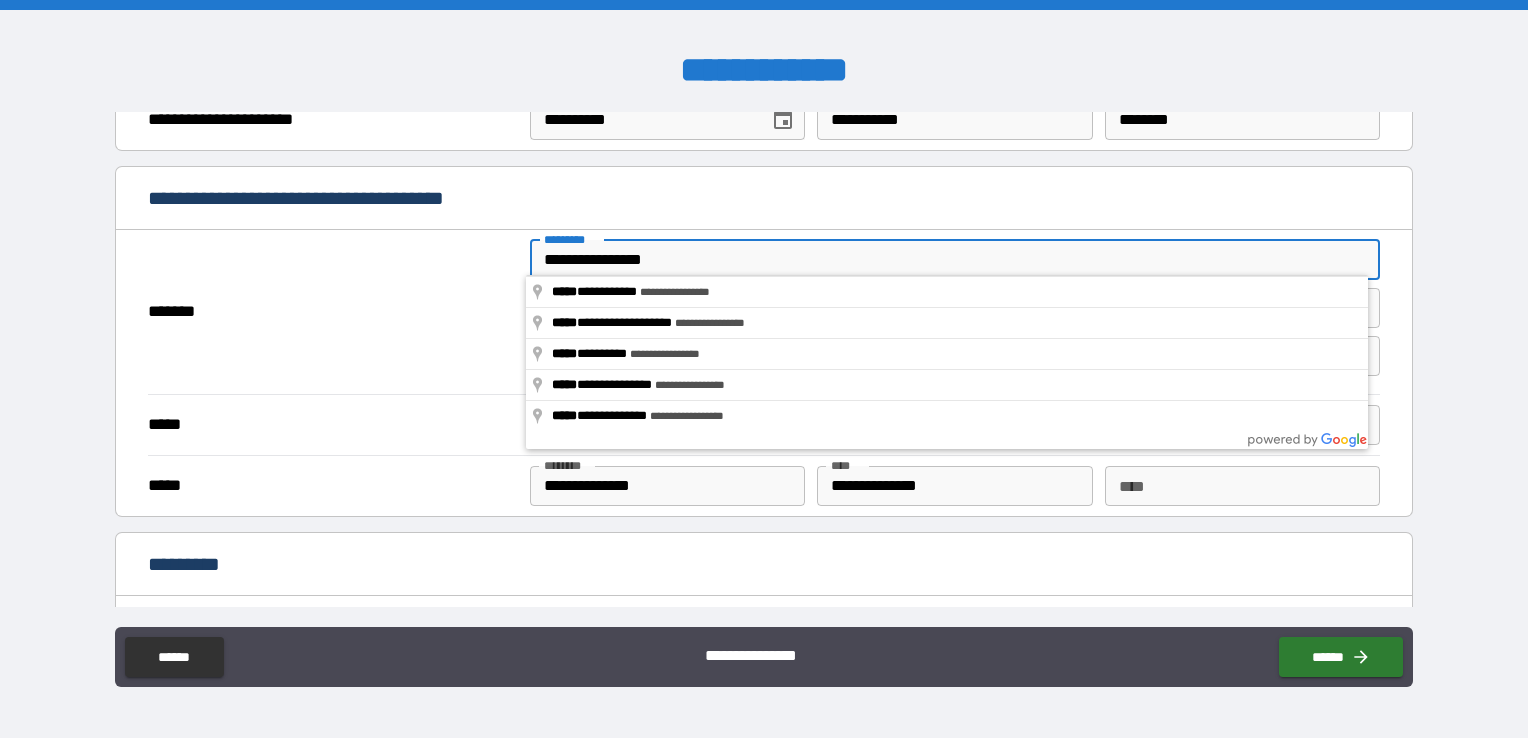click on "**********" at bounding box center [764, 371] 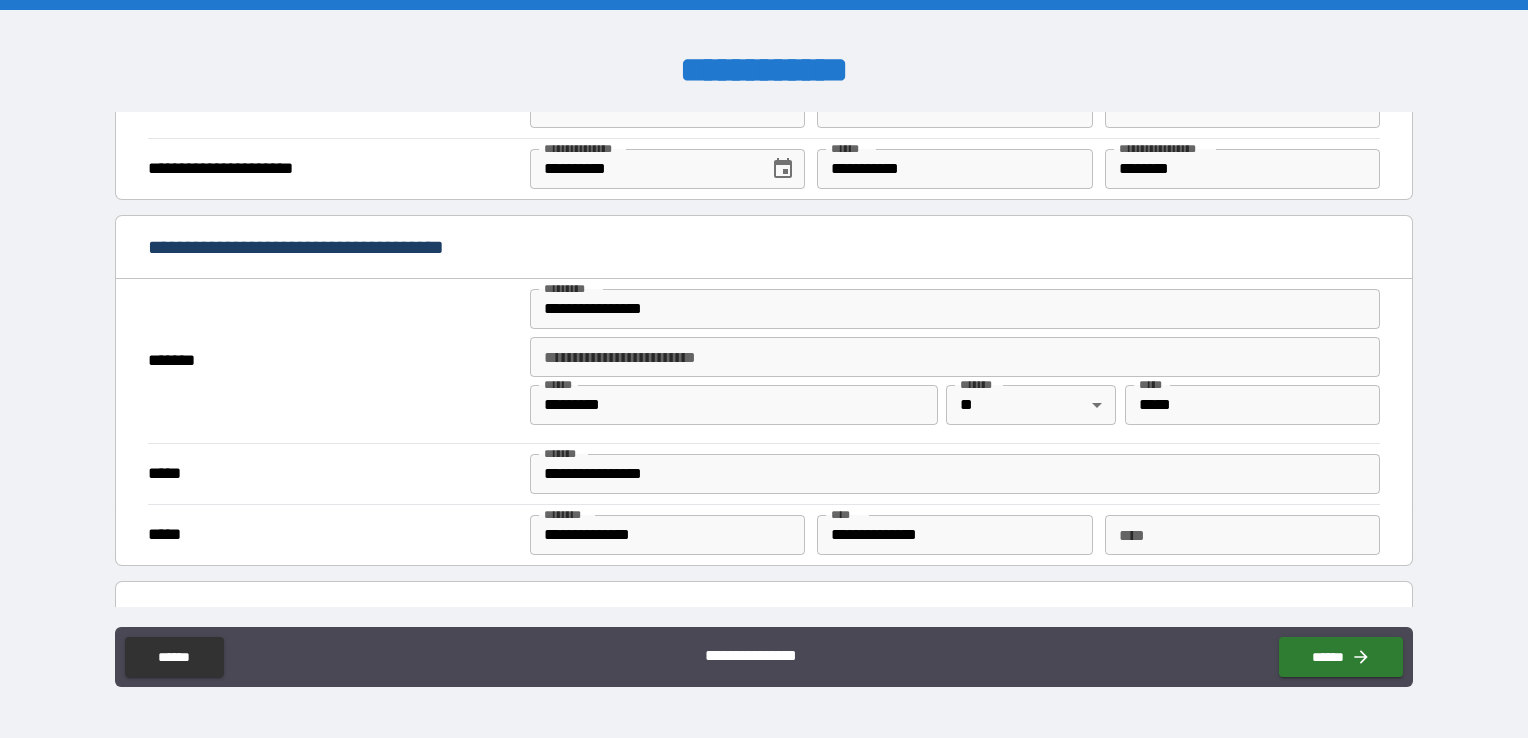 scroll, scrollTop: 1269, scrollLeft: 0, axis: vertical 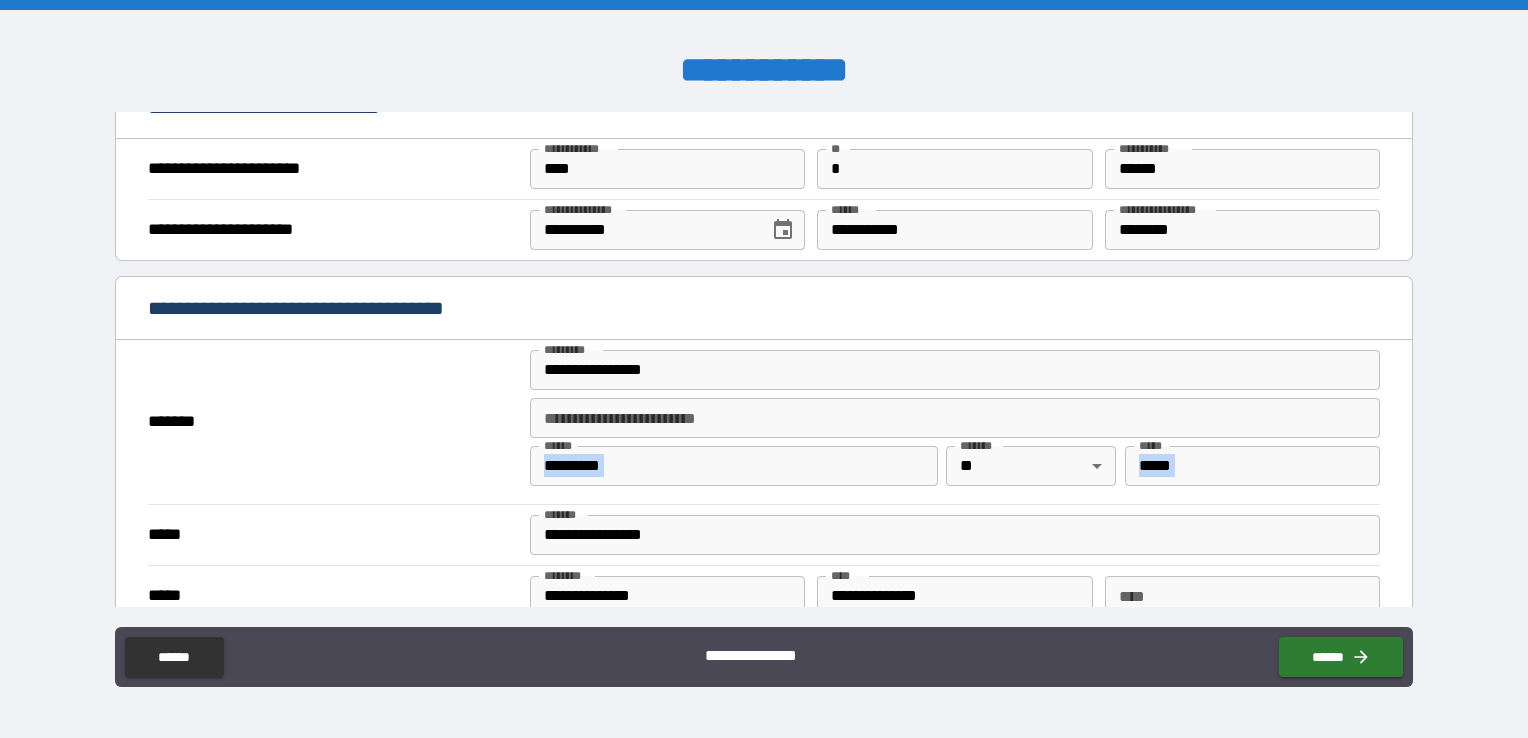 drag, startPoint x: 1386, startPoint y: 457, endPoint x: 1372, endPoint y: 413, distance: 46.173584 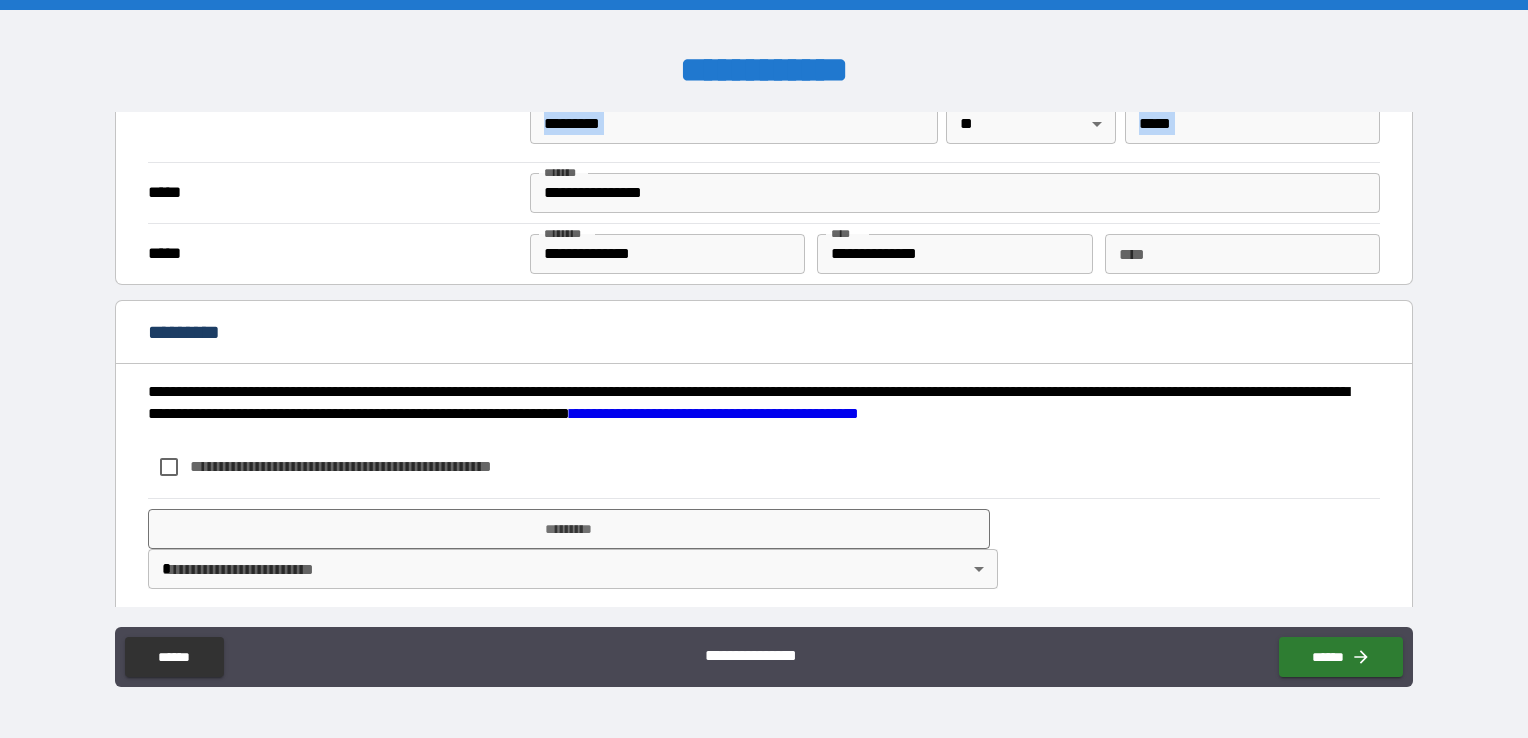 scroll, scrollTop: 1618, scrollLeft: 0, axis: vertical 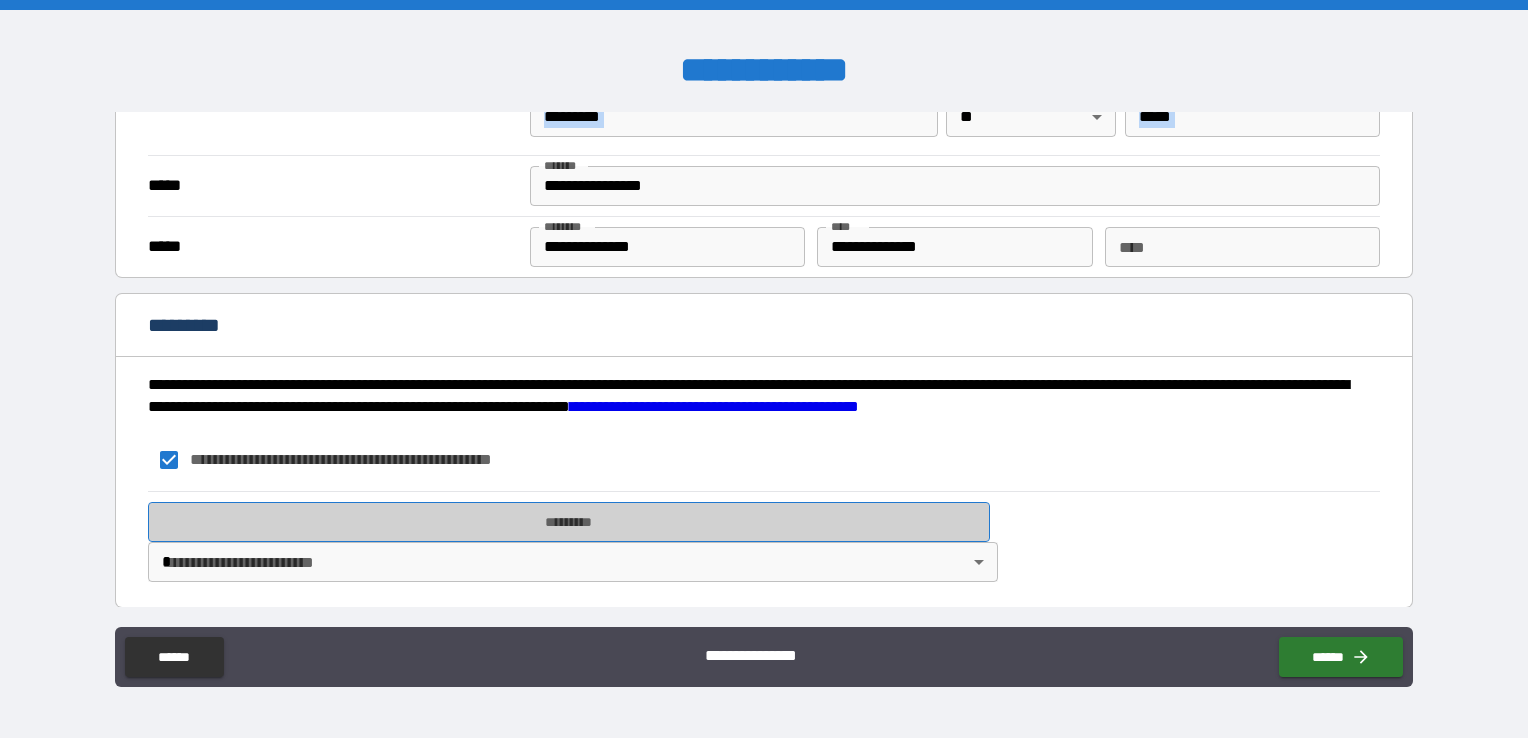 click on "*********" at bounding box center (569, 522) 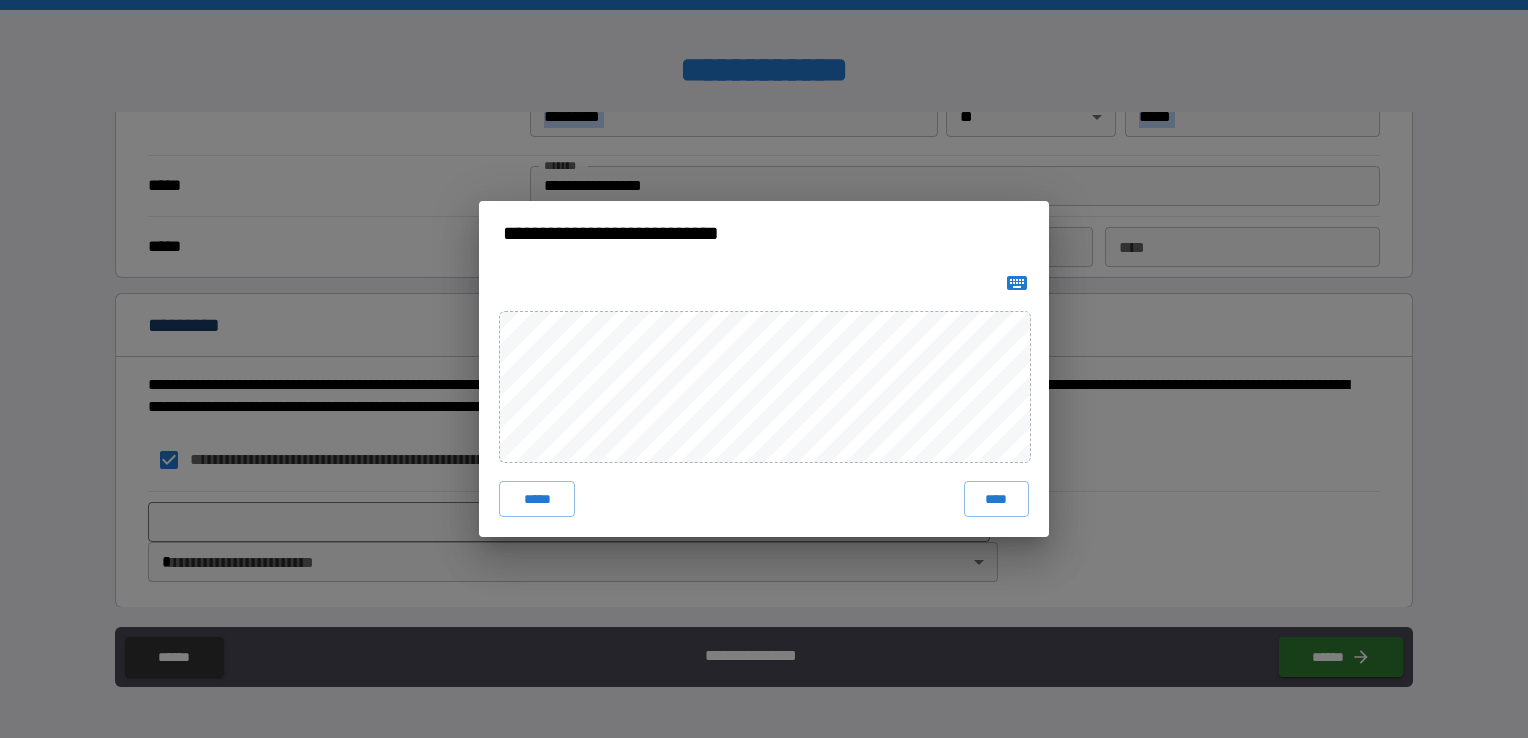 click 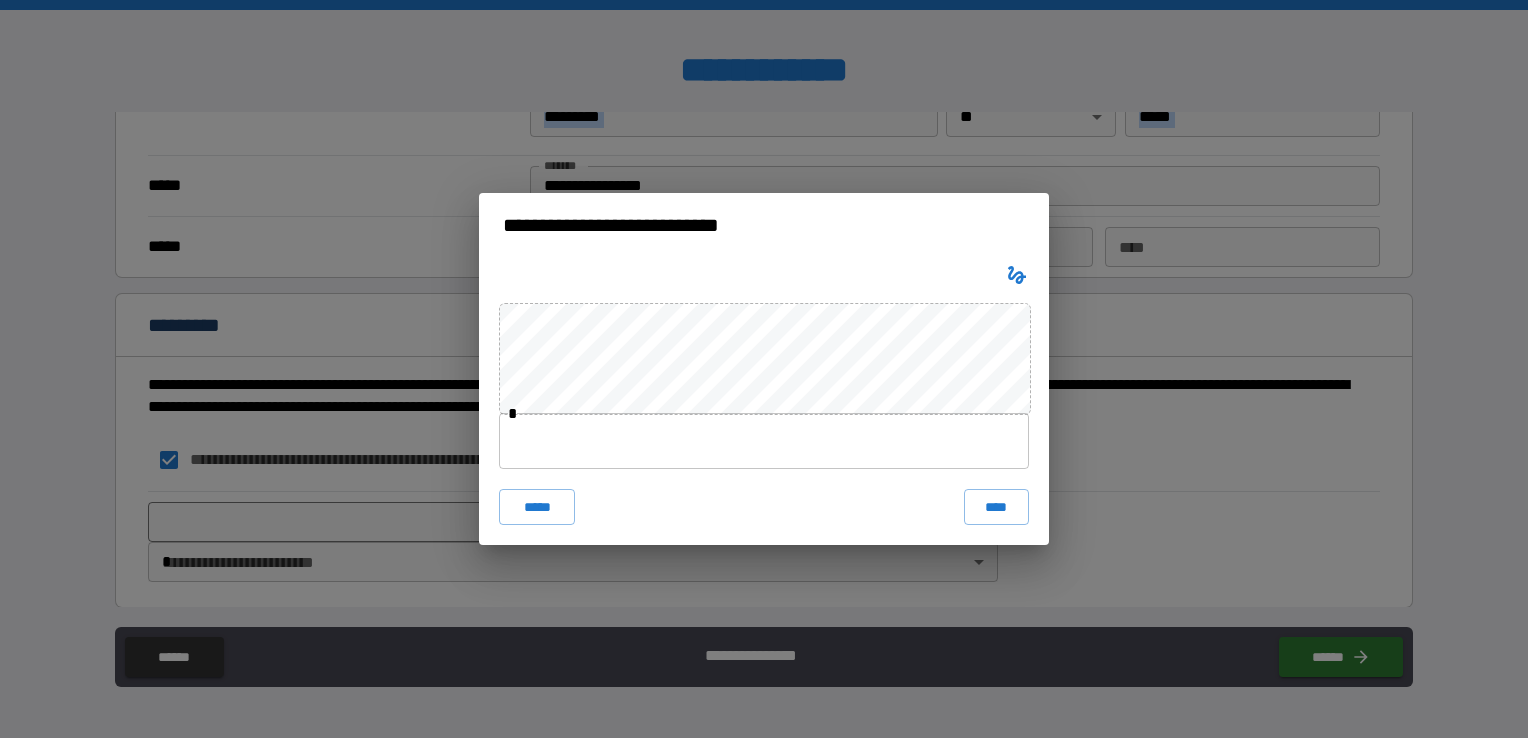 type 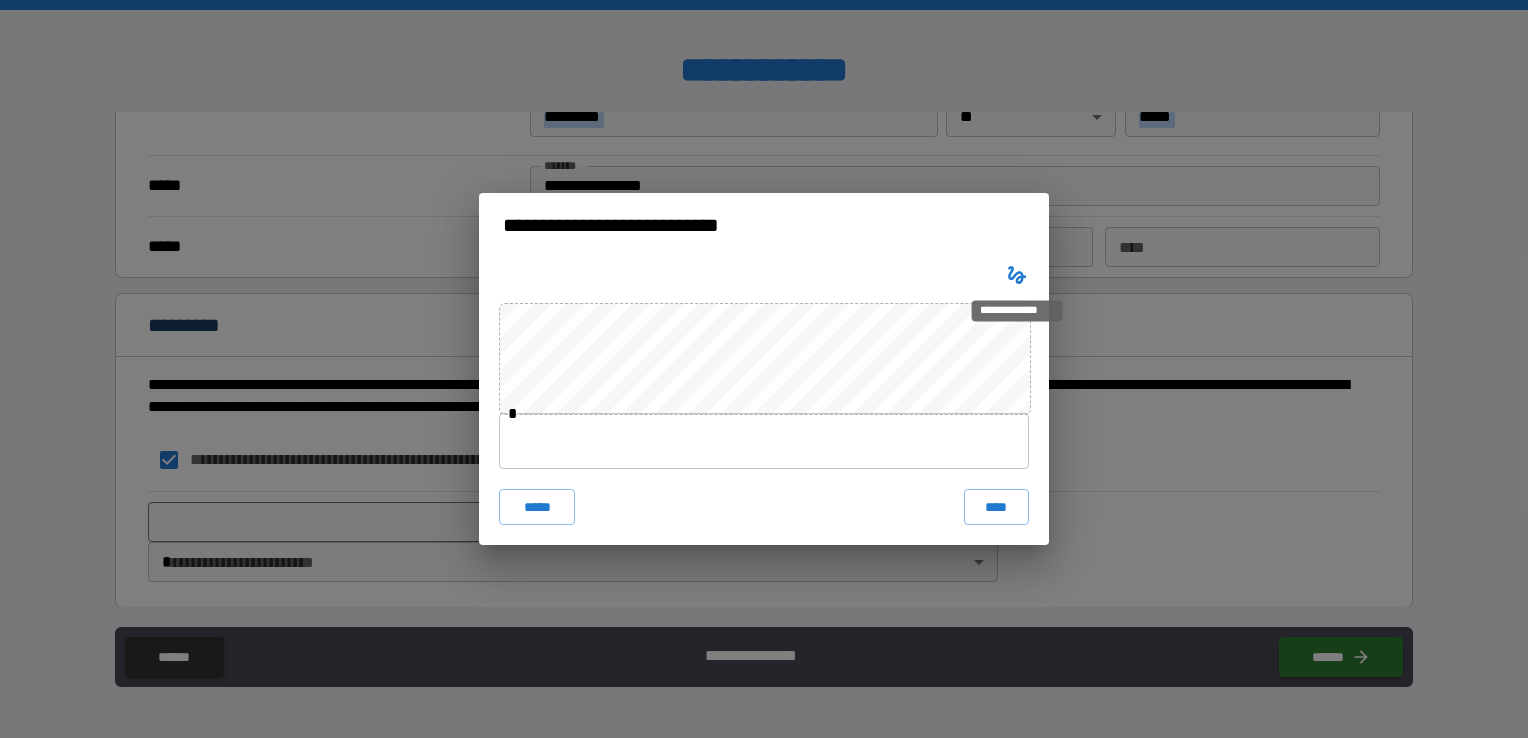 click 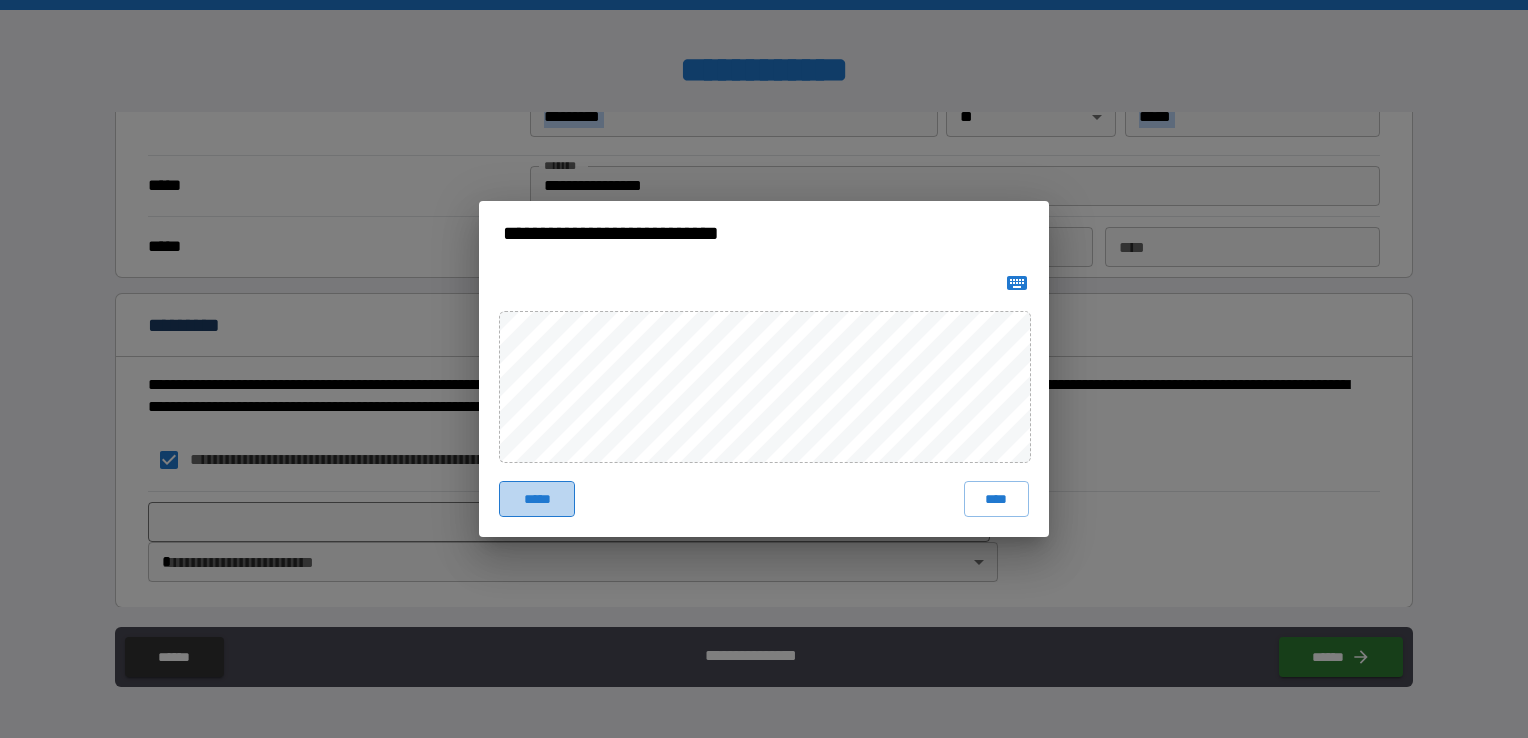 click on "*****" at bounding box center [537, 499] 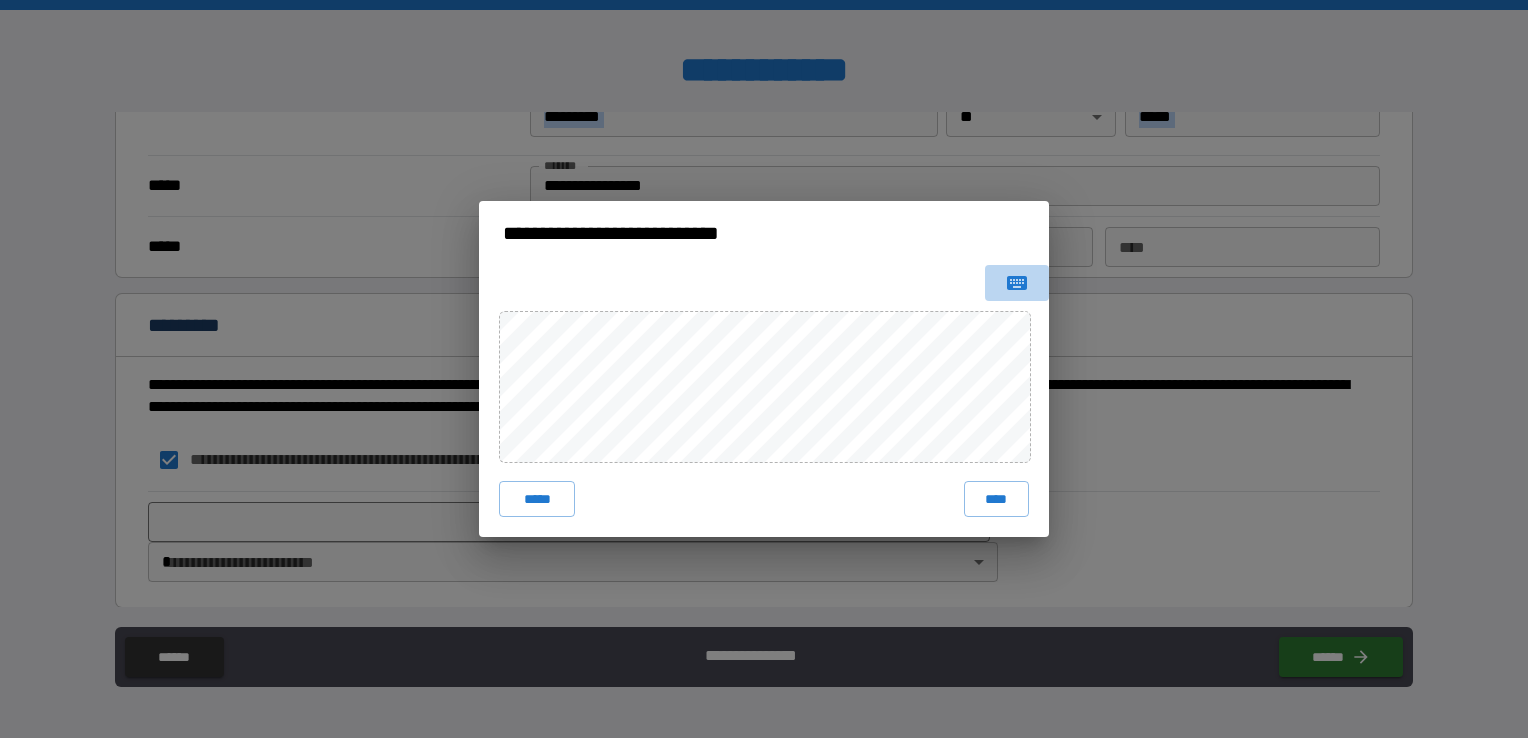 click at bounding box center (1017, 283) 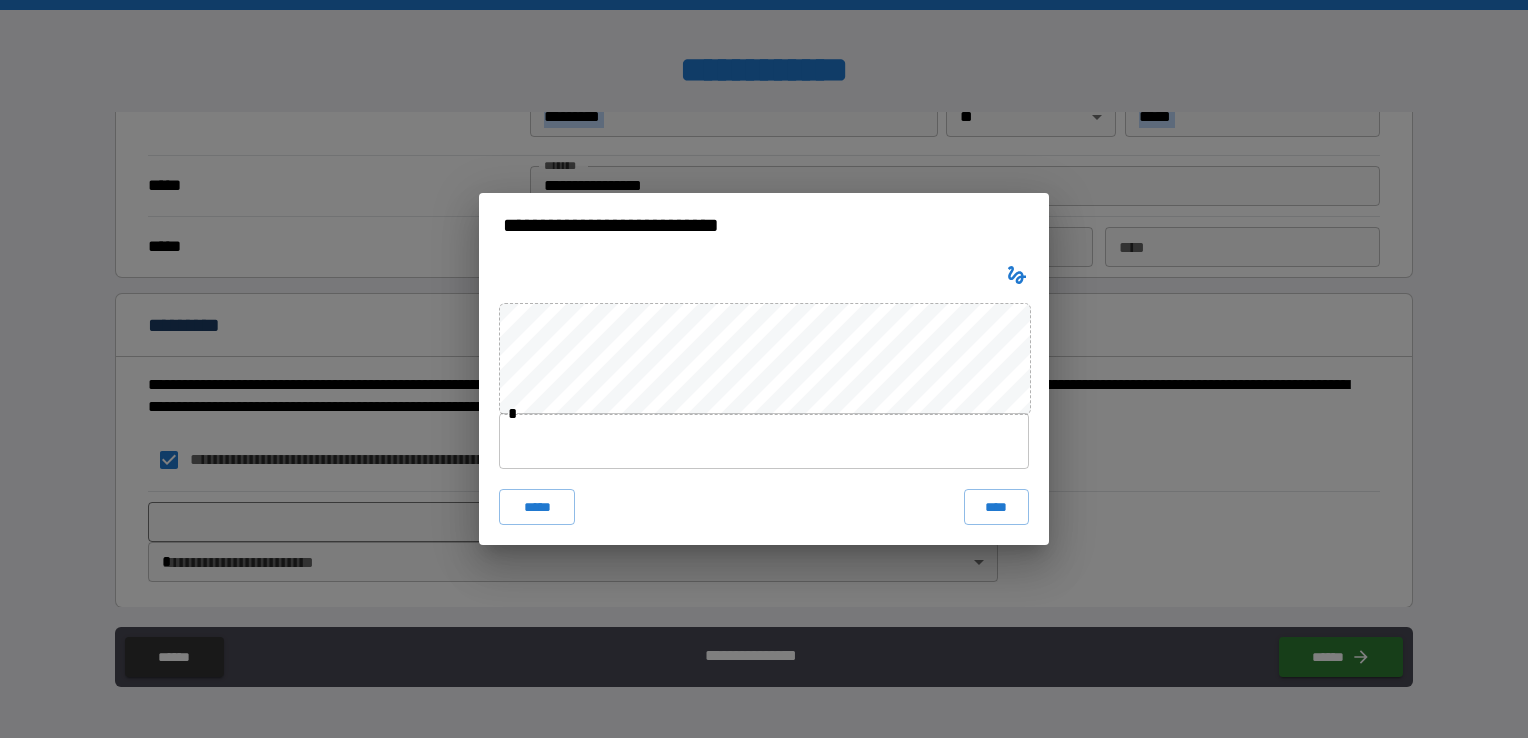 click on "* ***** ****" at bounding box center [764, 401] 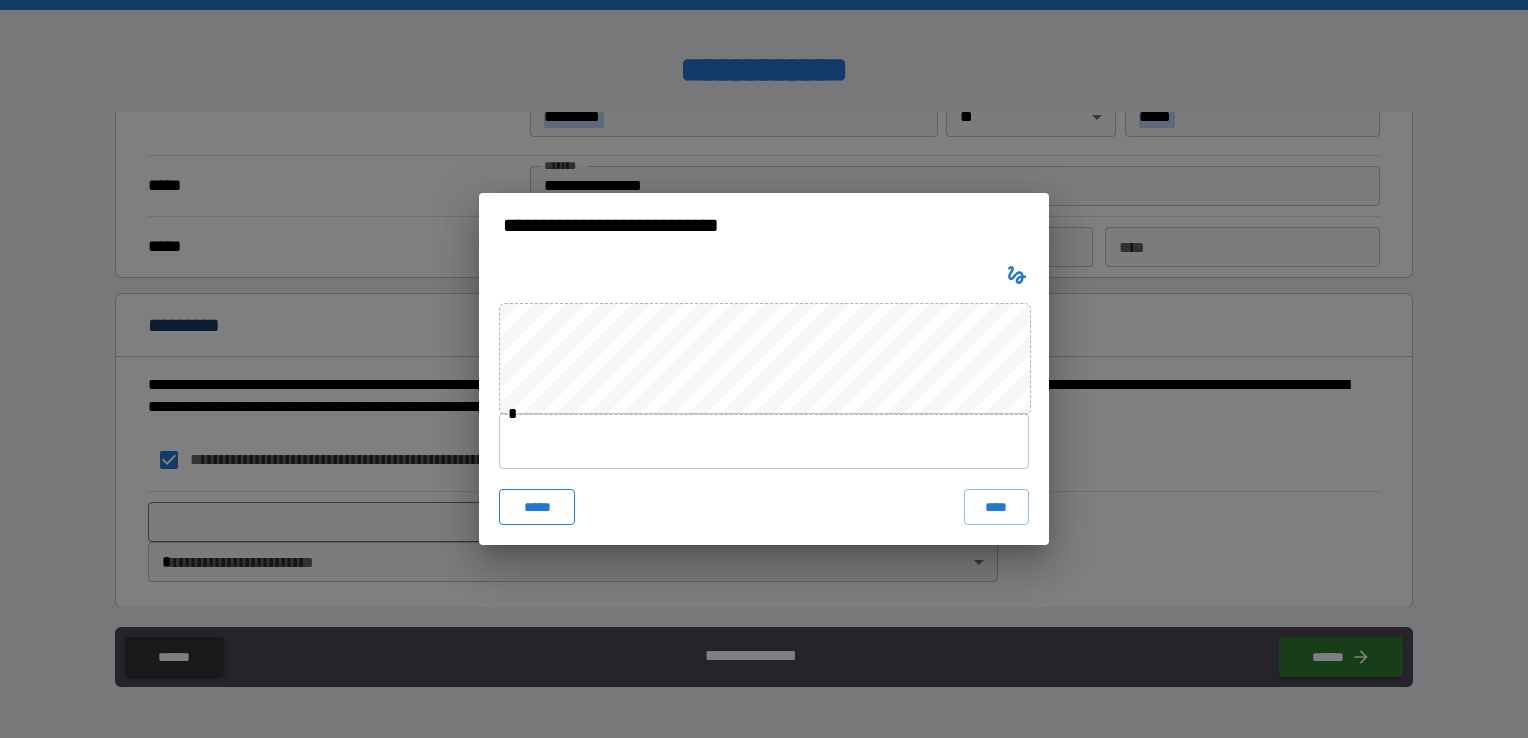 click on "*****" at bounding box center (537, 507) 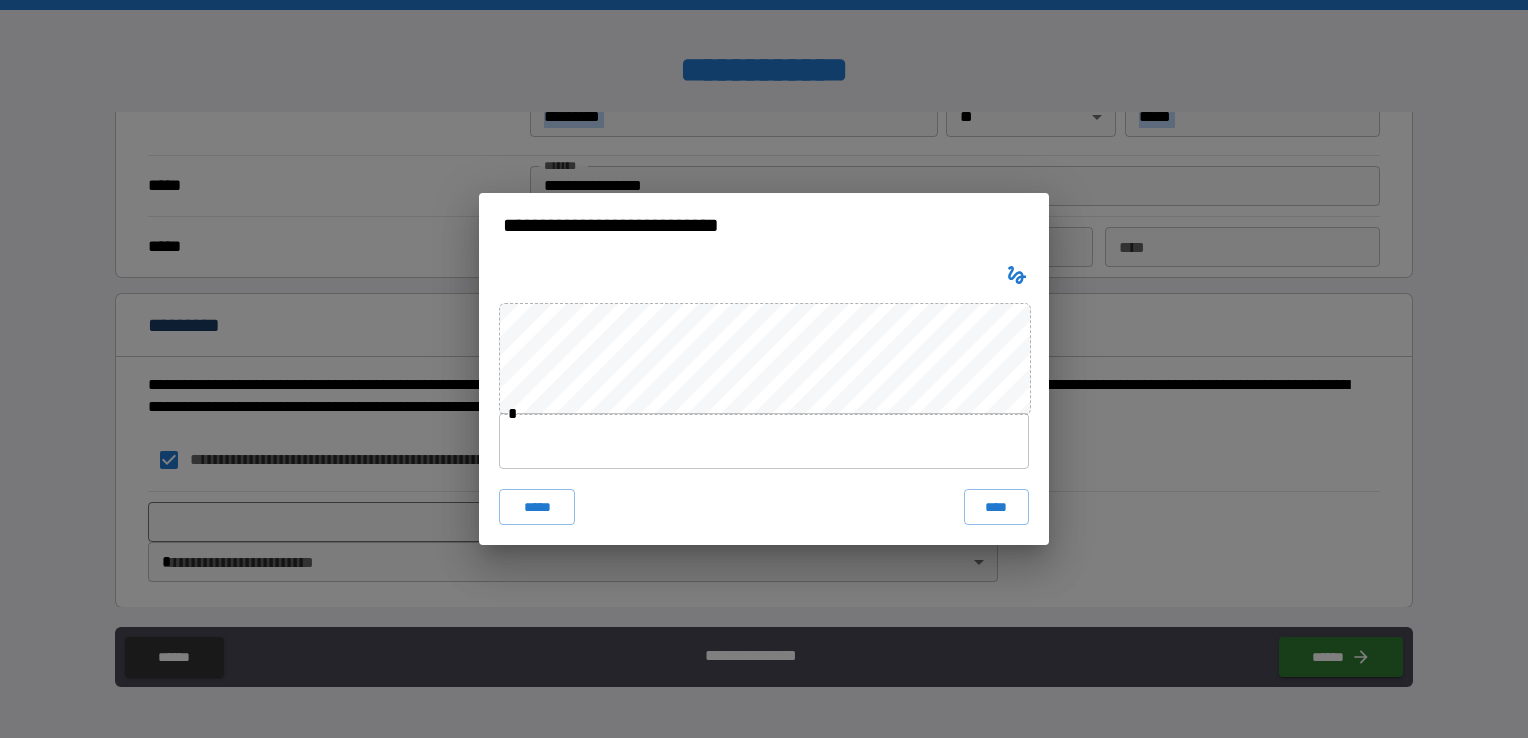 click 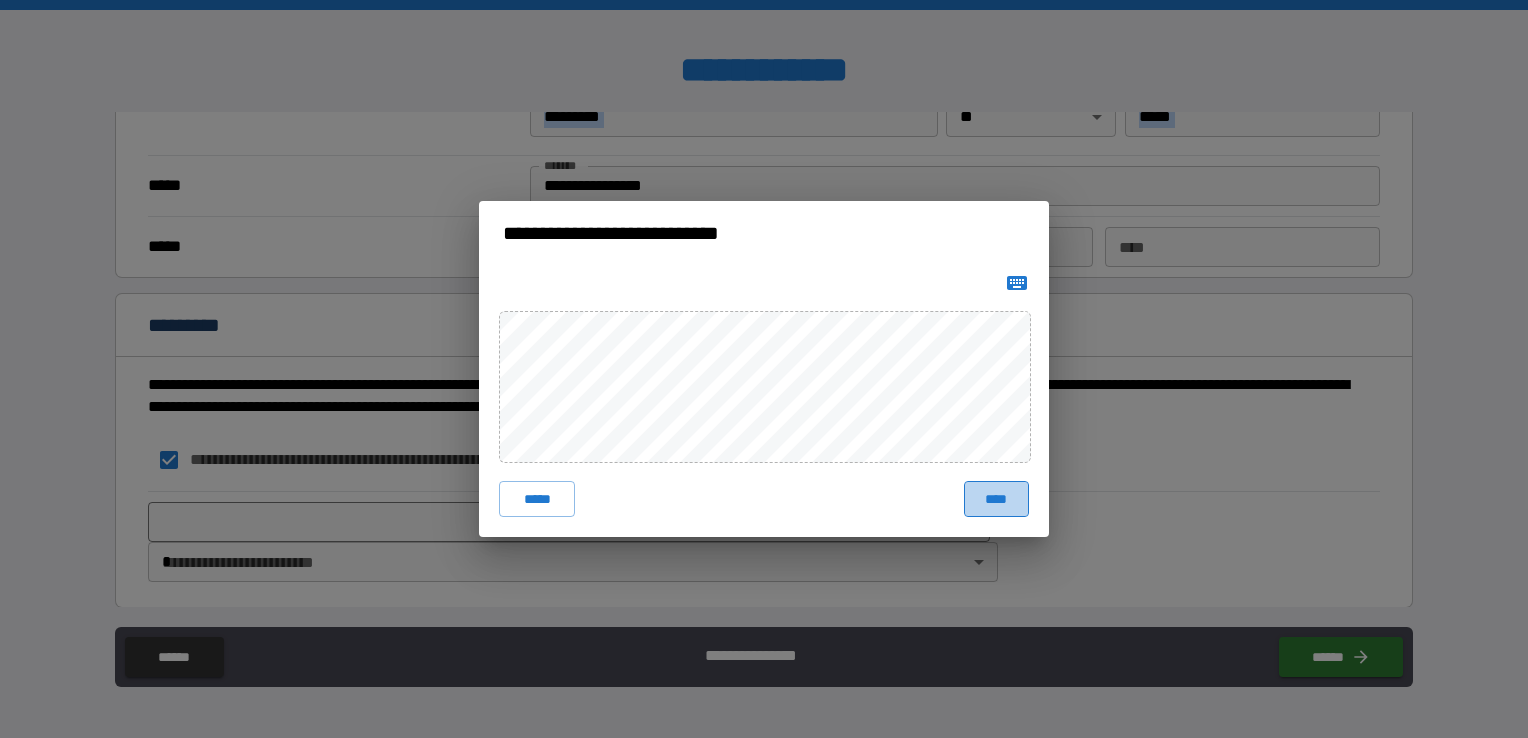 click on "****" at bounding box center [996, 499] 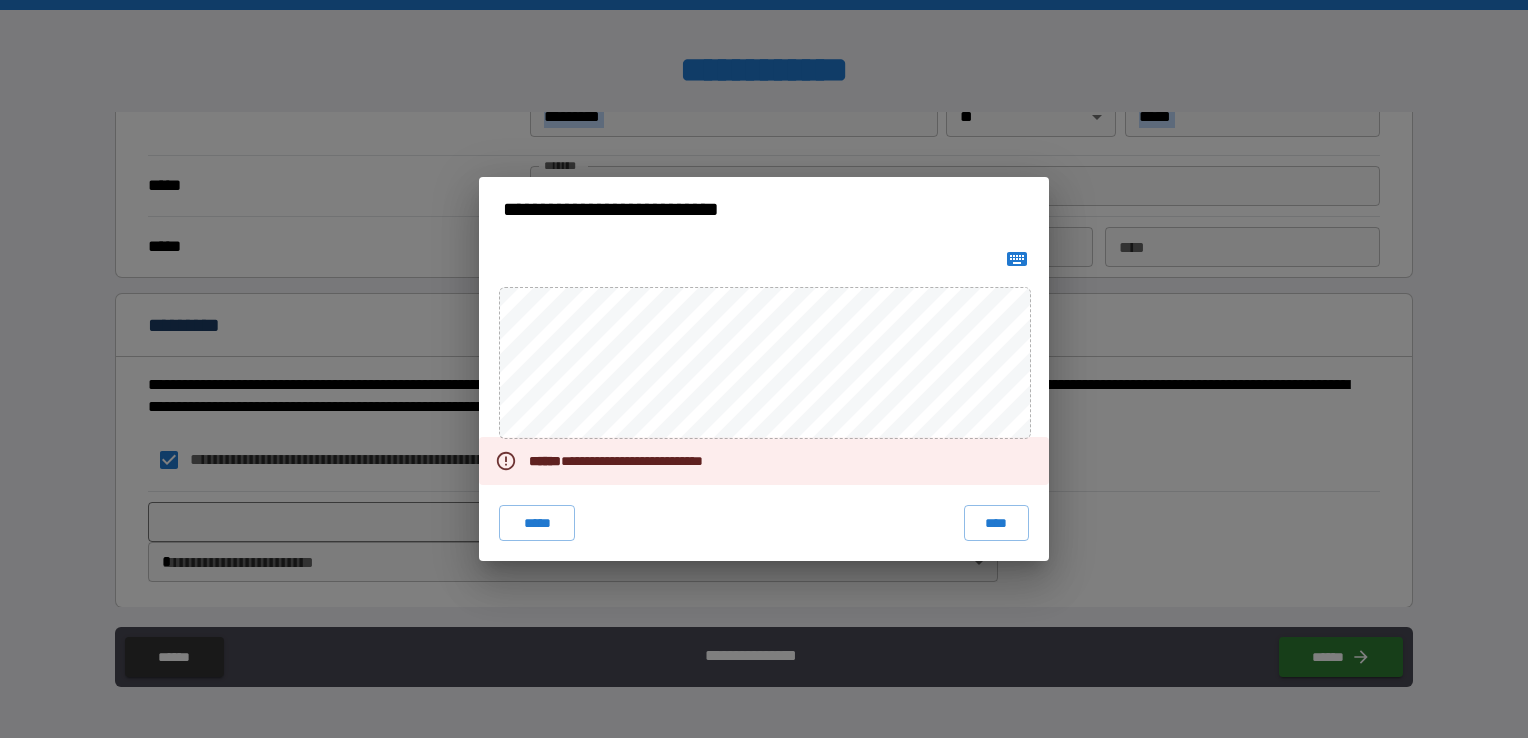 type 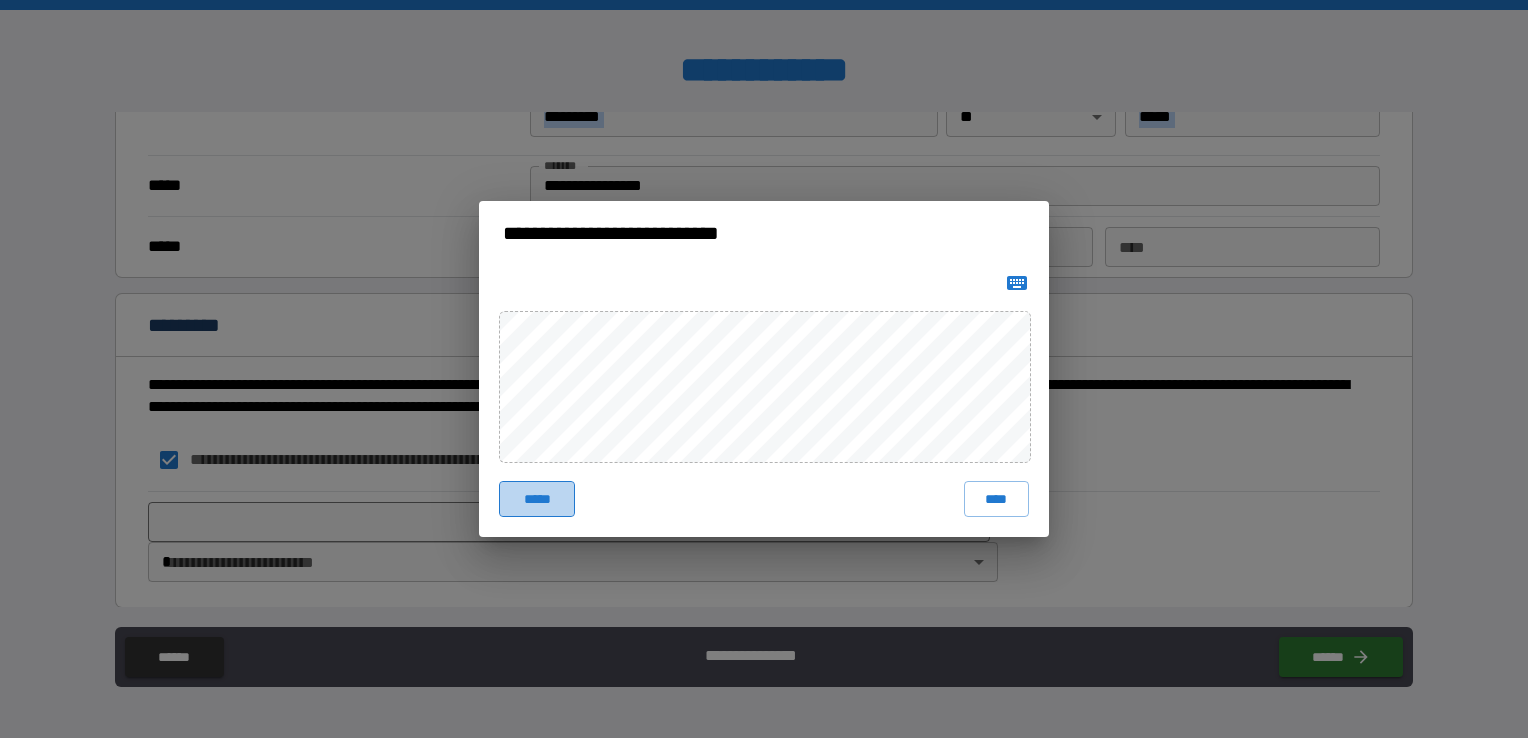 click on "*****" at bounding box center (537, 499) 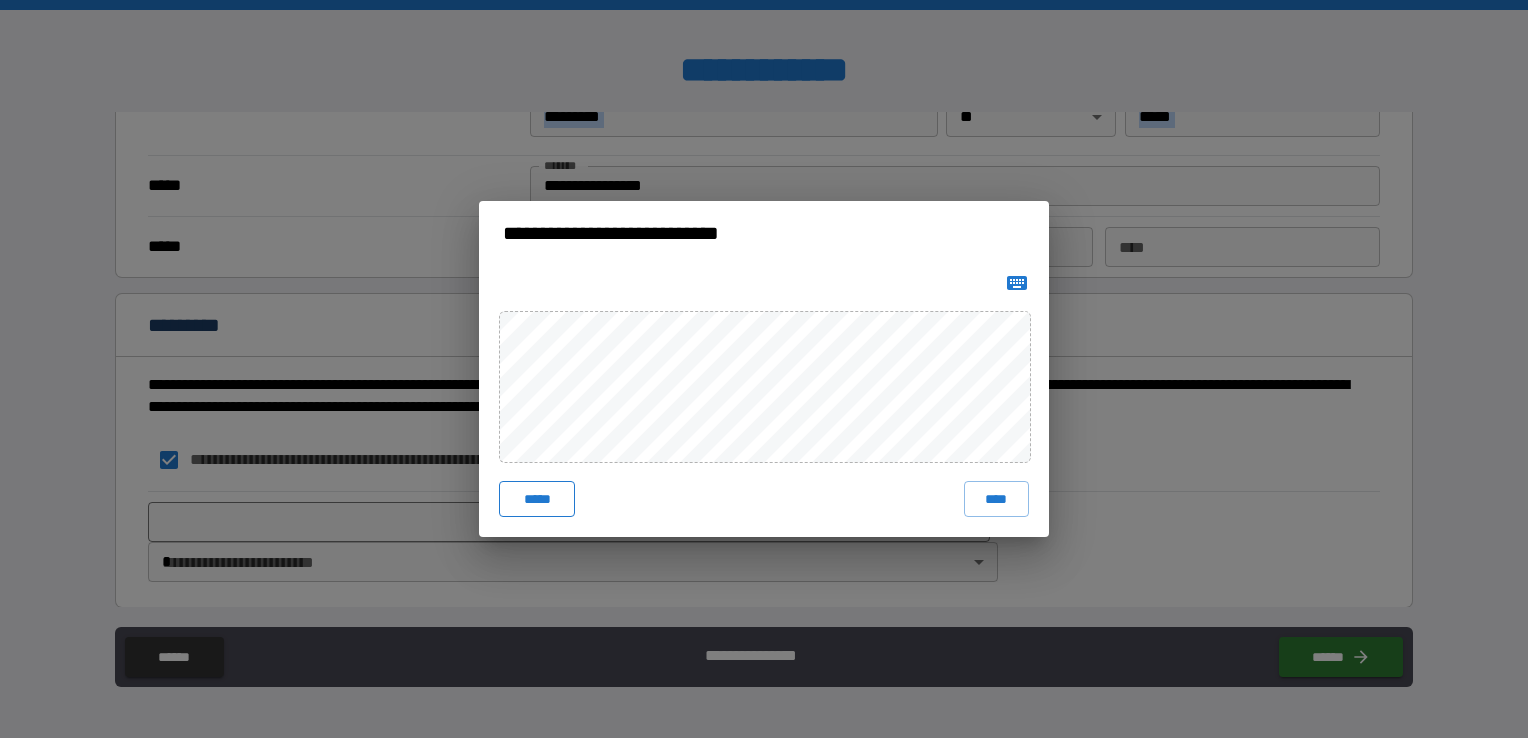 click on "*****" at bounding box center [537, 499] 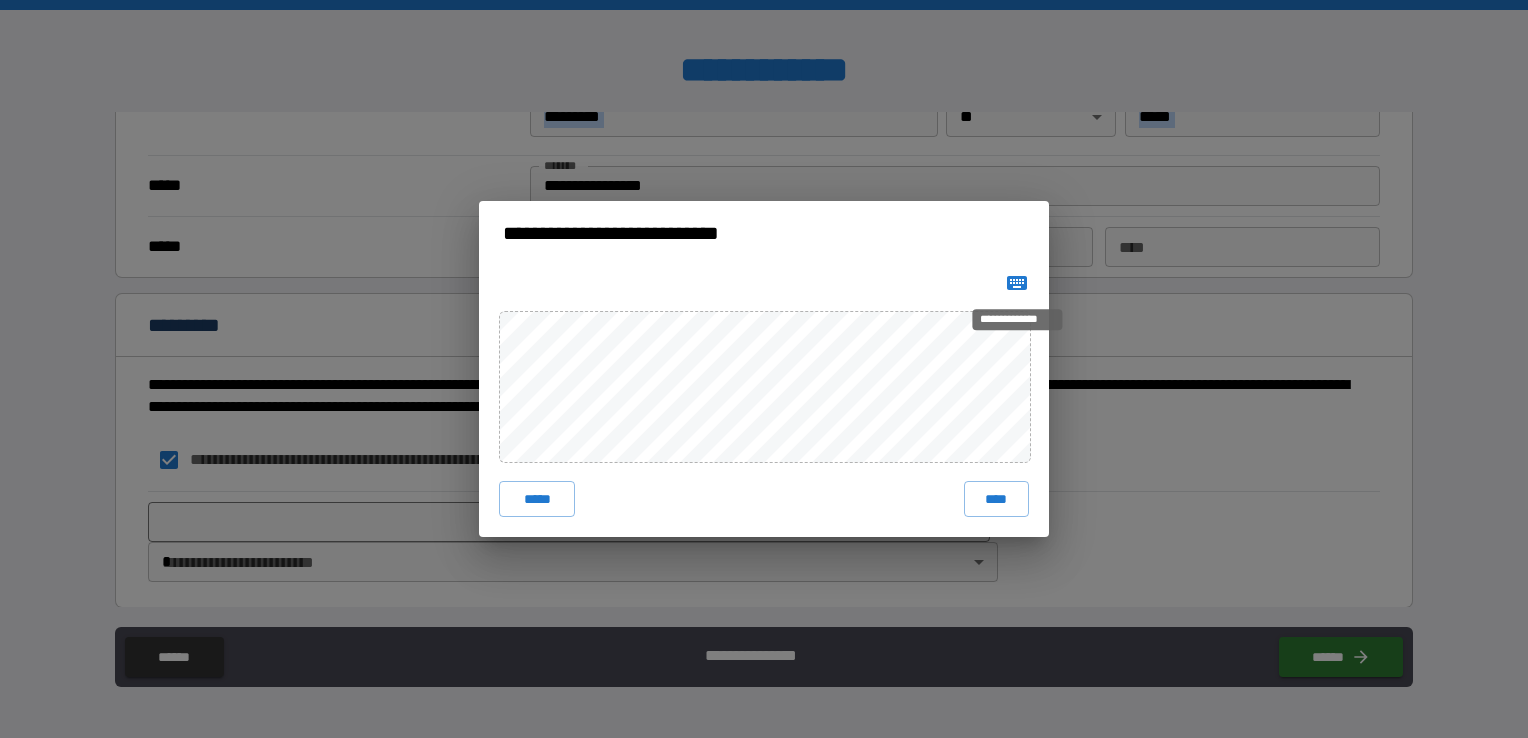 click 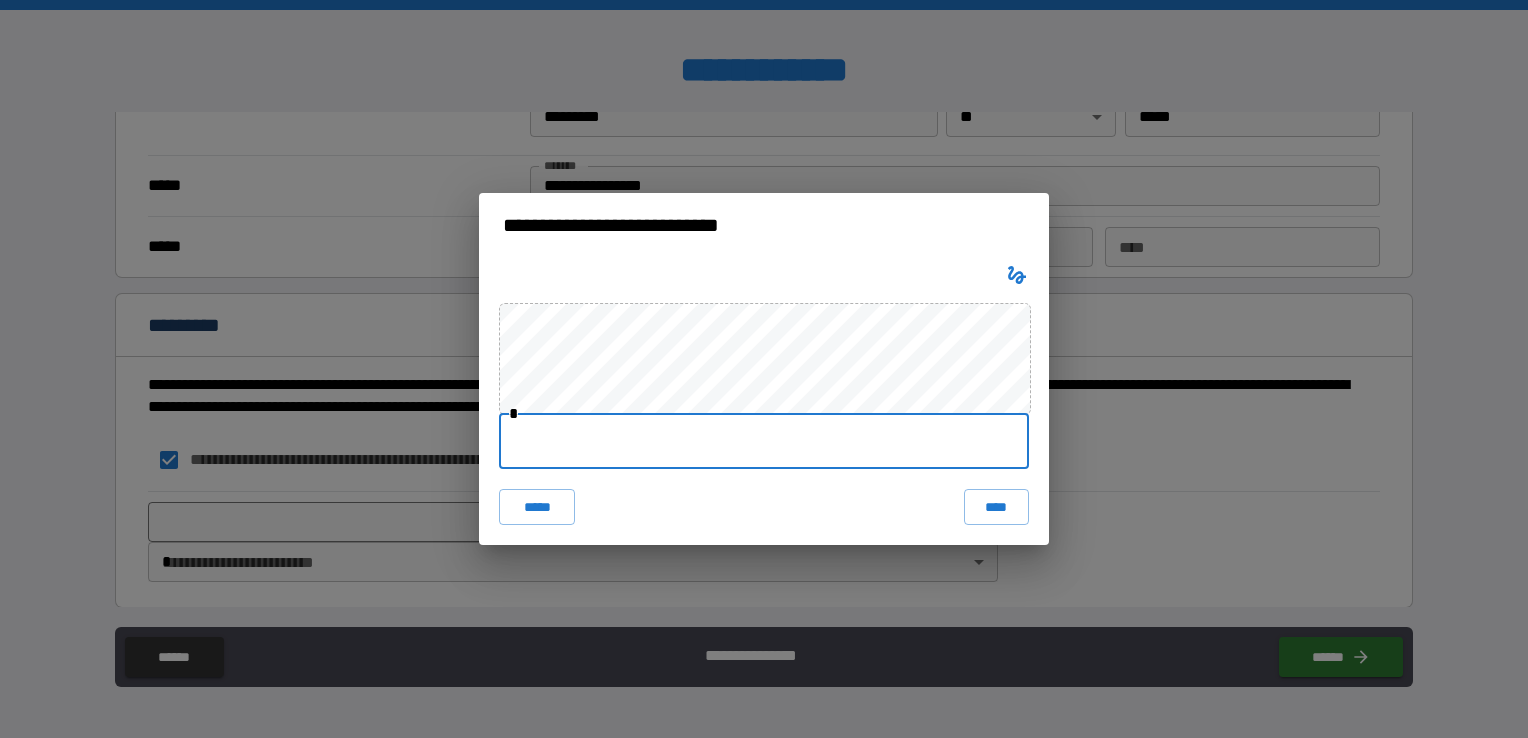 click at bounding box center (764, 441) 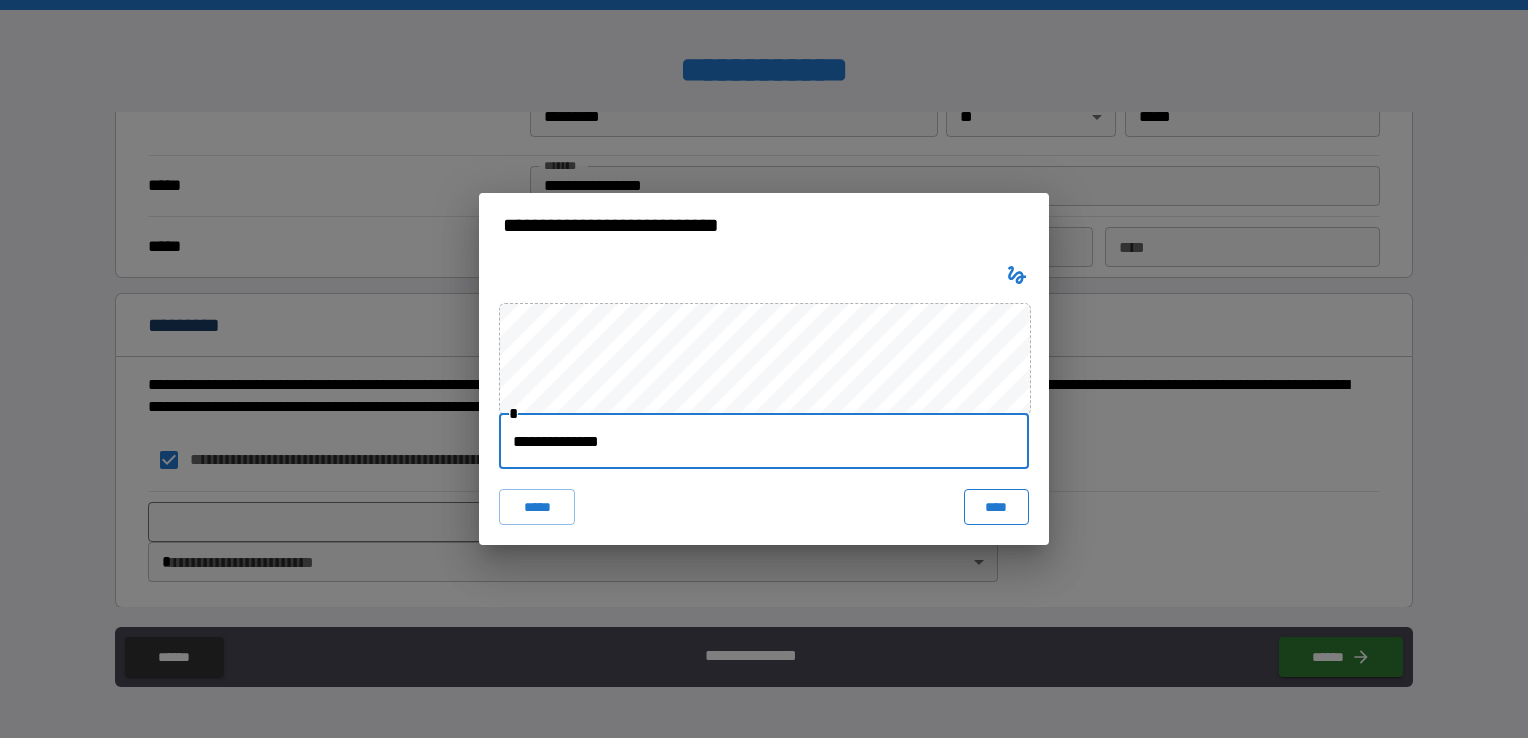 type on "**********" 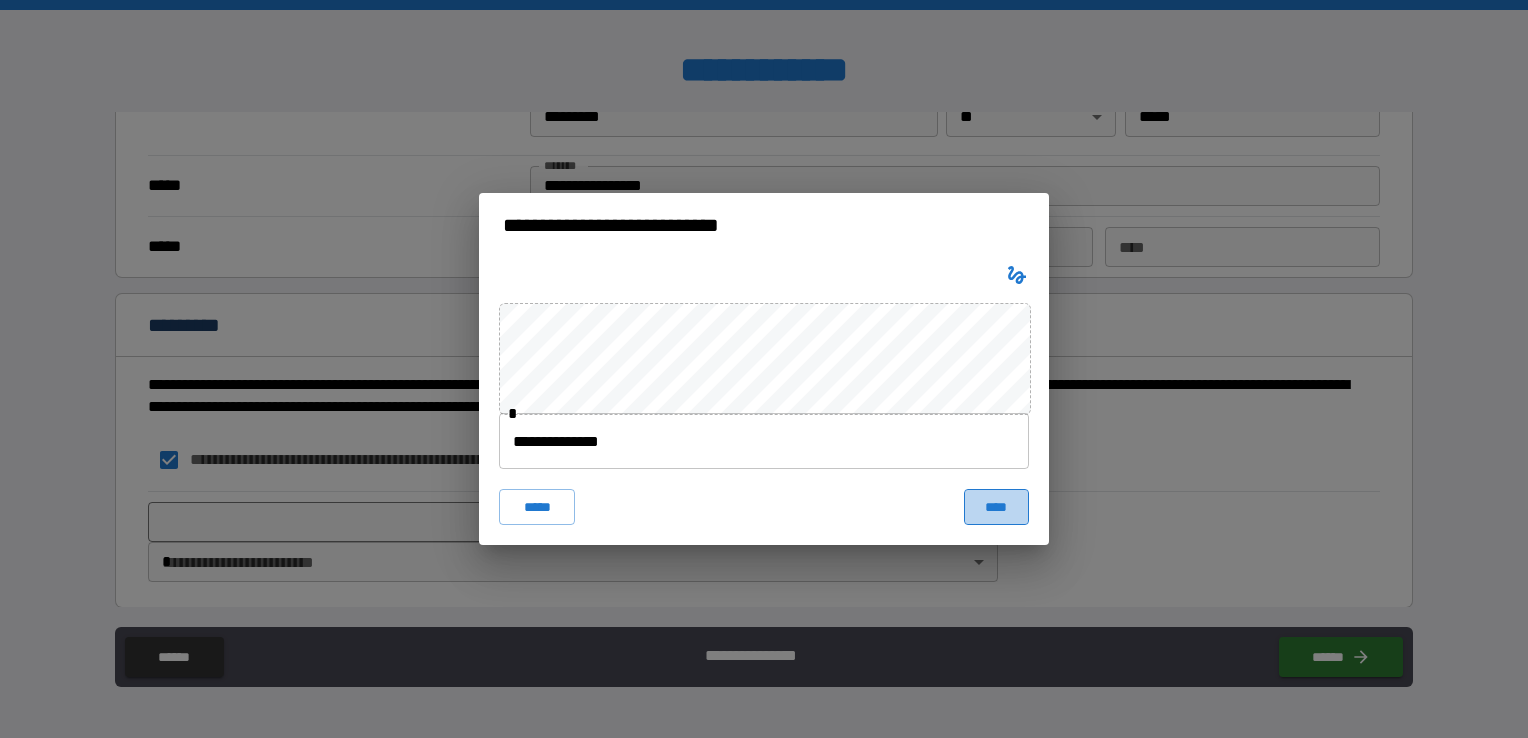 click on "****" at bounding box center [996, 507] 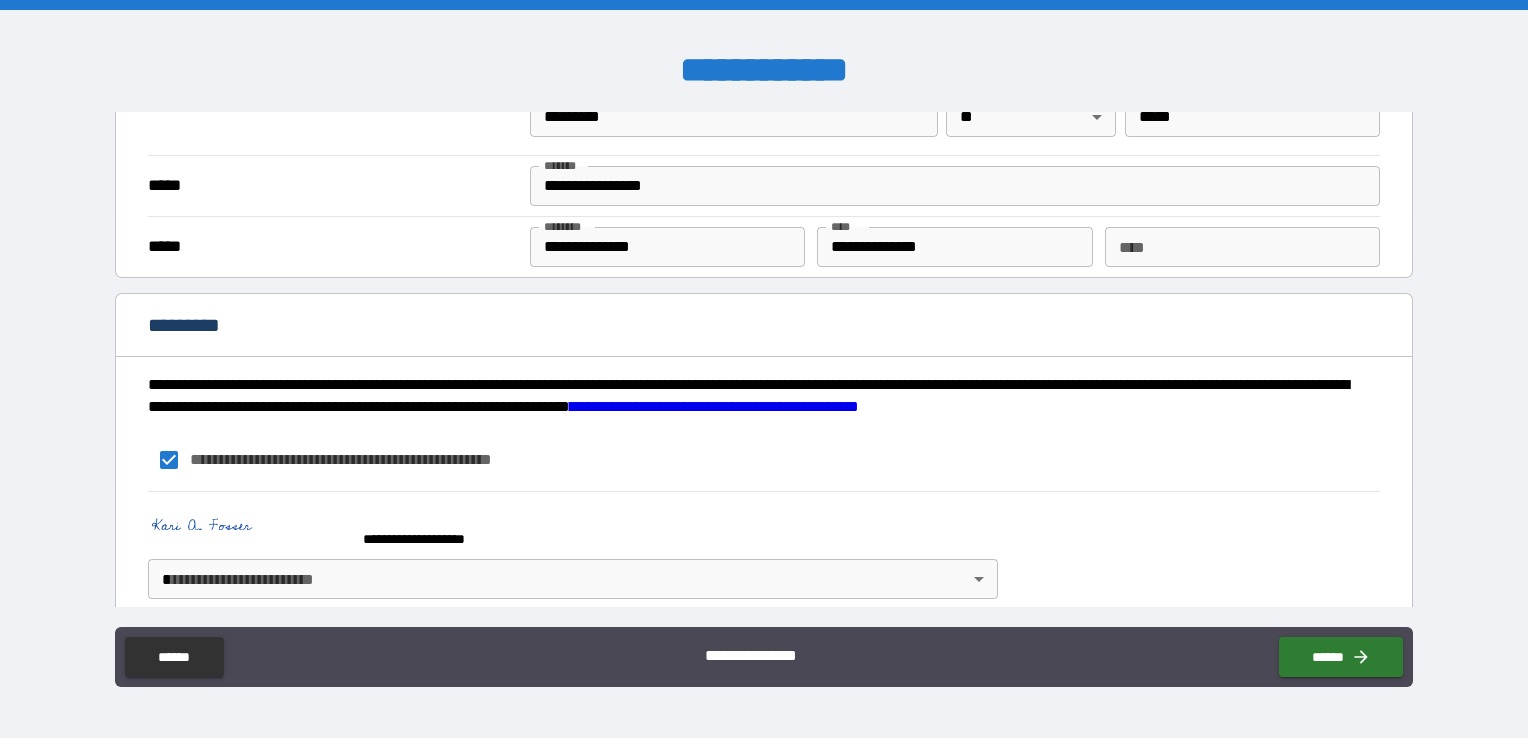 click on "**********" at bounding box center (764, 369) 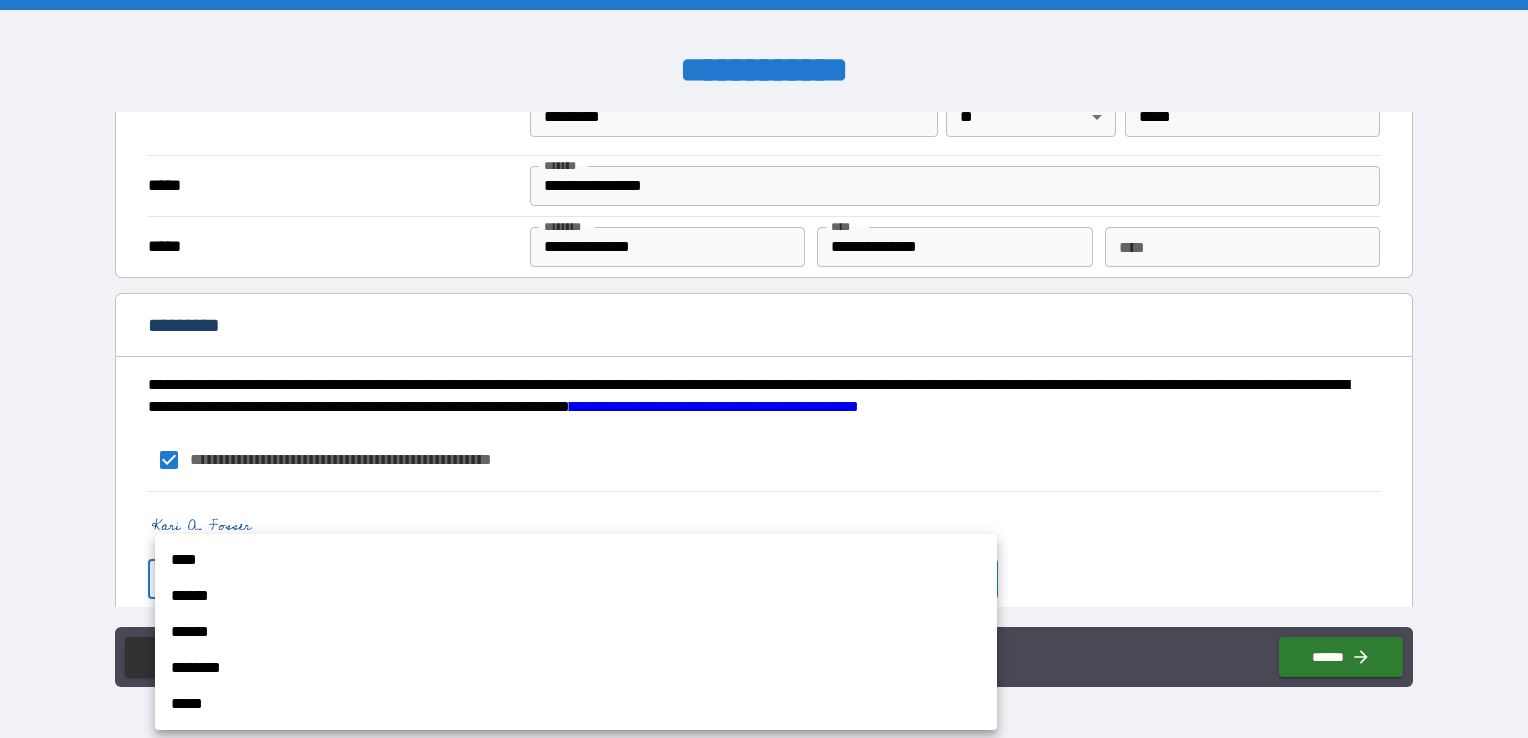 click on "****" at bounding box center (576, 560) 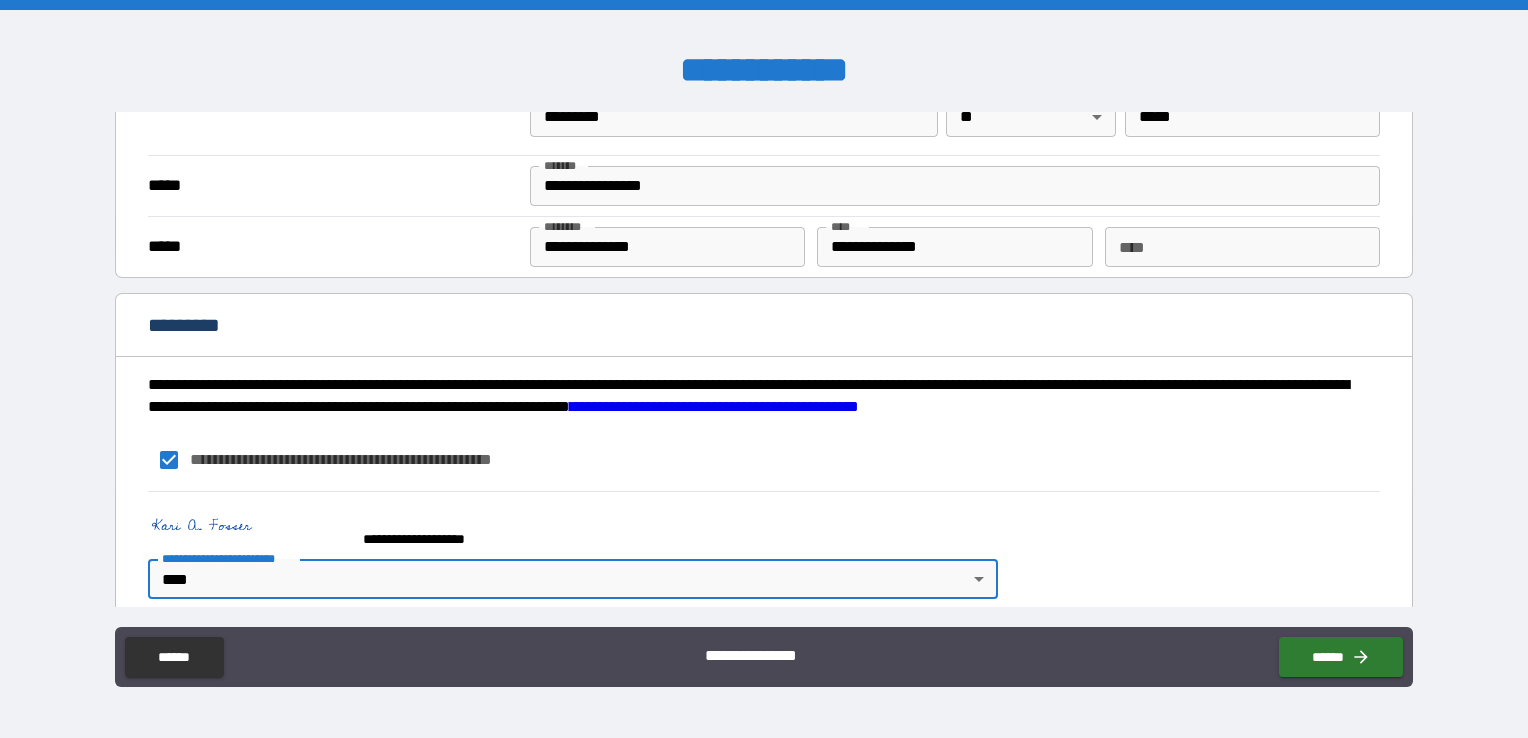 scroll, scrollTop: 1635, scrollLeft: 0, axis: vertical 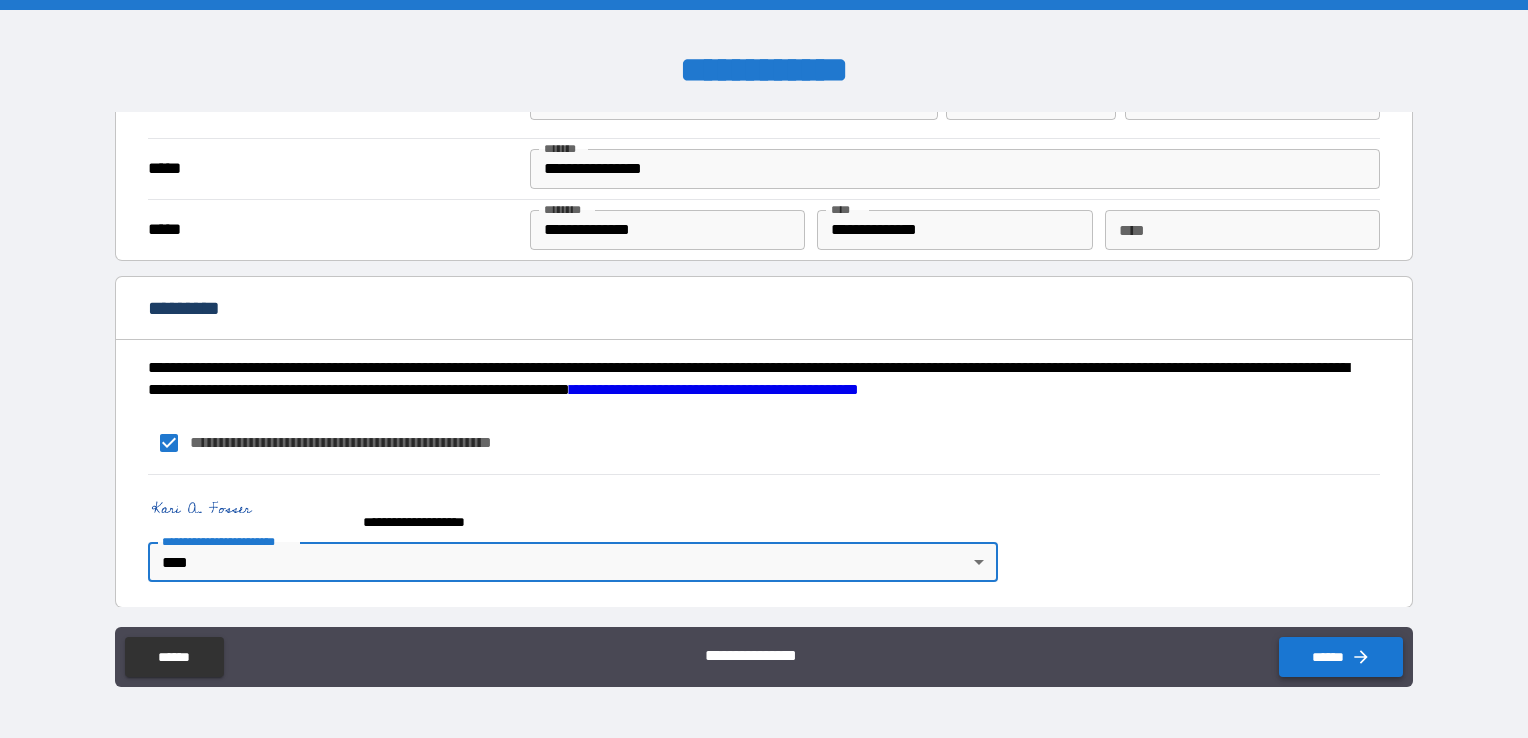 click on "******" at bounding box center [1341, 657] 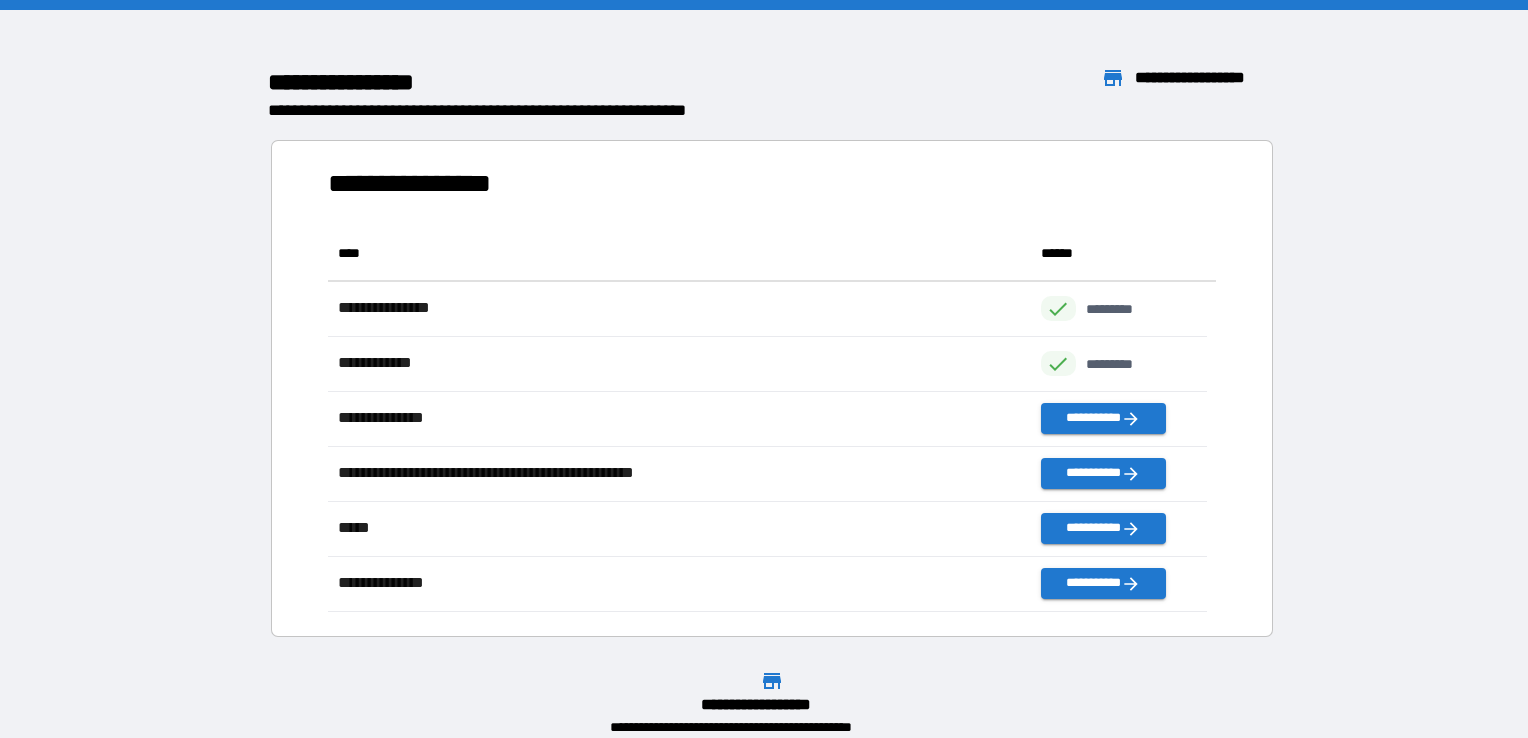 scroll, scrollTop: 16, scrollLeft: 16, axis: both 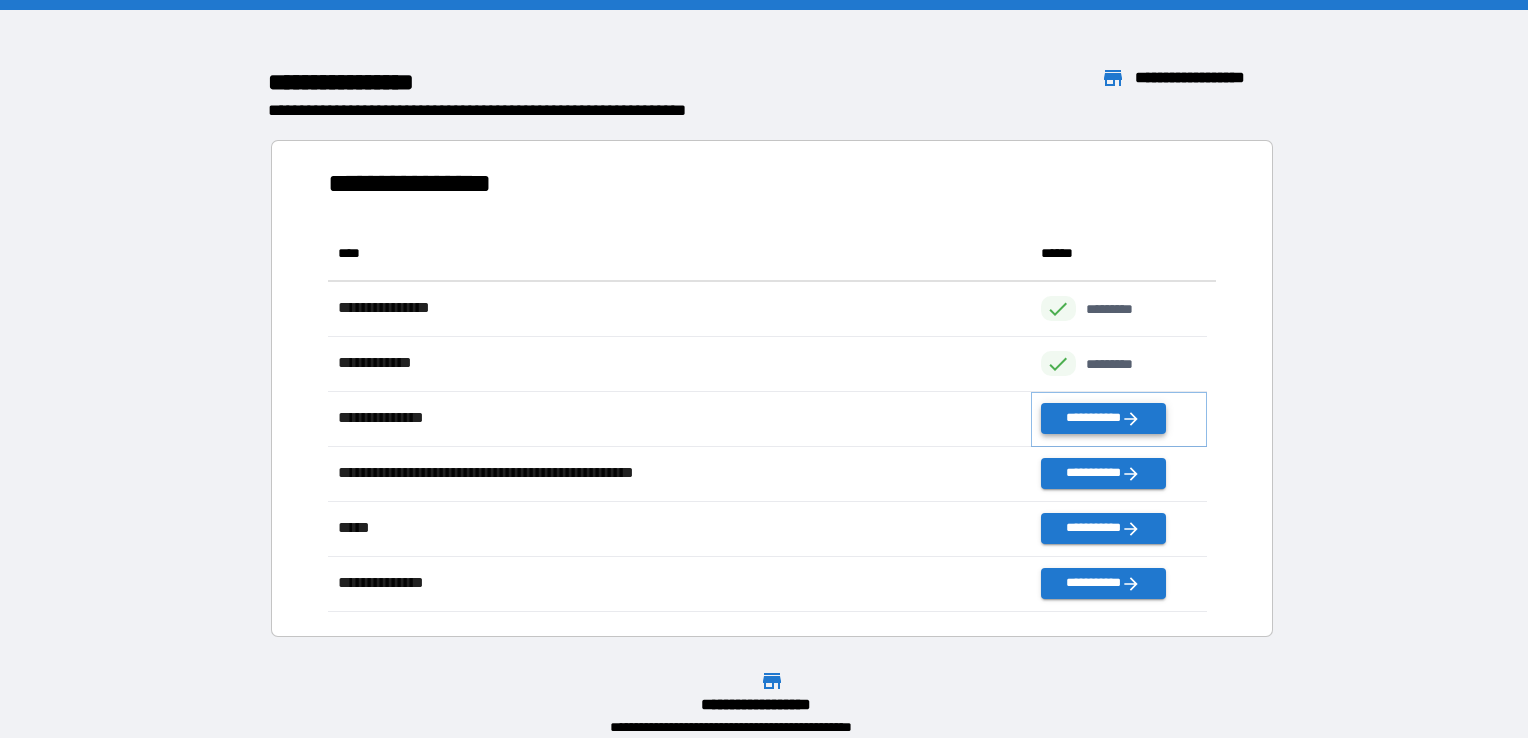click on "**********" at bounding box center (1103, 418) 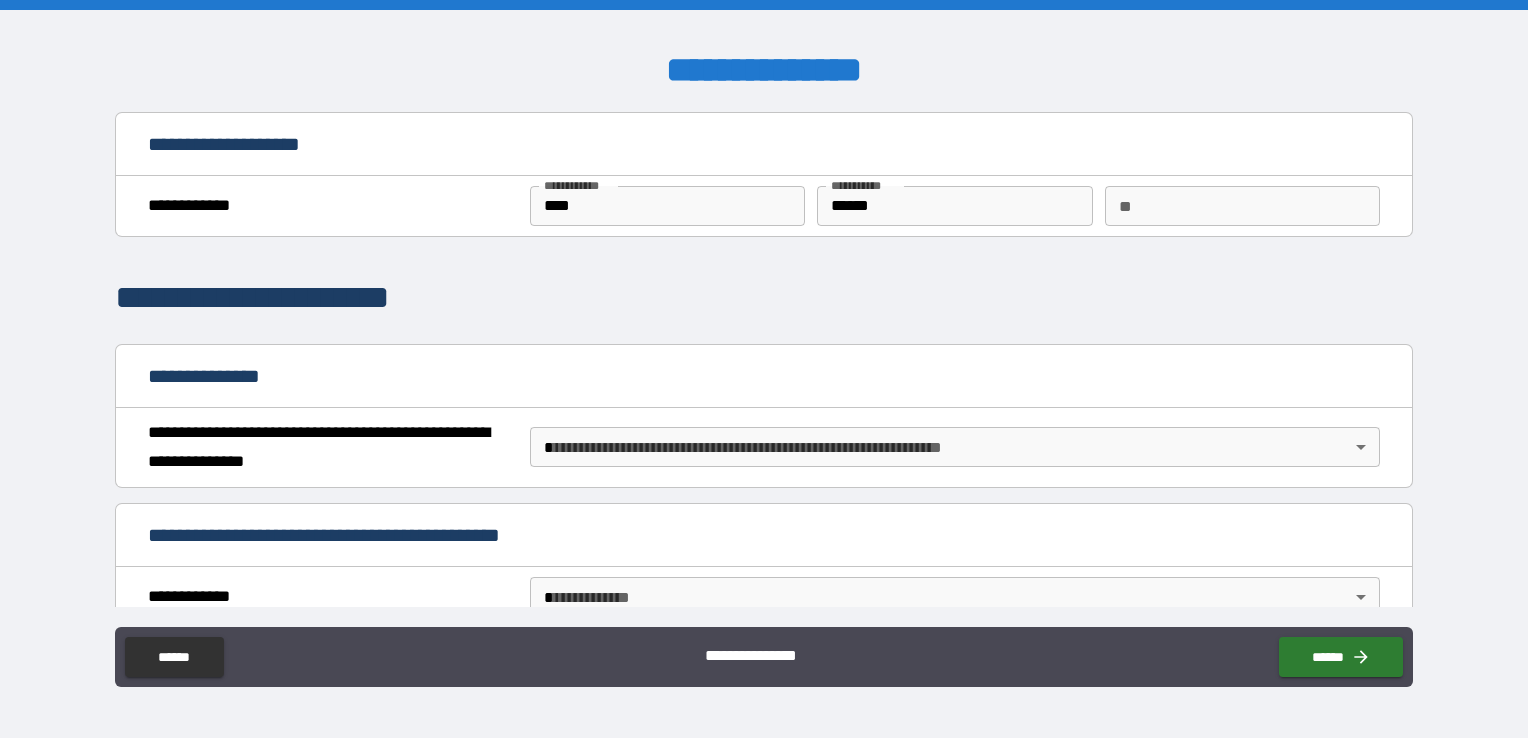click on "**********" at bounding box center (764, 369) 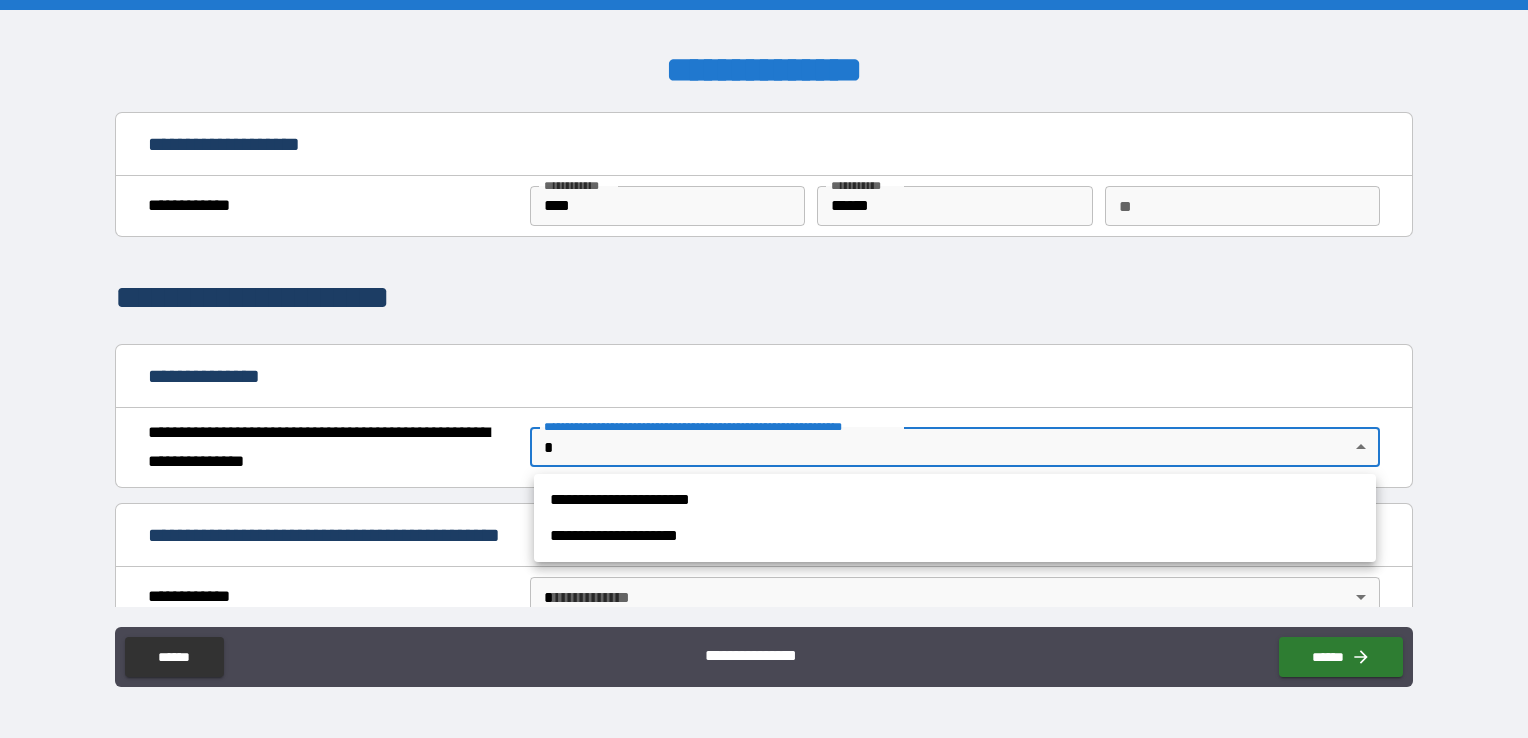 click on "**********" at bounding box center (955, 500) 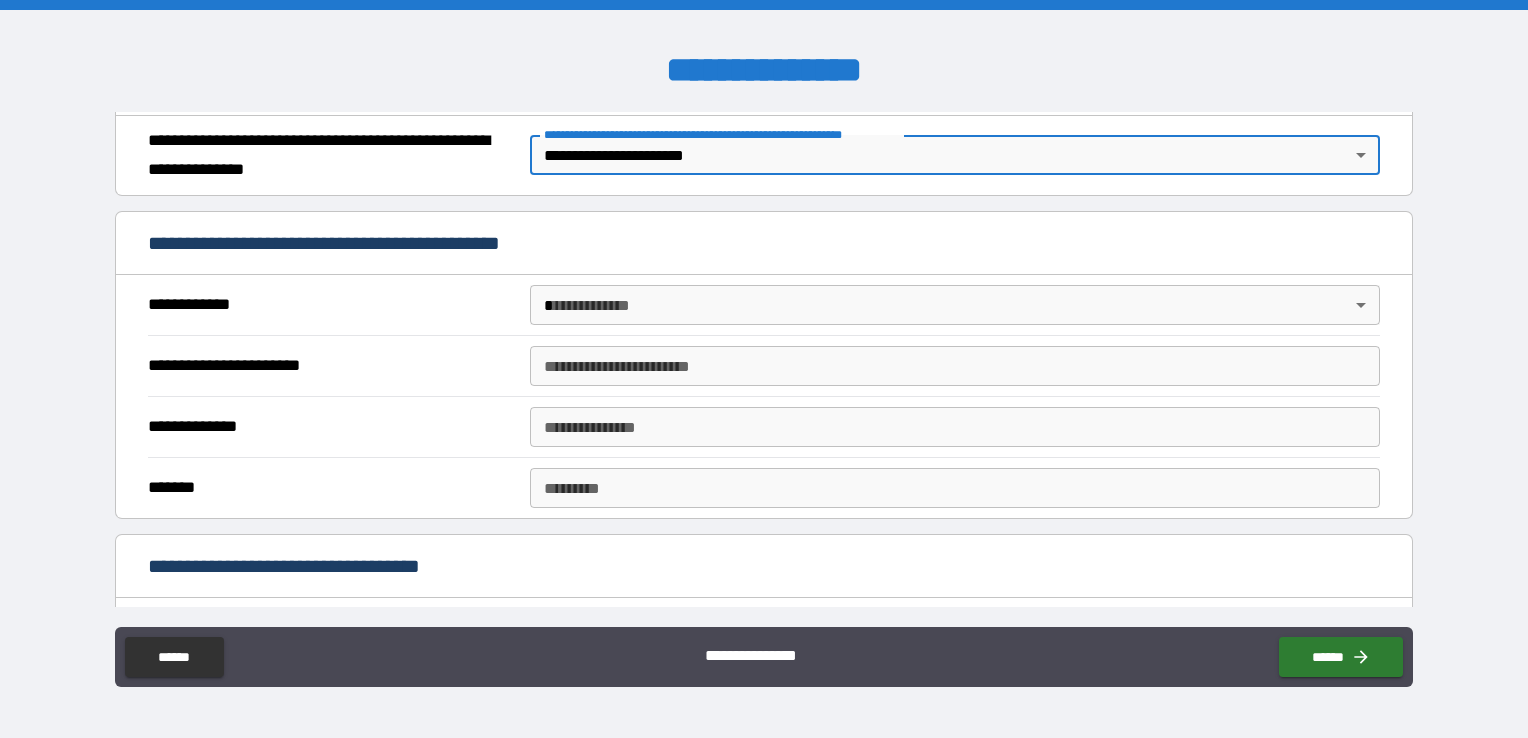 scroll, scrollTop: 345, scrollLeft: 0, axis: vertical 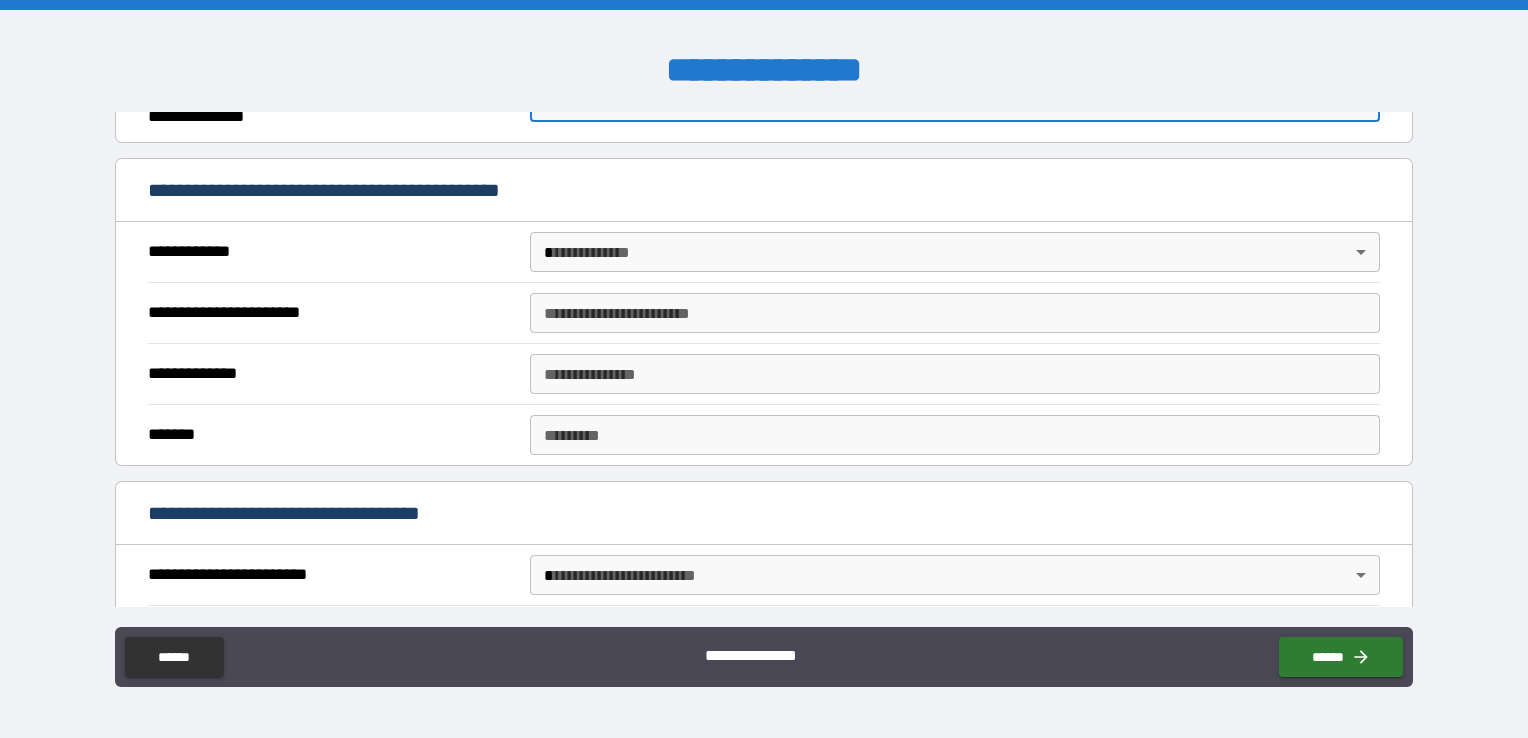 click on "**********" at bounding box center (764, 369) 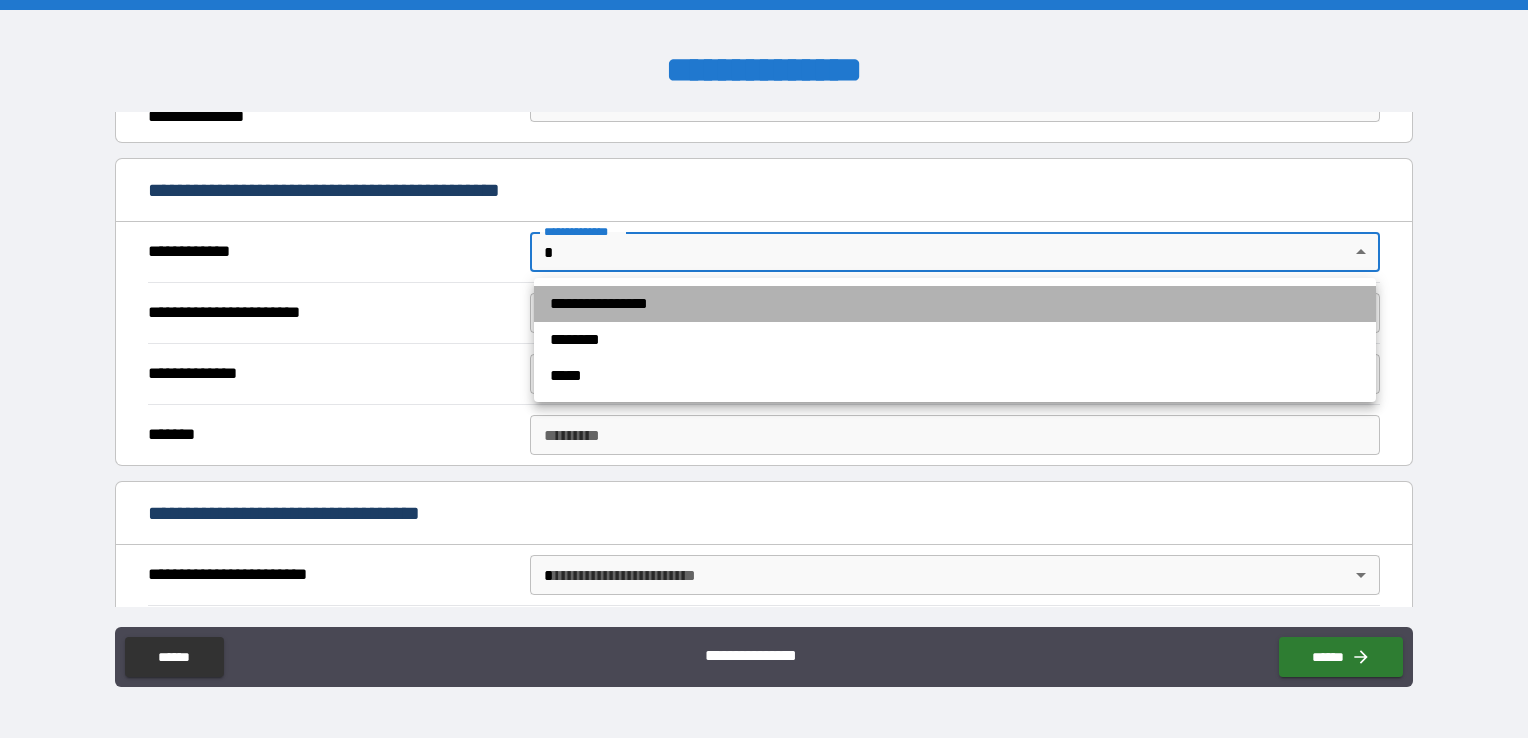 click on "**********" at bounding box center (955, 304) 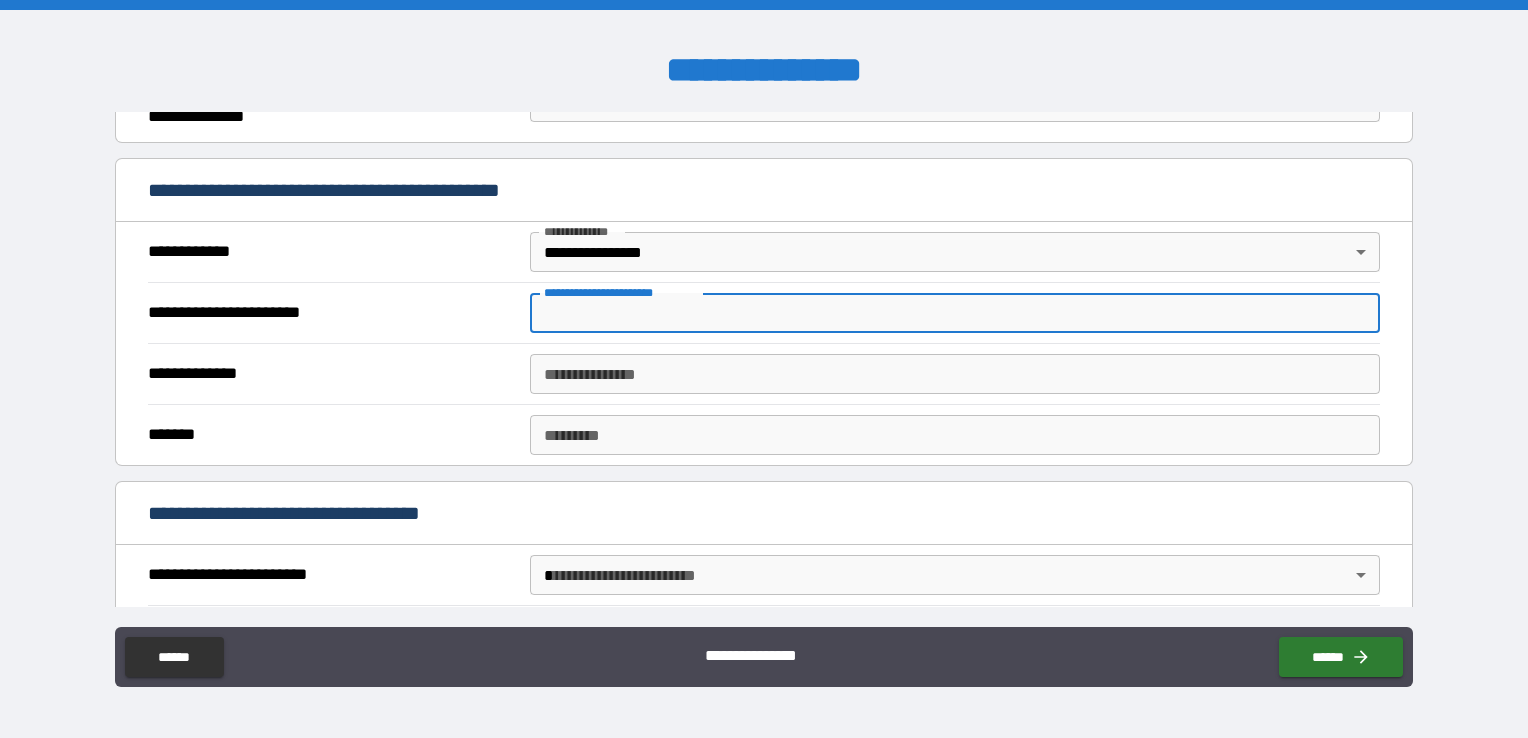 click on "**********" at bounding box center [955, 313] 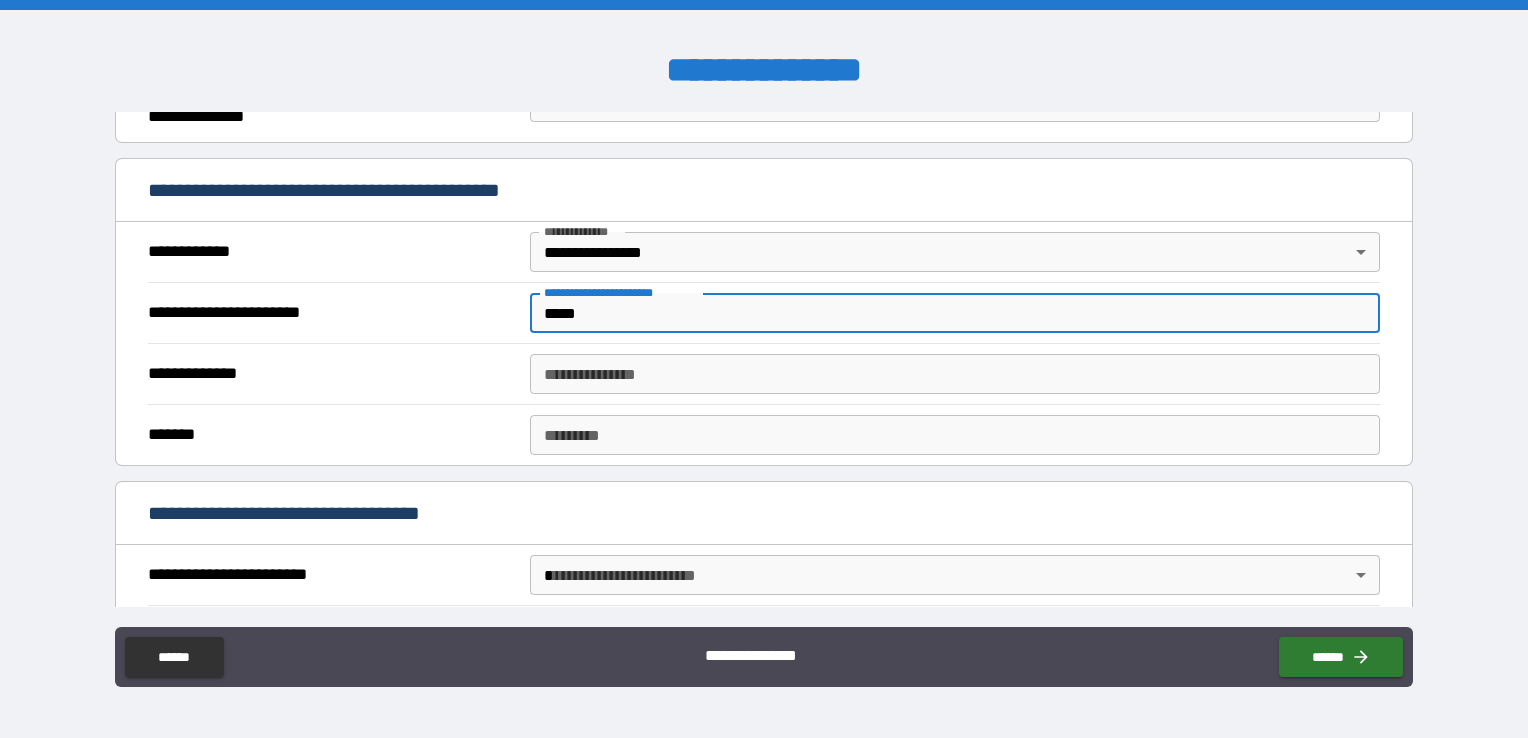 type on "*****" 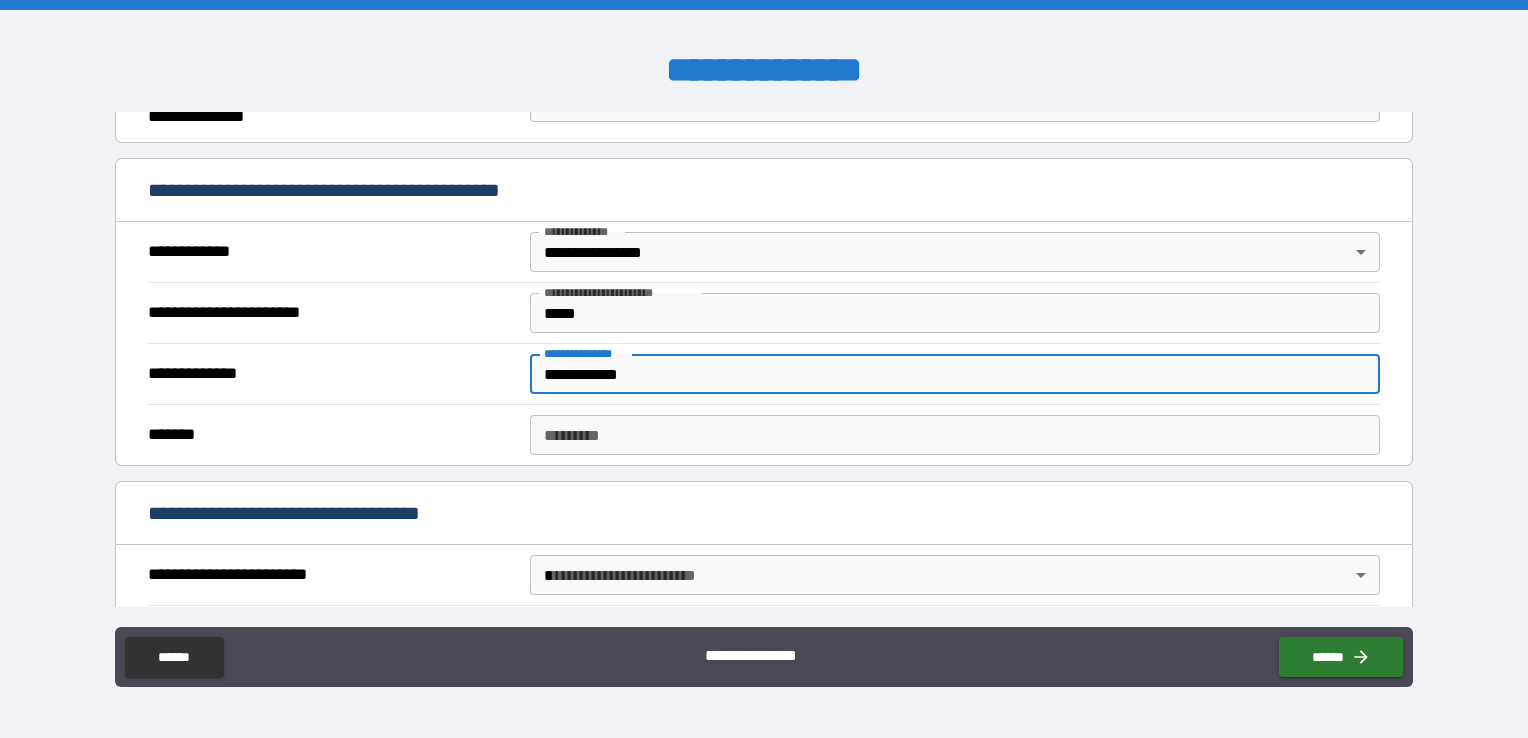 type on "**********" 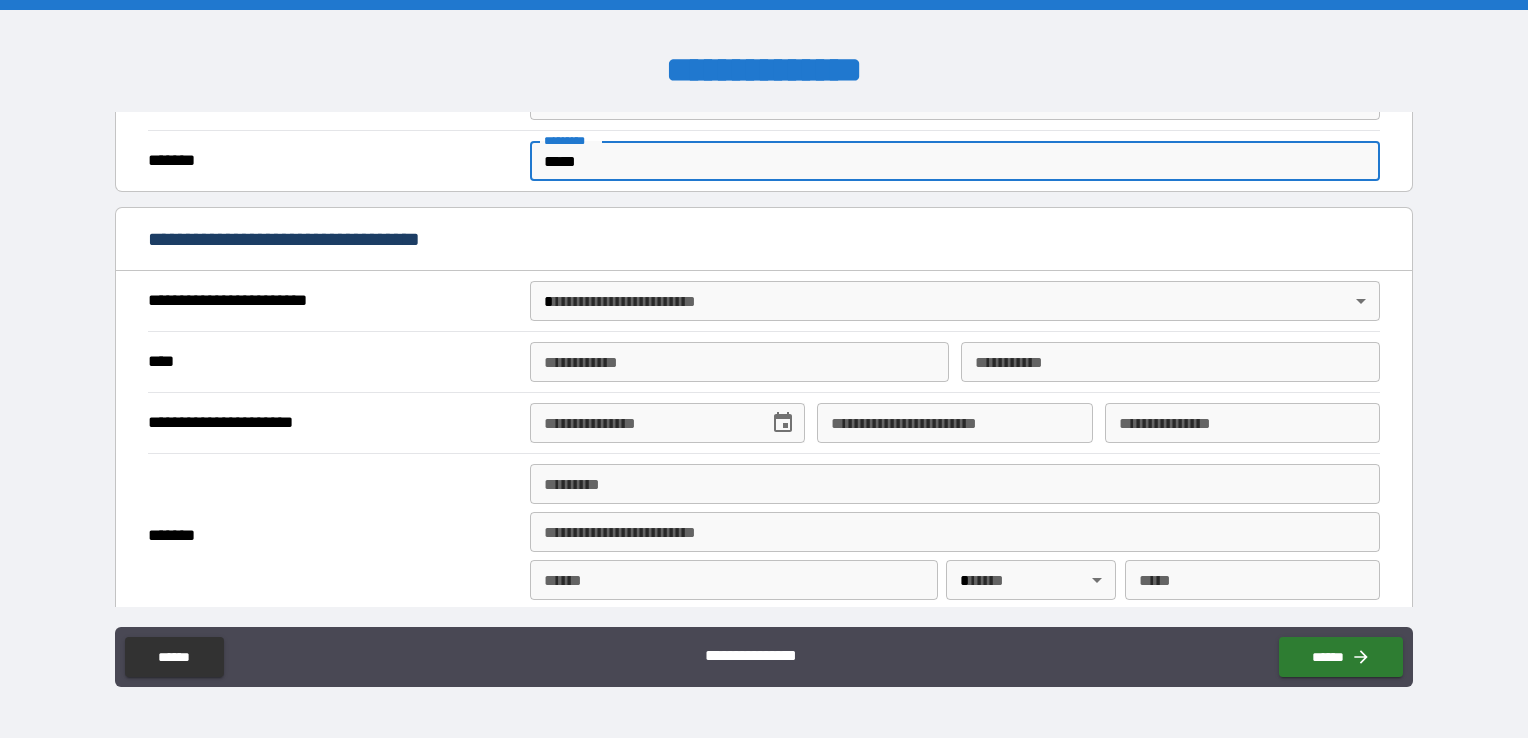 scroll, scrollTop: 648, scrollLeft: 0, axis: vertical 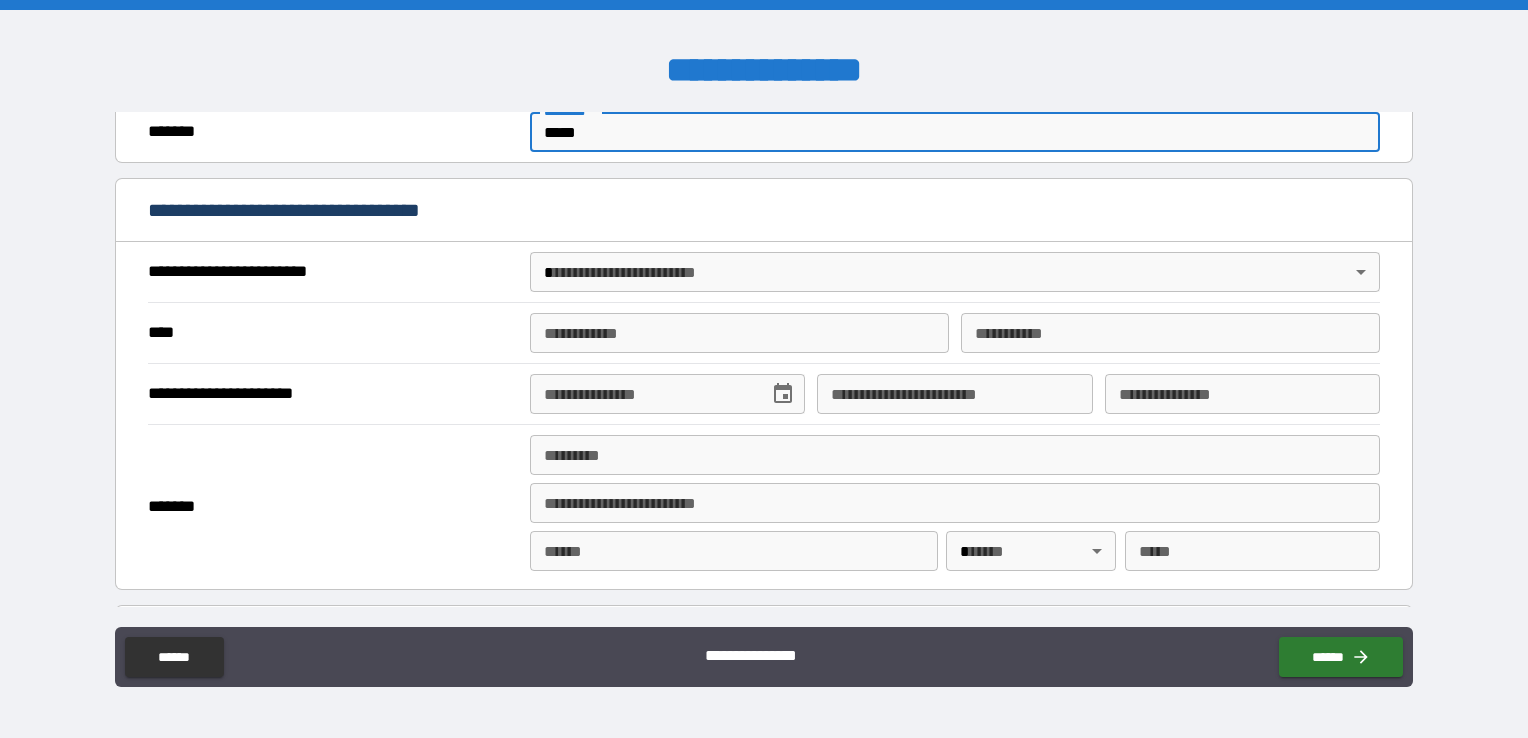 type on "*****" 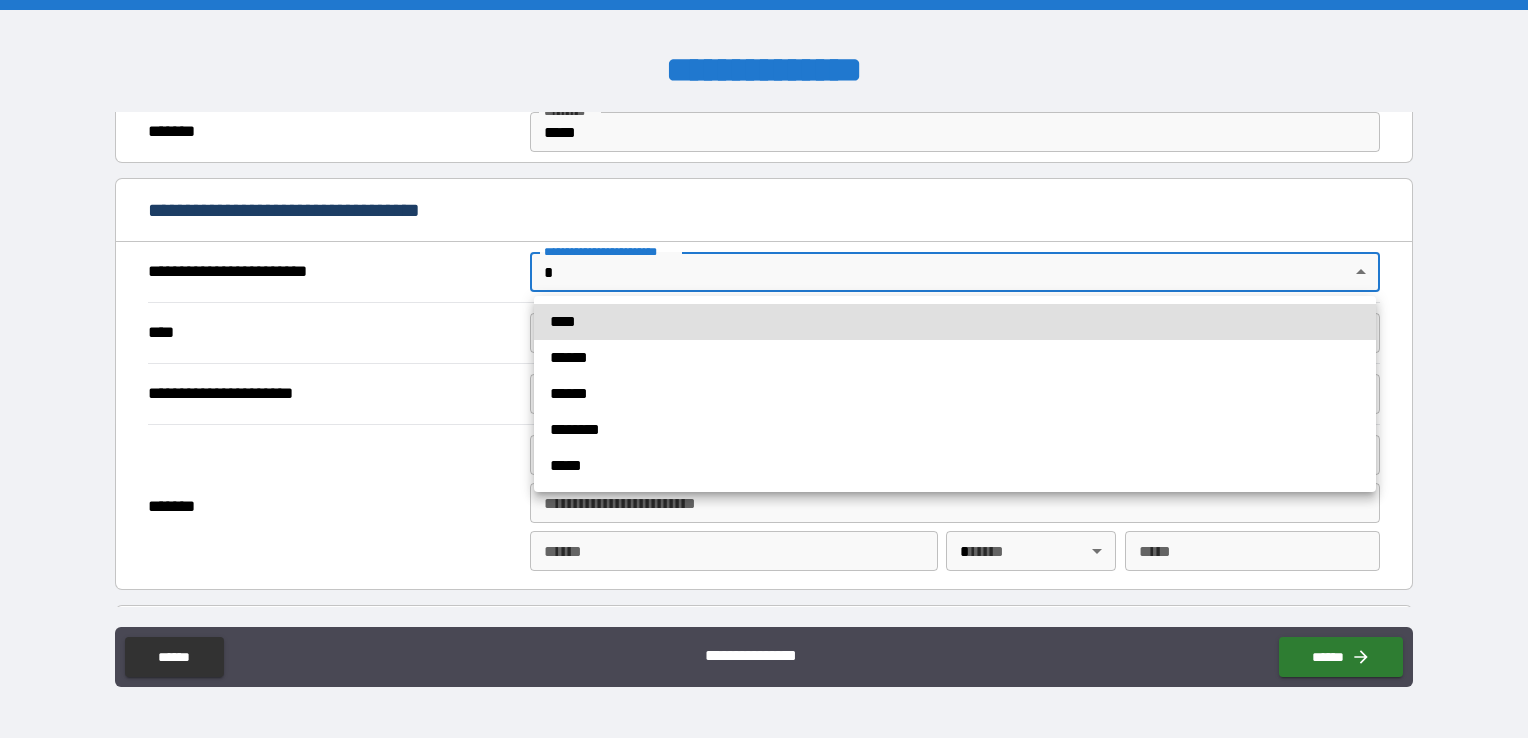 click on "****" at bounding box center [955, 322] 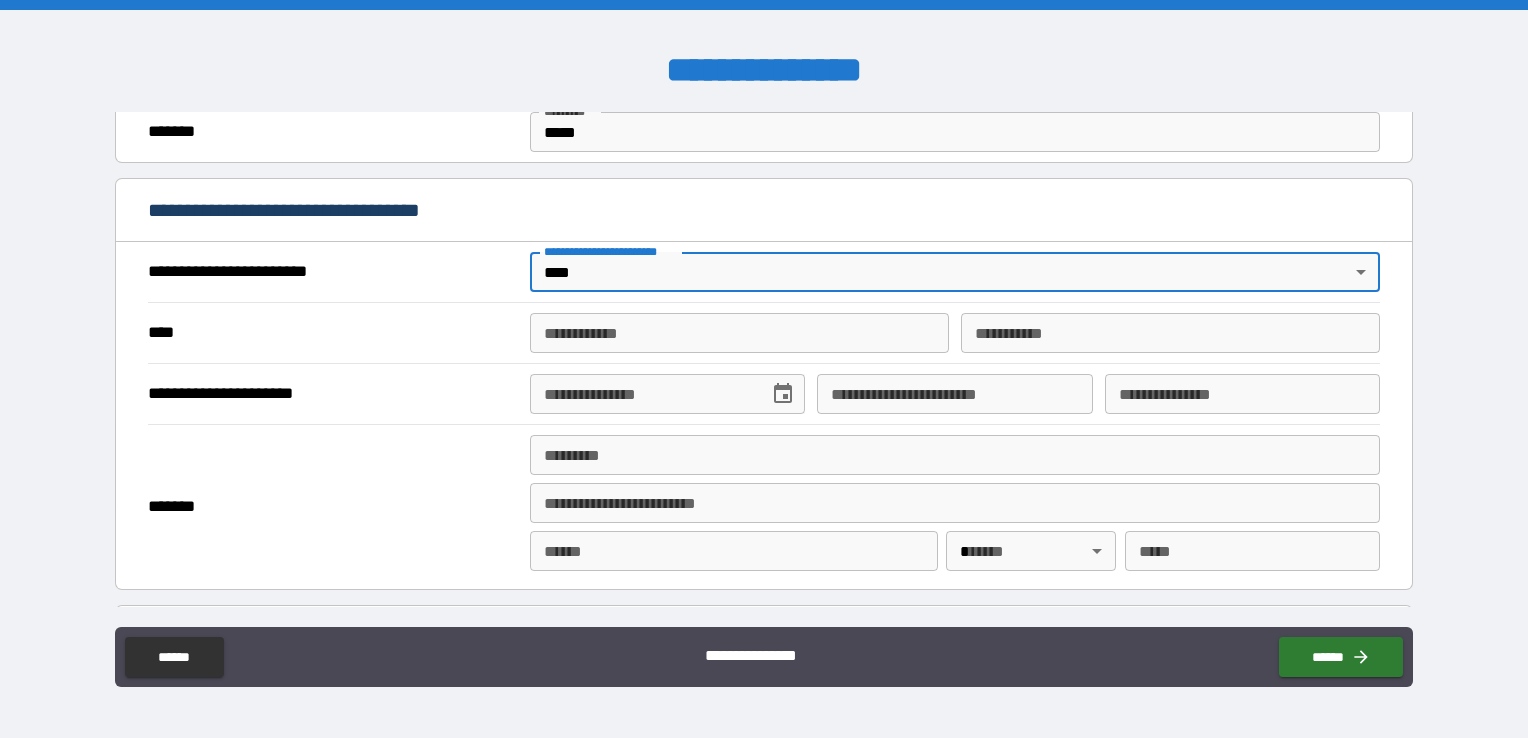 click on "**********" at bounding box center [739, 333] 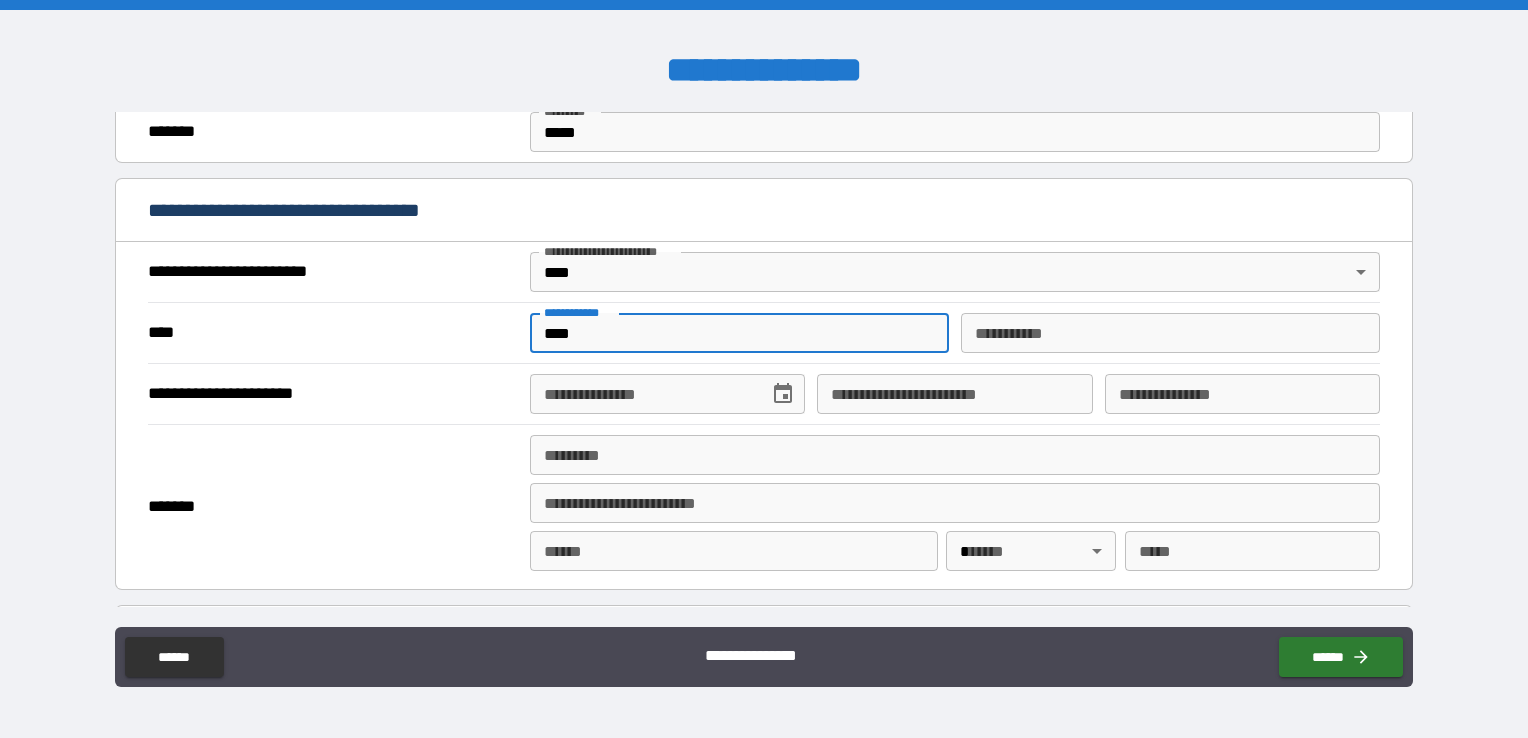 type on "****" 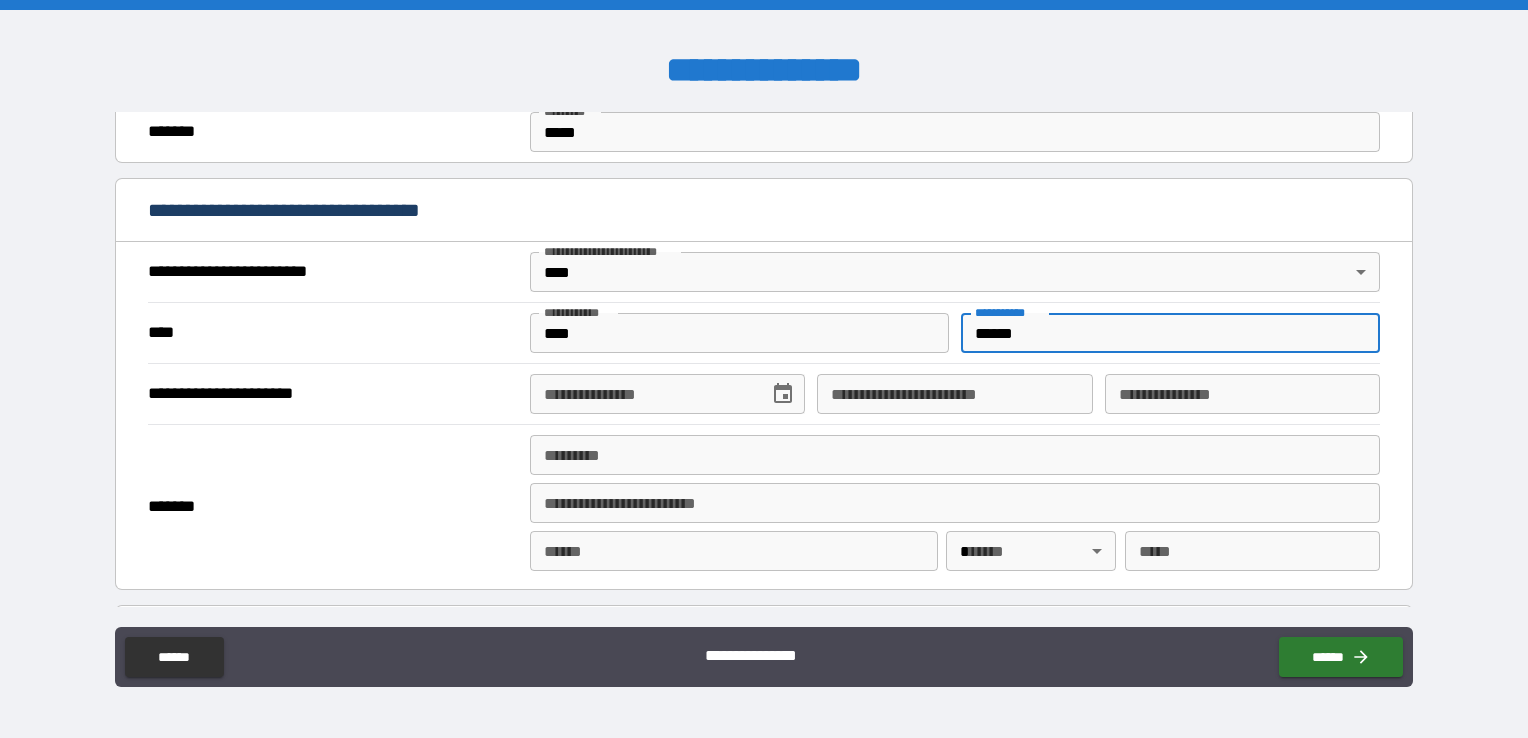 type on "******" 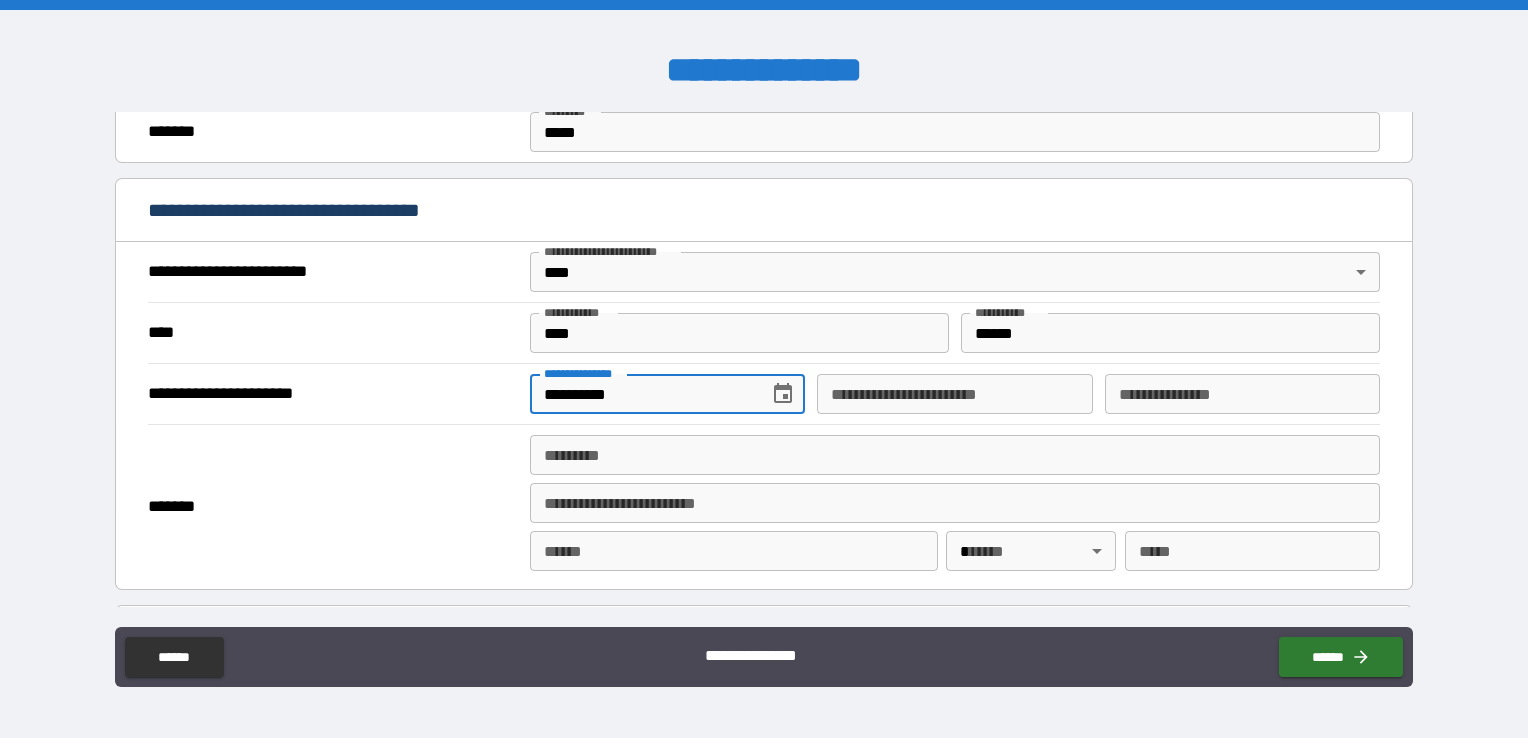 click on "**********" at bounding box center [642, 394] 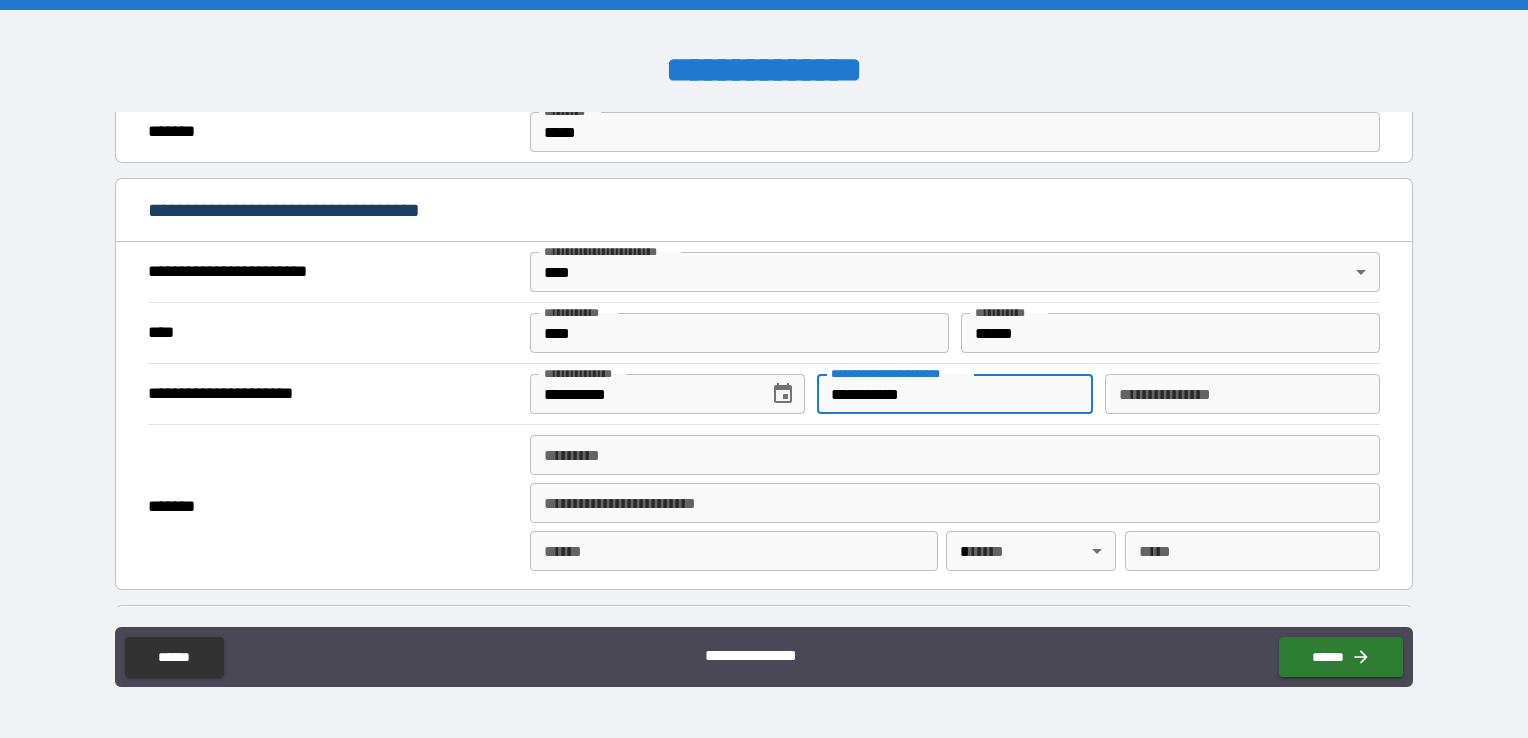type on "**********" 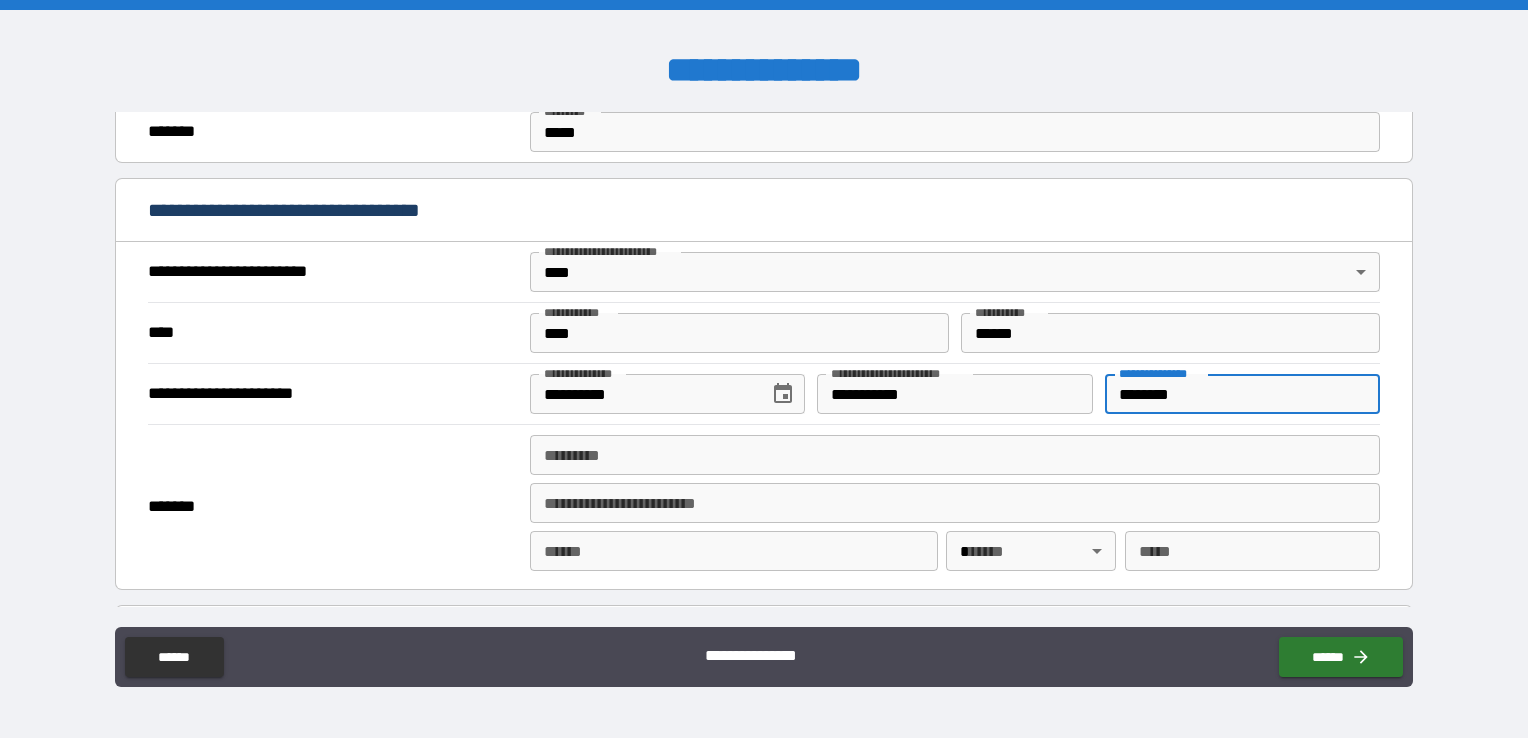 type on "********" 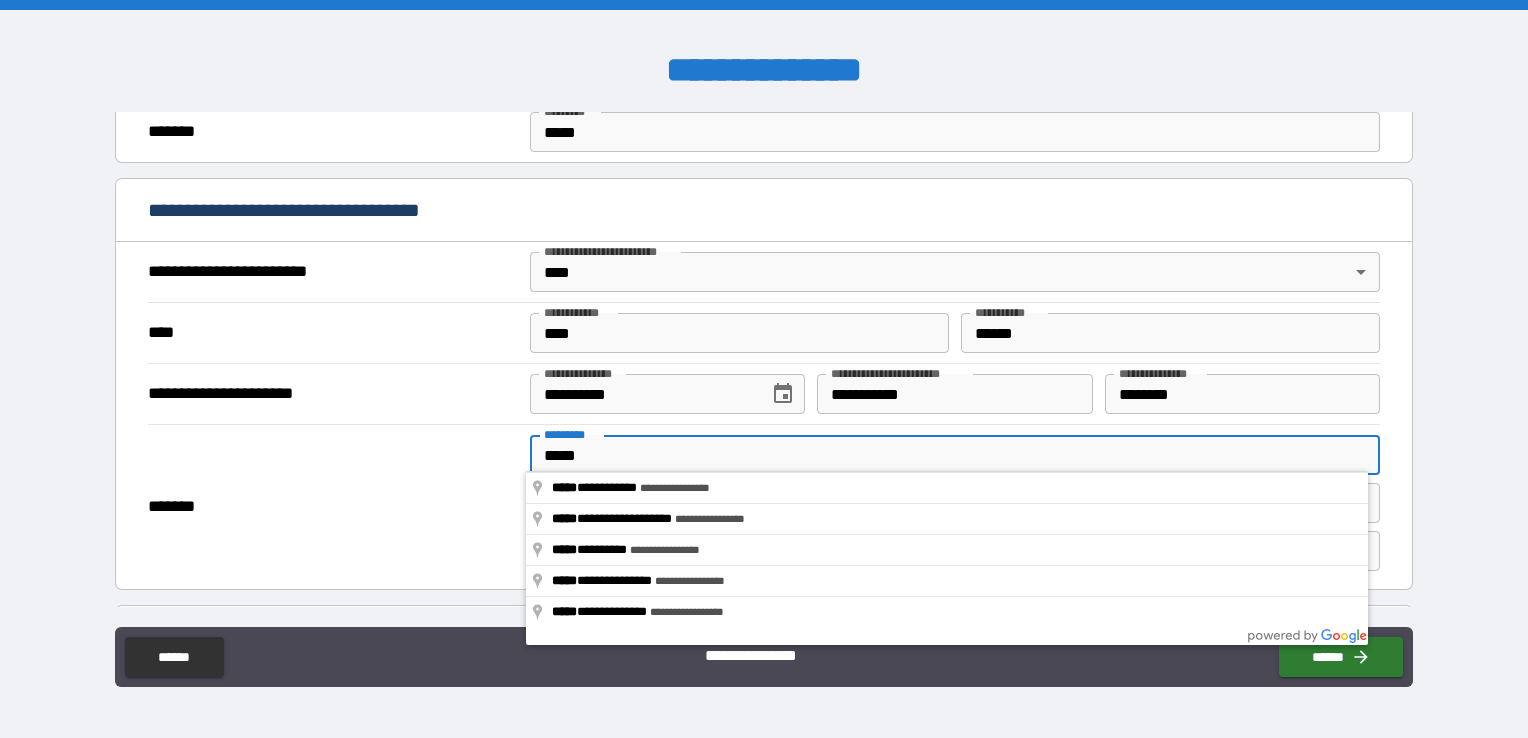 type on "**********" 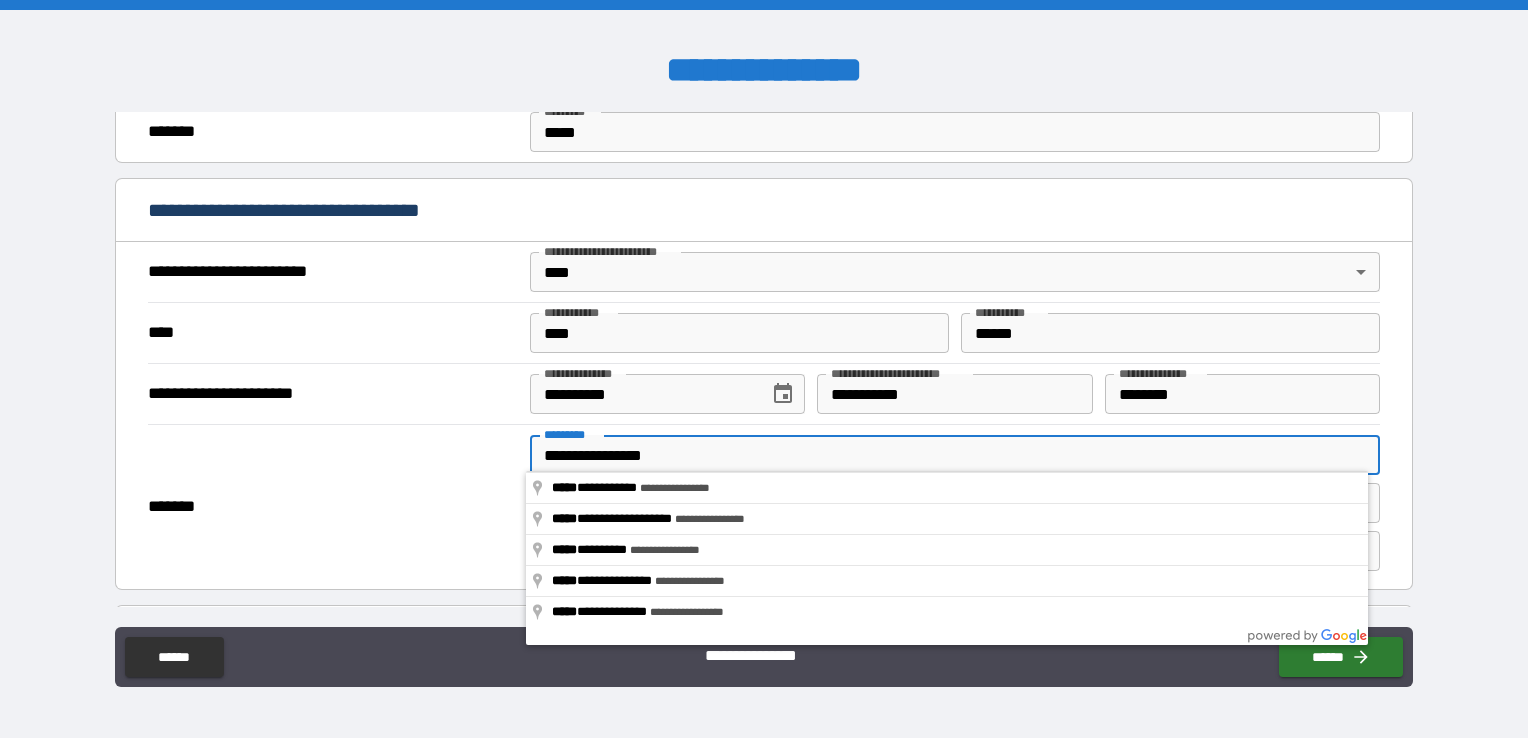type on "*********" 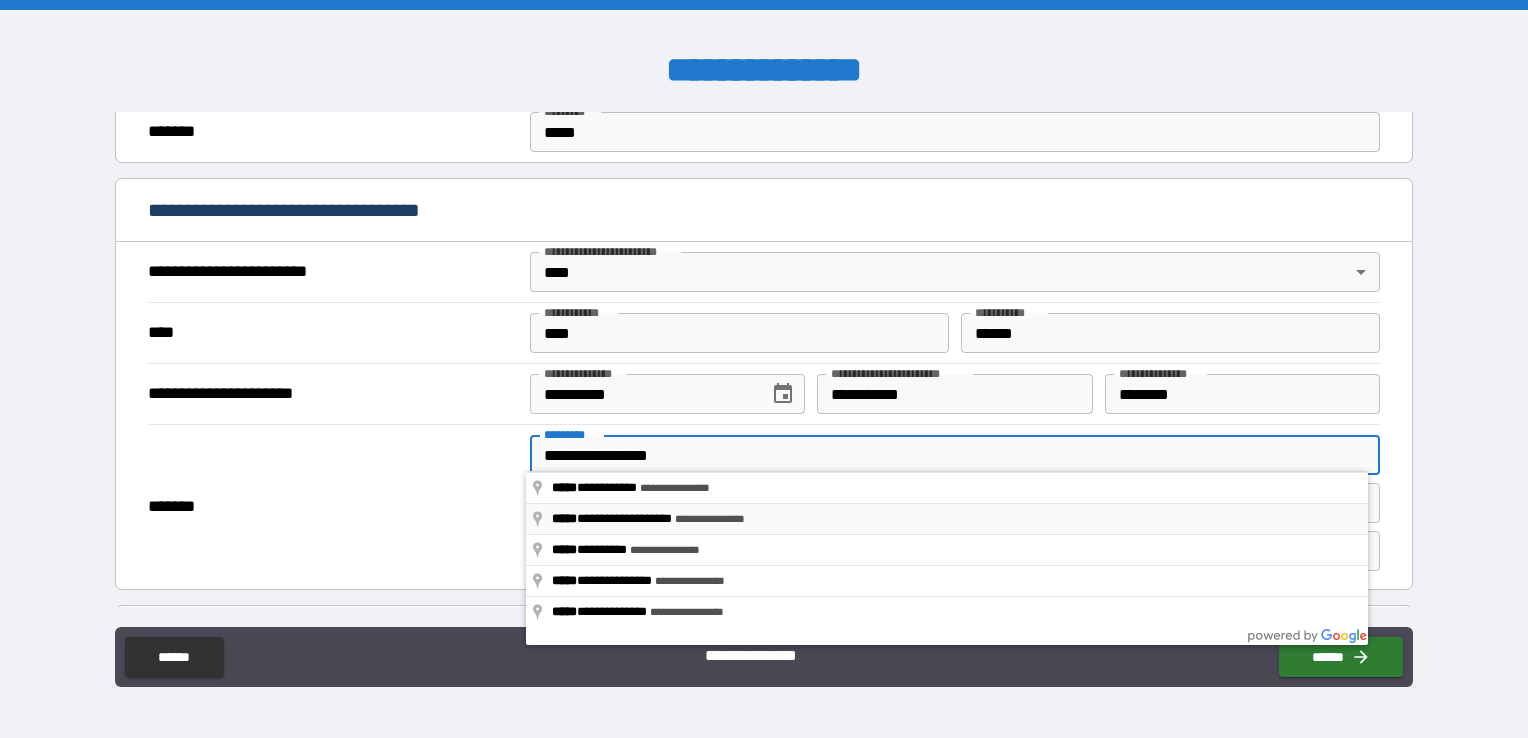 type on "**********" 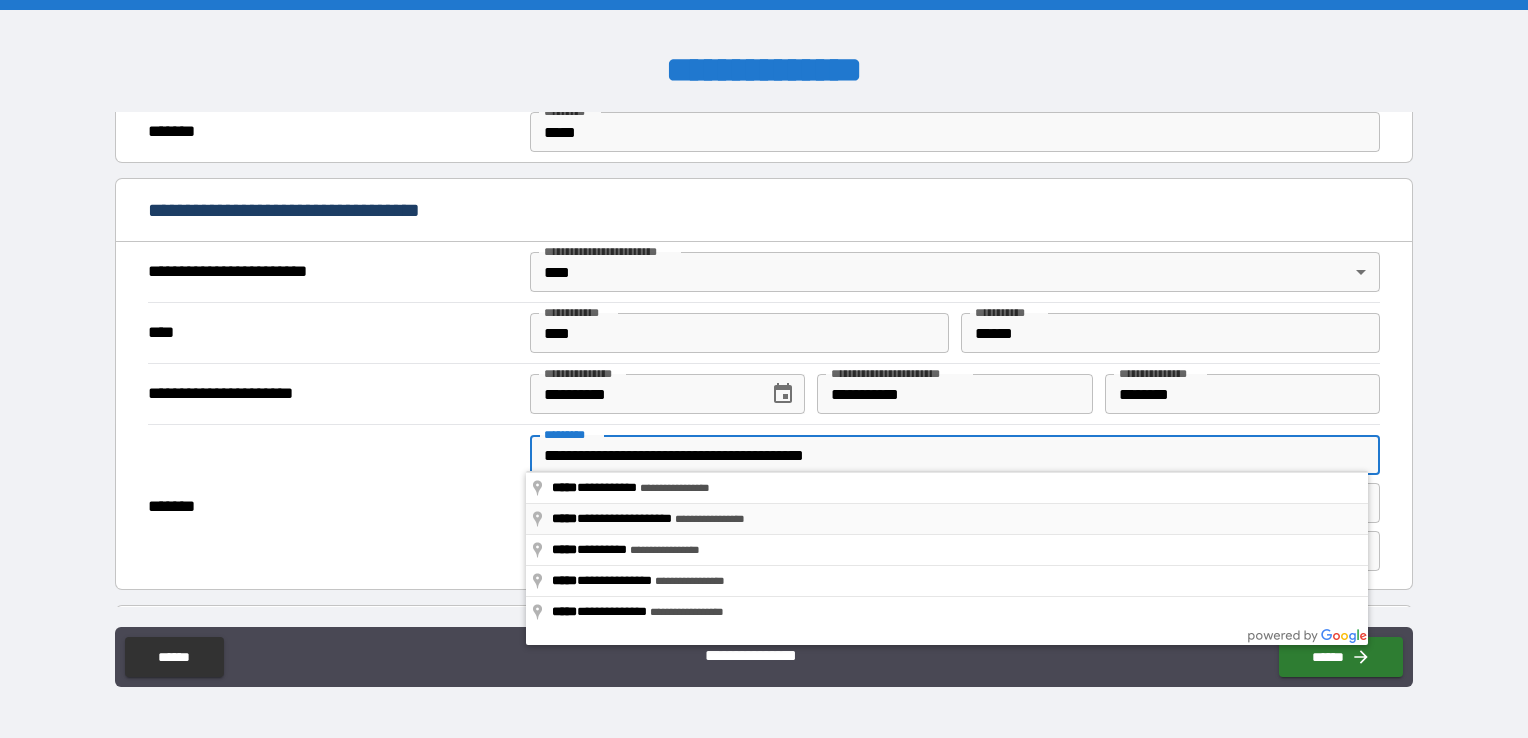 type on "******" 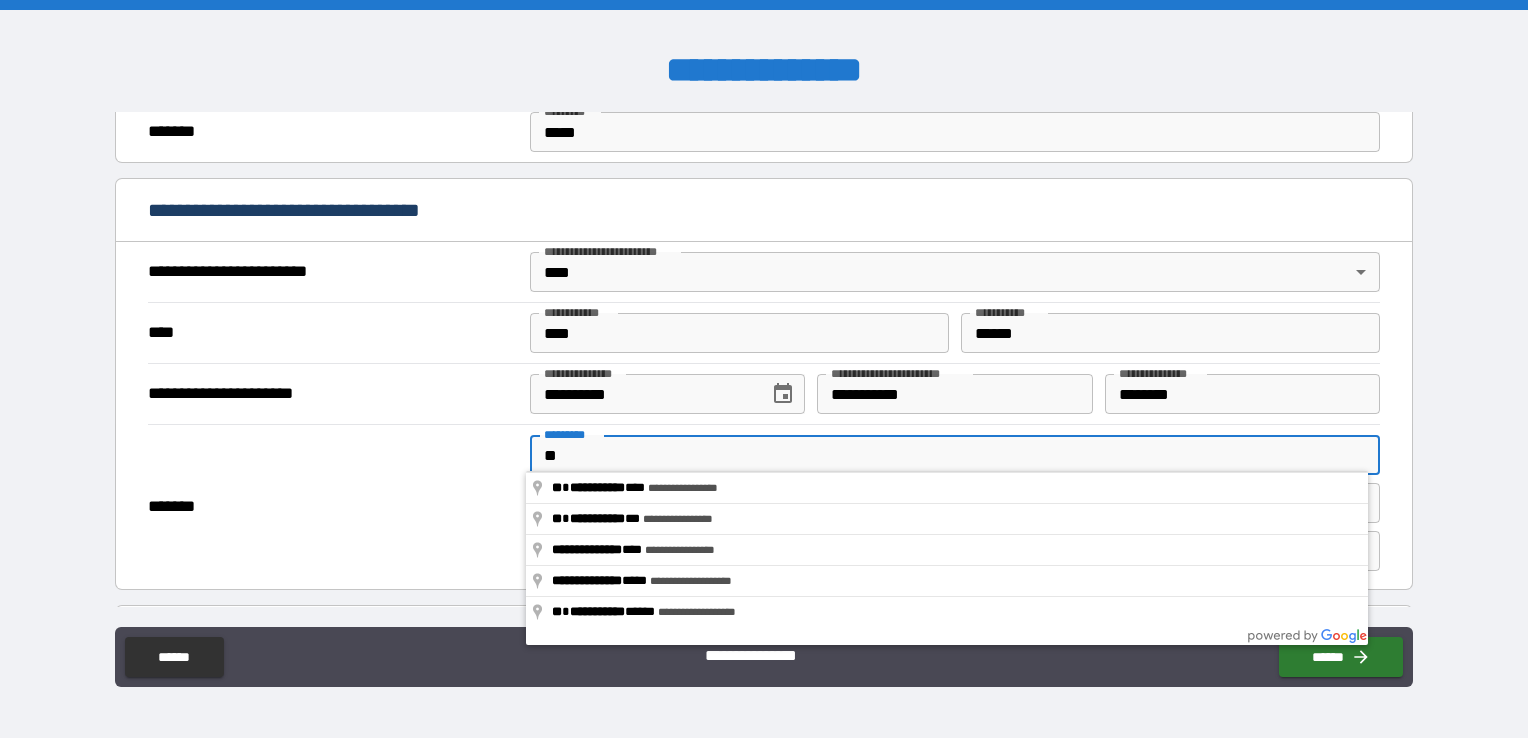 type on "*" 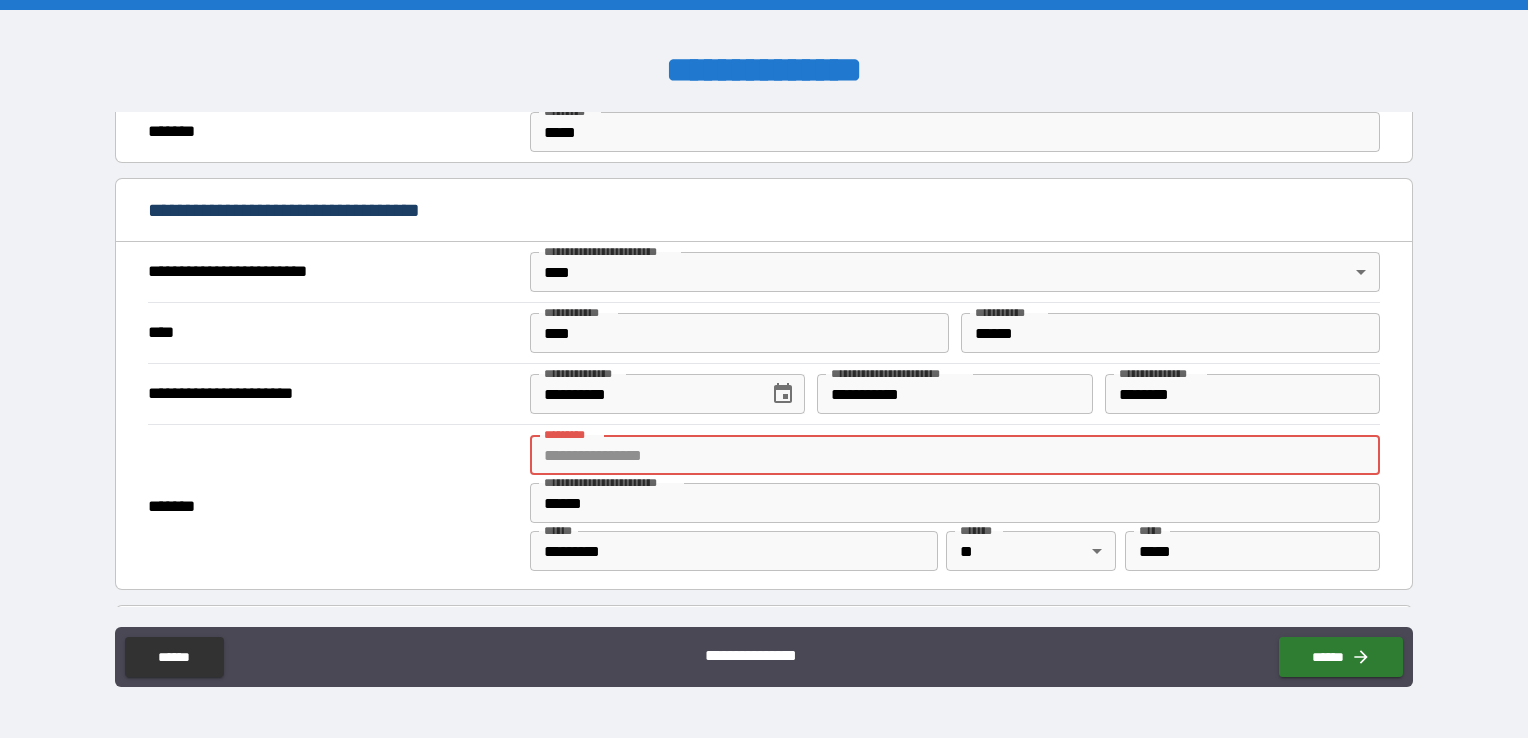 type 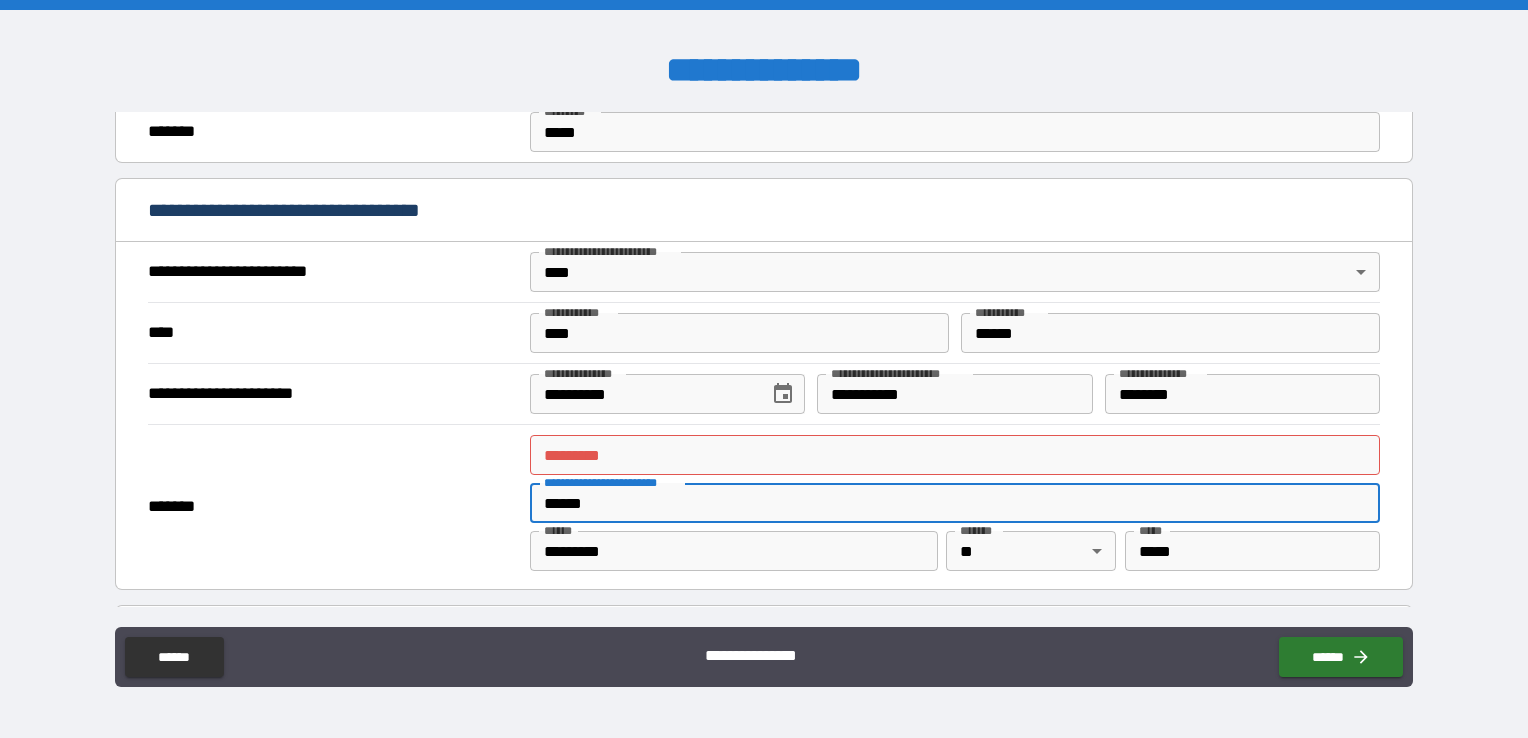 drag, startPoint x: 595, startPoint y: 494, endPoint x: 481, endPoint y: 480, distance: 114.85643 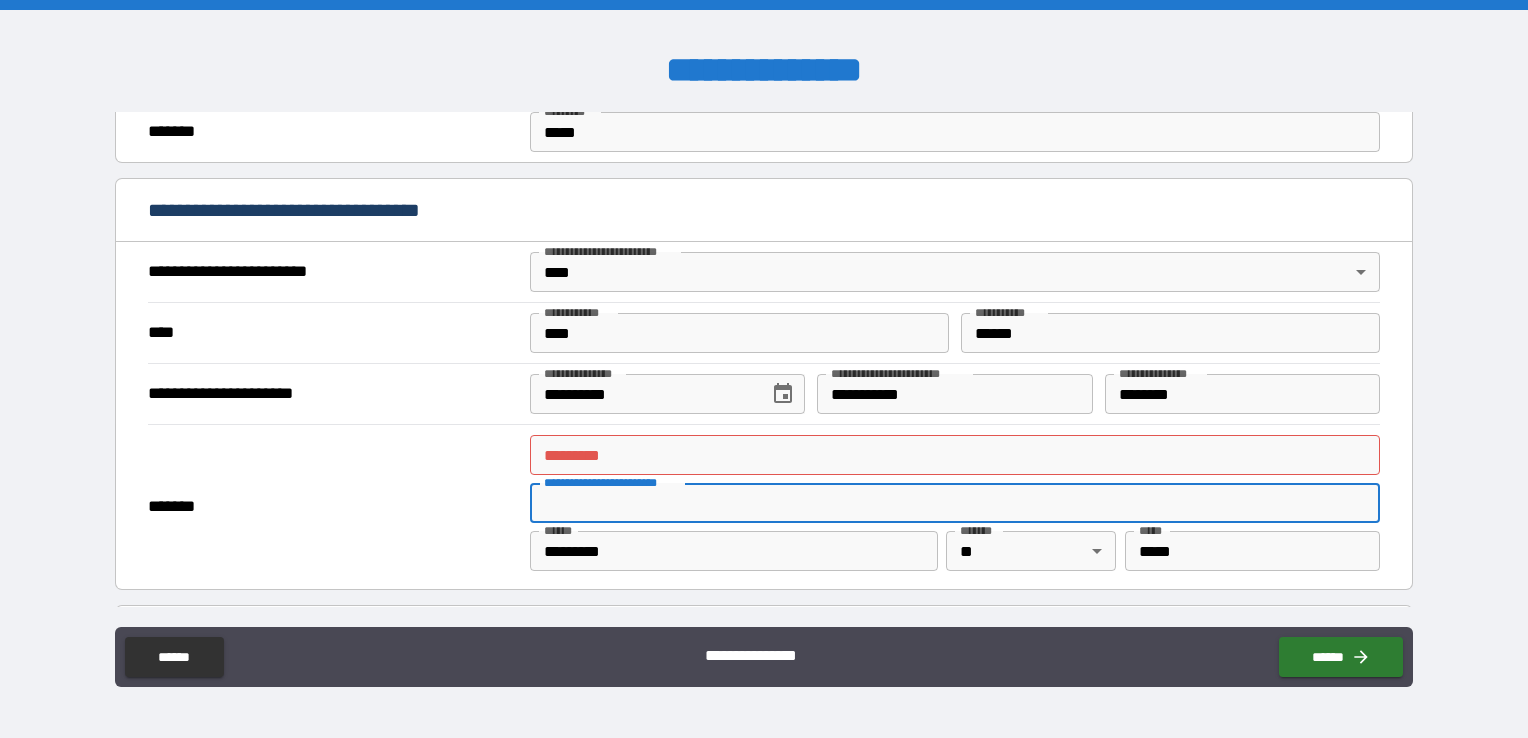 type 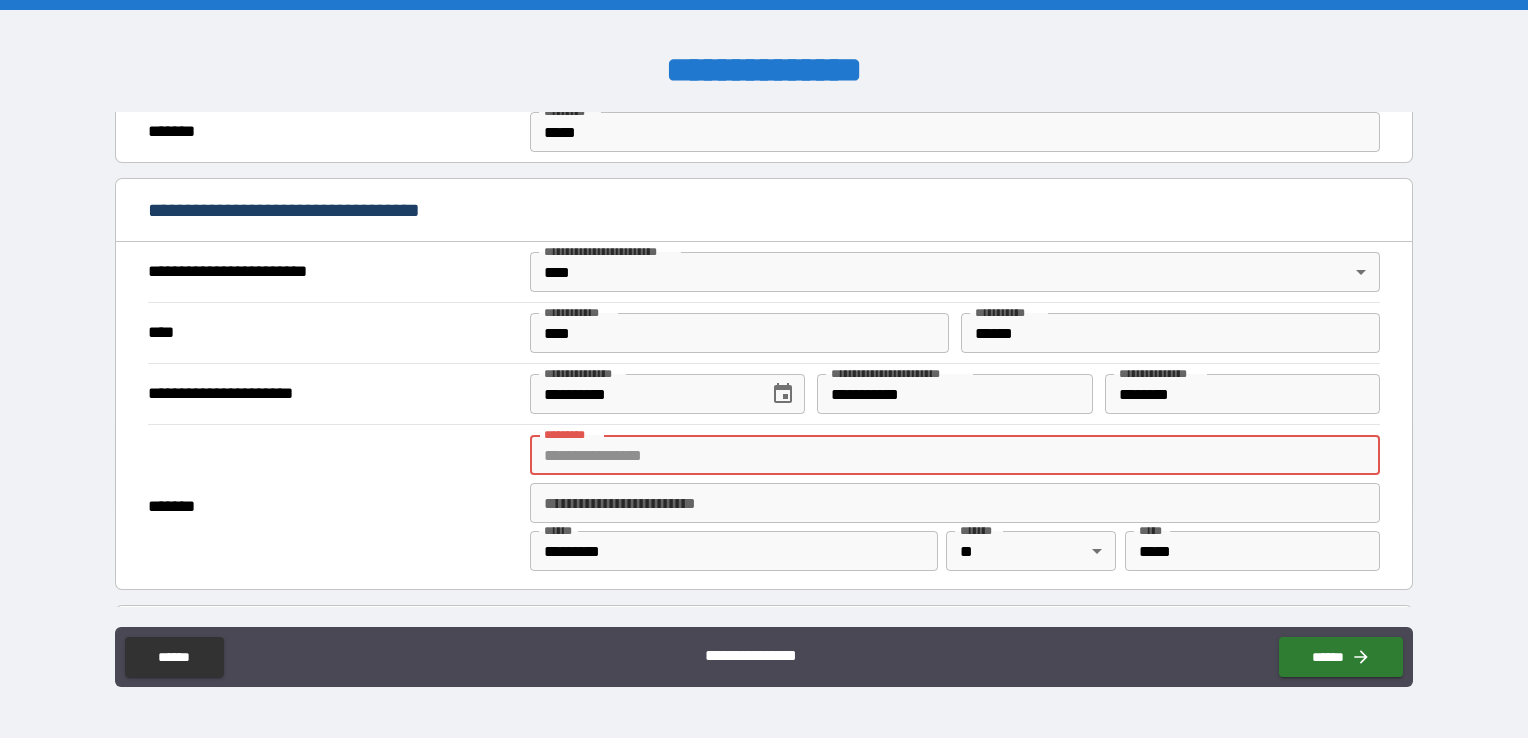 click on "*******   *" at bounding box center (955, 455) 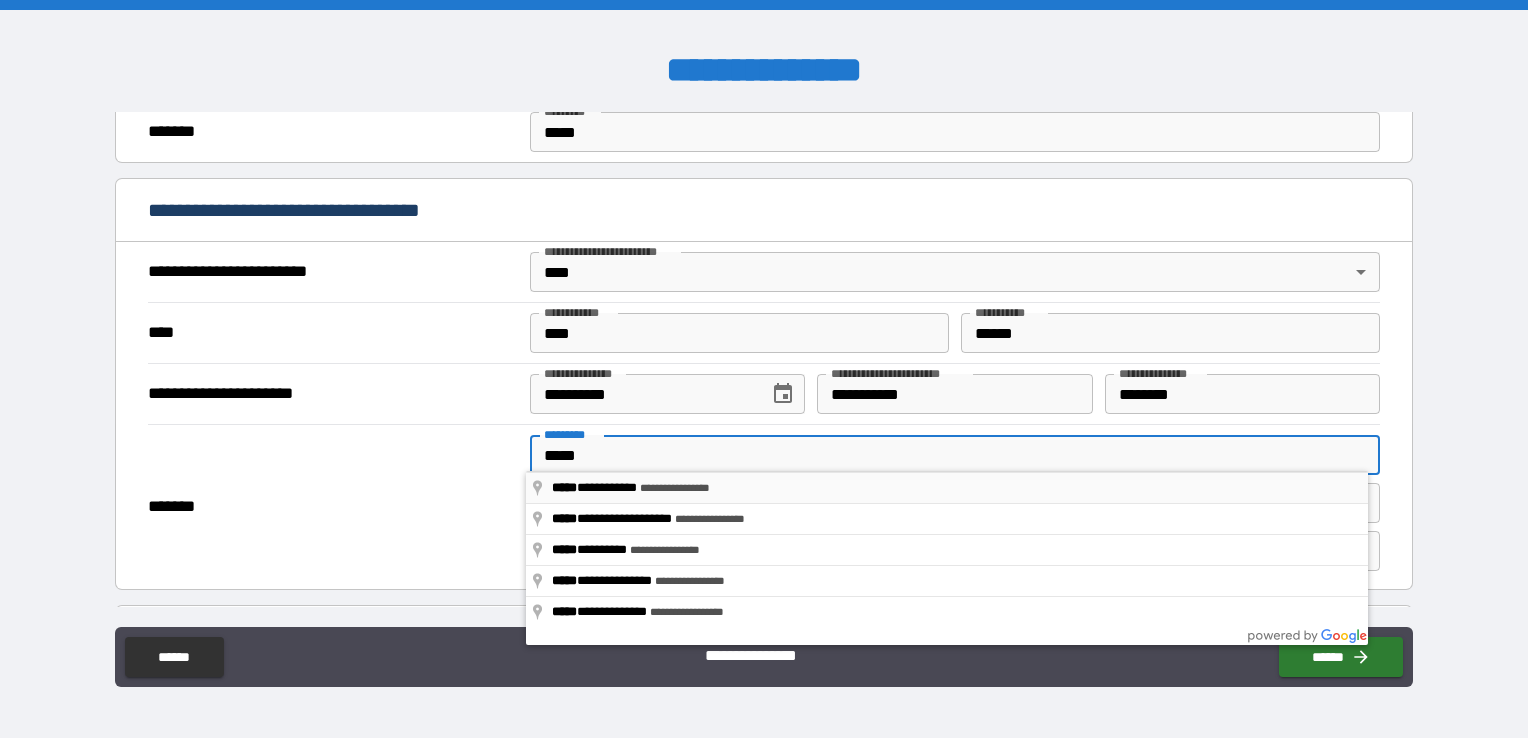 type on "**********" 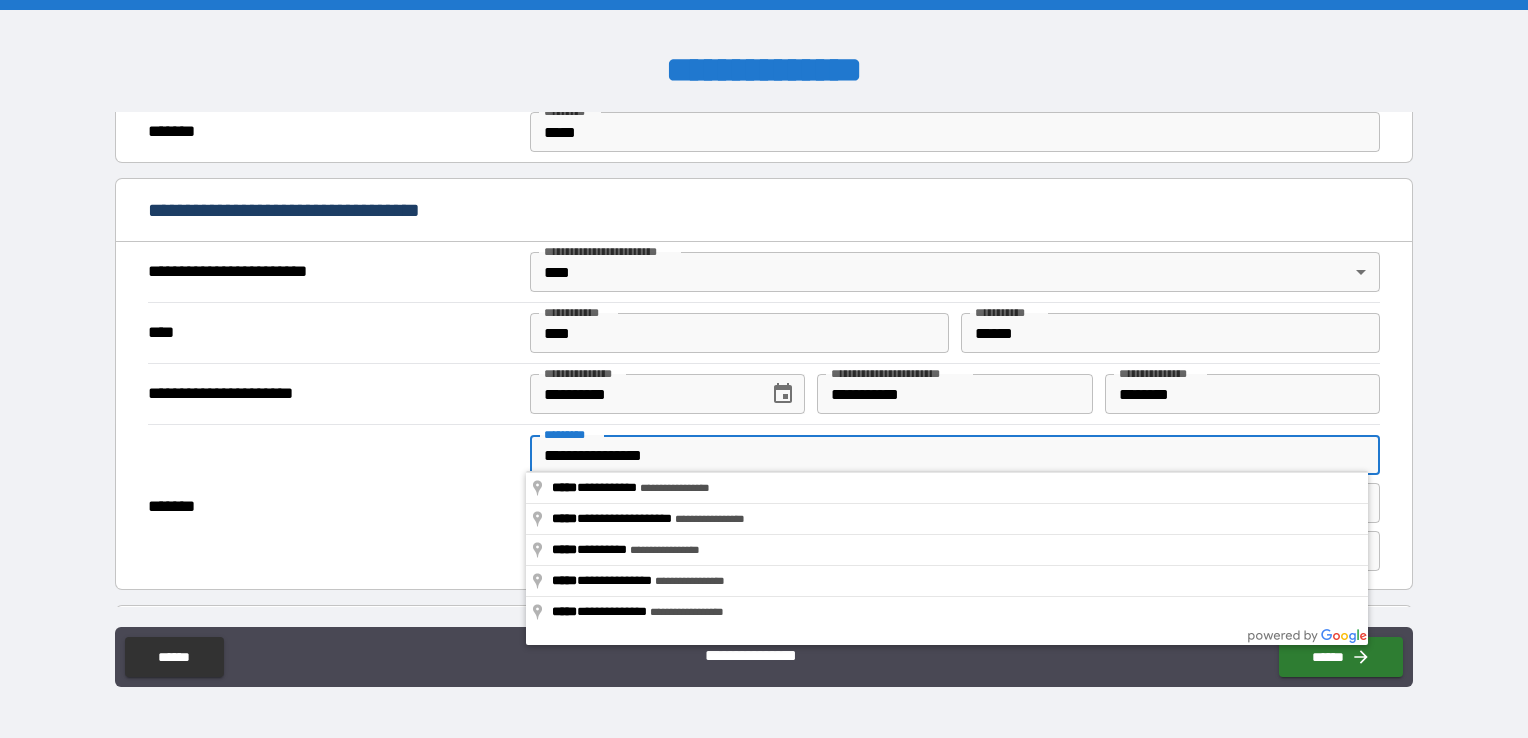 click on "*******" at bounding box center (331, 507) 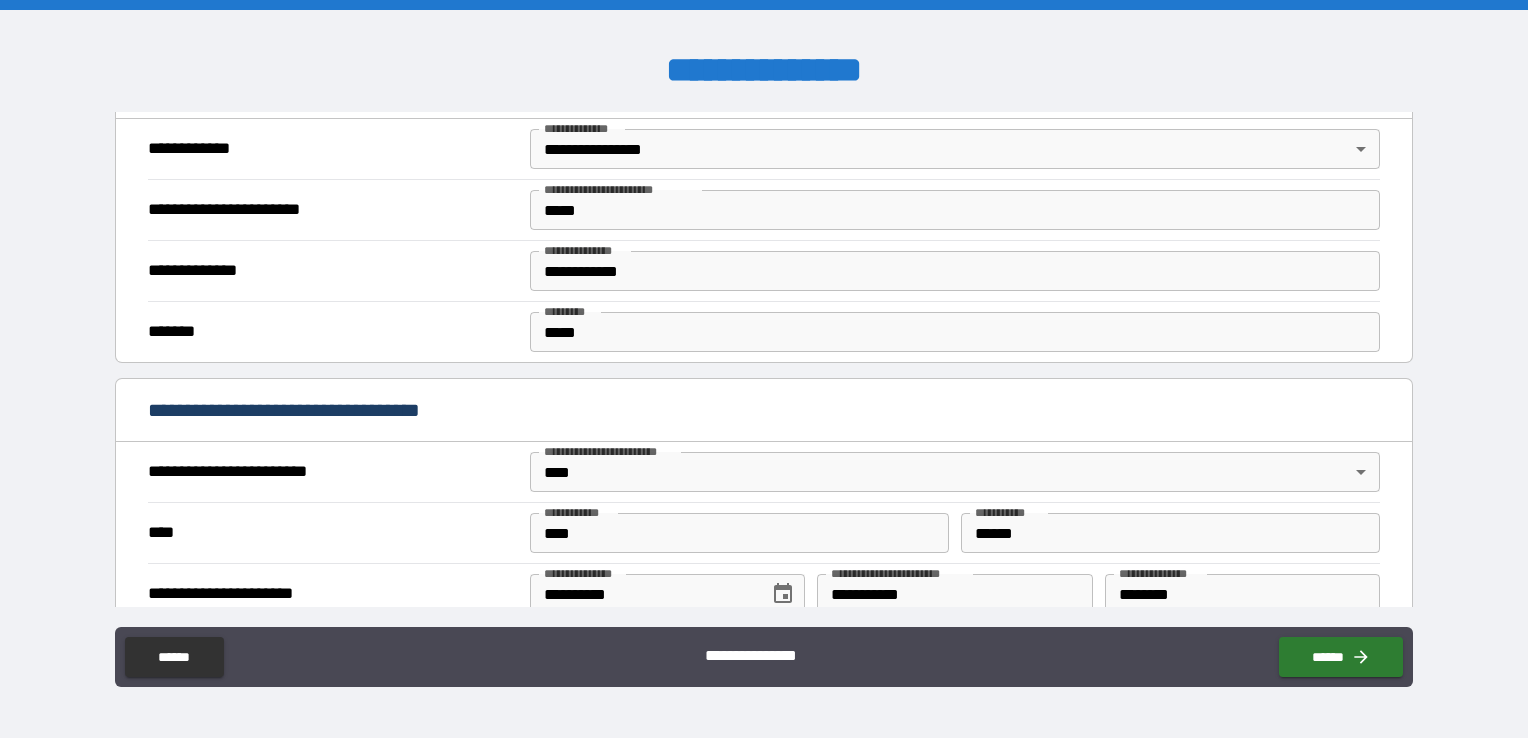 scroll, scrollTop: 433, scrollLeft: 0, axis: vertical 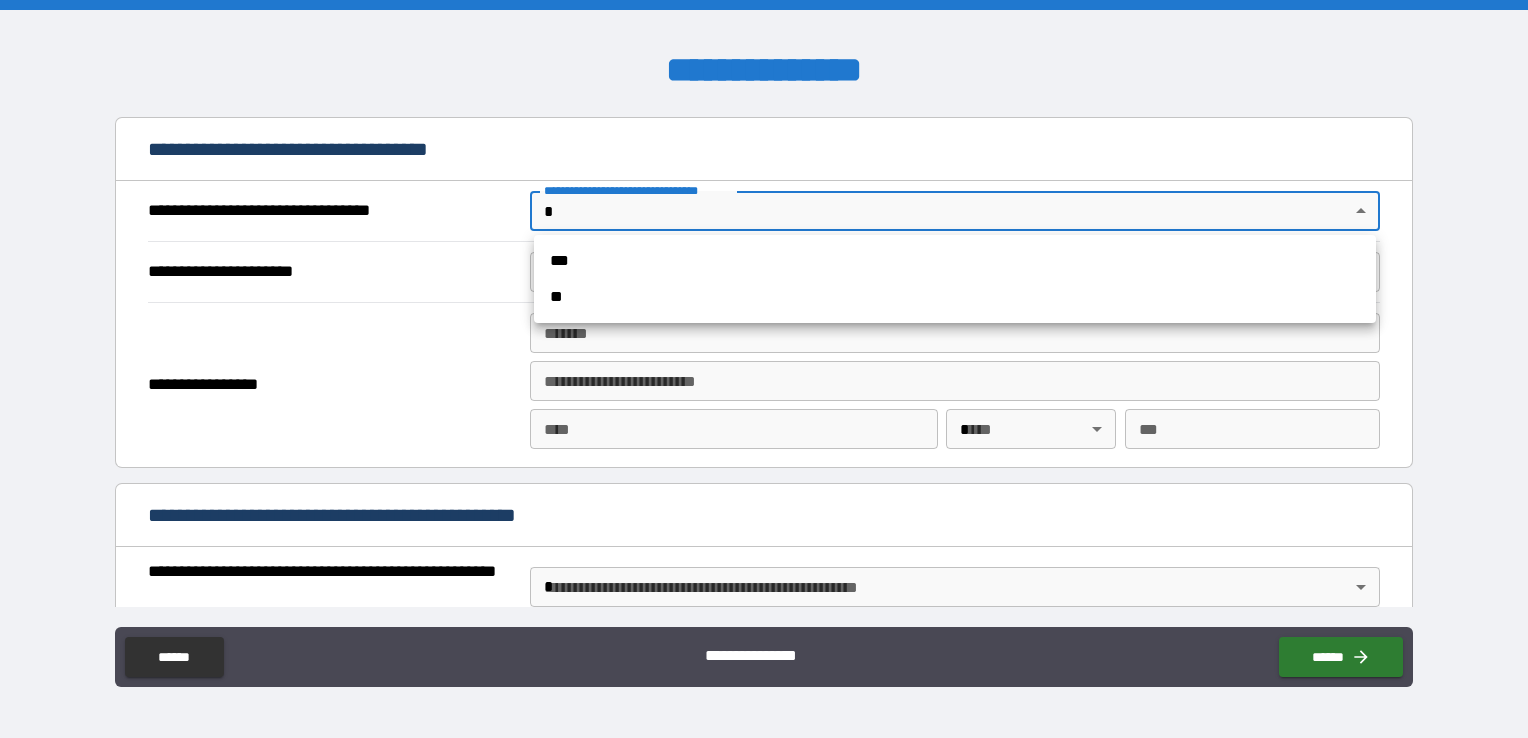 click on "**********" at bounding box center (764, 369) 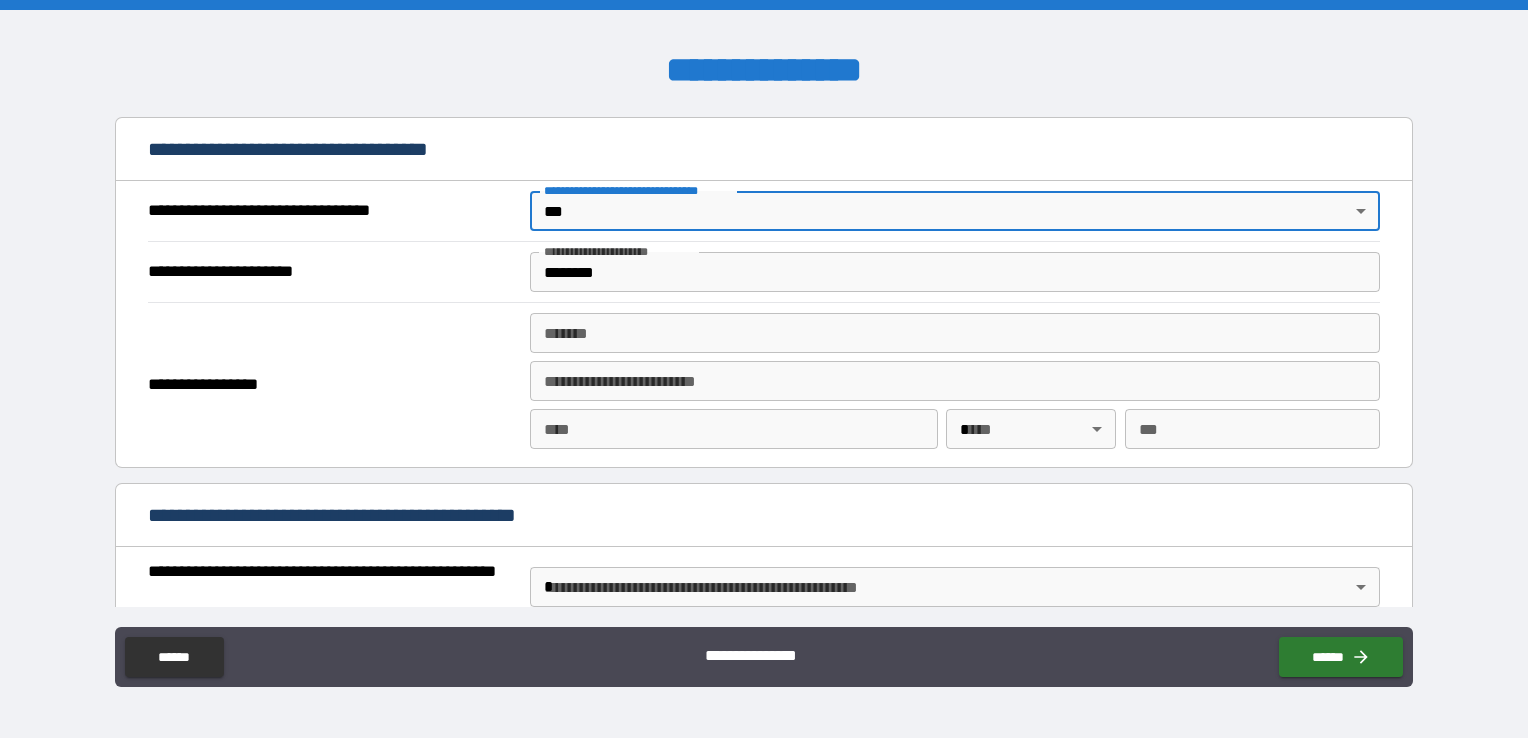 click on "********" at bounding box center (955, 272) 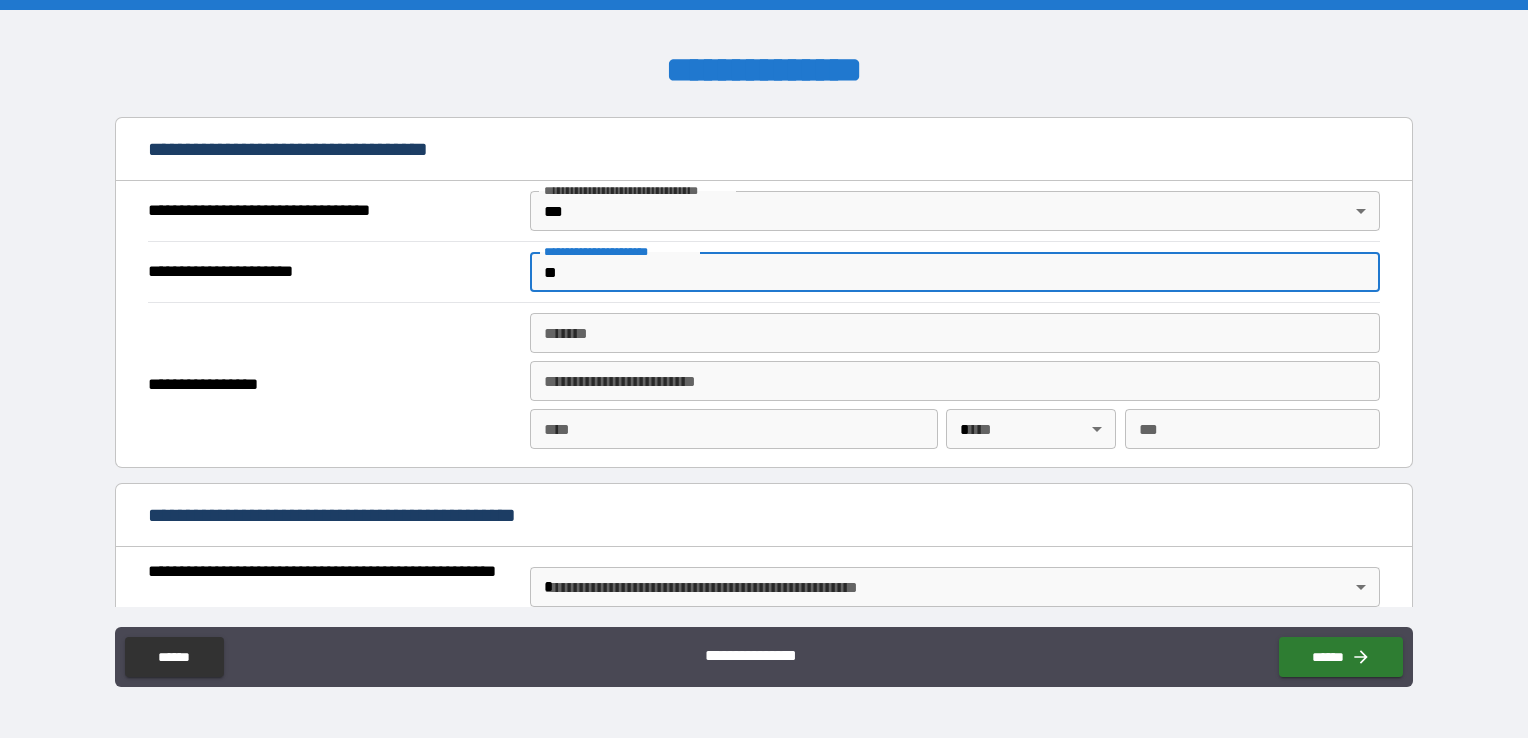 type on "*" 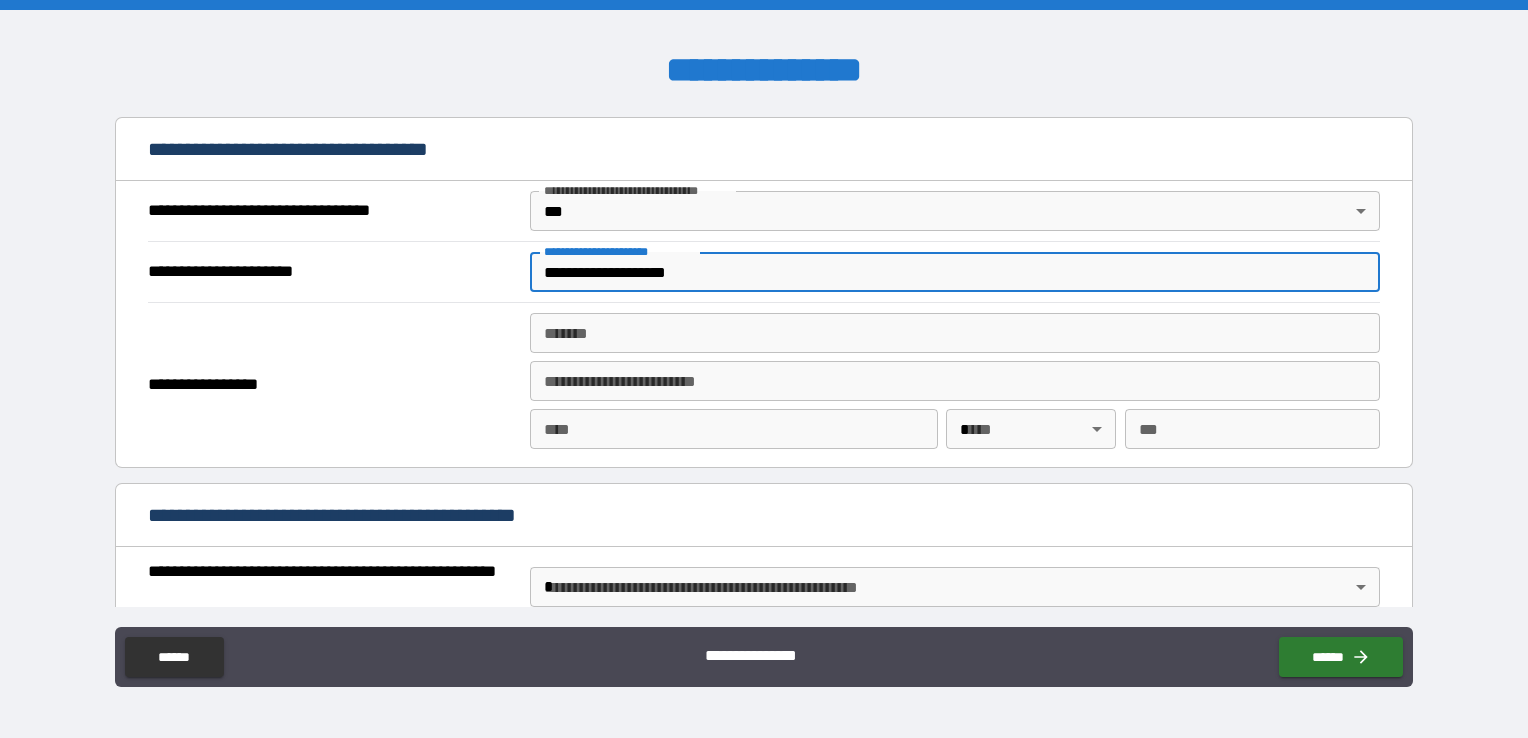 type on "**********" 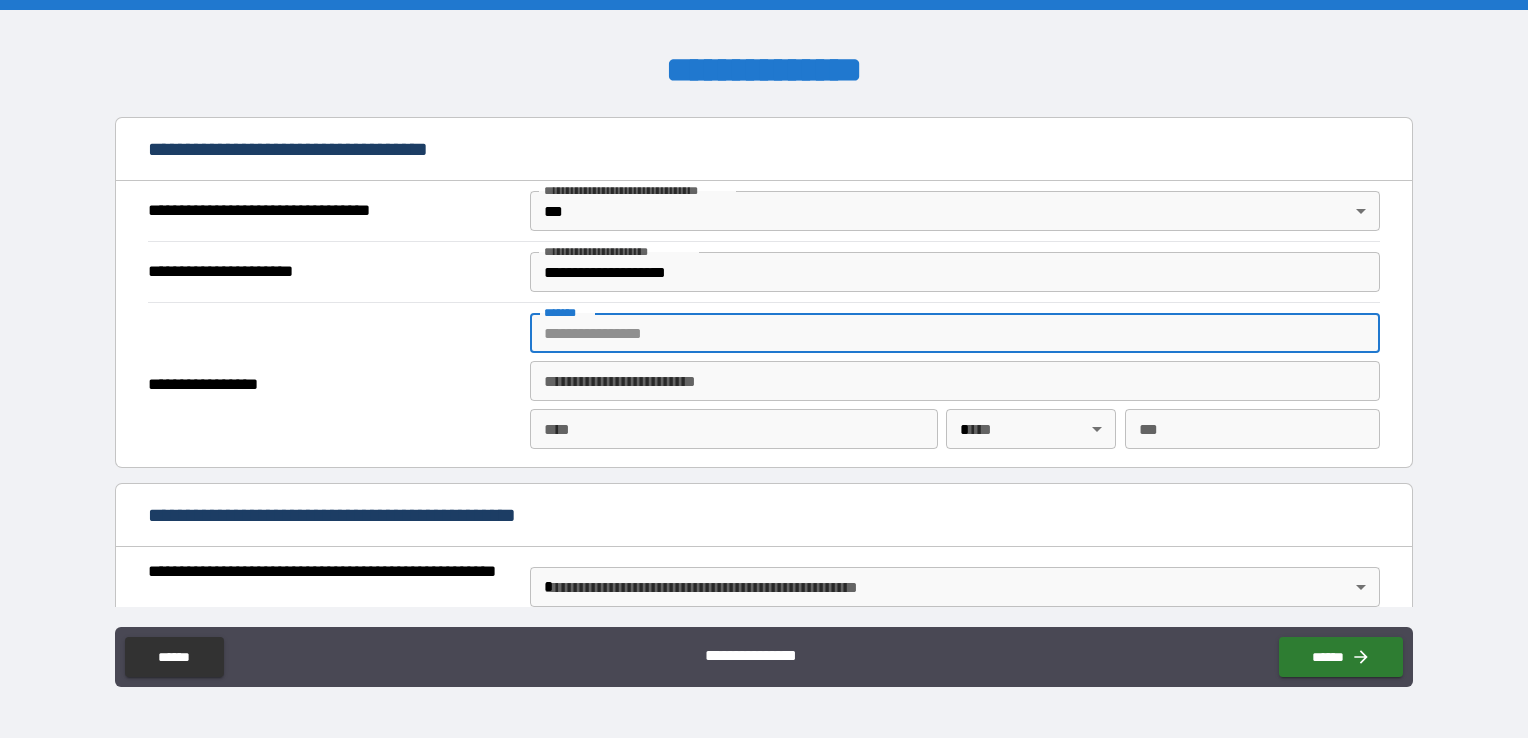 click on "*******" at bounding box center [955, 333] 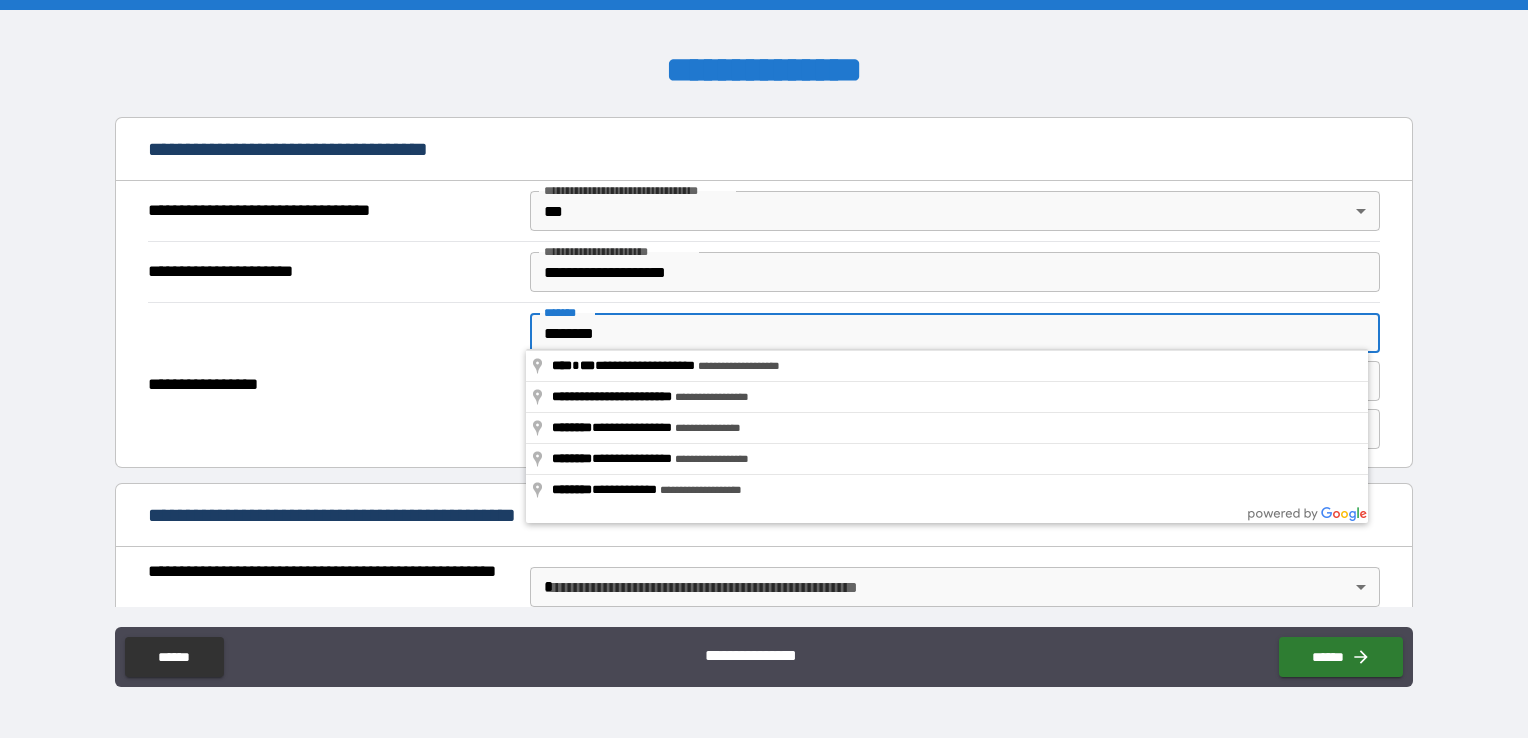 type on "**********" 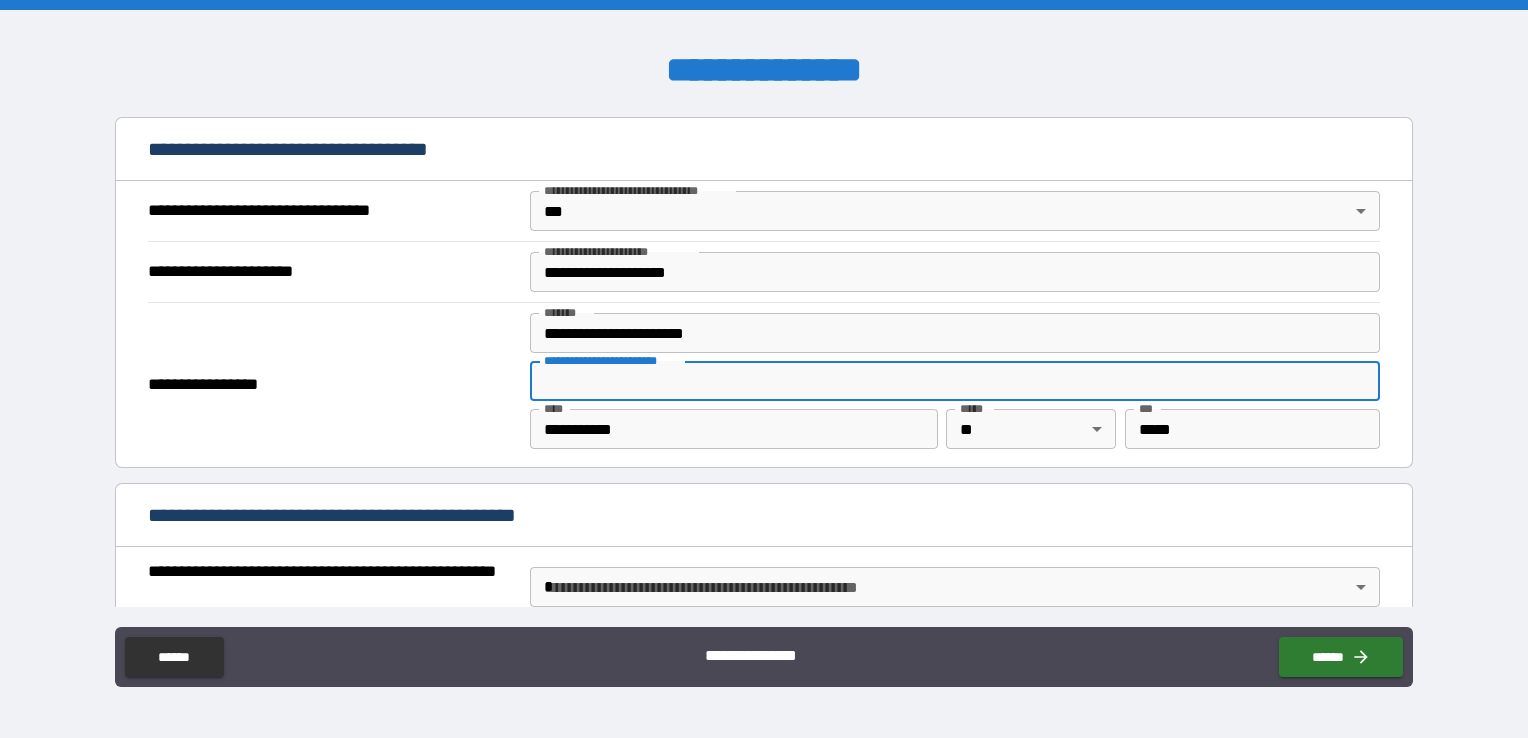 click on "**********" at bounding box center [333, 385] 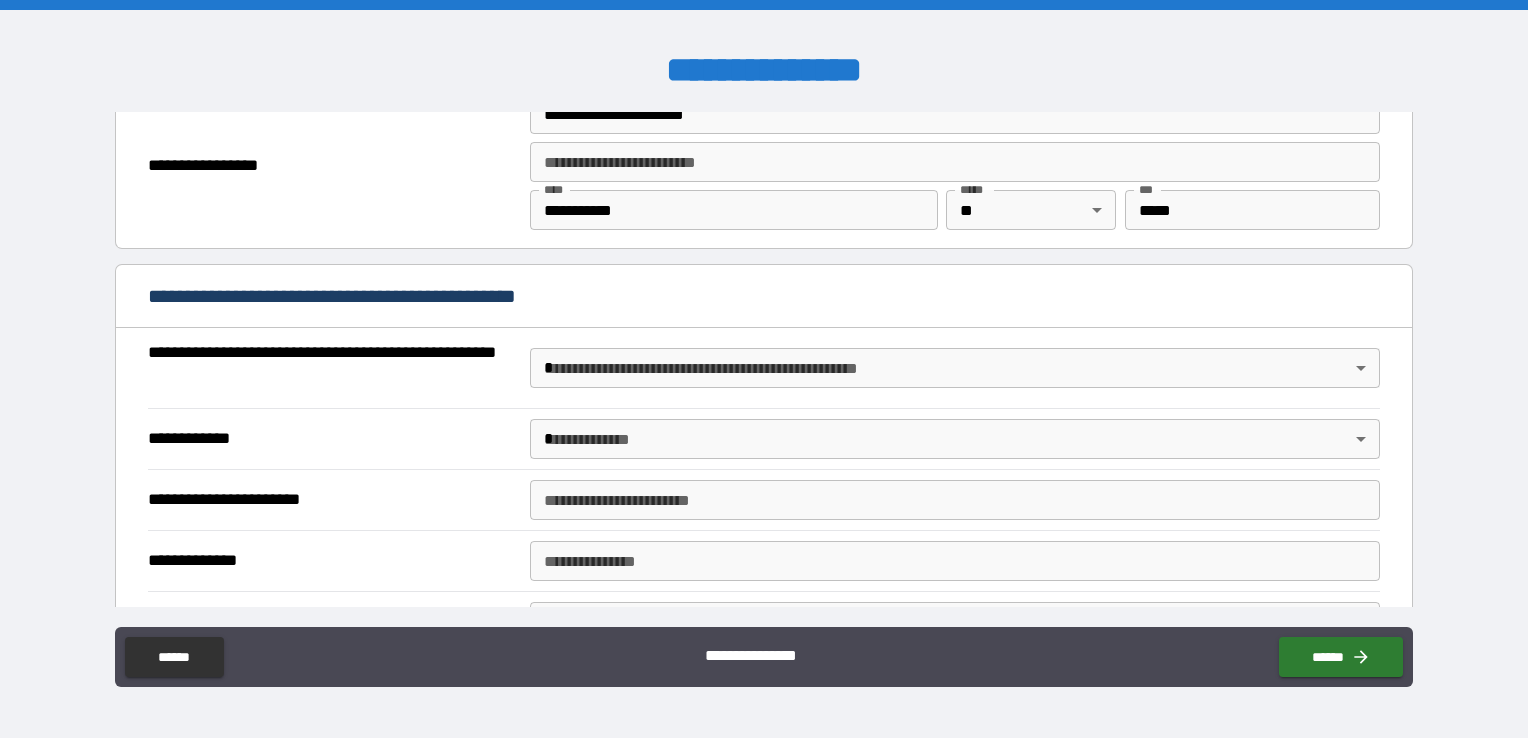 scroll, scrollTop: 1364, scrollLeft: 0, axis: vertical 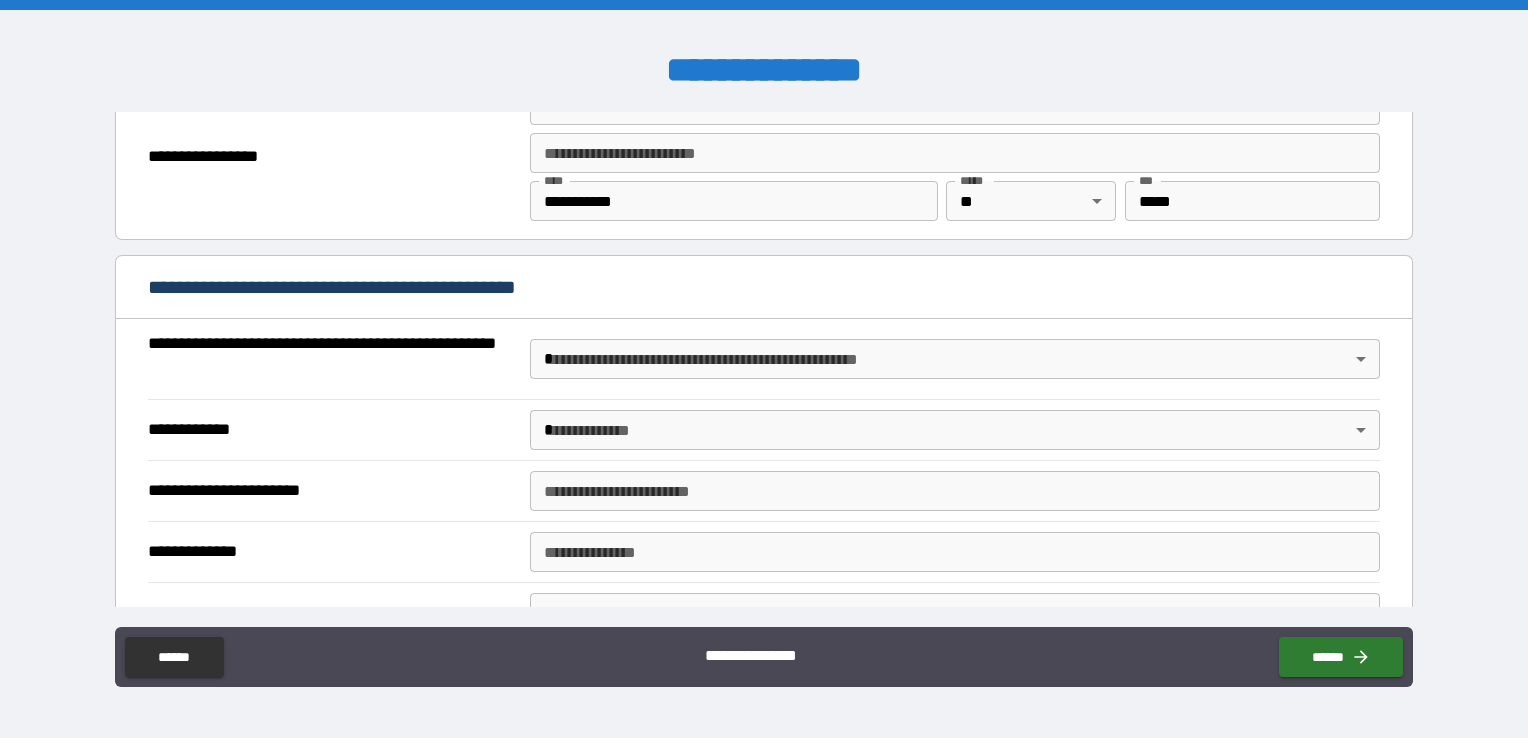 click on "**********" at bounding box center (764, 369) 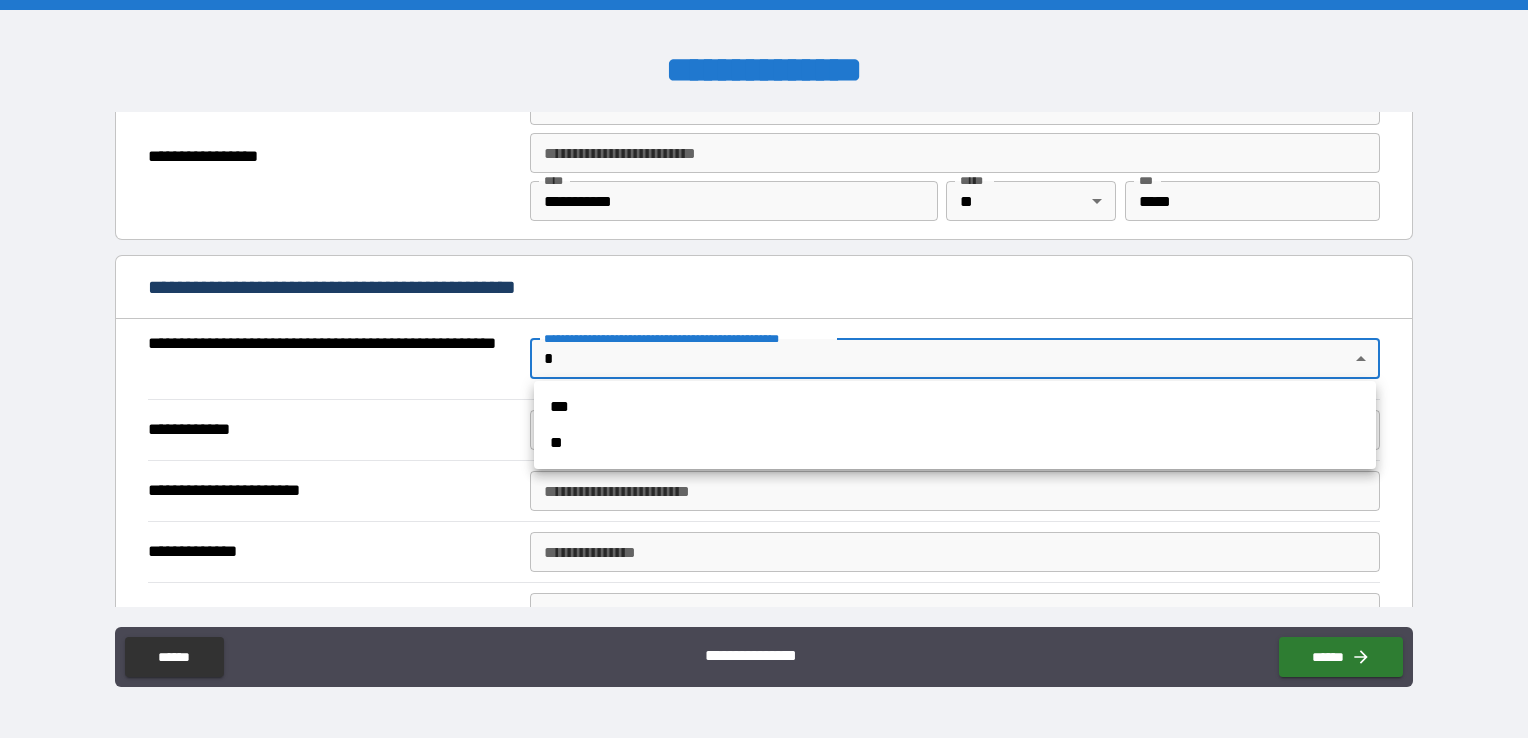 click on "**" at bounding box center (955, 443) 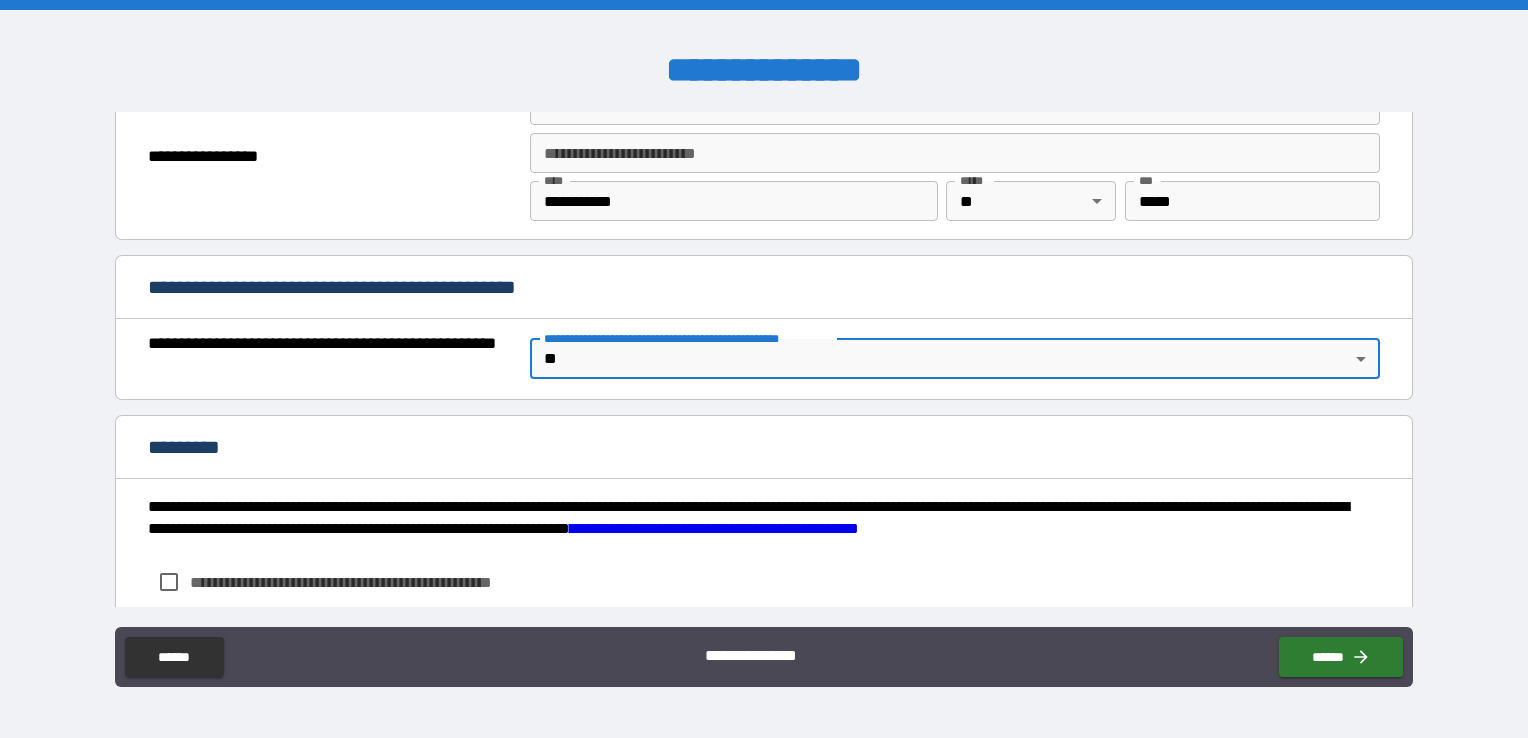 scroll, scrollTop: 1486, scrollLeft: 0, axis: vertical 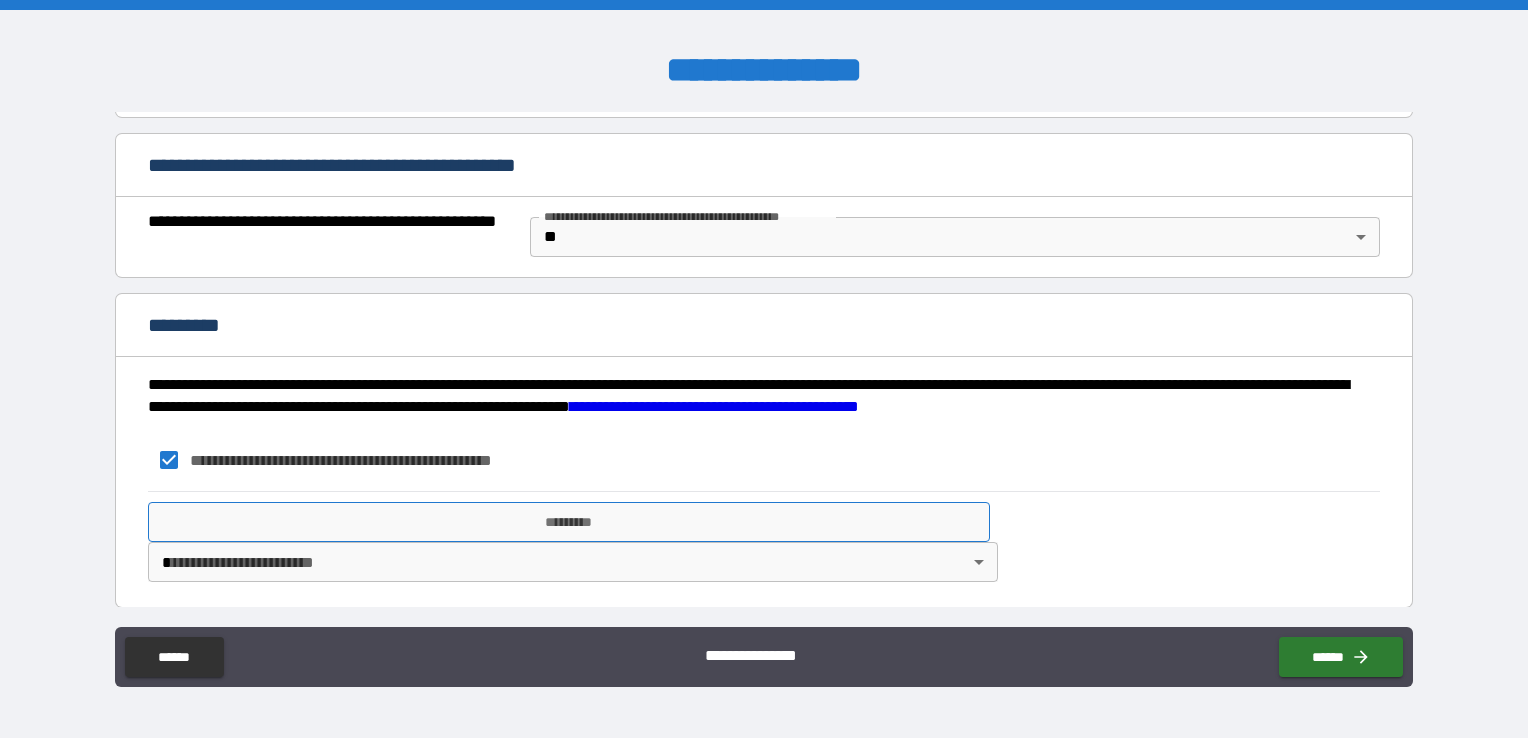 click on "*********" at bounding box center [569, 522] 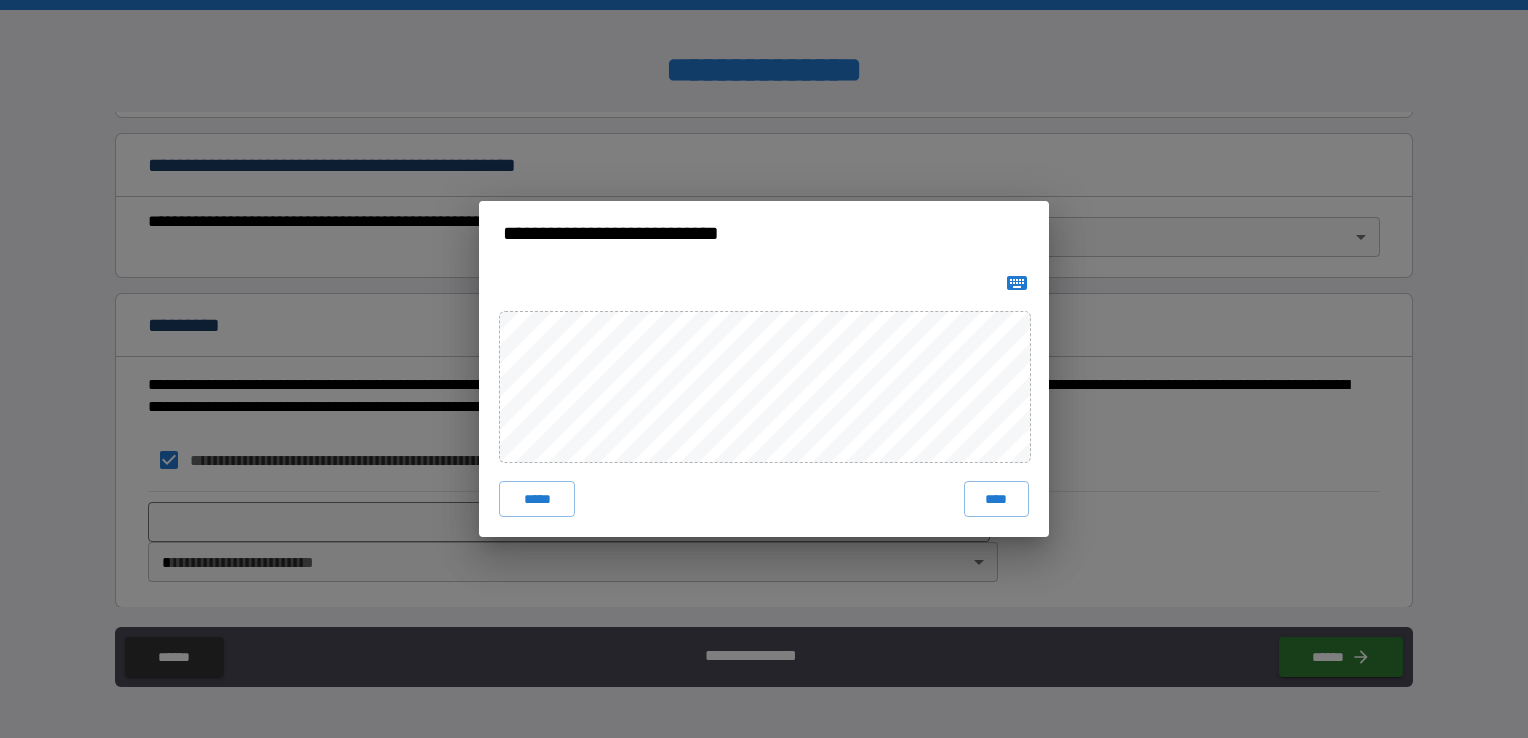click 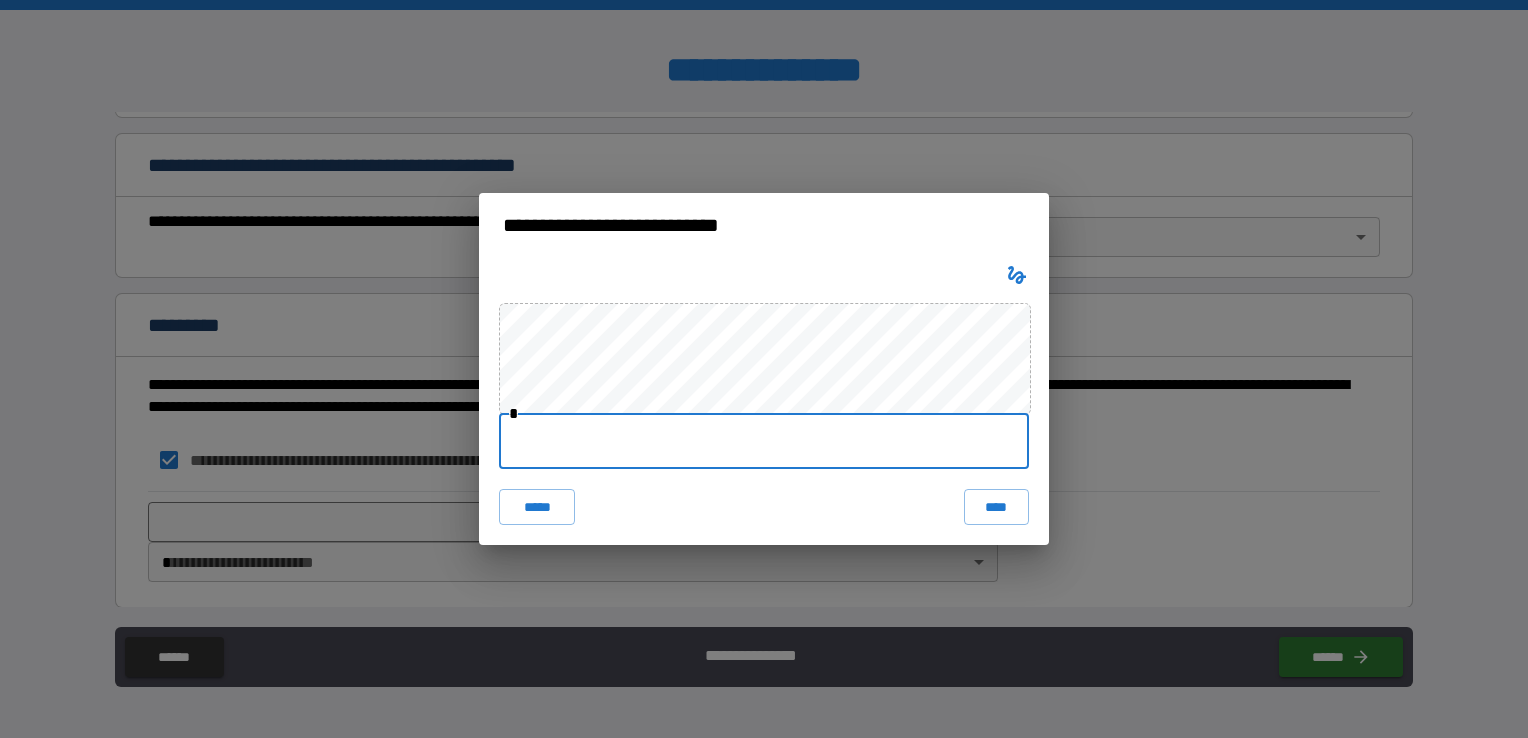 click at bounding box center [764, 441] 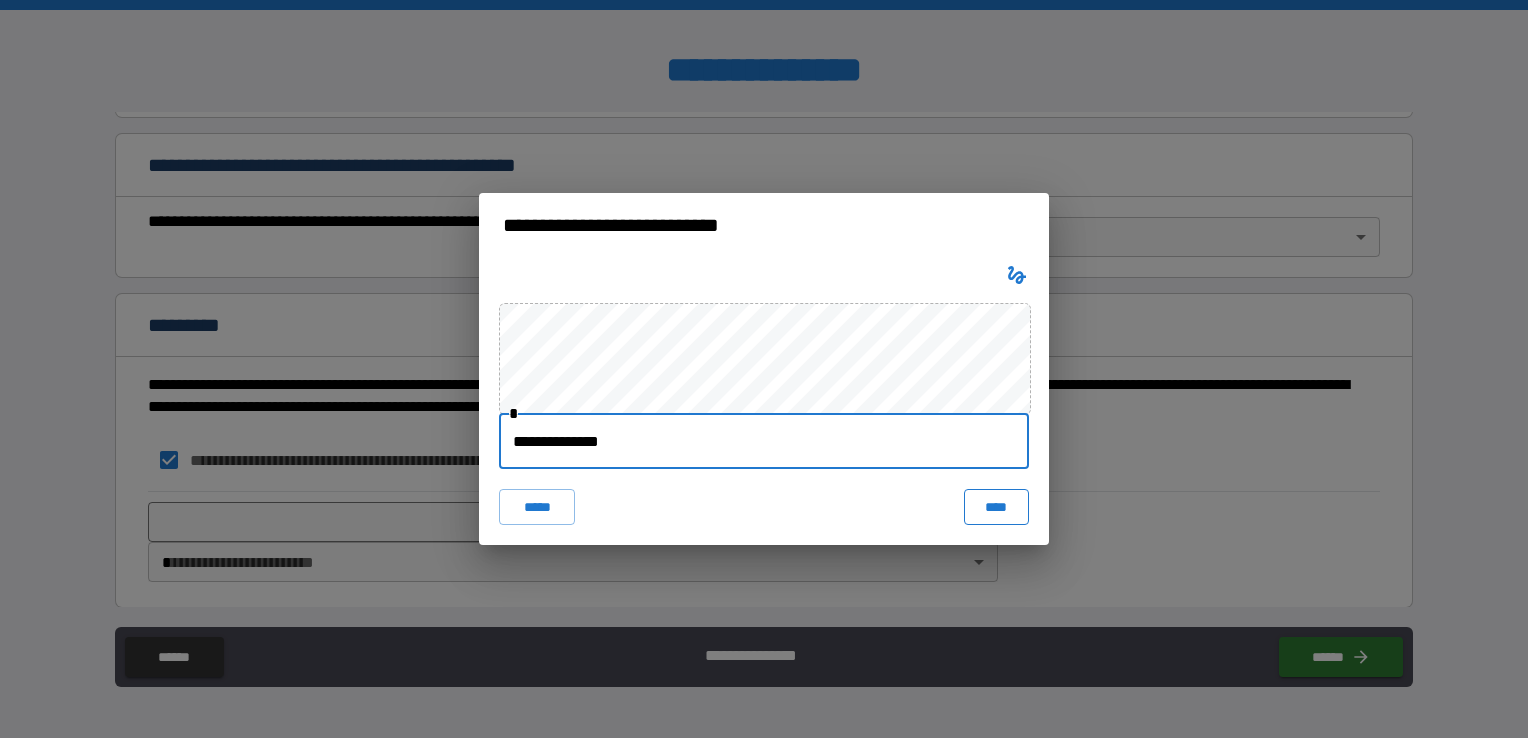 type on "**********" 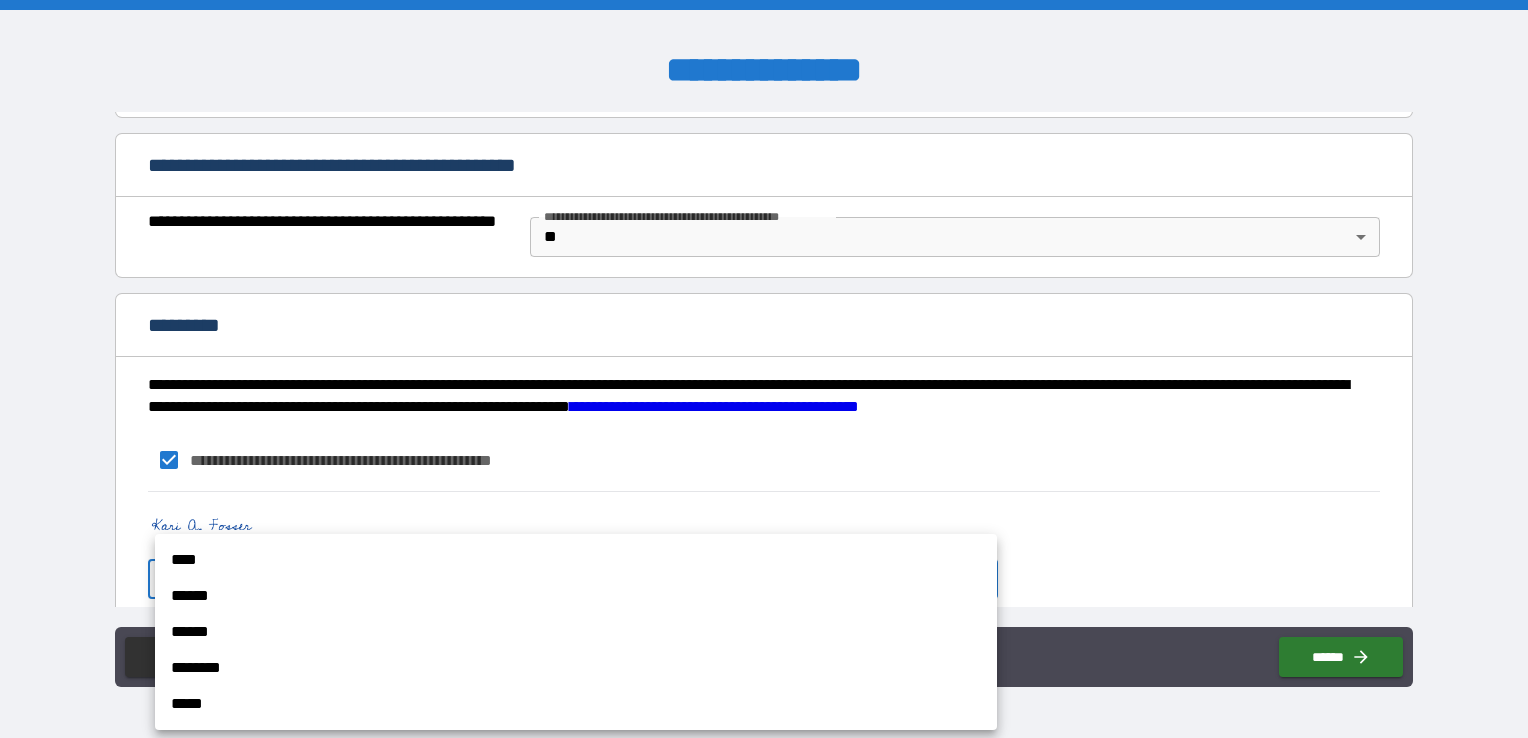 click on "**********" at bounding box center [764, 369] 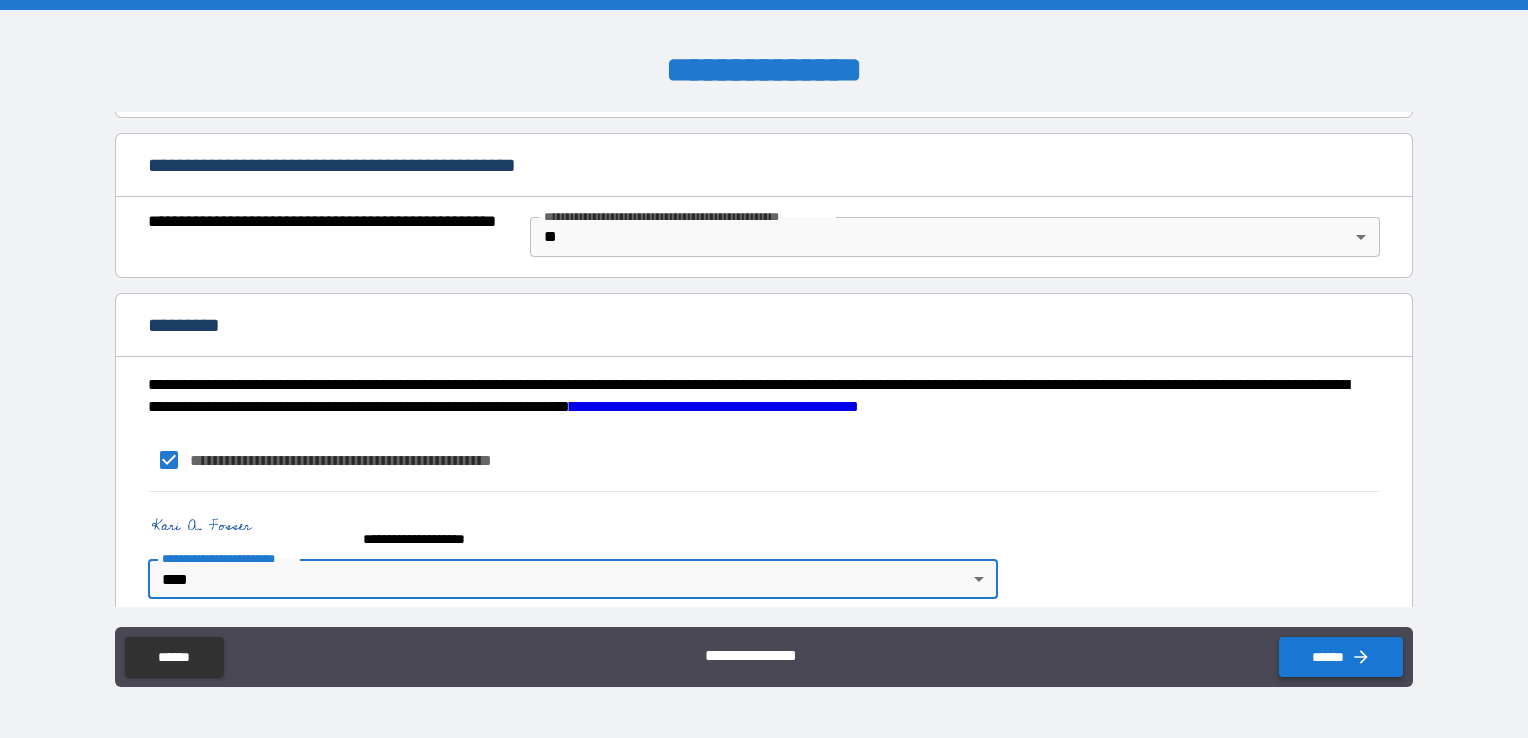 click on "******" at bounding box center [1341, 657] 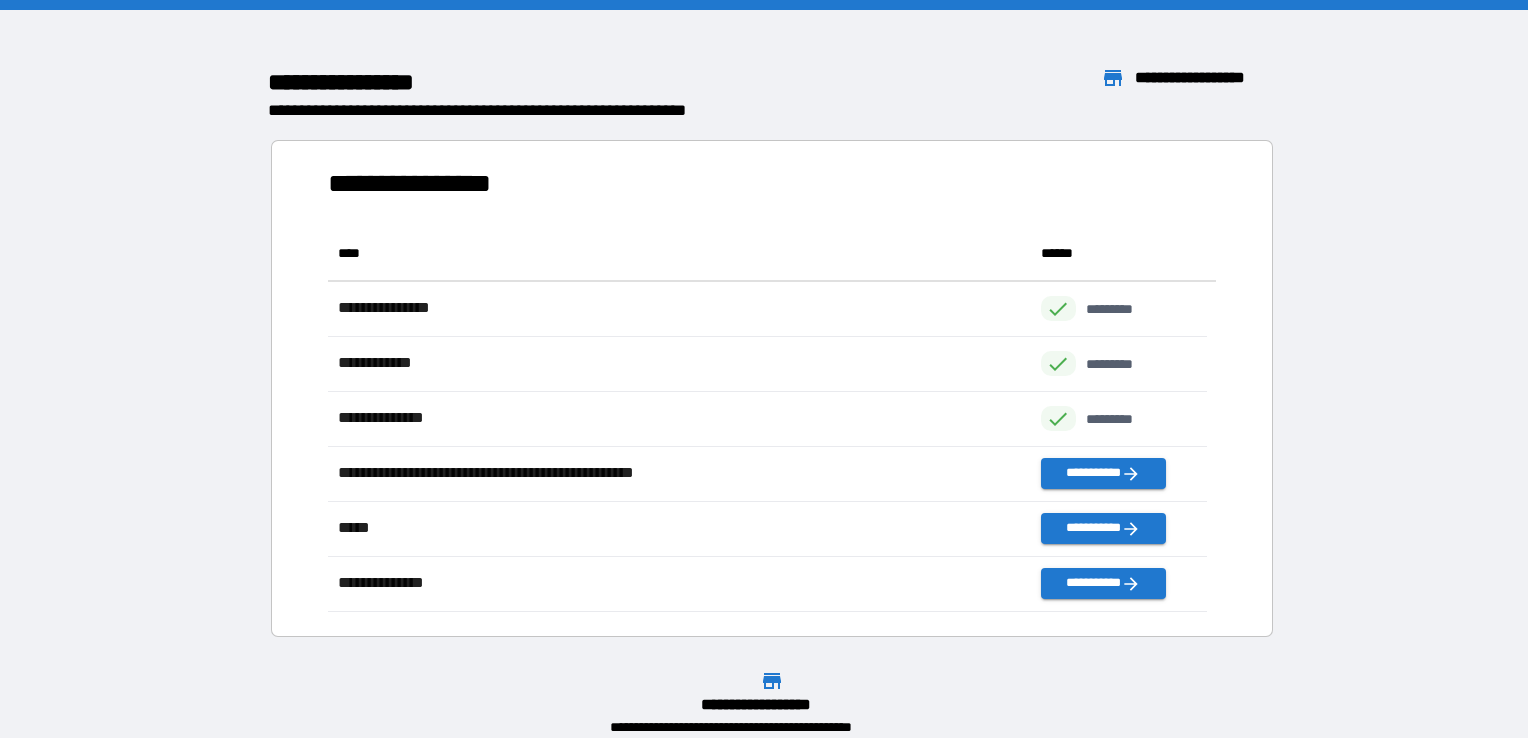 scroll, scrollTop: 16, scrollLeft: 16, axis: both 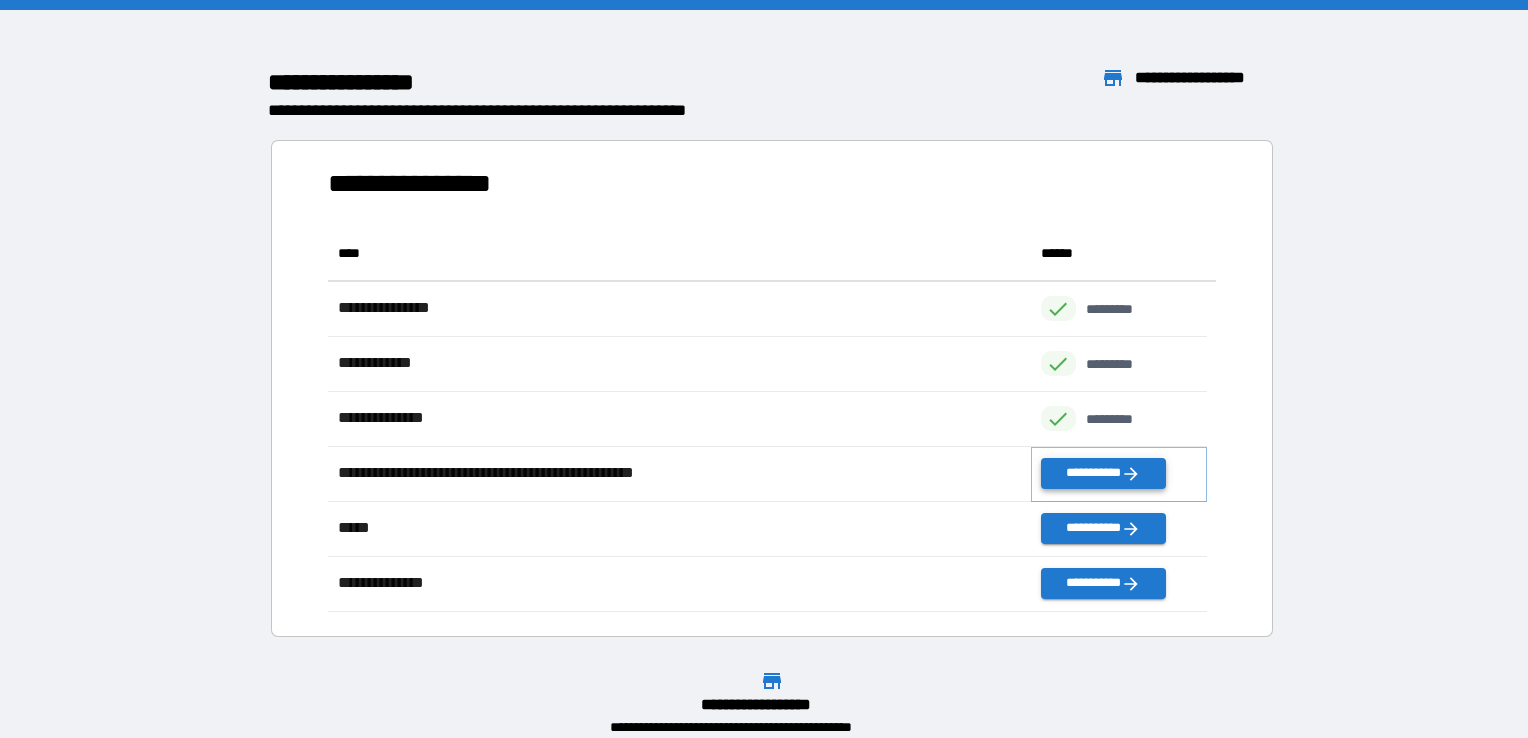 click on "**********" at bounding box center [1103, 473] 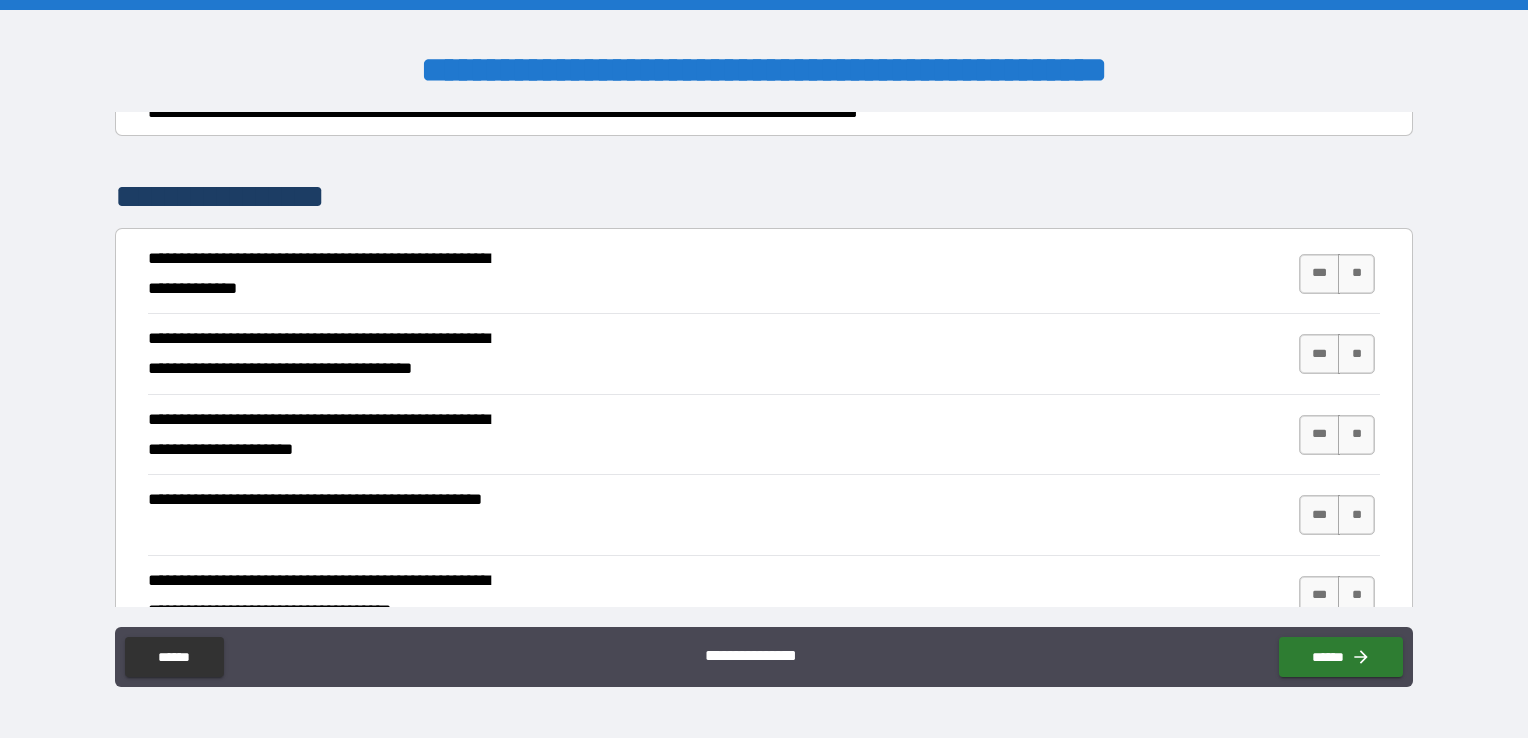 scroll, scrollTop: 293, scrollLeft: 0, axis: vertical 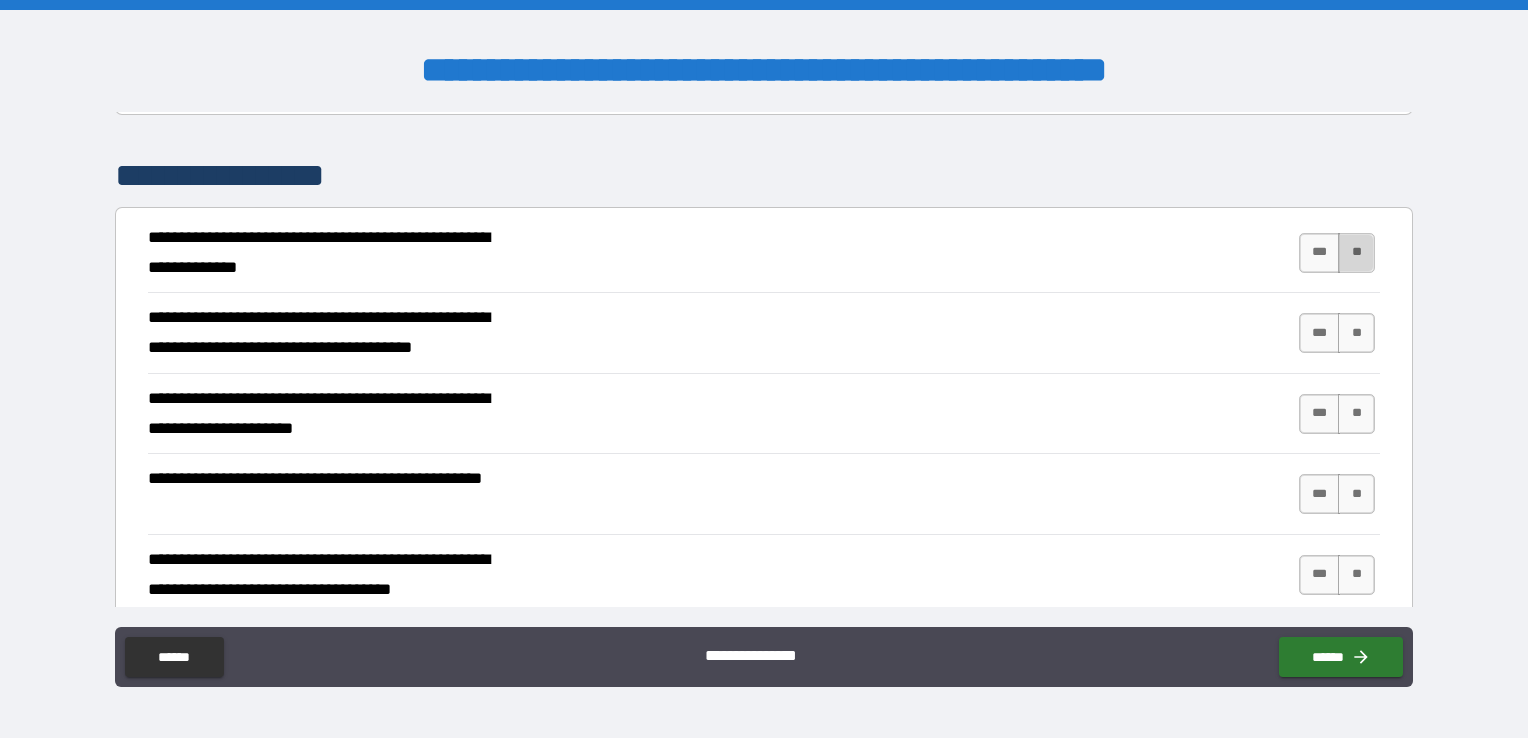 click on "**" at bounding box center [1356, 253] 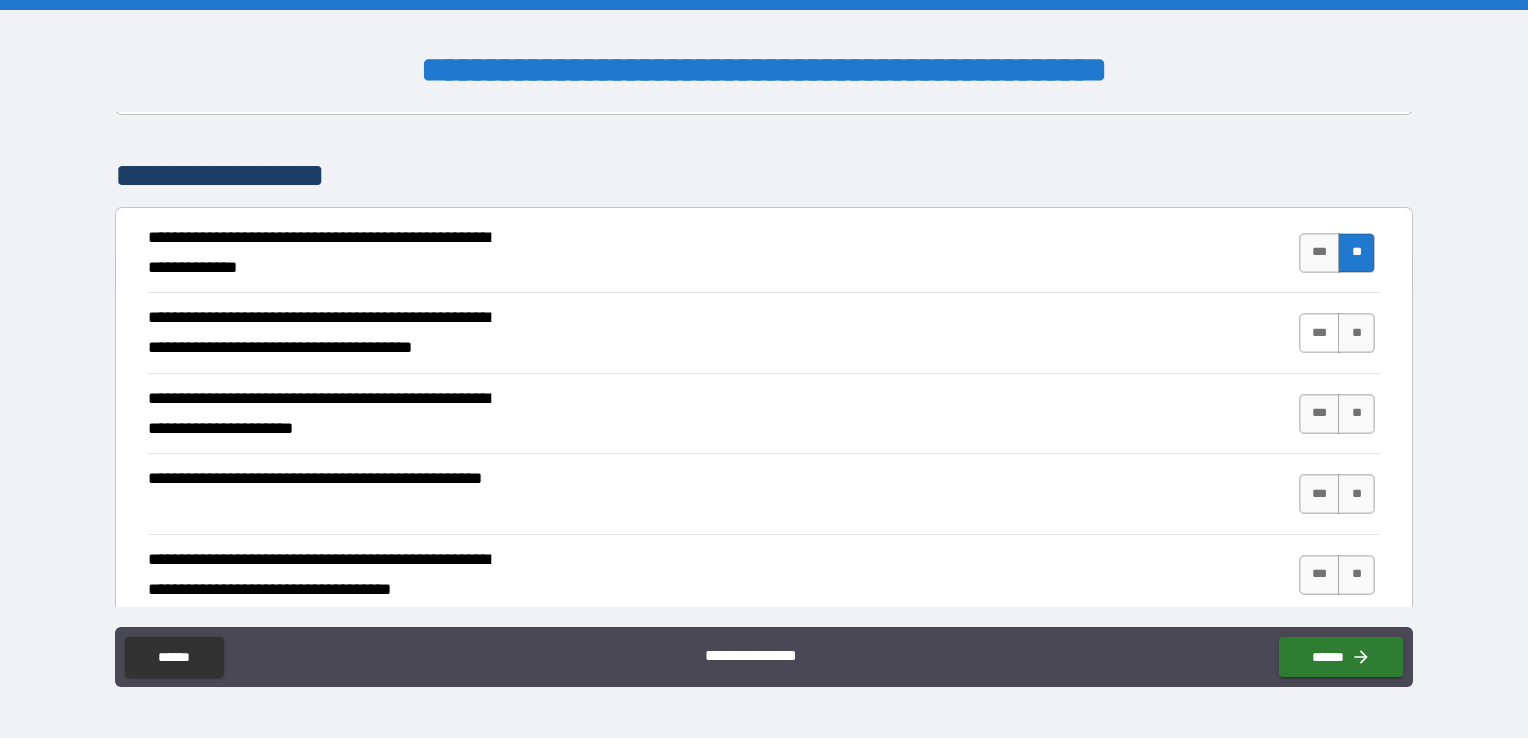 click on "***" at bounding box center (1320, 333) 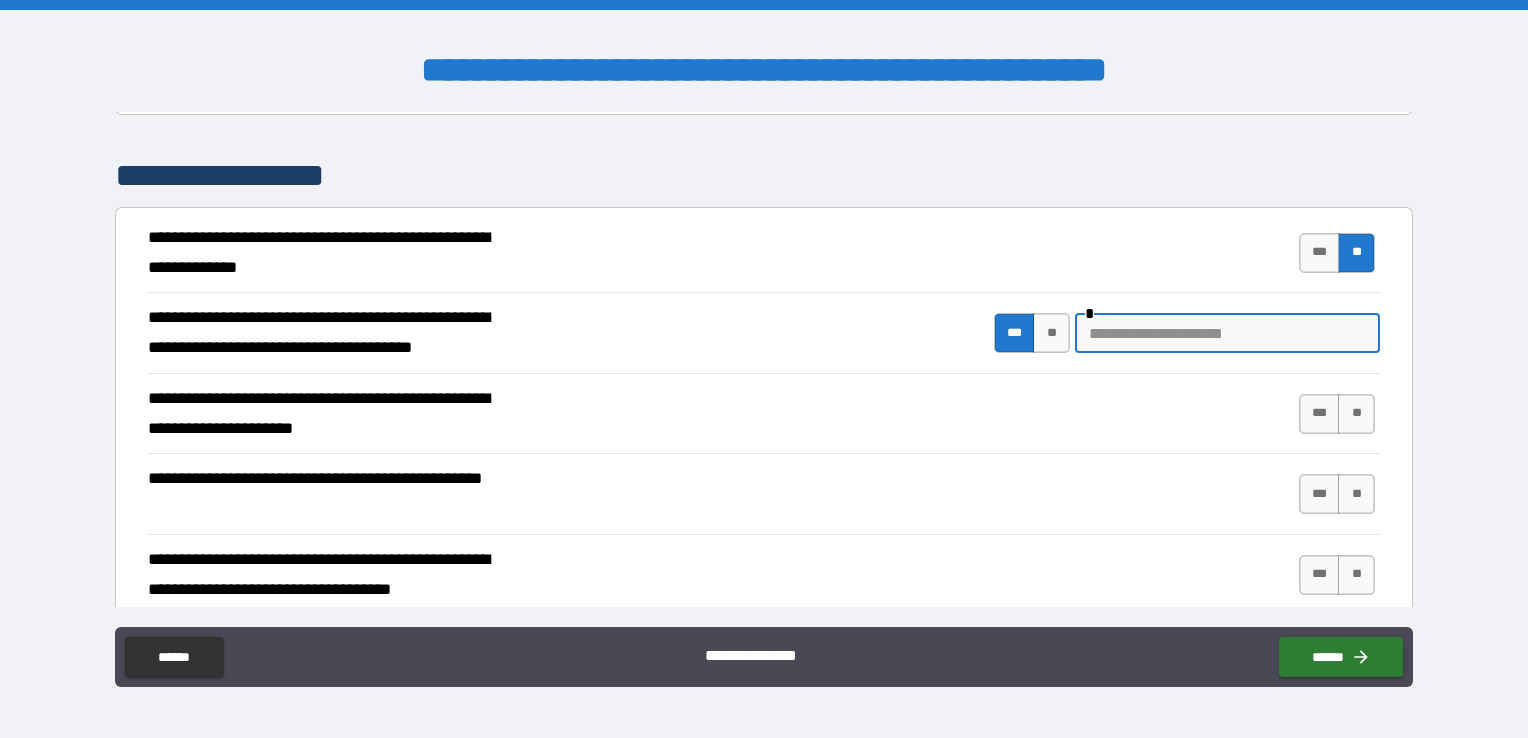 click at bounding box center (1227, 333) 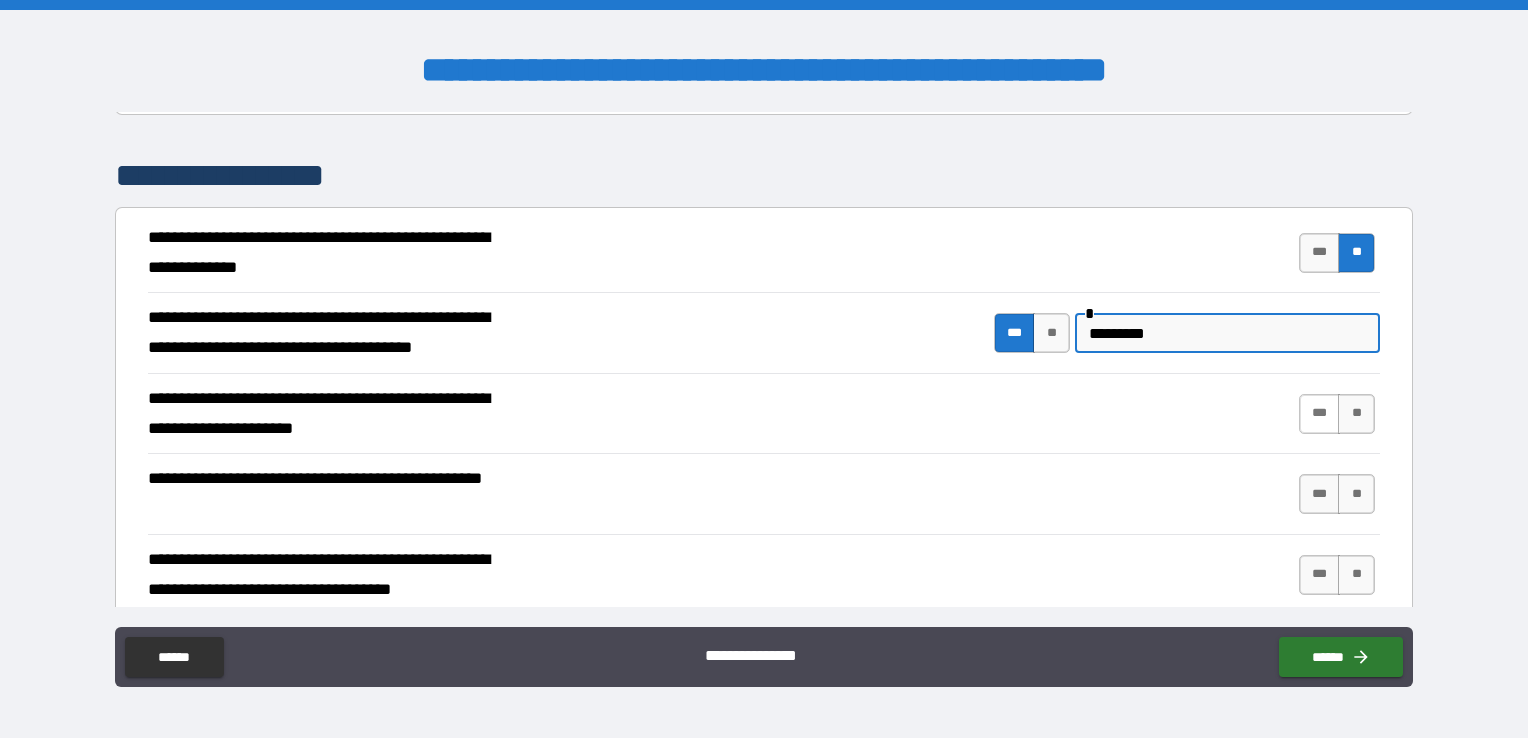 type on "*********" 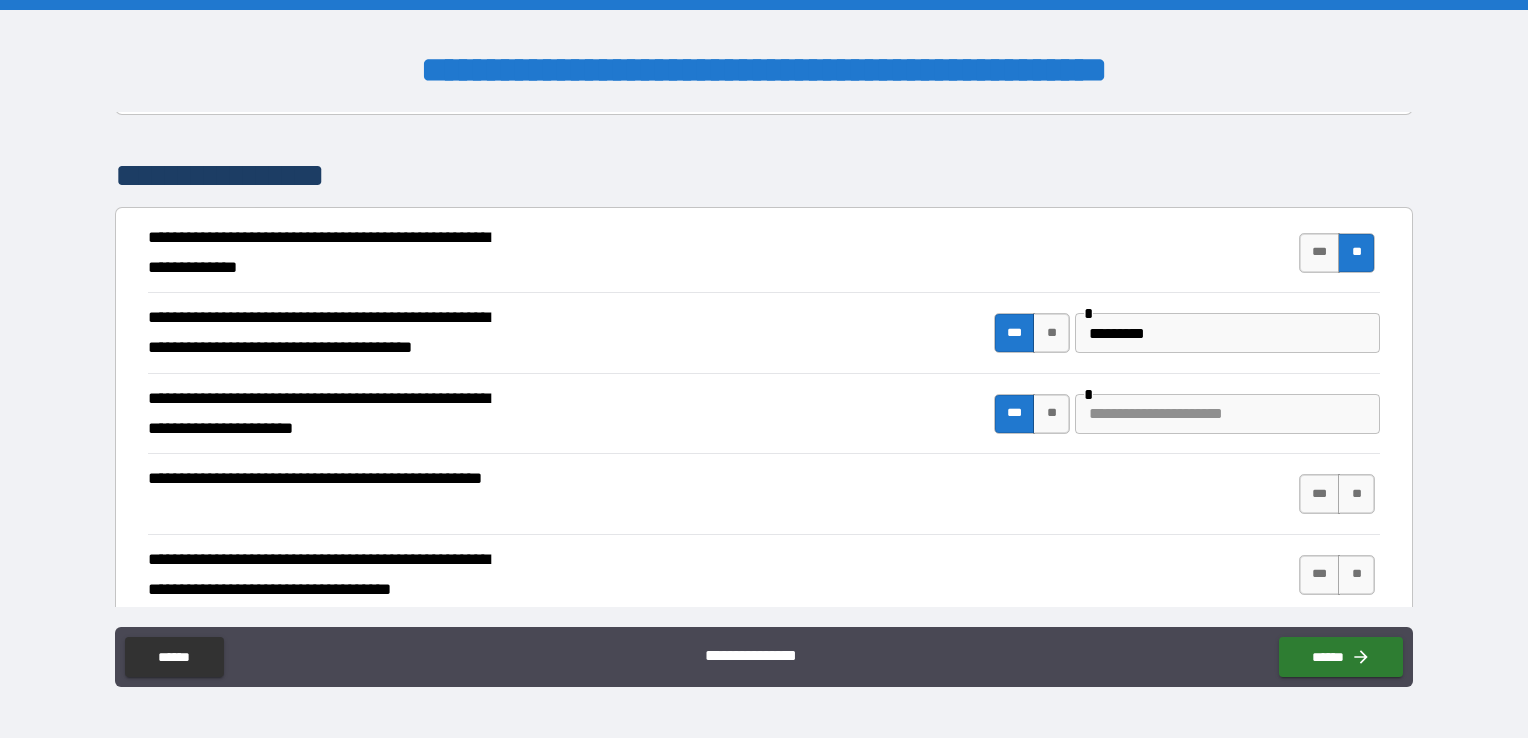 click at bounding box center (1227, 414) 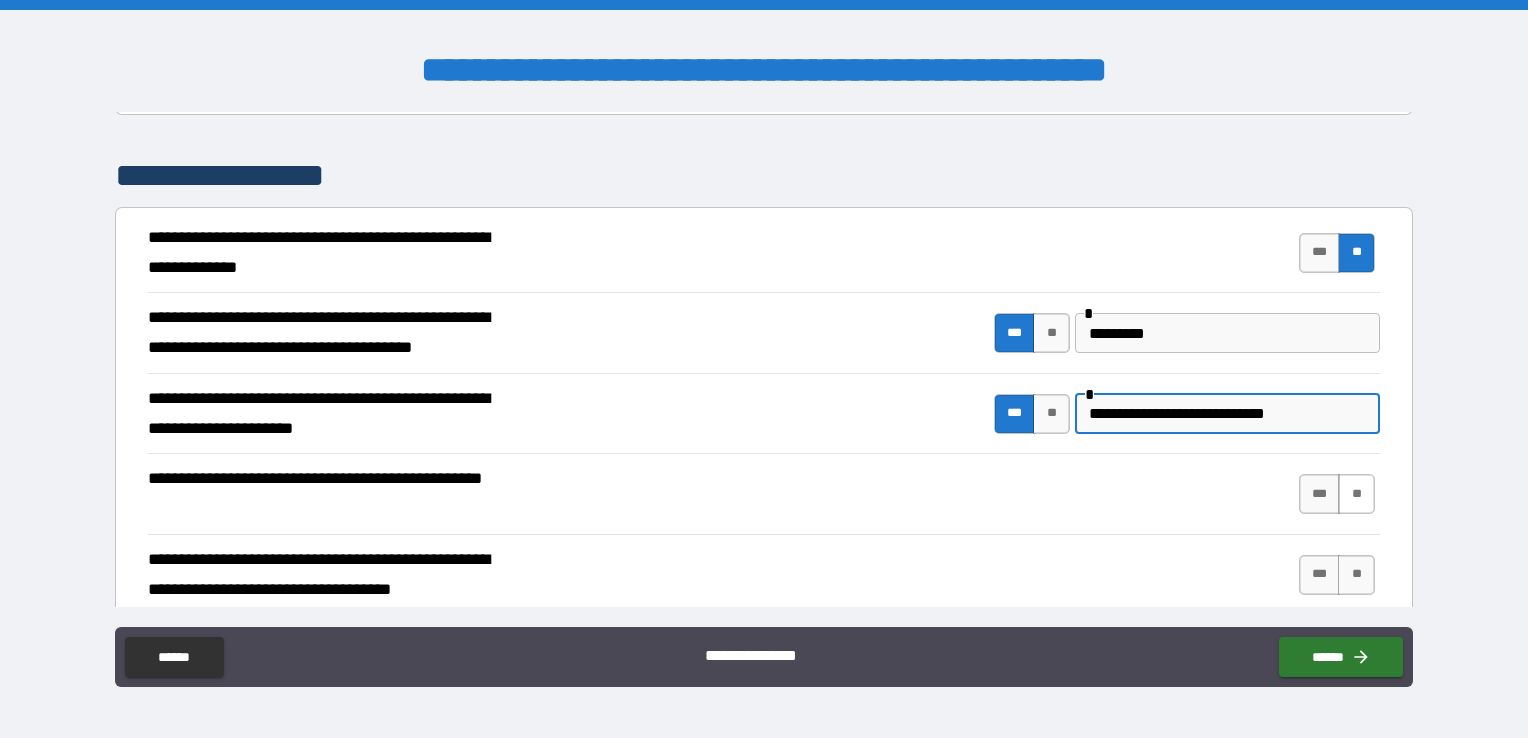 type on "**********" 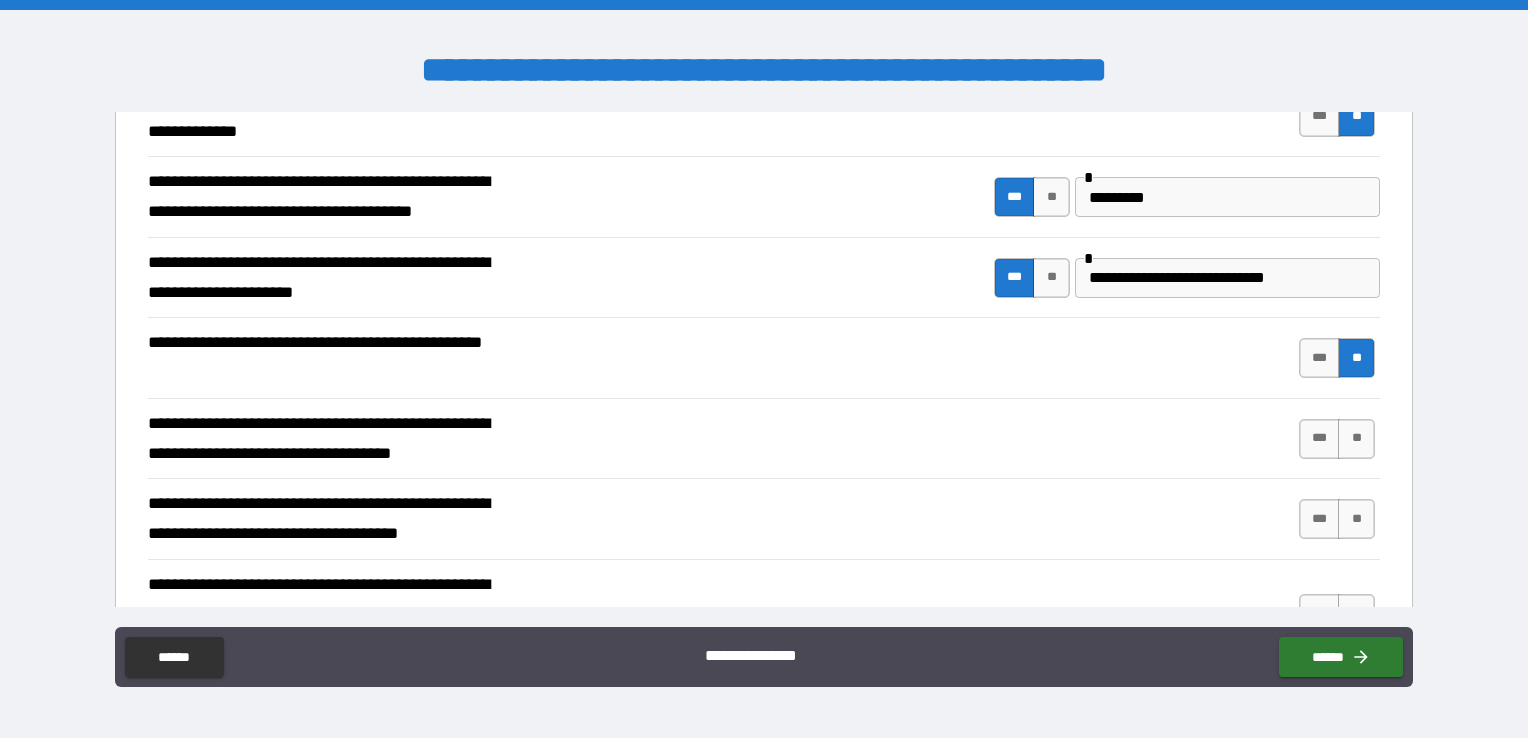 scroll, scrollTop: 534, scrollLeft: 0, axis: vertical 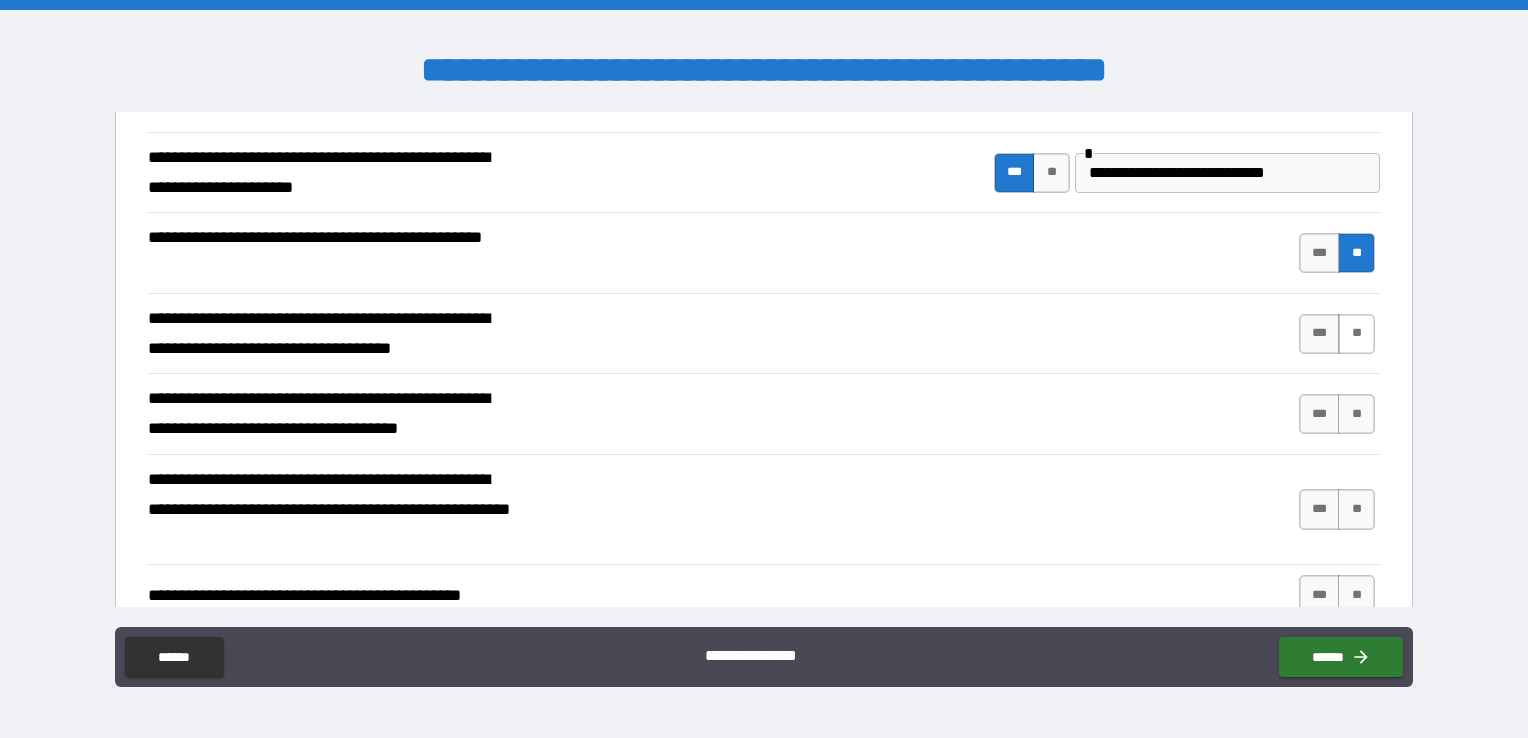 click on "**" at bounding box center (1356, 334) 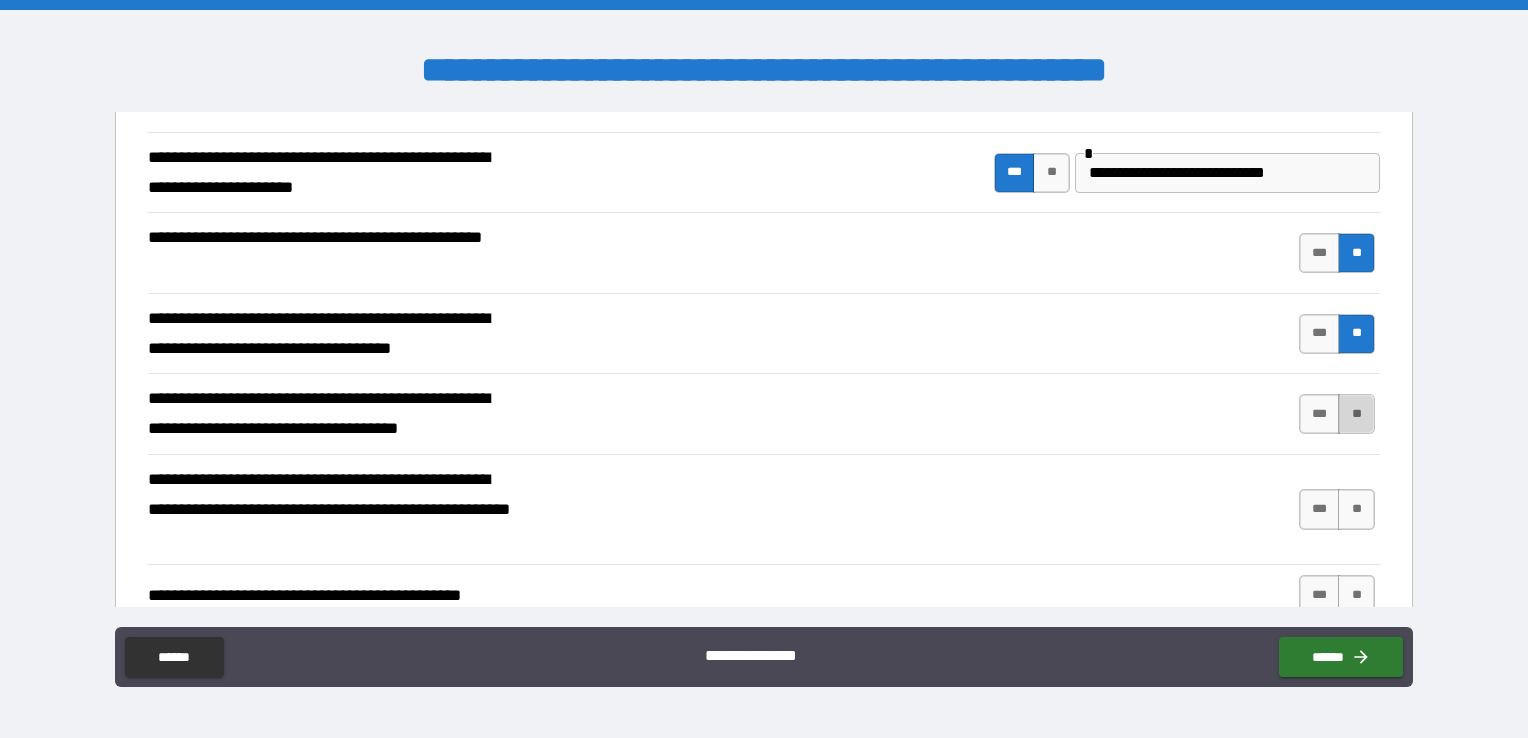 click on "**" at bounding box center [1356, 414] 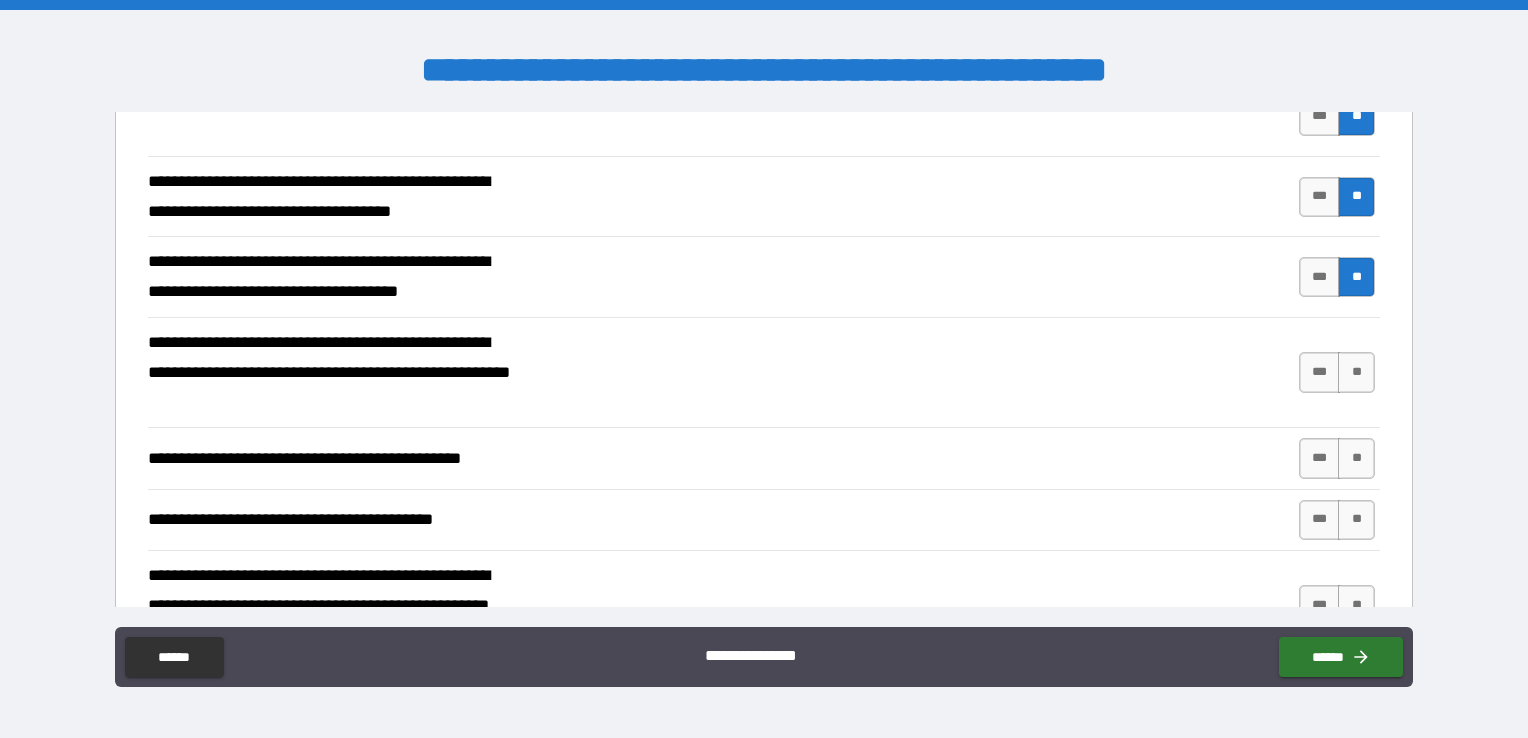 scroll, scrollTop: 723, scrollLeft: 0, axis: vertical 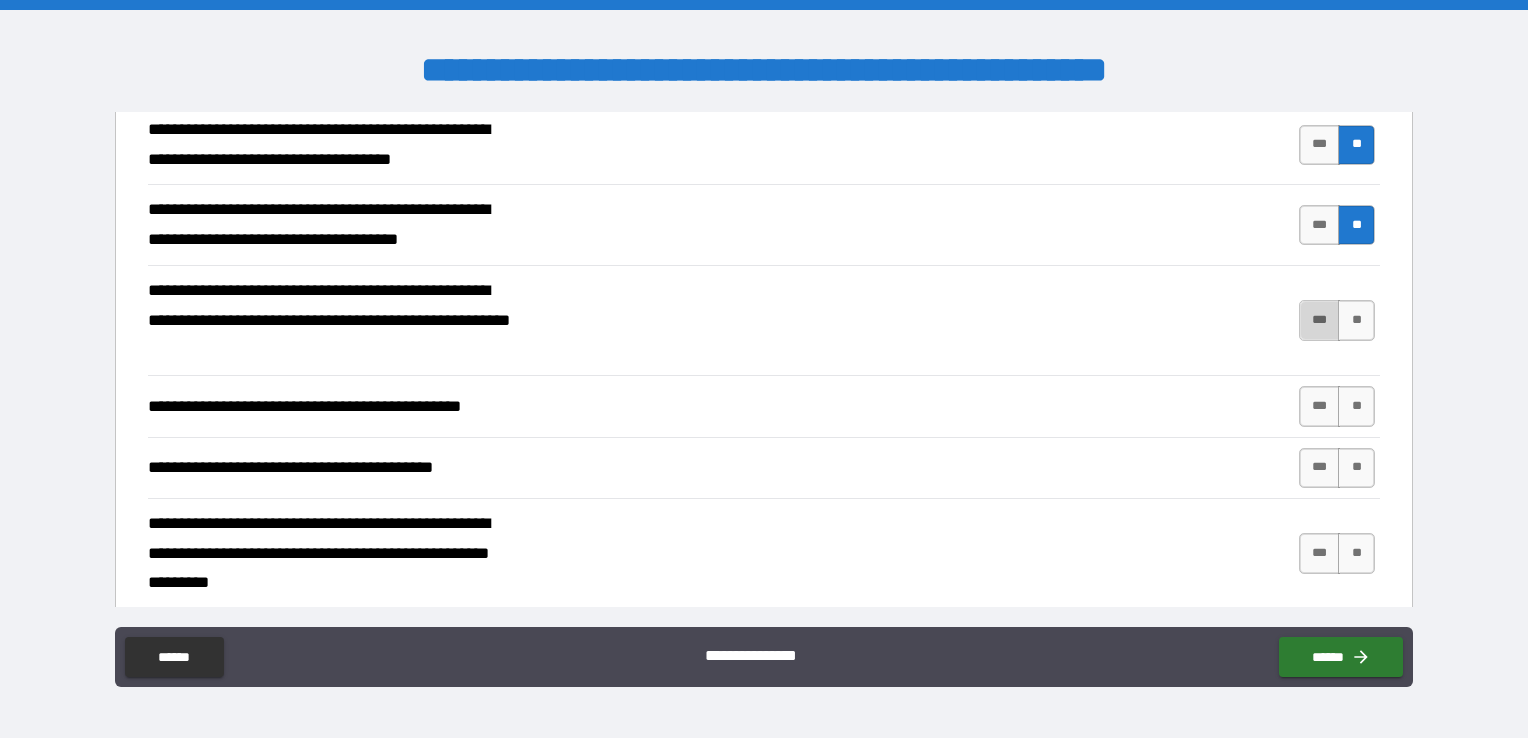 click on "***" at bounding box center (1320, 320) 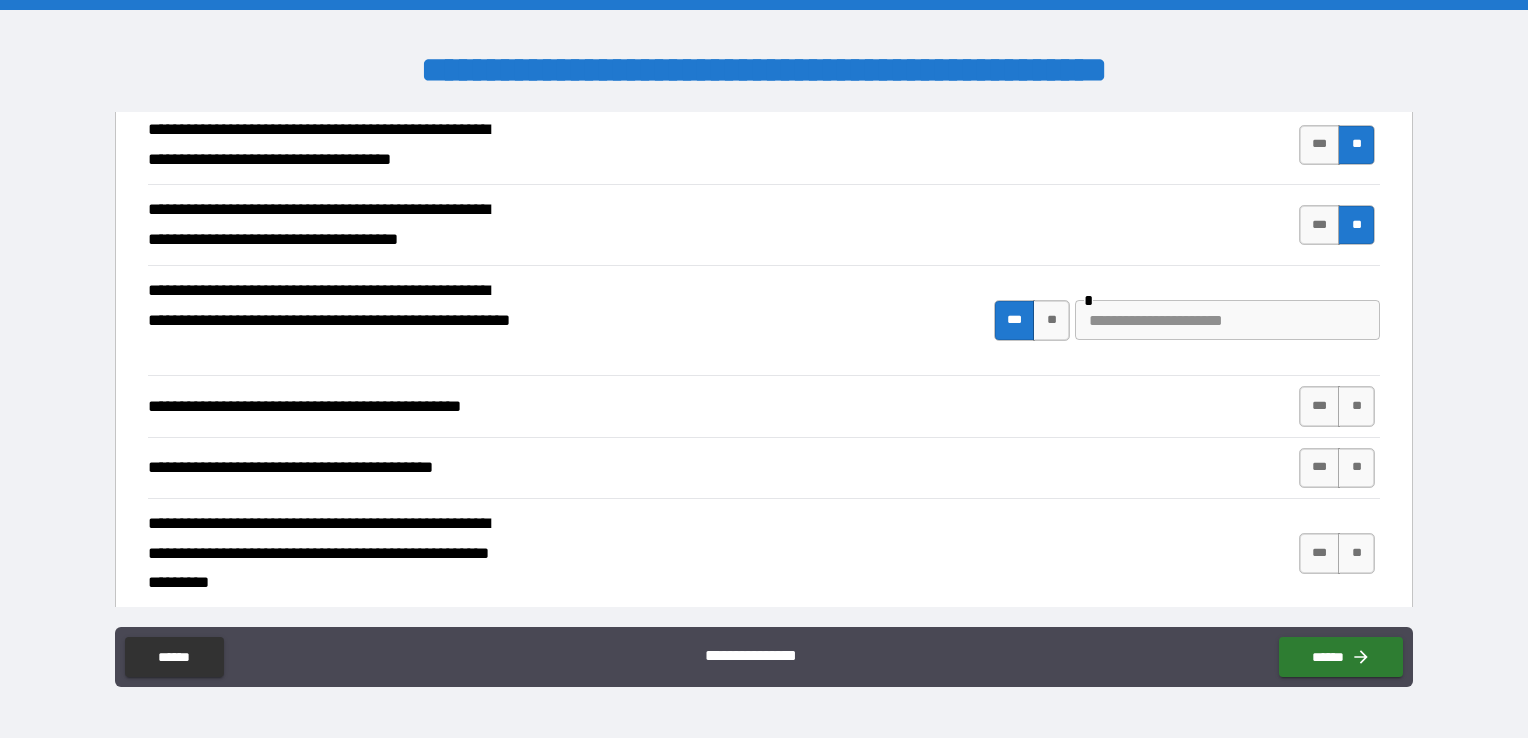 click at bounding box center [1227, 320] 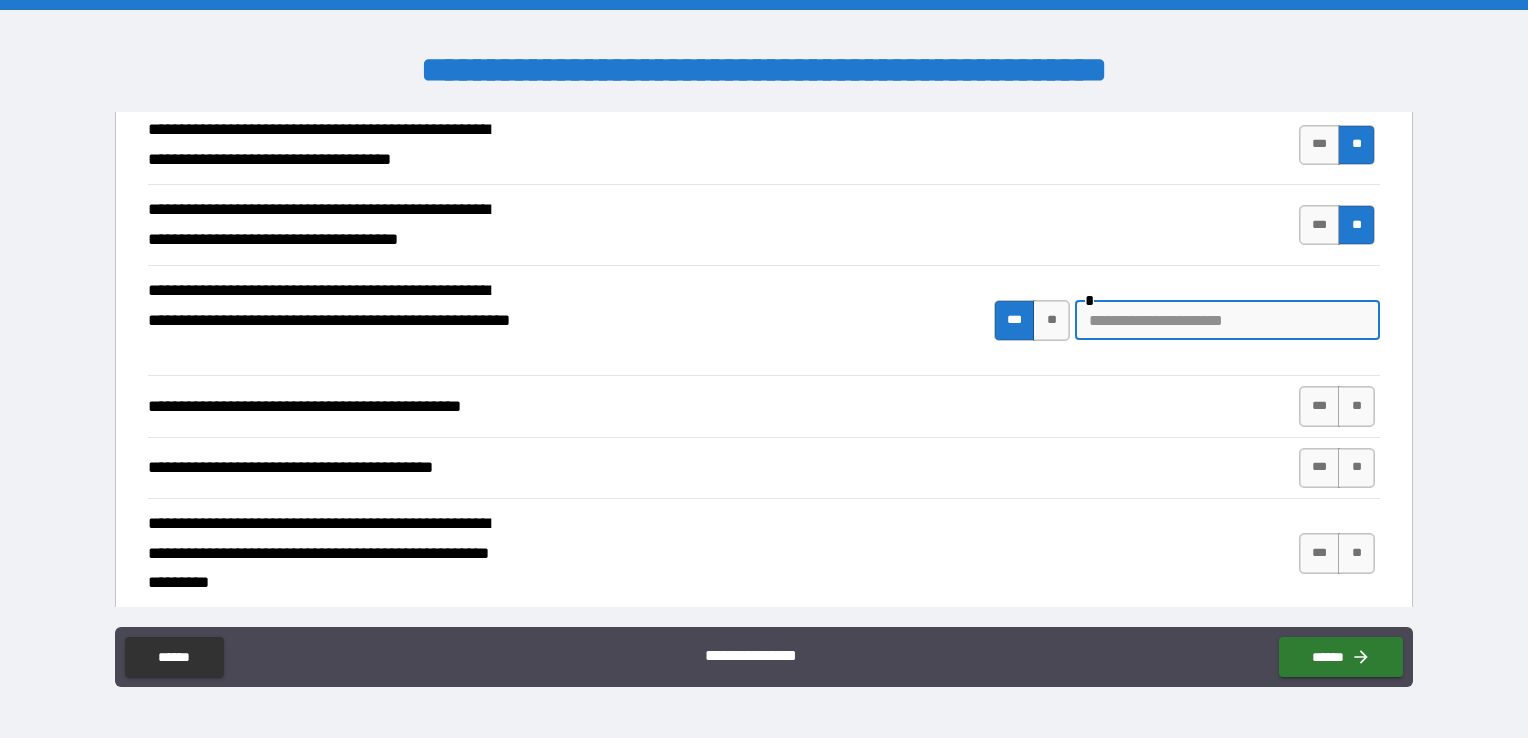 type on "*" 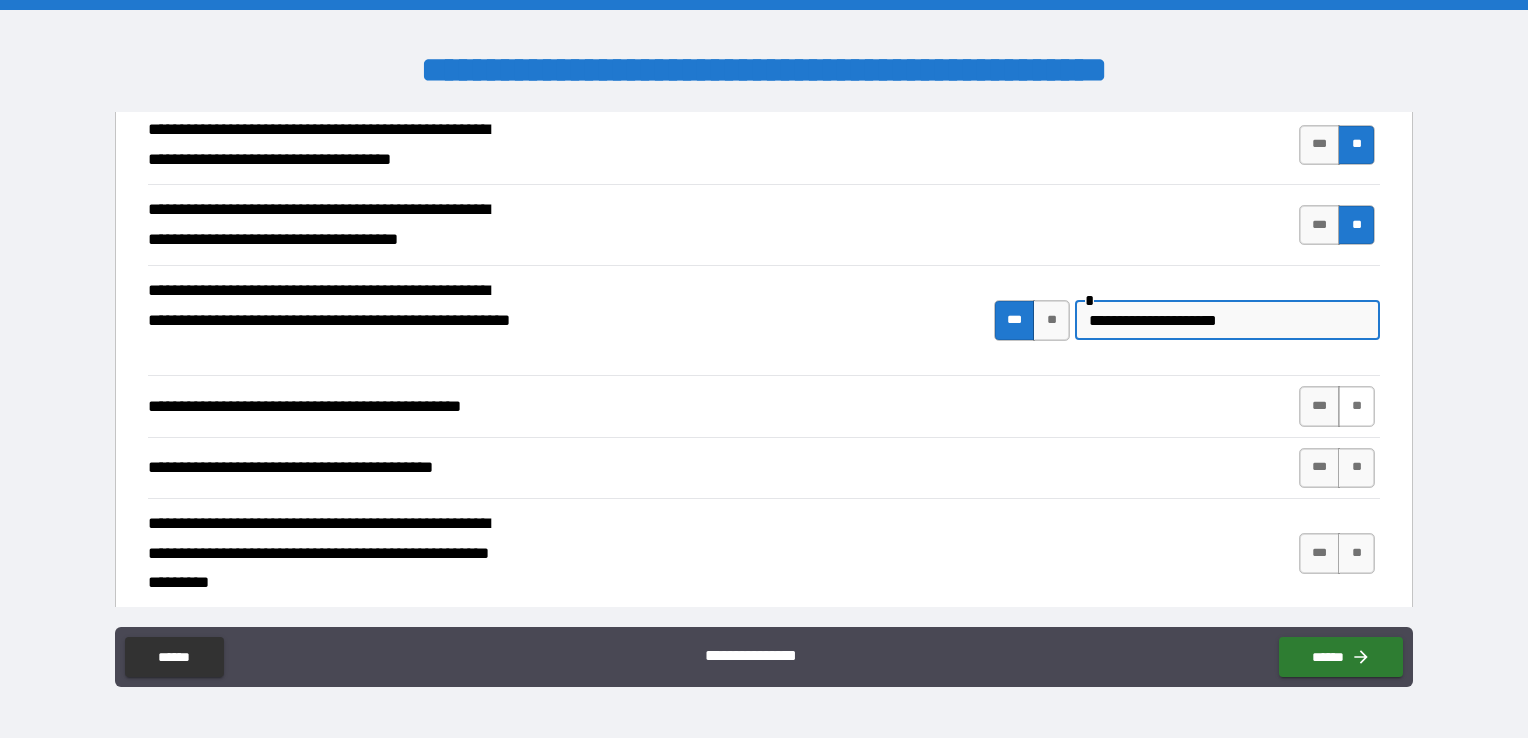 type on "**********" 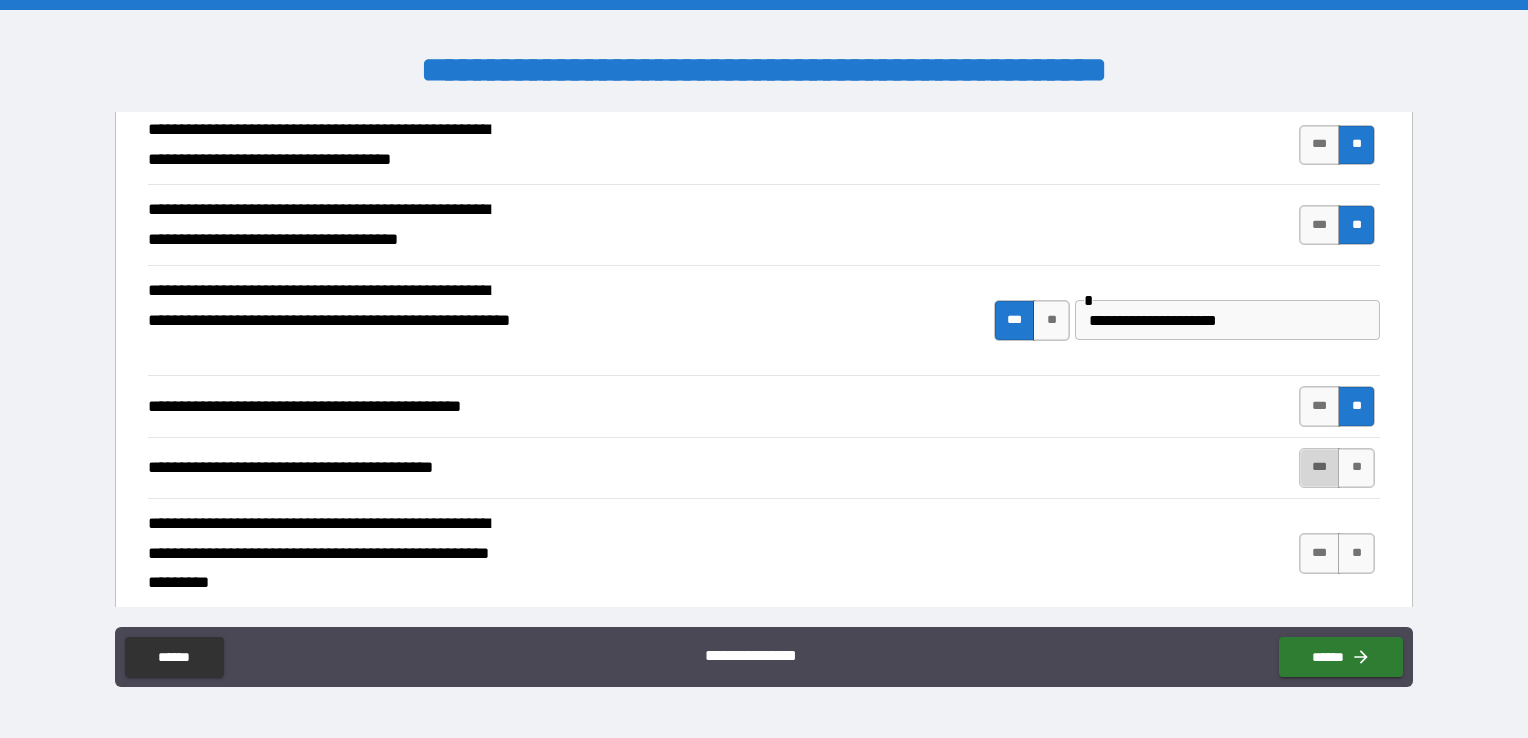click on "***" at bounding box center (1320, 468) 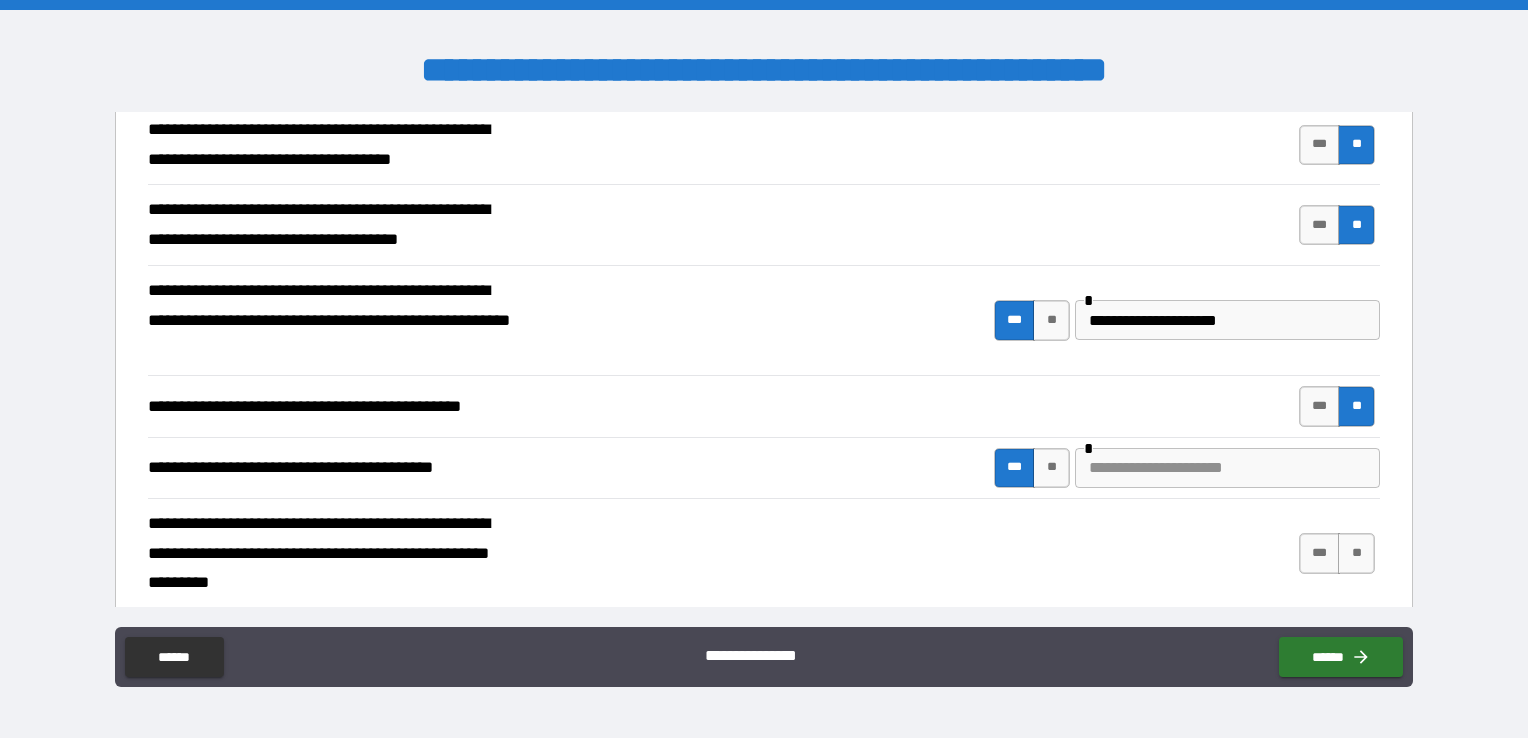 click at bounding box center (1227, 468) 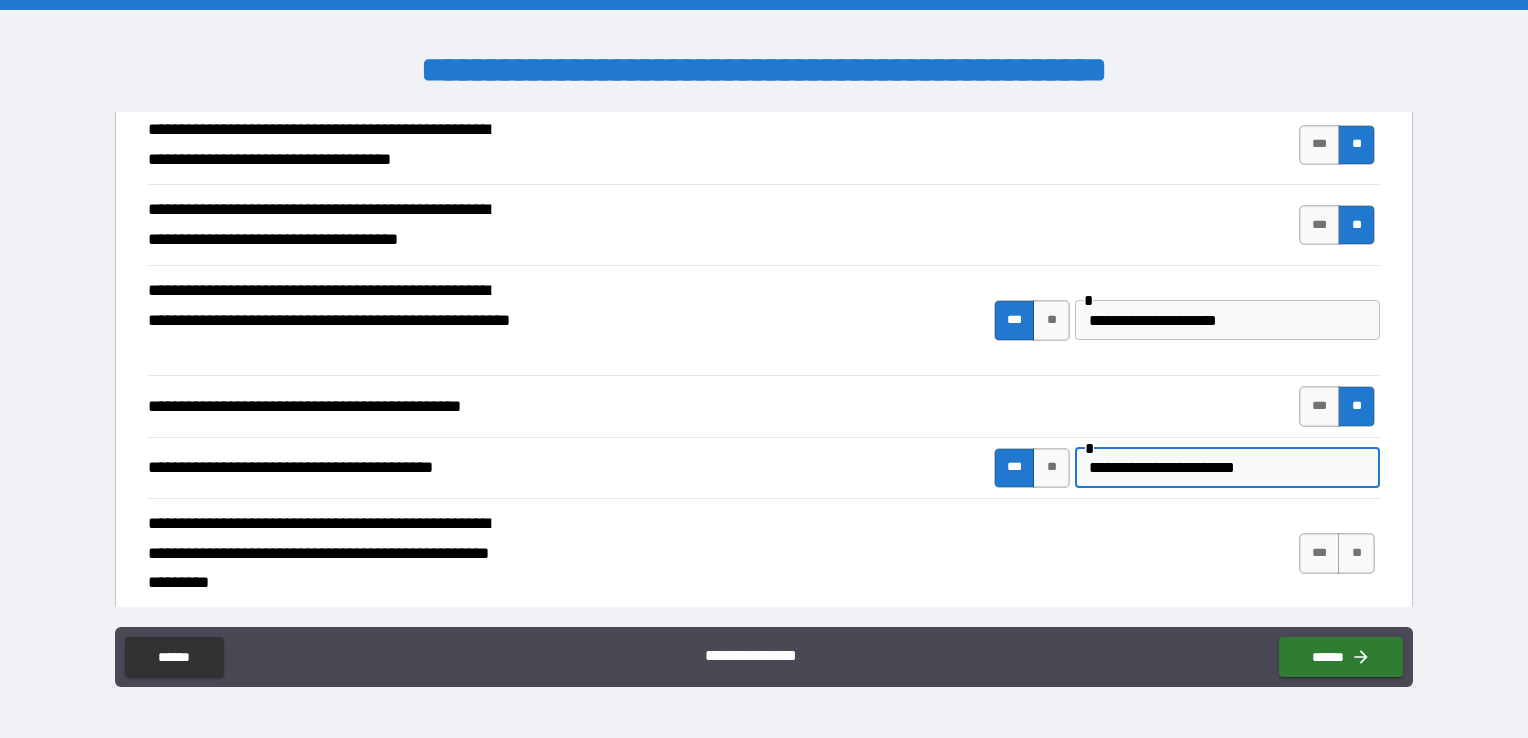type on "**********" 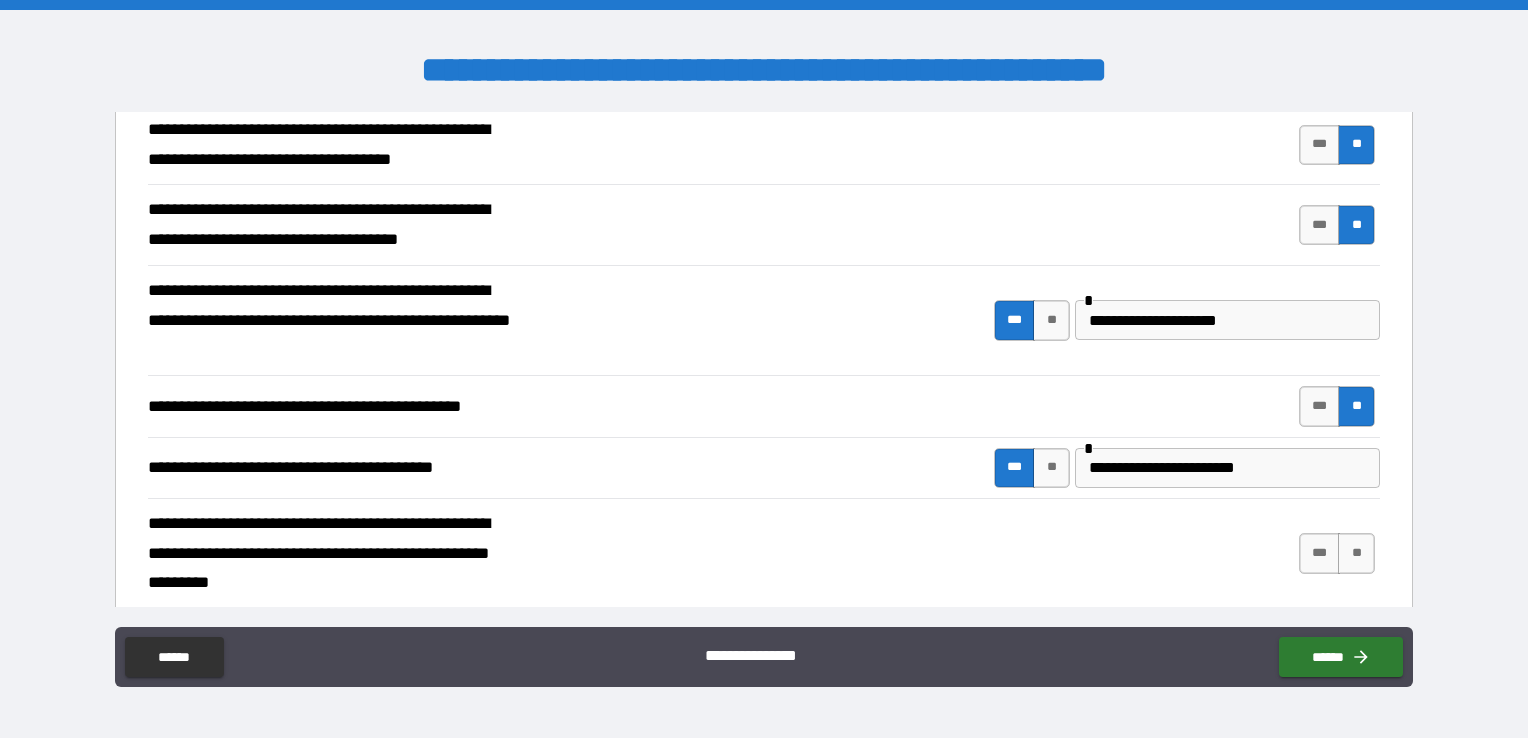 click on "**********" at bounding box center [764, 371] 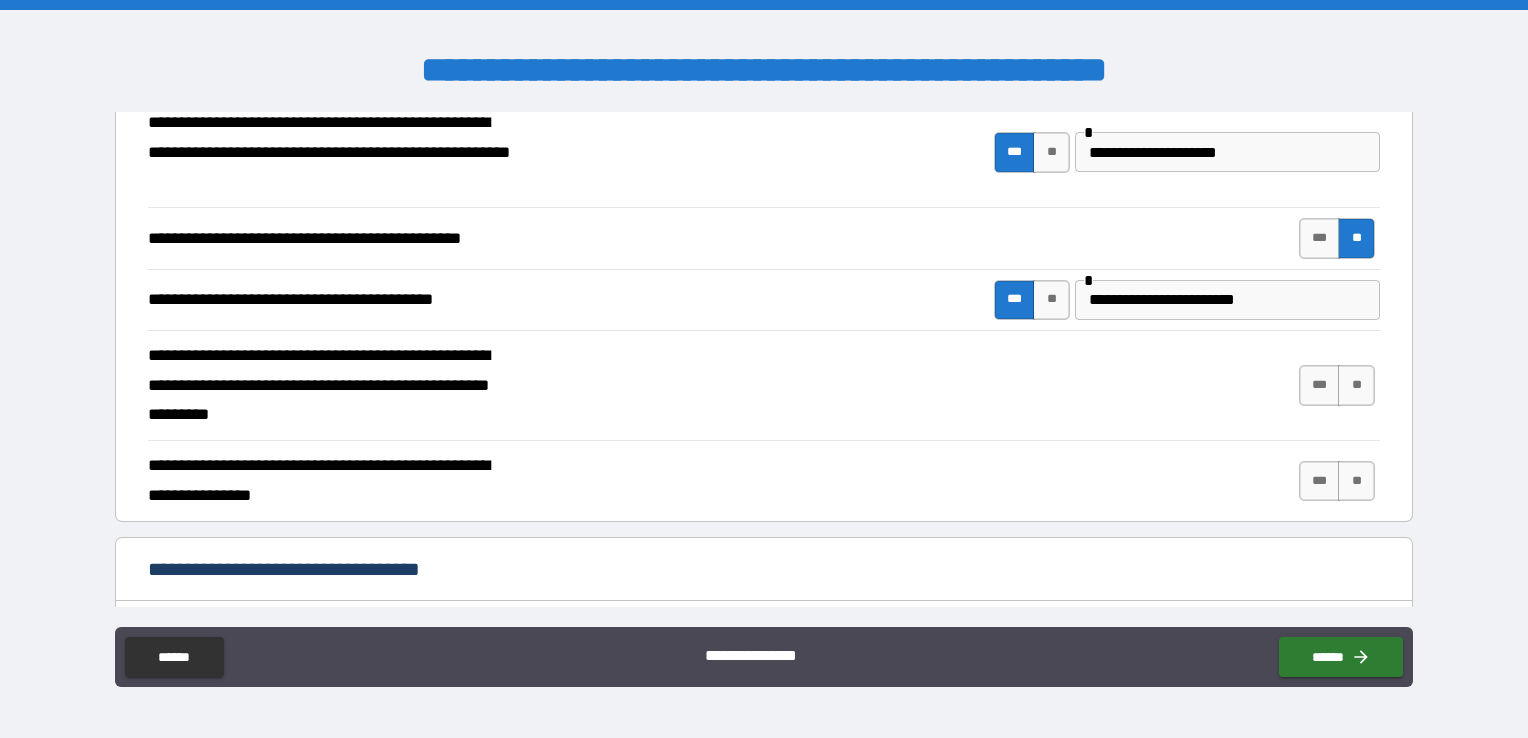 scroll, scrollTop: 943, scrollLeft: 0, axis: vertical 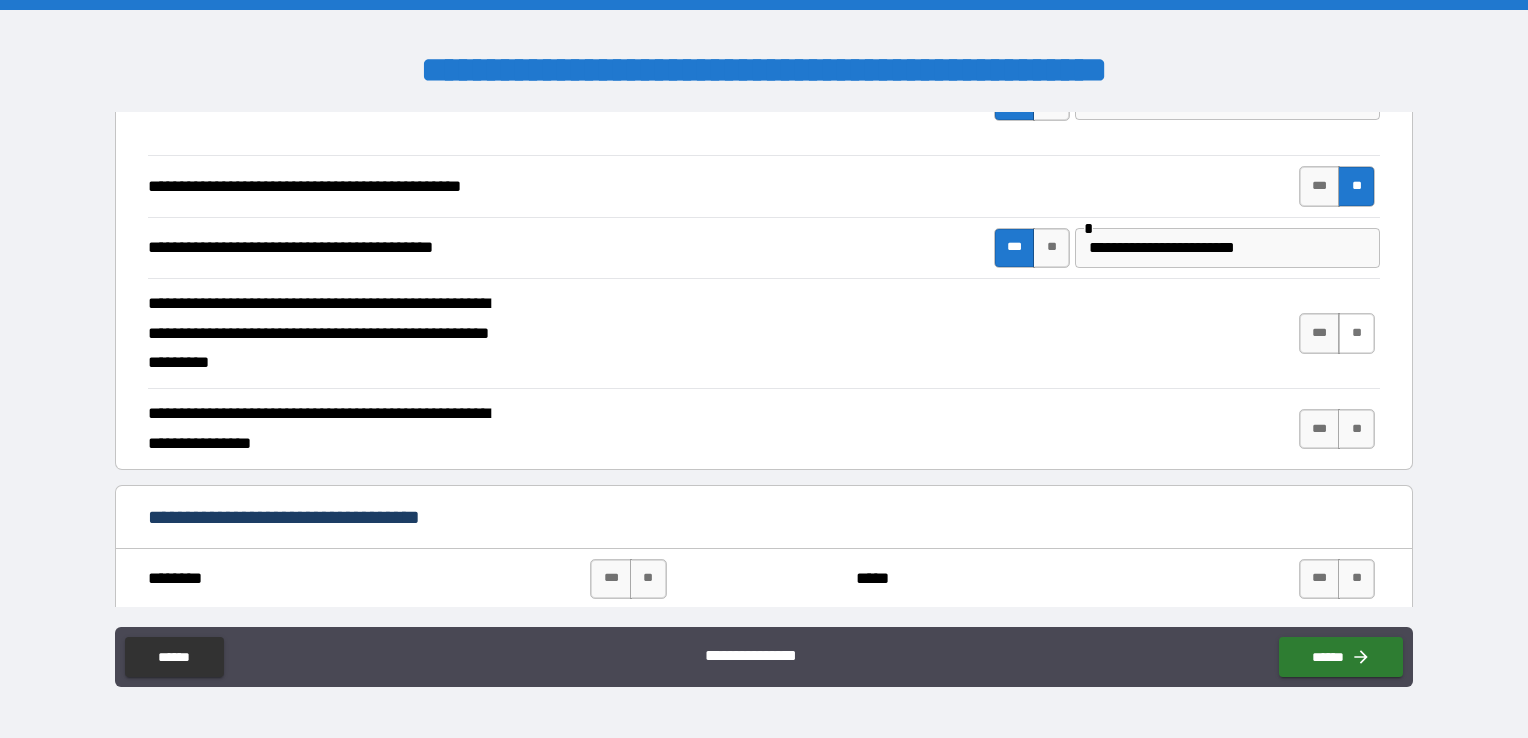 click on "**" at bounding box center [1356, 333] 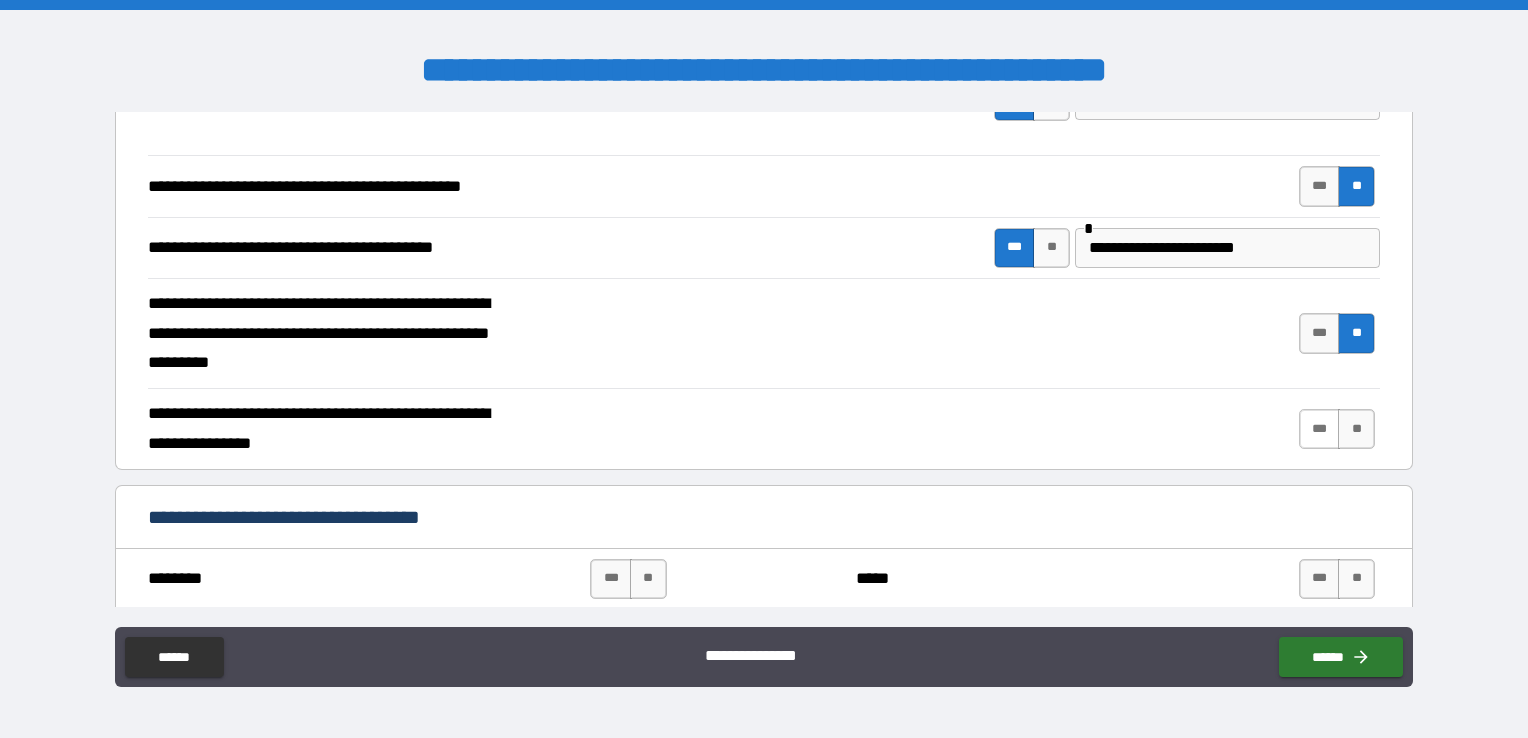 click on "***" at bounding box center [1320, 429] 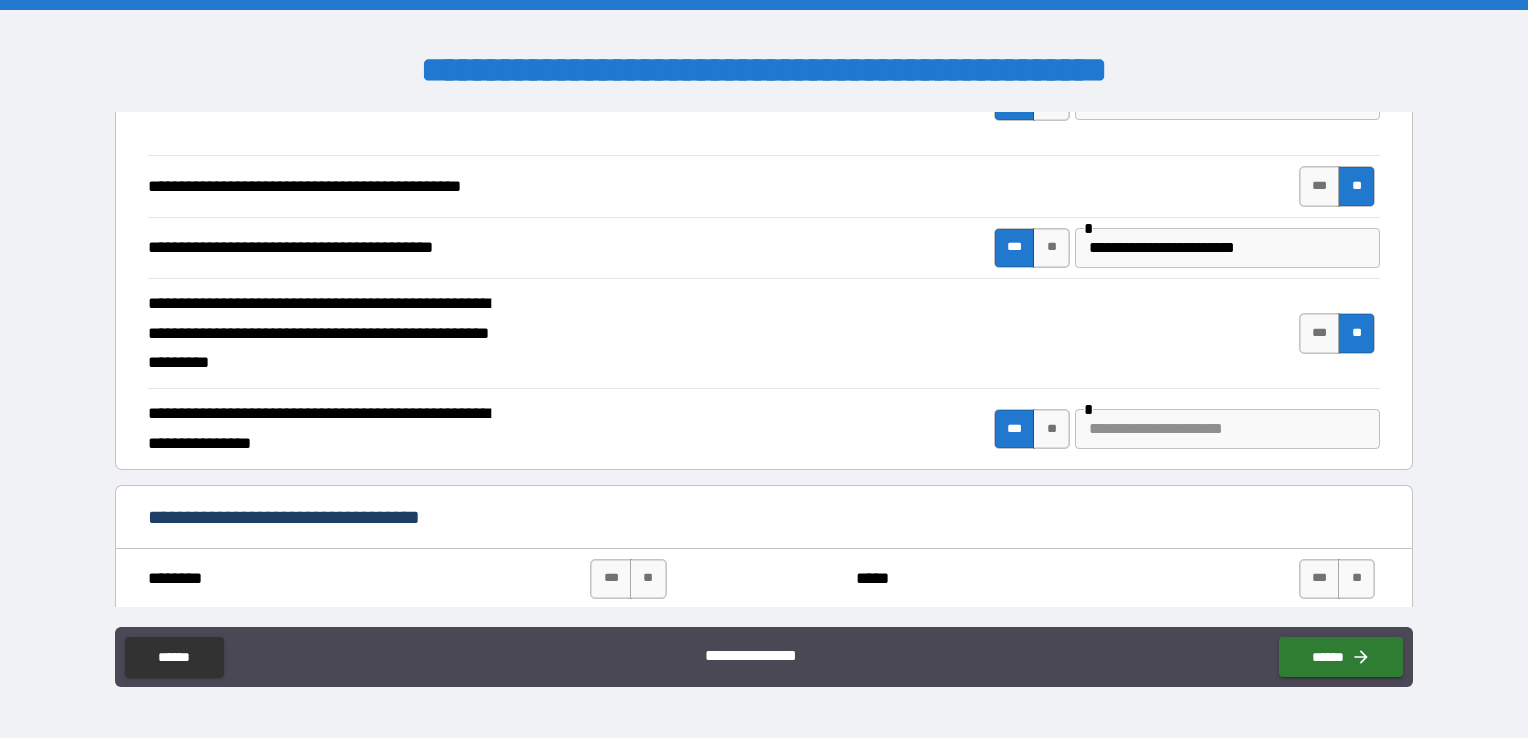 click at bounding box center [1227, 429] 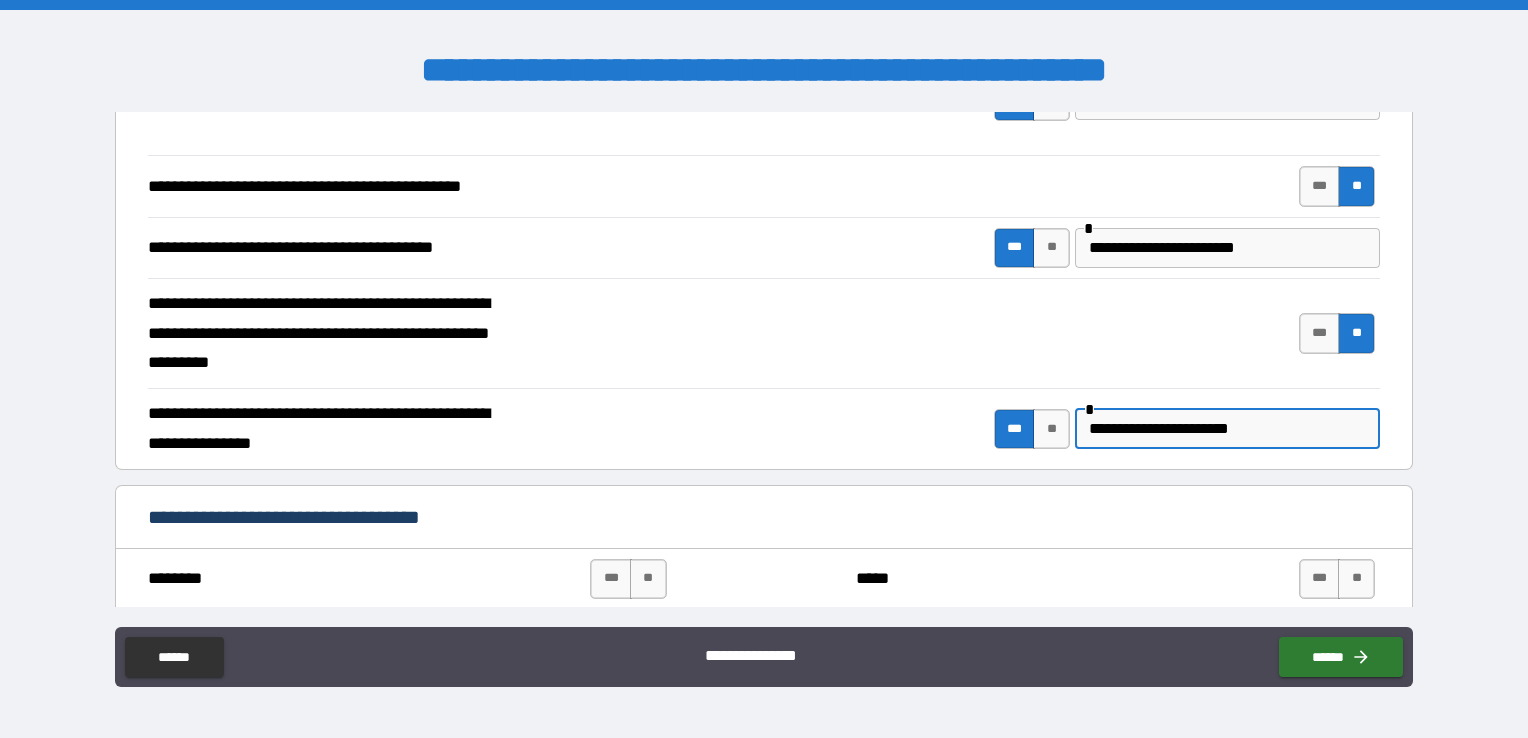 type on "**********" 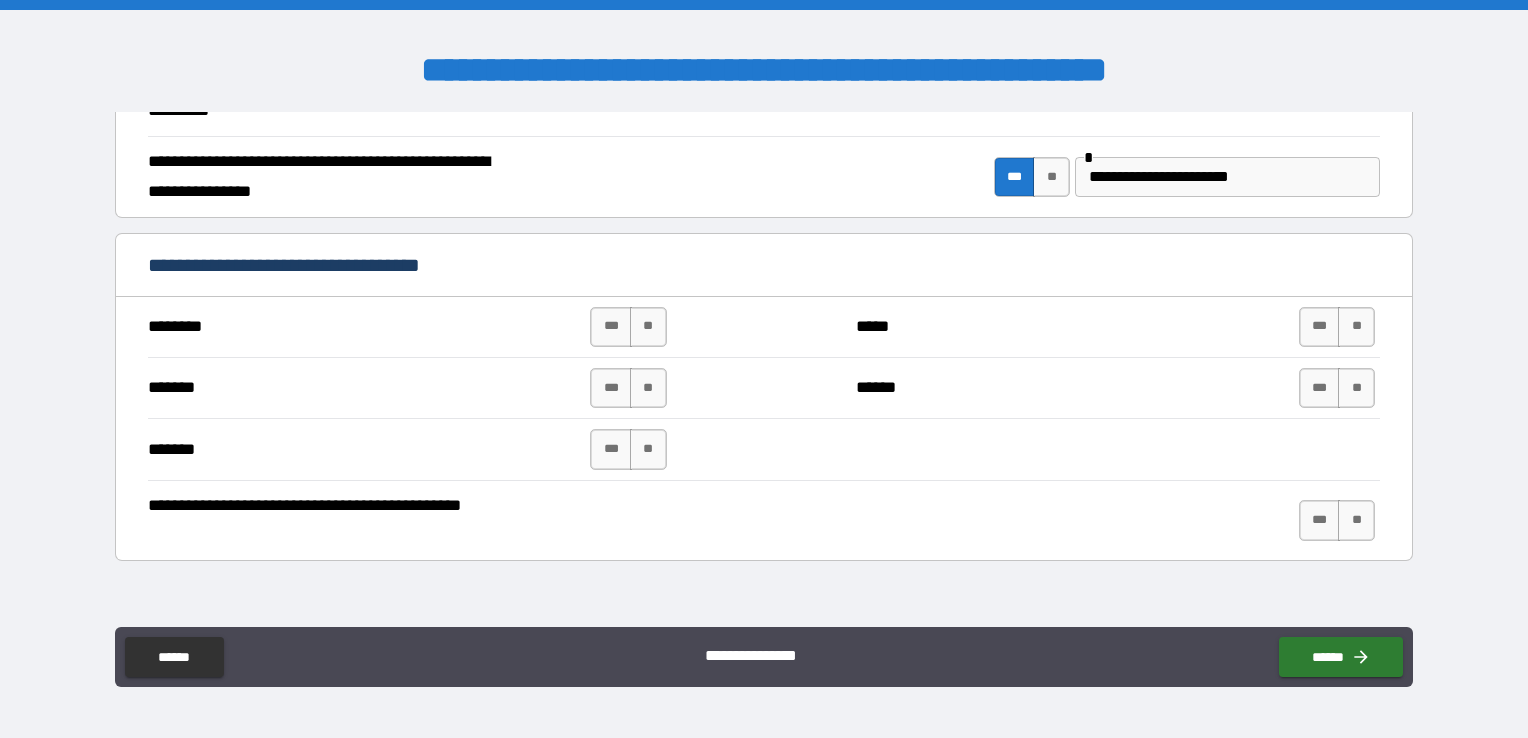 scroll, scrollTop: 1205, scrollLeft: 0, axis: vertical 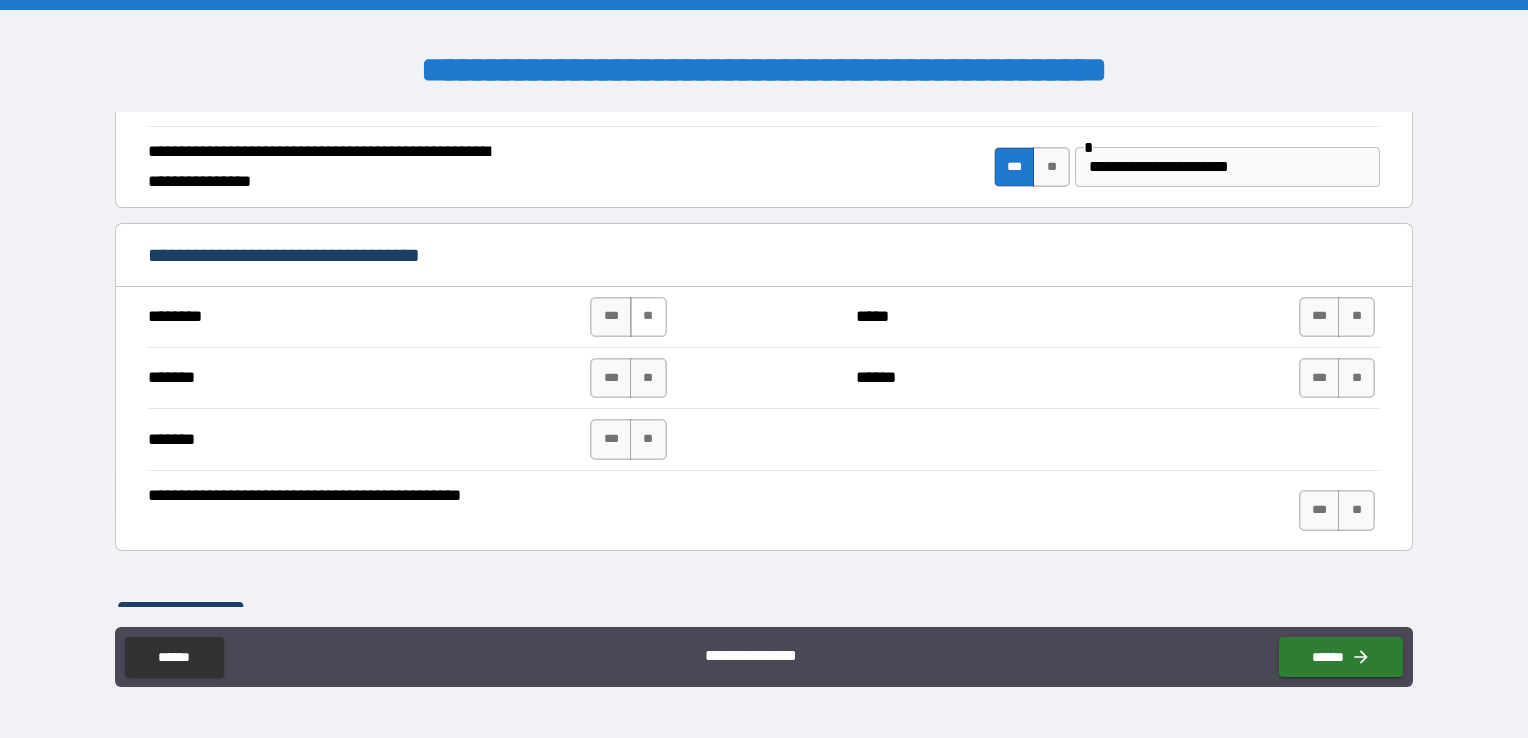 click on "**" at bounding box center (648, 317) 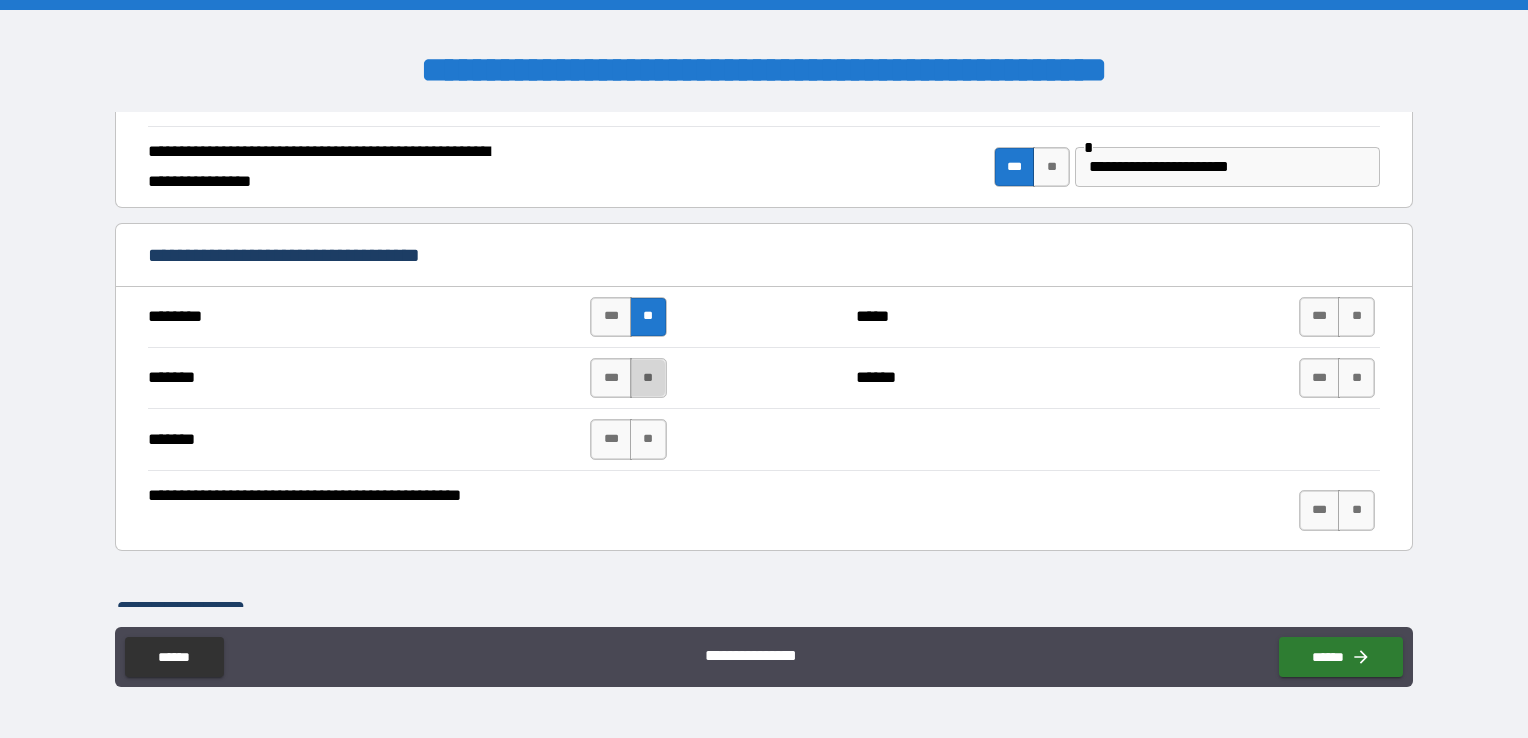 click on "**" at bounding box center (648, 378) 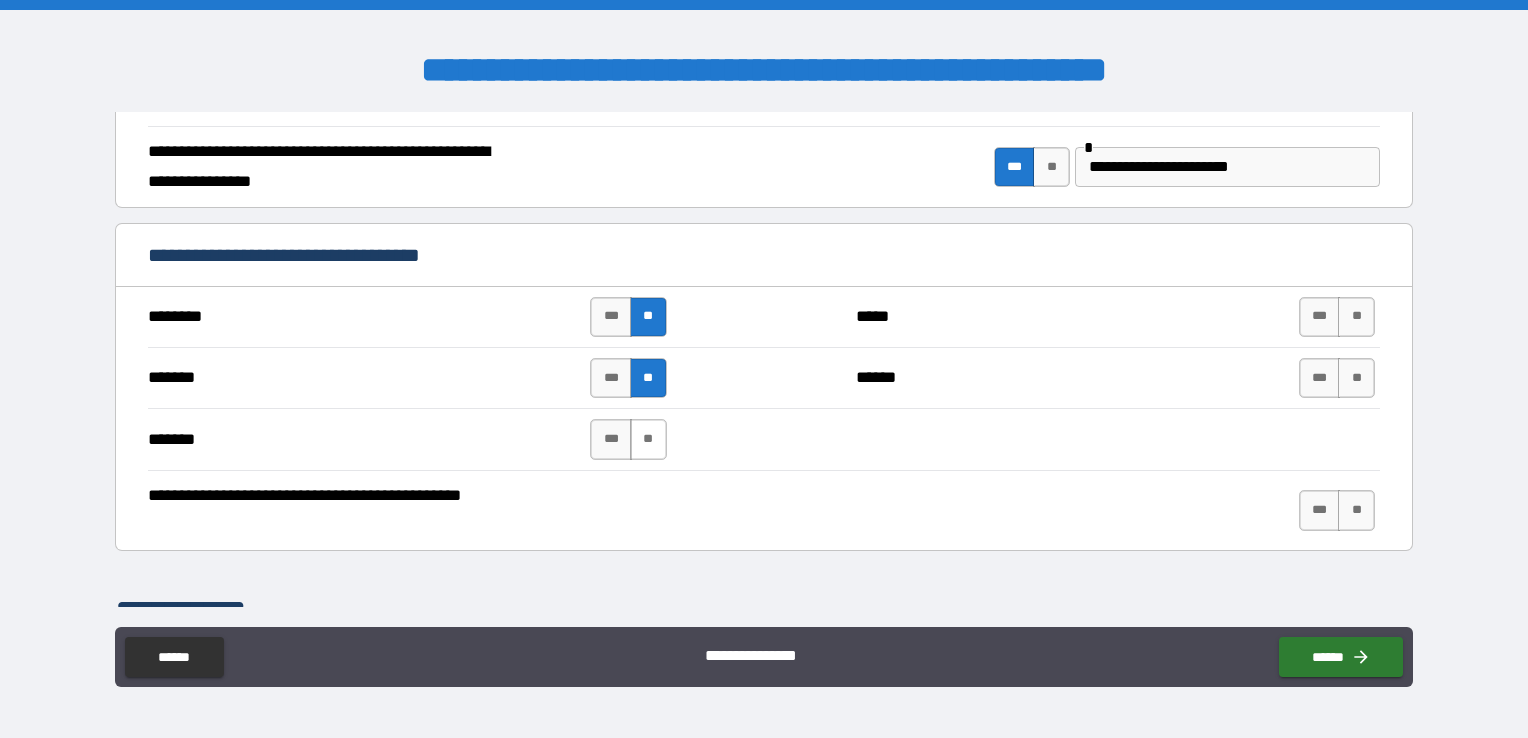 click on "**" at bounding box center [648, 439] 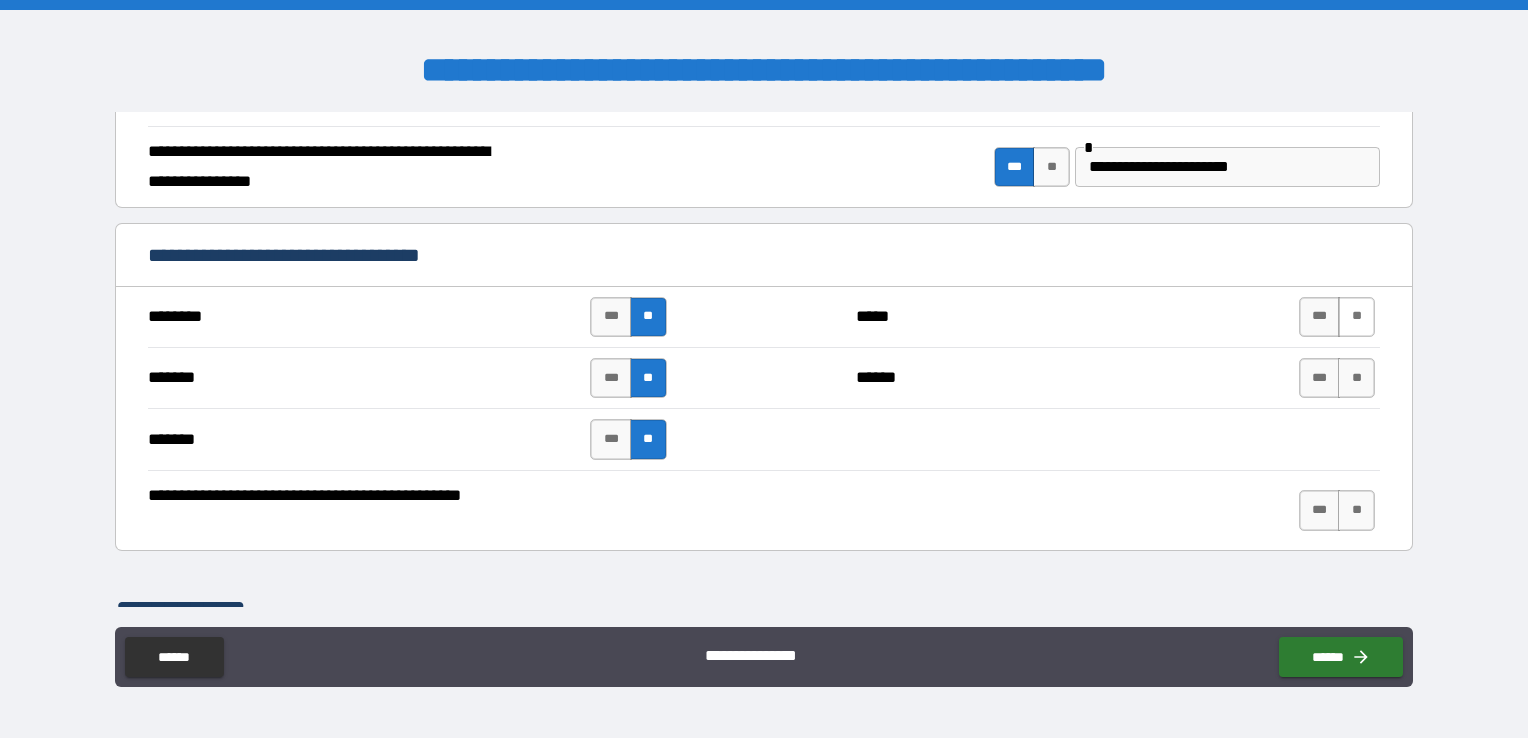 click on "**" at bounding box center (1356, 317) 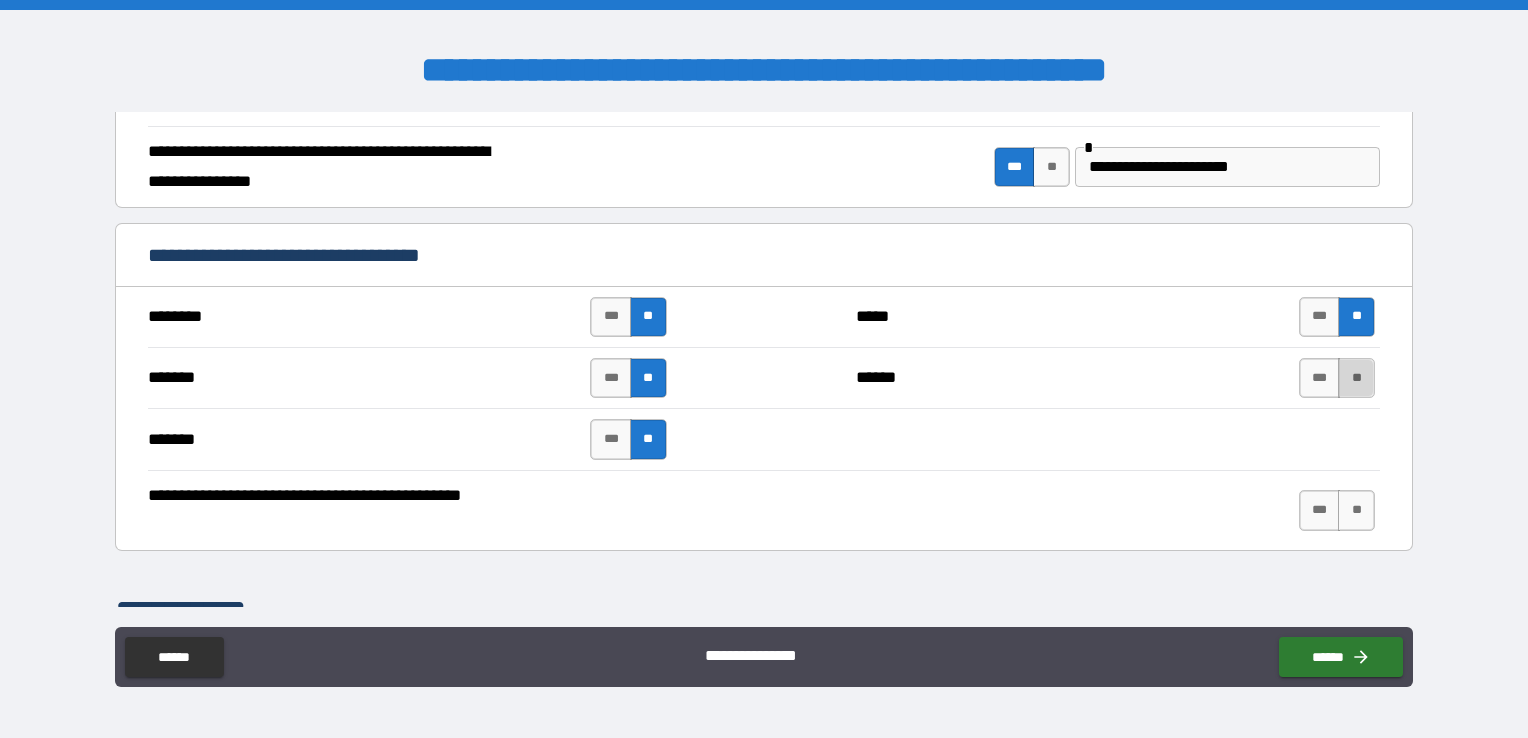 click on "**" at bounding box center (1356, 378) 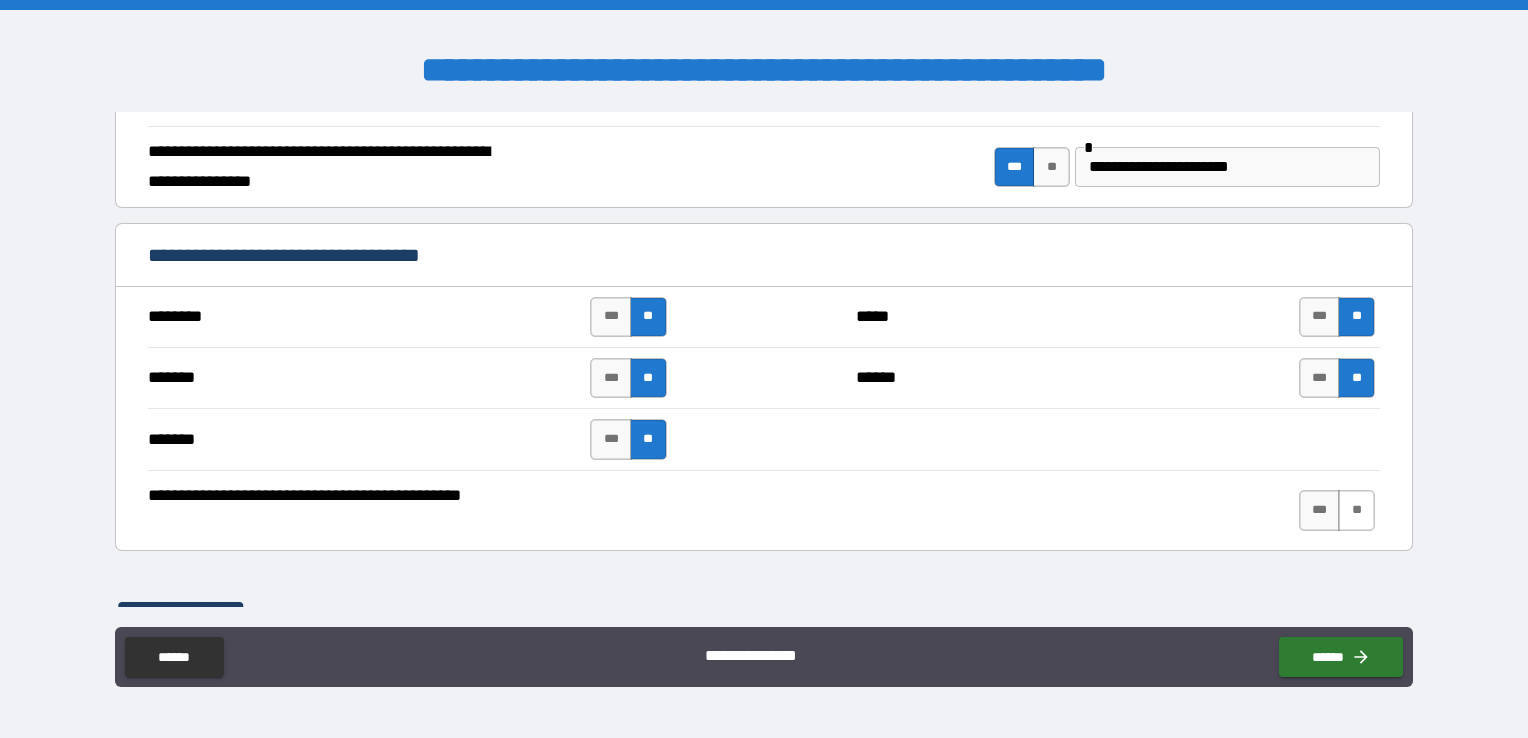 click on "**" at bounding box center (1356, 510) 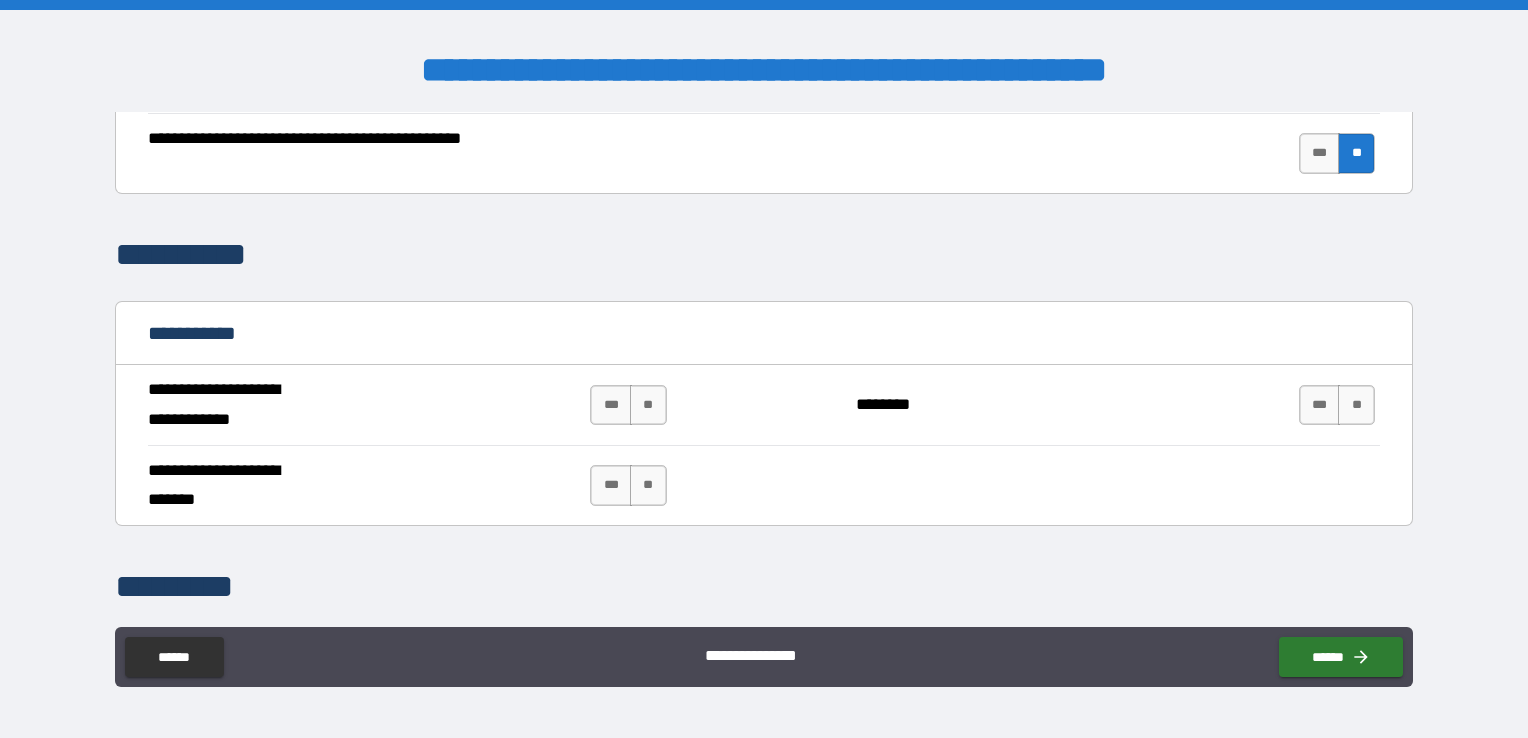 scroll, scrollTop: 1614, scrollLeft: 0, axis: vertical 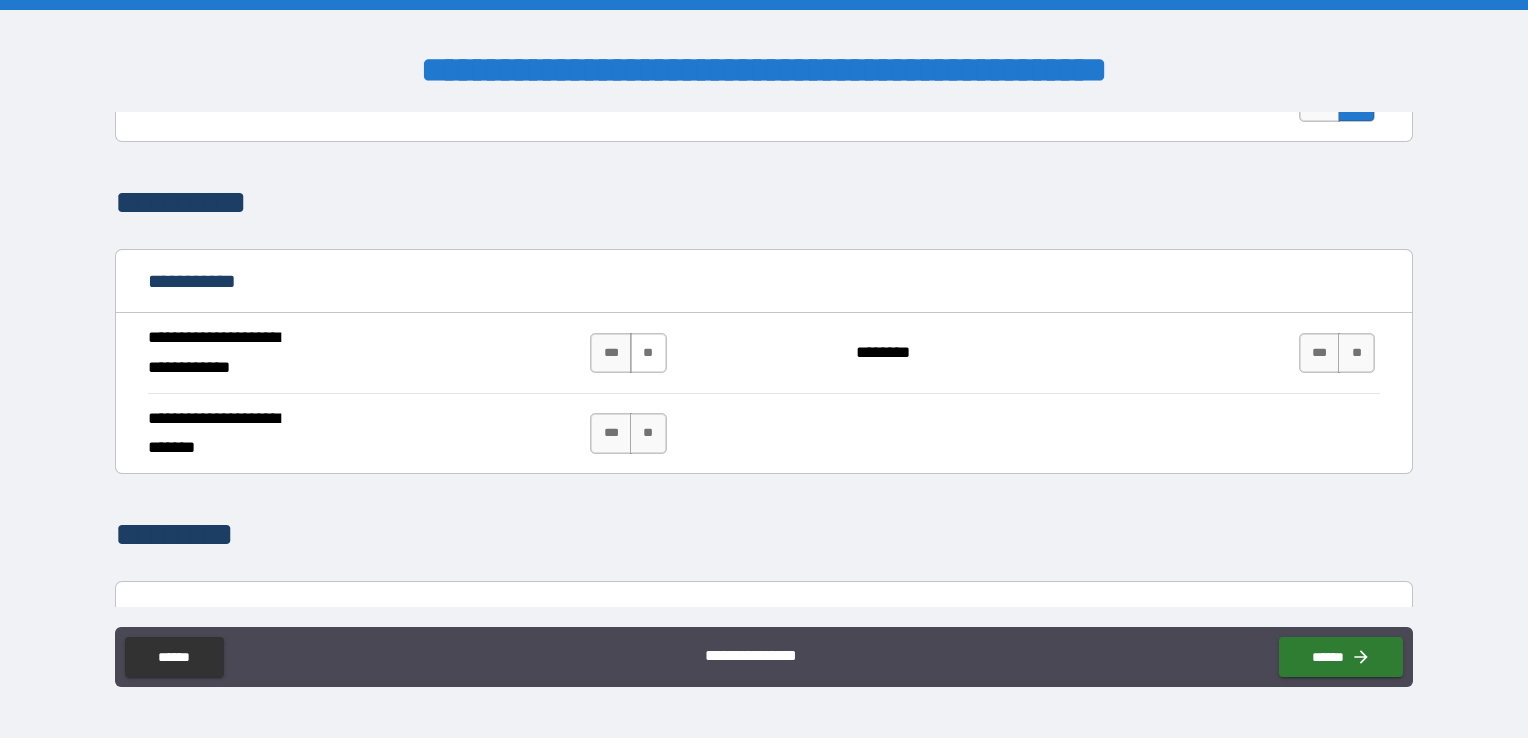 click on "**" at bounding box center [648, 353] 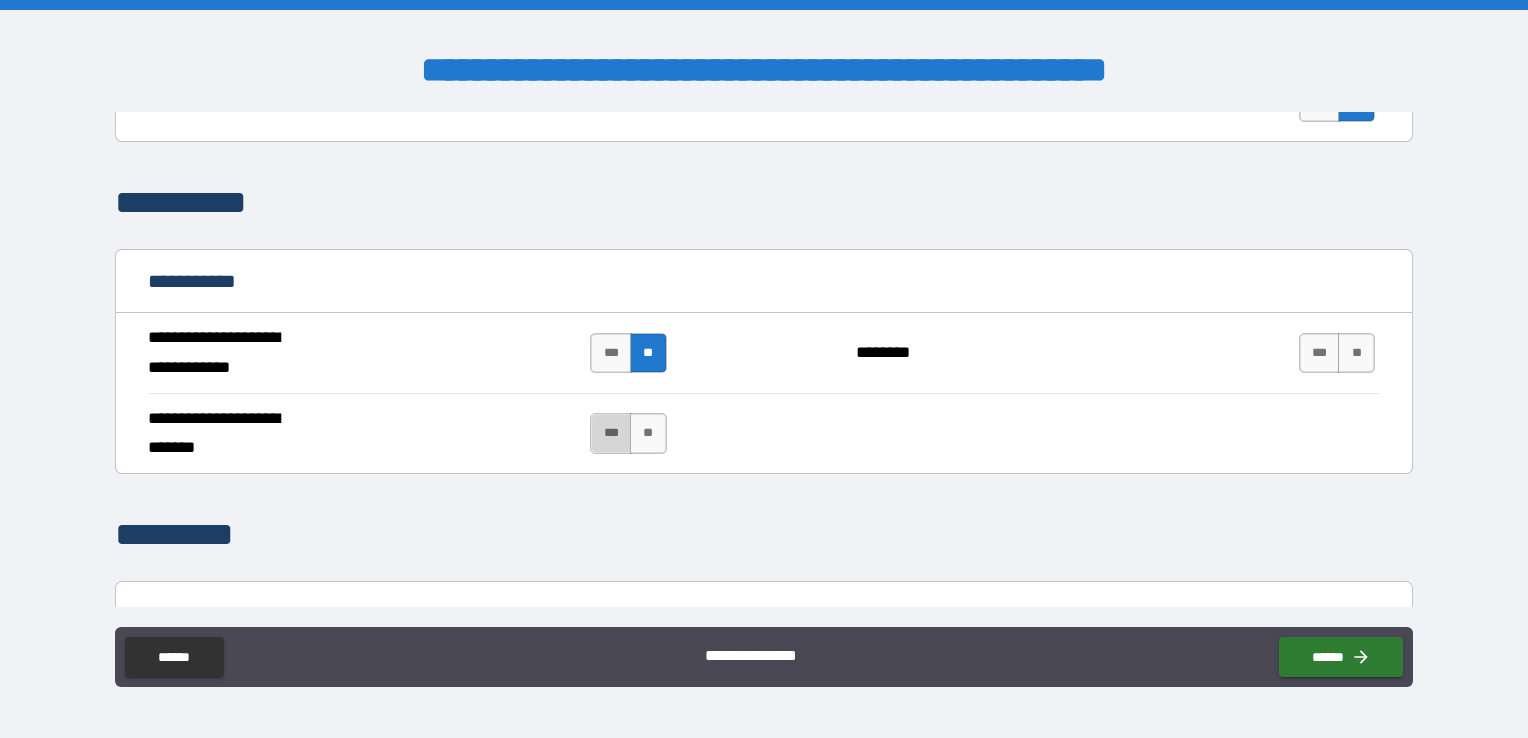 click on "***" at bounding box center (611, 433) 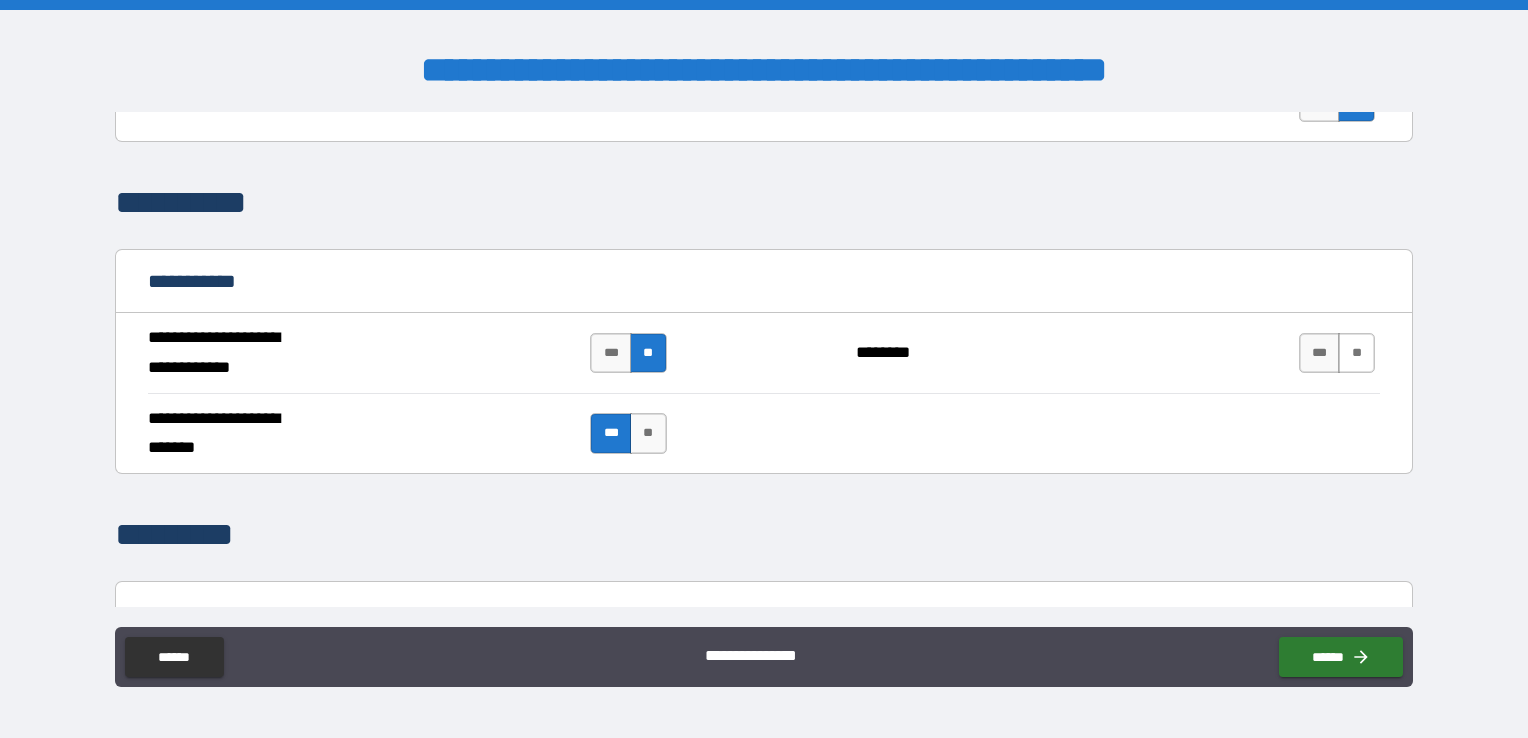 click on "**" at bounding box center [1356, 353] 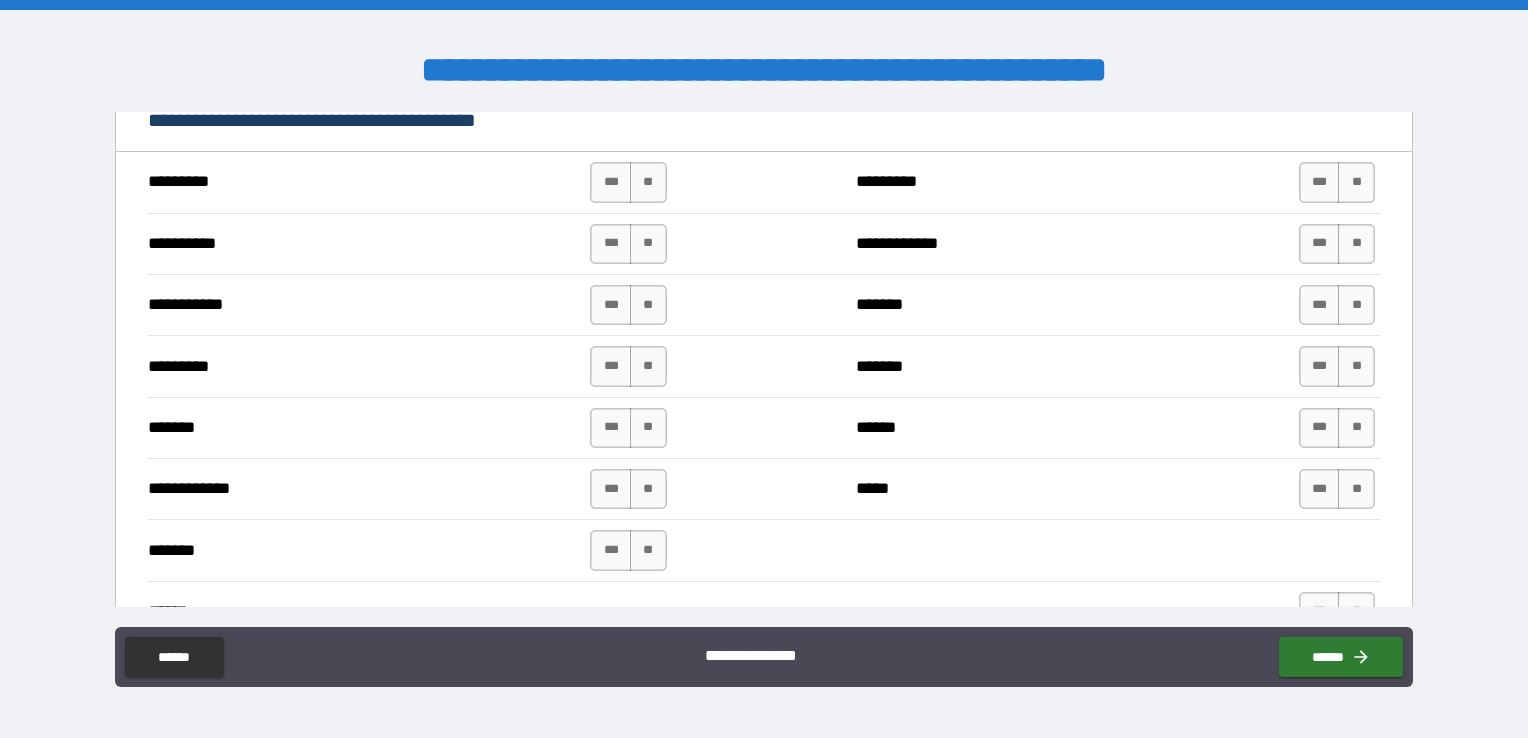 scroll, scrollTop: 2012, scrollLeft: 0, axis: vertical 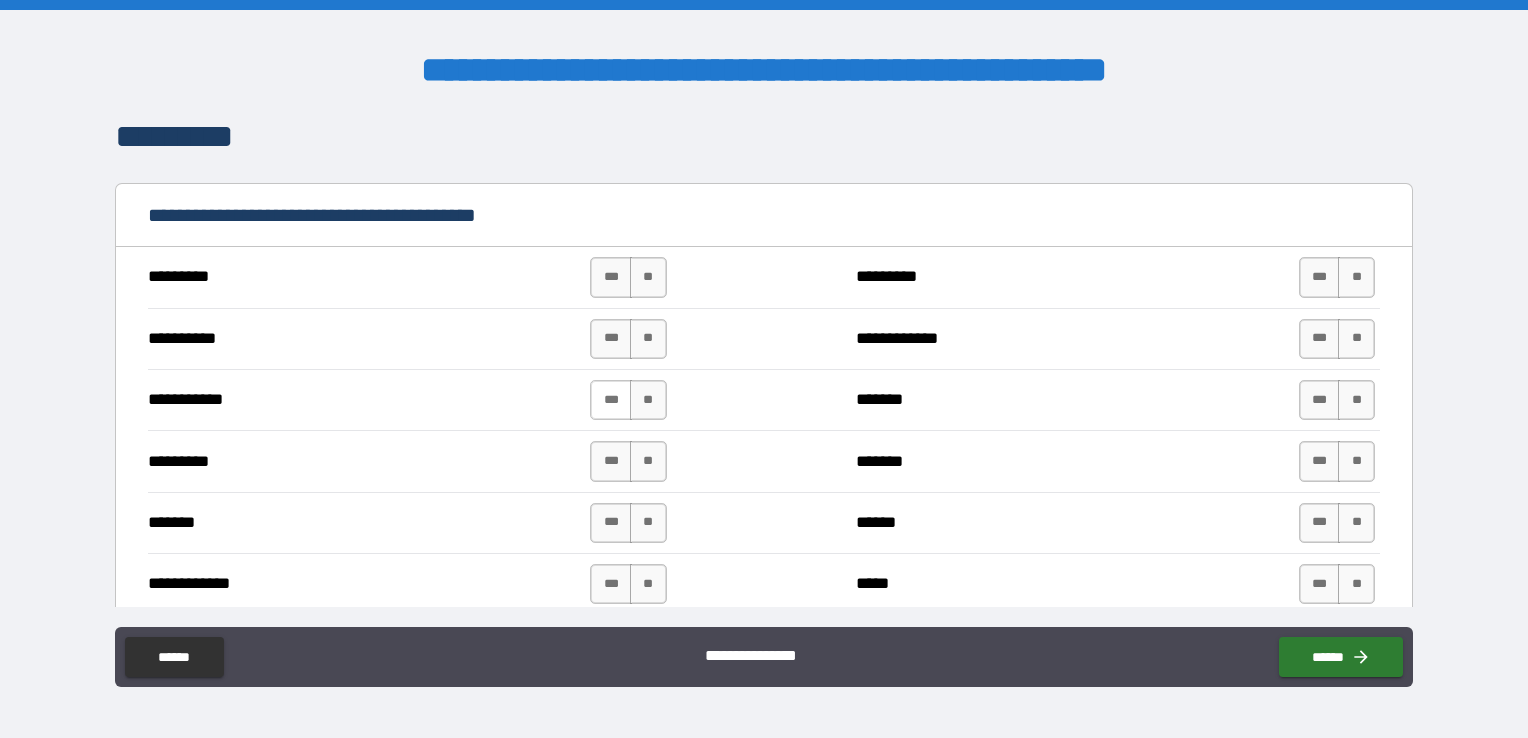 click on "***" at bounding box center [611, 400] 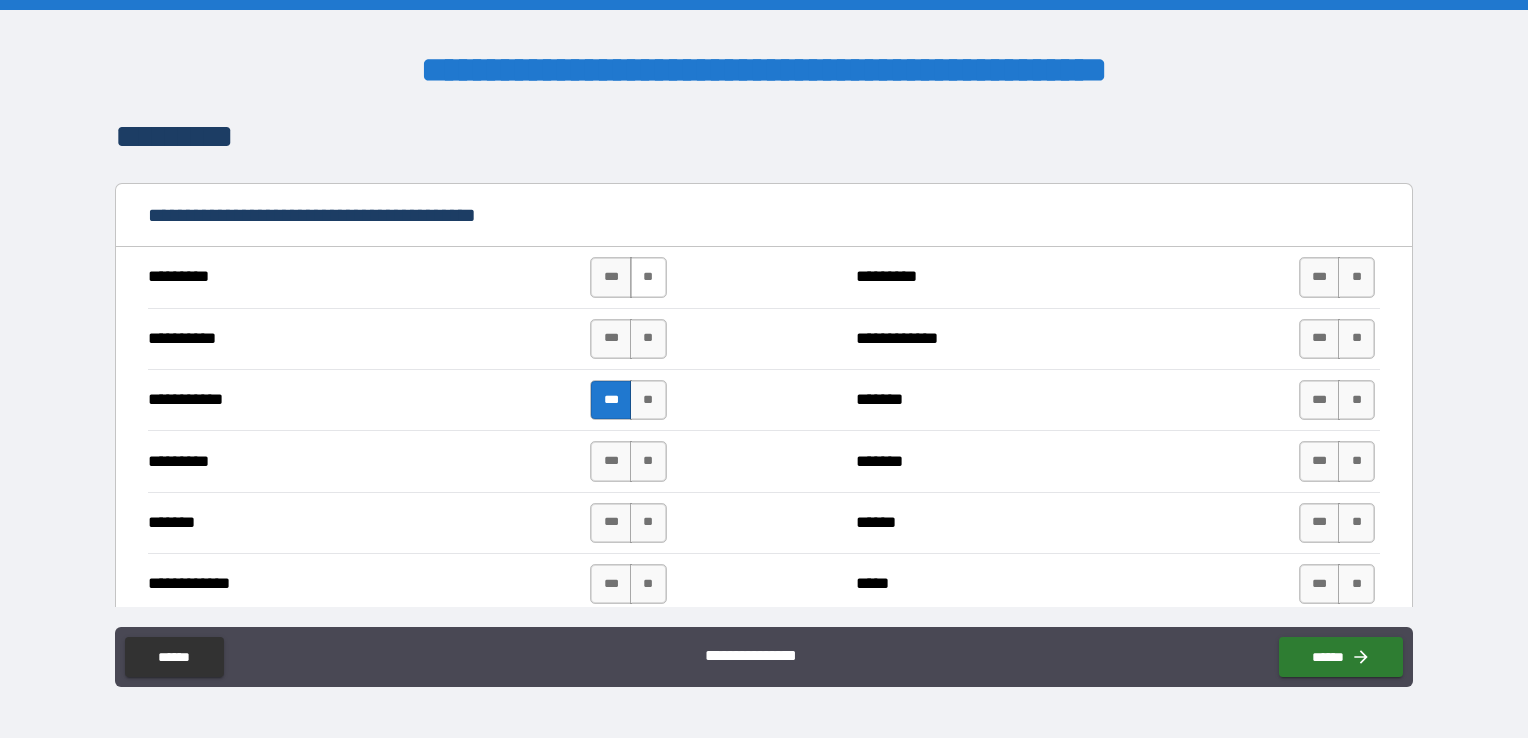 click on "**" at bounding box center (648, 277) 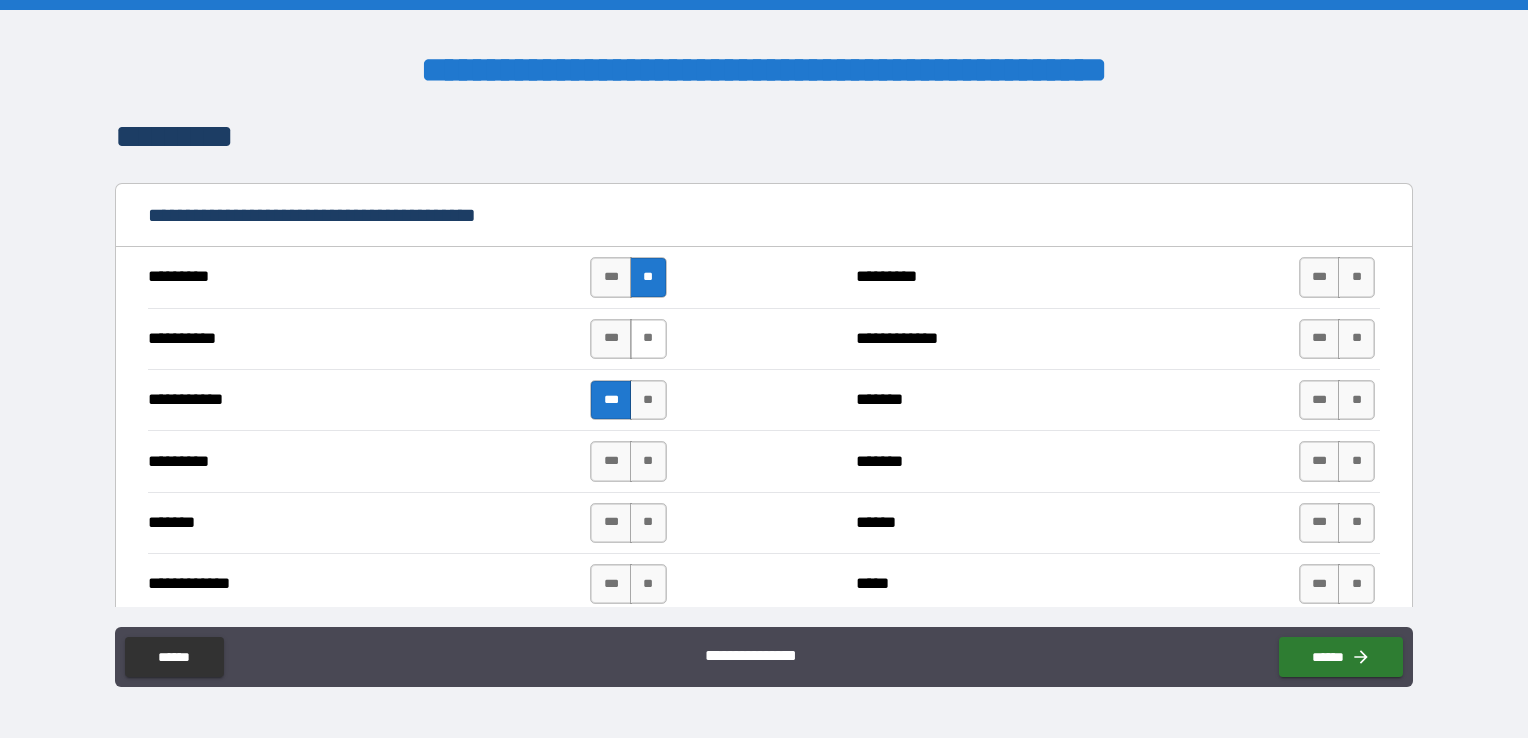 click on "**" at bounding box center (648, 339) 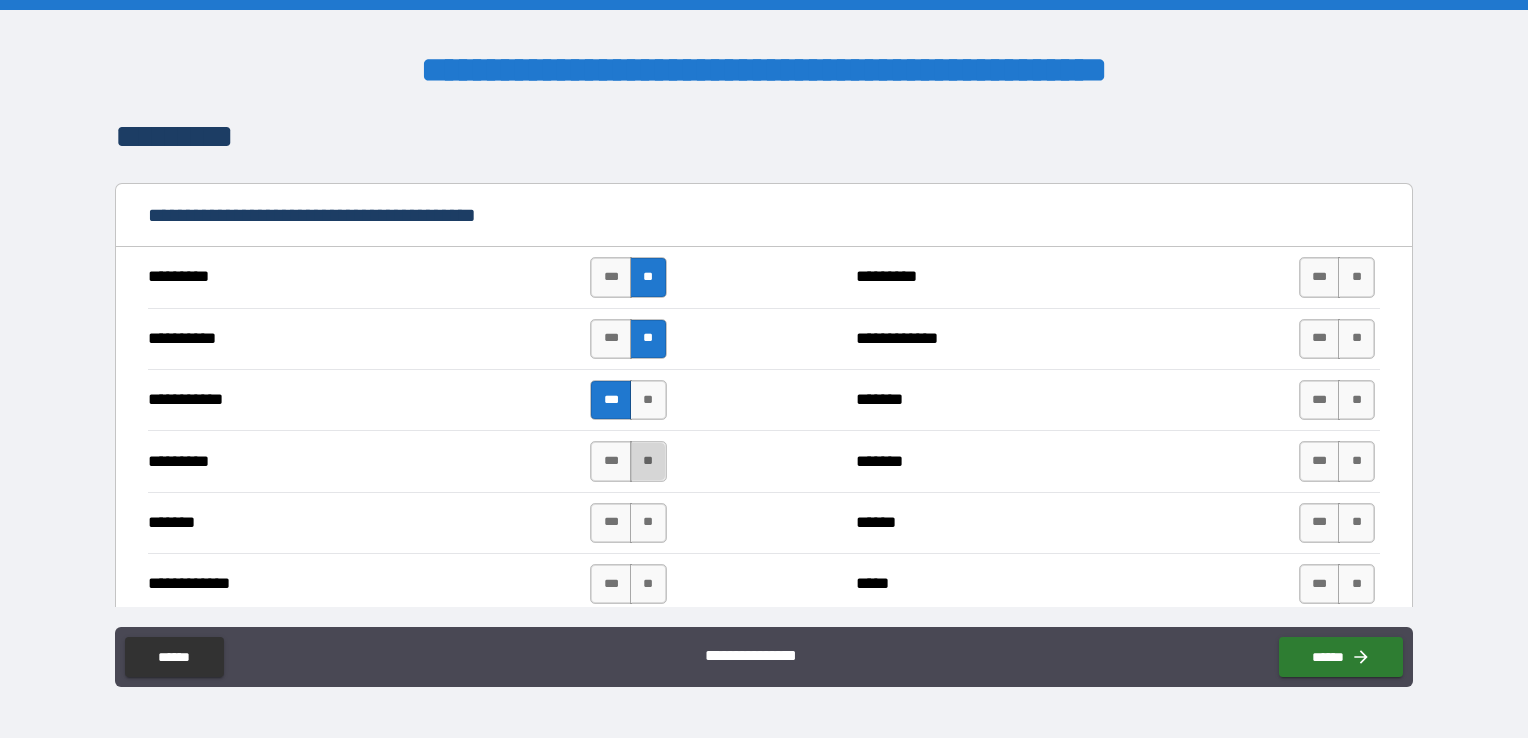 click on "**" at bounding box center (648, 461) 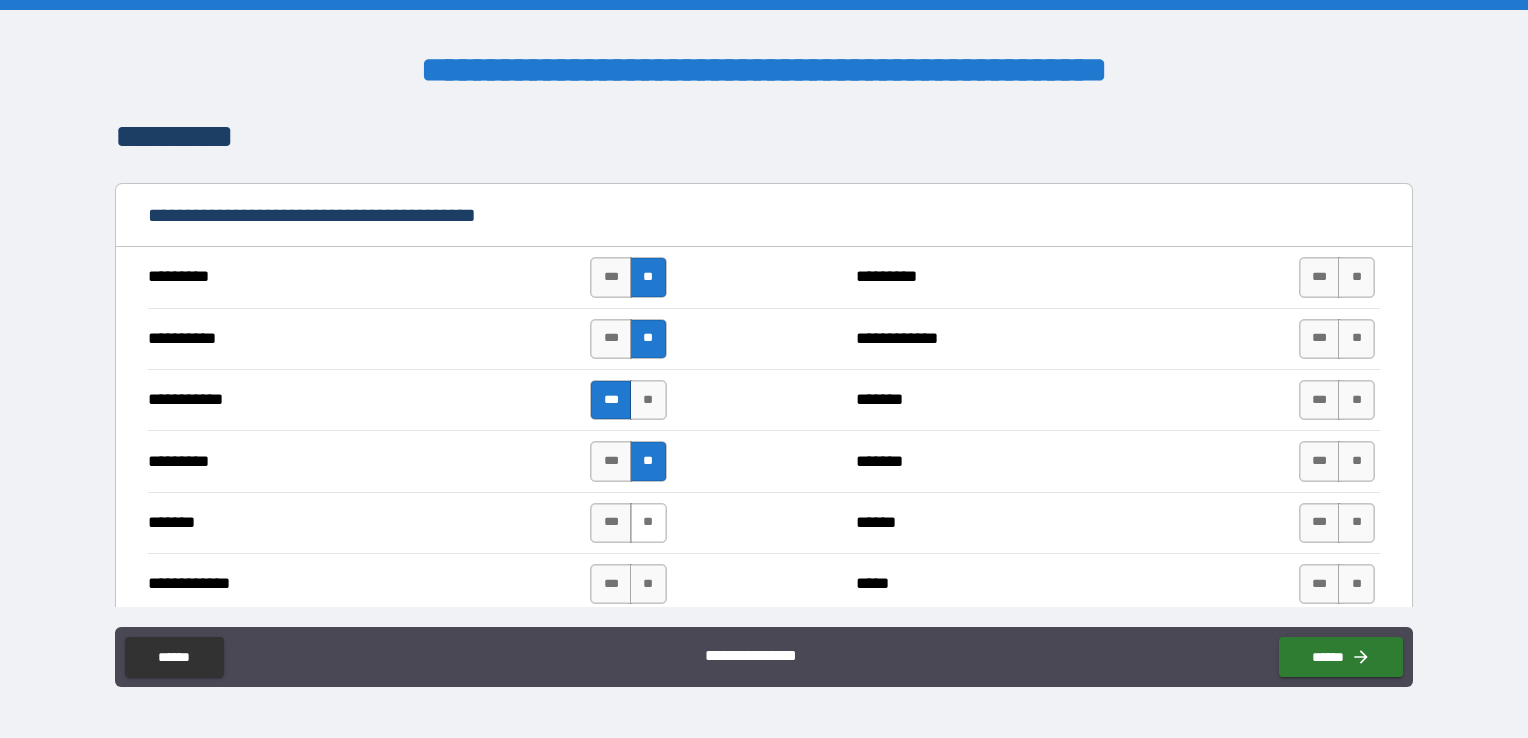 click on "**" at bounding box center (648, 523) 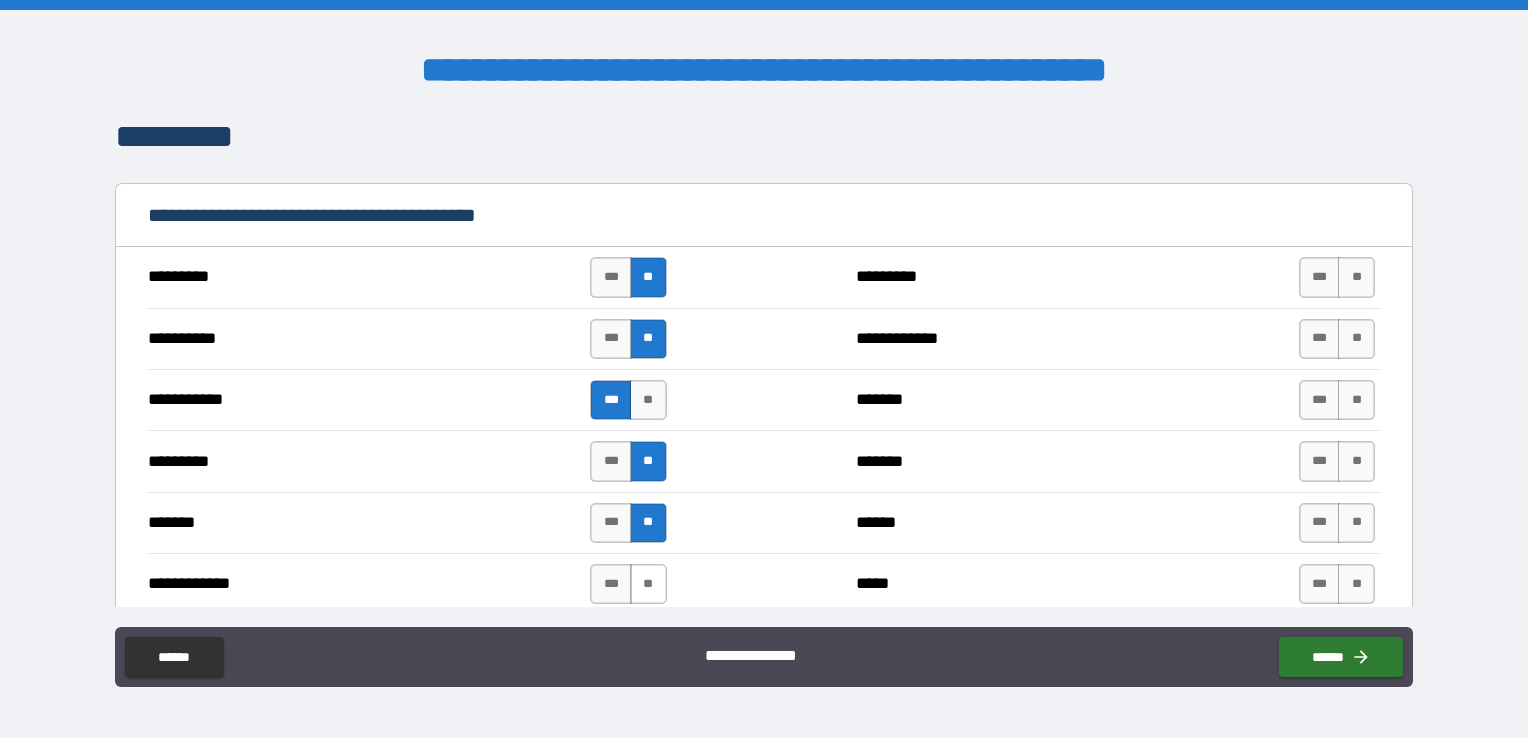 click on "**" at bounding box center (648, 584) 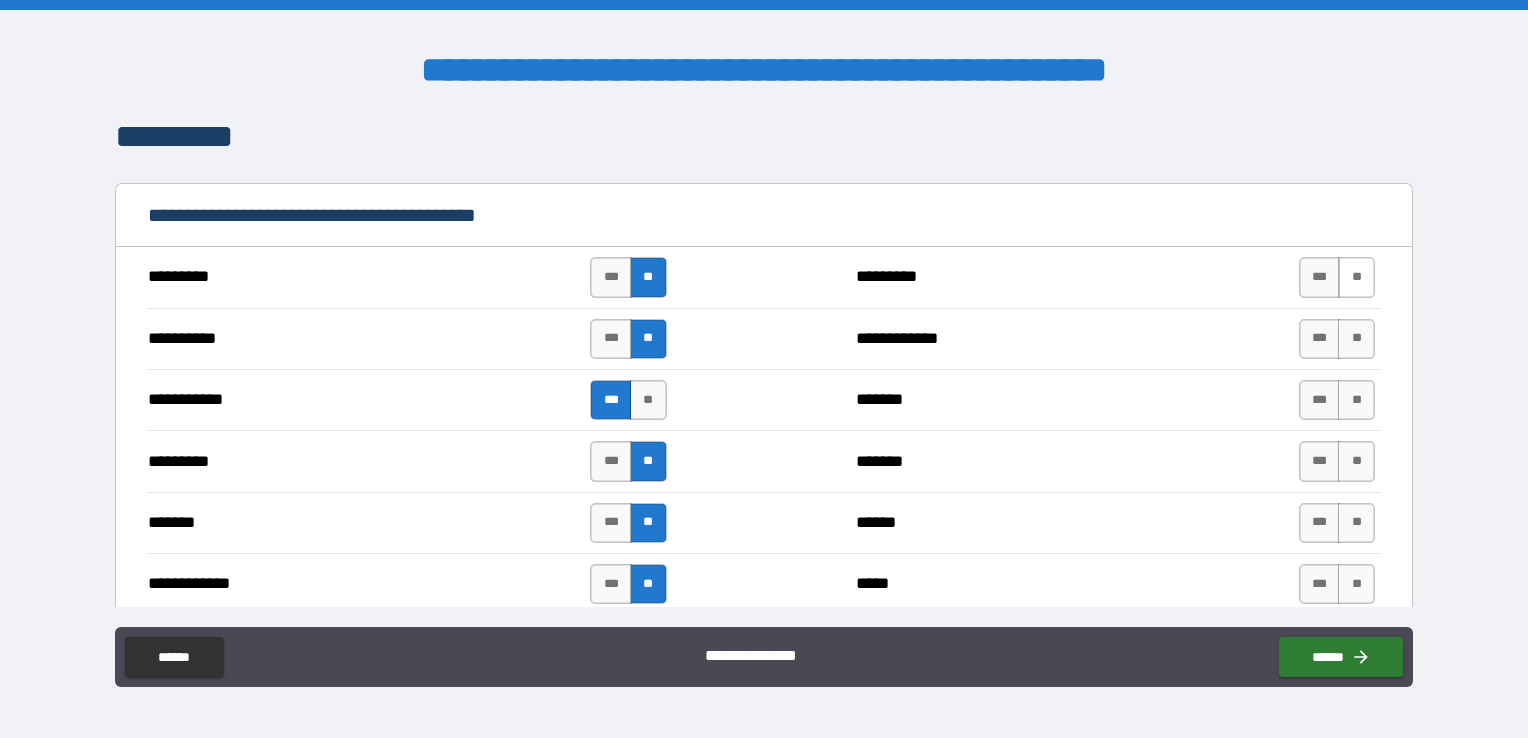 click on "**" at bounding box center [1356, 277] 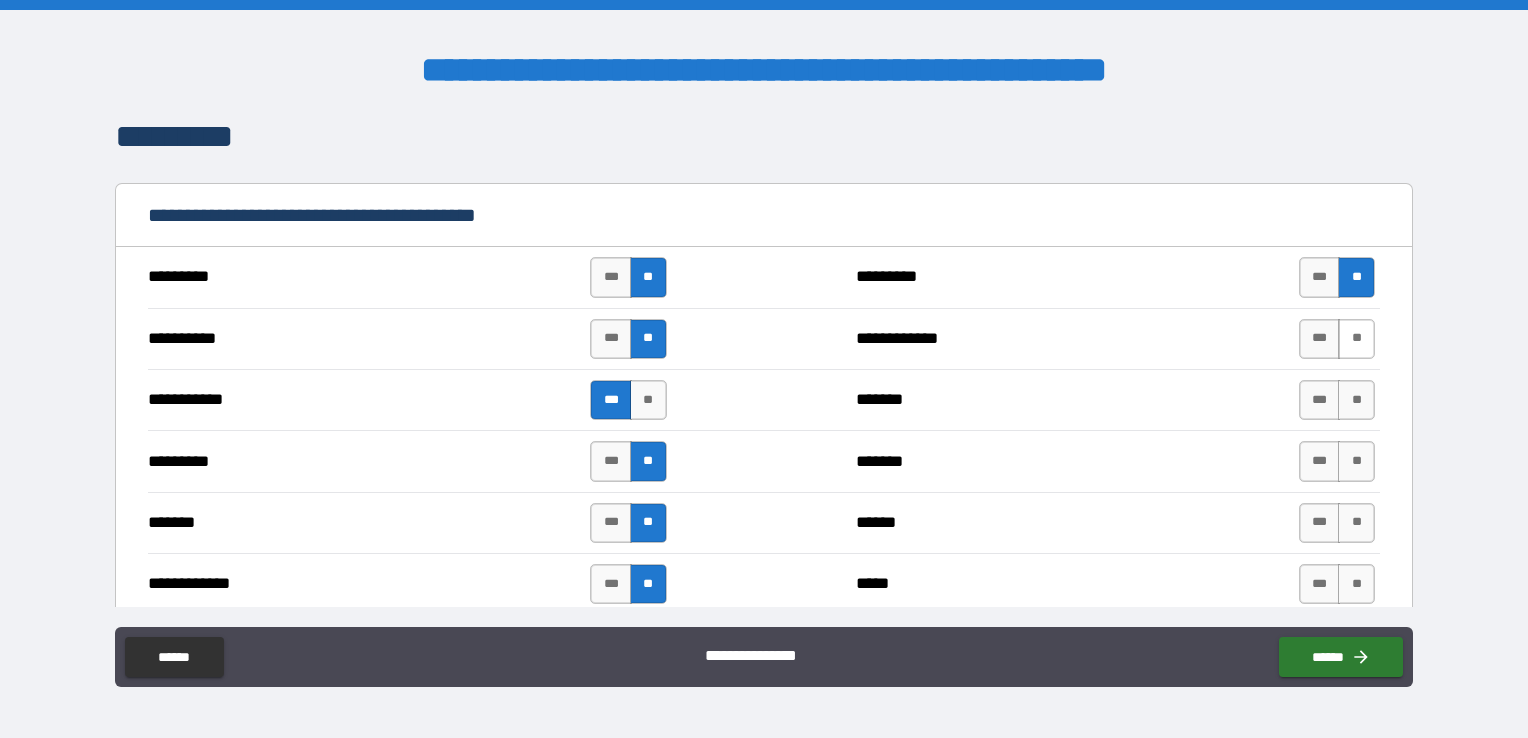 click on "**" at bounding box center [1356, 339] 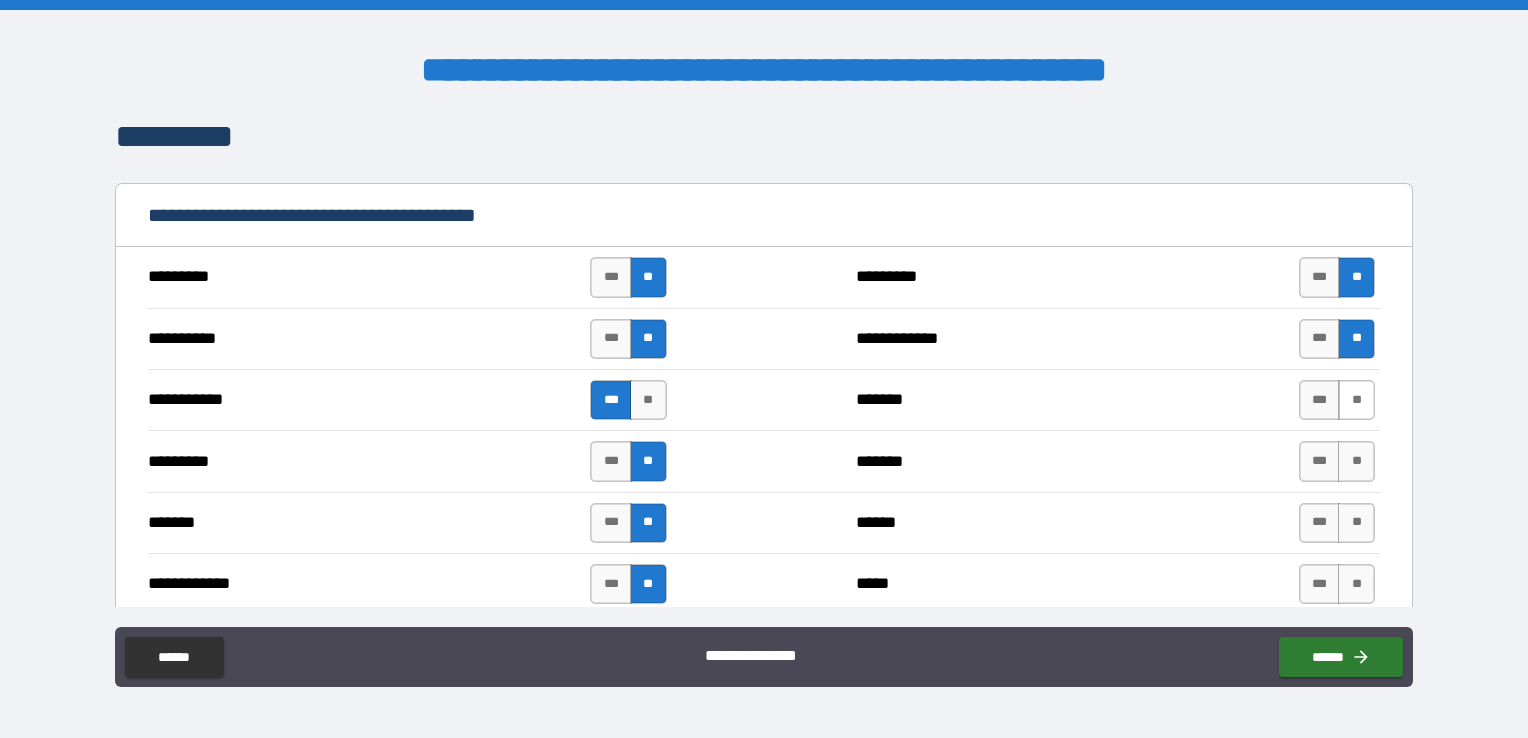 click on "**" at bounding box center (1356, 400) 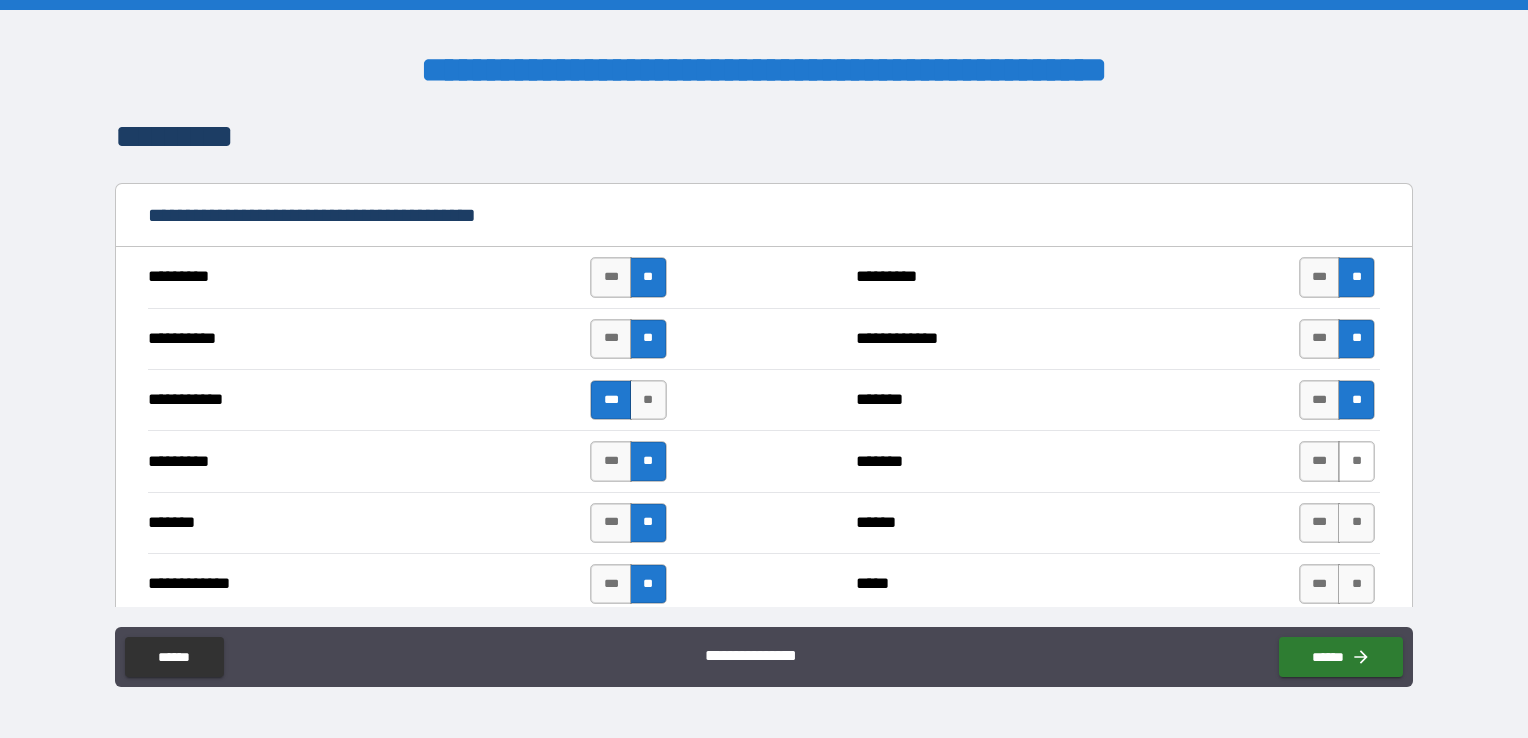 click on "**" at bounding box center (1356, 461) 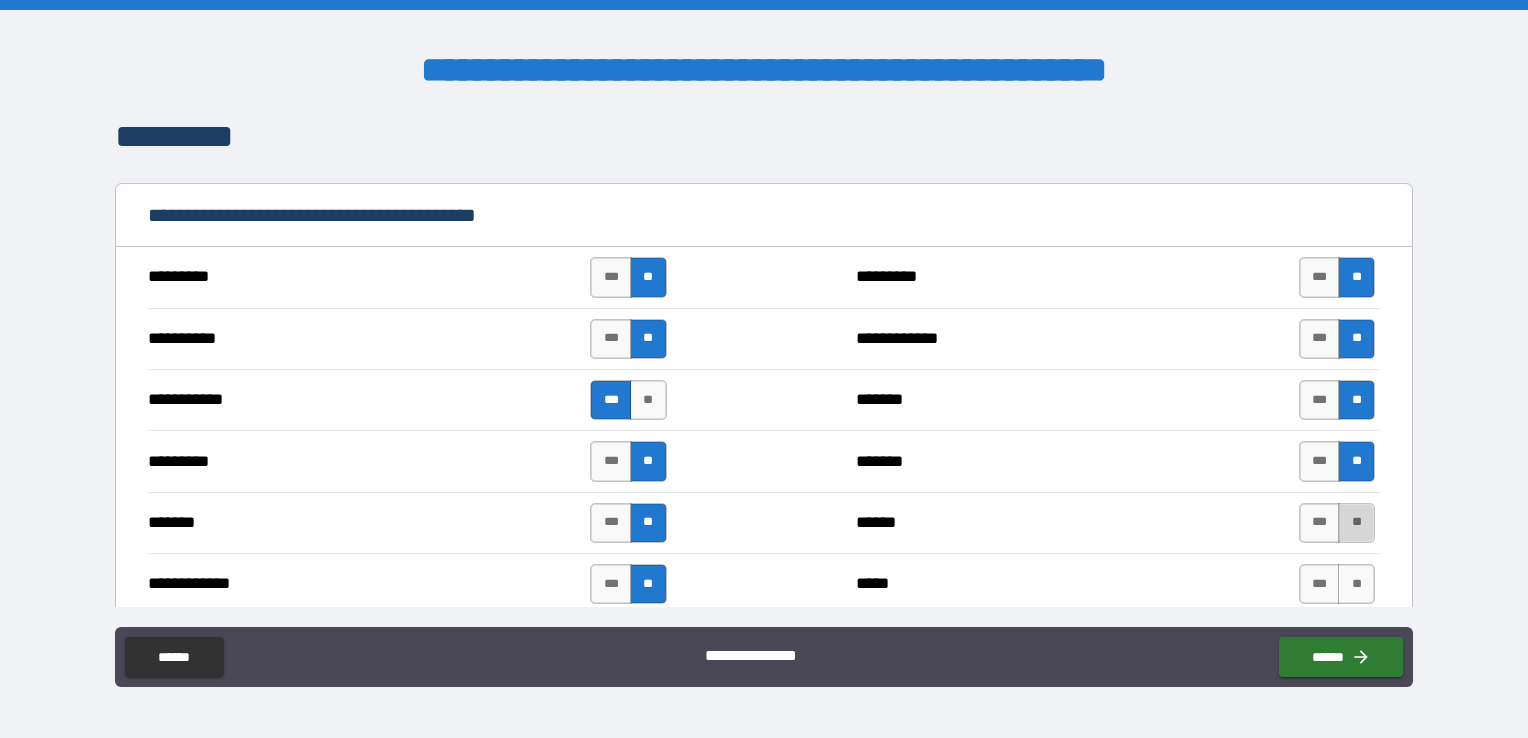 click on "**" at bounding box center (1356, 523) 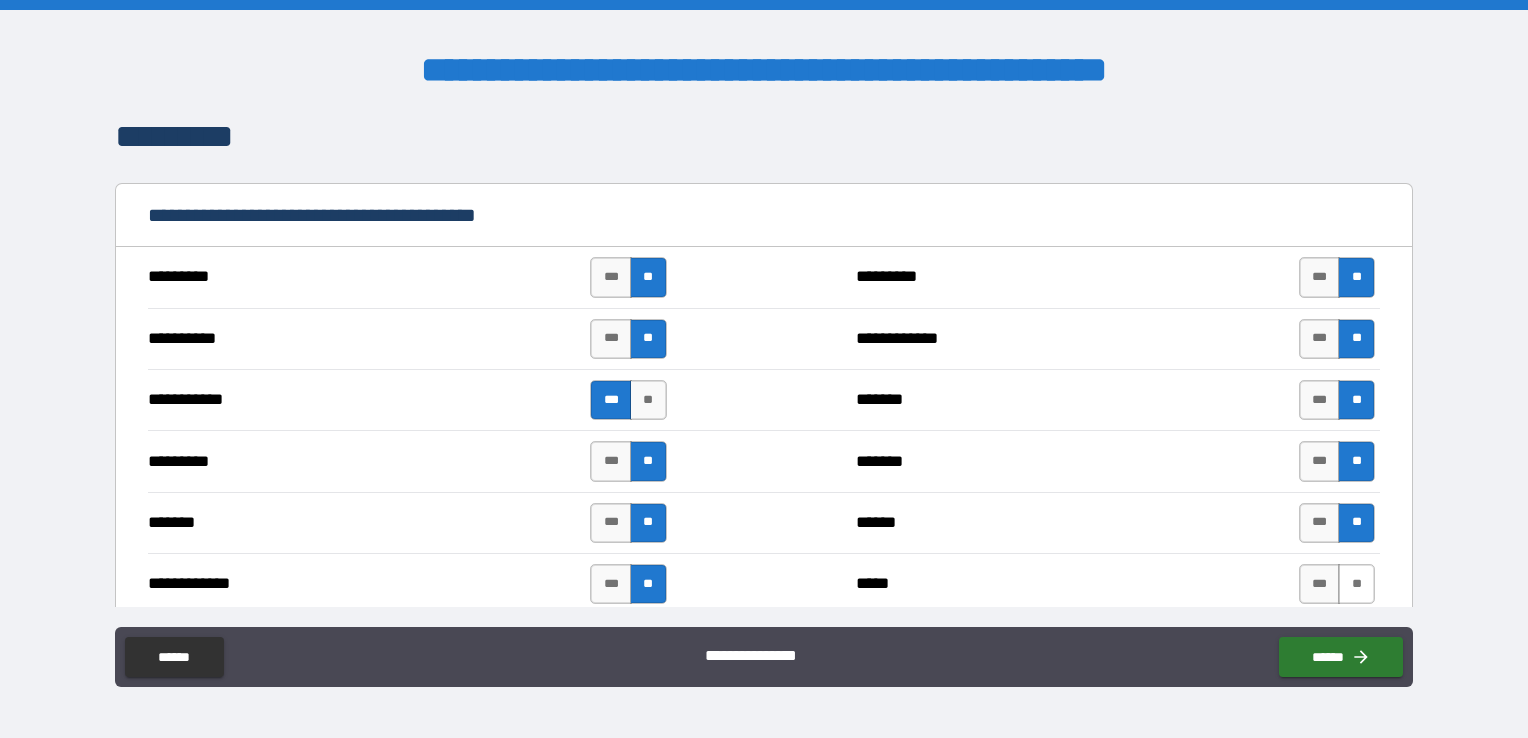 click on "**" at bounding box center [1356, 584] 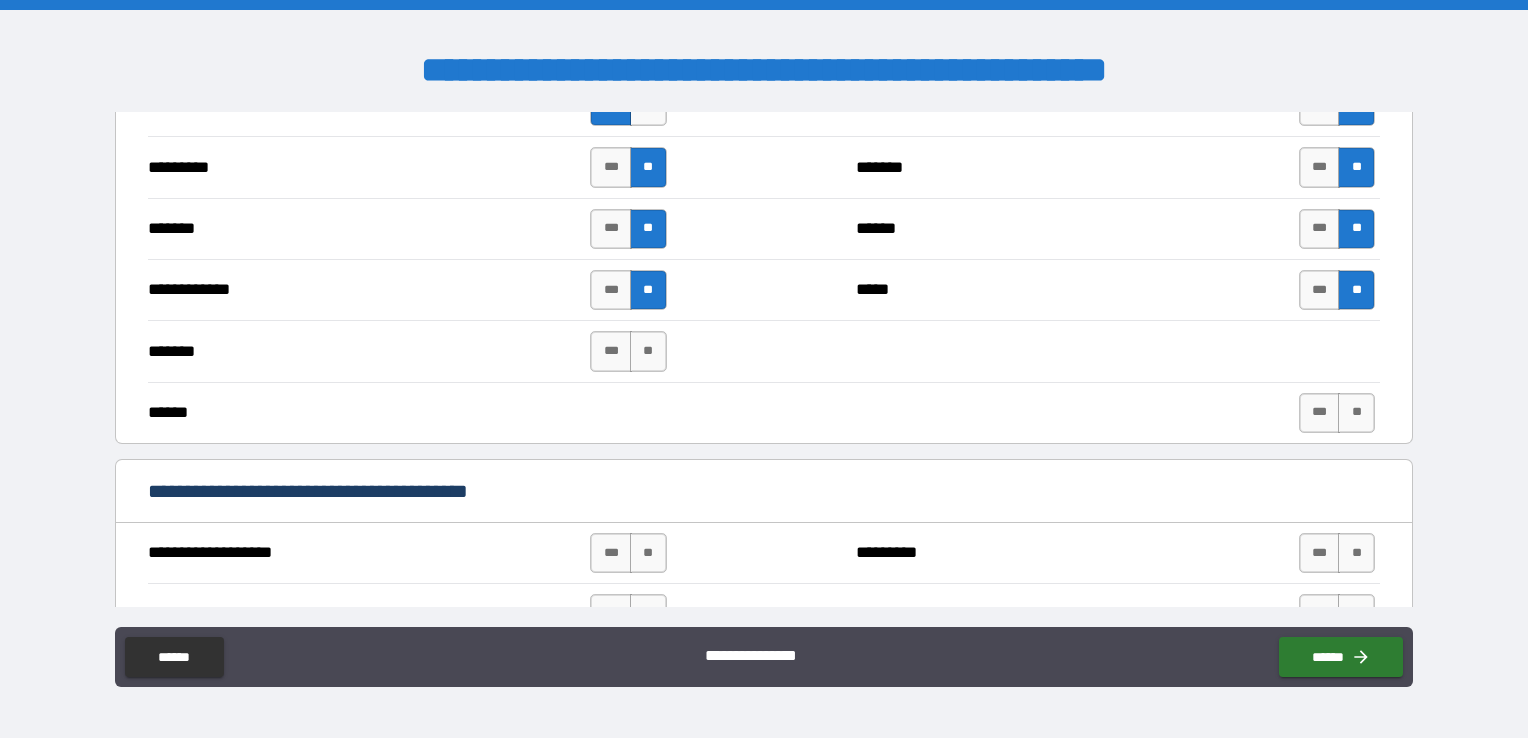 scroll, scrollTop: 2348, scrollLeft: 0, axis: vertical 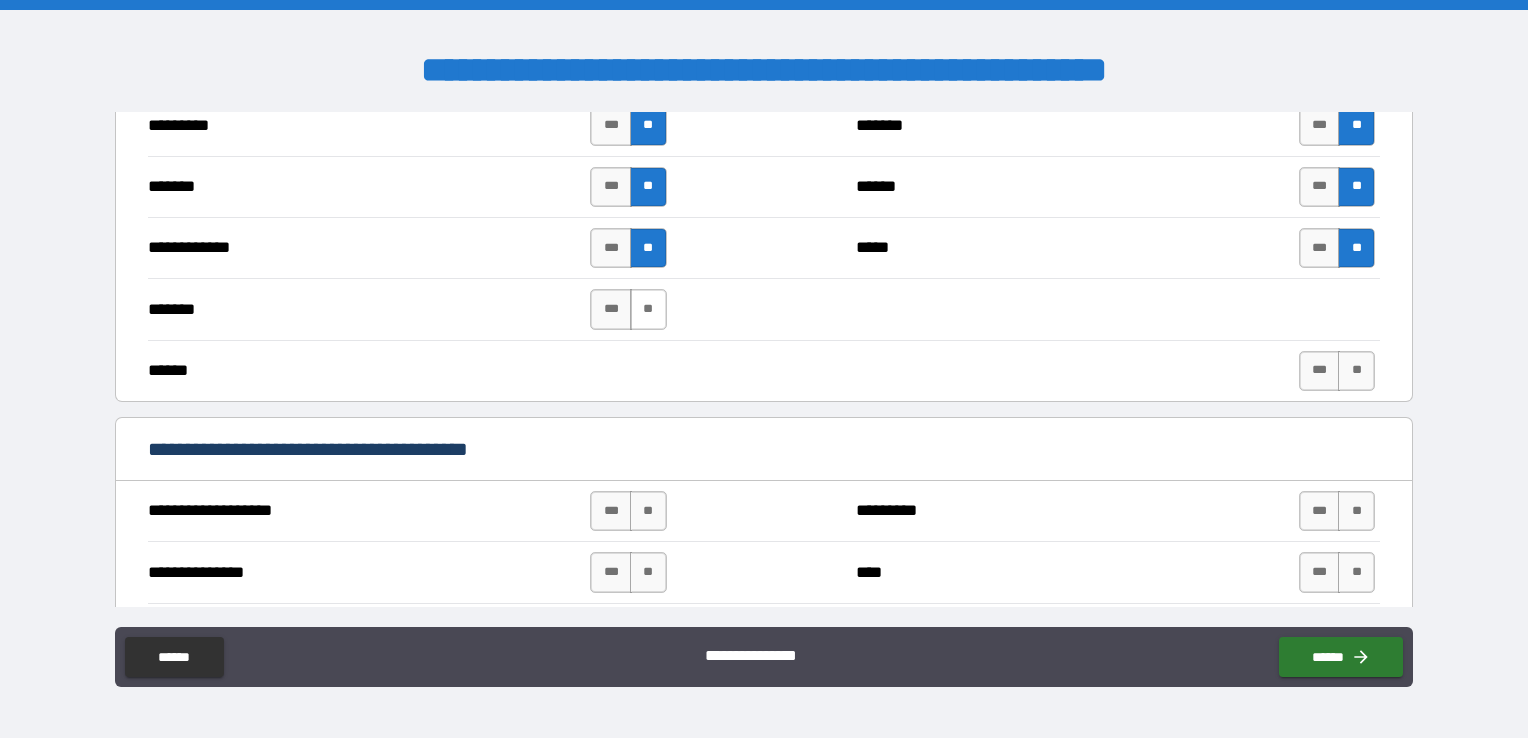 click on "**" at bounding box center [648, 309] 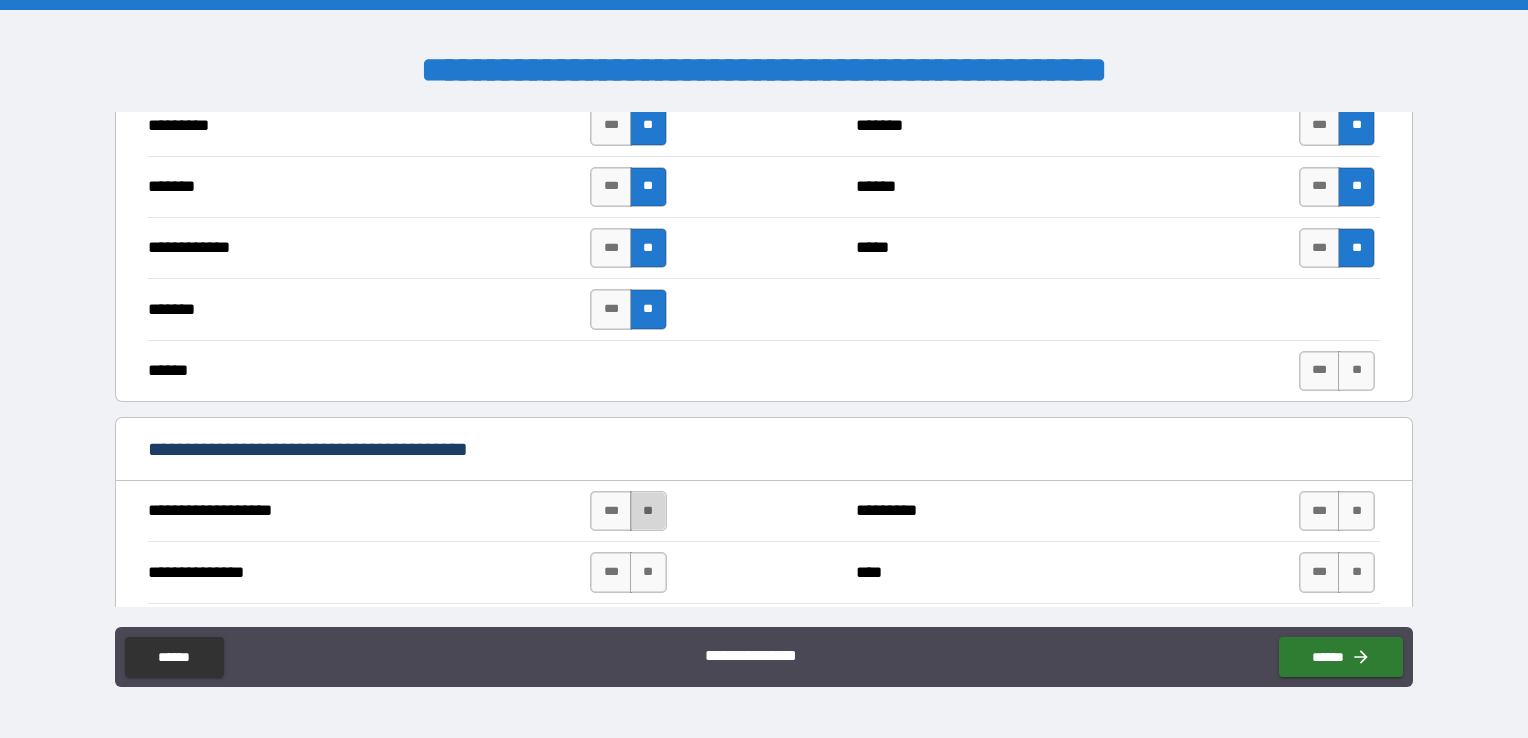 click on "**" at bounding box center (648, 511) 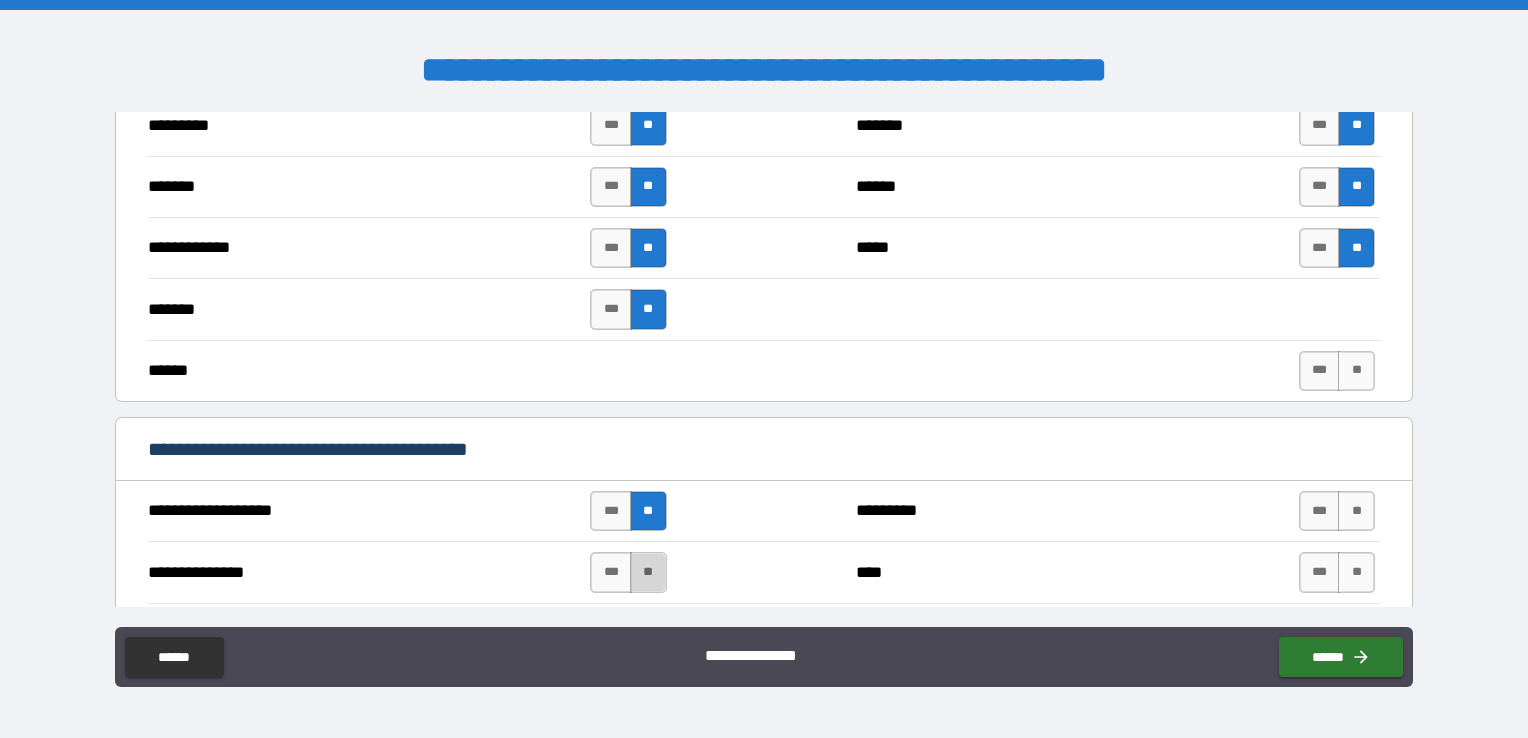 click on "**" at bounding box center [648, 572] 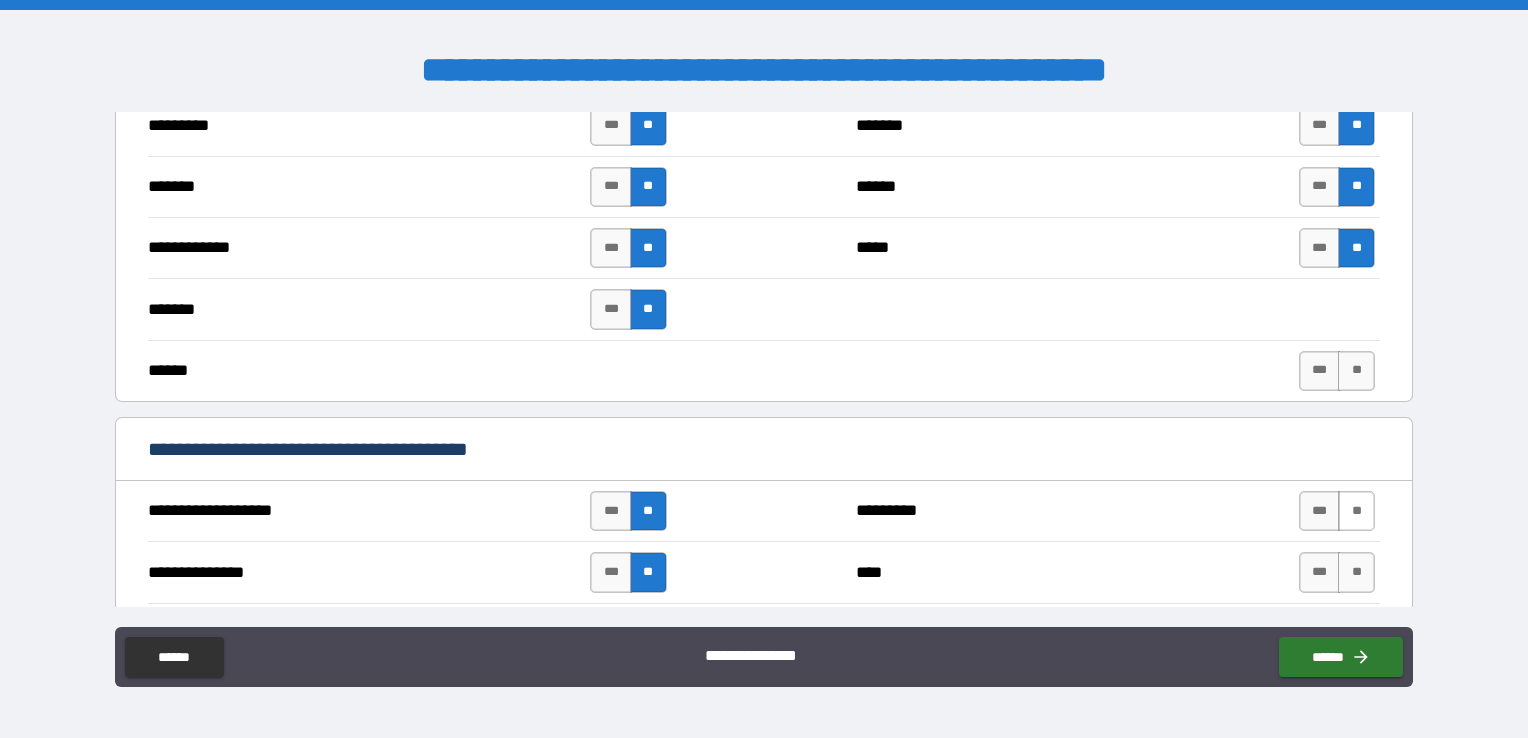 click on "**" at bounding box center [1356, 511] 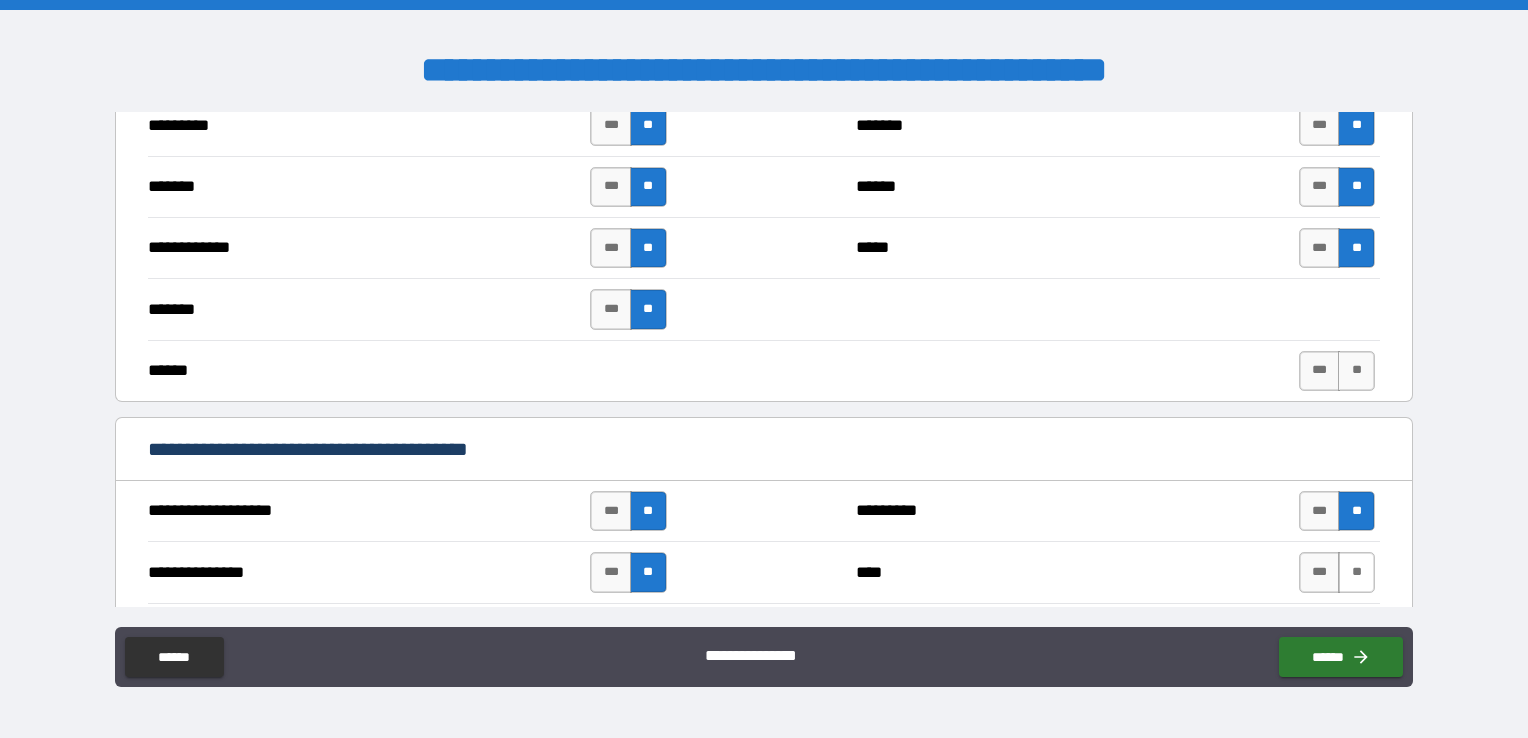 click on "**" at bounding box center [1356, 572] 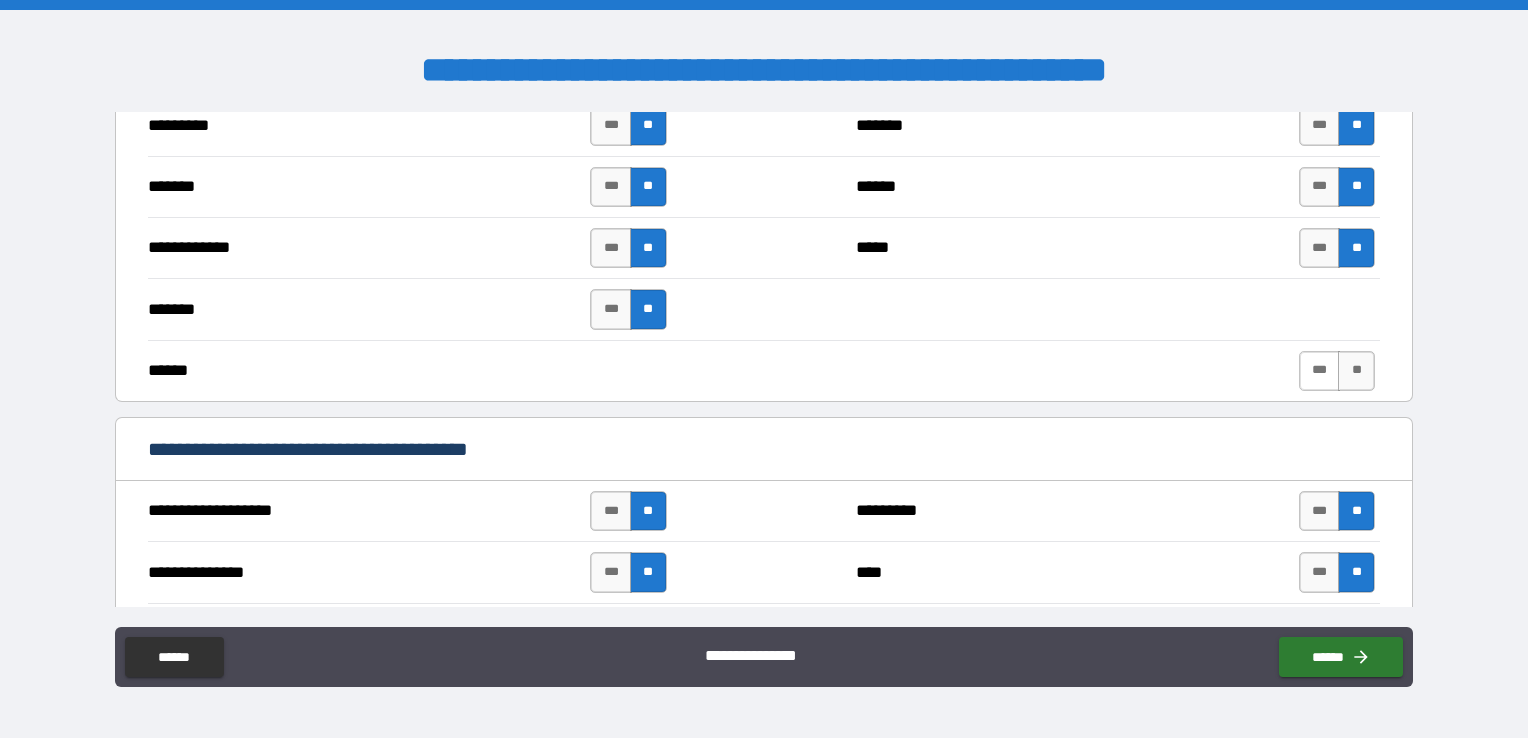 click on "***" at bounding box center (1320, 371) 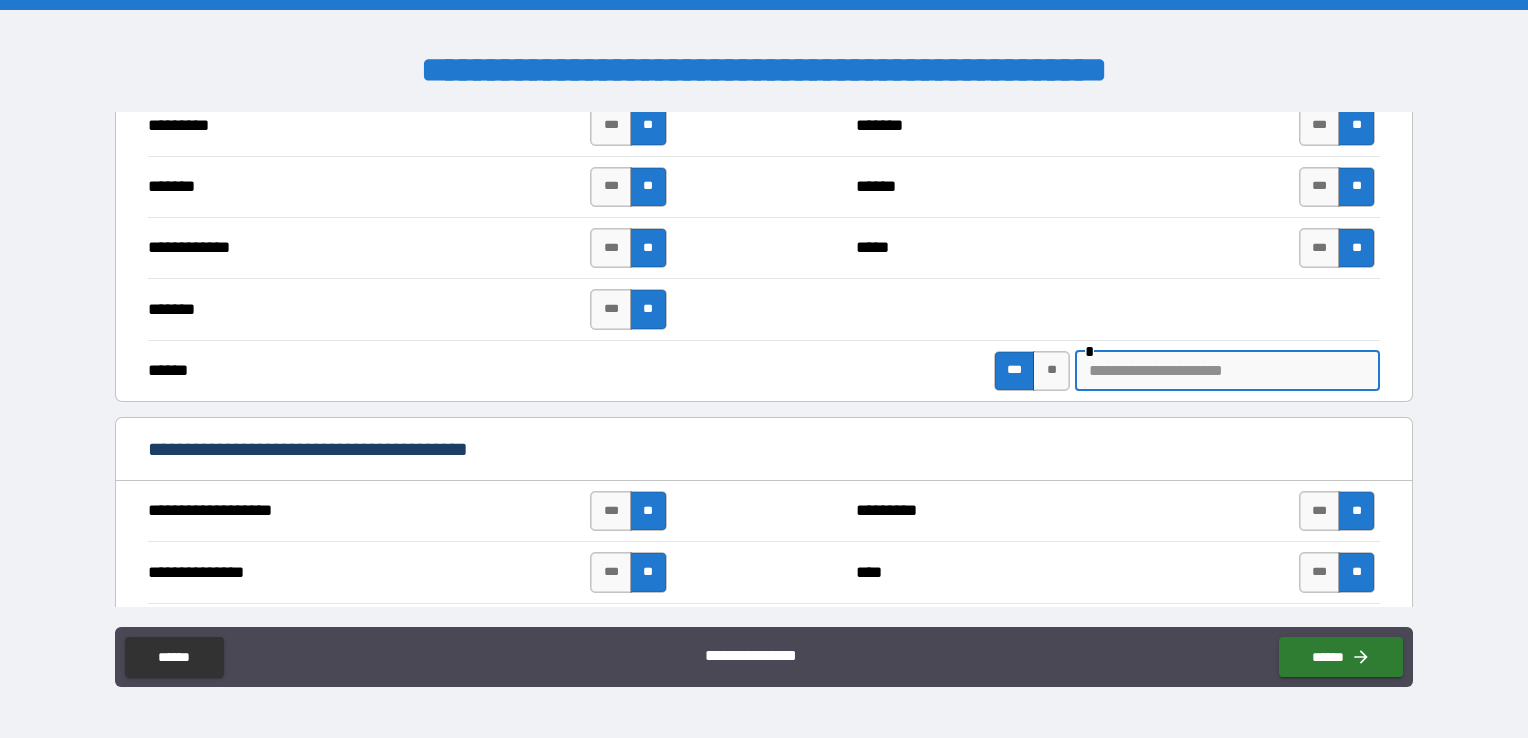 click at bounding box center (1227, 371) 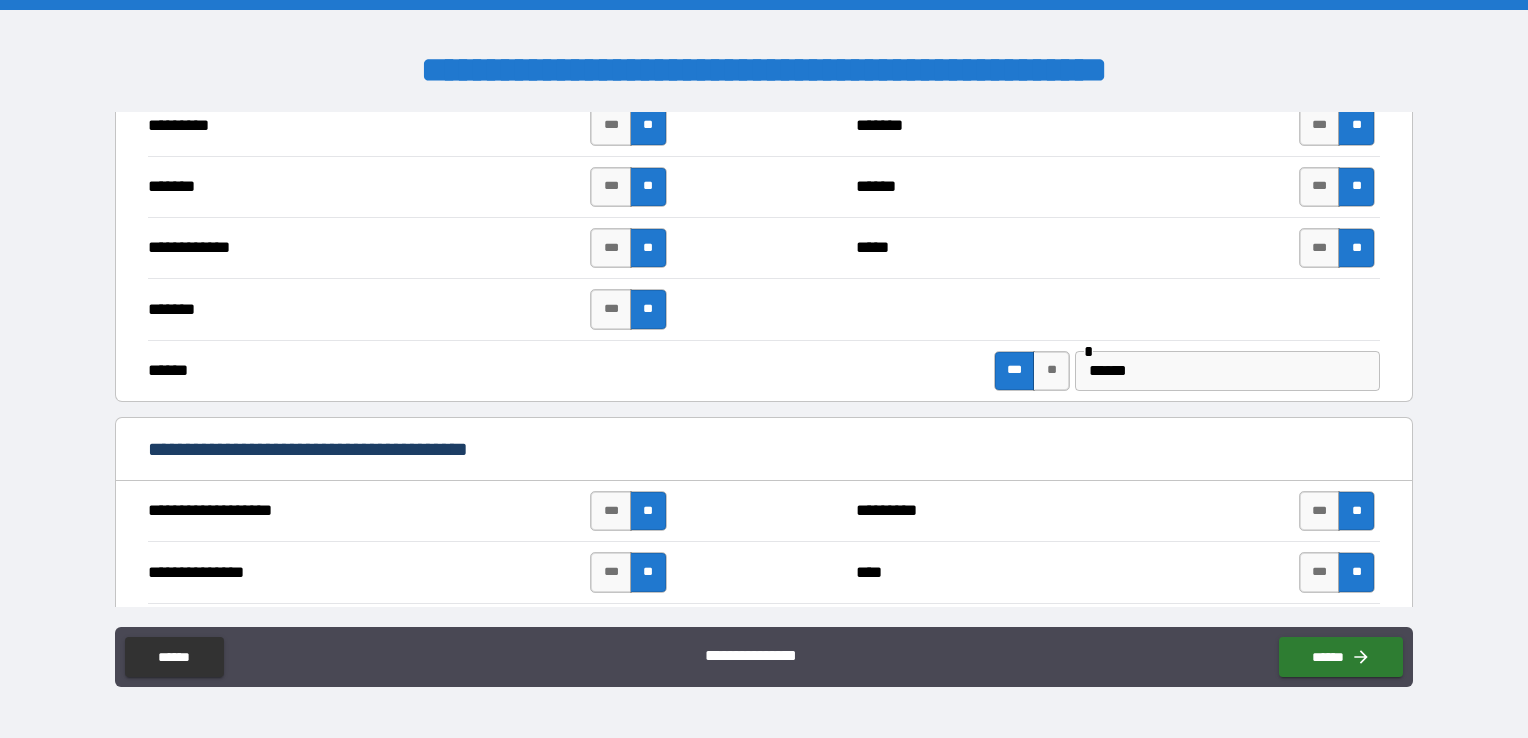 click on "**********" at bounding box center (764, 371) 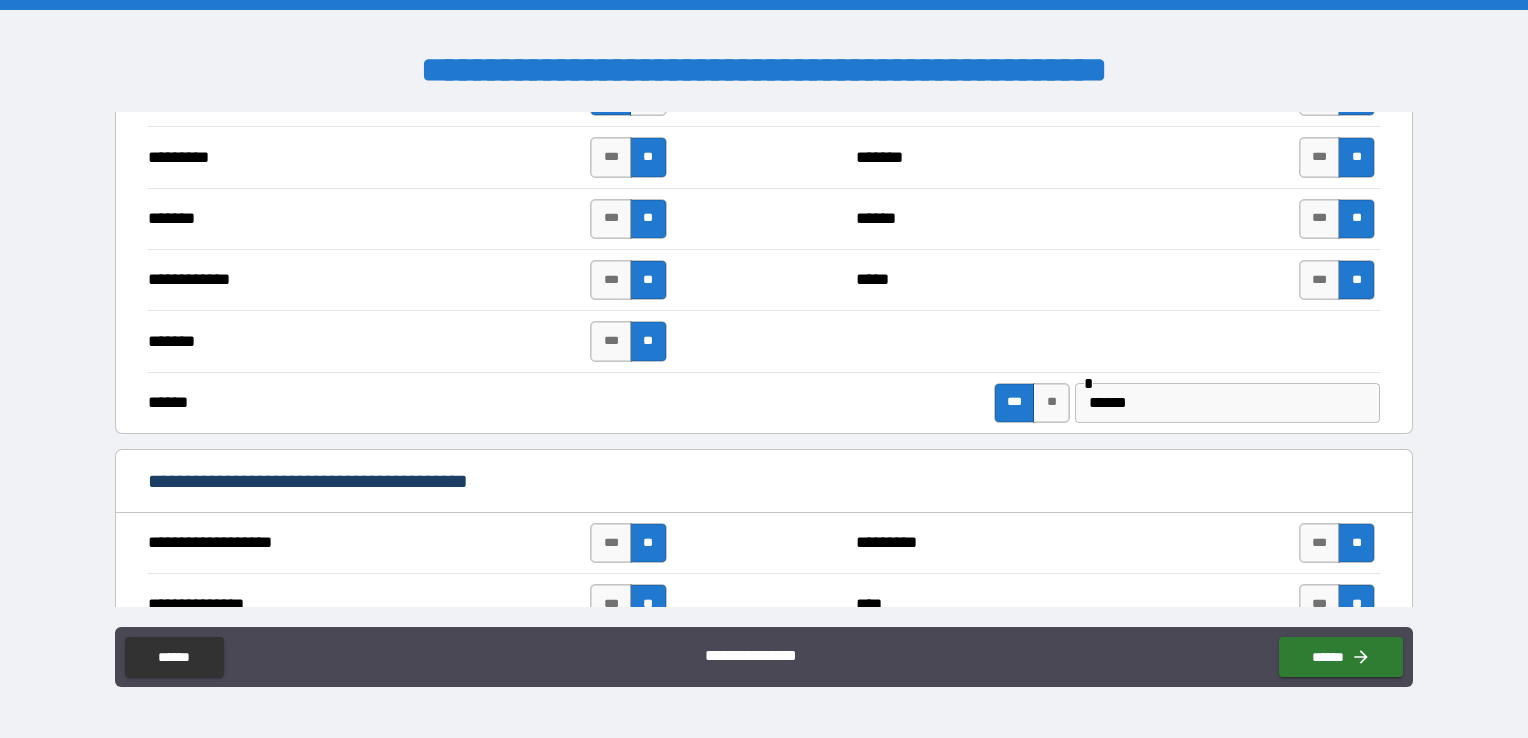 scroll, scrollTop: 2317, scrollLeft: 0, axis: vertical 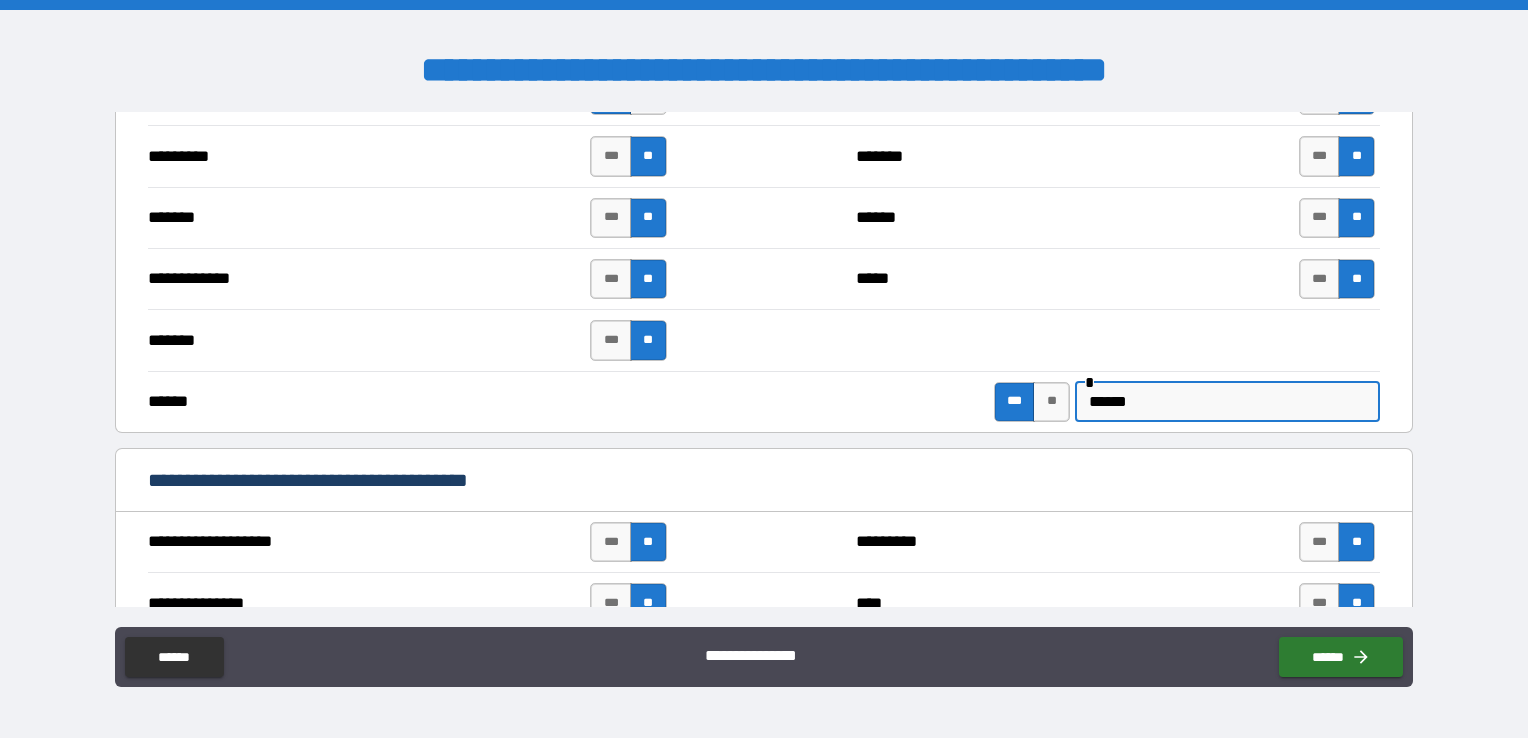 click on "******" at bounding box center (1227, 402) 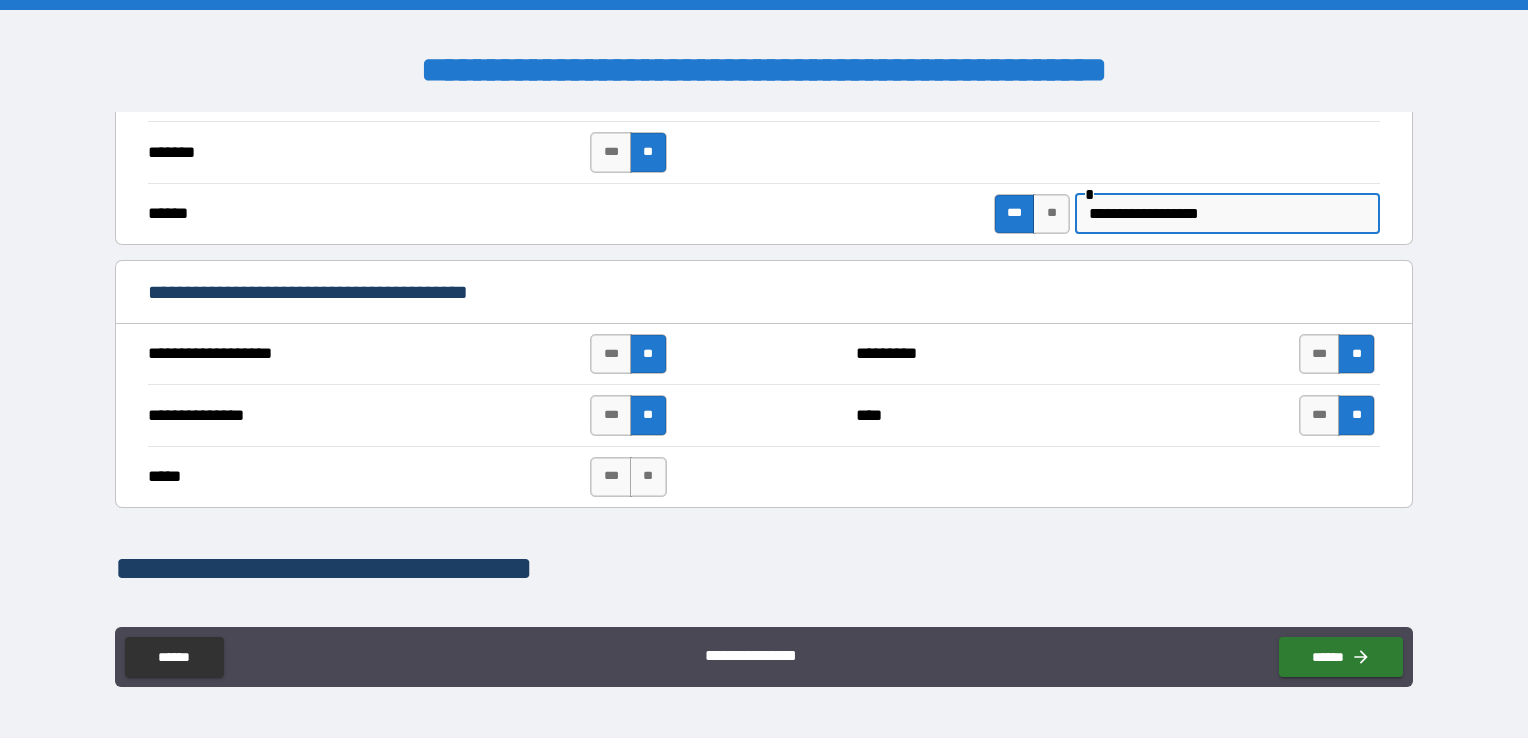 scroll, scrollTop: 2527, scrollLeft: 0, axis: vertical 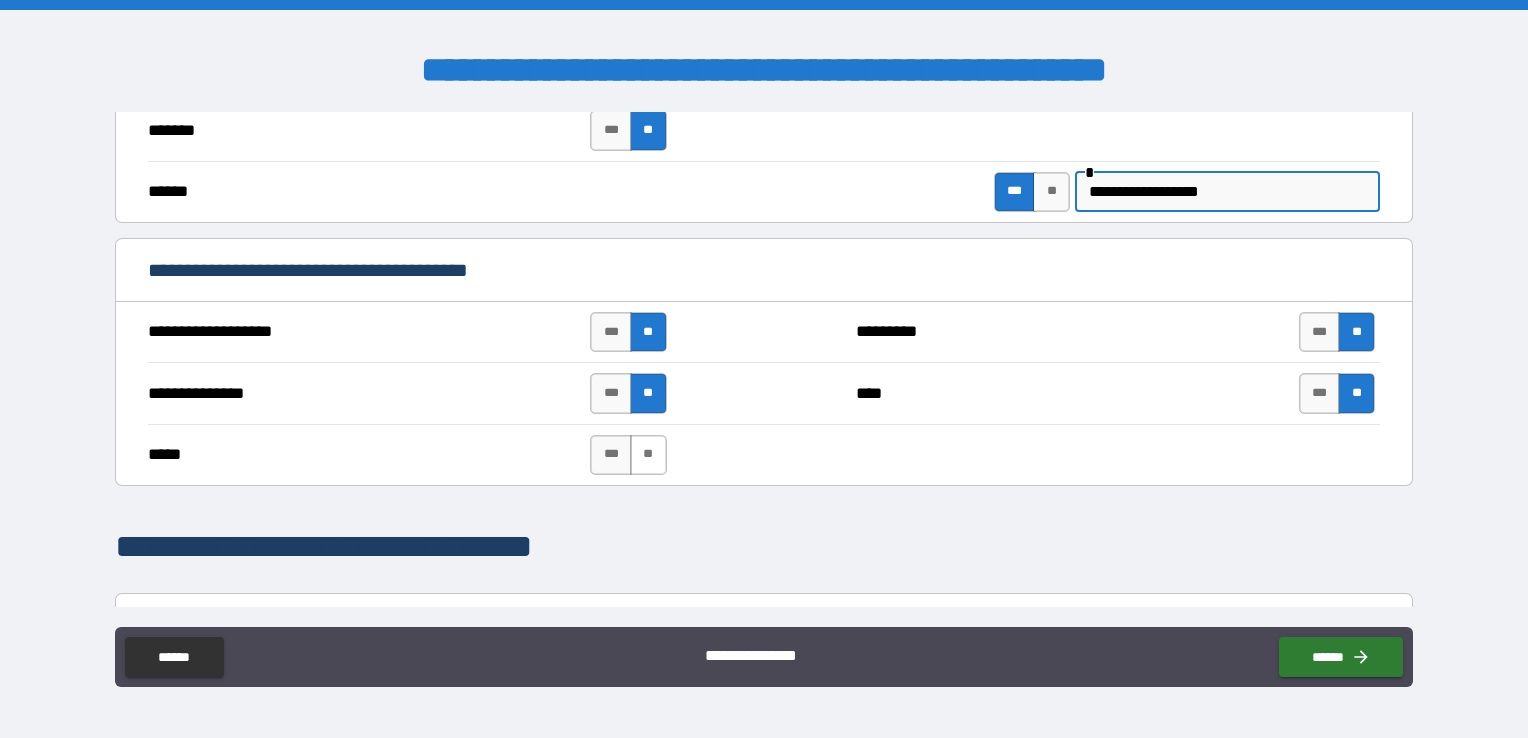 type on "**********" 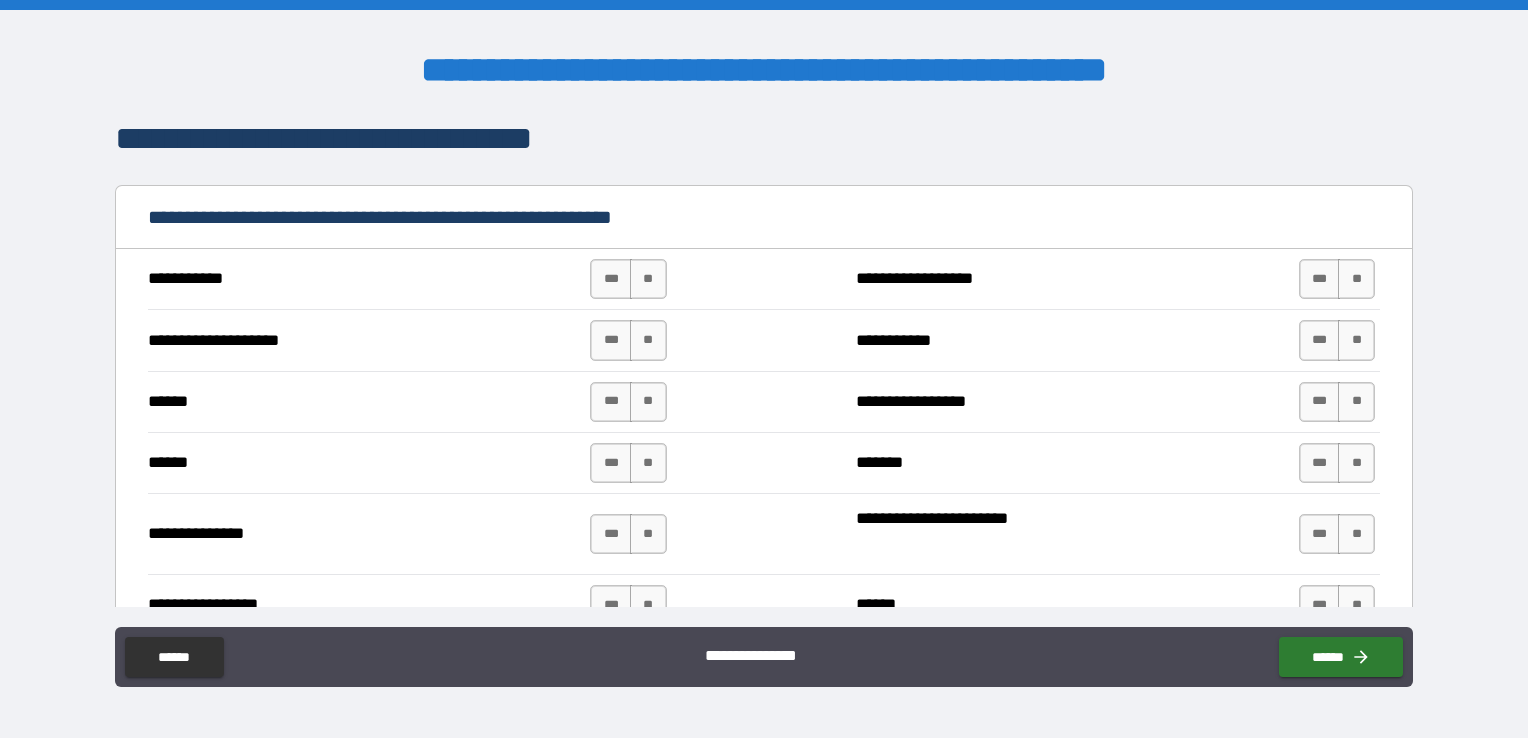 scroll, scrollTop: 2956, scrollLeft: 0, axis: vertical 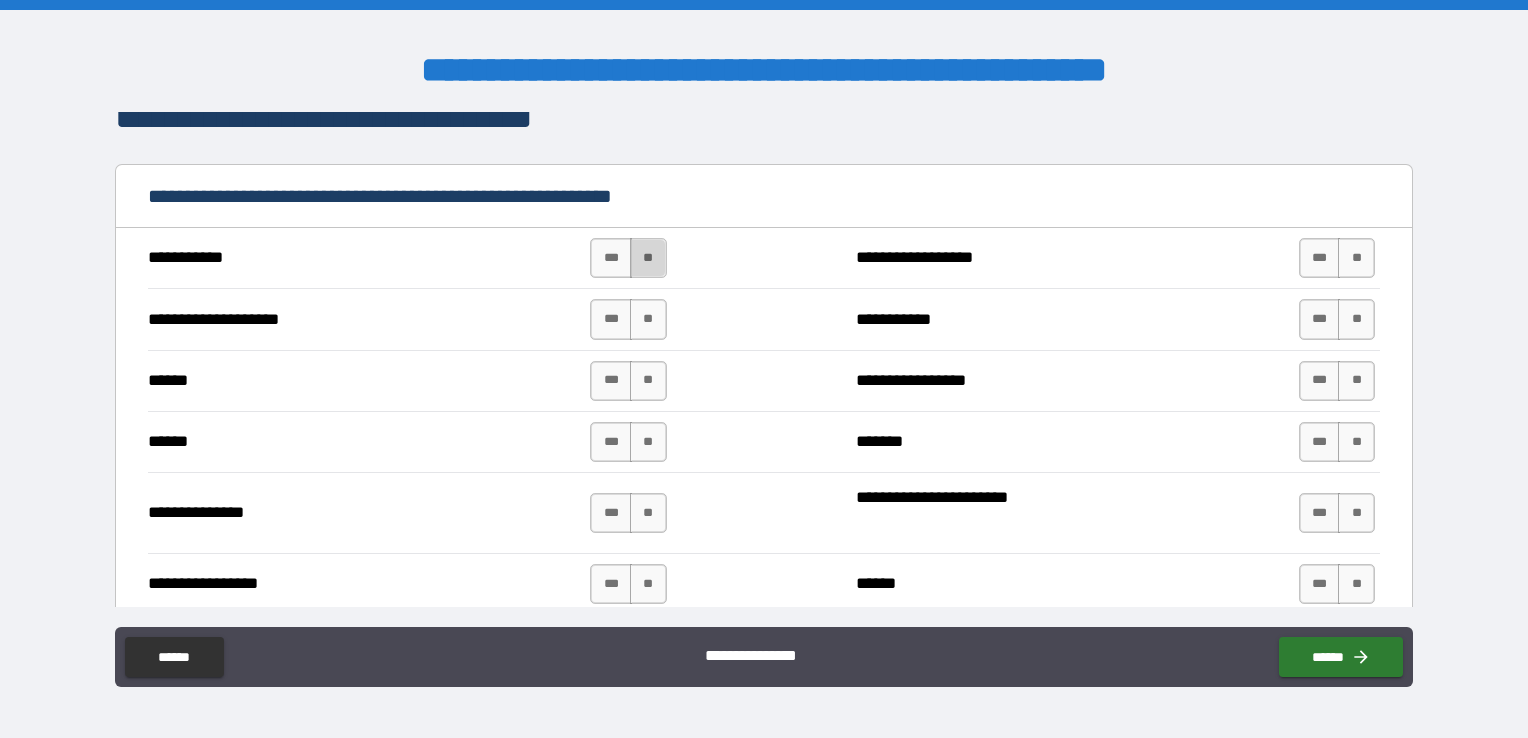 click on "**" at bounding box center [648, 258] 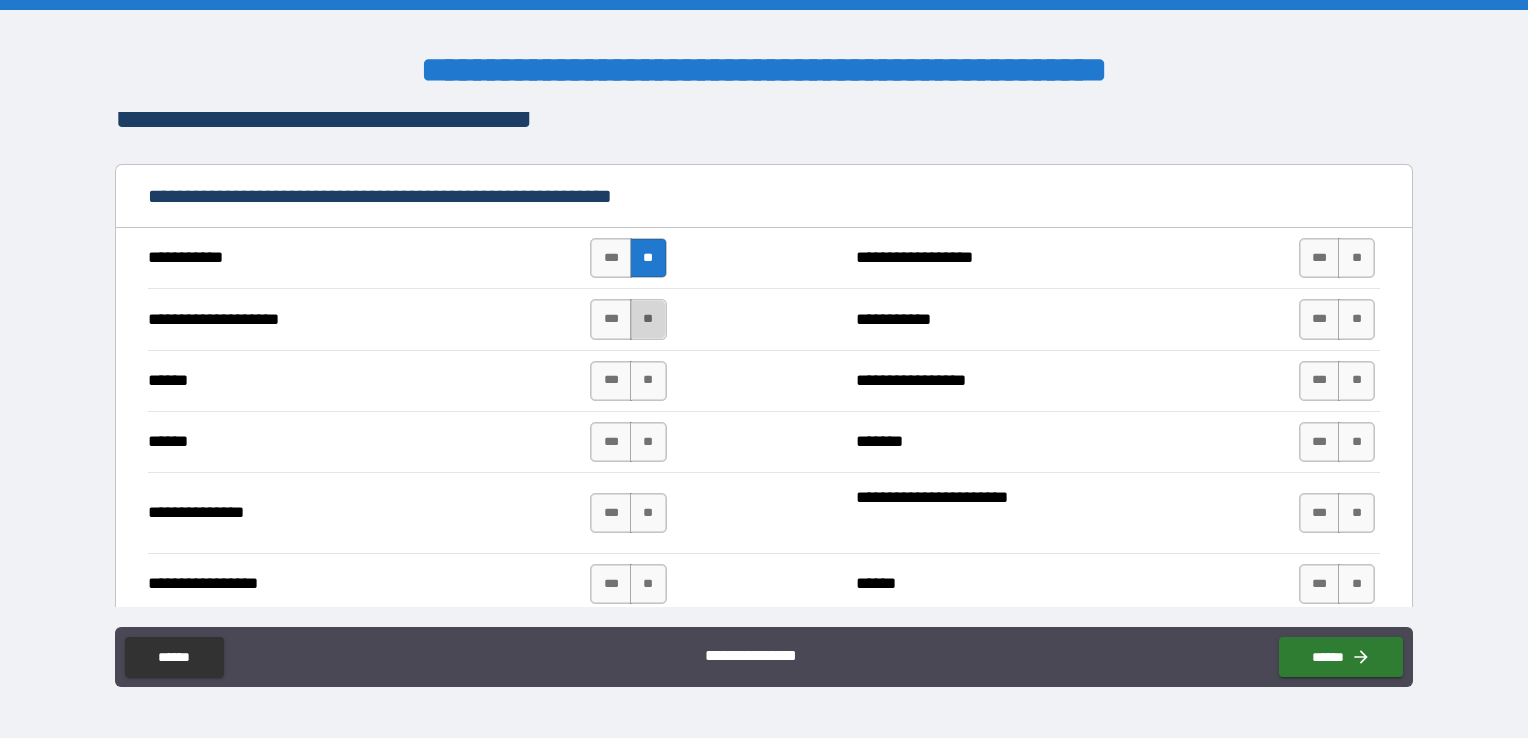 click on "**" at bounding box center (648, 319) 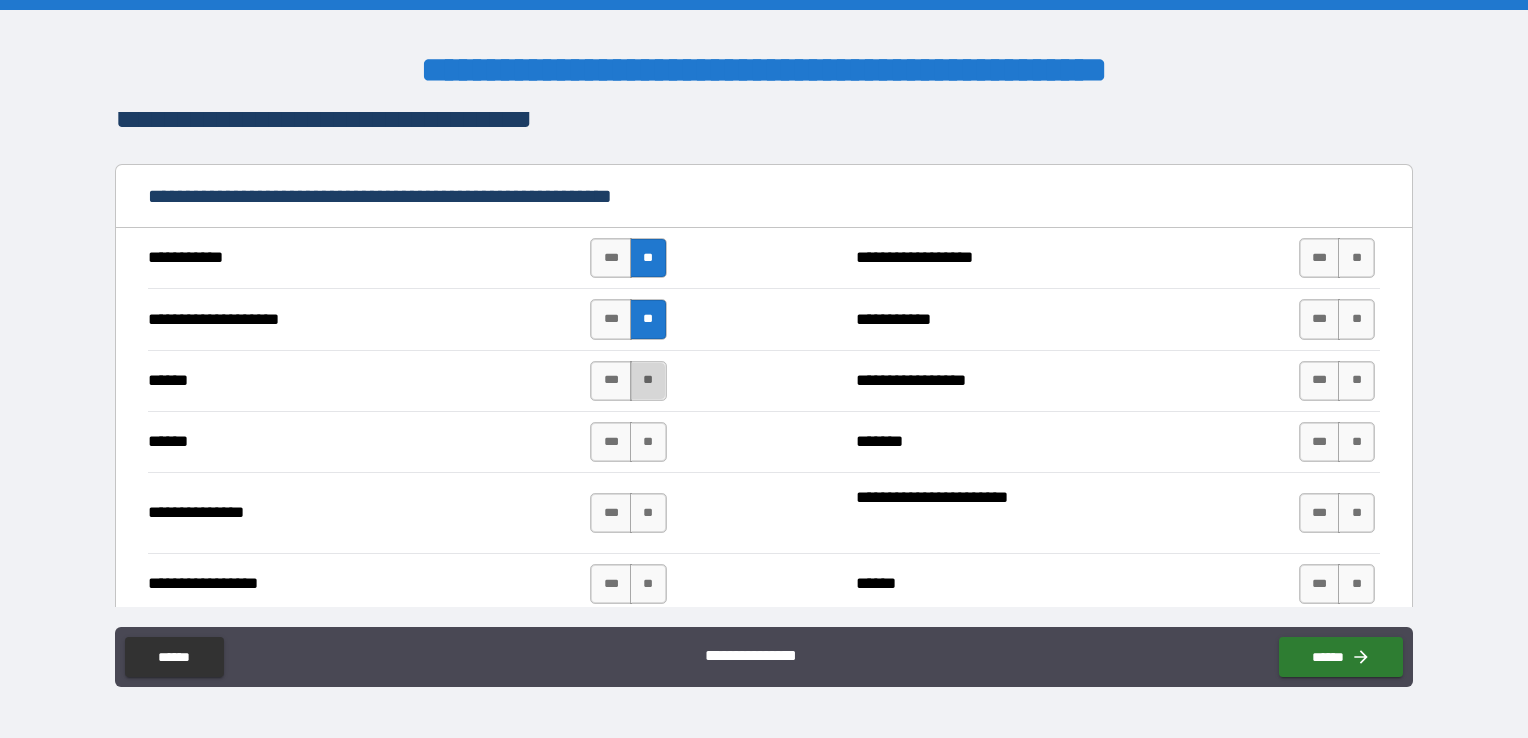 click on "**" at bounding box center [648, 381] 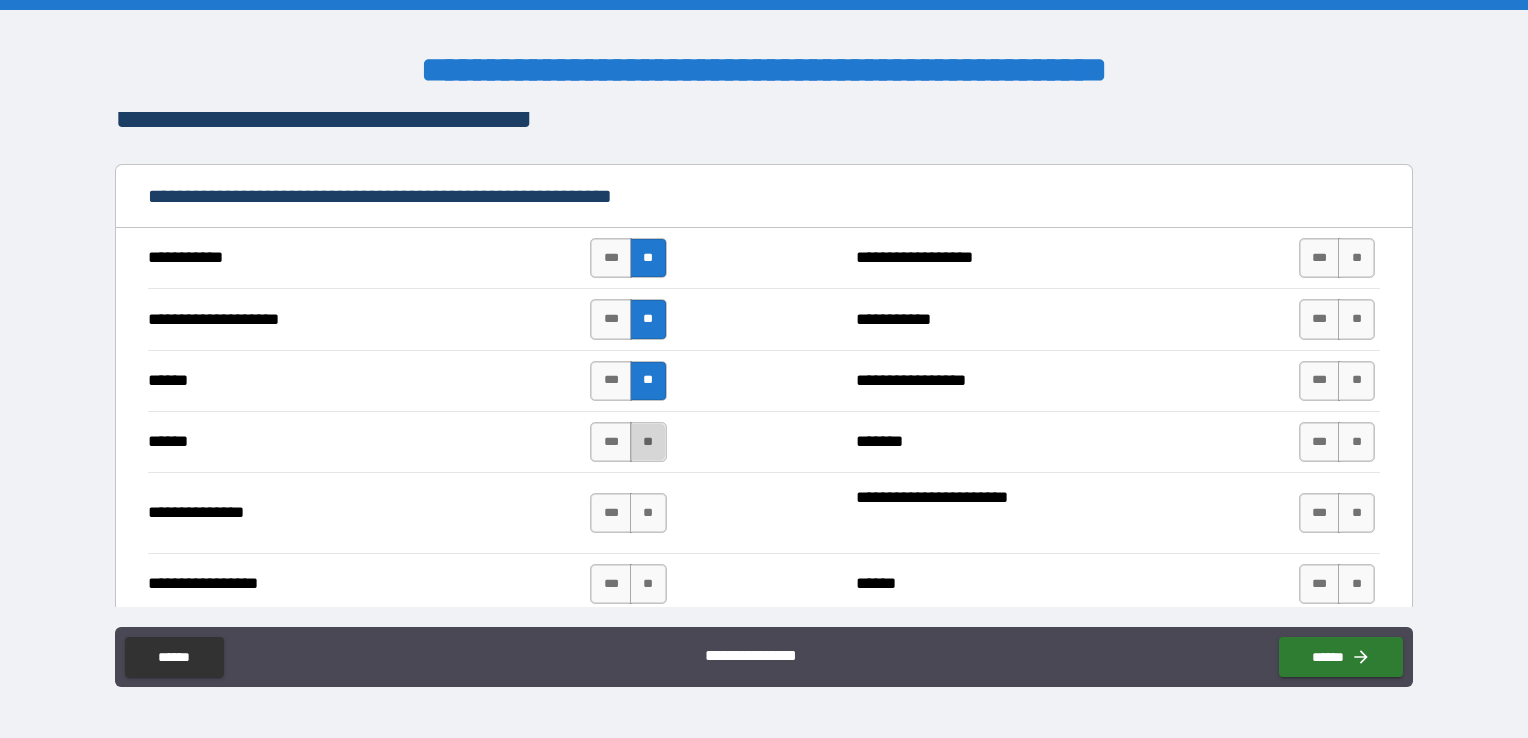 click on "**" at bounding box center [648, 442] 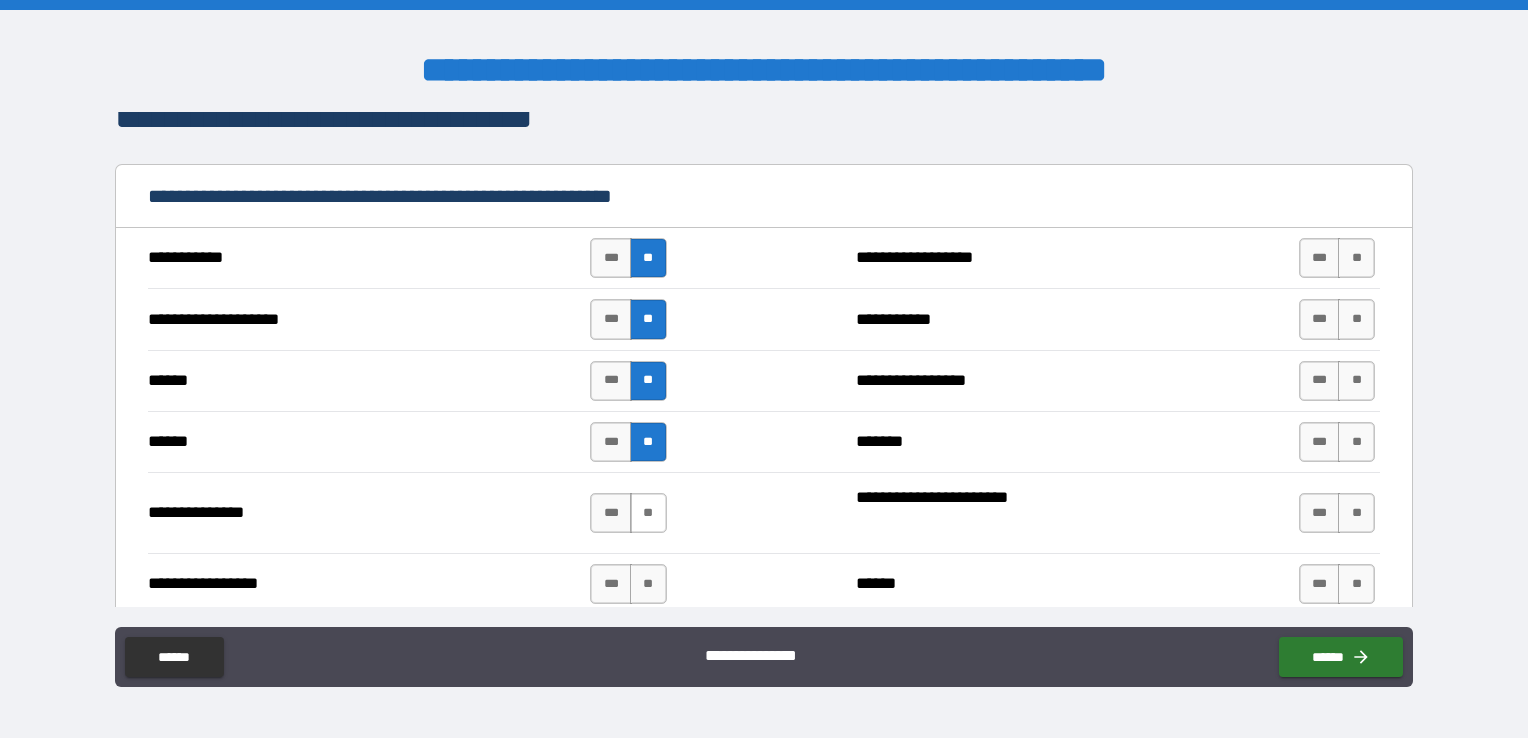 click on "**" at bounding box center [648, 513] 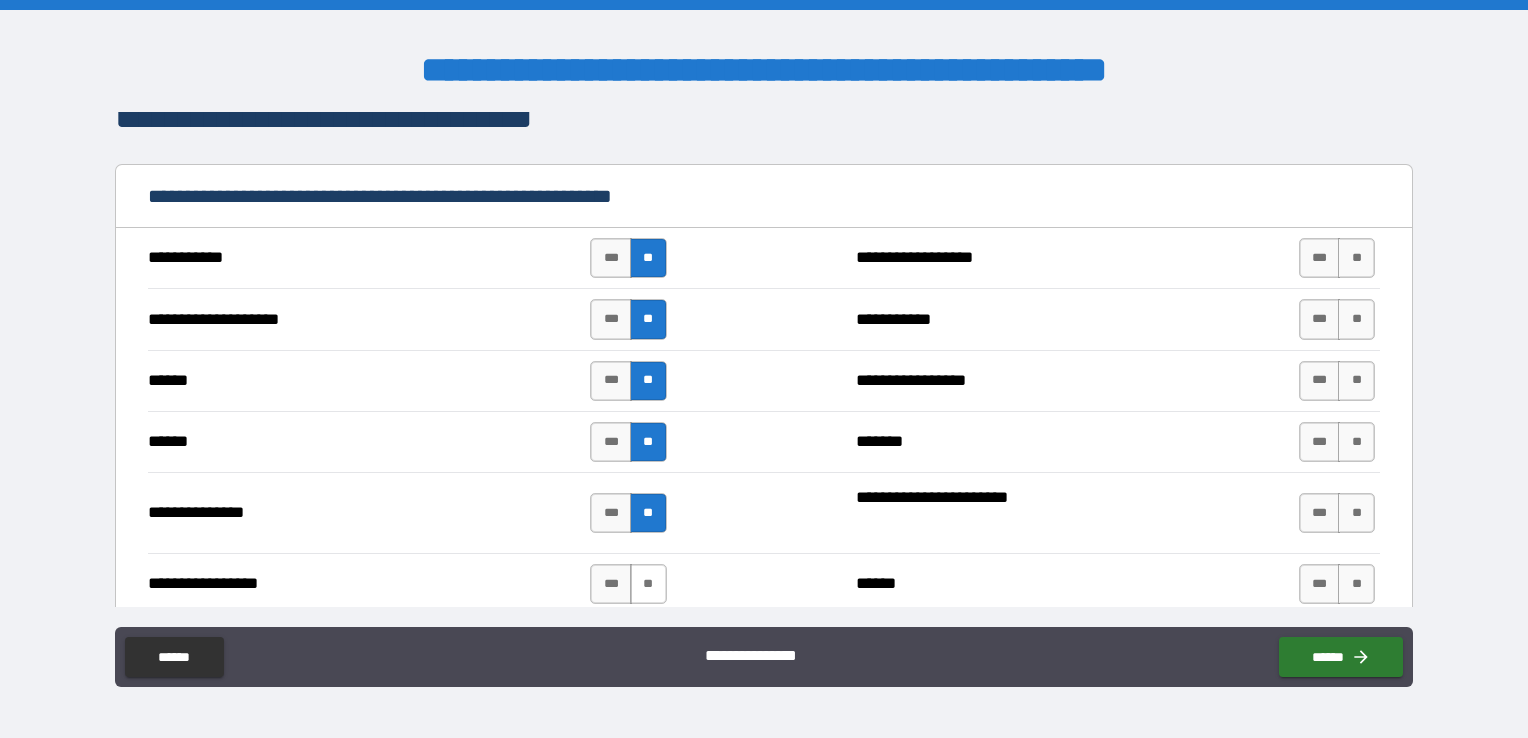 click on "**" at bounding box center (648, 584) 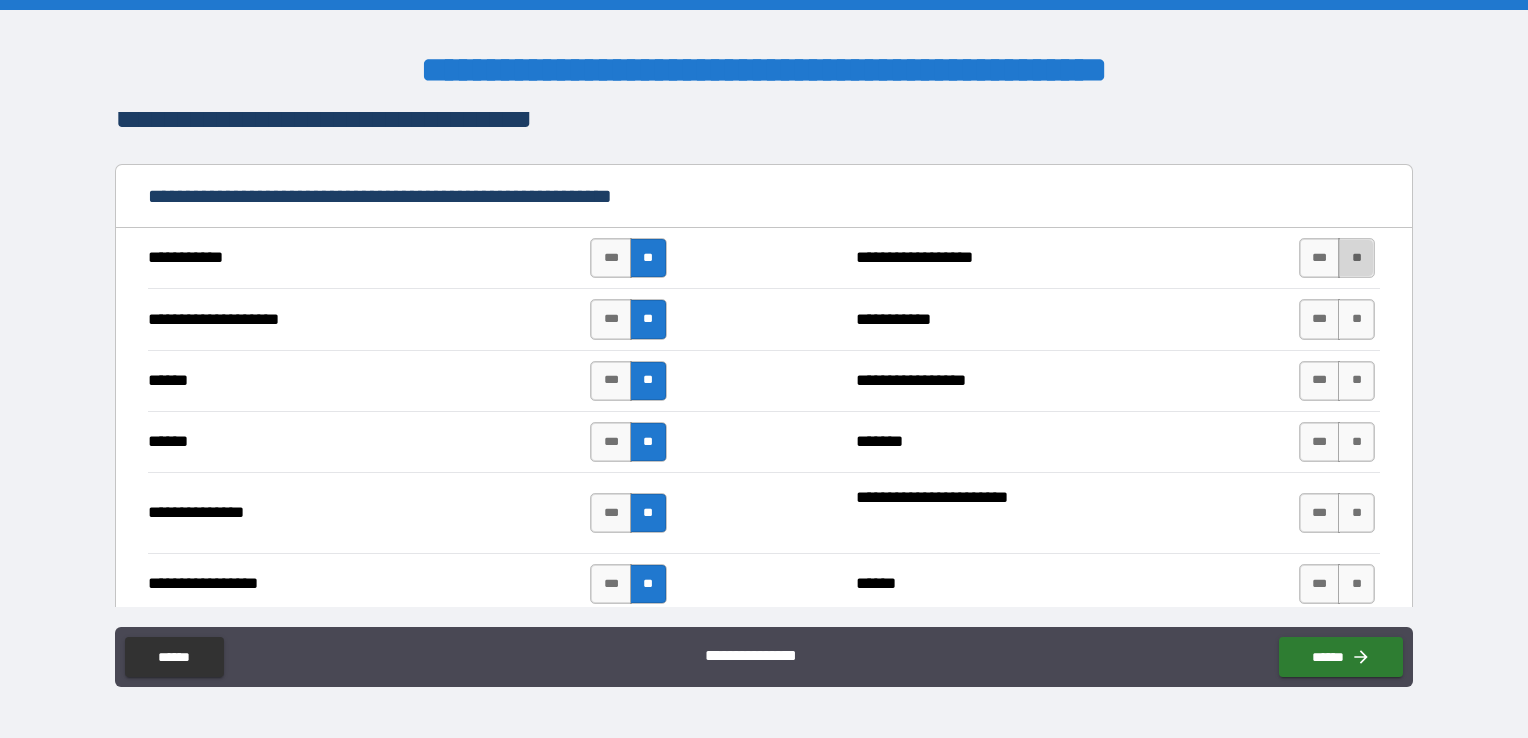 click on "**" at bounding box center [1356, 258] 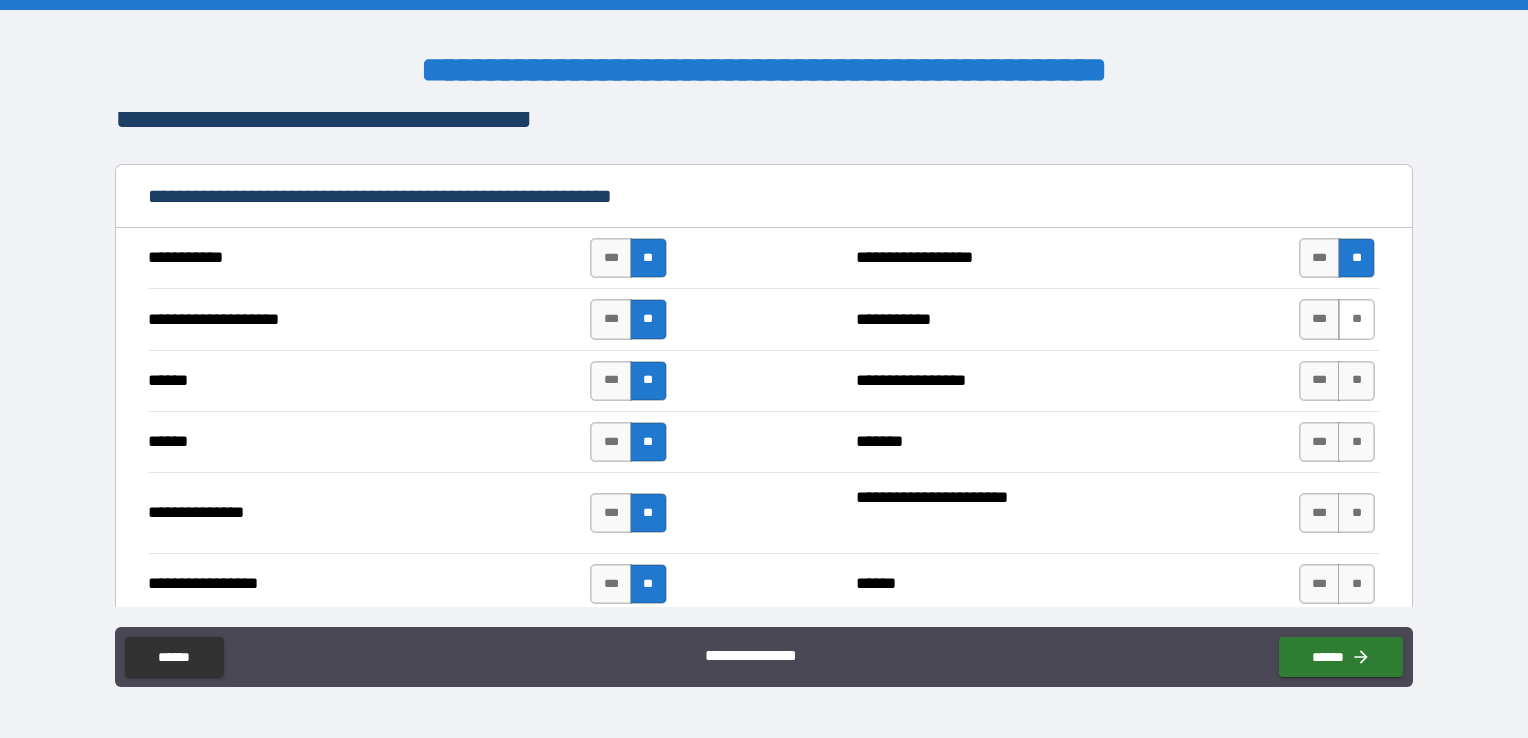 click on "**" at bounding box center (1356, 319) 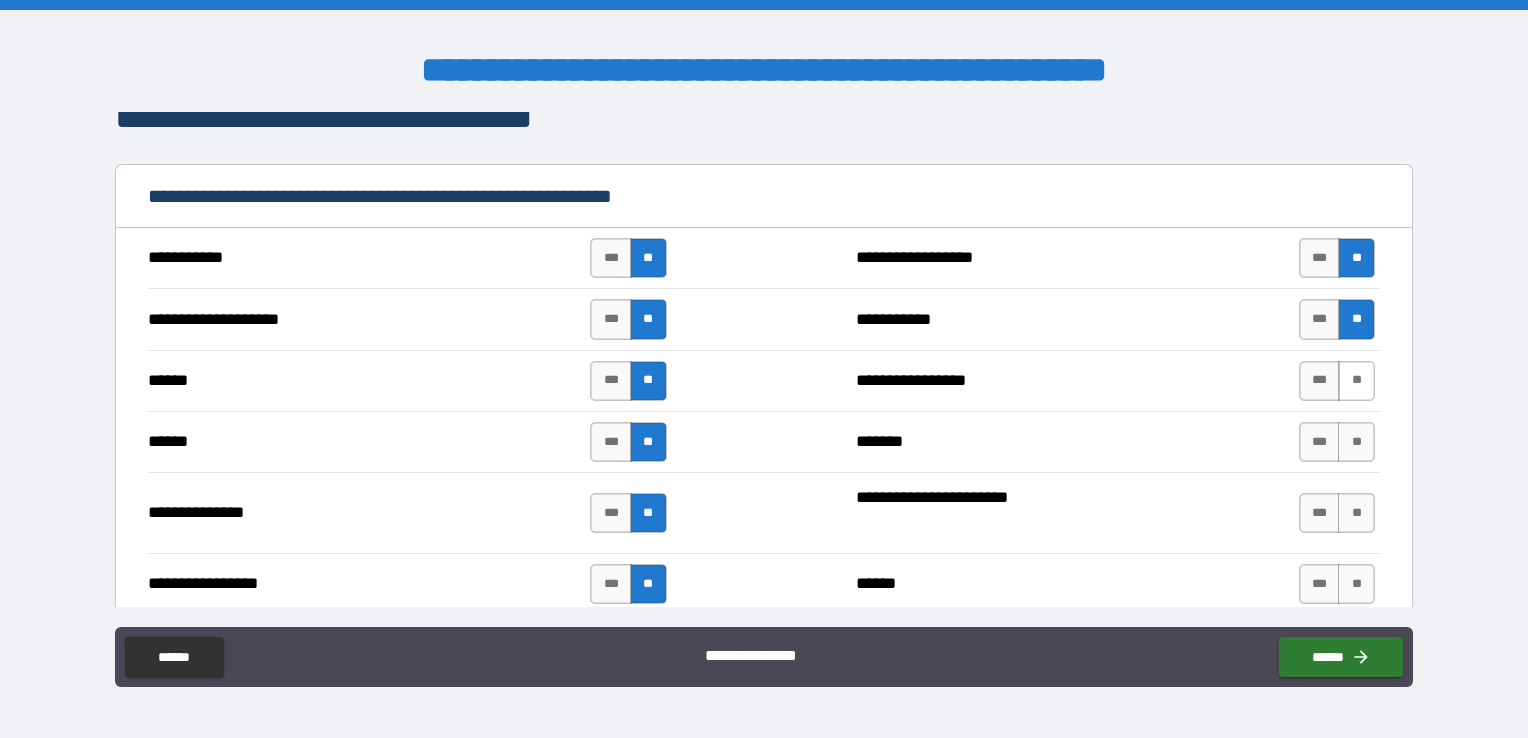 click on "**" at bounding box center [1356, 381] 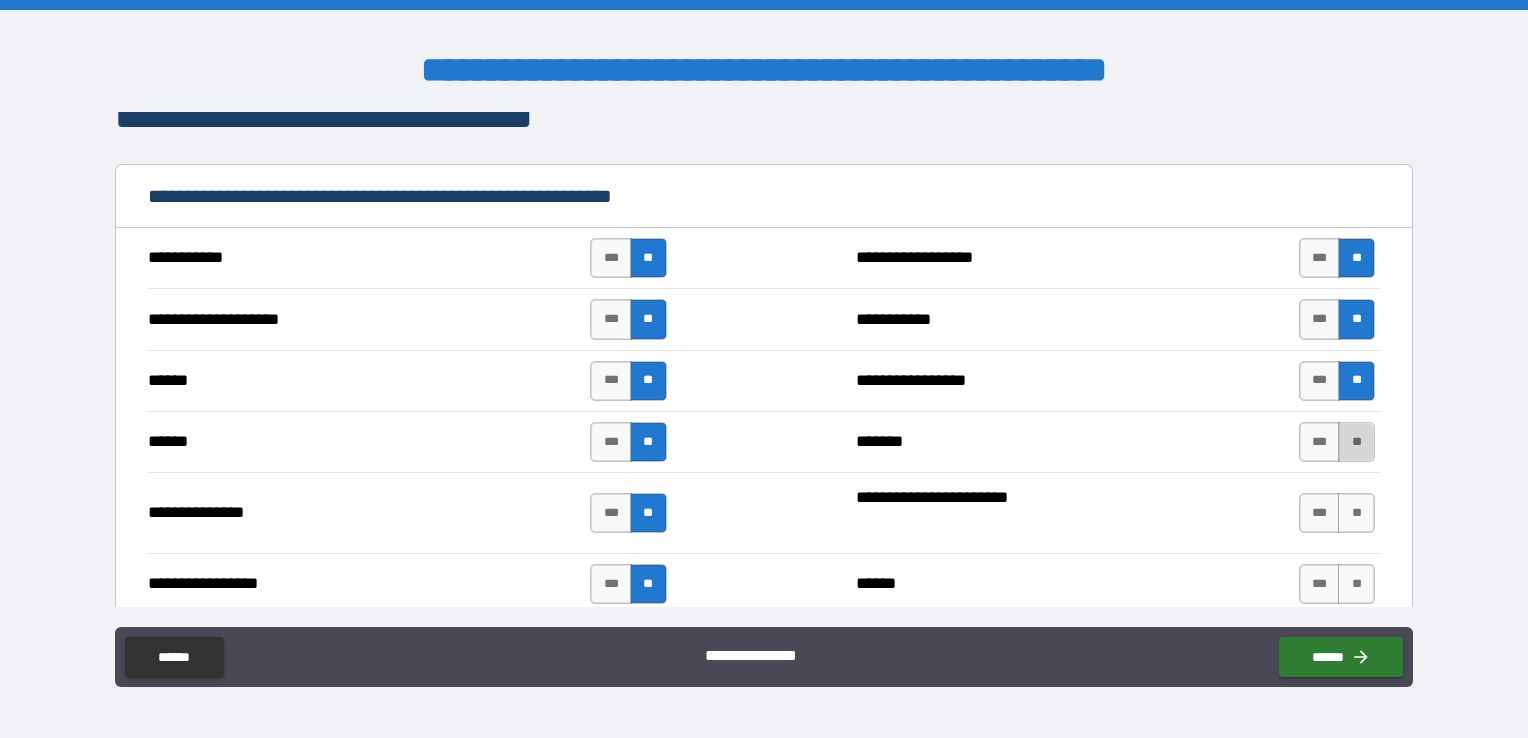 click on "**" at bounding box center [1356, 442] 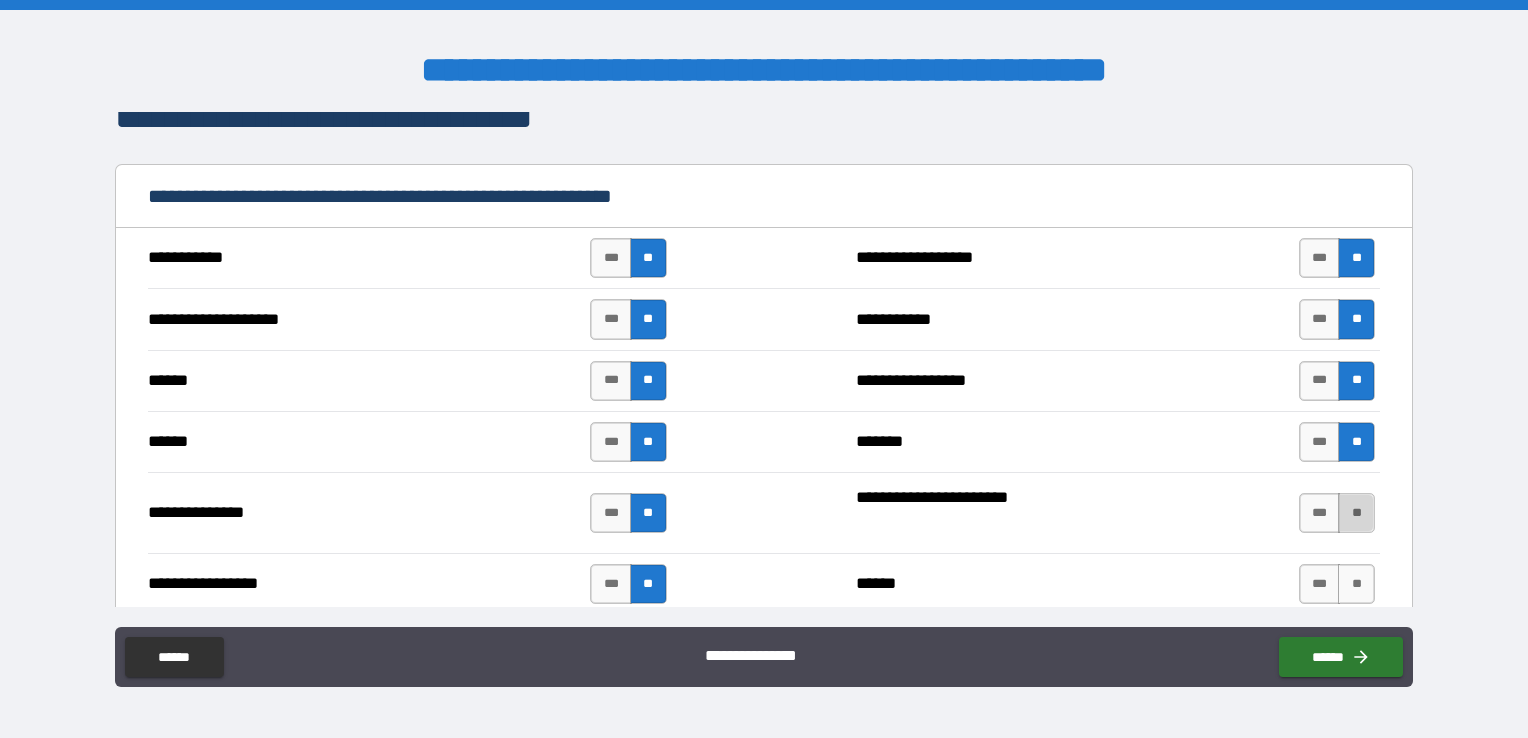 click on "**" at bounding box center (1356, 513) 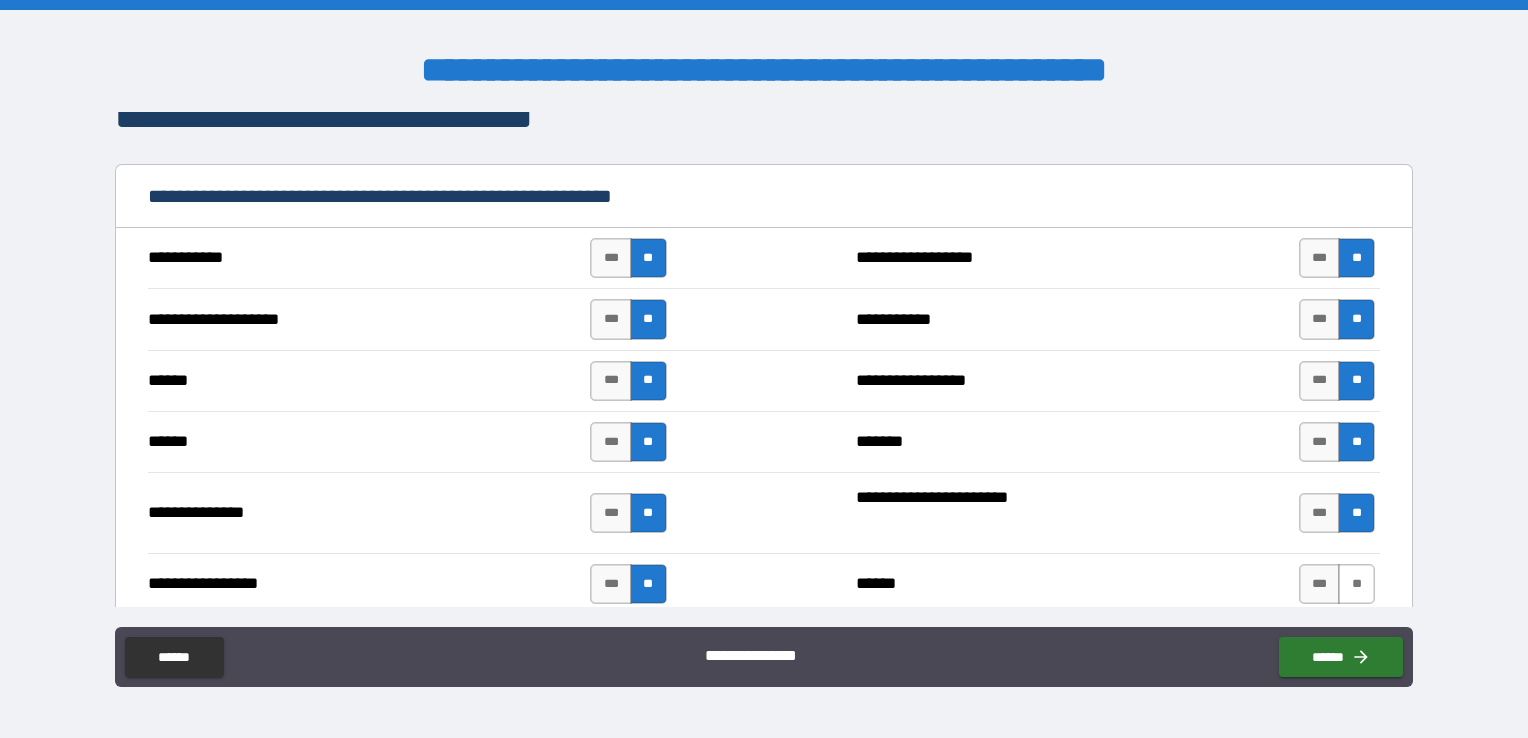 click on "**" at bounding box center (1356, 584) 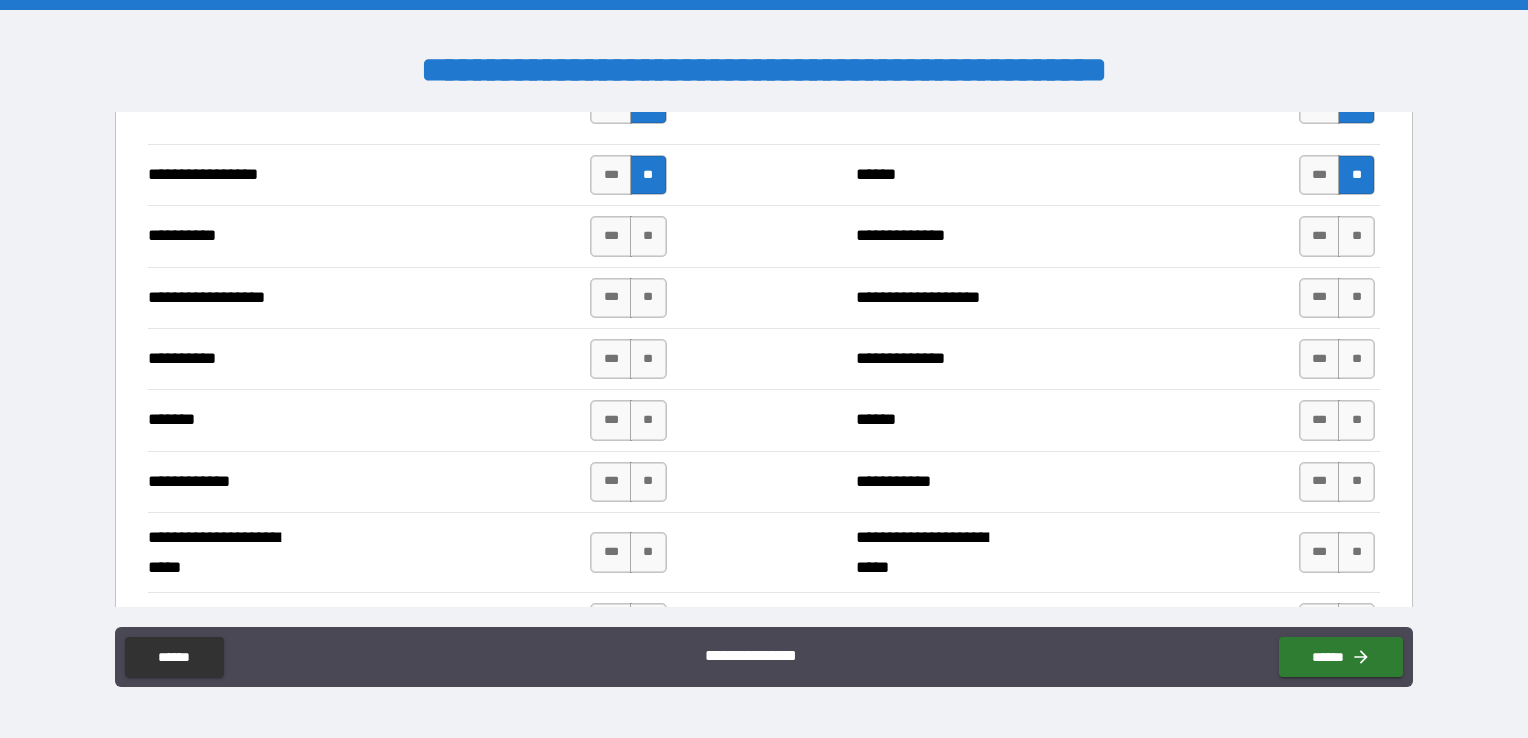 scroll, scrollTop: 3418, scrollLeft: 0, axis: vertical 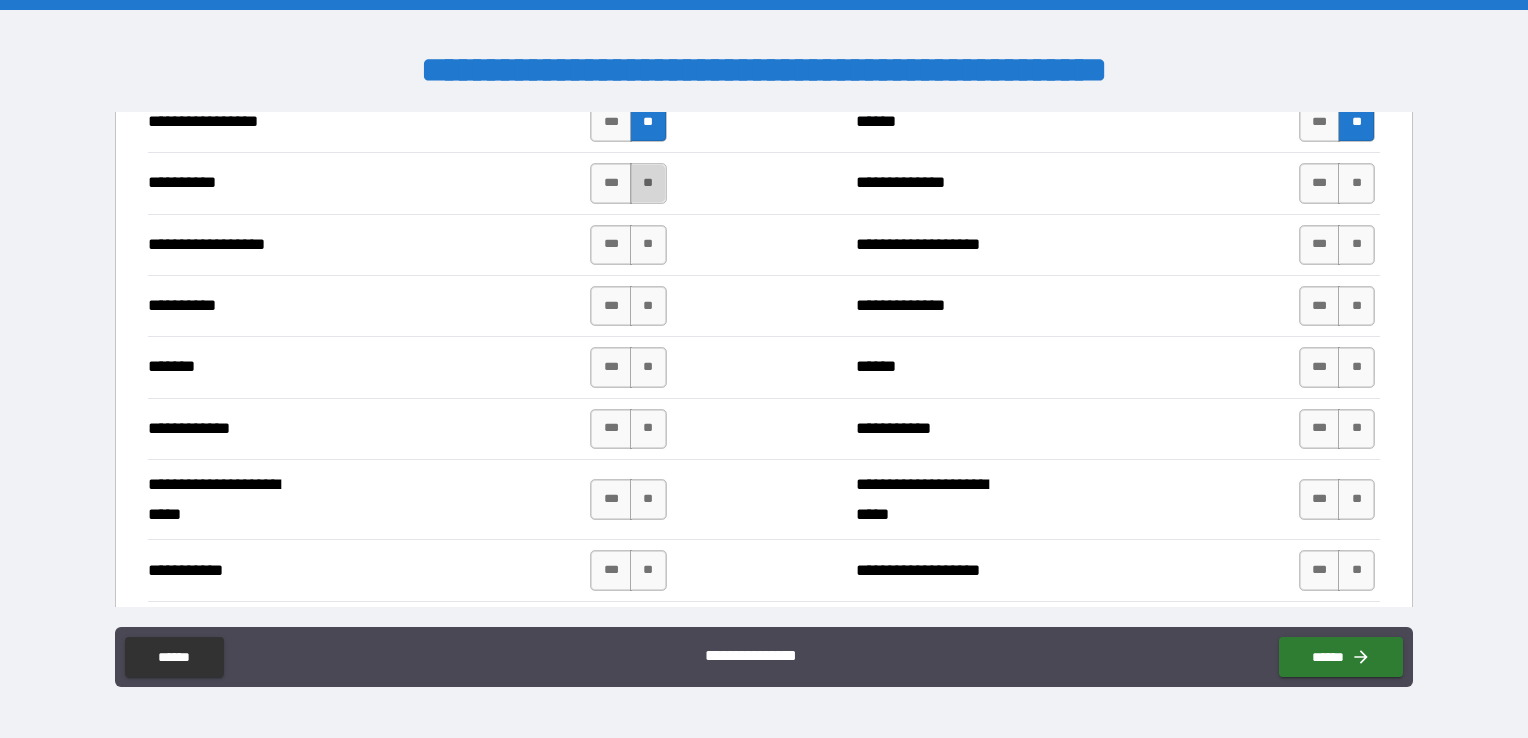 click on "**" at bounding box center (648, 183) 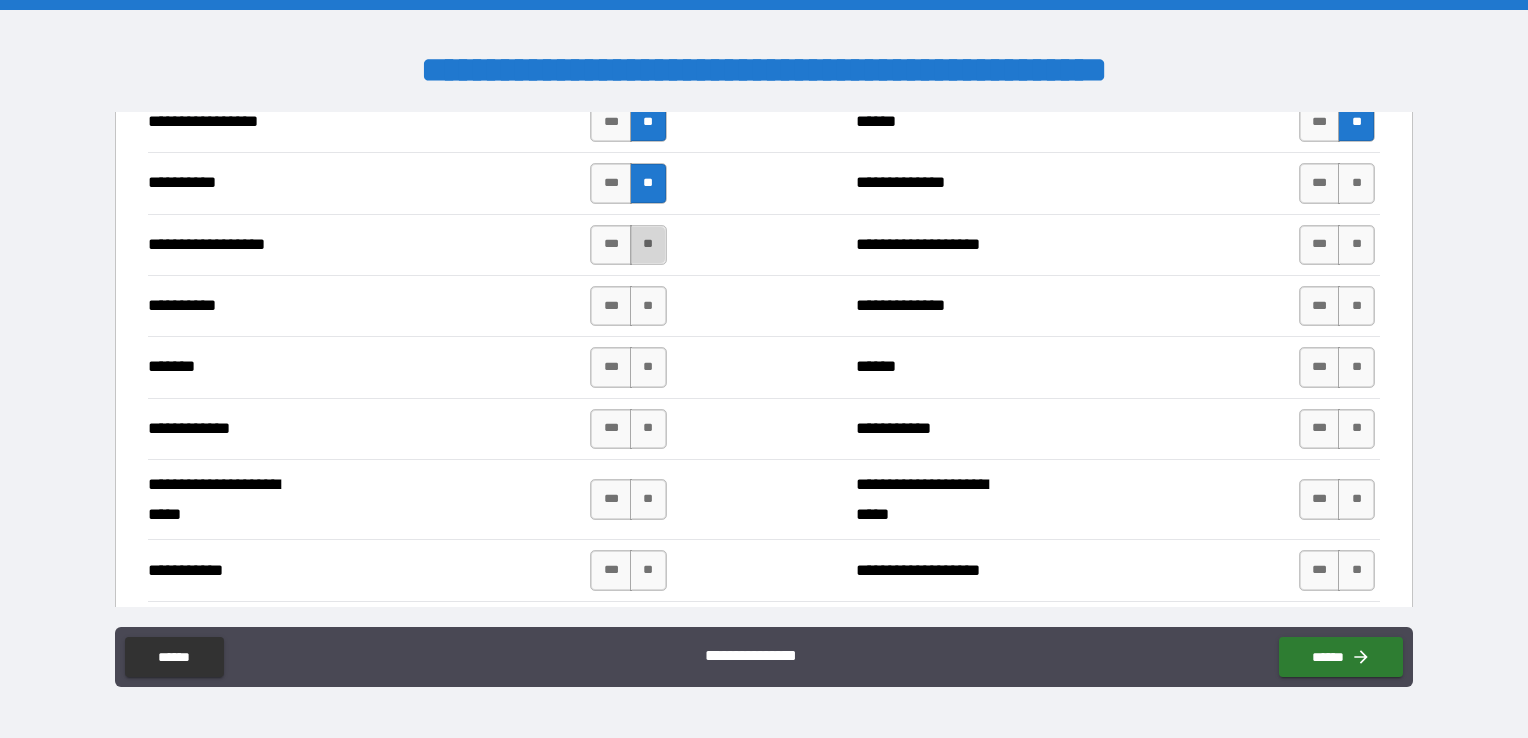 click on "**" at bounding box center (648, 245) 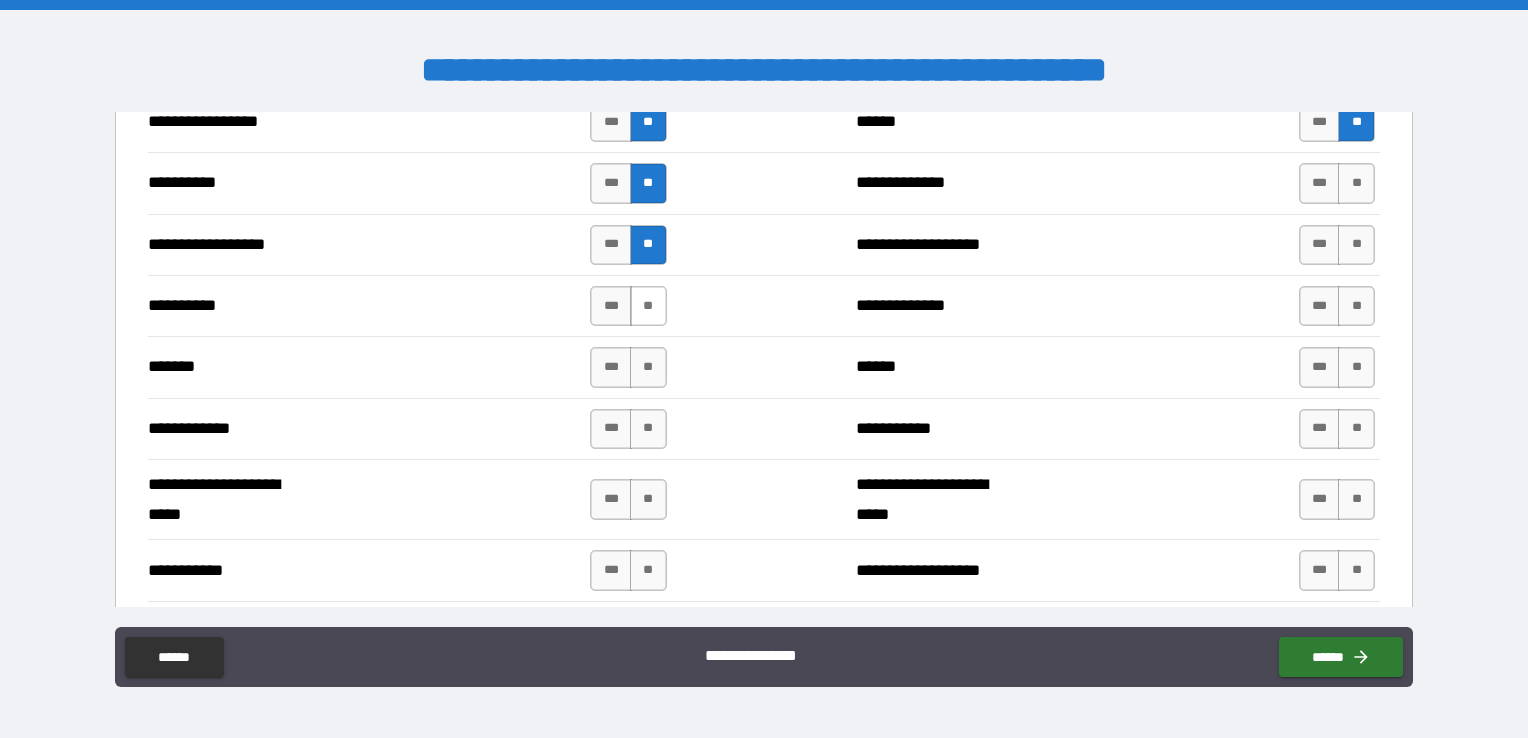 click on "**" at bounding box center (648, 306) 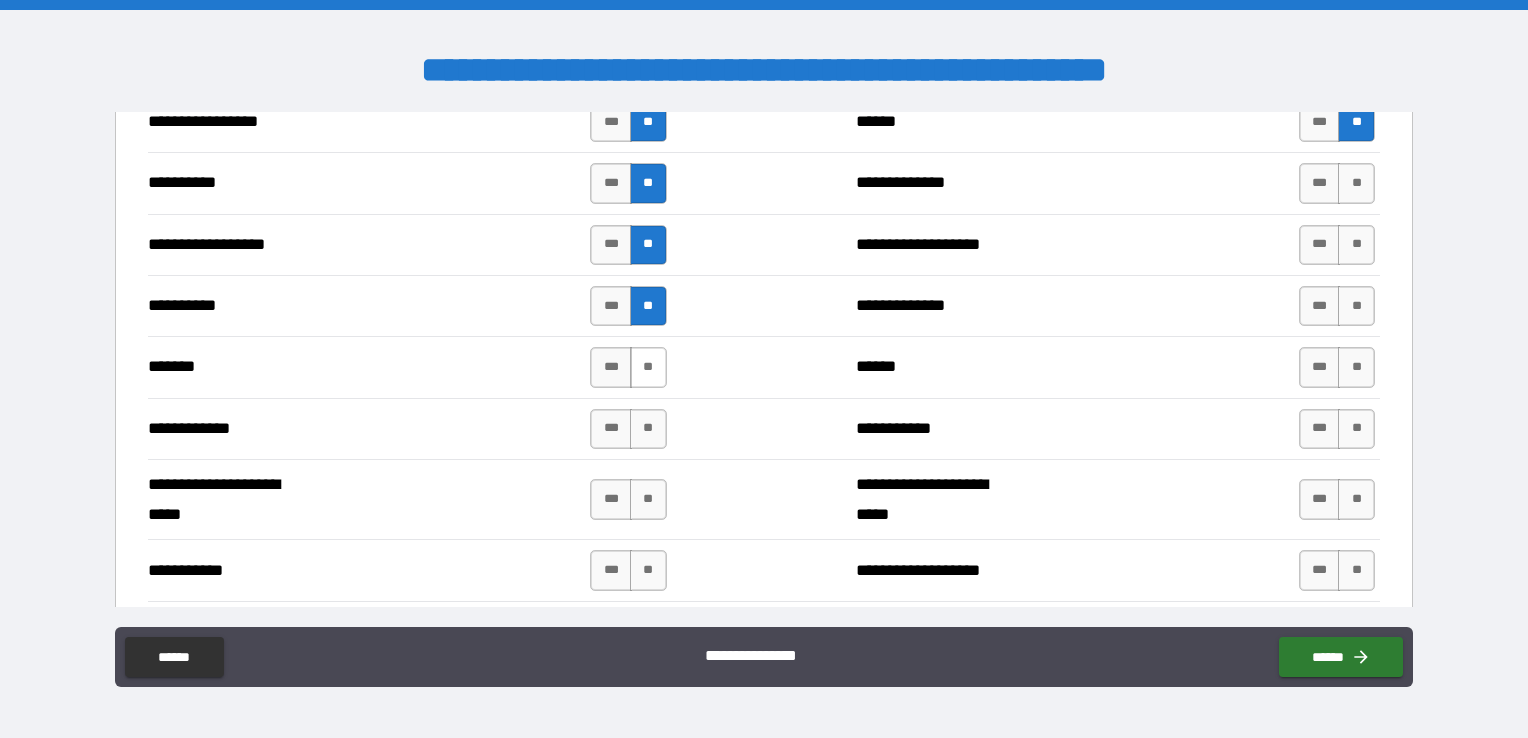 click on "**" at bounding box center (648, 367) 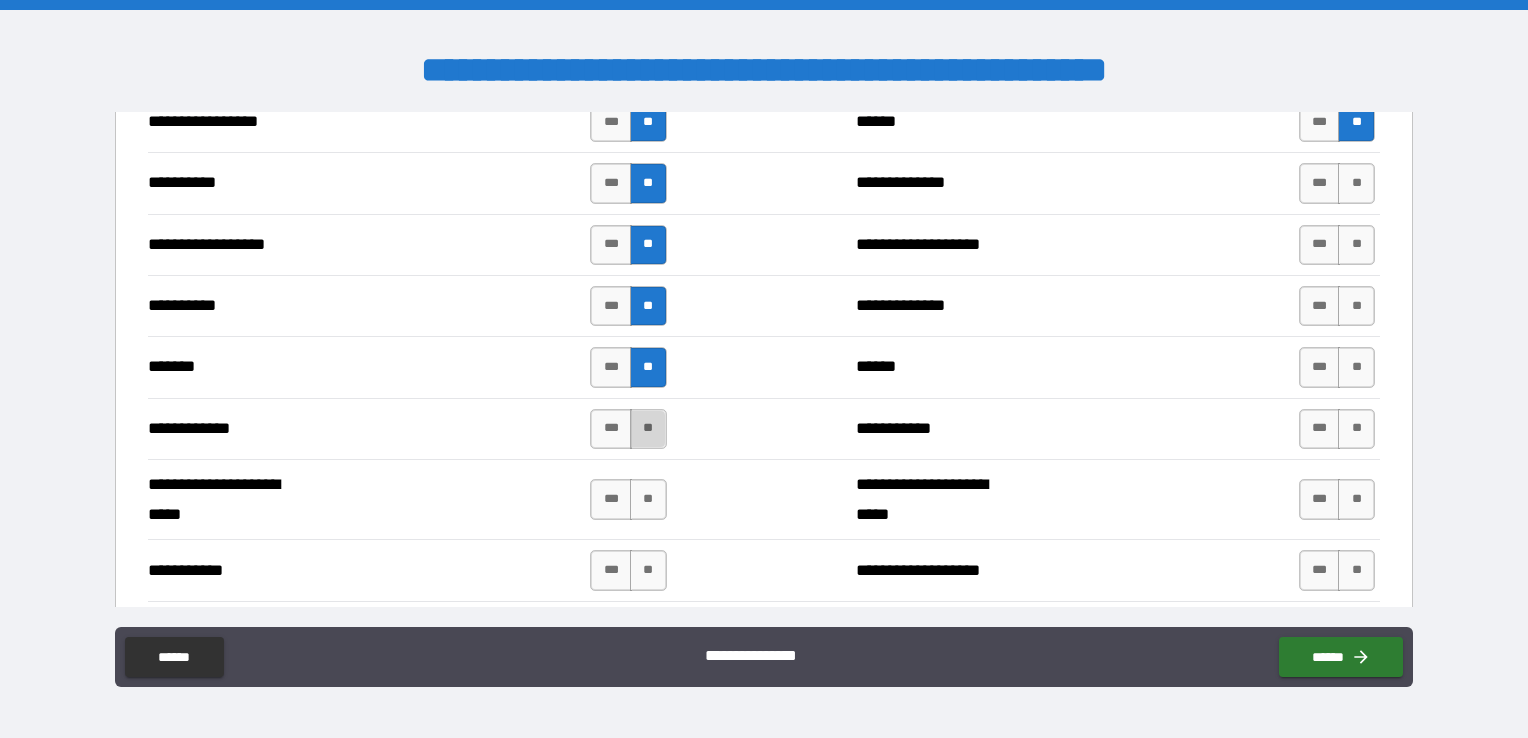 click on "**" at bounding box center (648, 429) 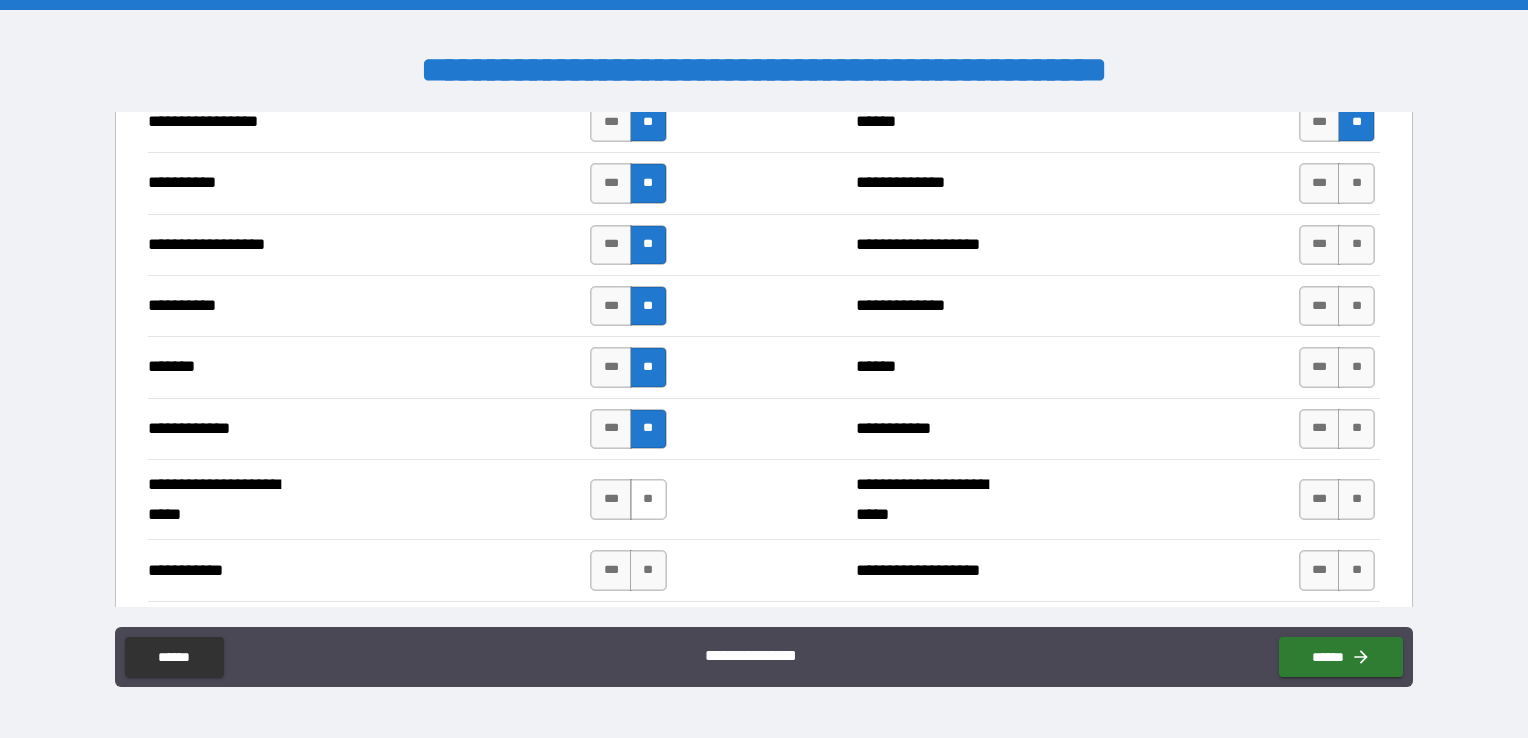 click on "**" at bounding box center (648, 499) 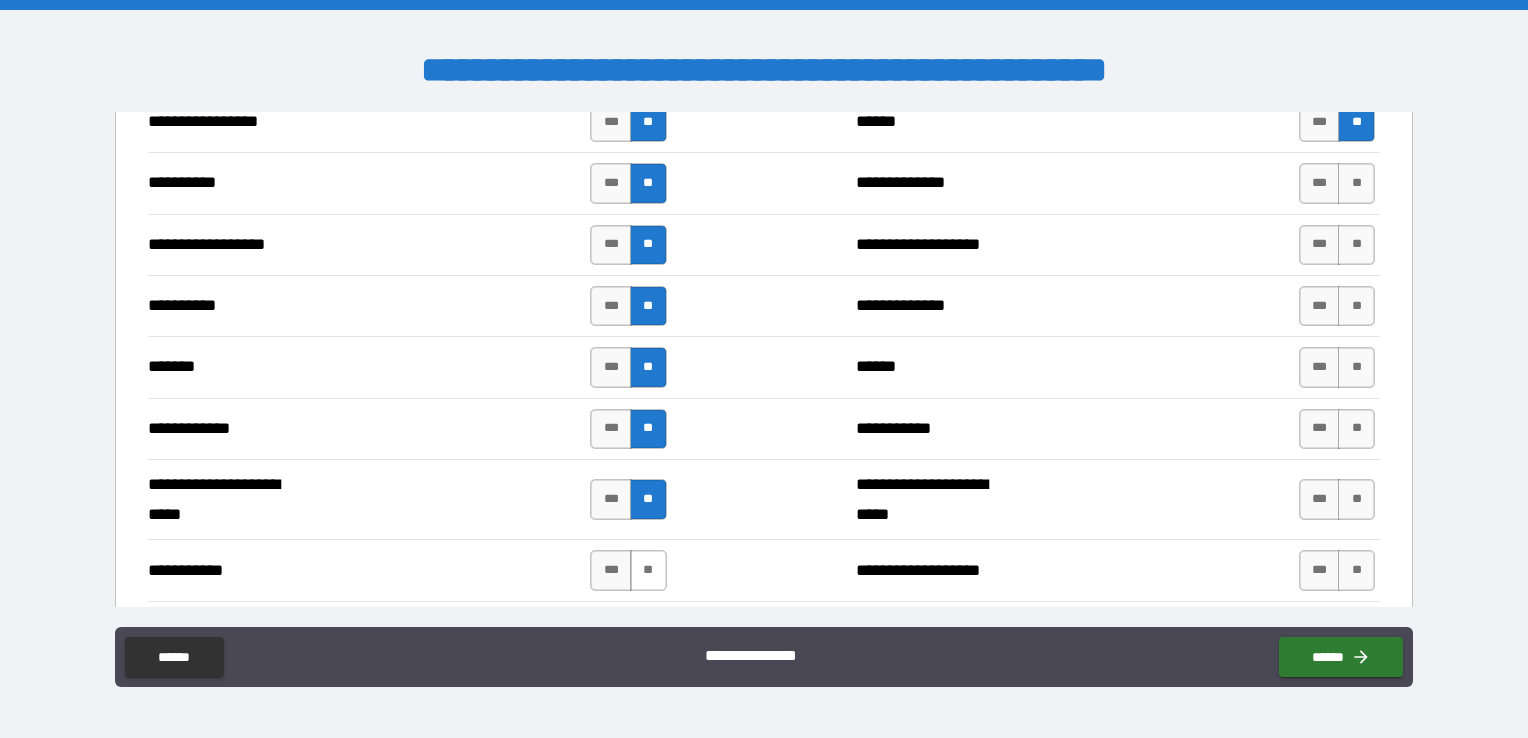 click on "**" at bounding box center [648, 570] 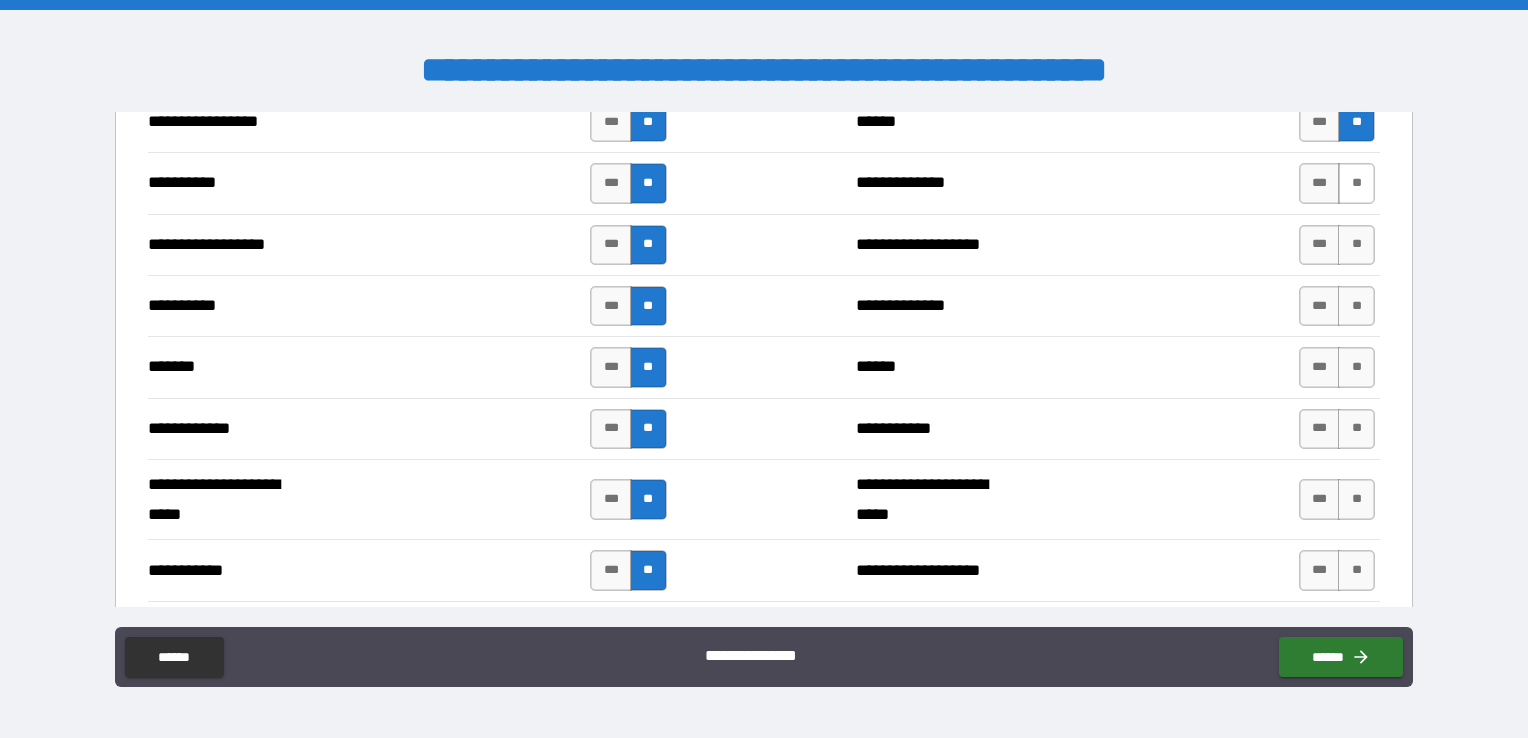 click on "**" at bounding box center [1356, 183] 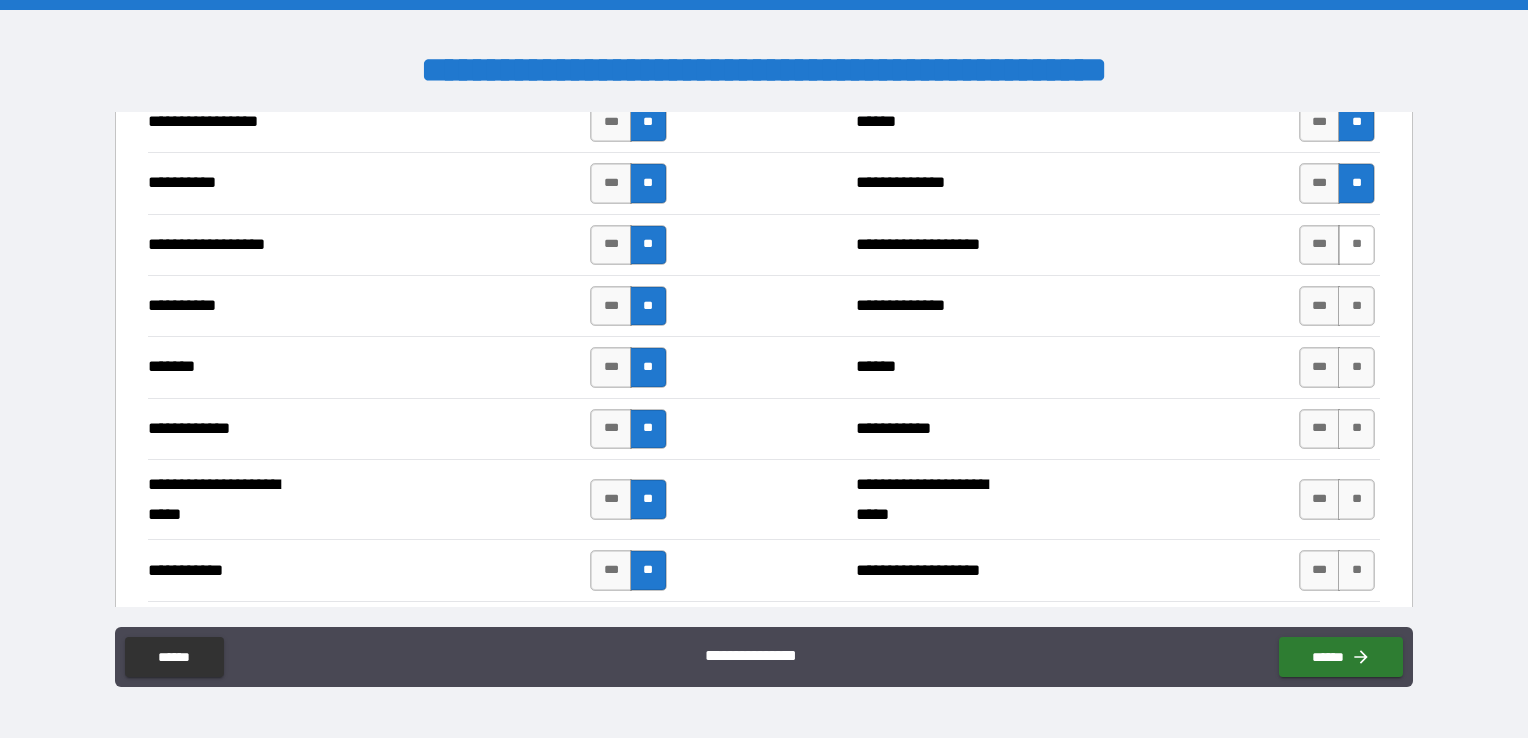 click on "**" at bounding box center [1356, 245] 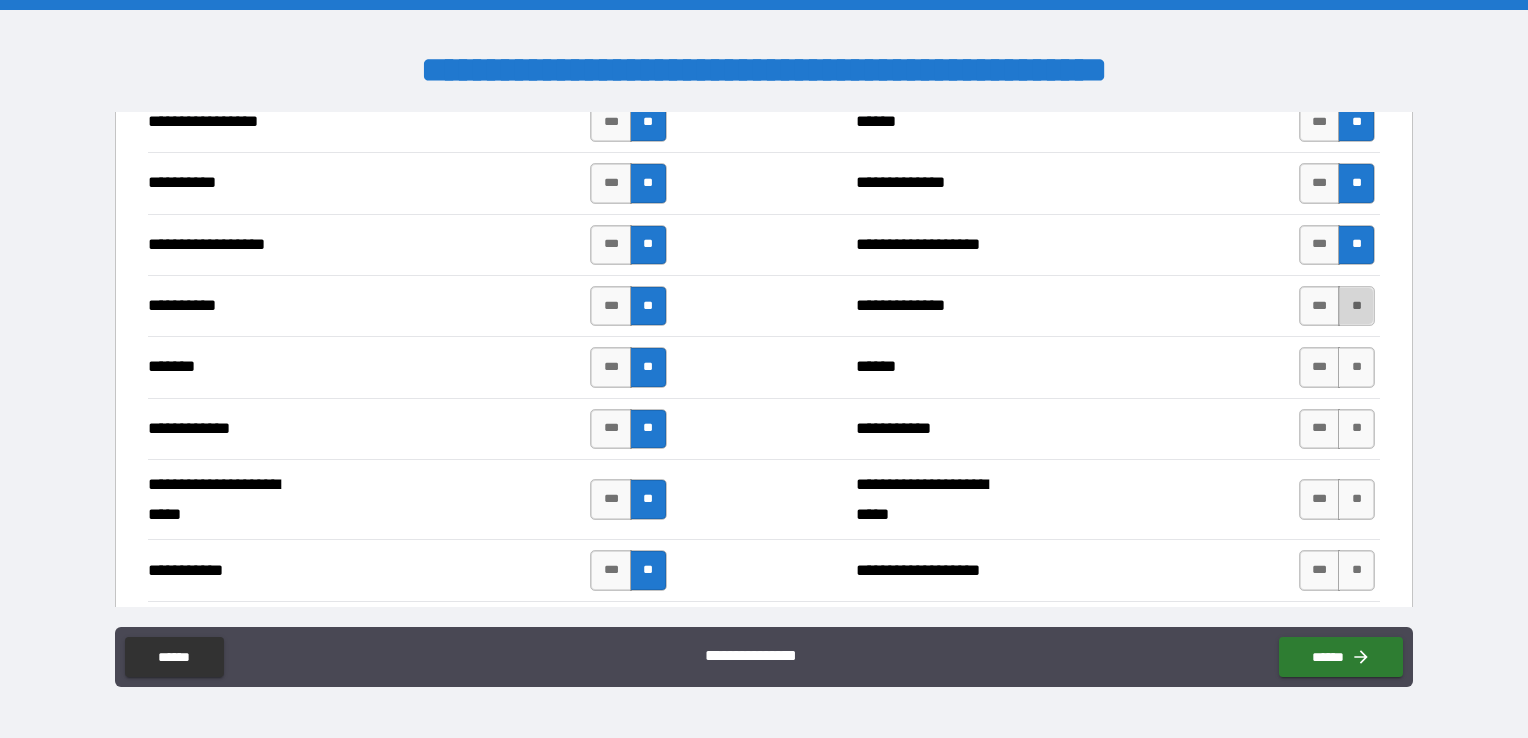 click on "**" at bounding box center (1356, 306) 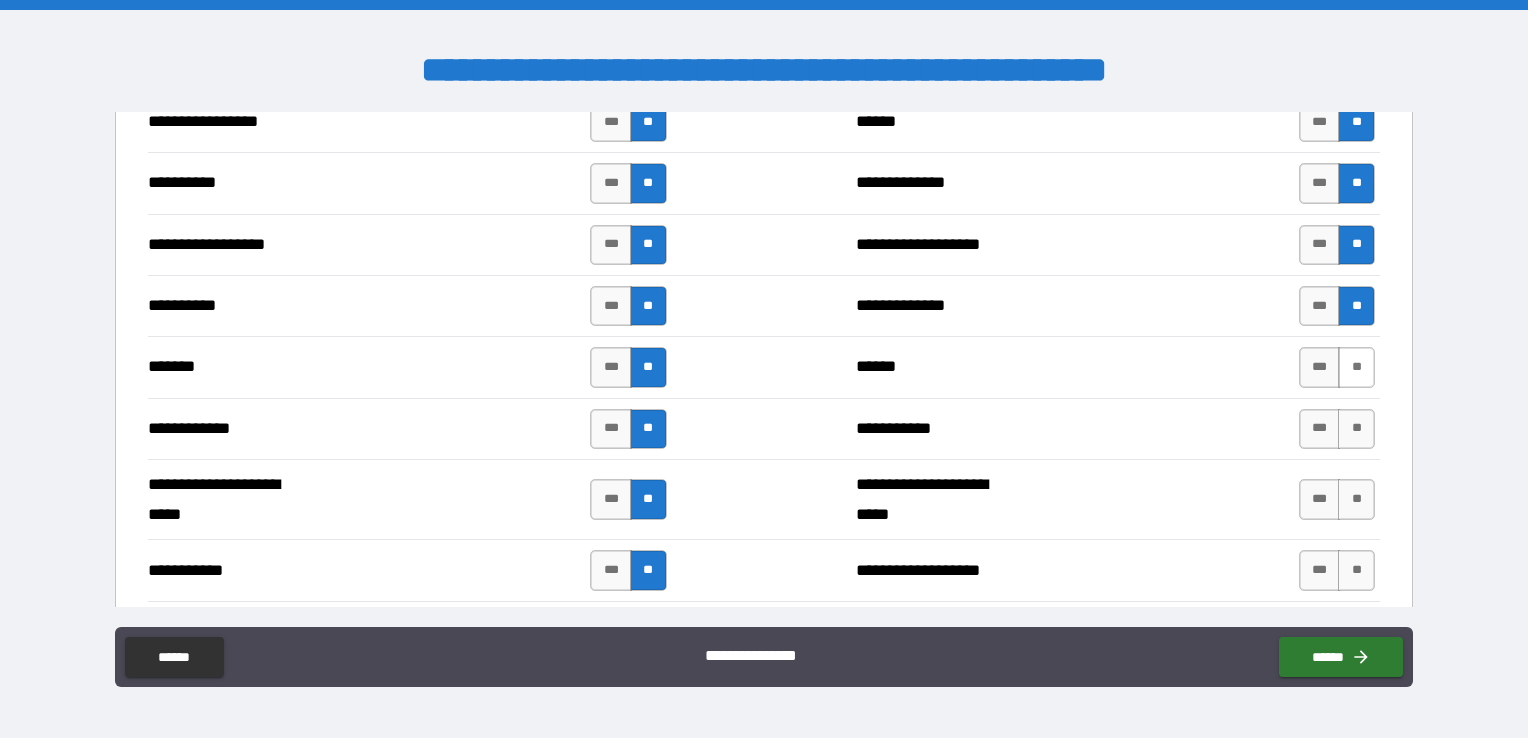 click on "**" at bounding box center (1356, 367) 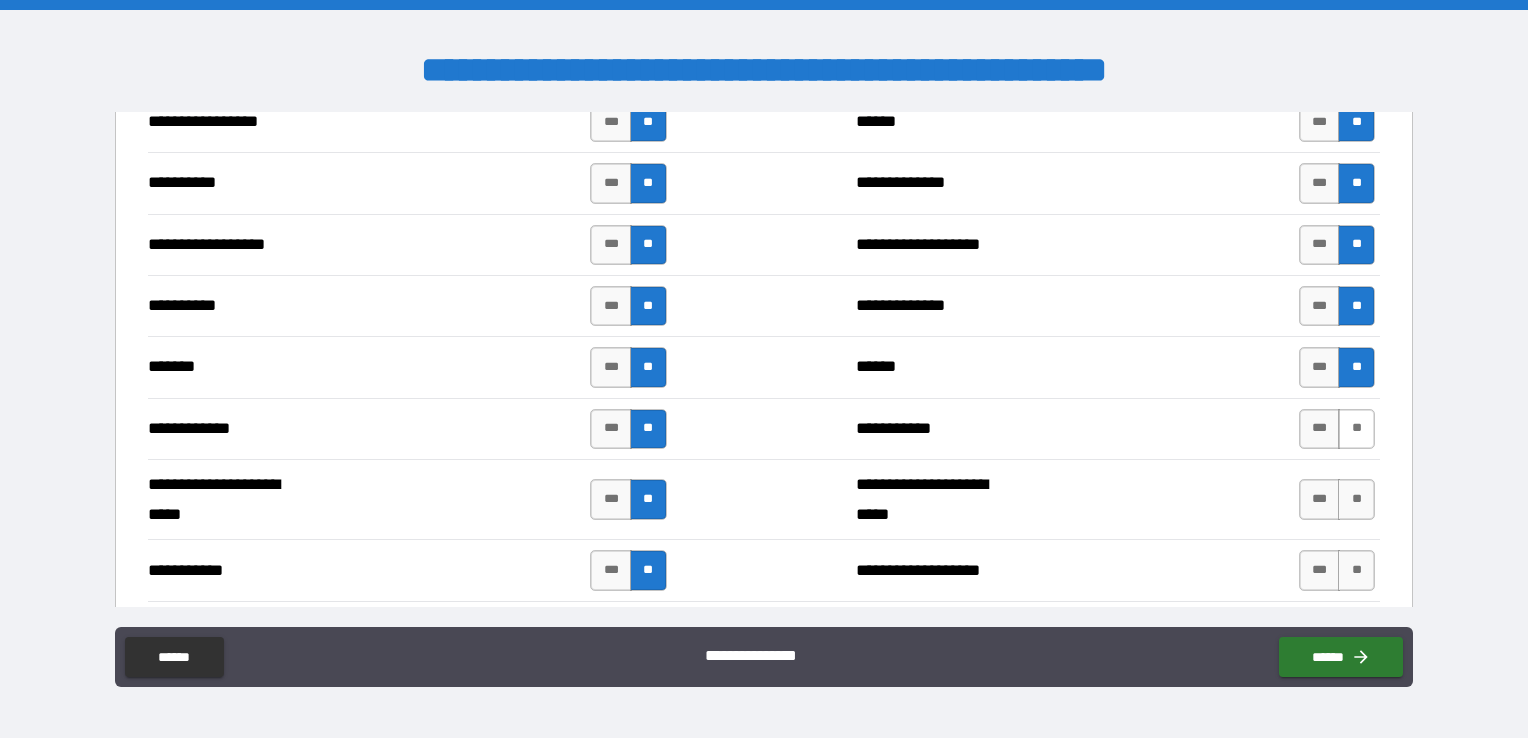 click on "**" at bounding box center (1356, 429) 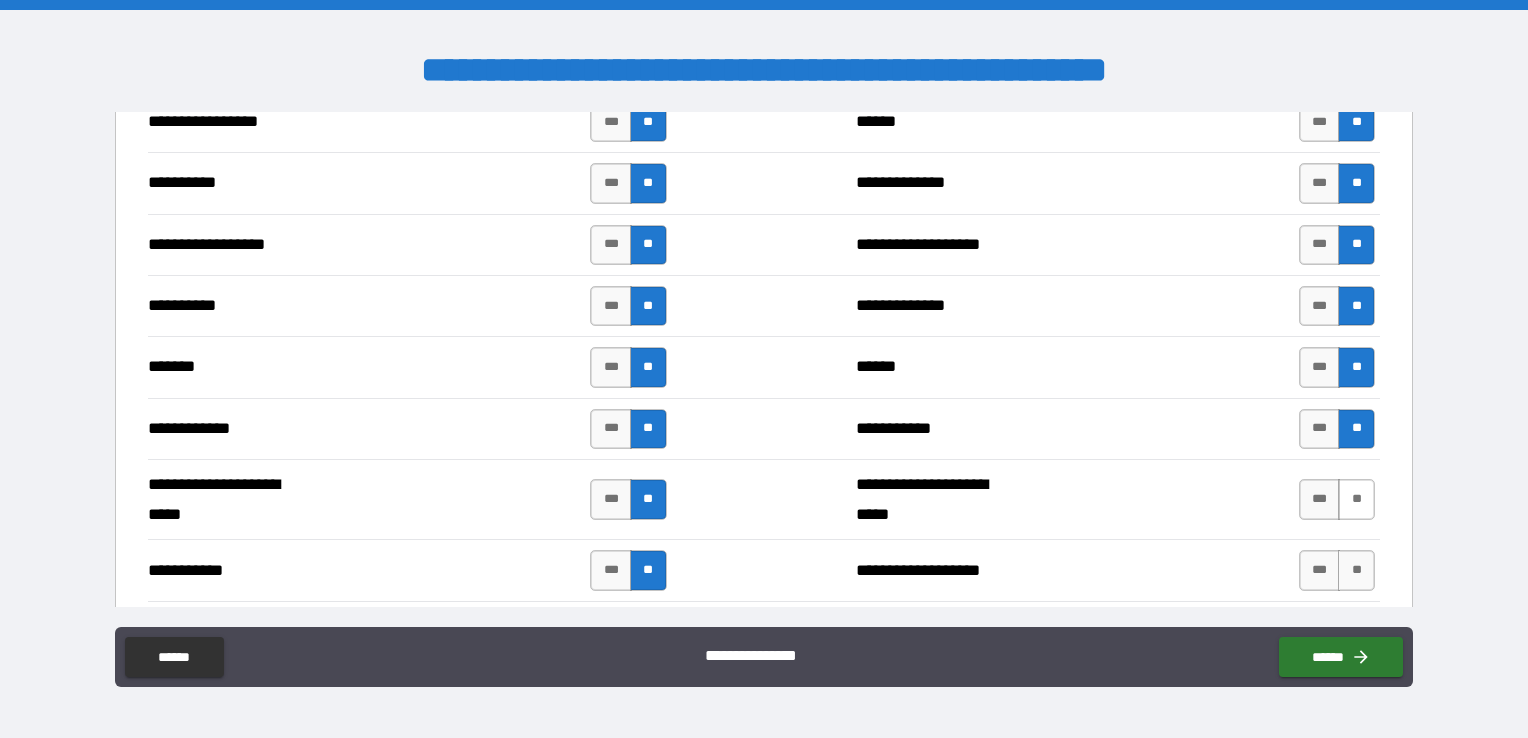 click on "**" at bounding box center [1356, 499] 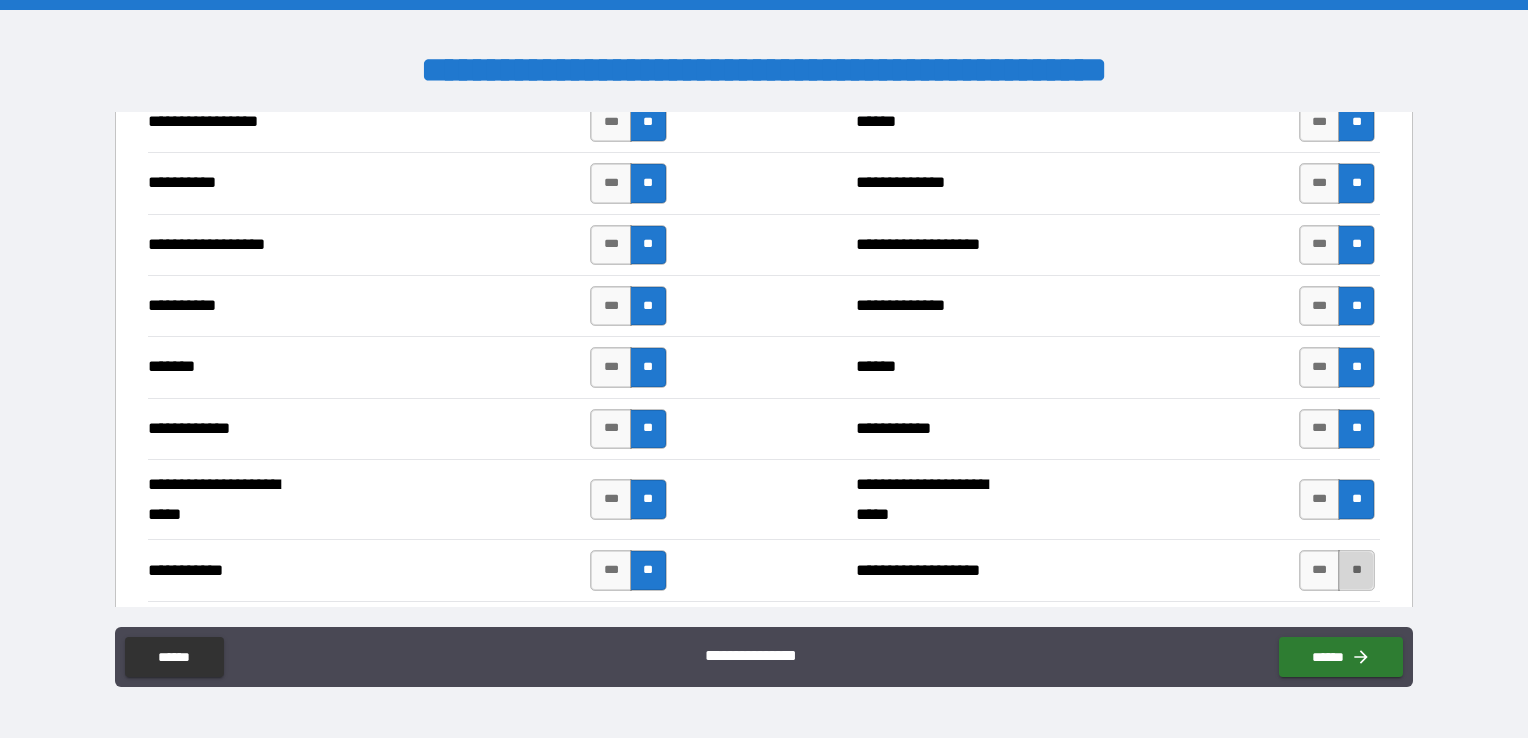 click on "**" at bounding box center [1356, 570] 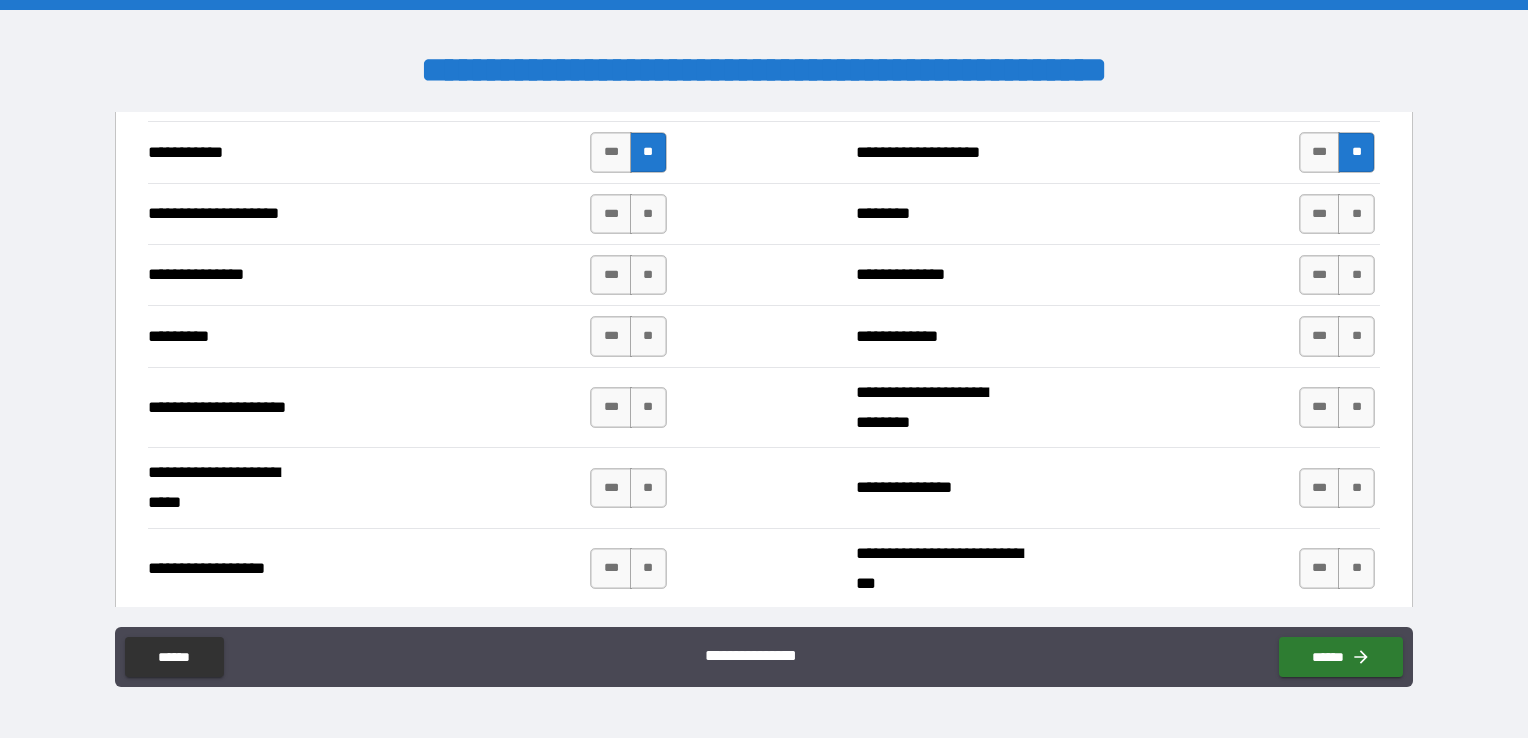 scroll, scrollTop: 3868, scrollLeft: 0, axis: vertical 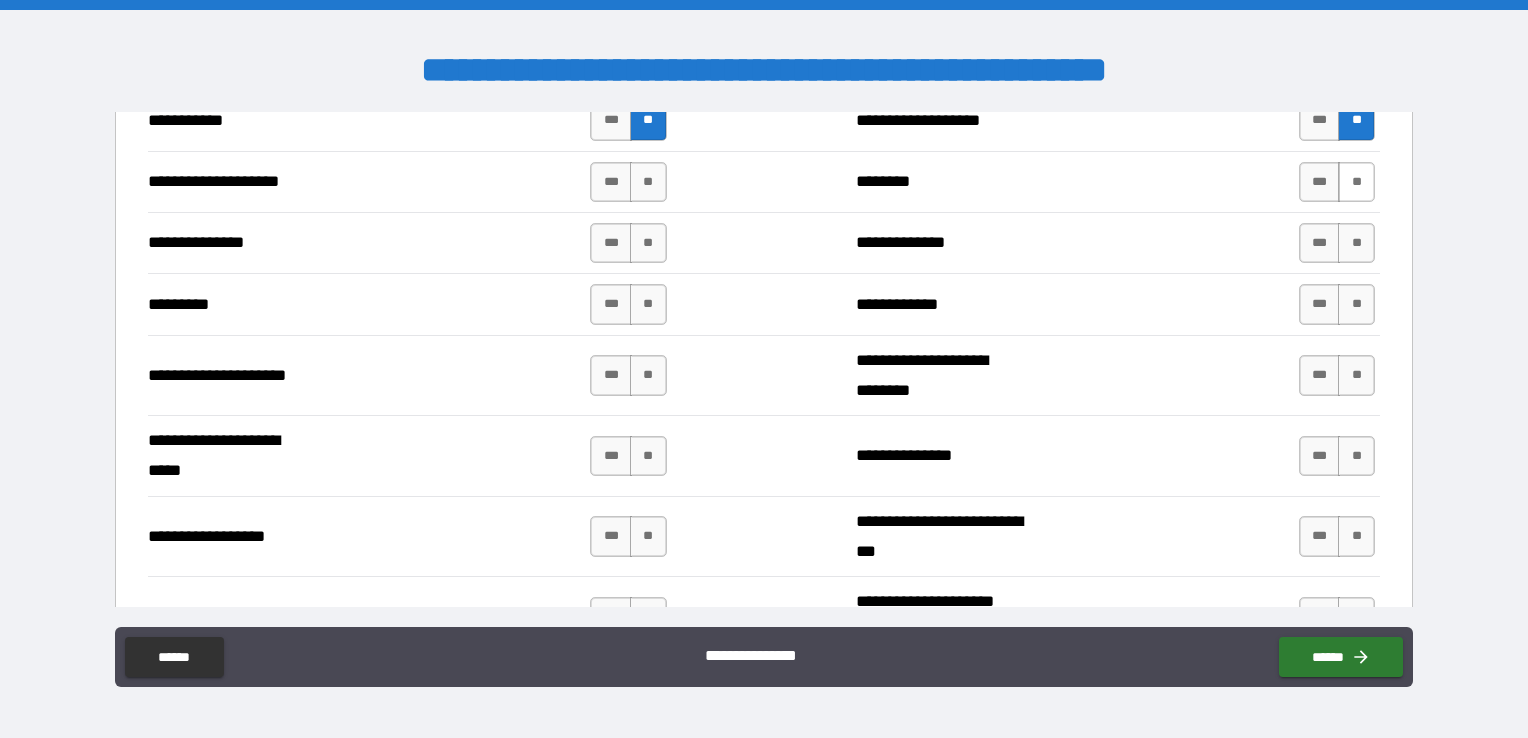 click on "**" at bounding box center [1356, 182] 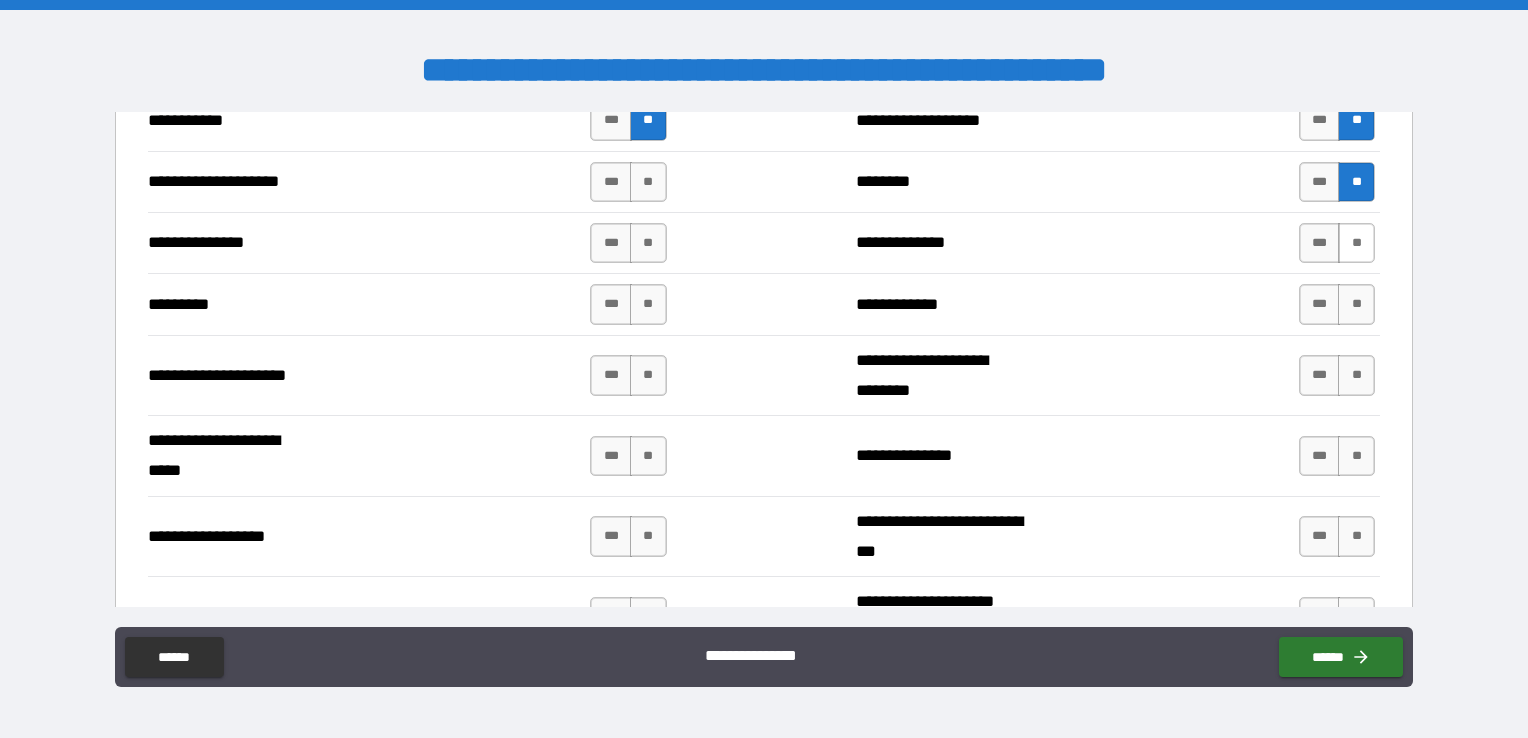 click on "**" at bounding box center [1356, 243] 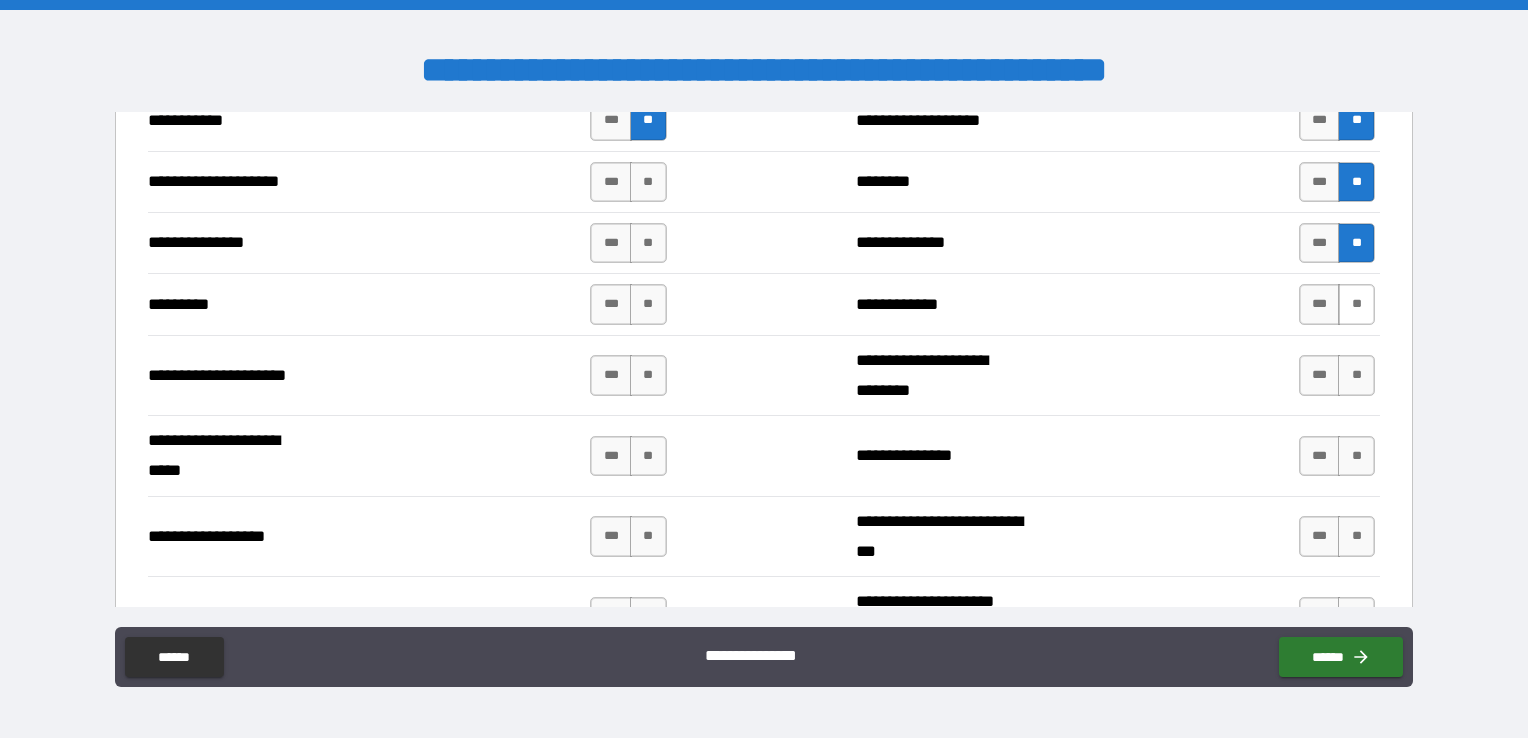 click on "**" at bounding box center [1356, 304] 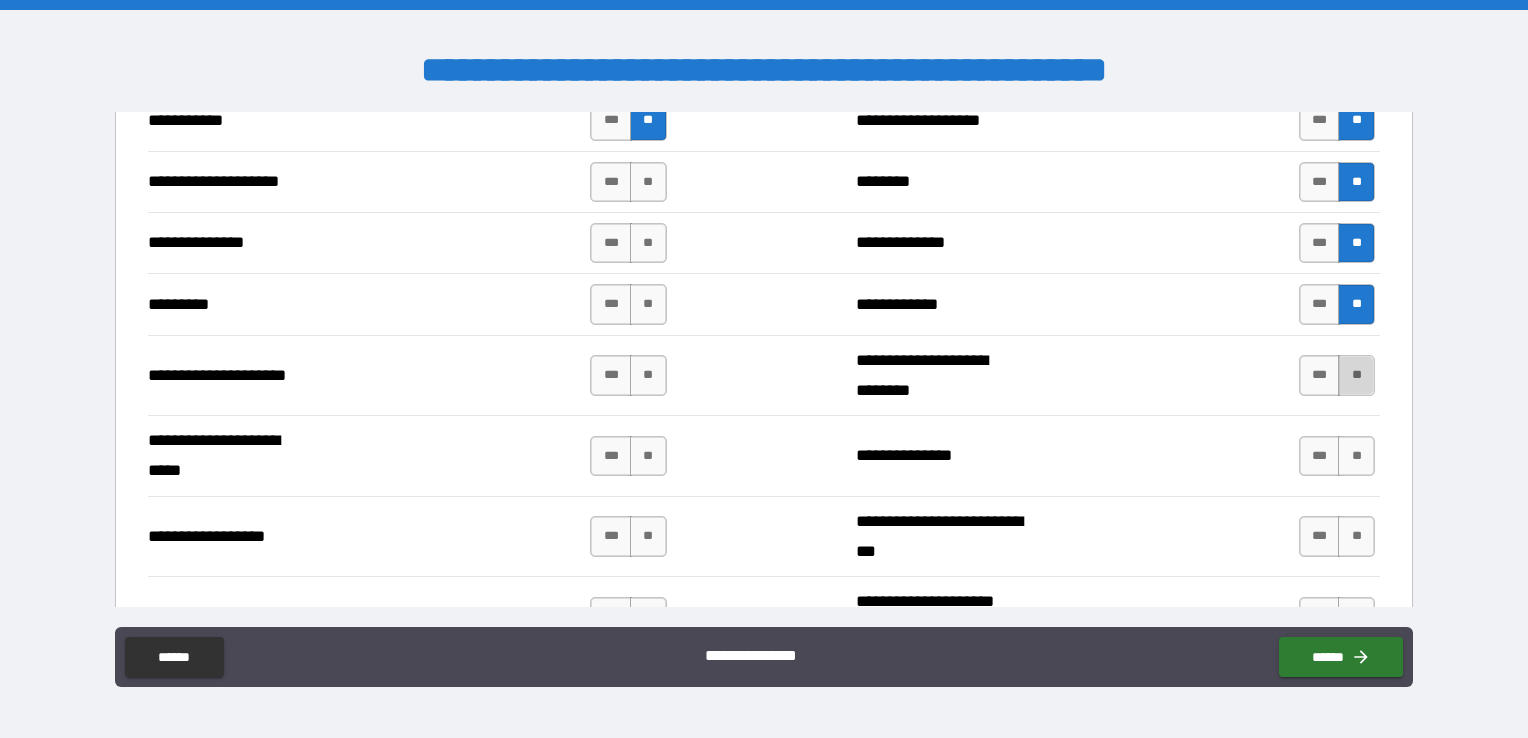 click on "**" at bounding box center (1356, 375) 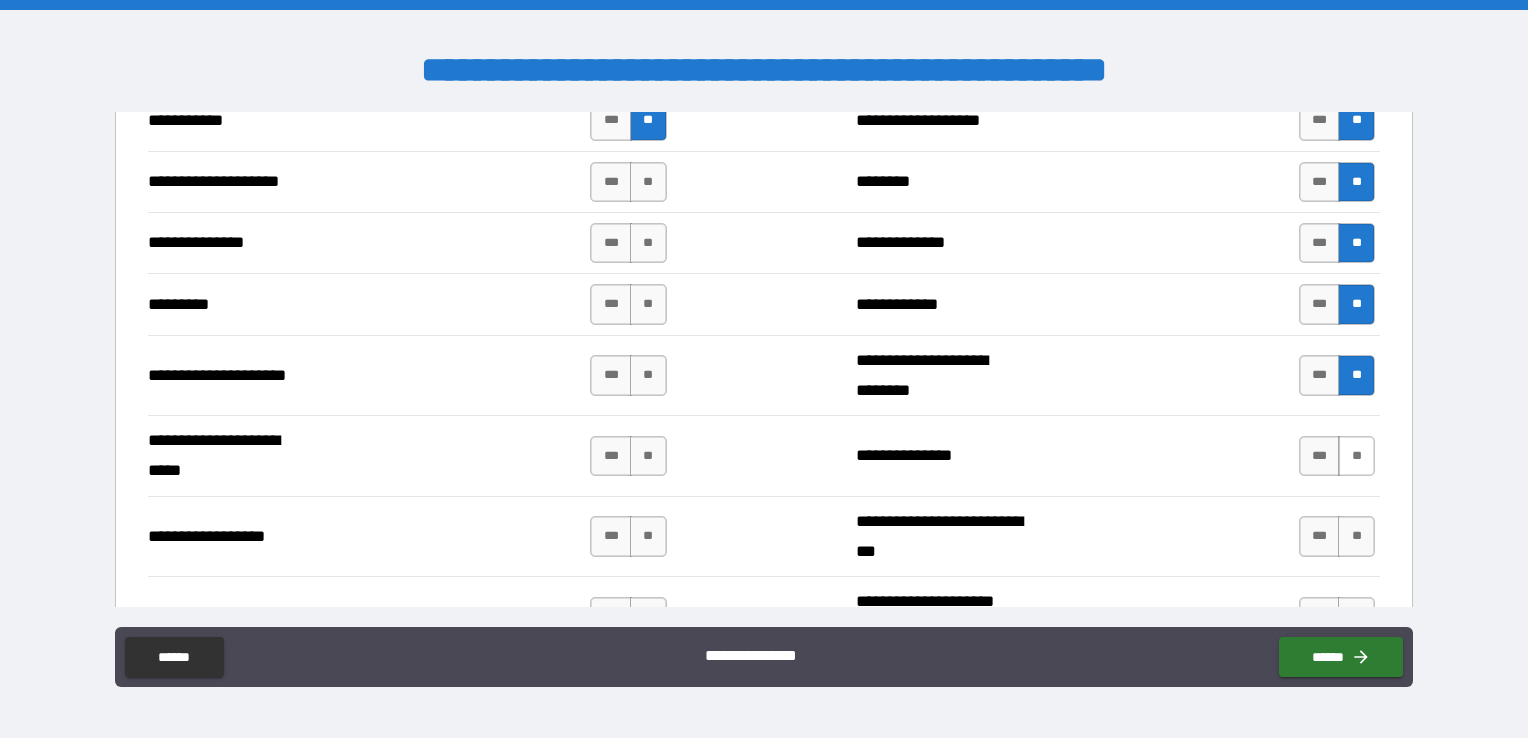 click on "**" at bounding box center [1356, 456] 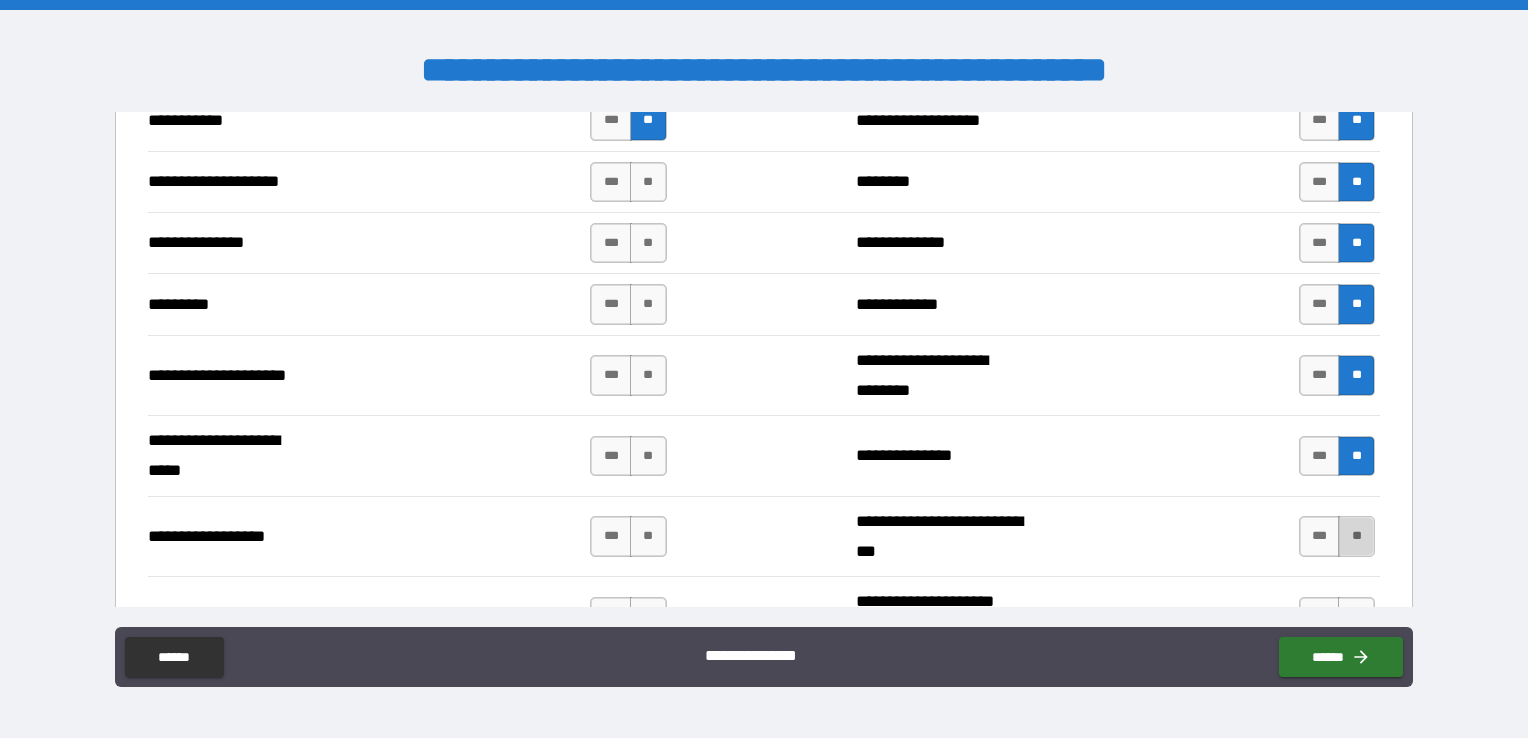 click on "**" at bounding box center [1356, 536] 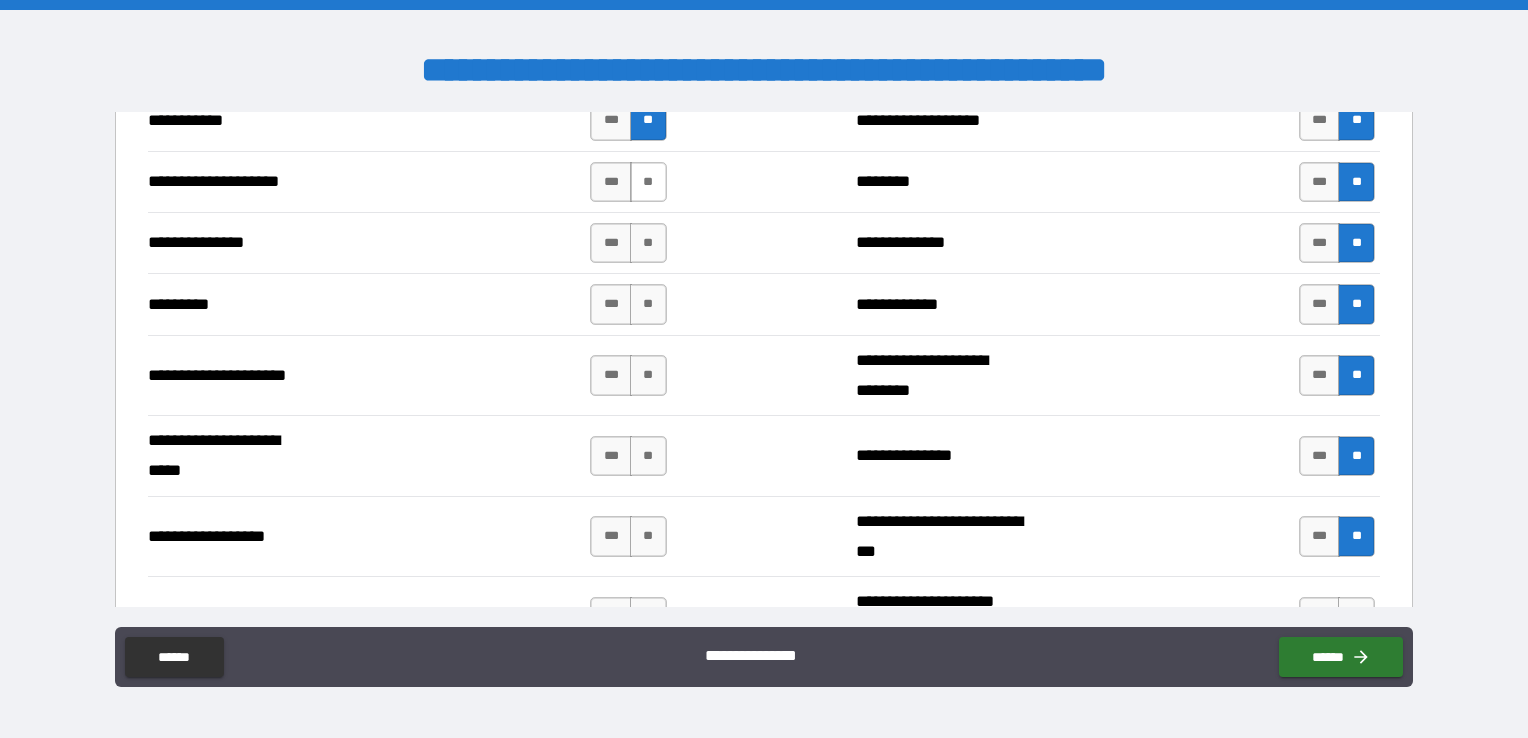 click on "**" at bounding box center [648, 182] 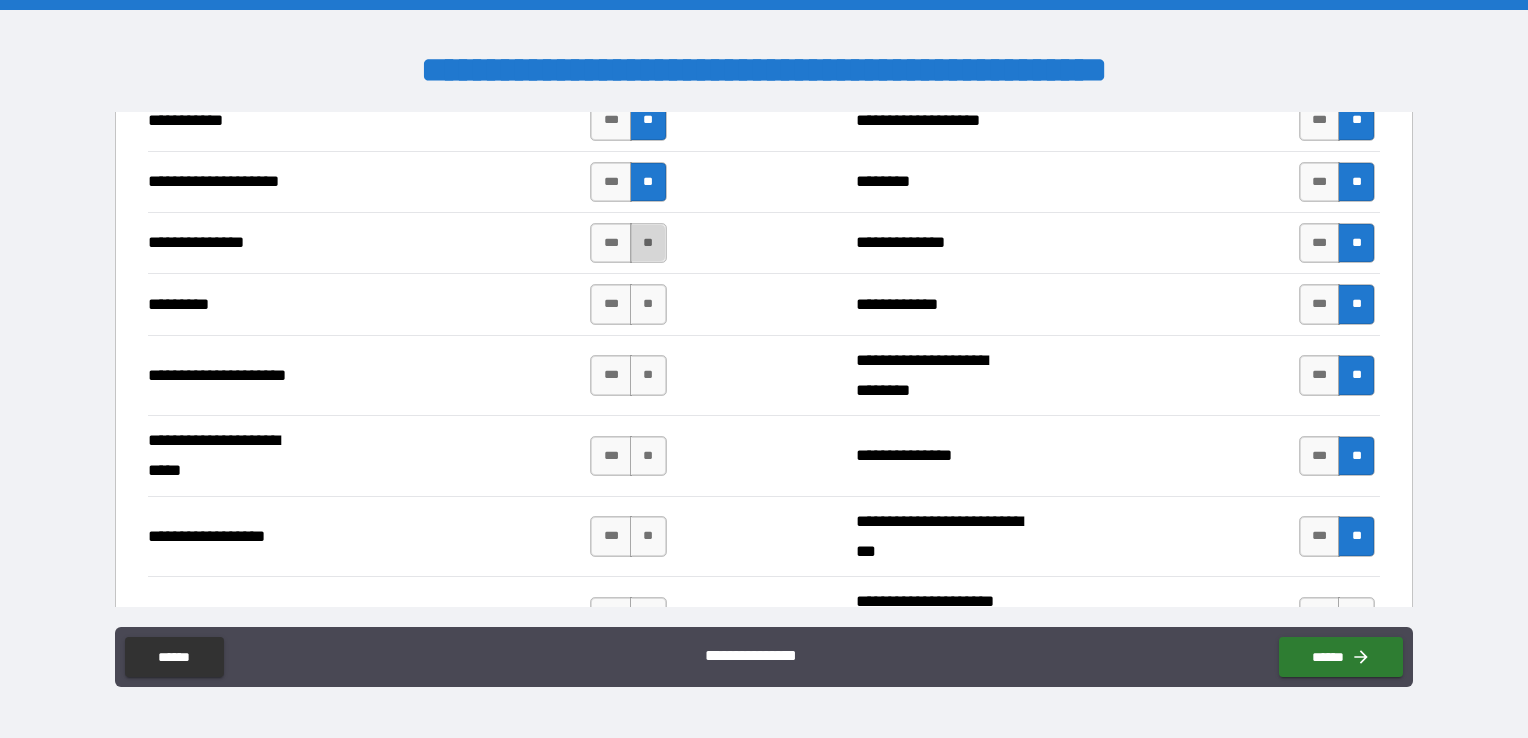 click on "**" at bounding box center [648, 243] 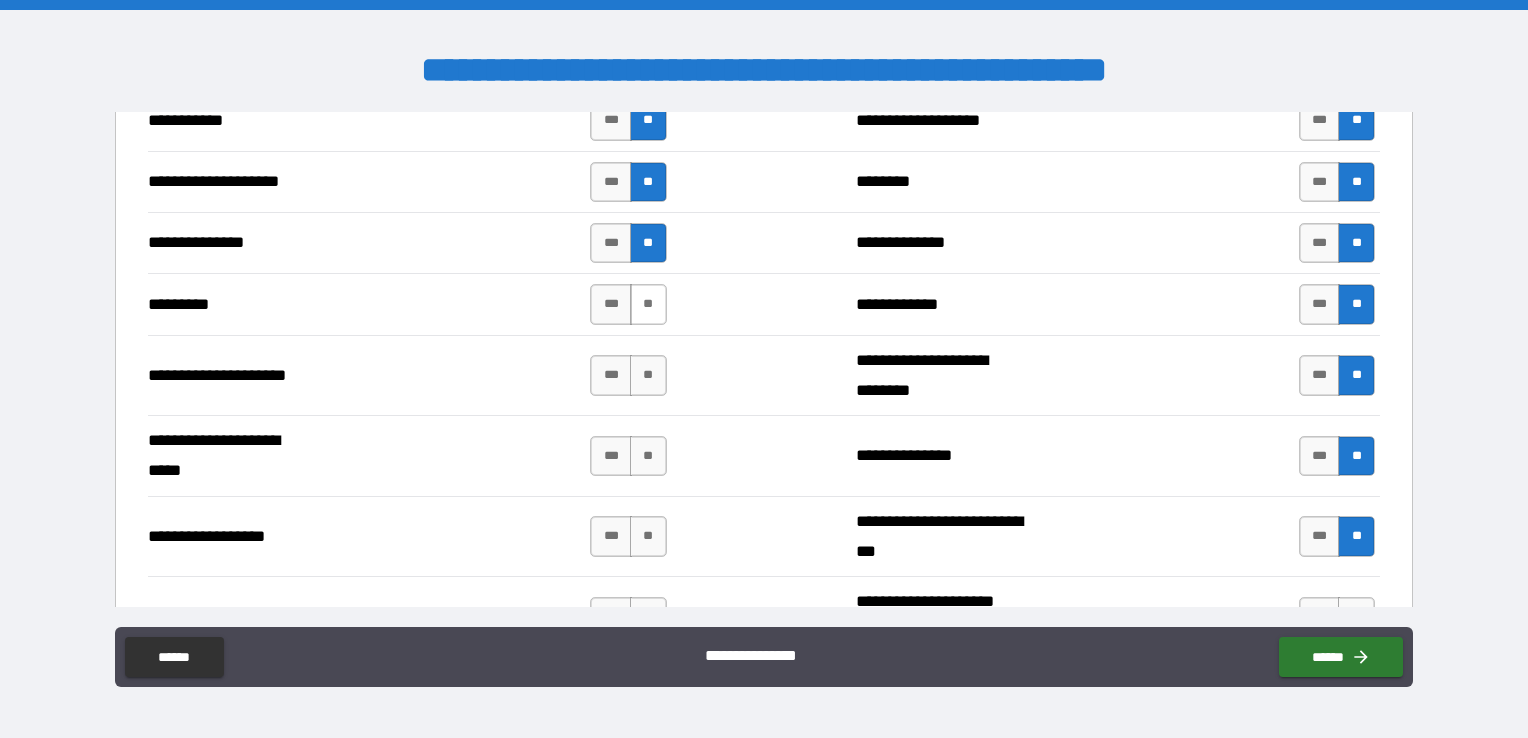 click on "**" at bounding box center (648, 304) 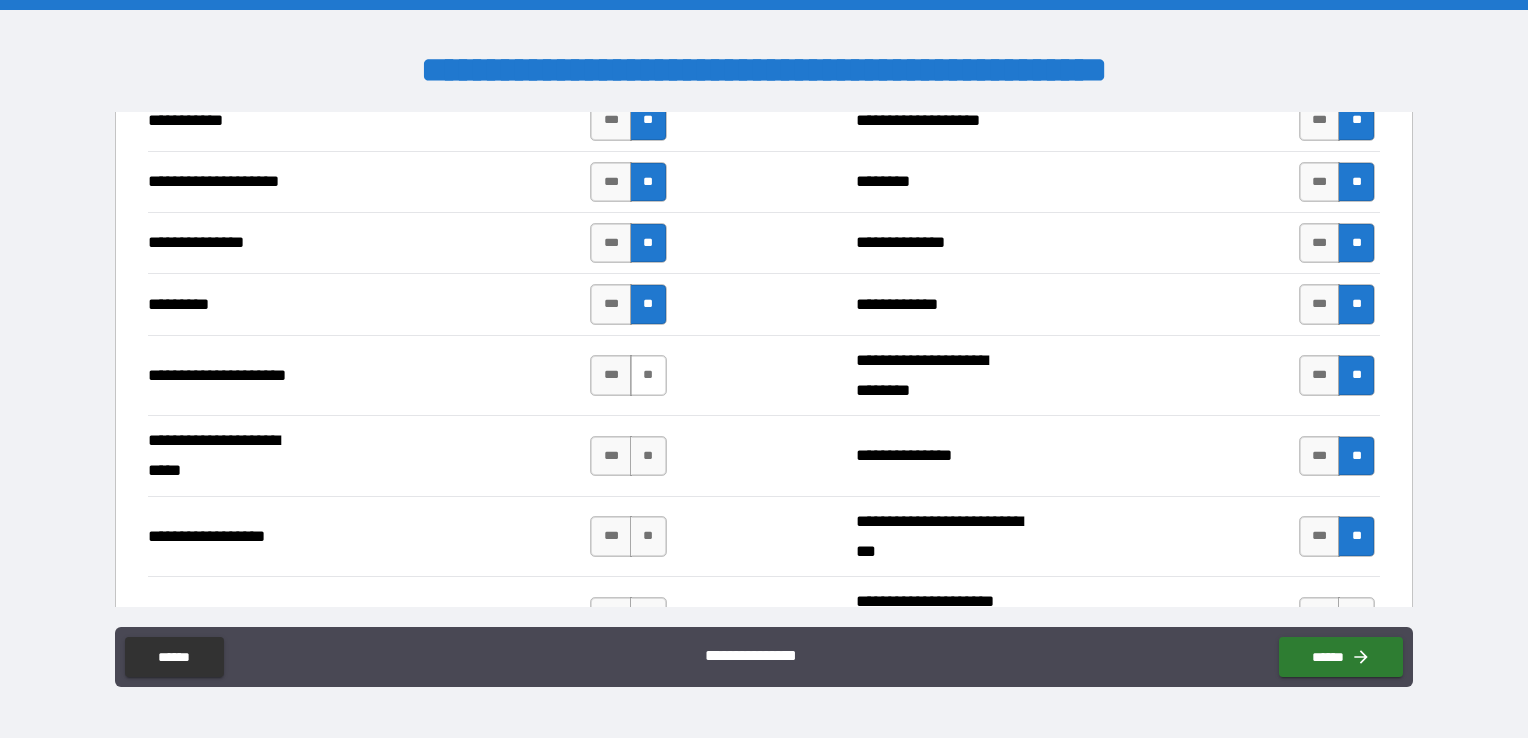 click on "**" at bounding box center [648, 375] 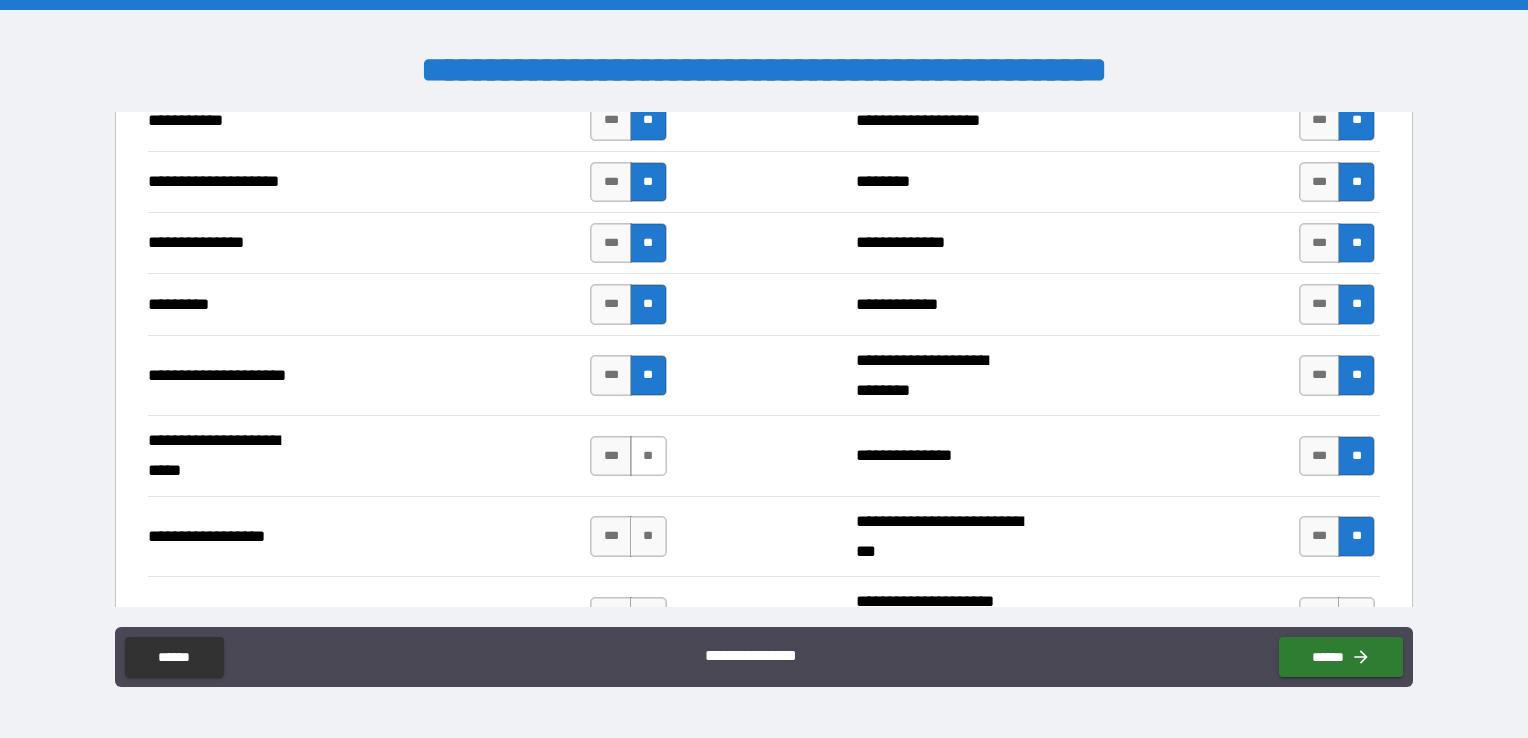 click on "**" at bounding box center [648, 456] 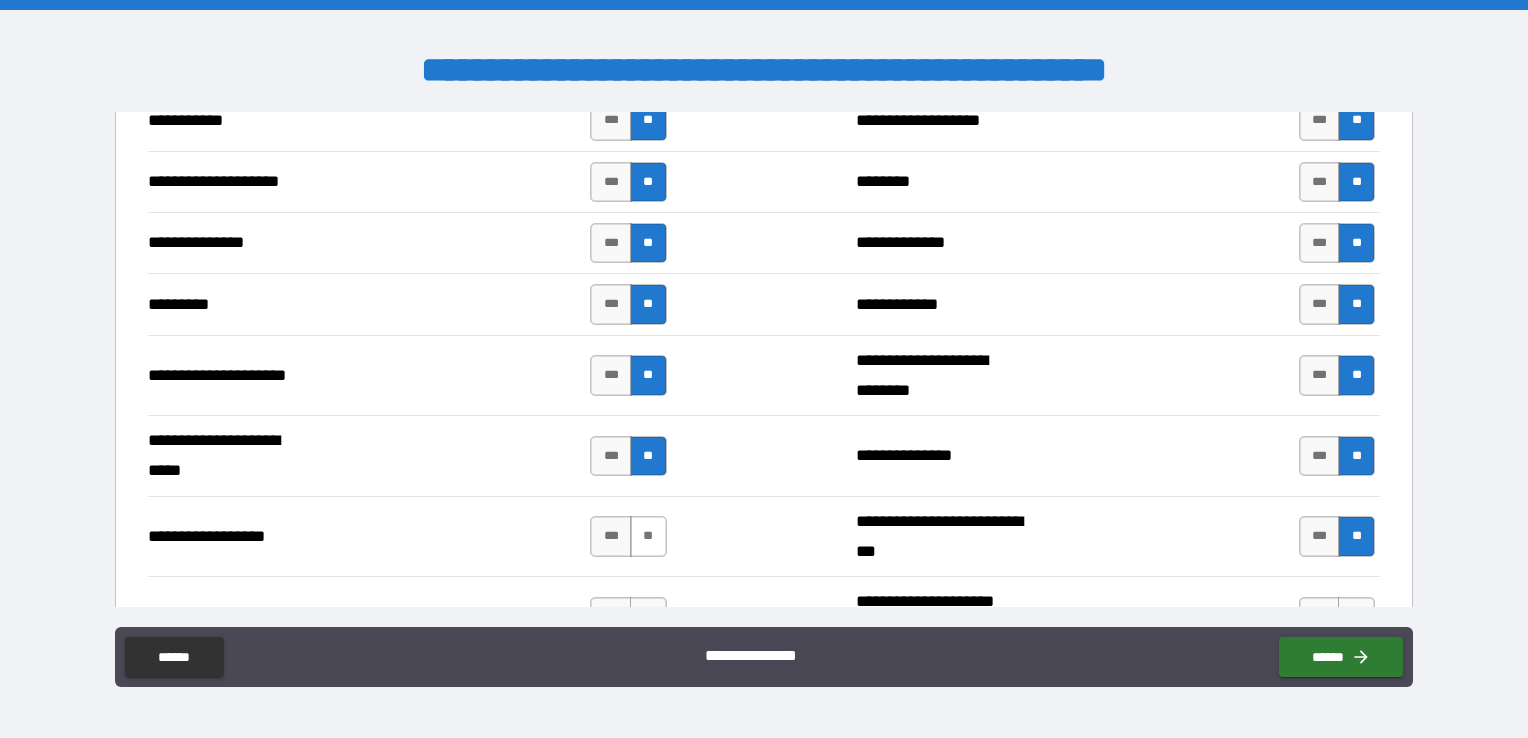 click on "**" at bounding box center [648, 536] 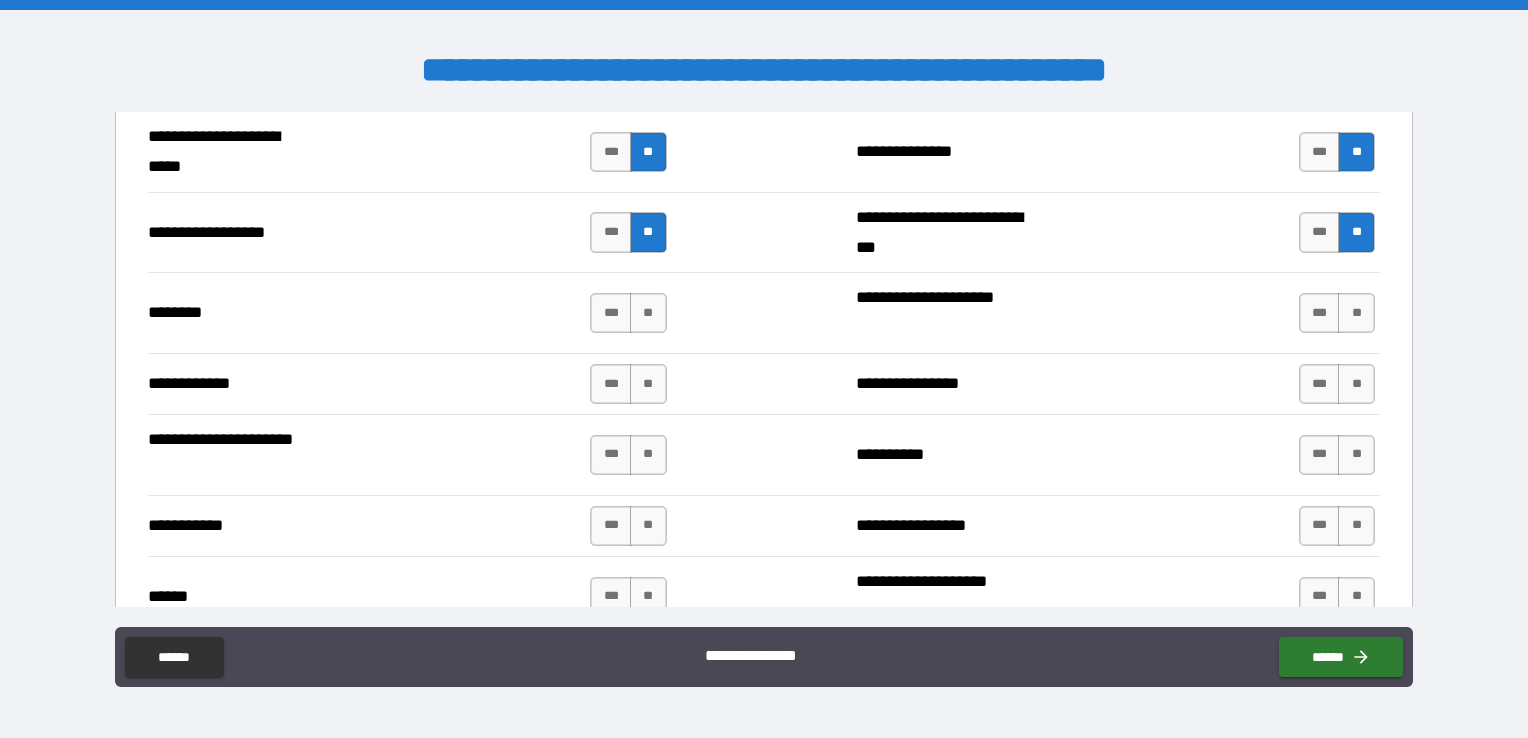 scroll, scrollTop: 4193, scrollLeft: 0, axis: vertical 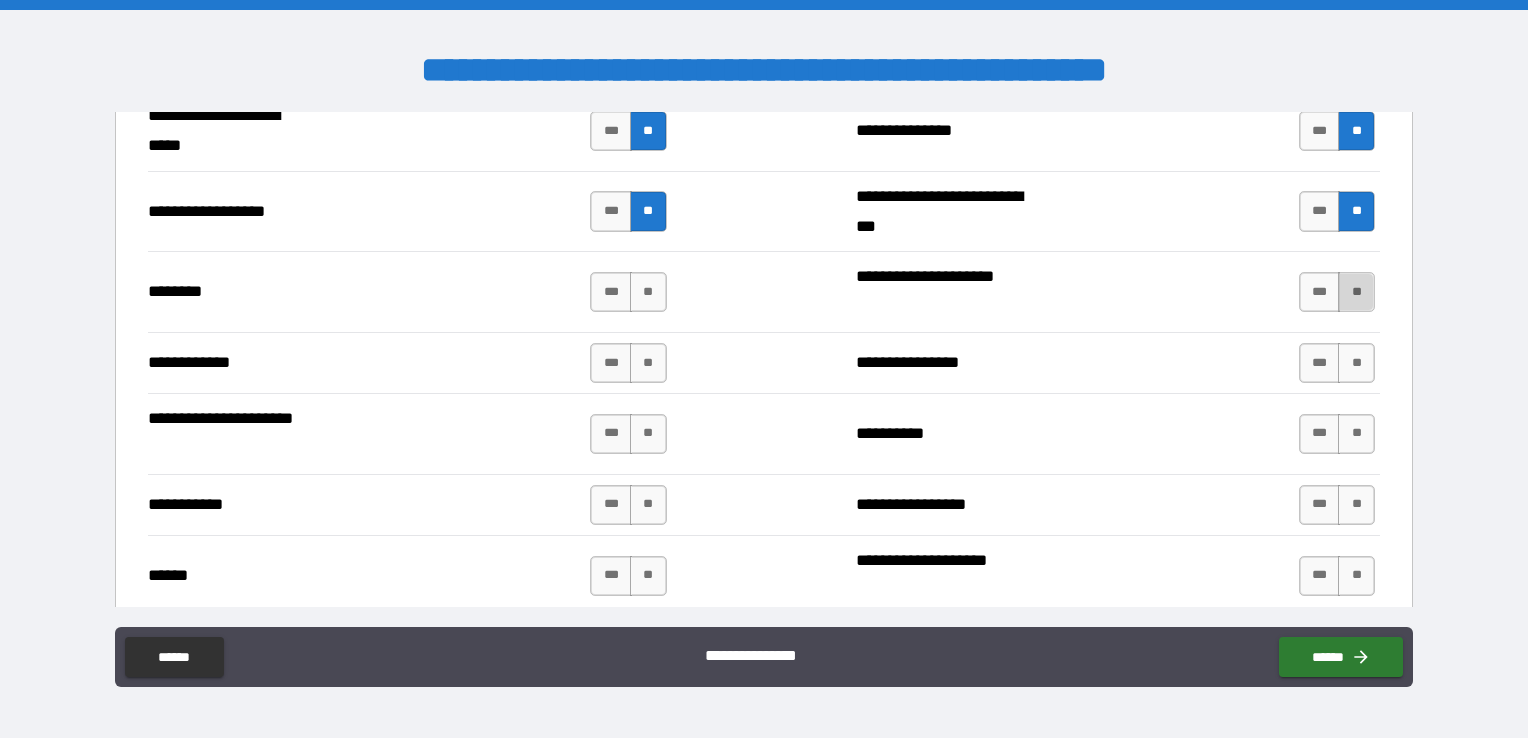 click on "**" at bounding box center (1356, 292) 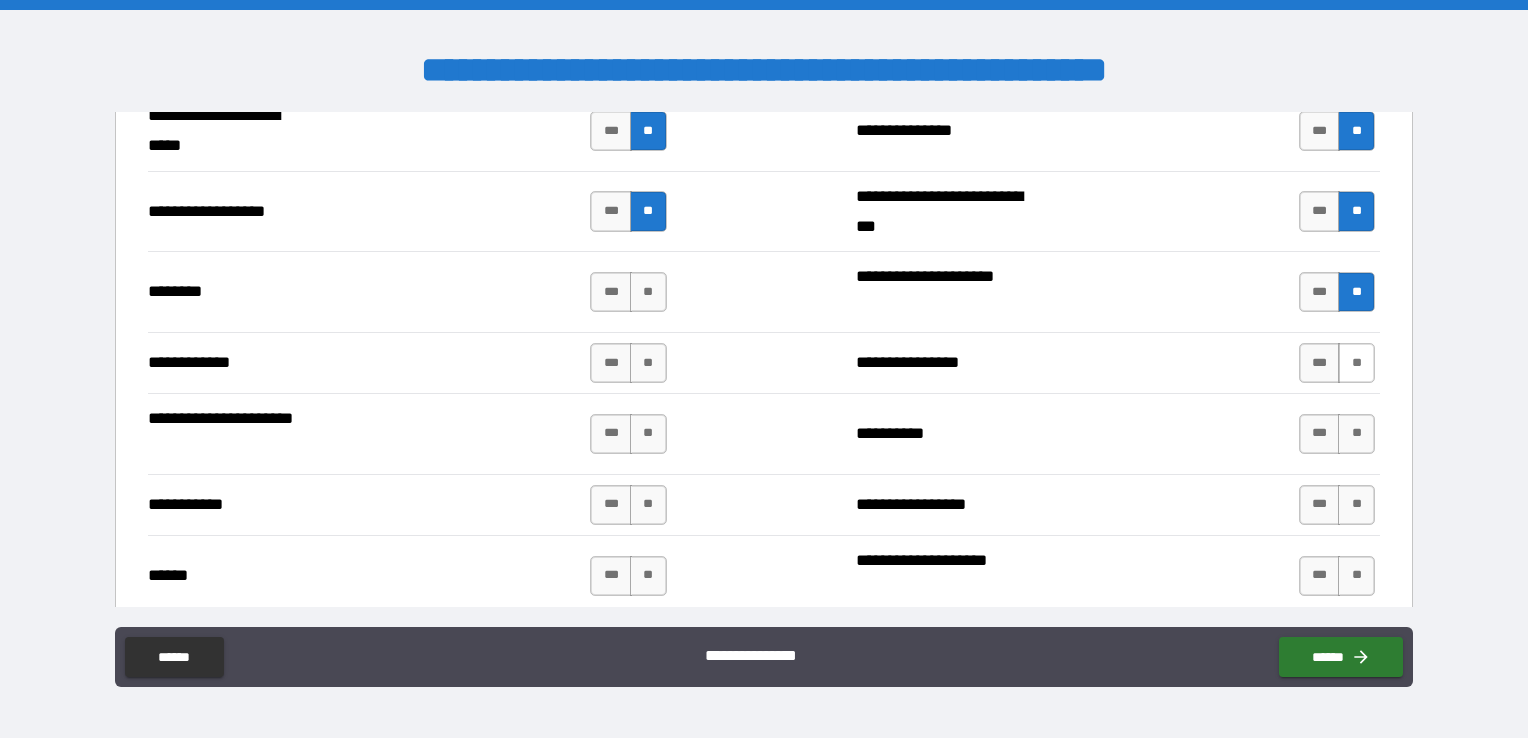 click on "**" at bounding box center (1356, 363) 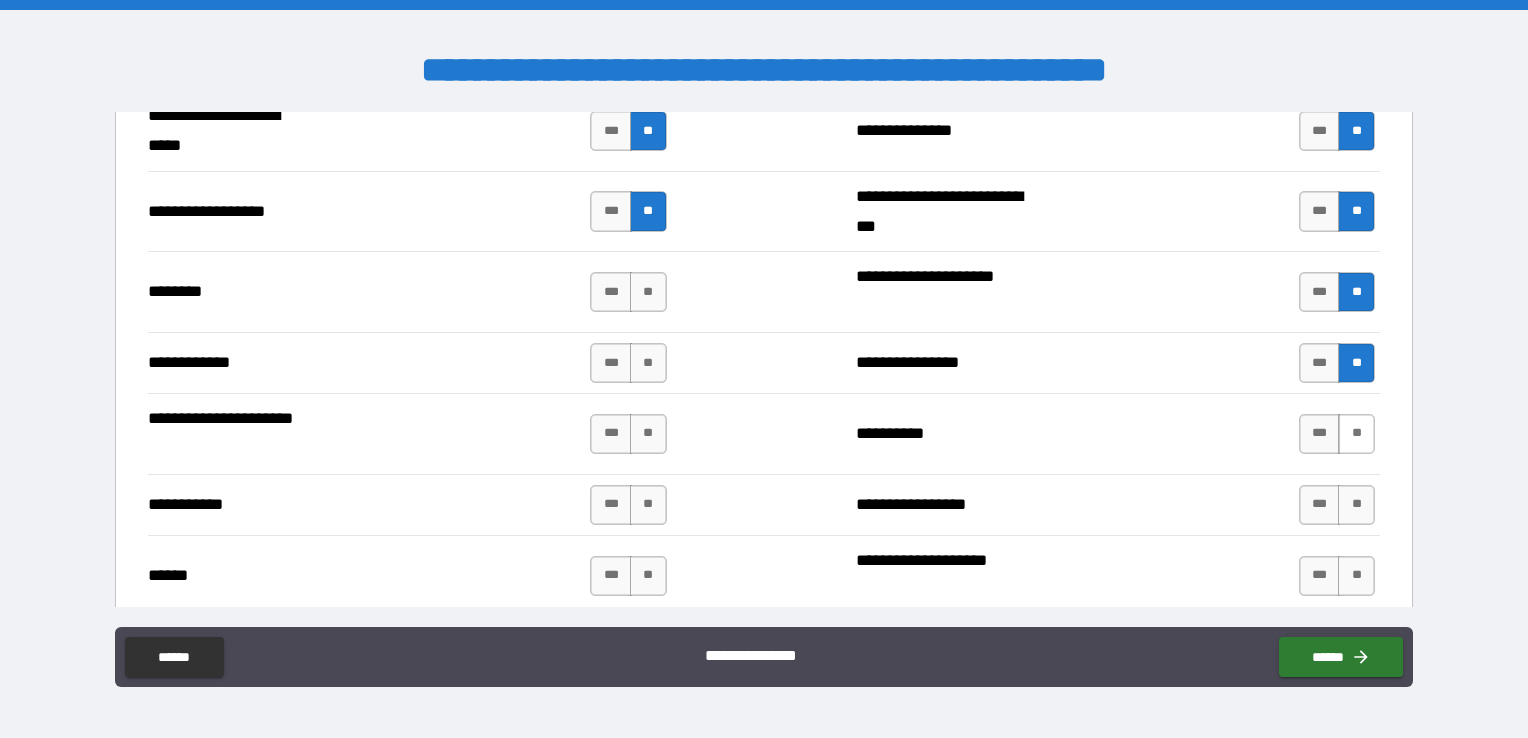 click on "**" at bounding box center [1356, 434] 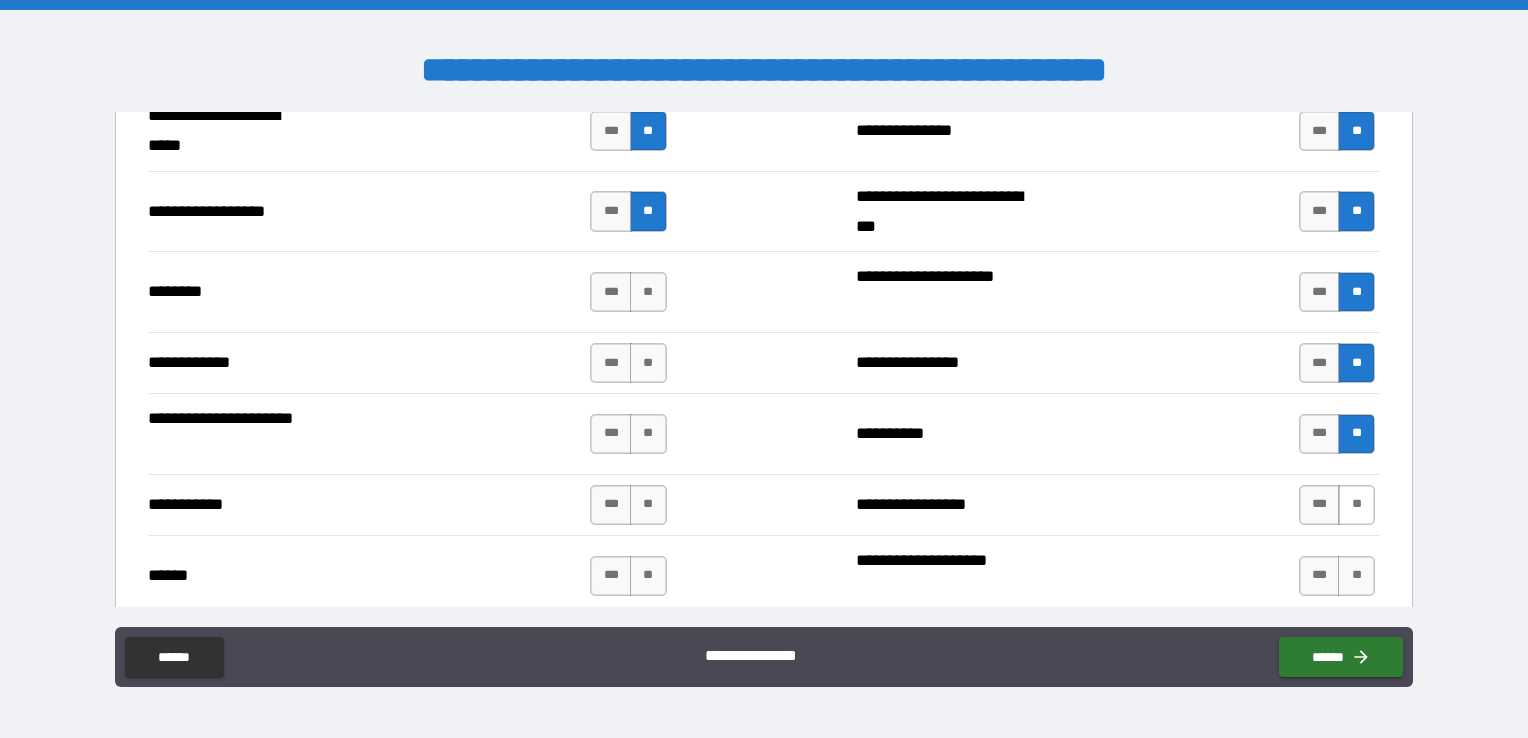 click on "**" at bounding box center [1356, 505] 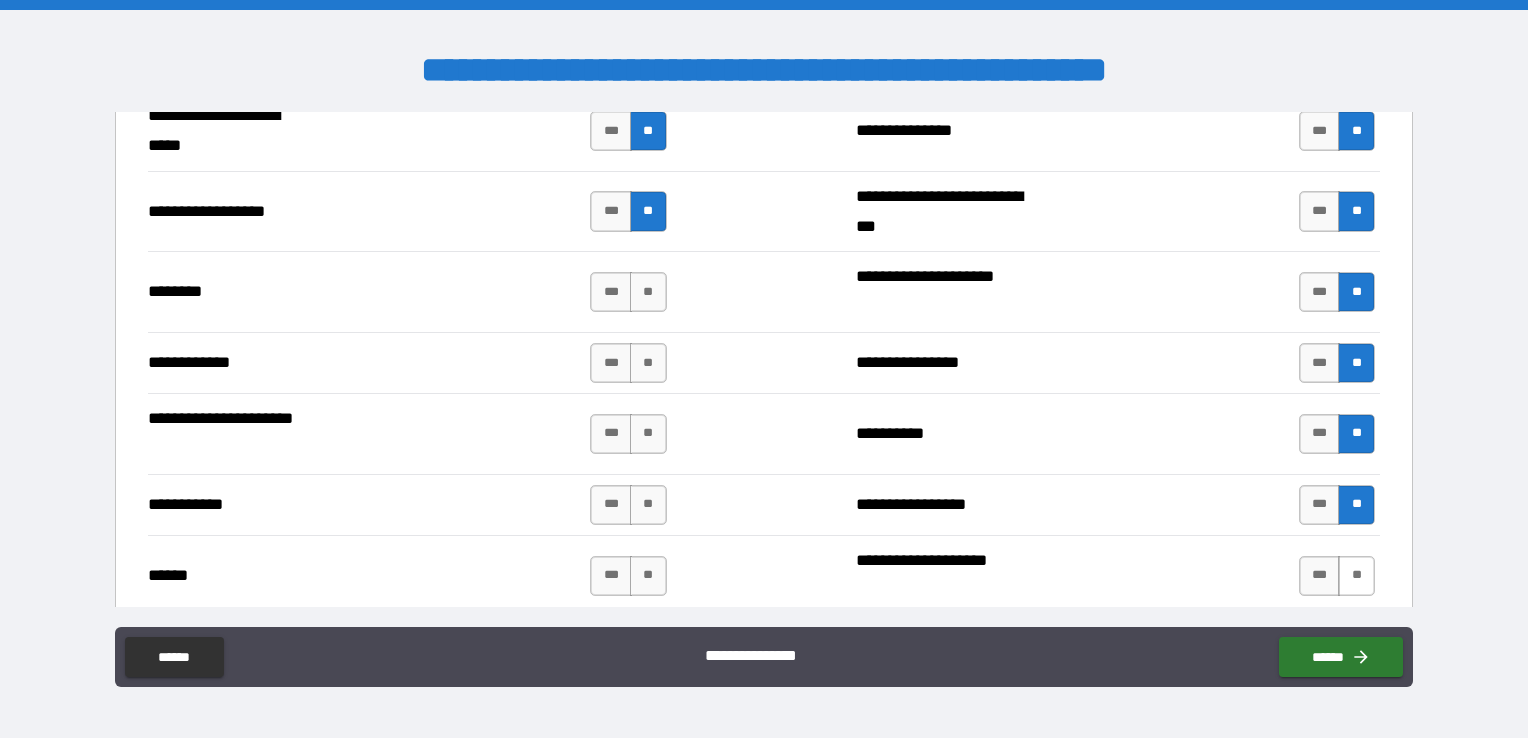 click on "**" at bounding box center (1356, 576) 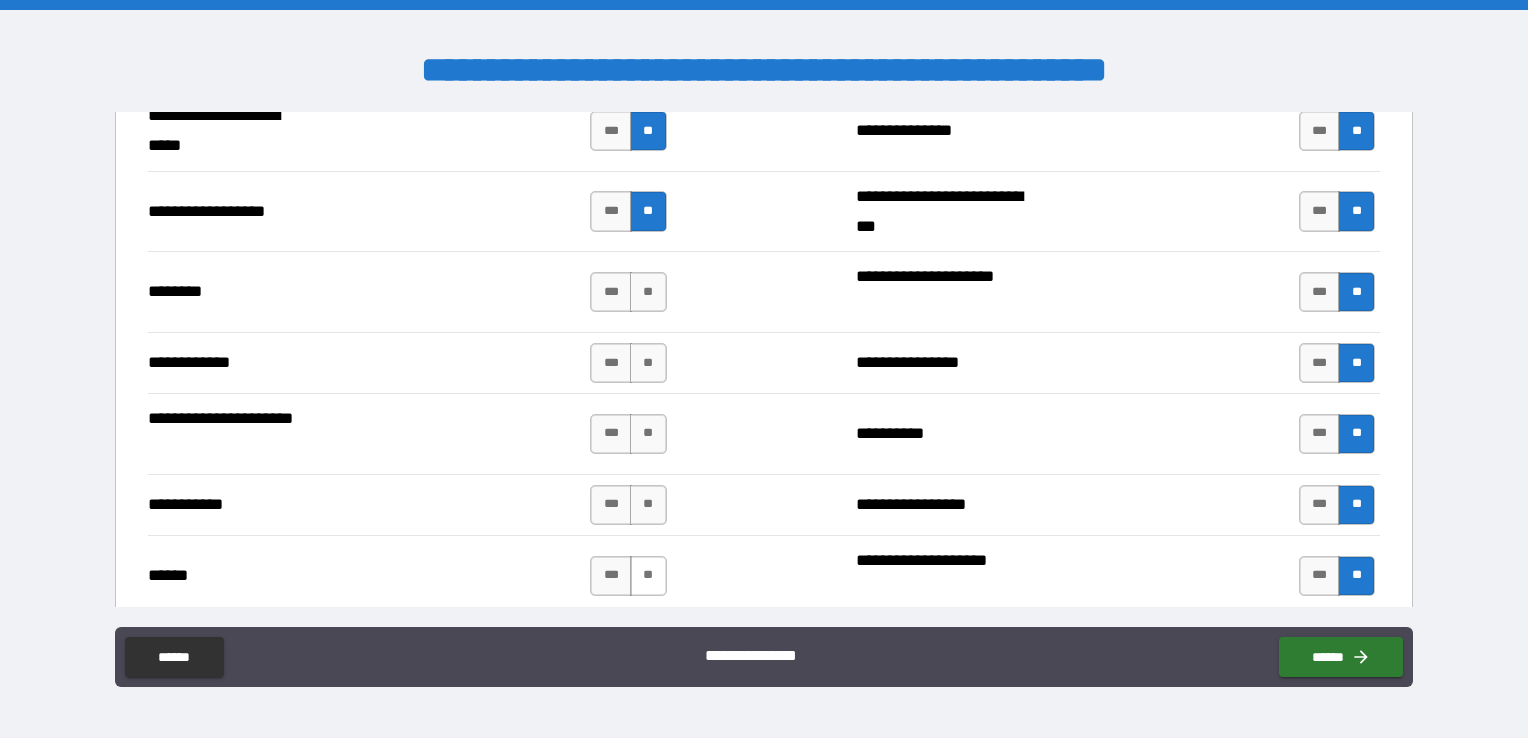 click on "**" at bounding box center [648, 576] 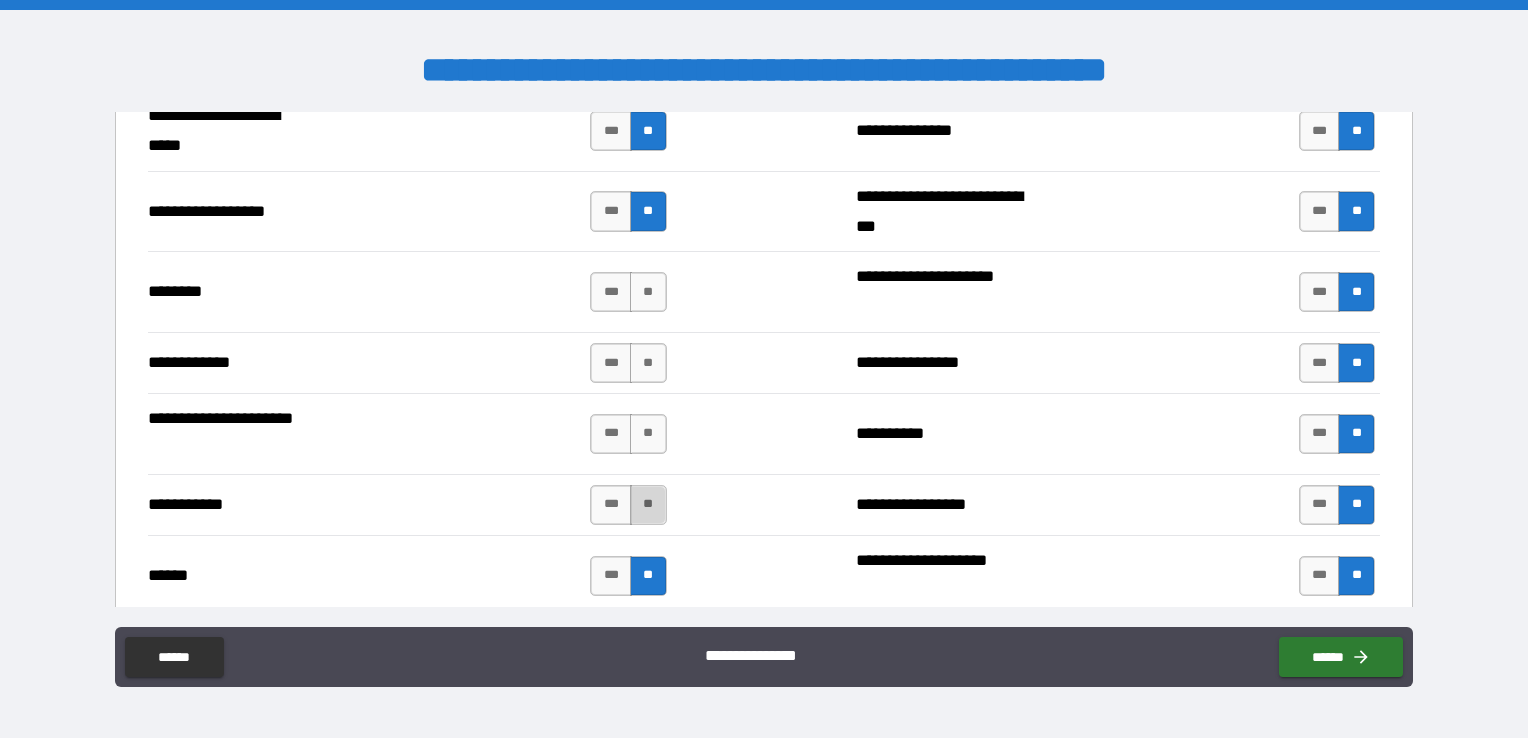 click on "**" at bounding box center (648, 505) 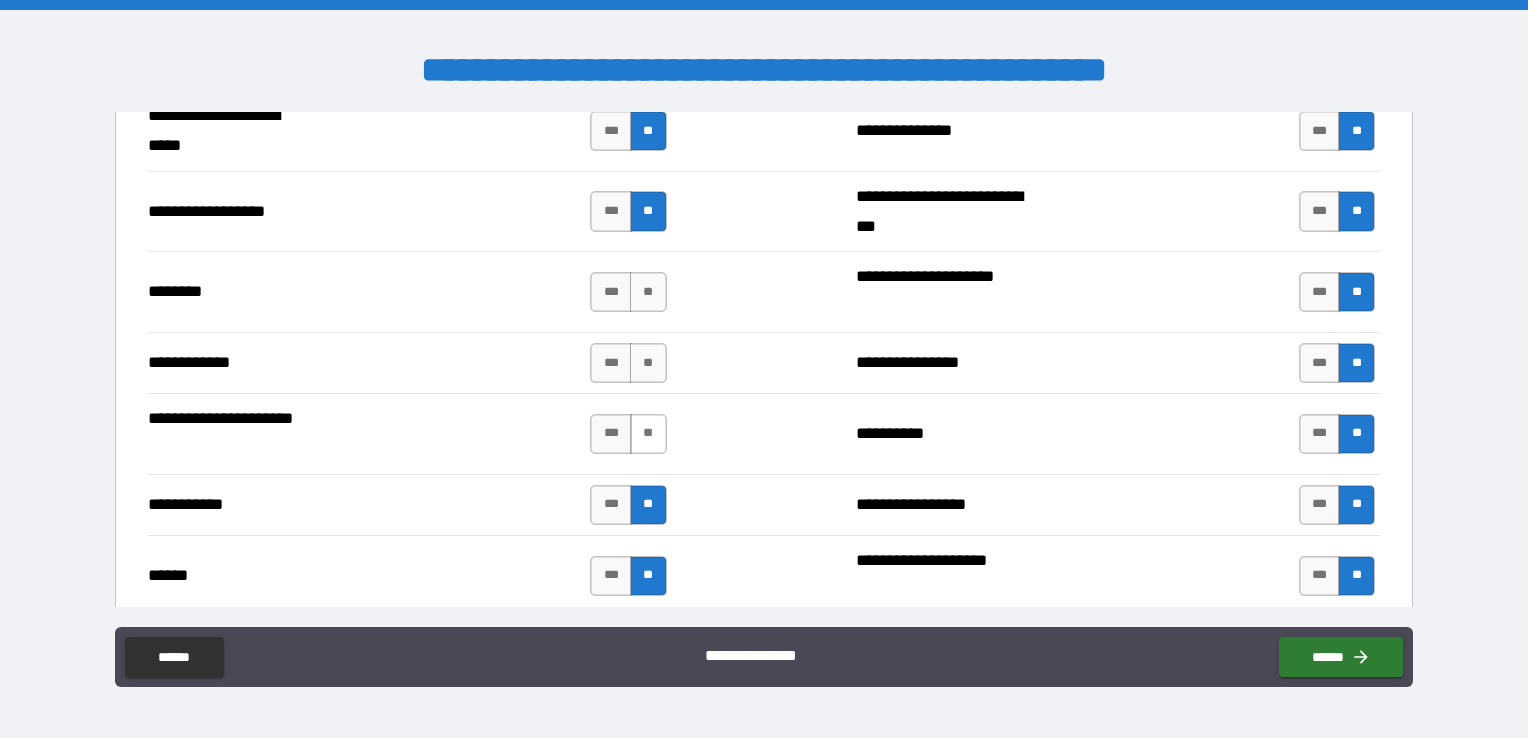 click on "**" at bounding box center (648, 434) 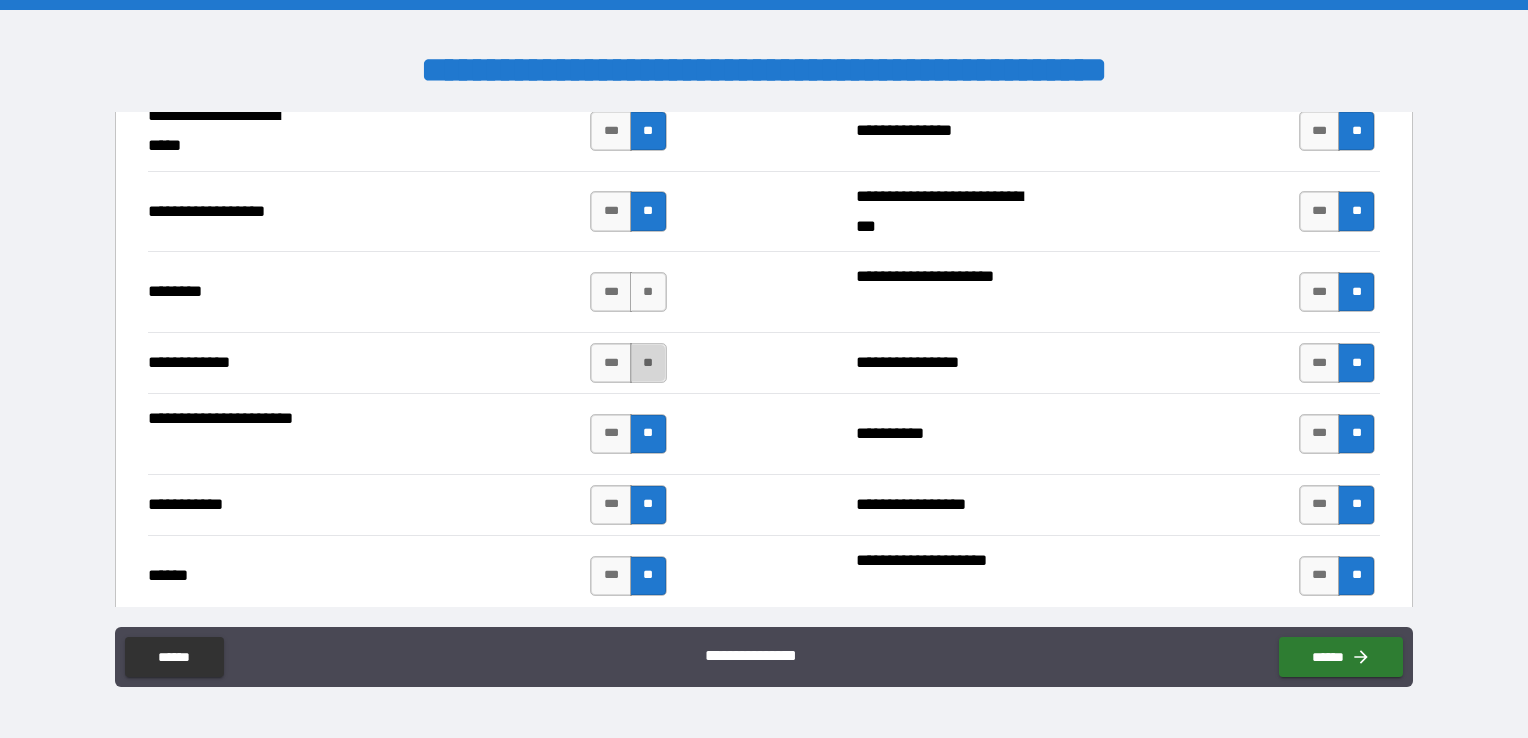 click on "**" at bounding box center [648, 363] 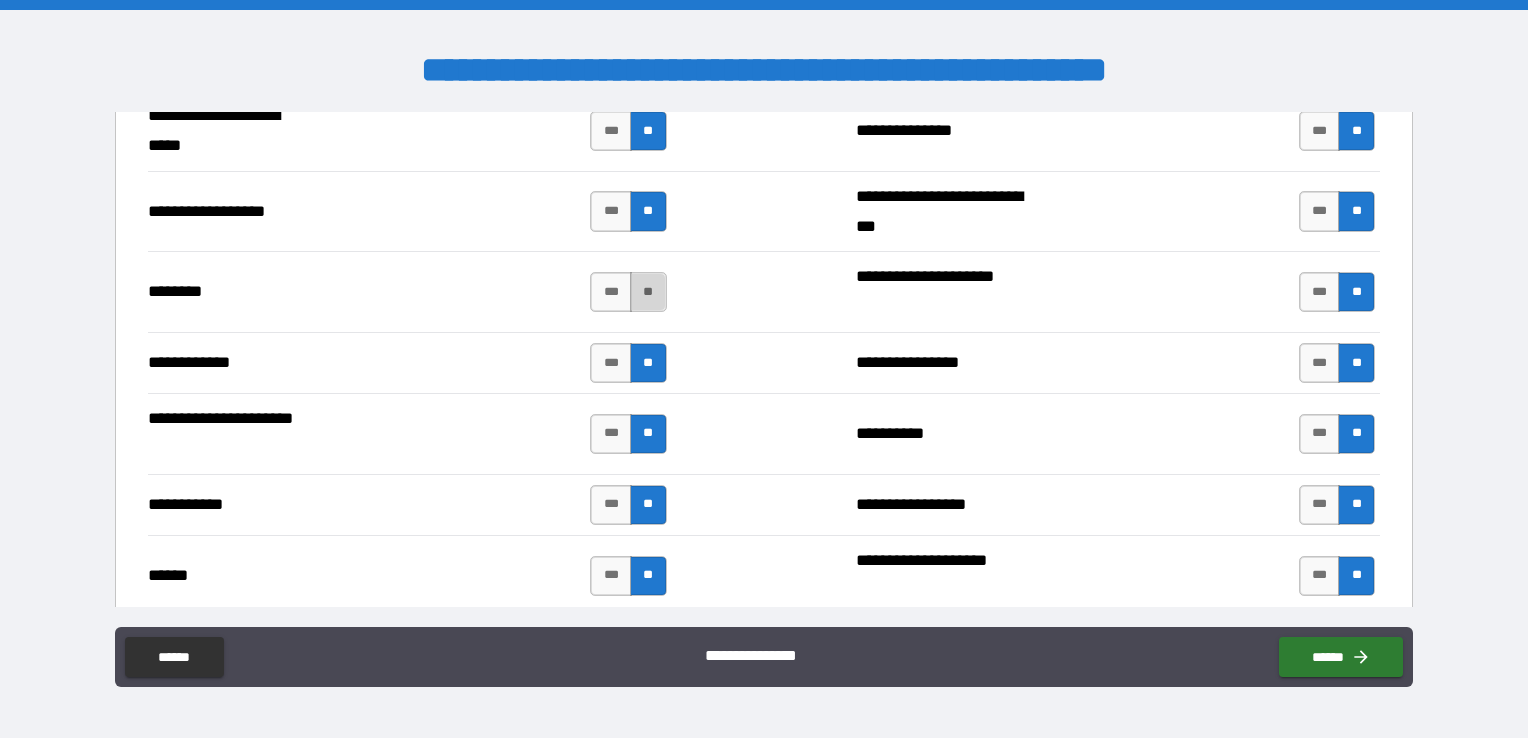 click on "**" at bounding box center [648, 292] 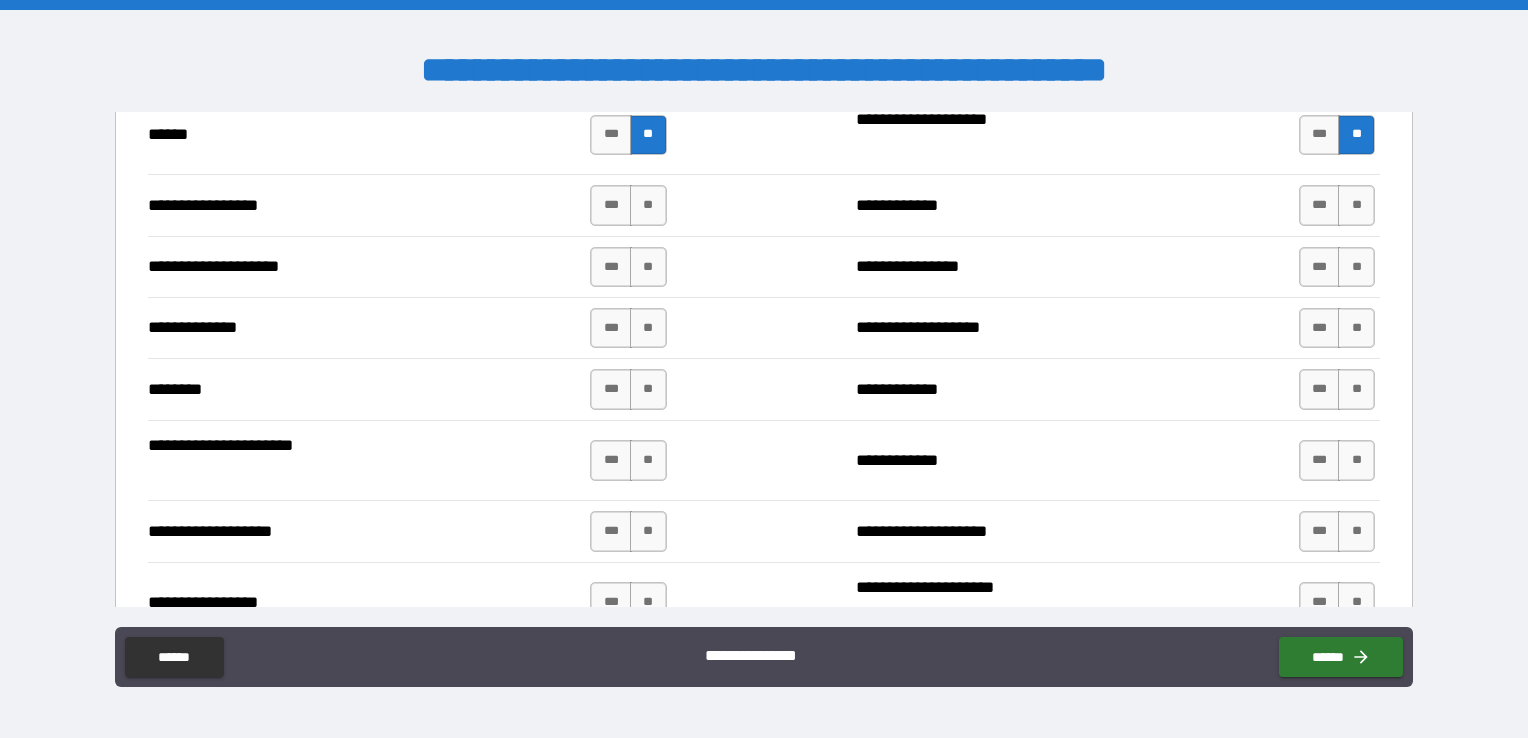 scroll, scrollTop: 4655, scrollLeft: 0, axis: vertical 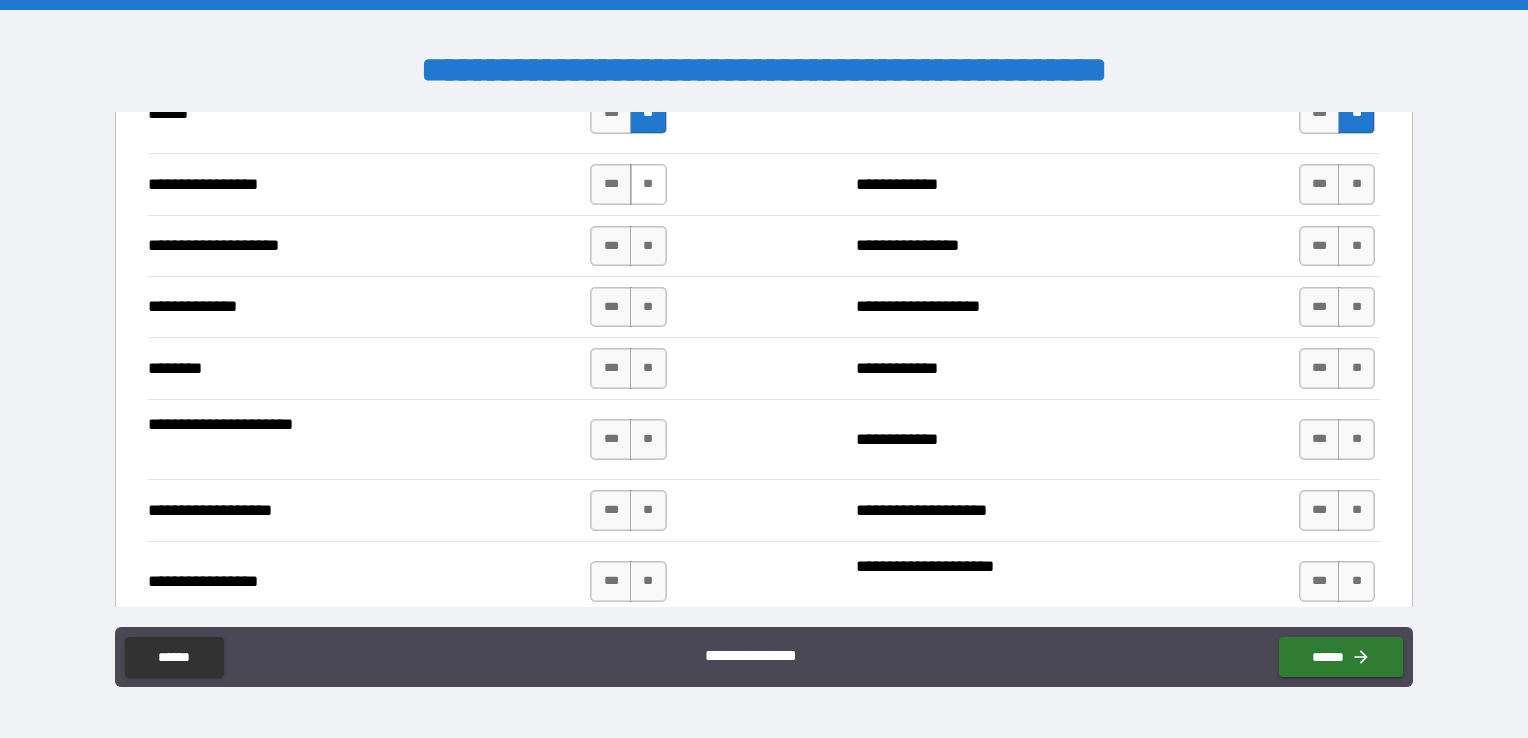 click on "**" at bounding box center (648, 184) 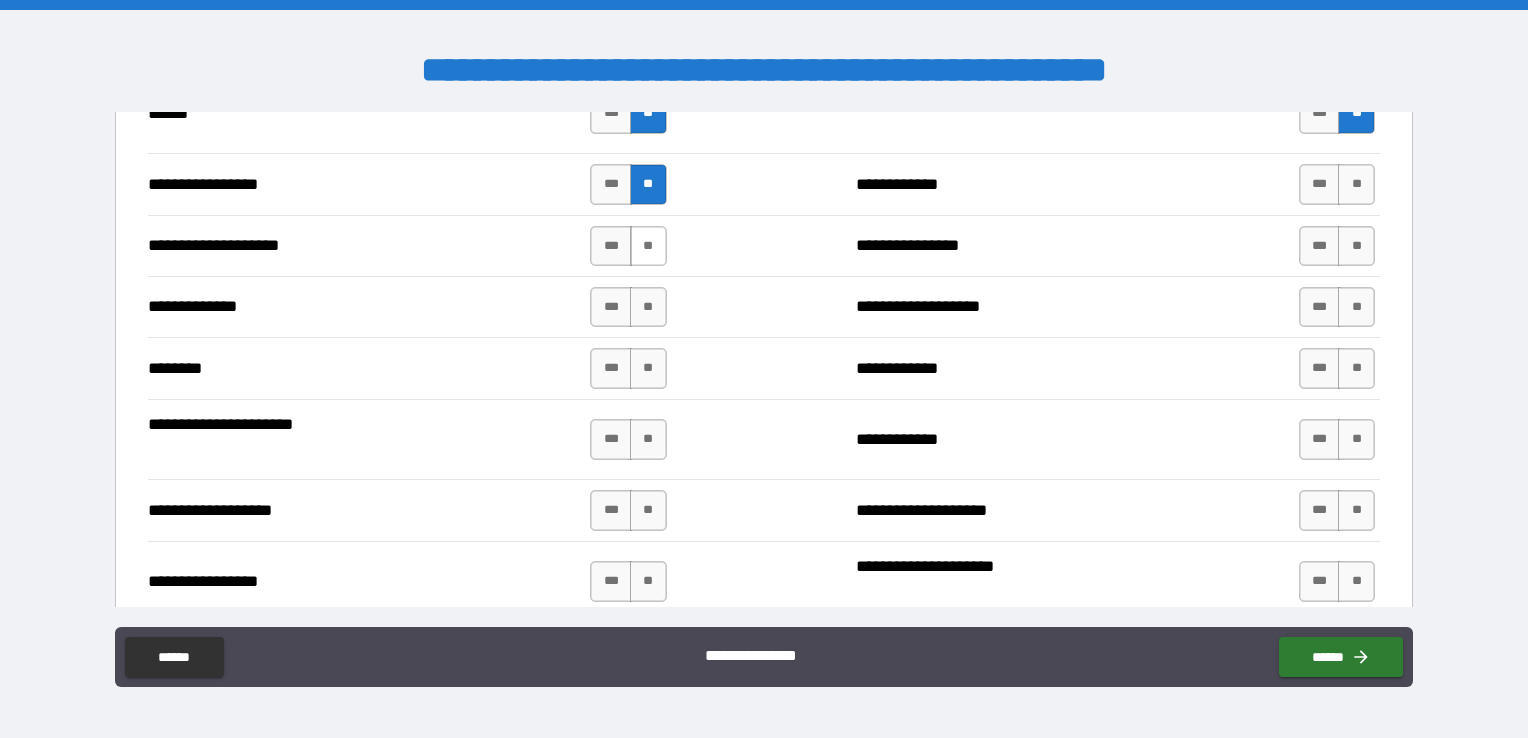 click on "**" at bounding box center (648, 246) 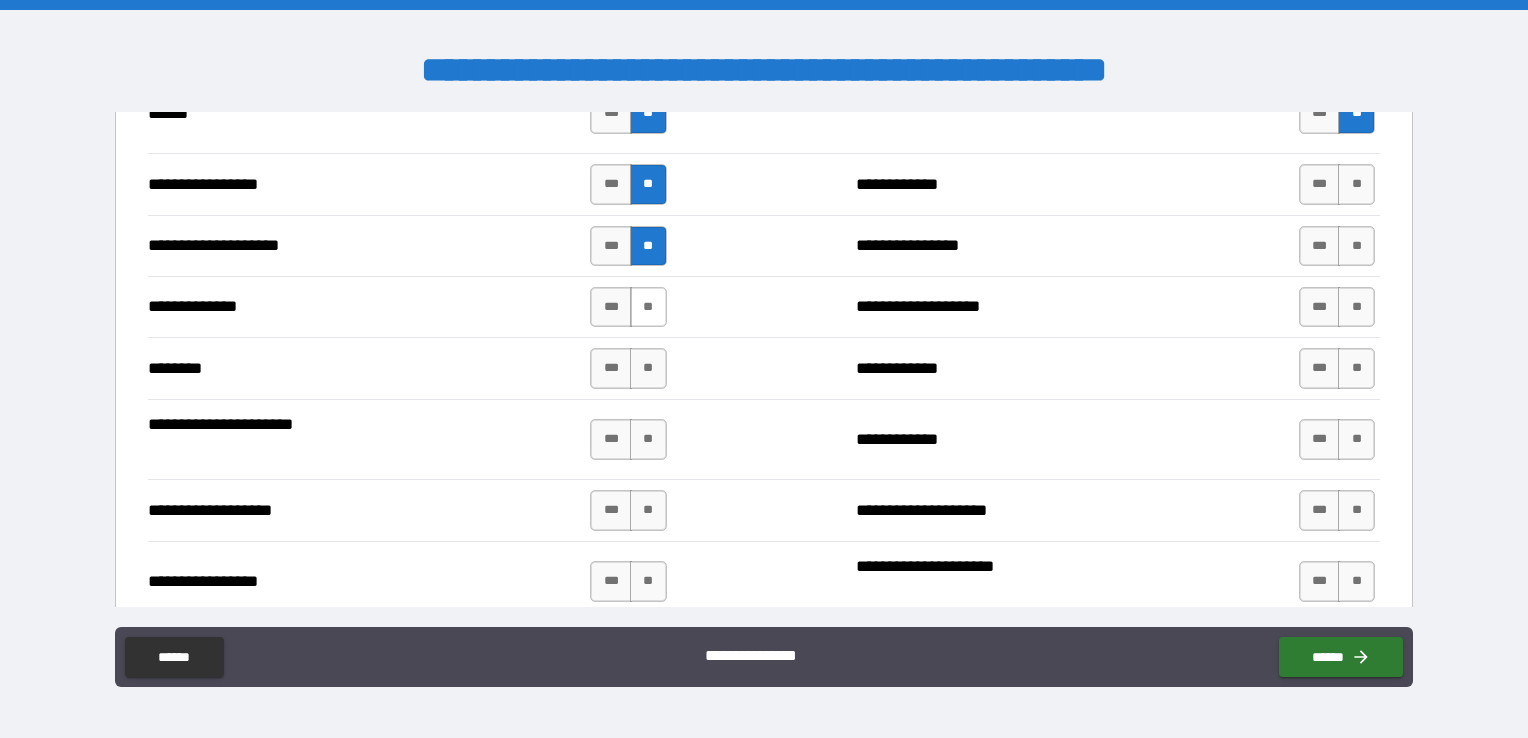 click on "**" at bounding box center [648, 307] 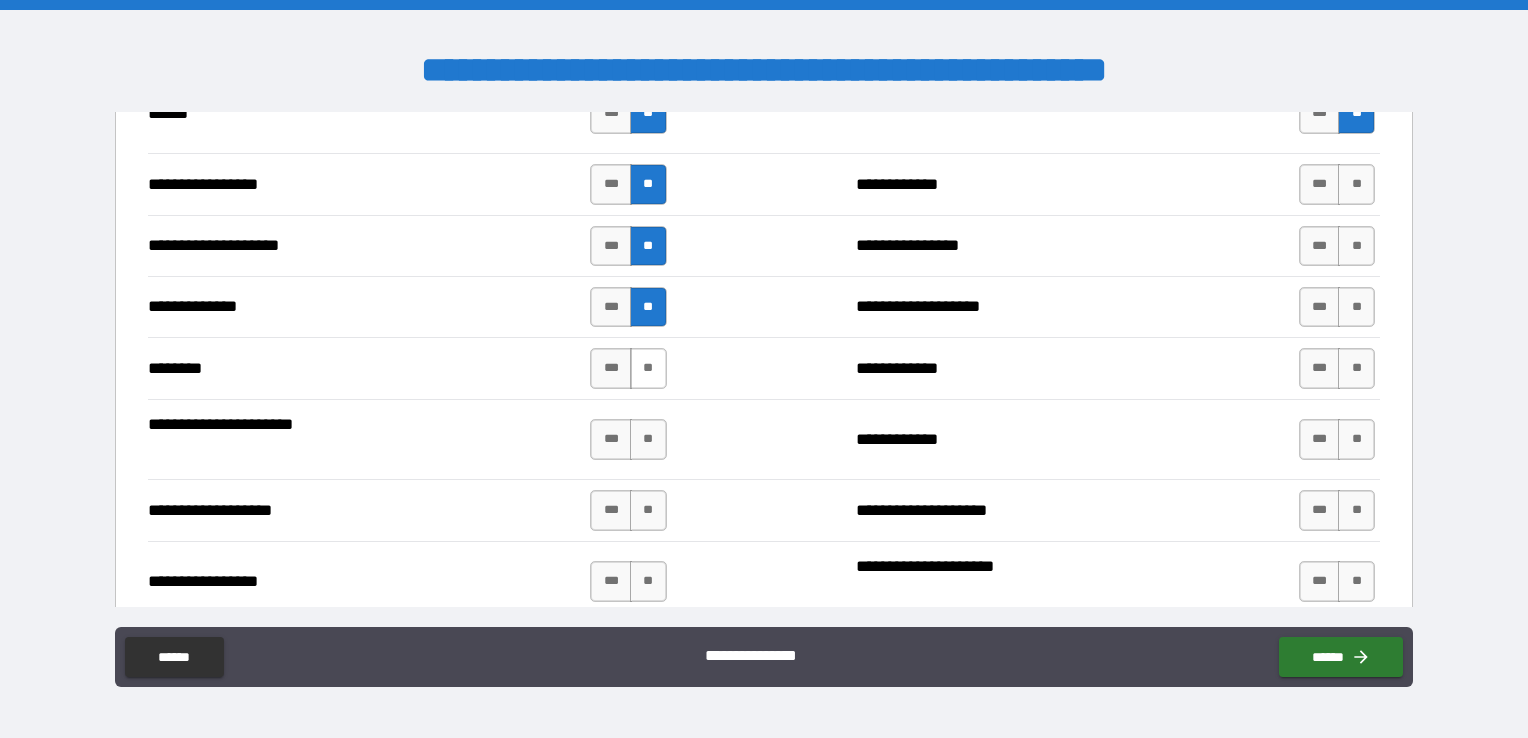 click on "**" at bounding box center [648, 368] 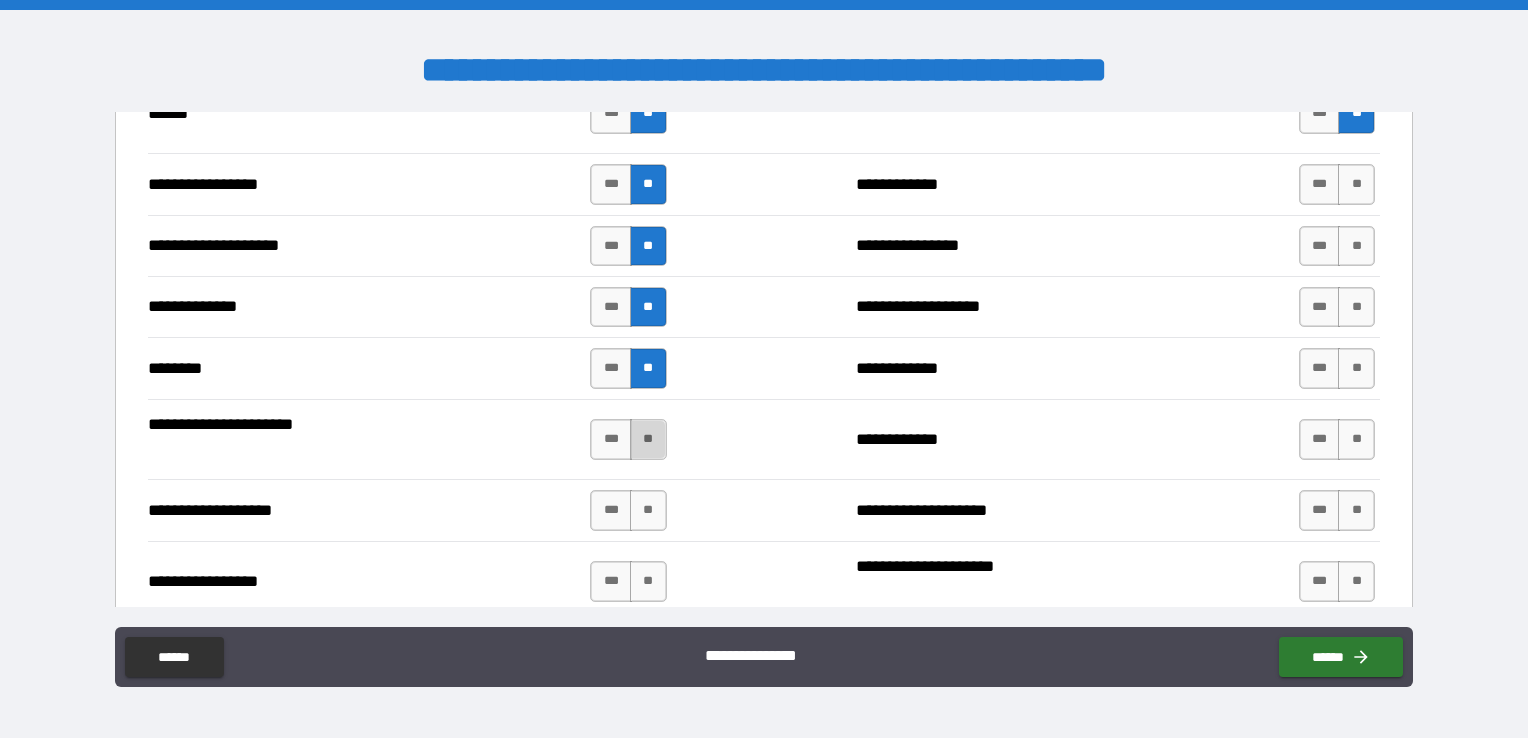 click on "**" at bounding box center [648, 439] 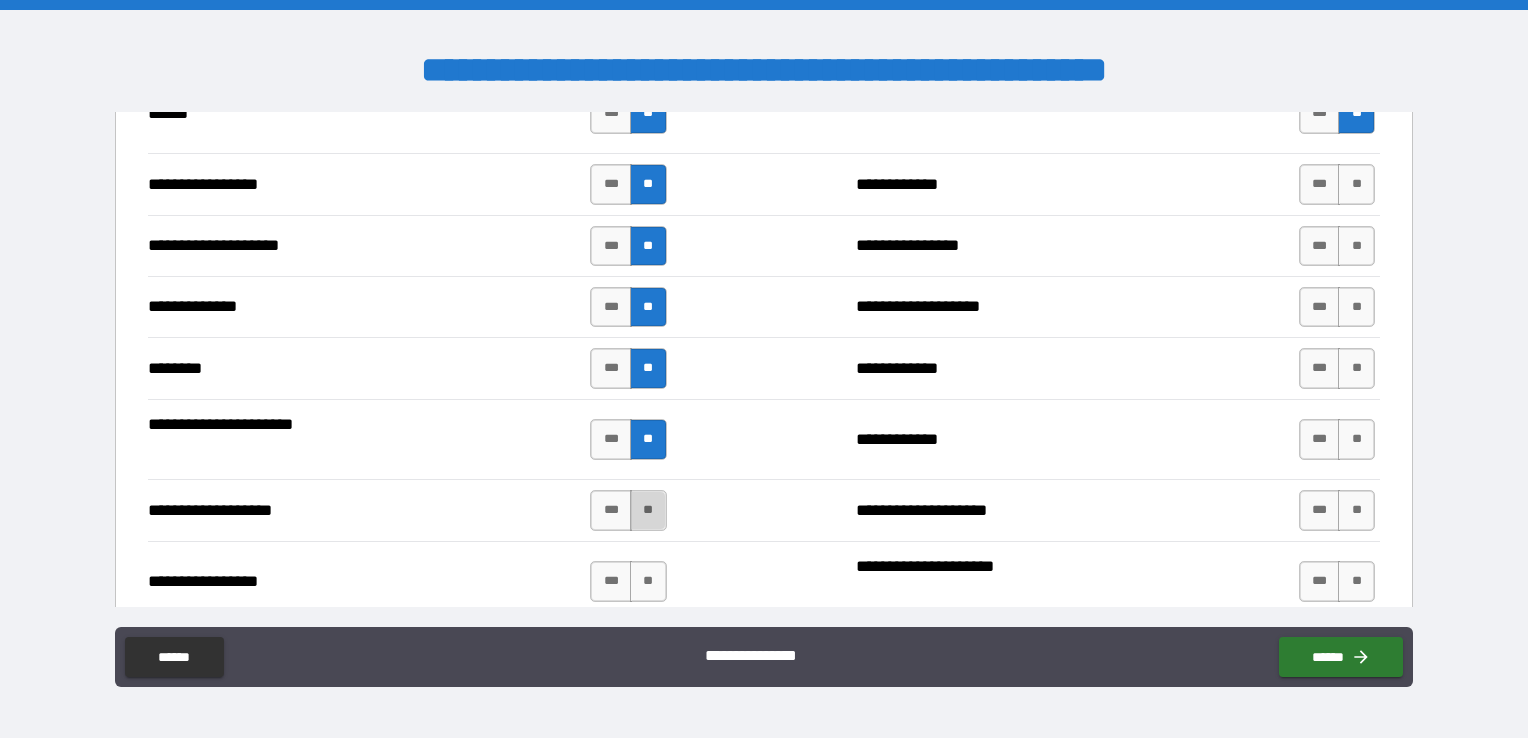 click on "**" at bounding box center [648, 510] 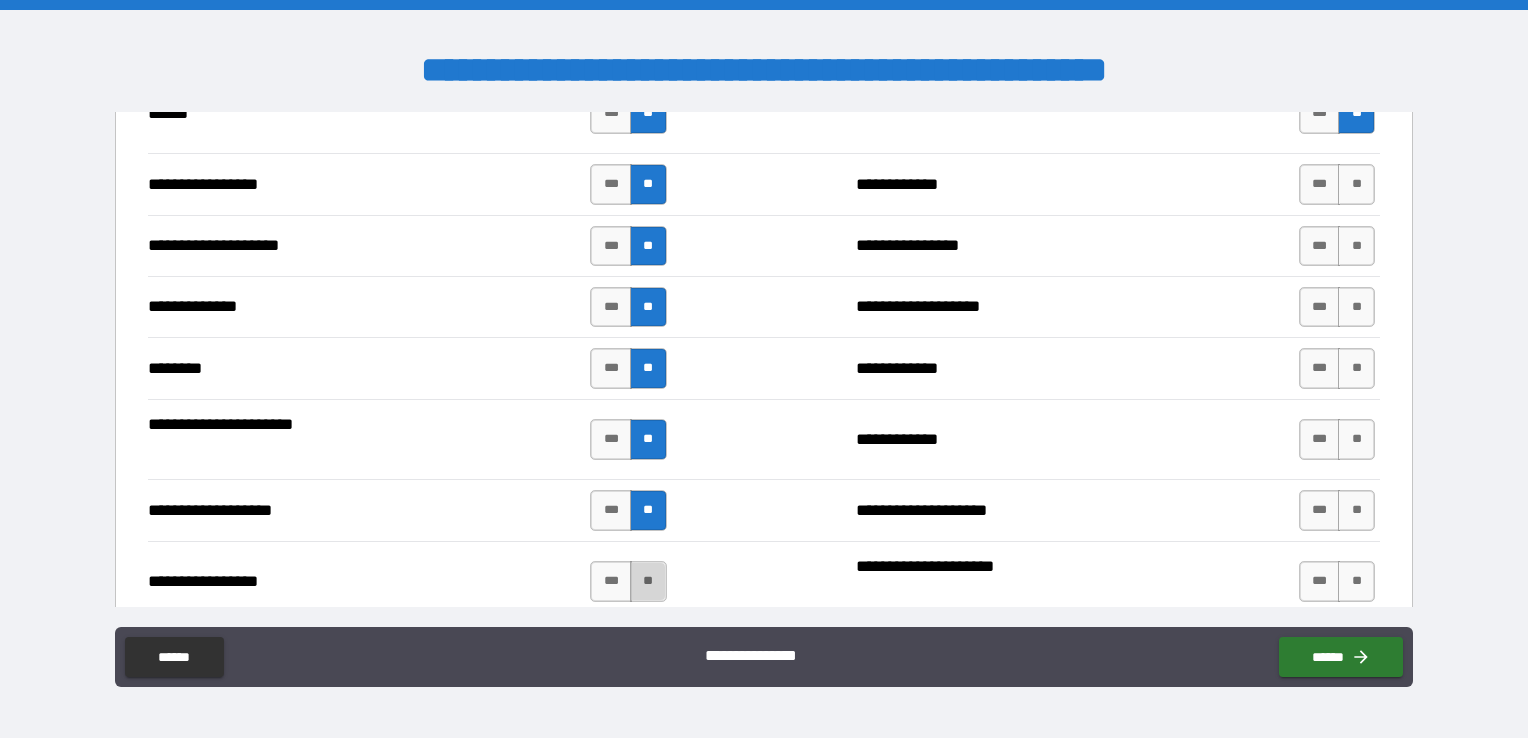 click on "**" at bounding box center (648, 581) 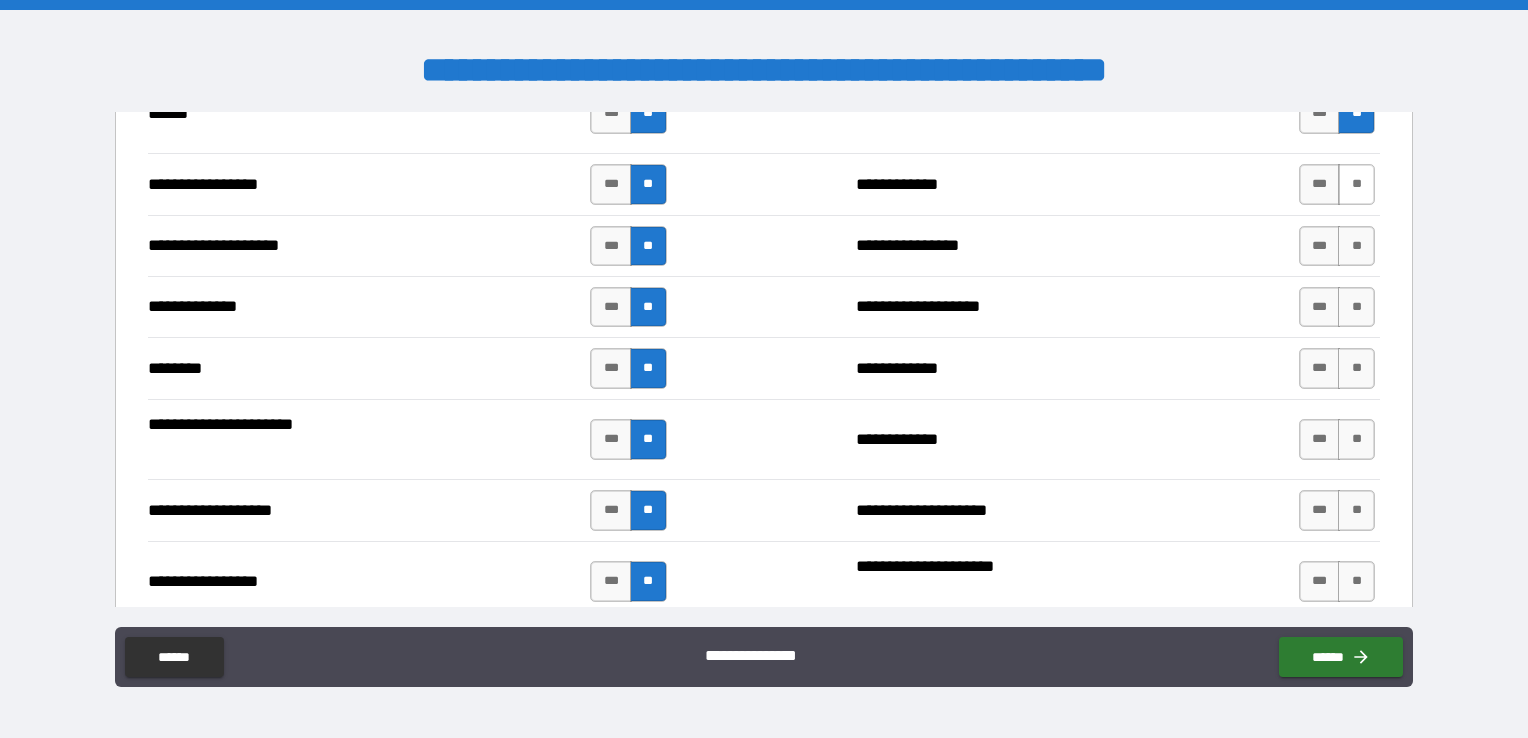 click on "**" at bounding box center [1356, 184] 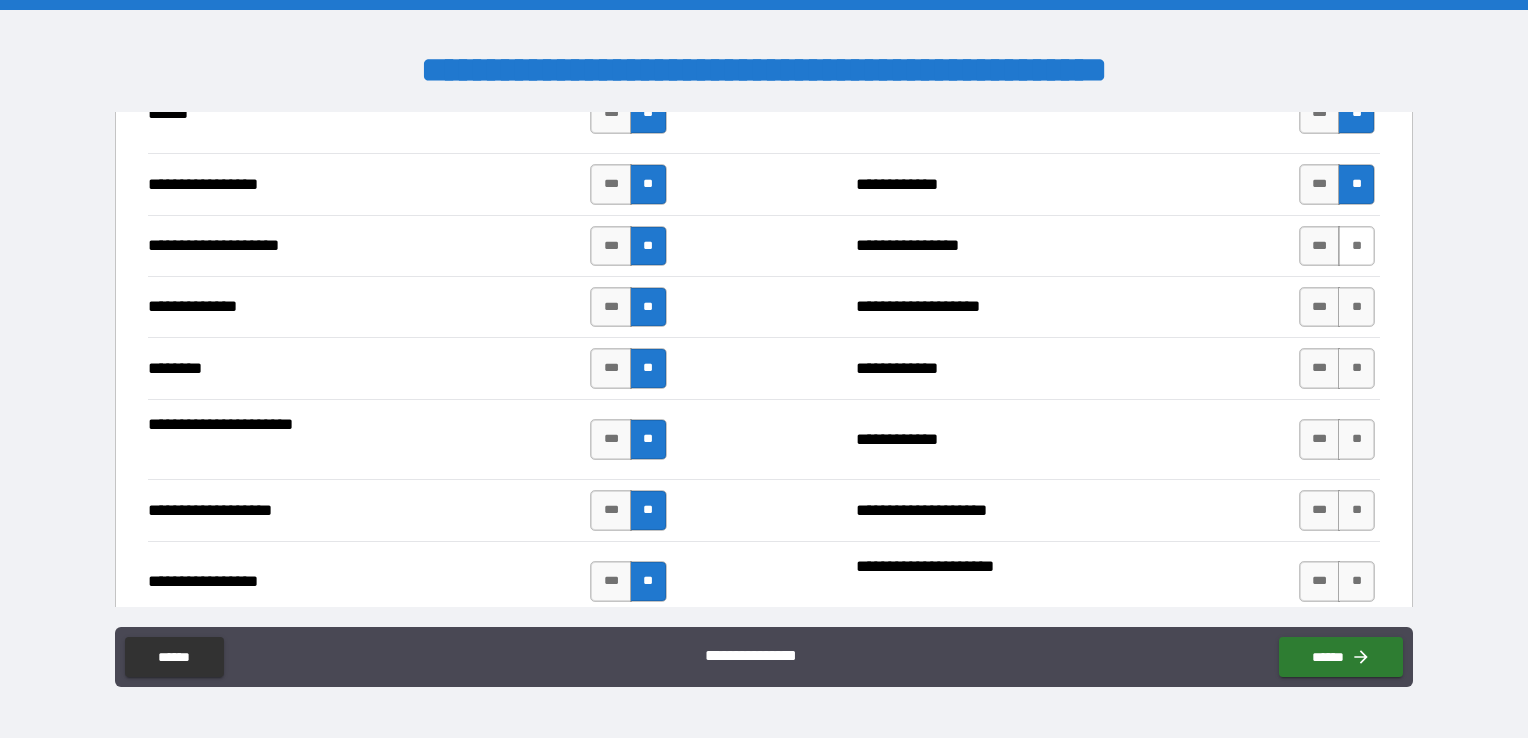click on "**" at bounding box center [1356, 246] 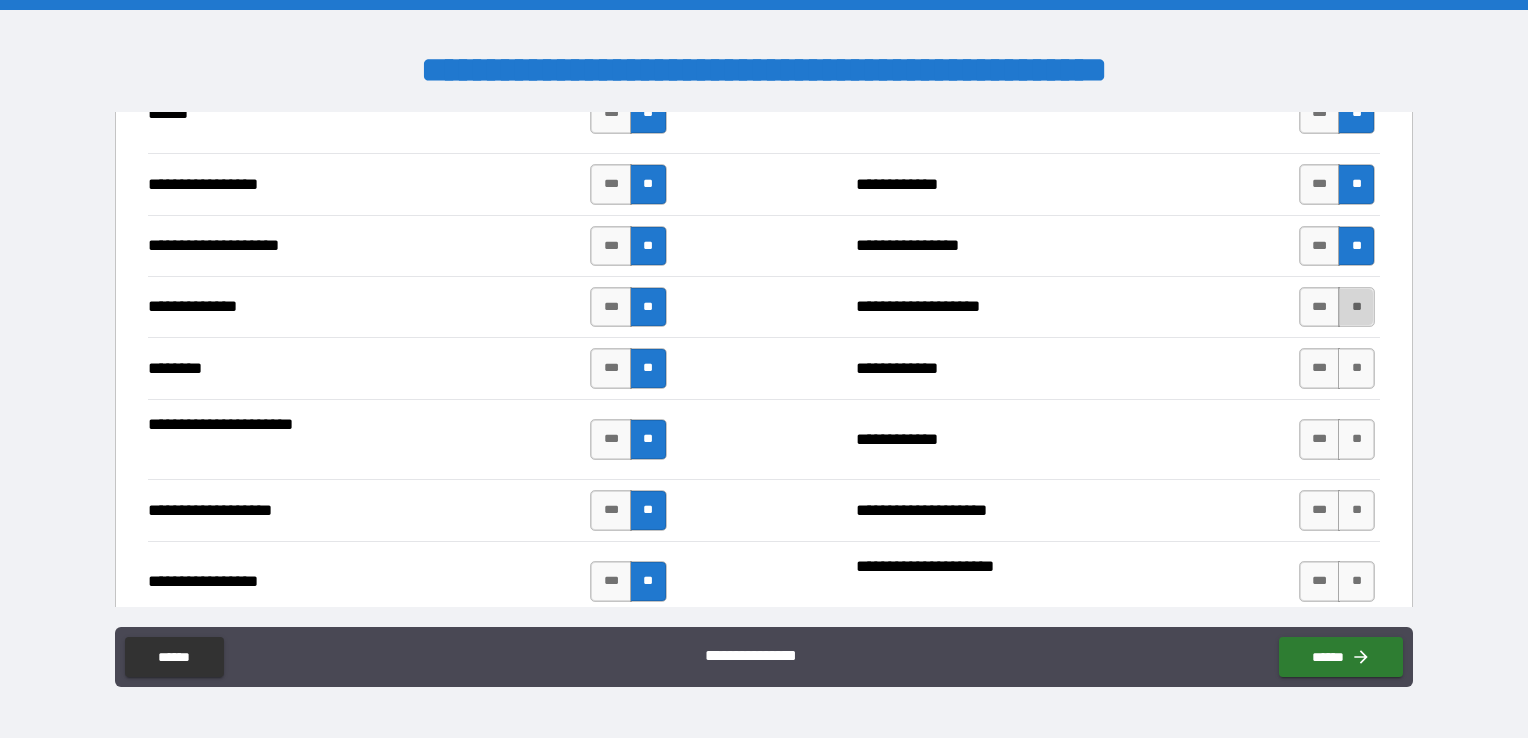 click on "**" at bounding box center (1356, 307) 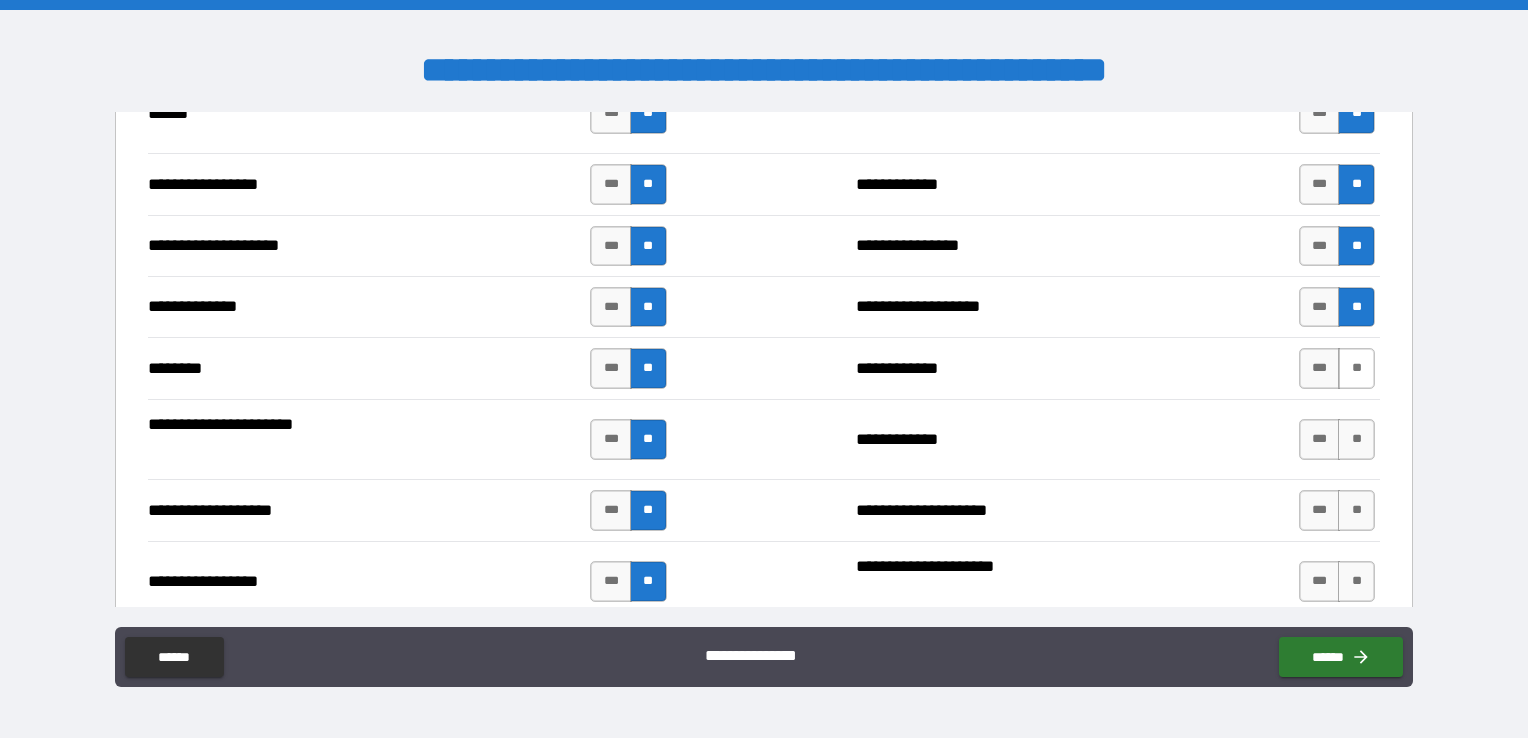 click on "**" at bounding box center [1356, 368] 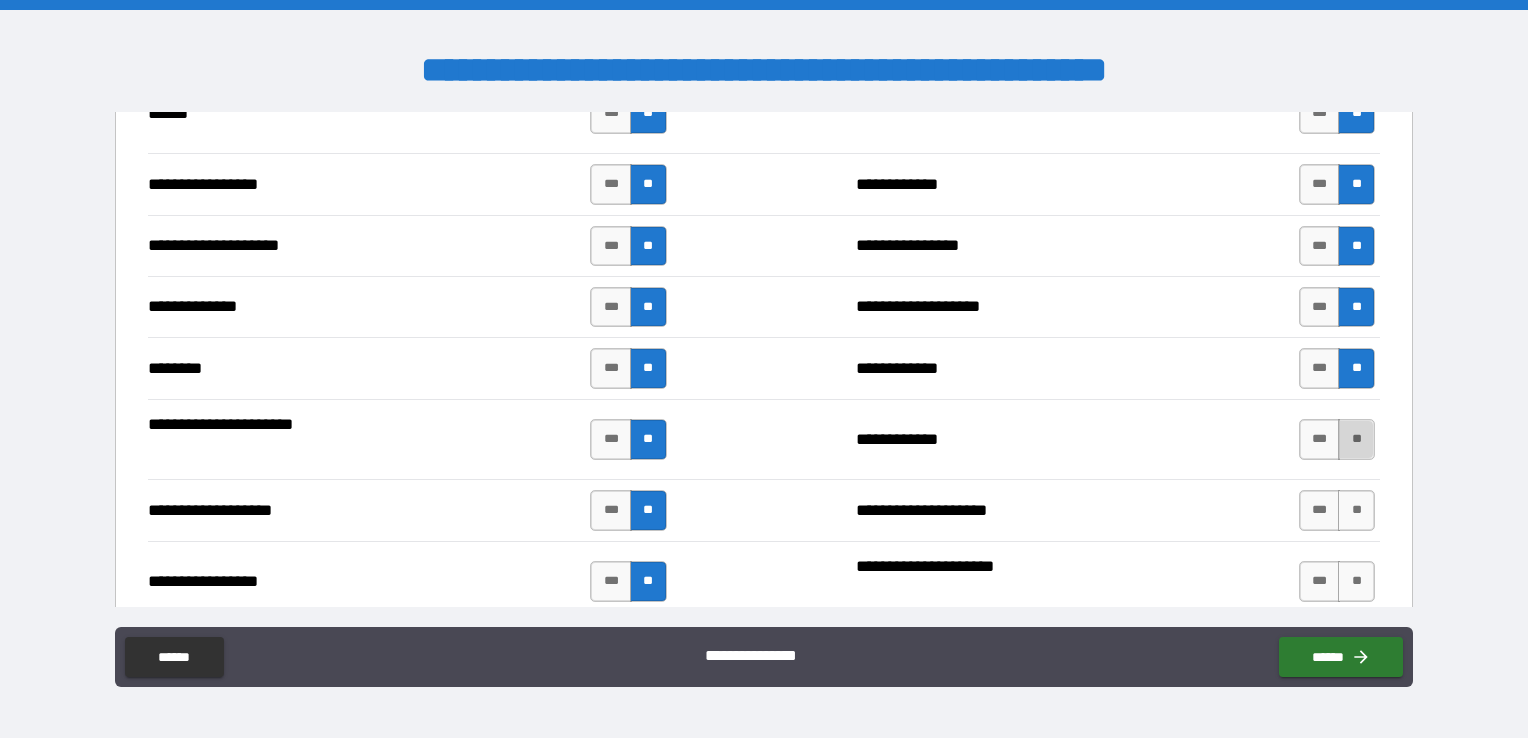 click on "**" at bounding box center (1356, 439) 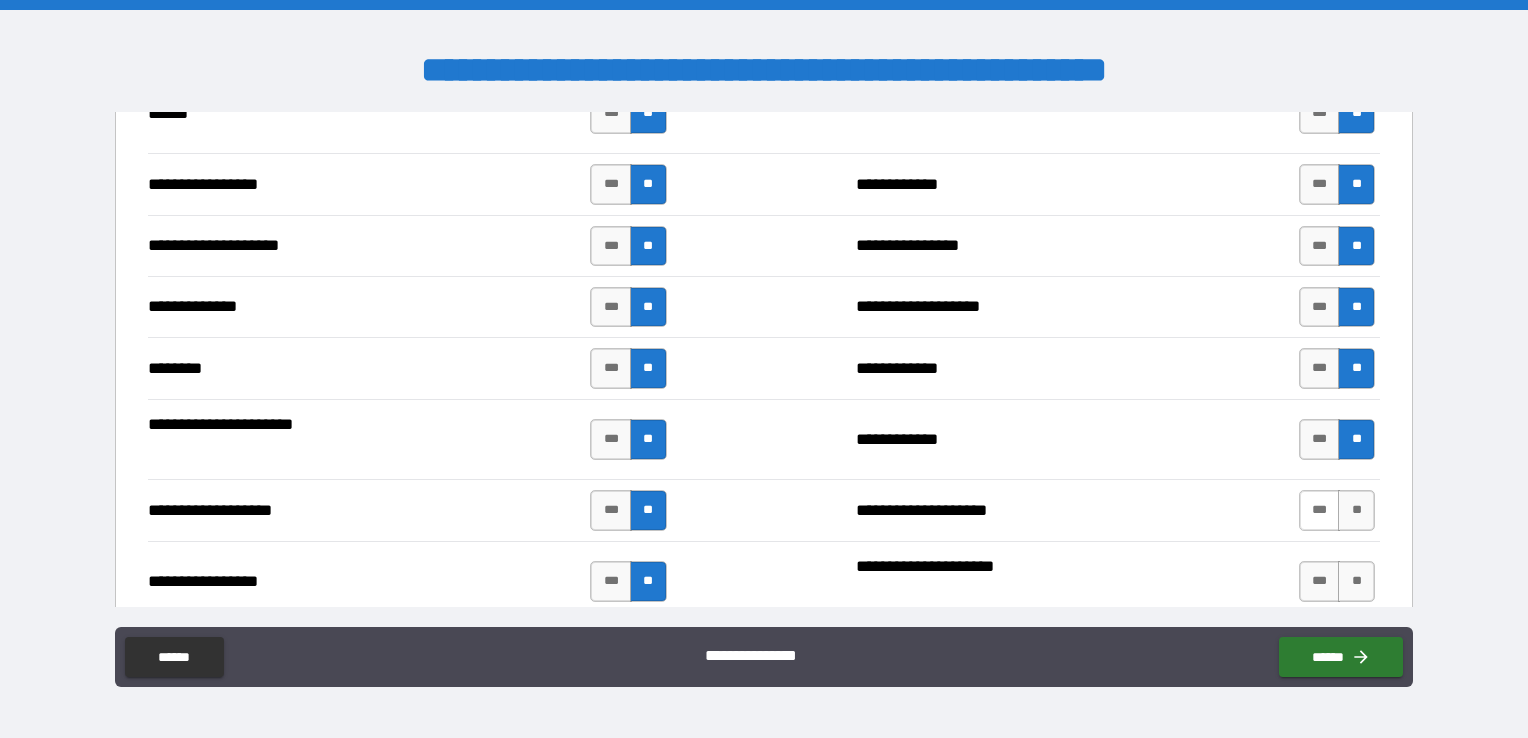 click on "***" at bounding box center [1320, 510] 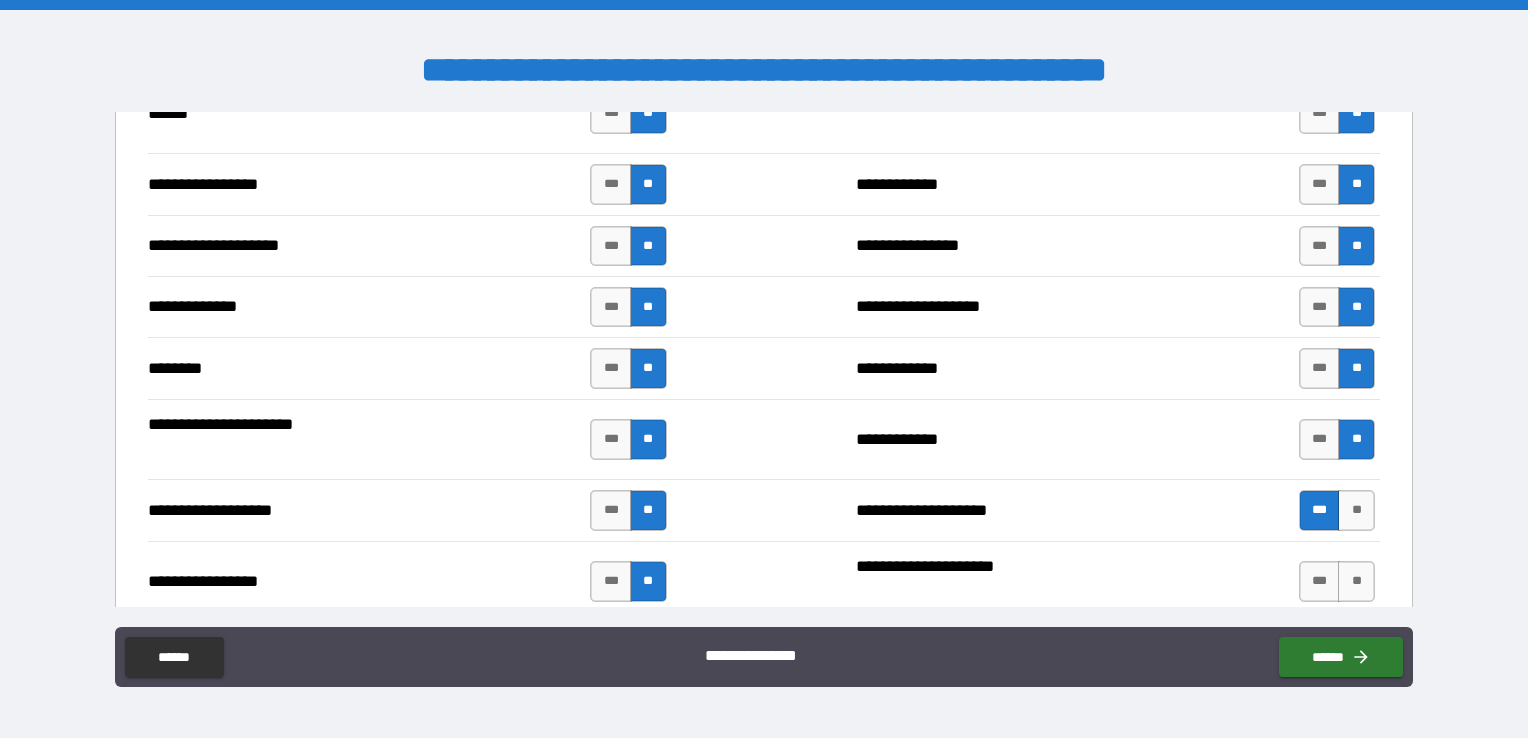 drag, startPoint x: 1416, startPoint y: 488, endPoint x: 1414, endPoint y: 500, distance: 12.165525 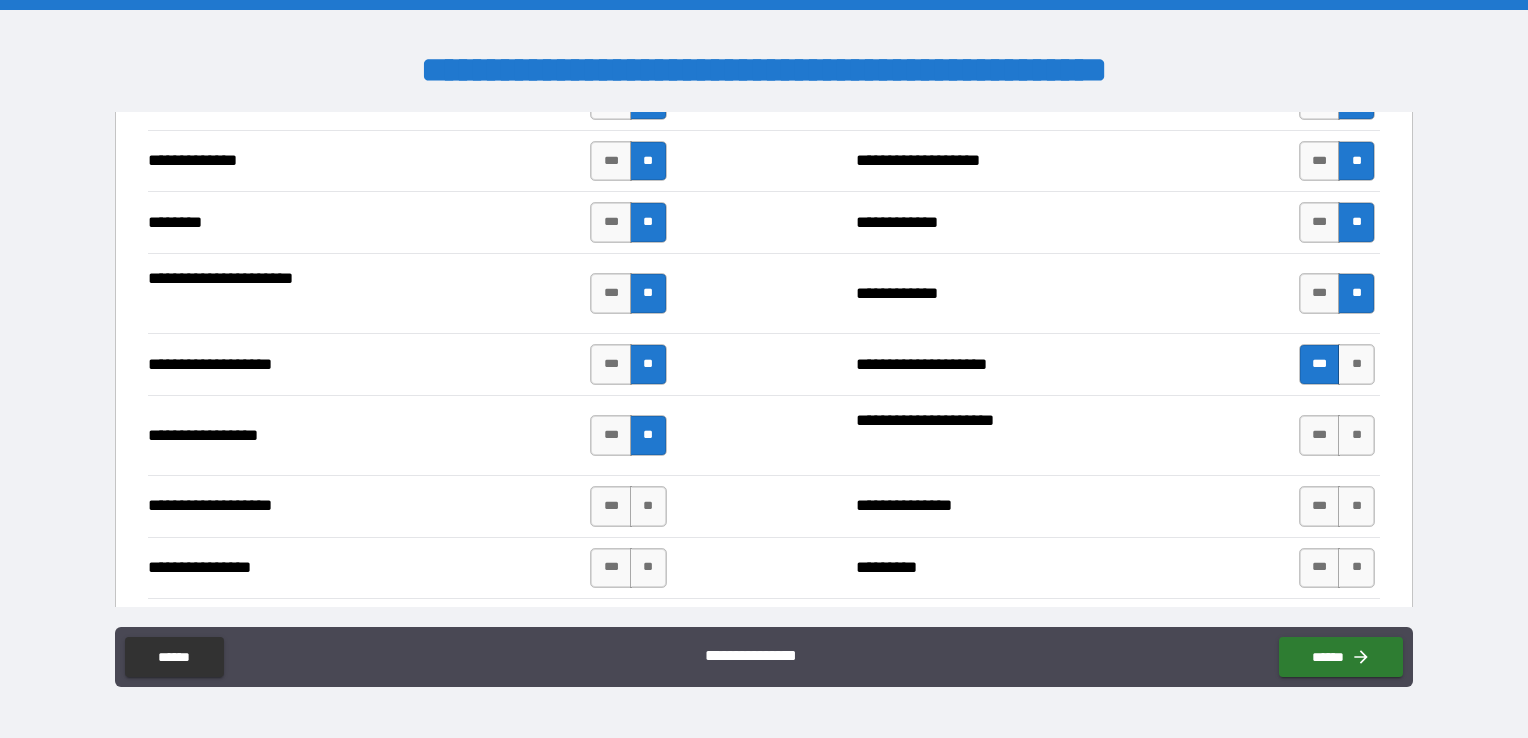 scroll, scrollTop: 4780, scrollLeft: 0, axis: vertical 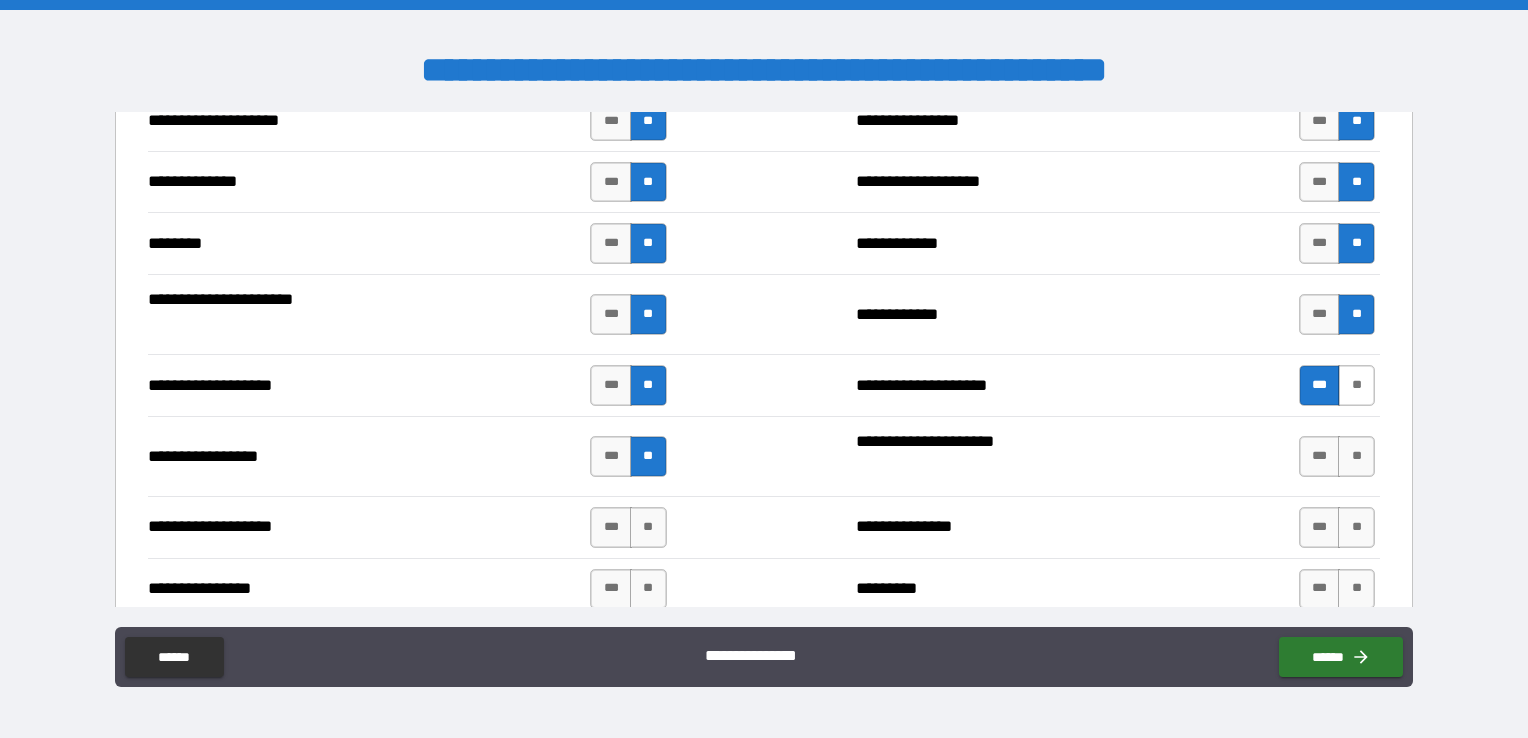 click on "**" at bounding box center (1356, 385) 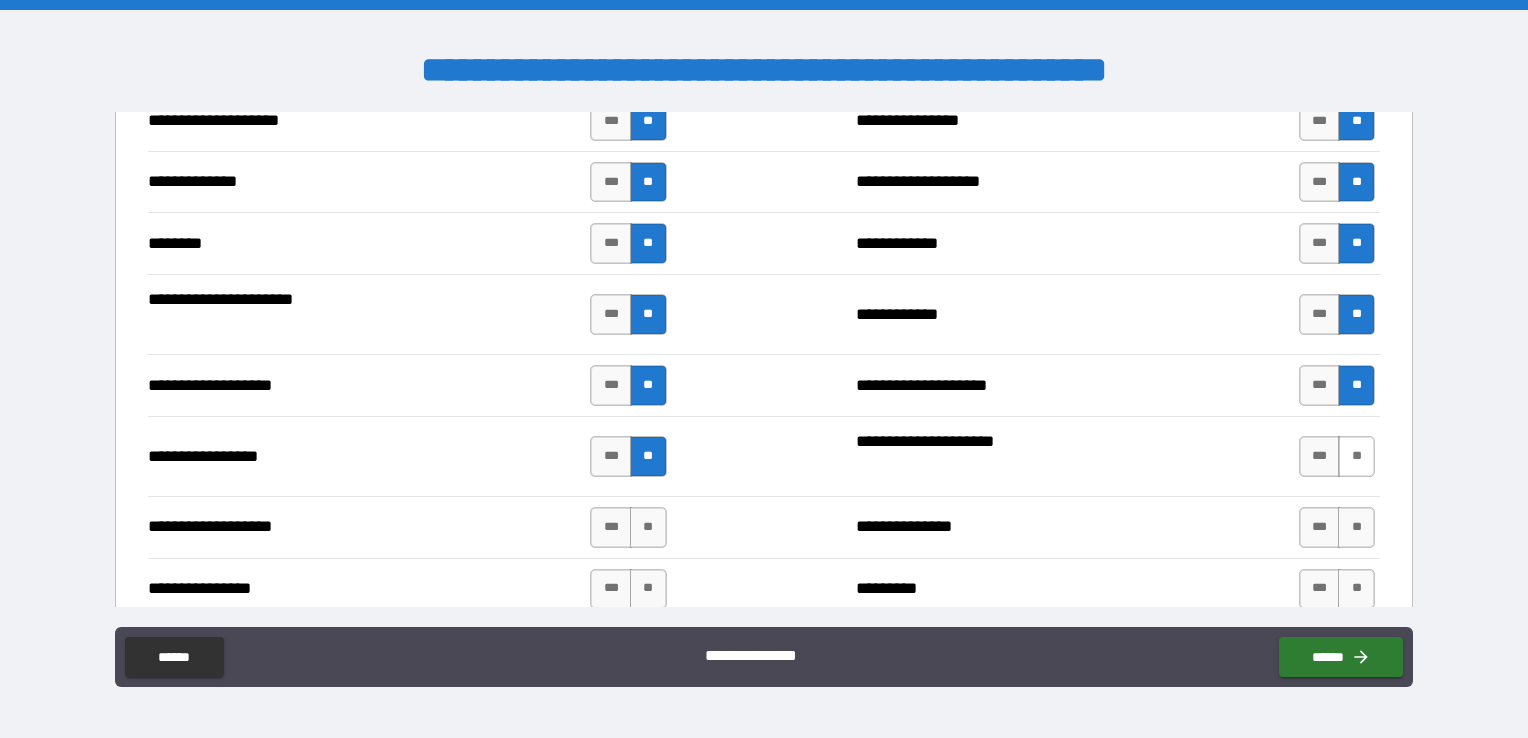 click on "**" at bounding box center (1356, 456) 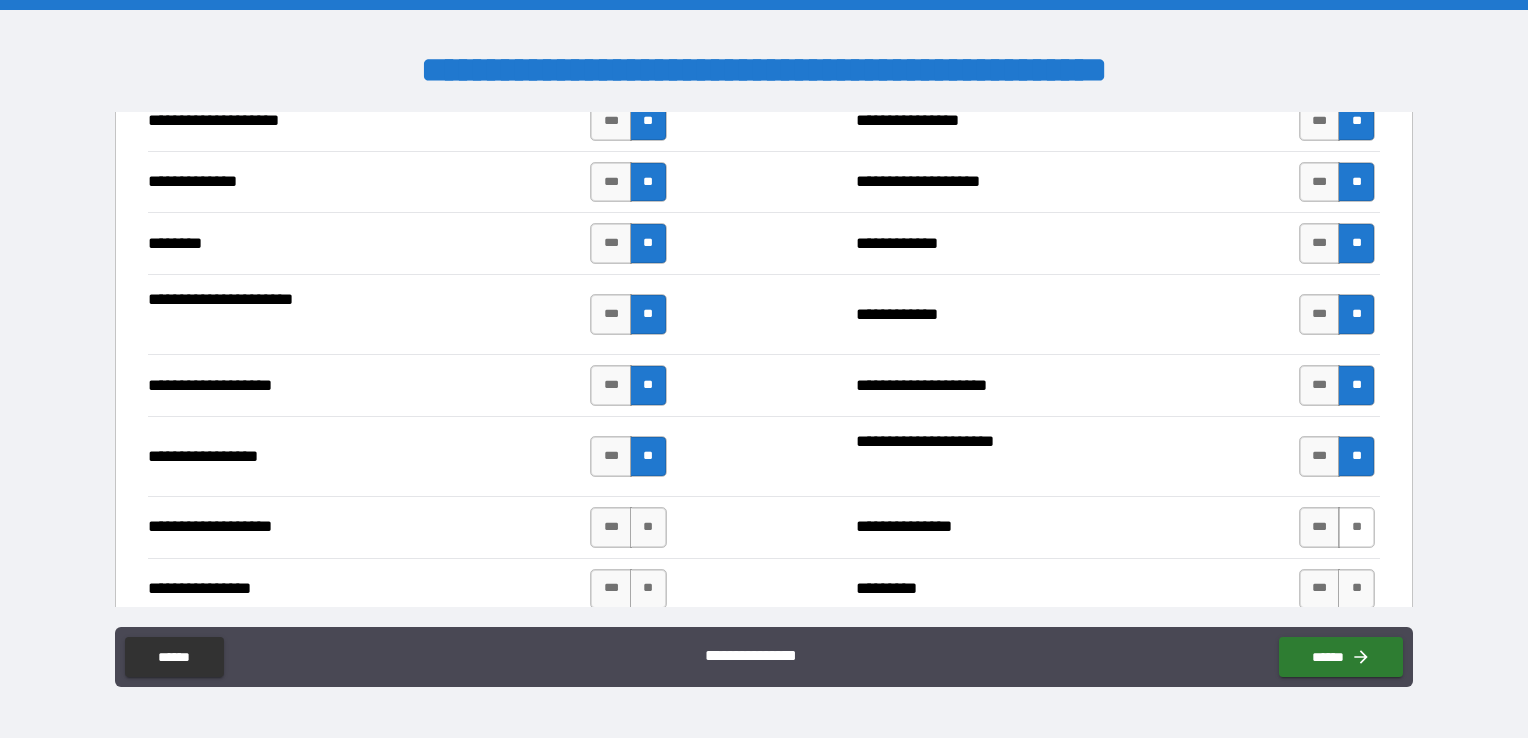 click on "**" at bounding box center [1356, 527] 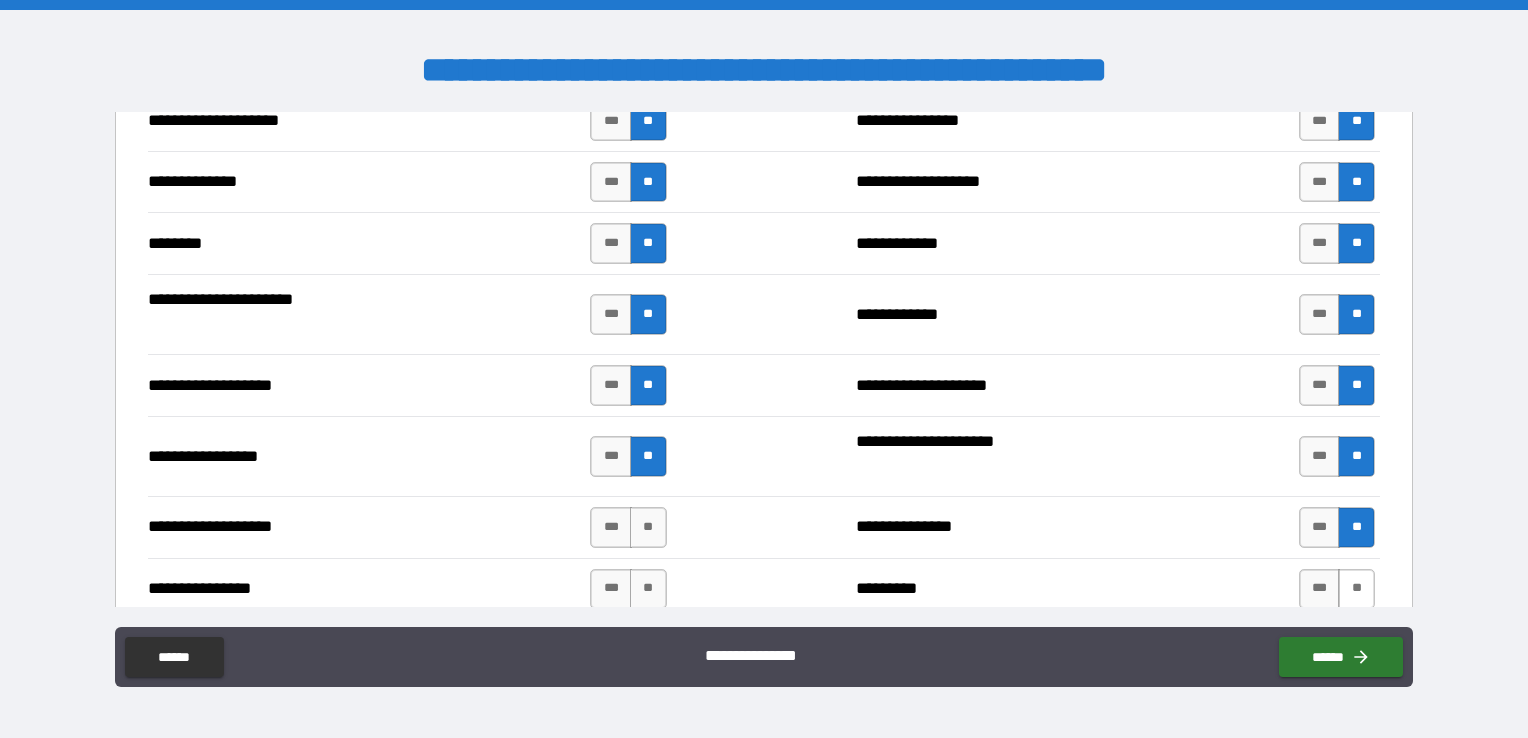 click on "**" at bounding box center (1356, 589) 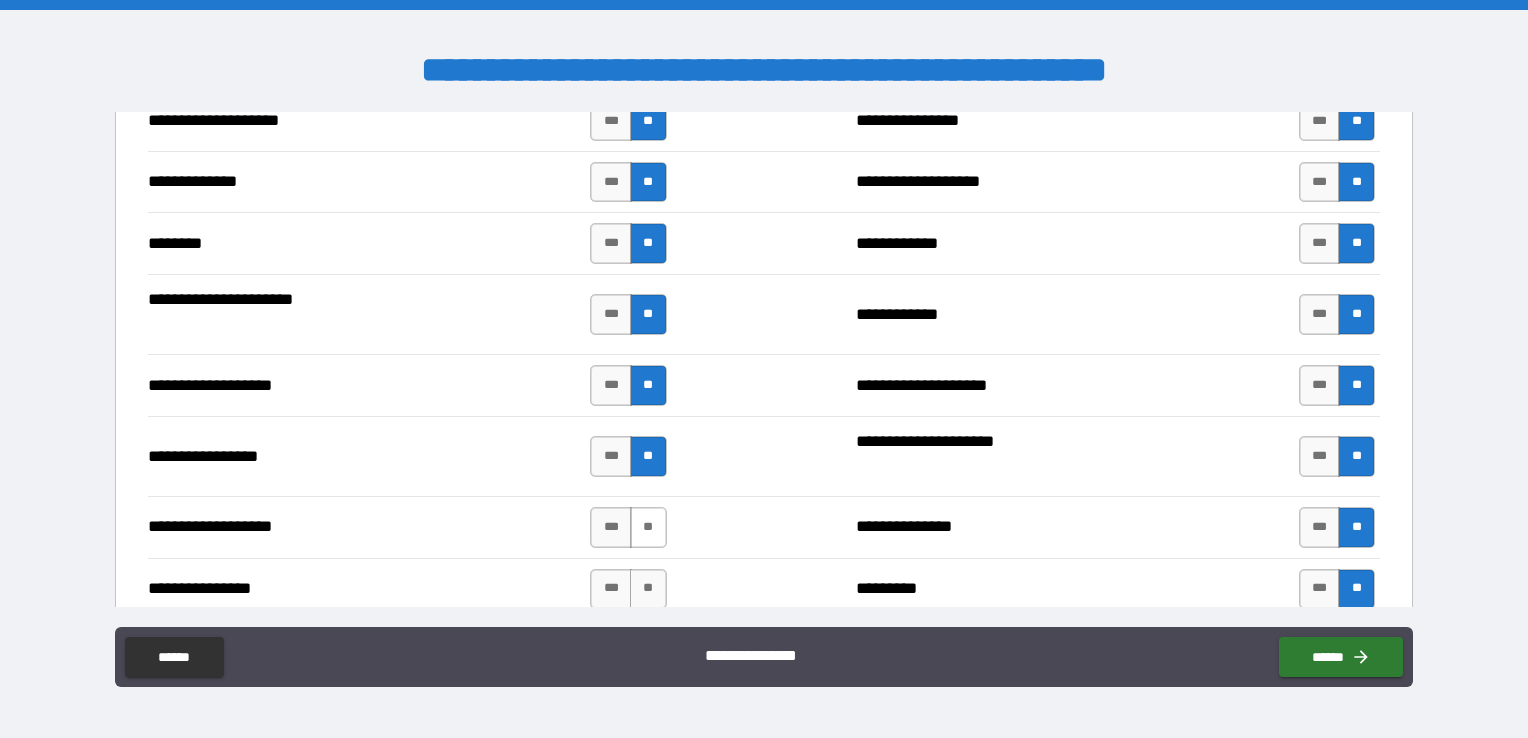 click on "**" at bounding box center (648, 527) 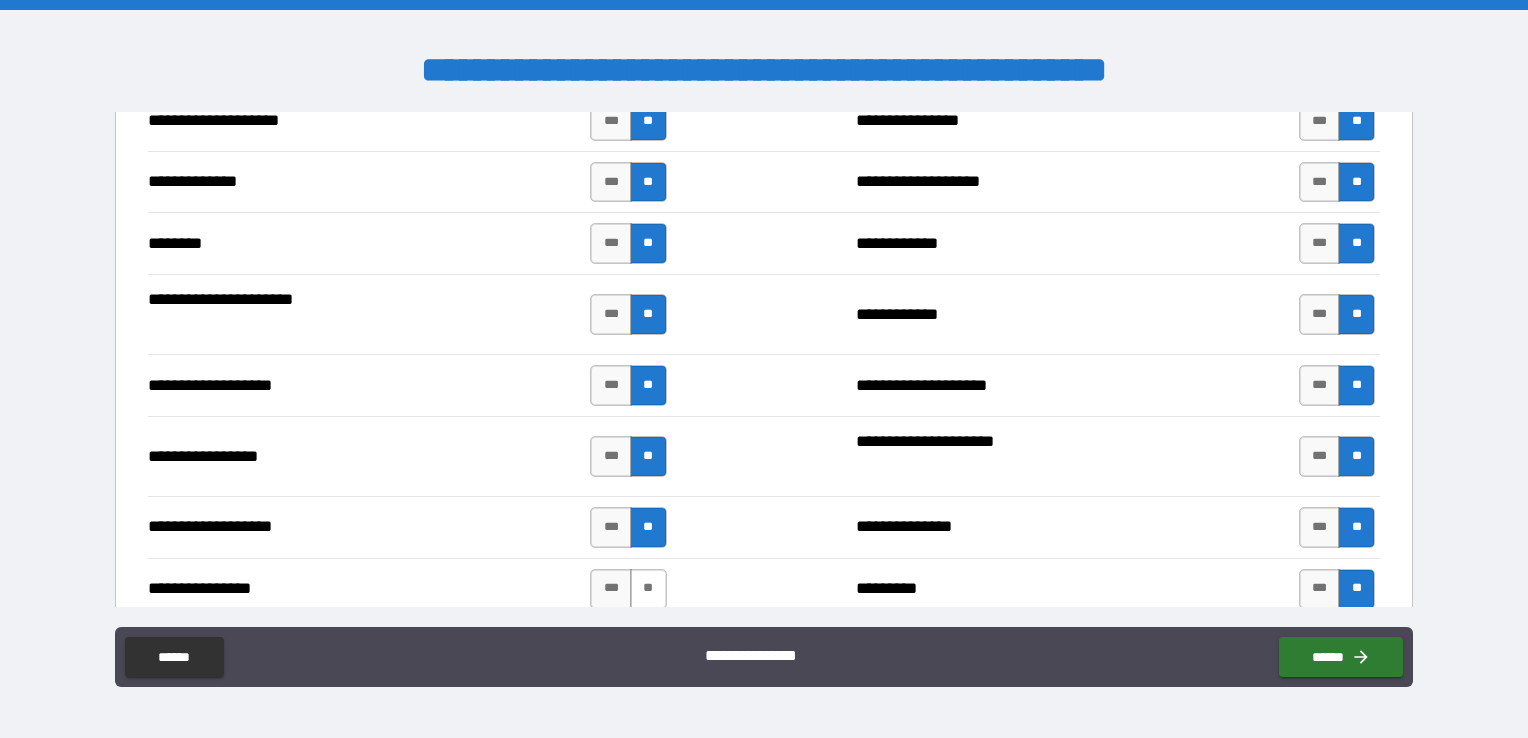 click on "**" at bounding box center [648, 589] 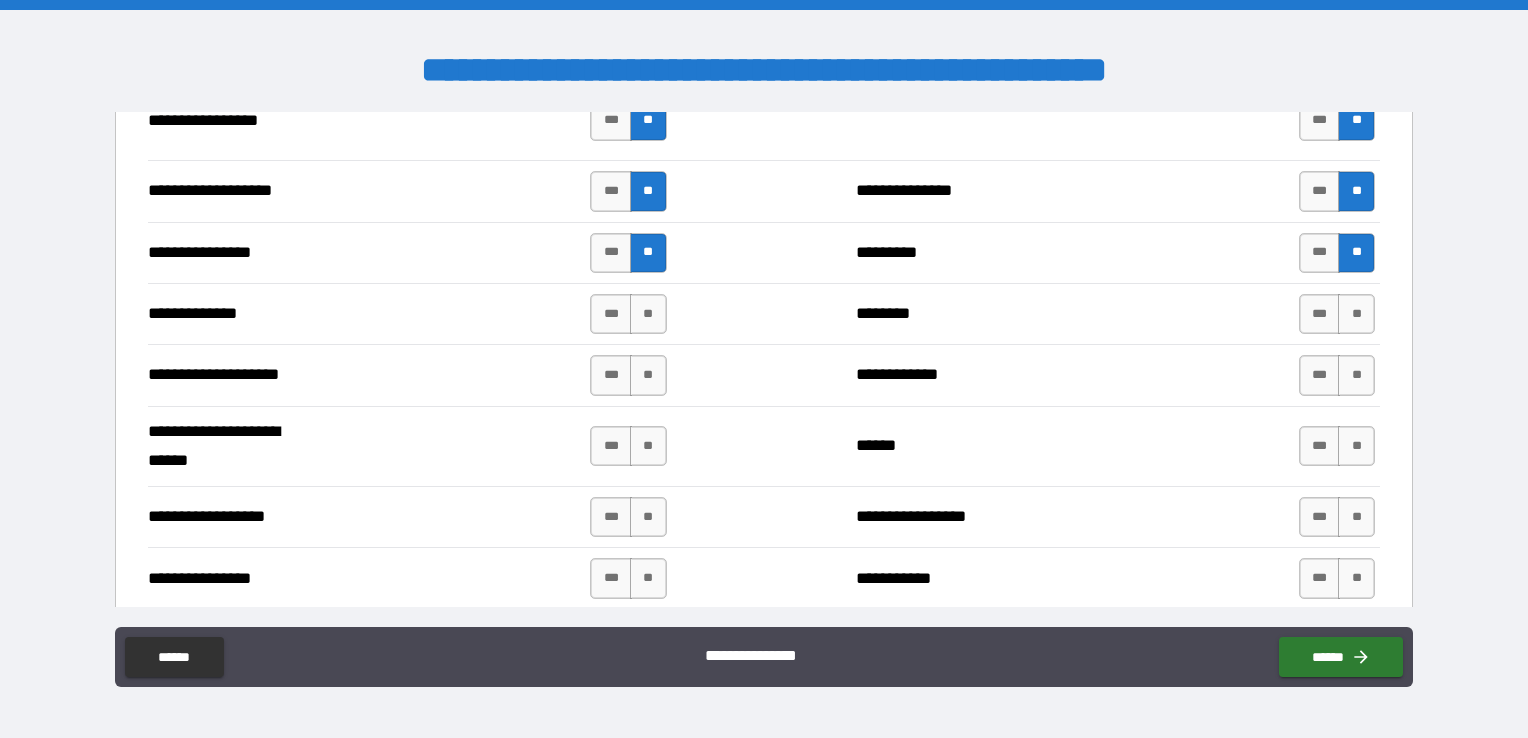 scroll, scrollTop: 5126, scrollLeft: 0, axis: vertical 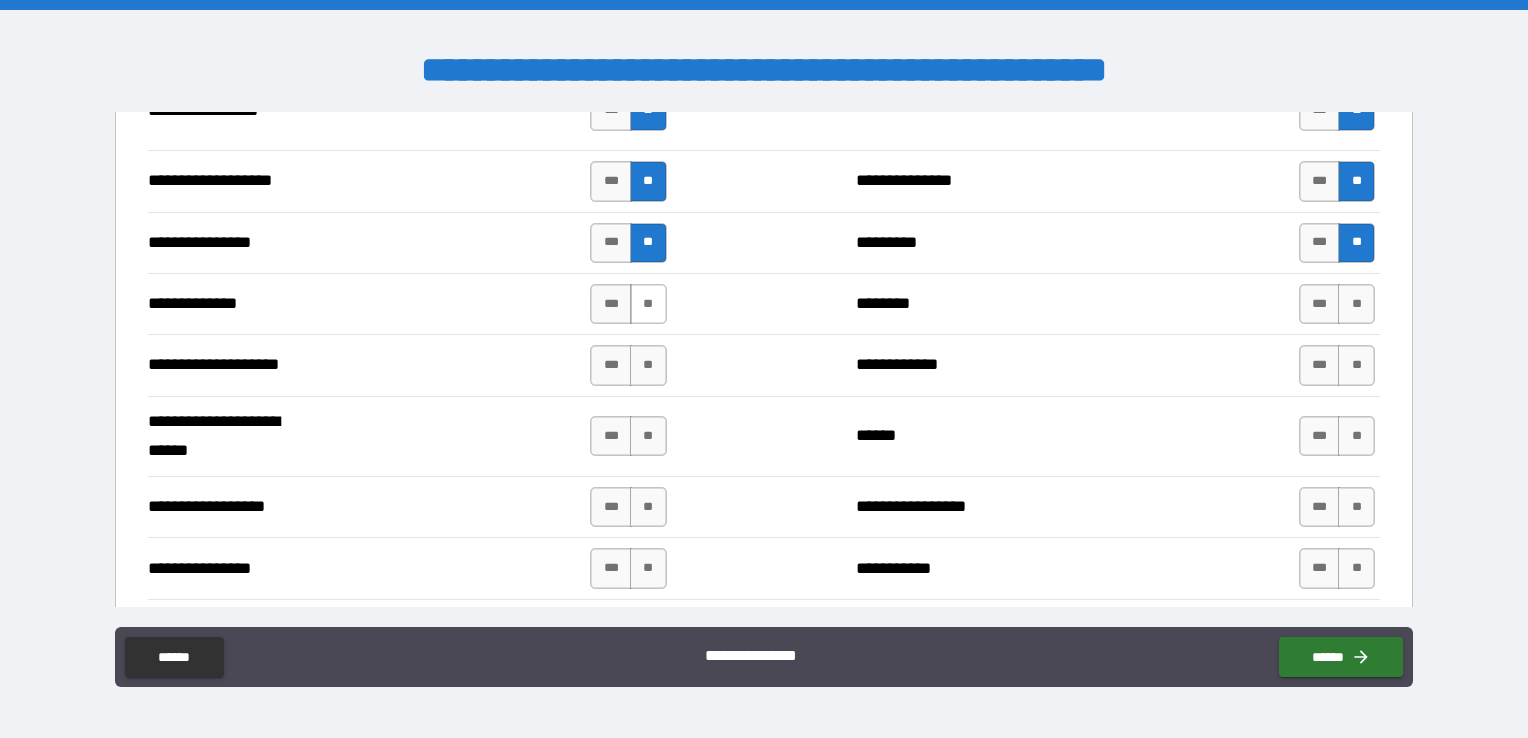 click on "**" at bounding box center [648, 304] 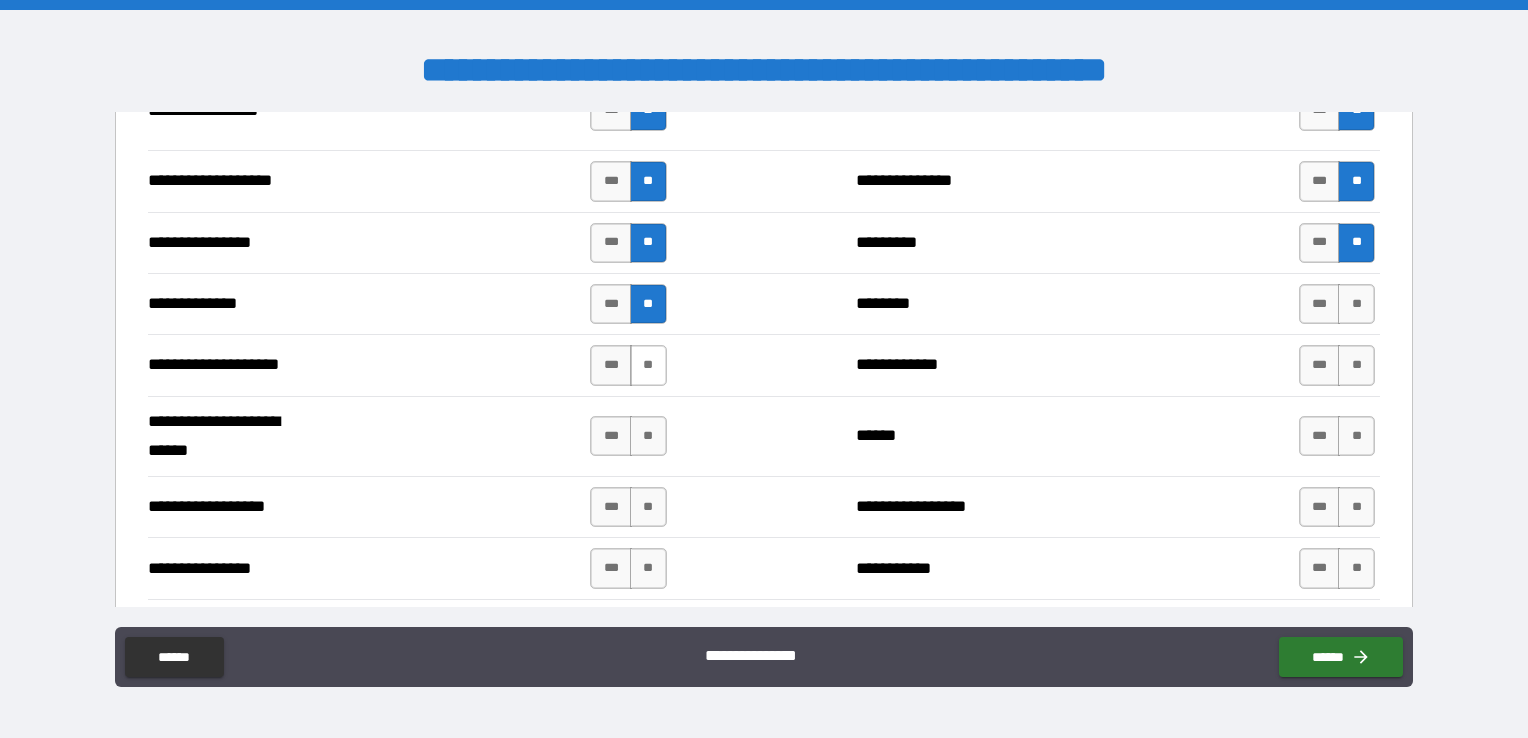 click on "**" at bounding box center [648, 365] 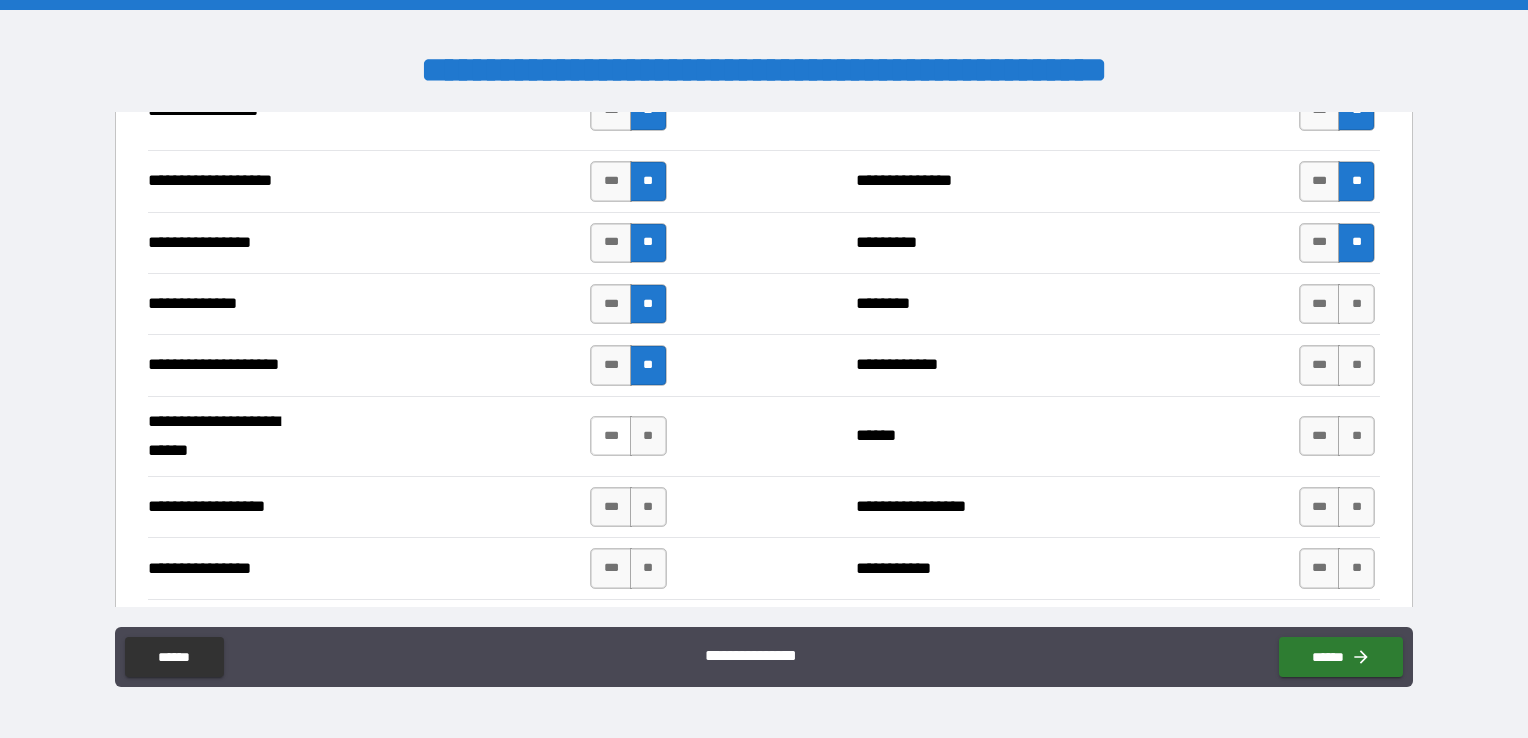 click on "***" at bounding box center (611, 436) 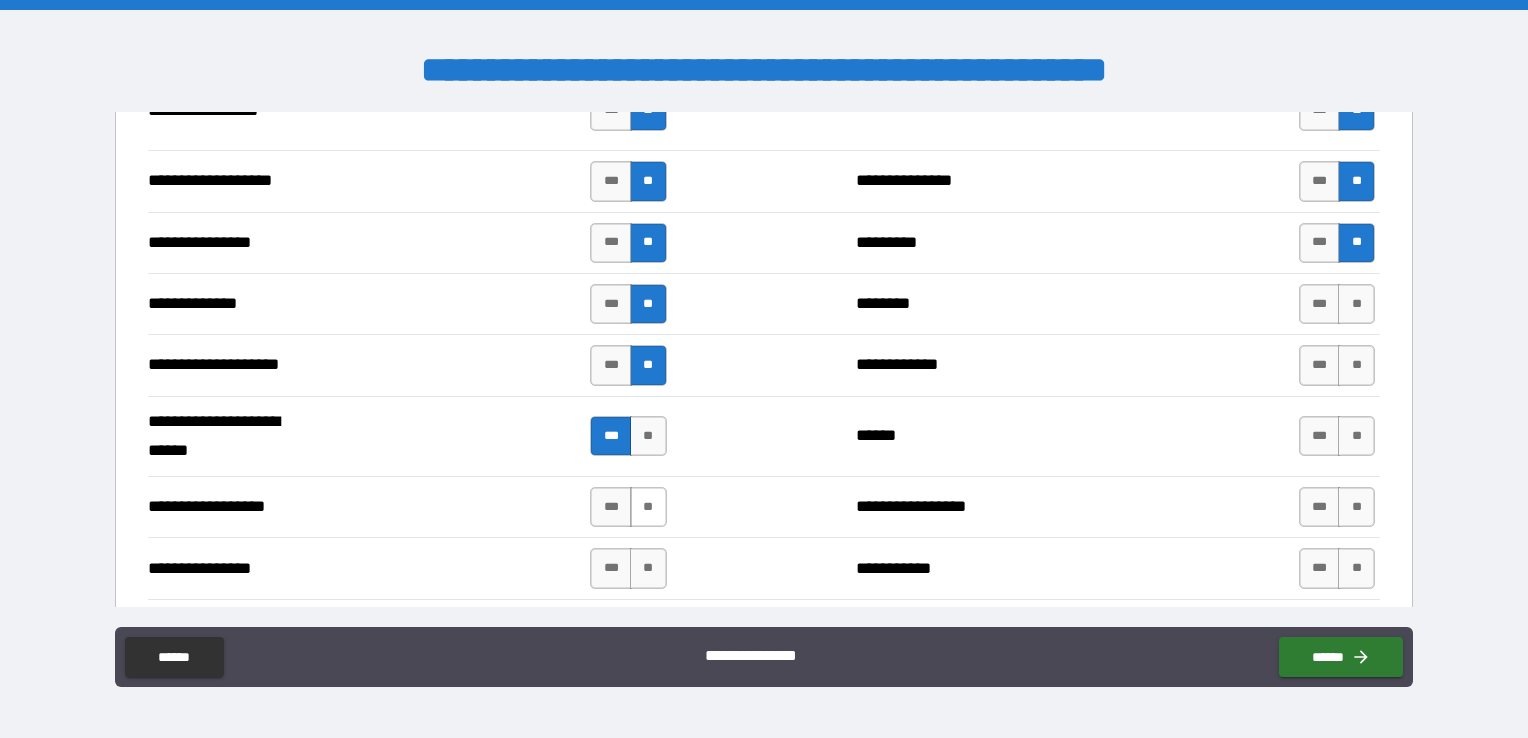 click on "**" at bounding box center (648, 507) 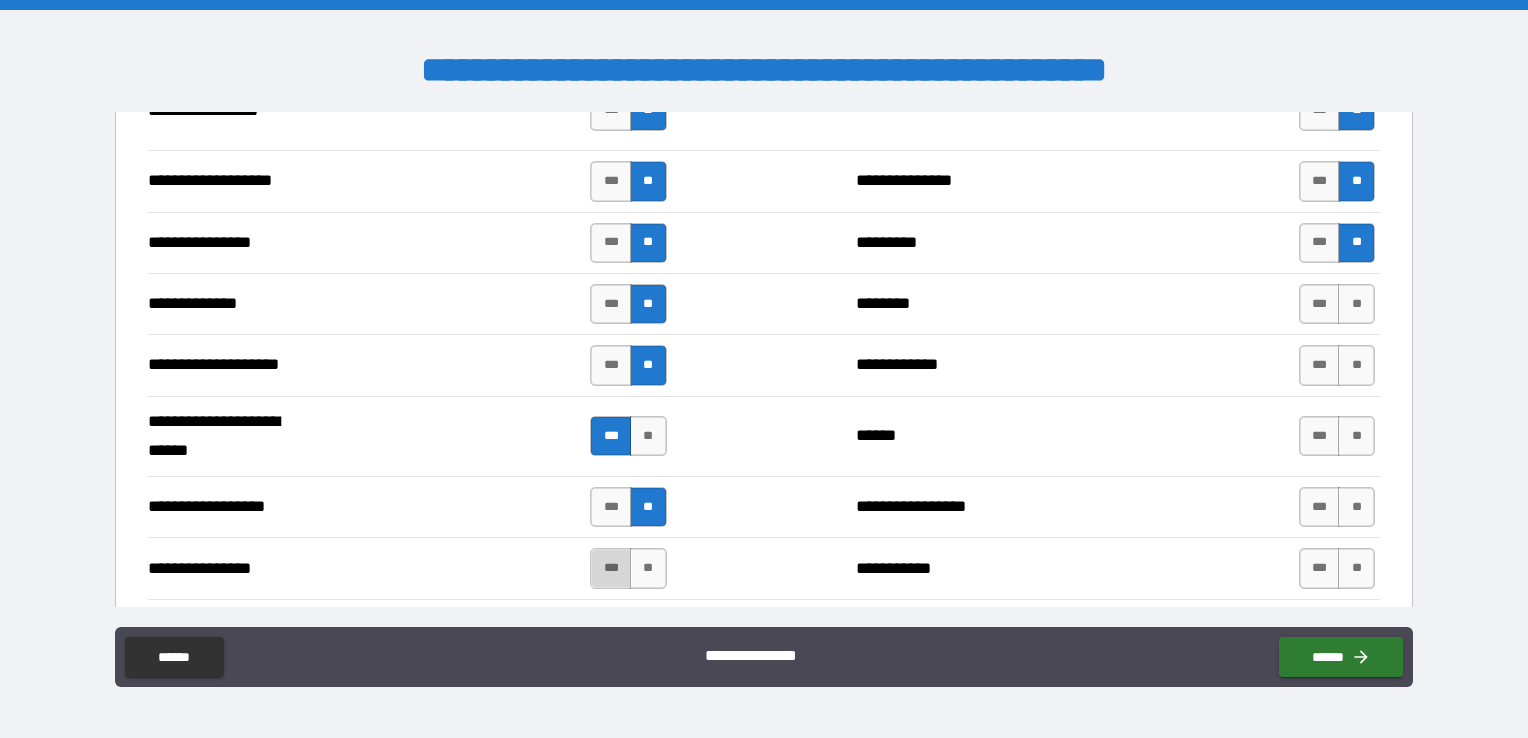 click on "***" at bounding box center [611, 568] 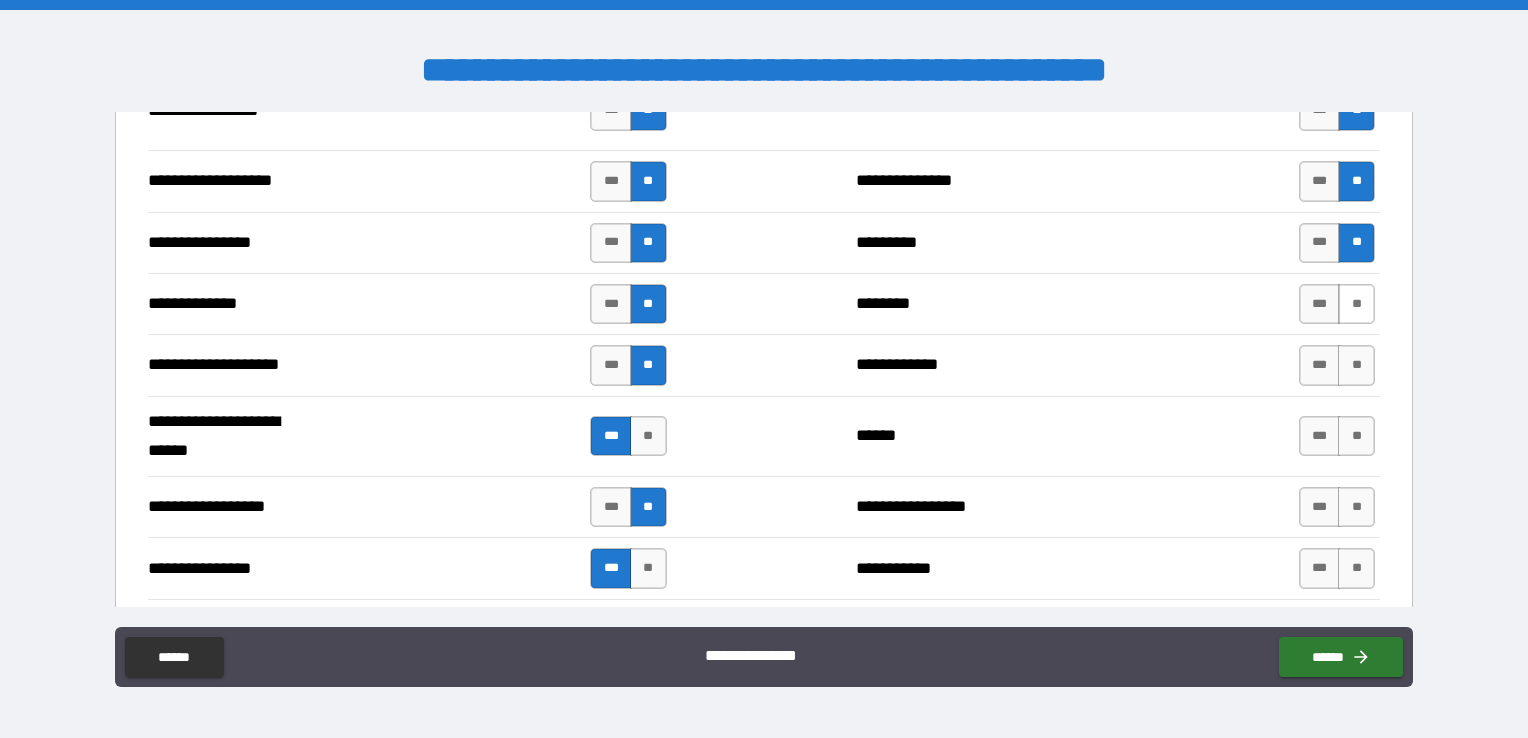 click on "**" at bounding box center (1356, 304) 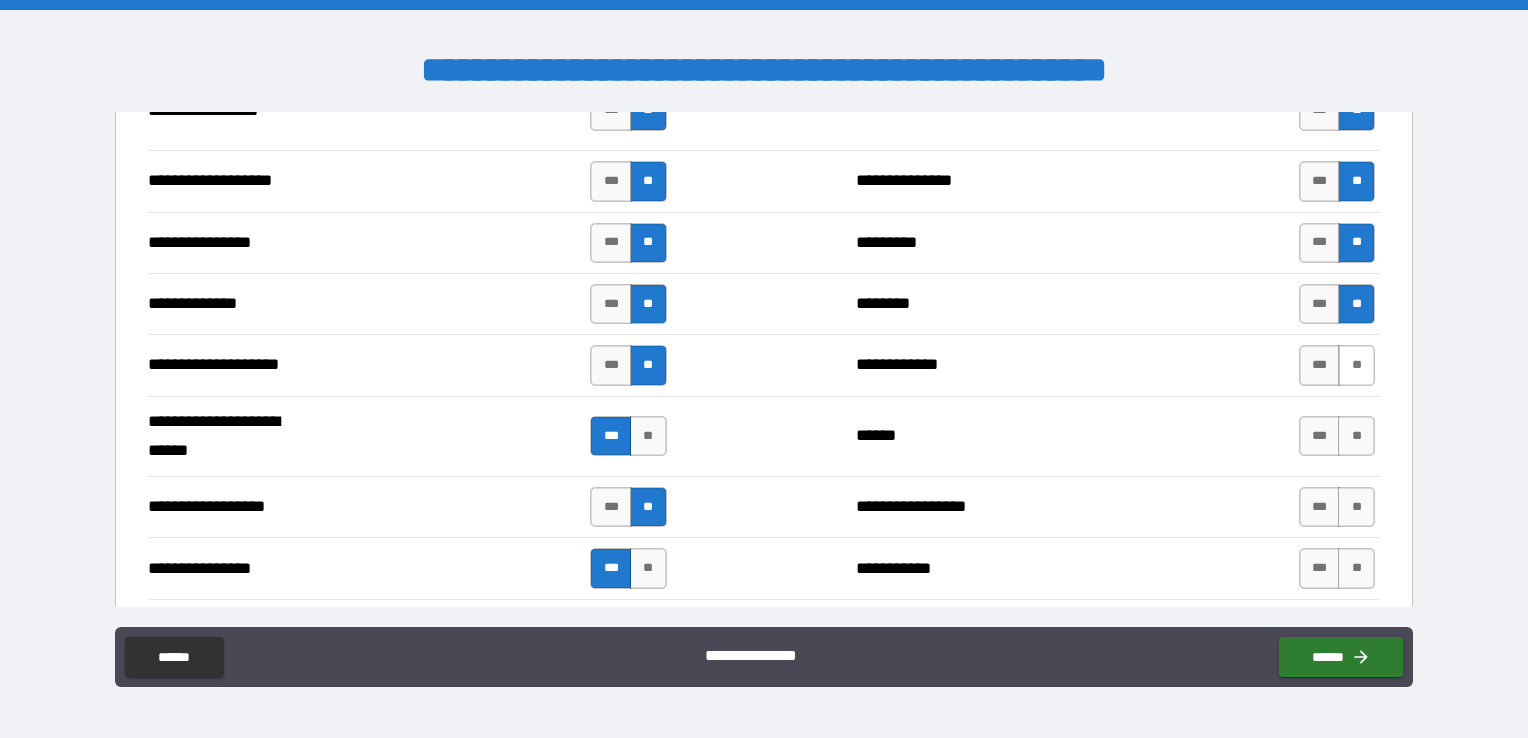 click on "**" at bounding box center (1356, 365) 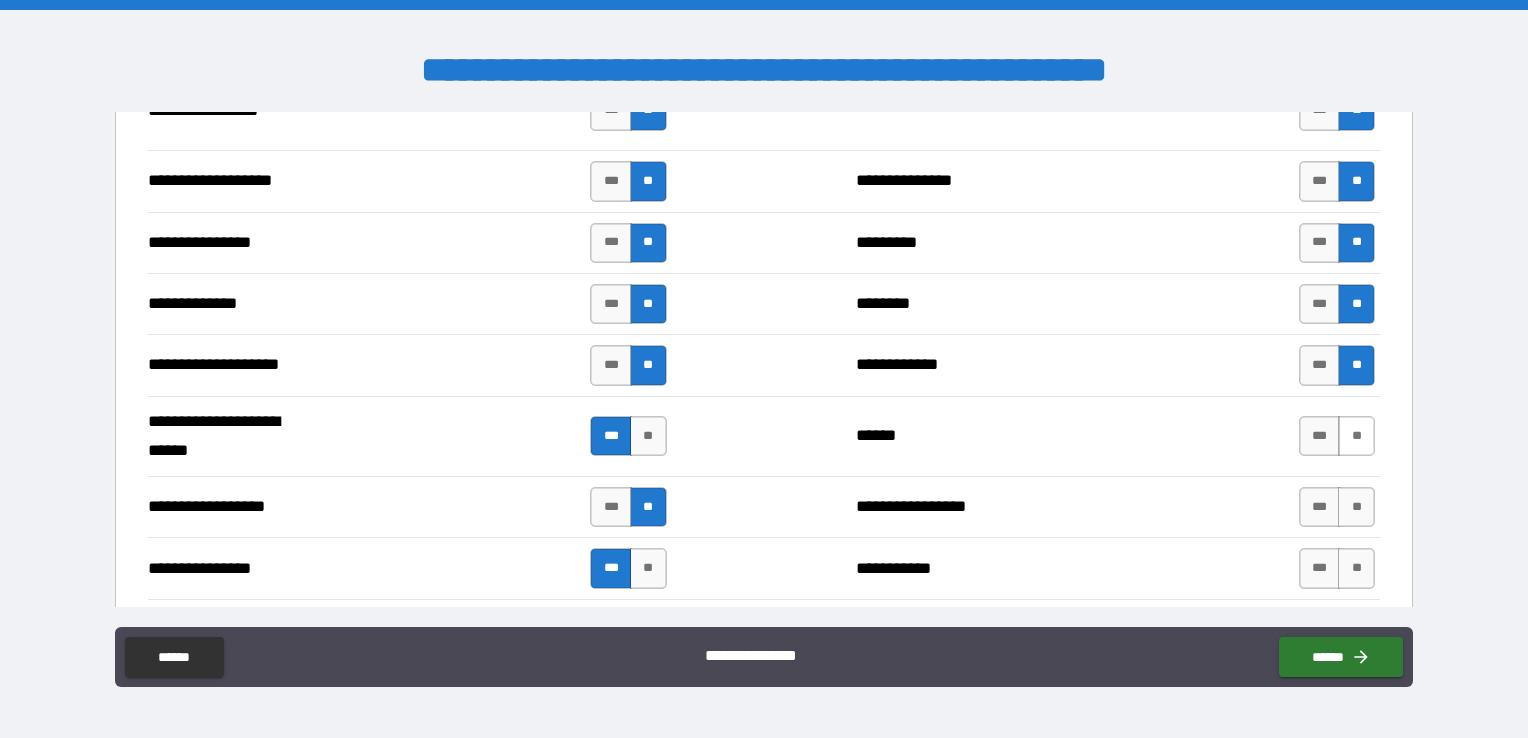 click on "**" at bounding box center [1356, 436] 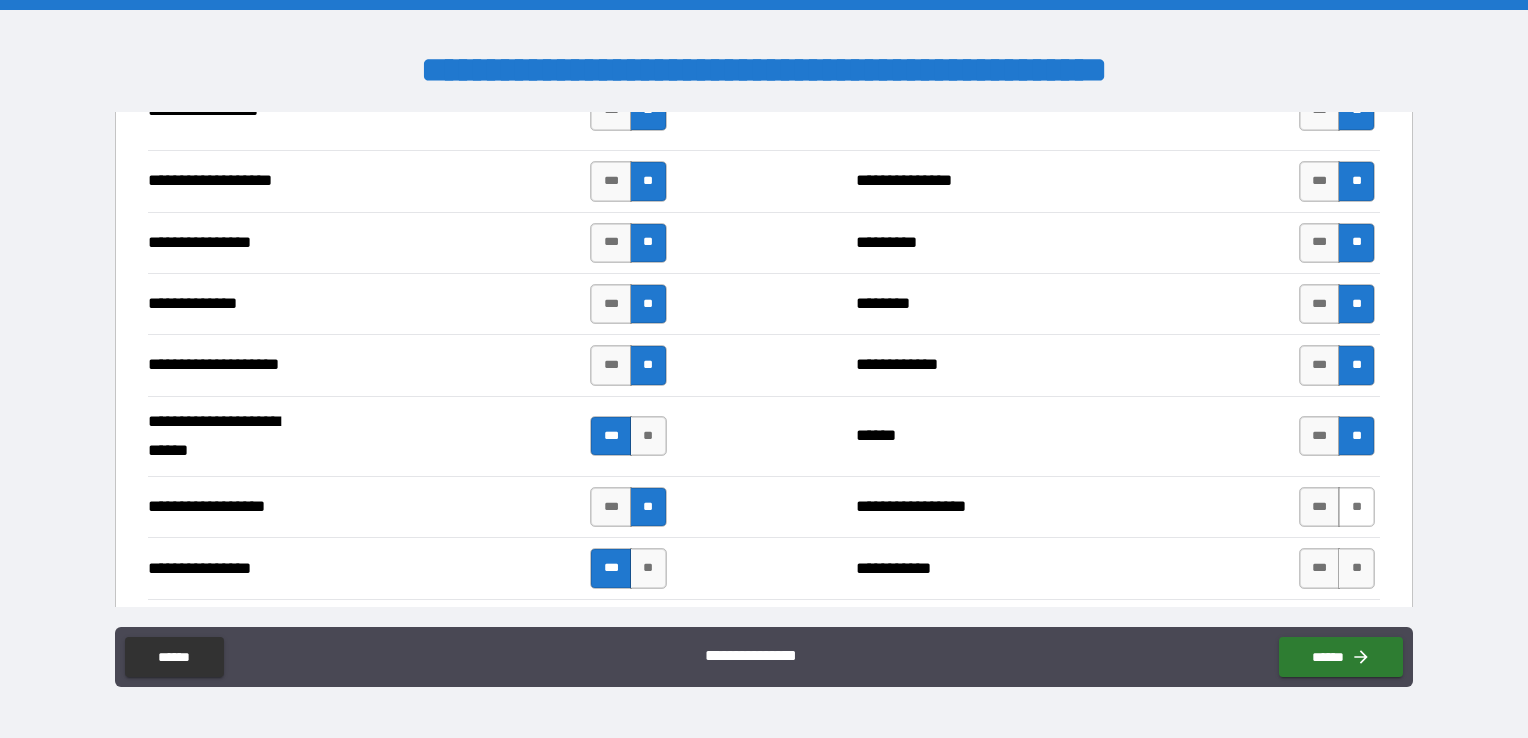 click on "**" at bounding box center [1356, 507] 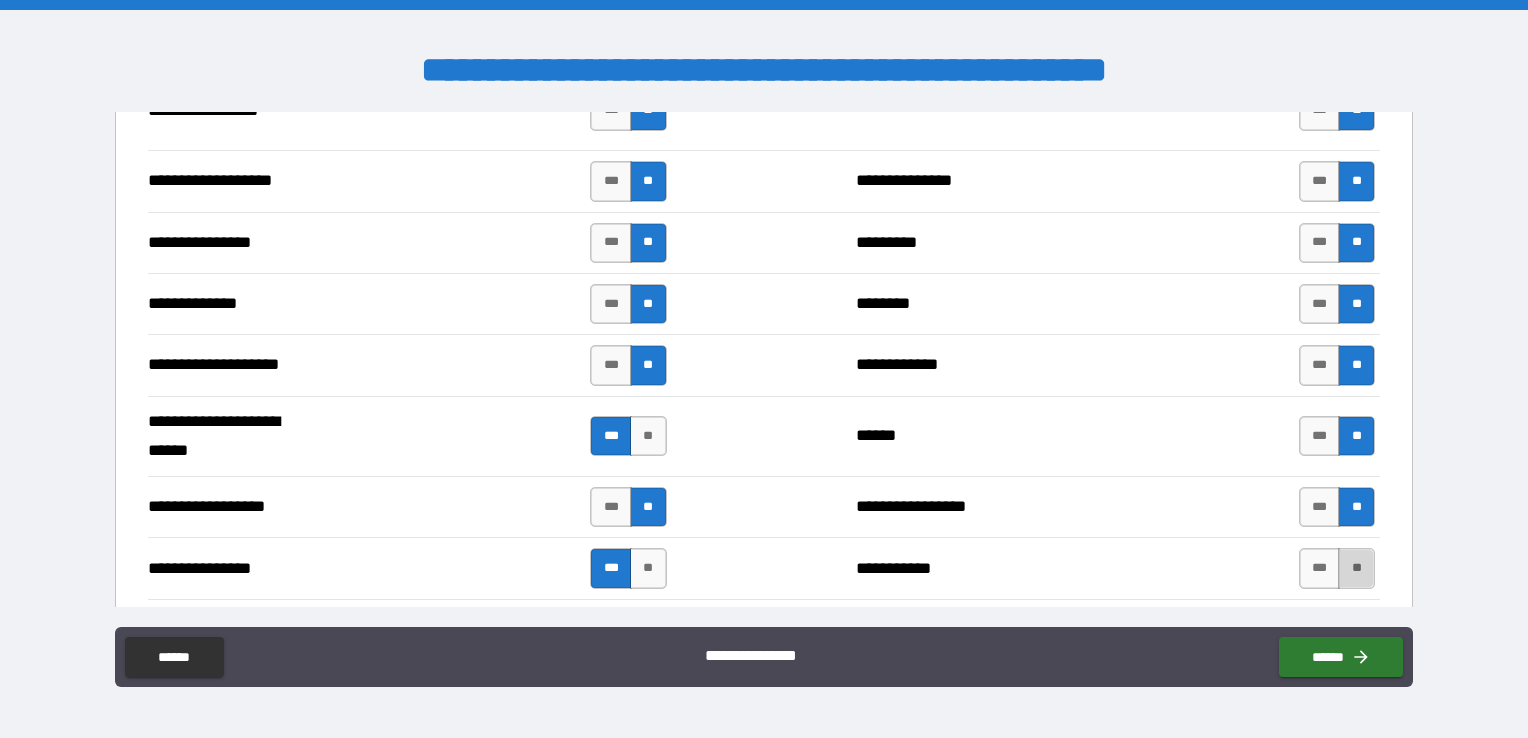 click on "**" at bounding box center [1356, 568] 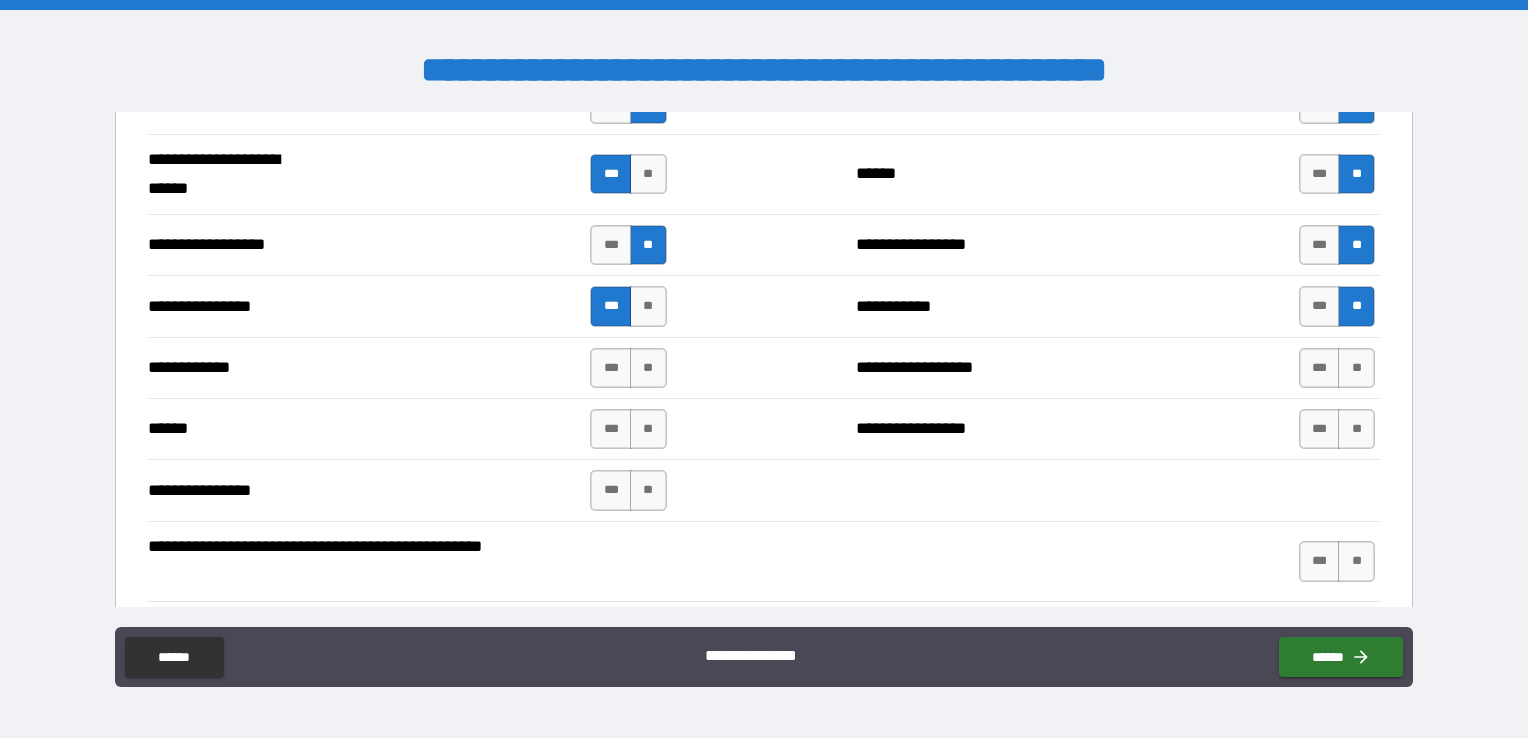 scroll, scrollTop: 5399, scrollLeft: 0, axis: vertical 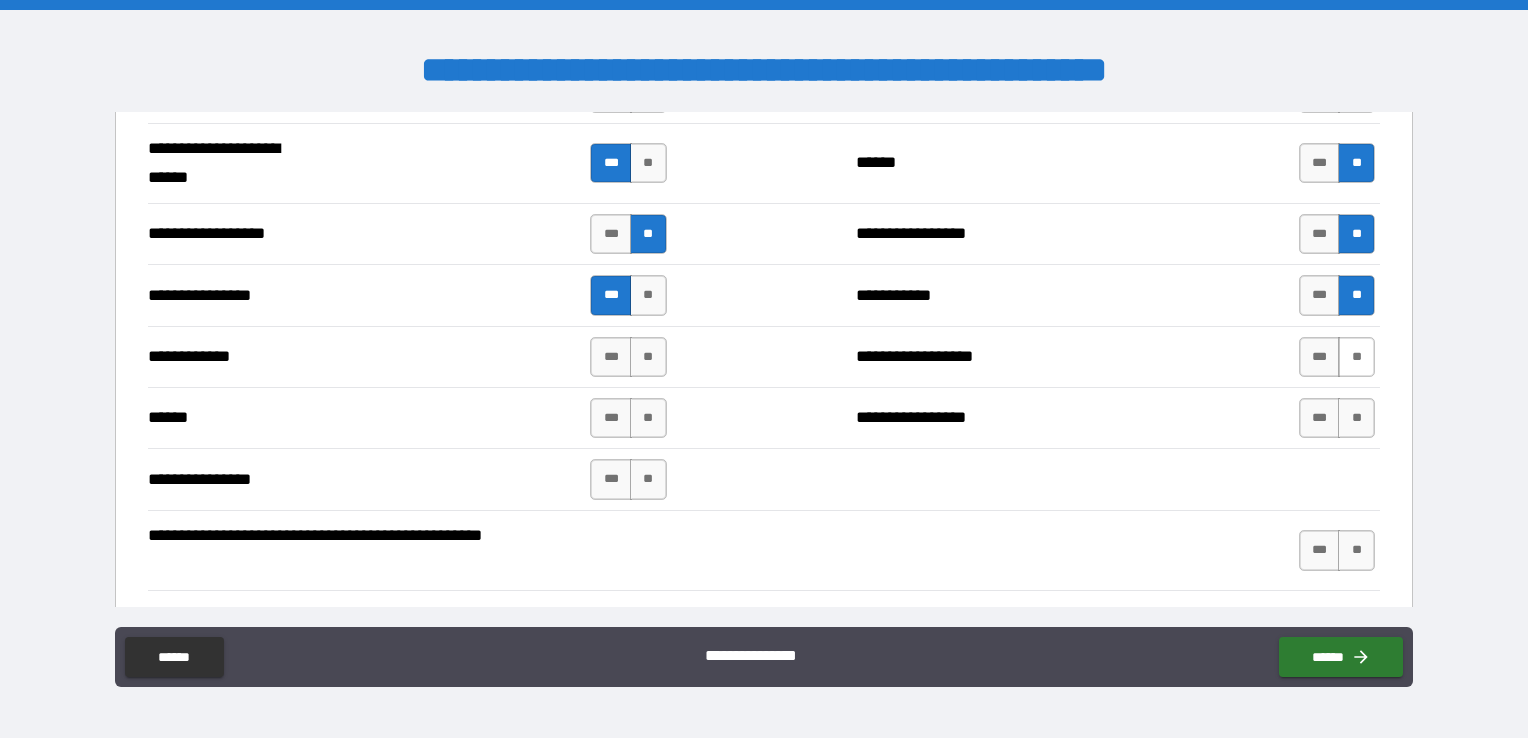 click on "**" at bounding box center [1356, 357] 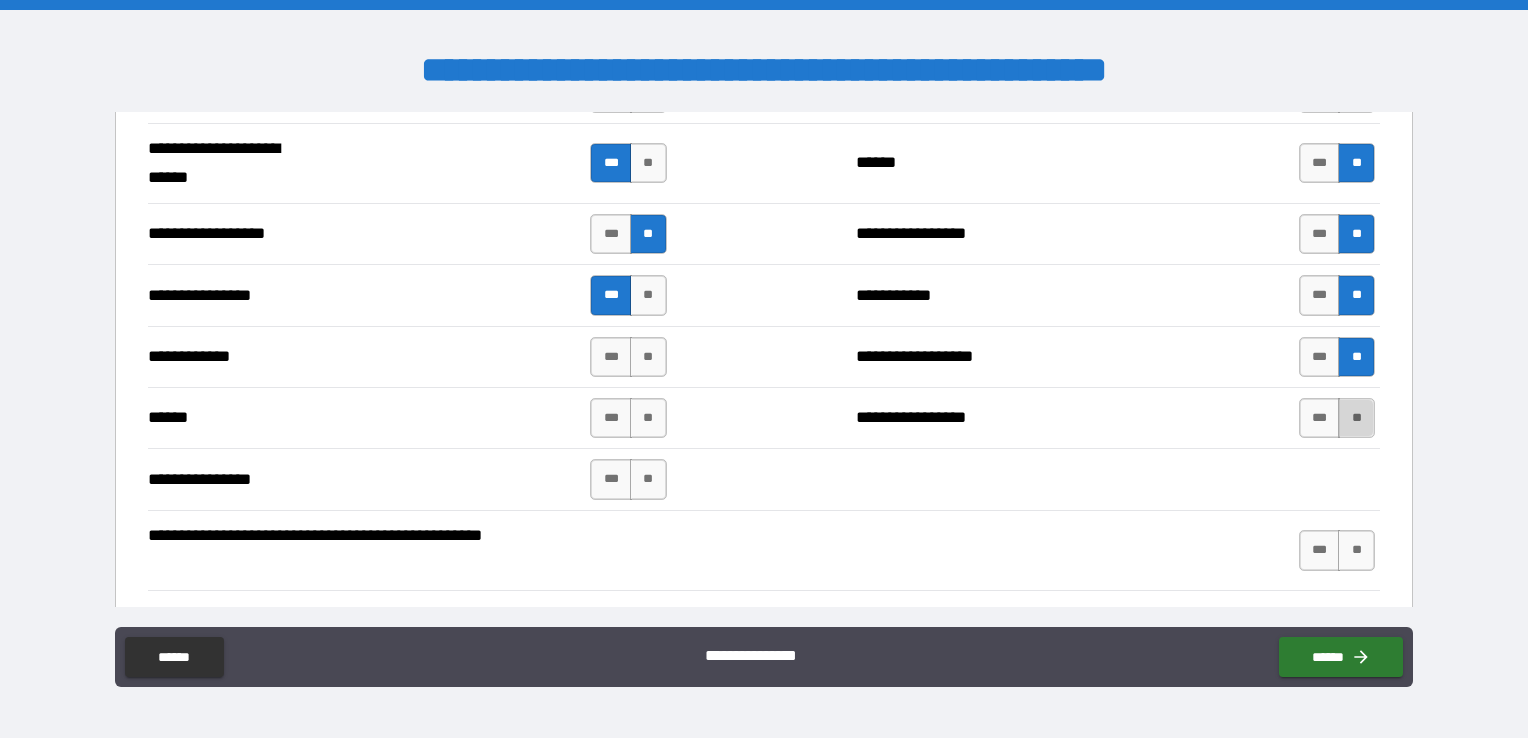 click on "**" at bounding box center [1356, 418] 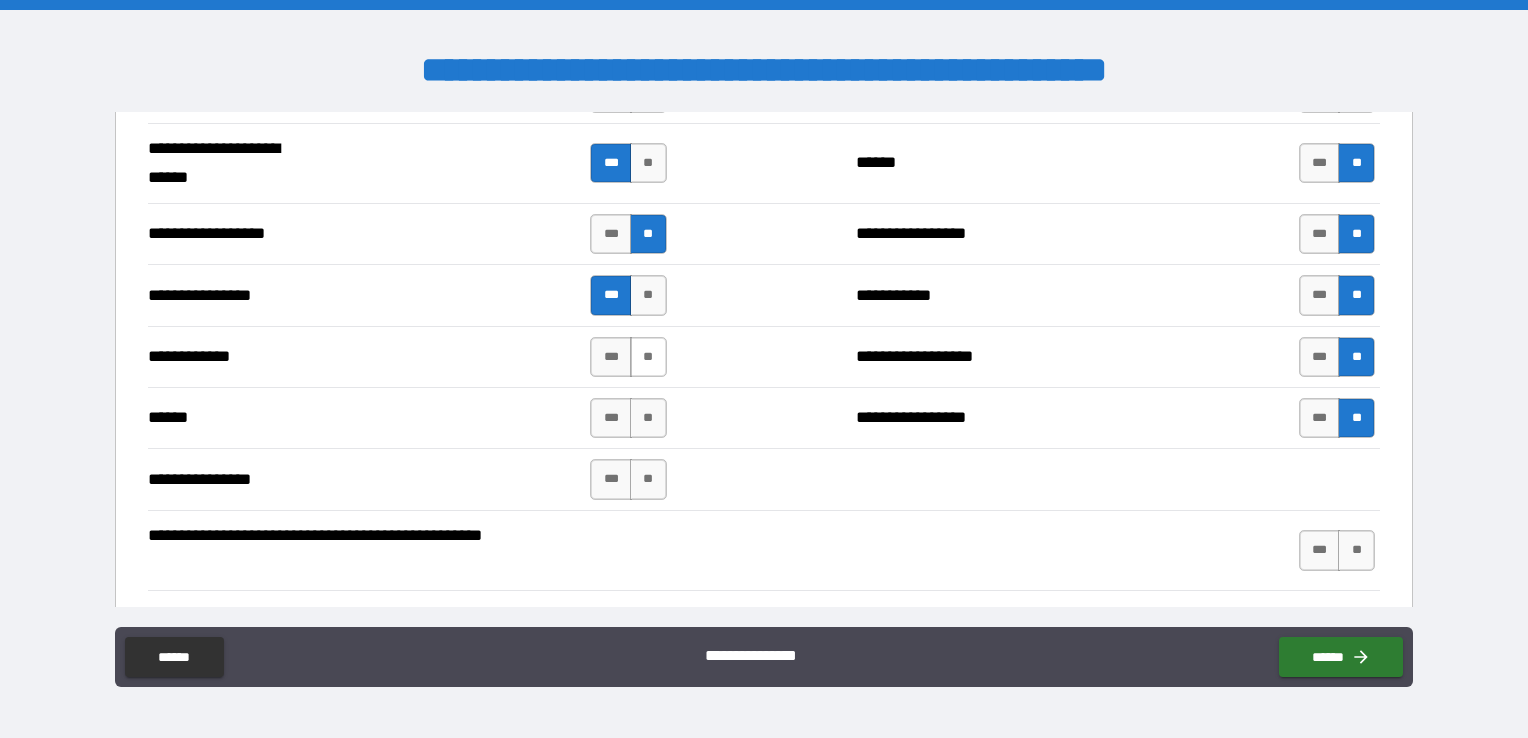 click on "**" at bounding box center [648, 357] 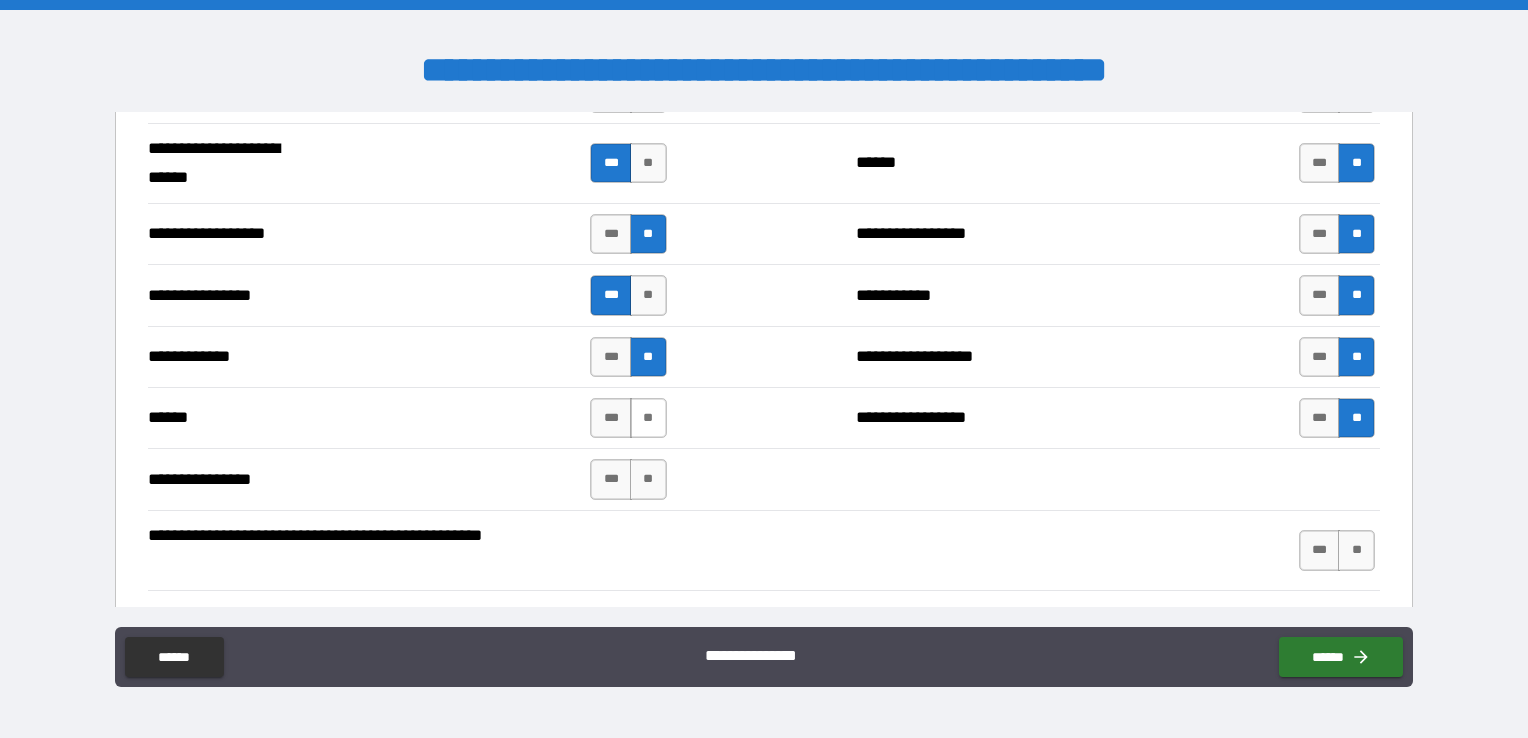 click on "**" at bounding box center [648, 418] 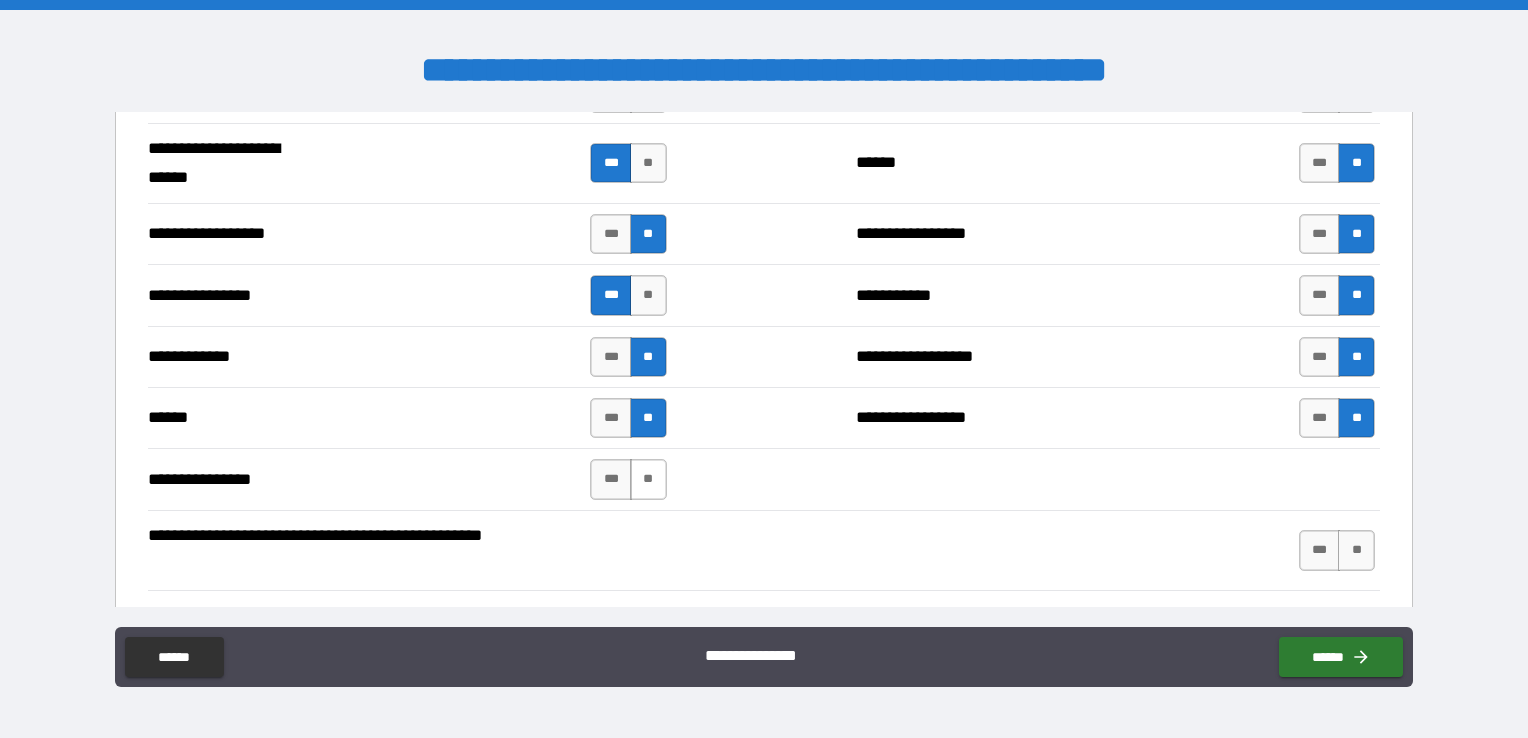 click on "**" at bounding box center [648, 479] 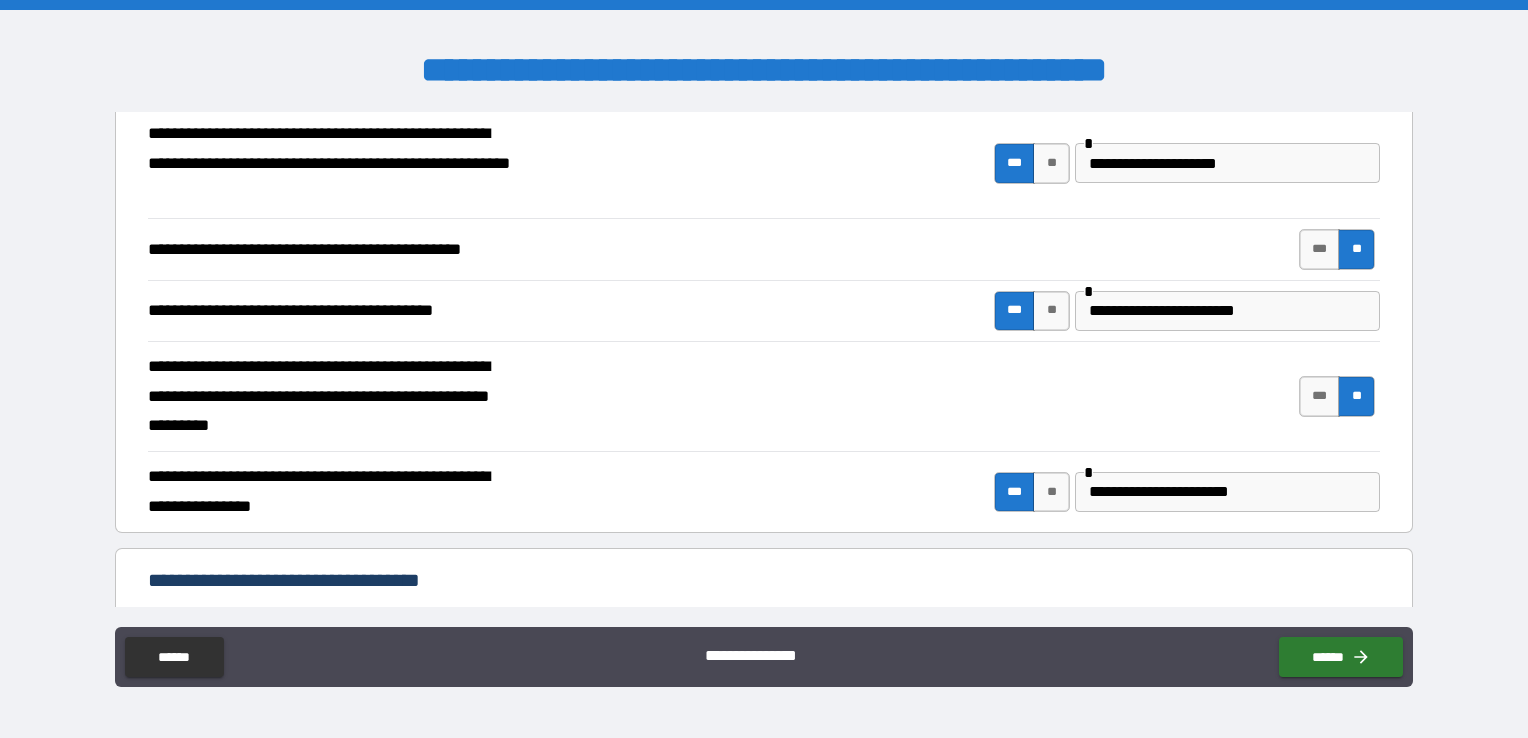 scroll, scrollTop: 765, scrollLeft: 0, axis: vertical 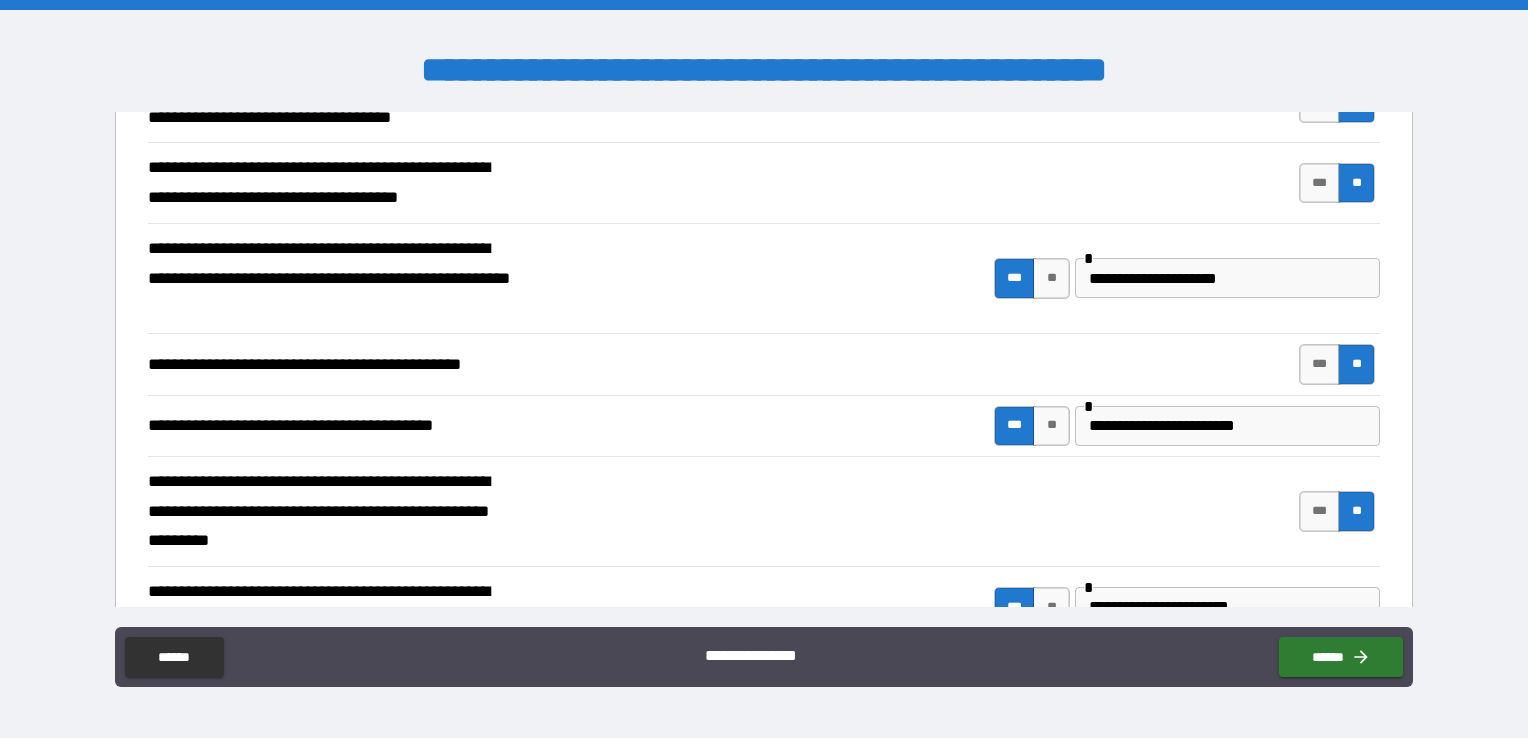 click on "**********" at bounding box center (1227, 426) 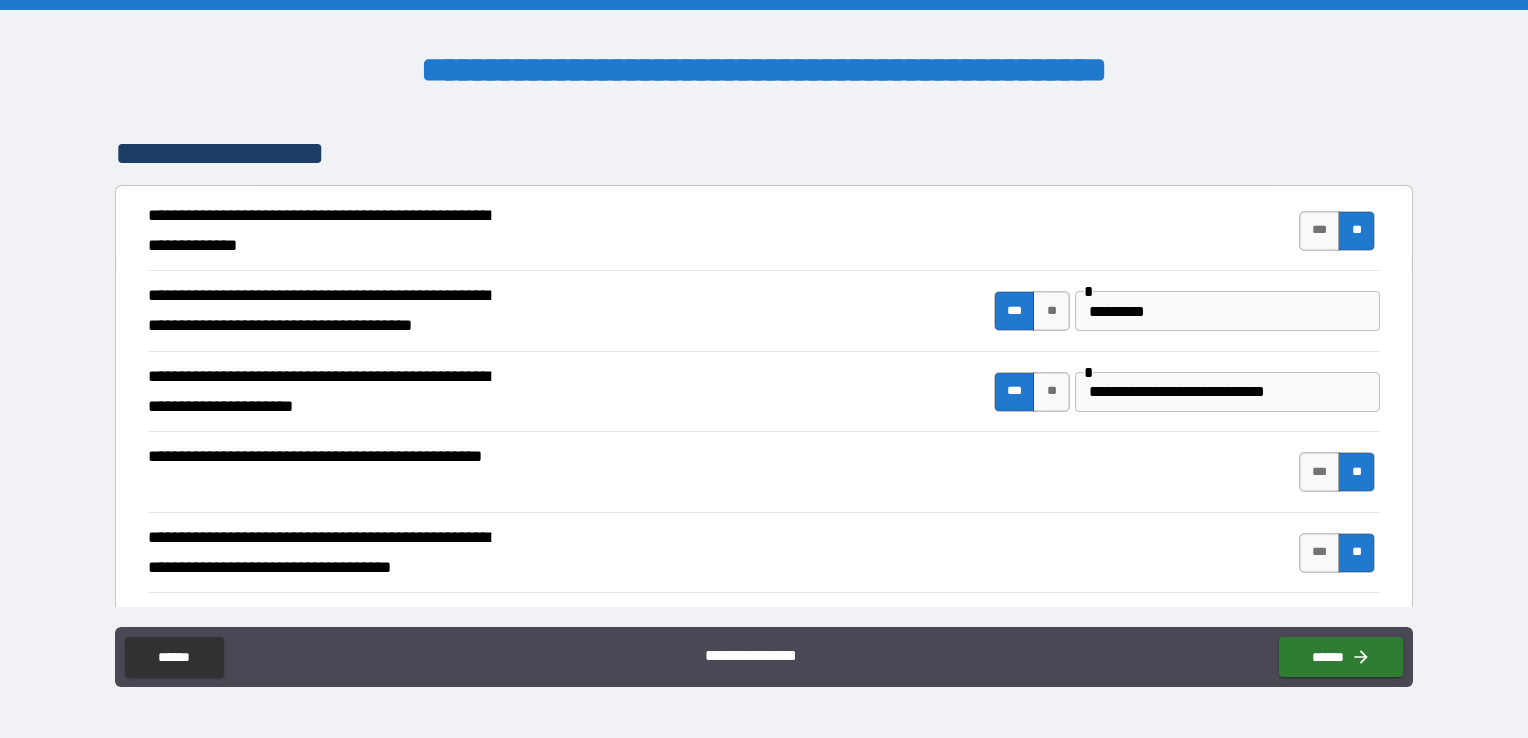 scroll, scrollTop: 304, scrollLeft: 0, axis: vertical 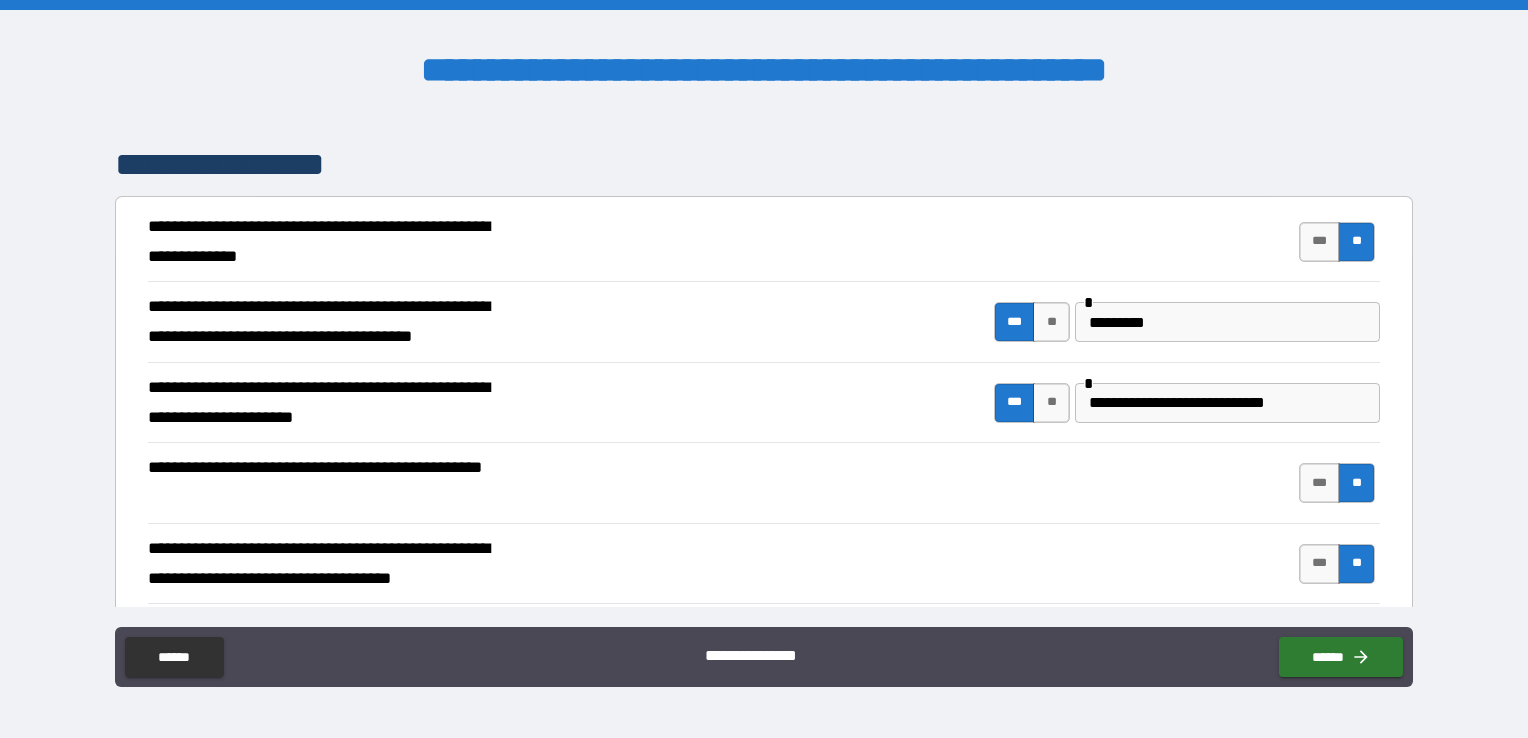 click on "**********" at bounding box center [1227, 403] 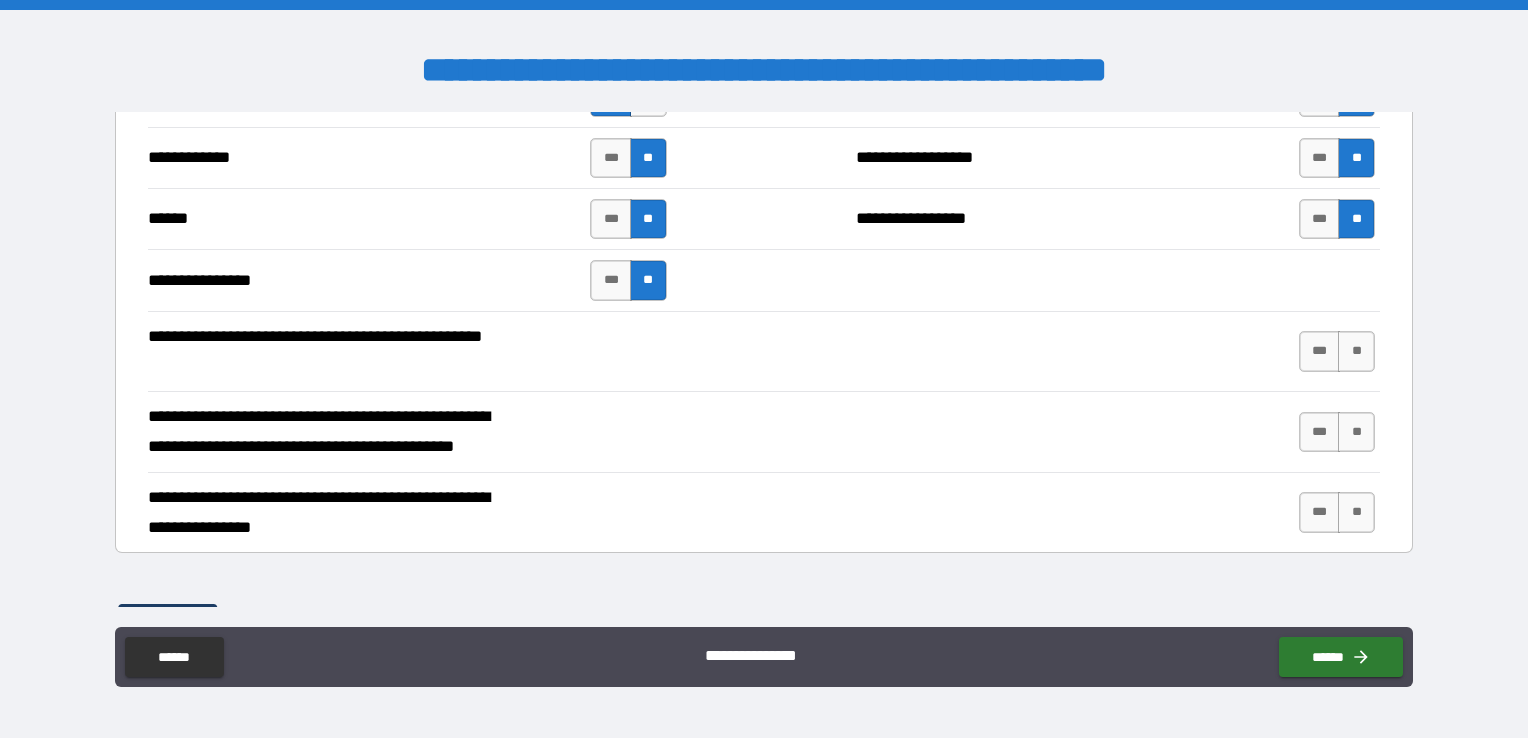 scroll, scrollTop: 5577, scrollLeft: 0, axis: vertical 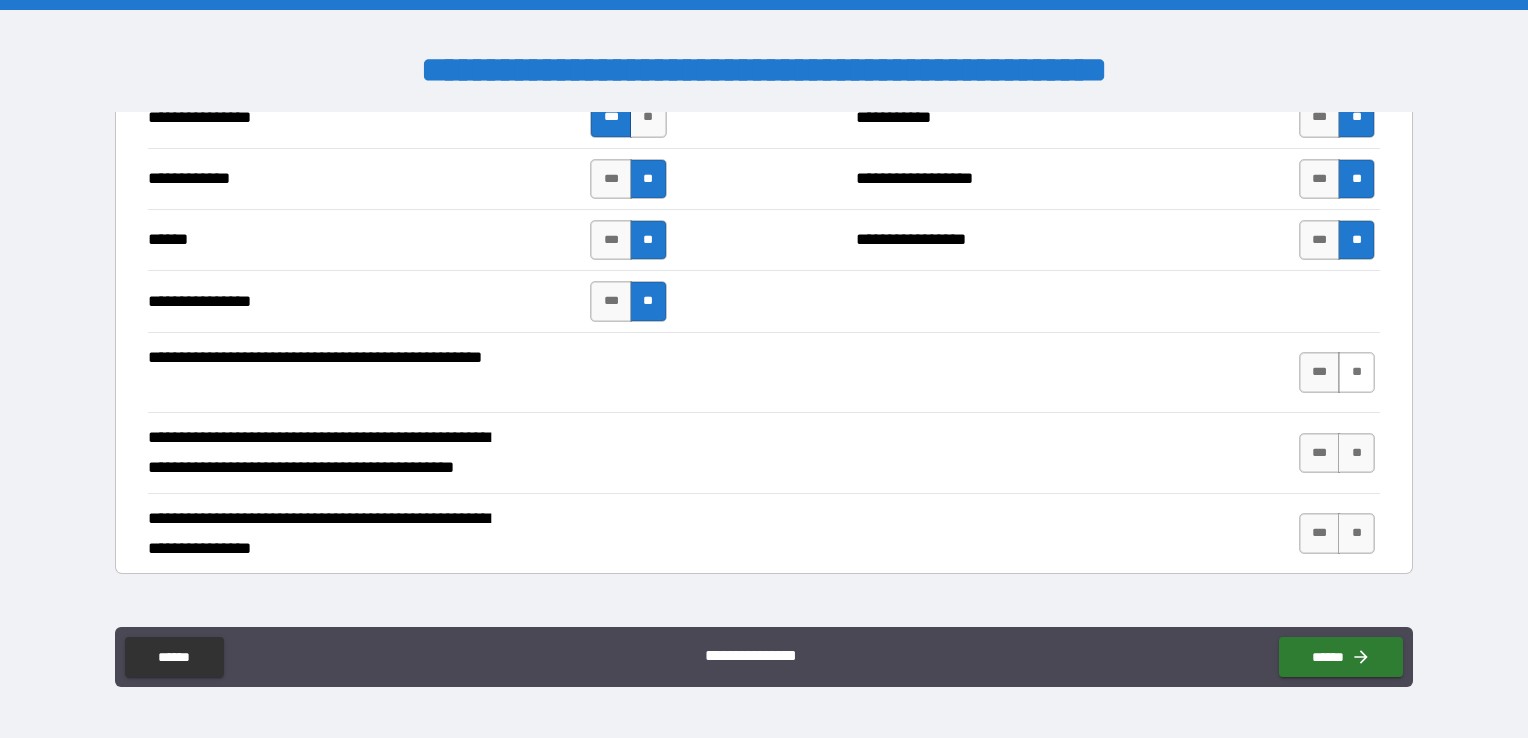 type on "**********" 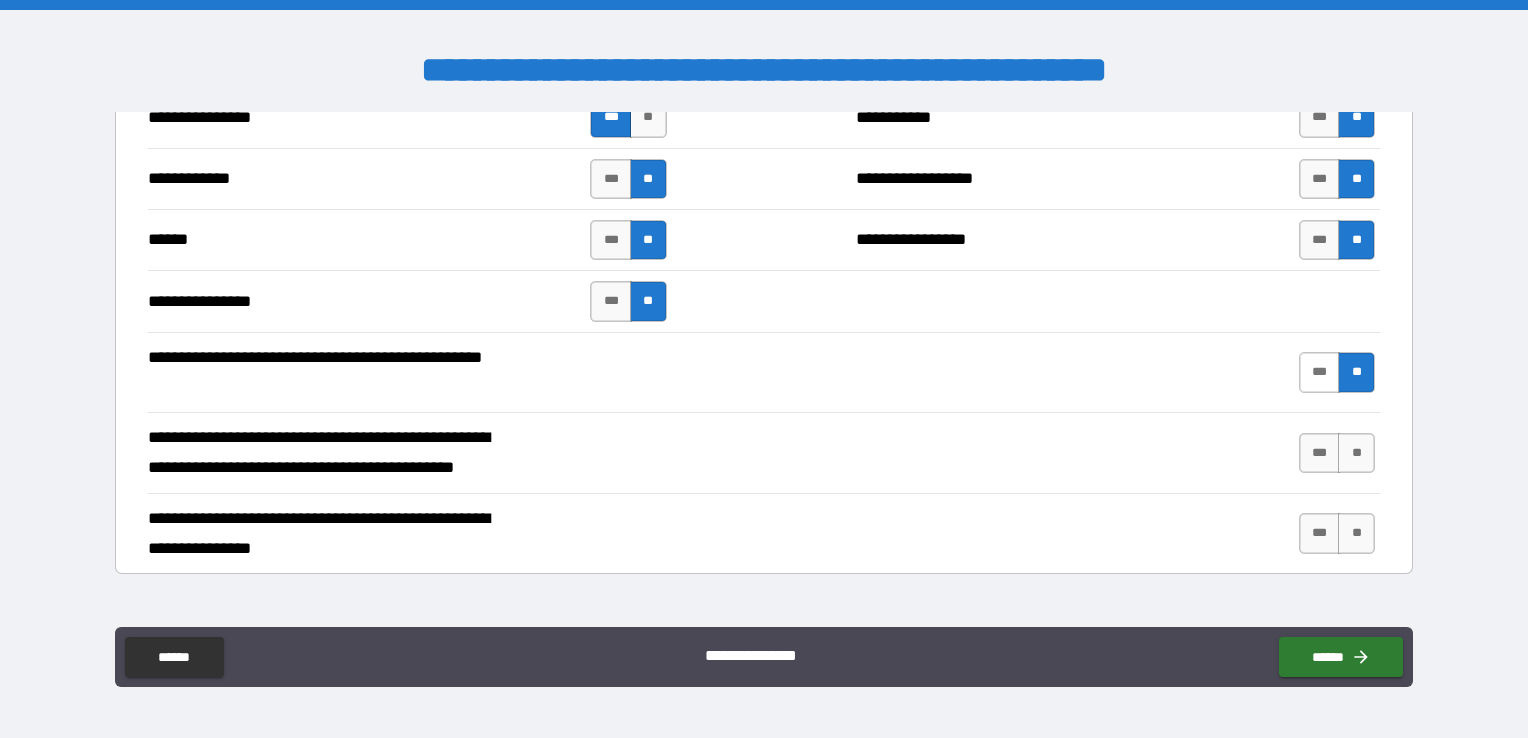 click on "***" at bounding box center [1320, 372] 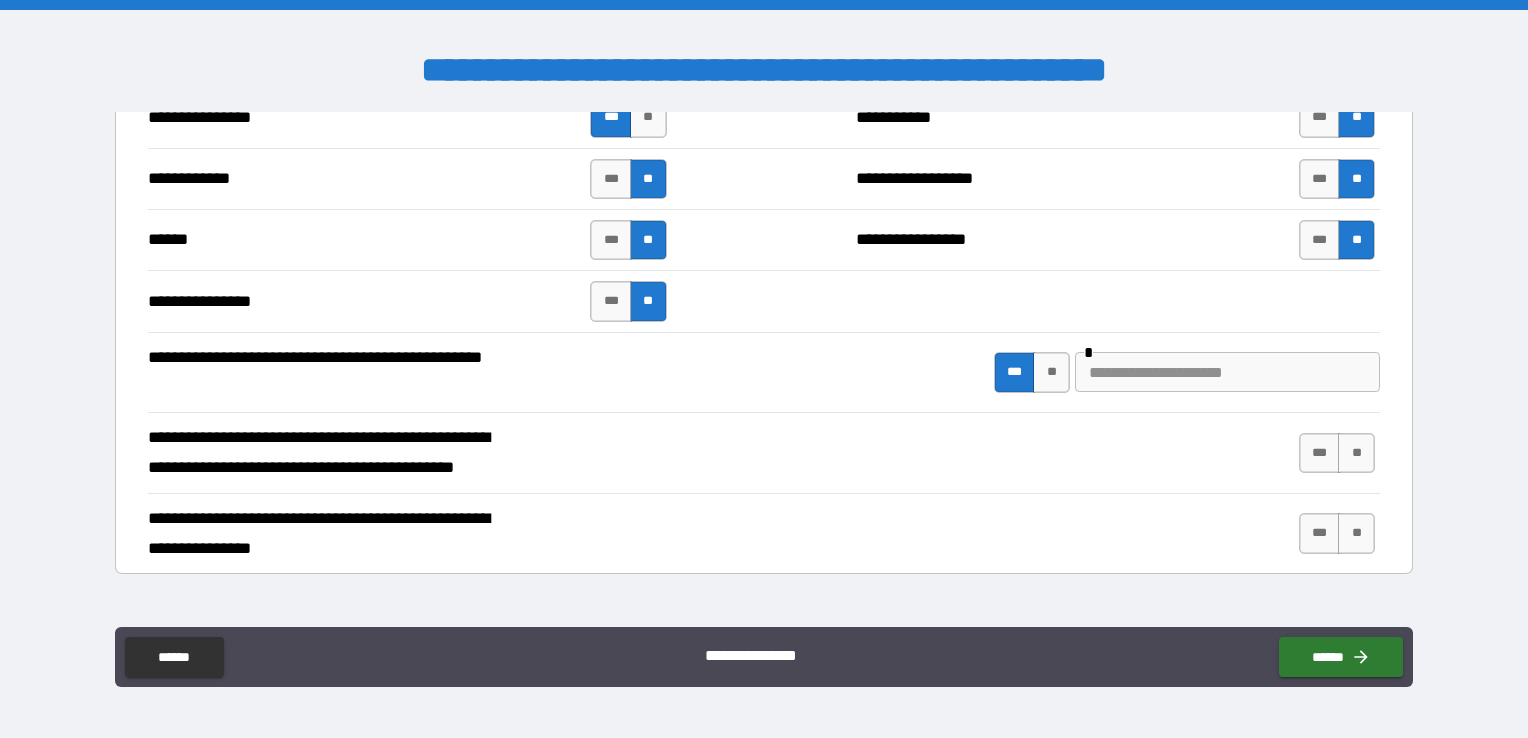 click at bounding box center [1227, 372] 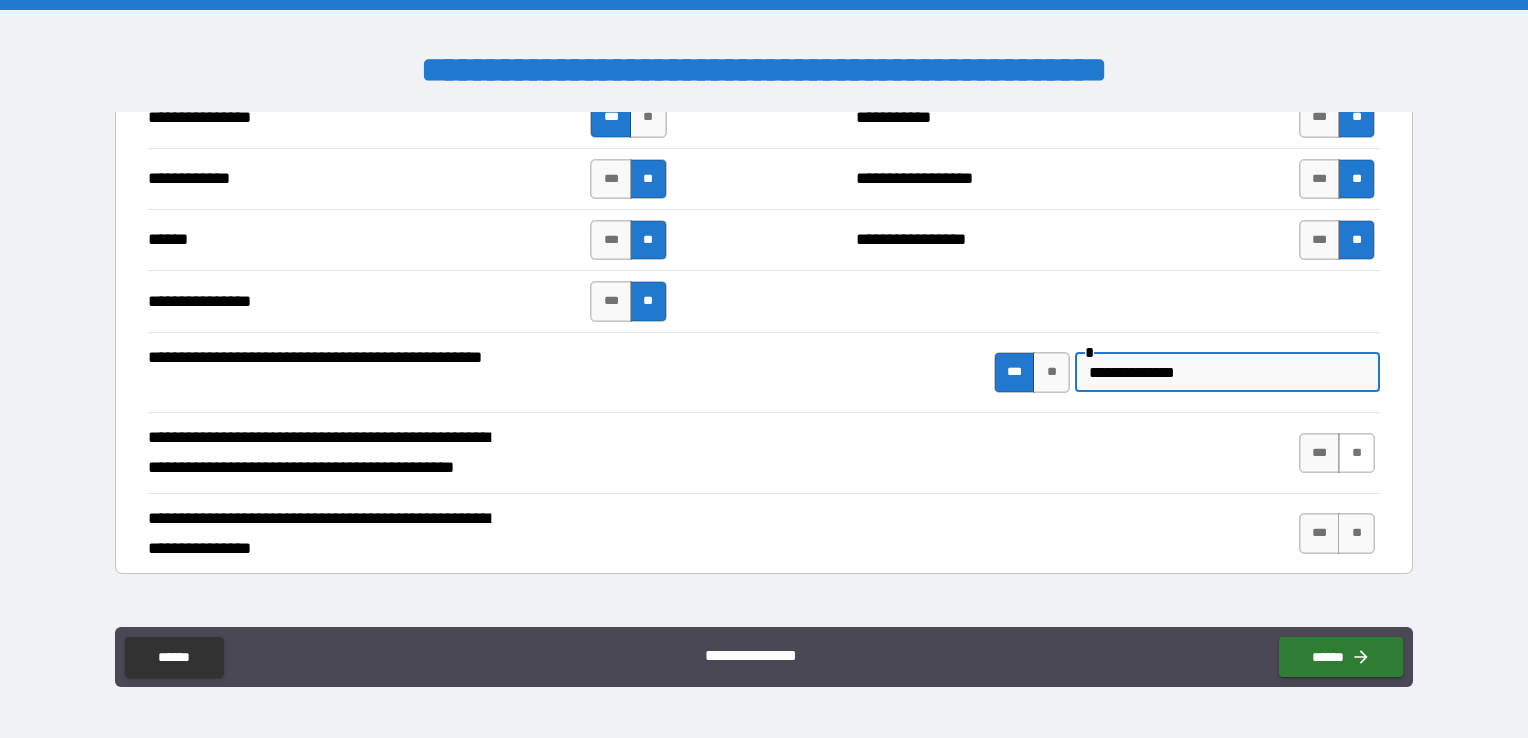 type on "**********" 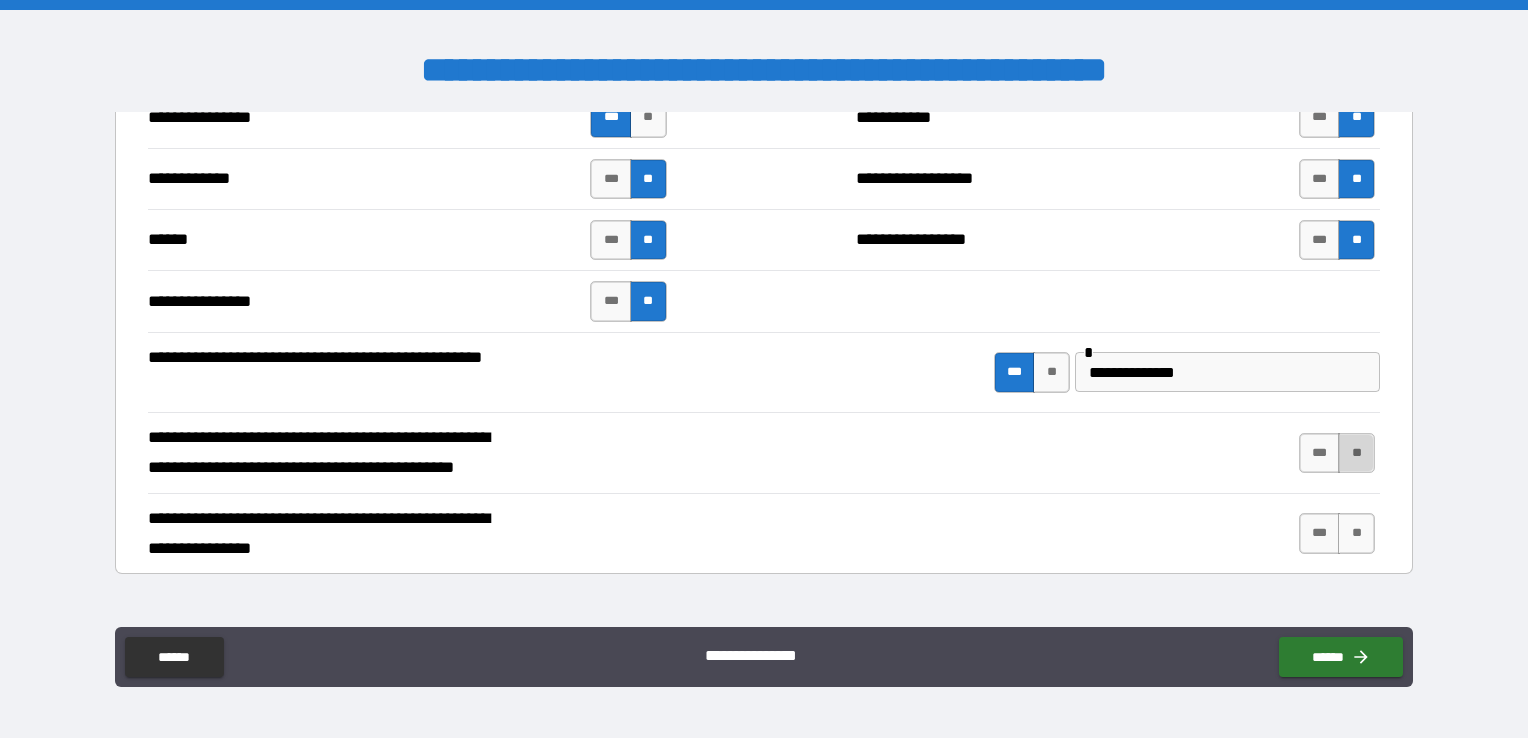 click on "**" at bounding box center (1356, 453) 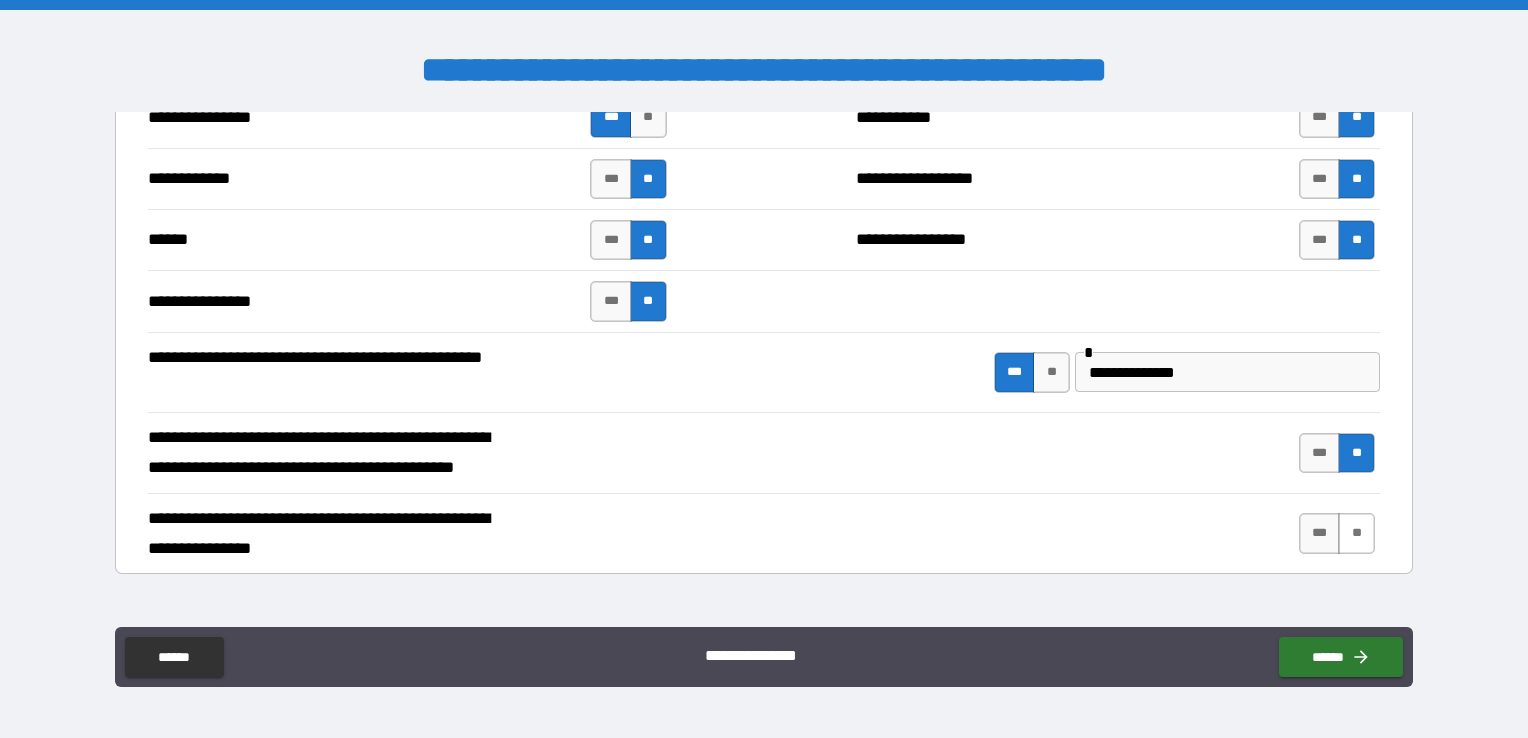 click on "**" at bounding box center [1356, 533] 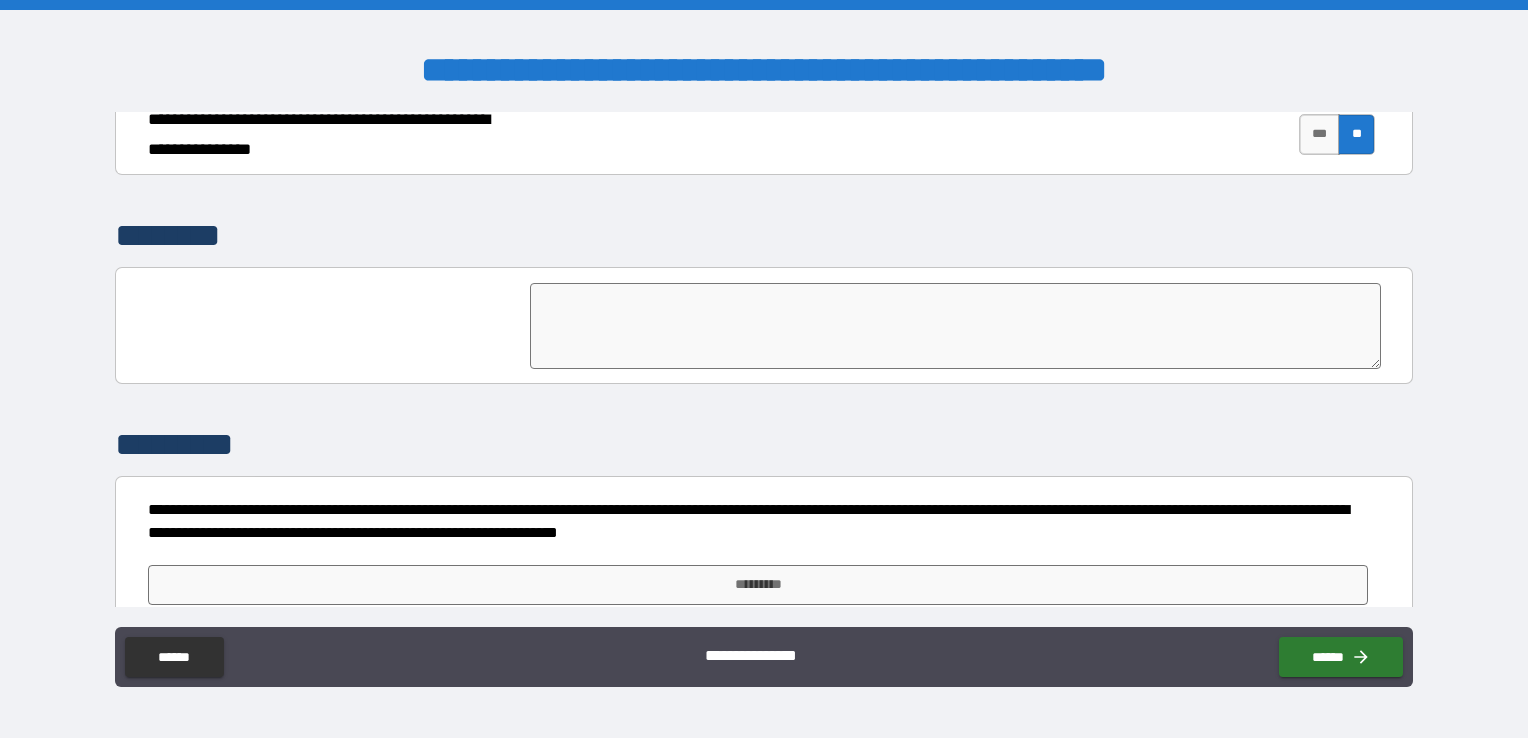 scroll, scrollTop: 5986, scrollLeft: 0, axis: vertical 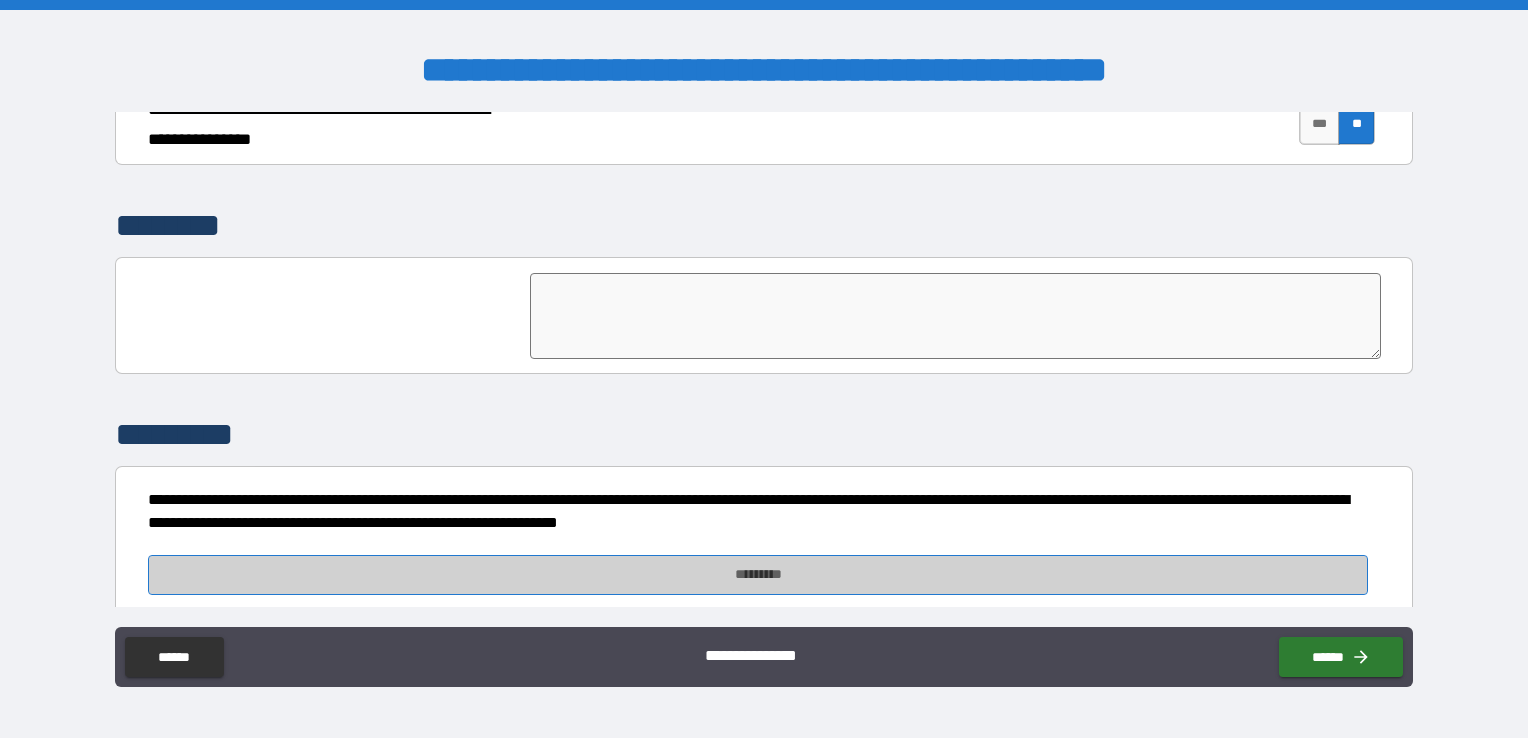click on "*********" at bounding box center [758, 575] 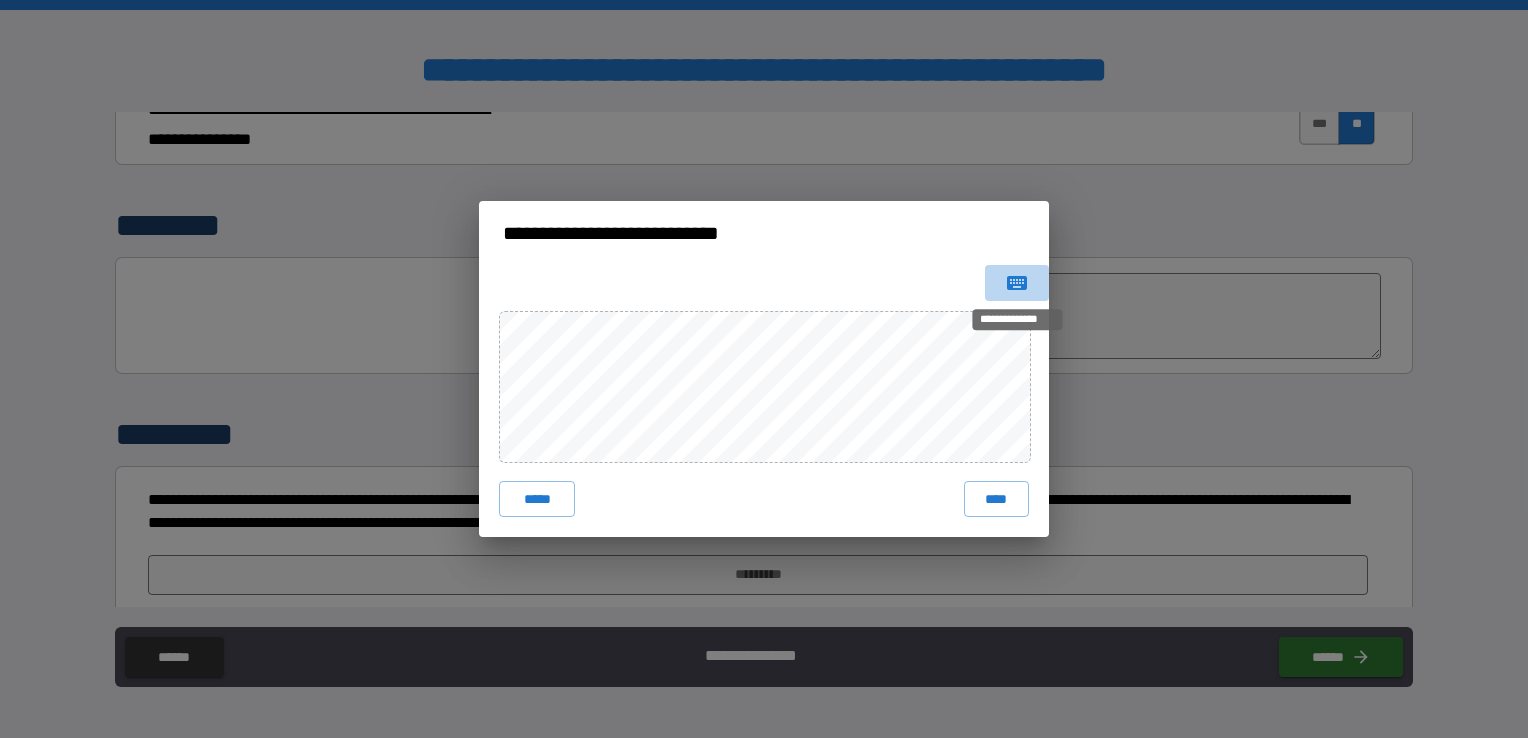 click 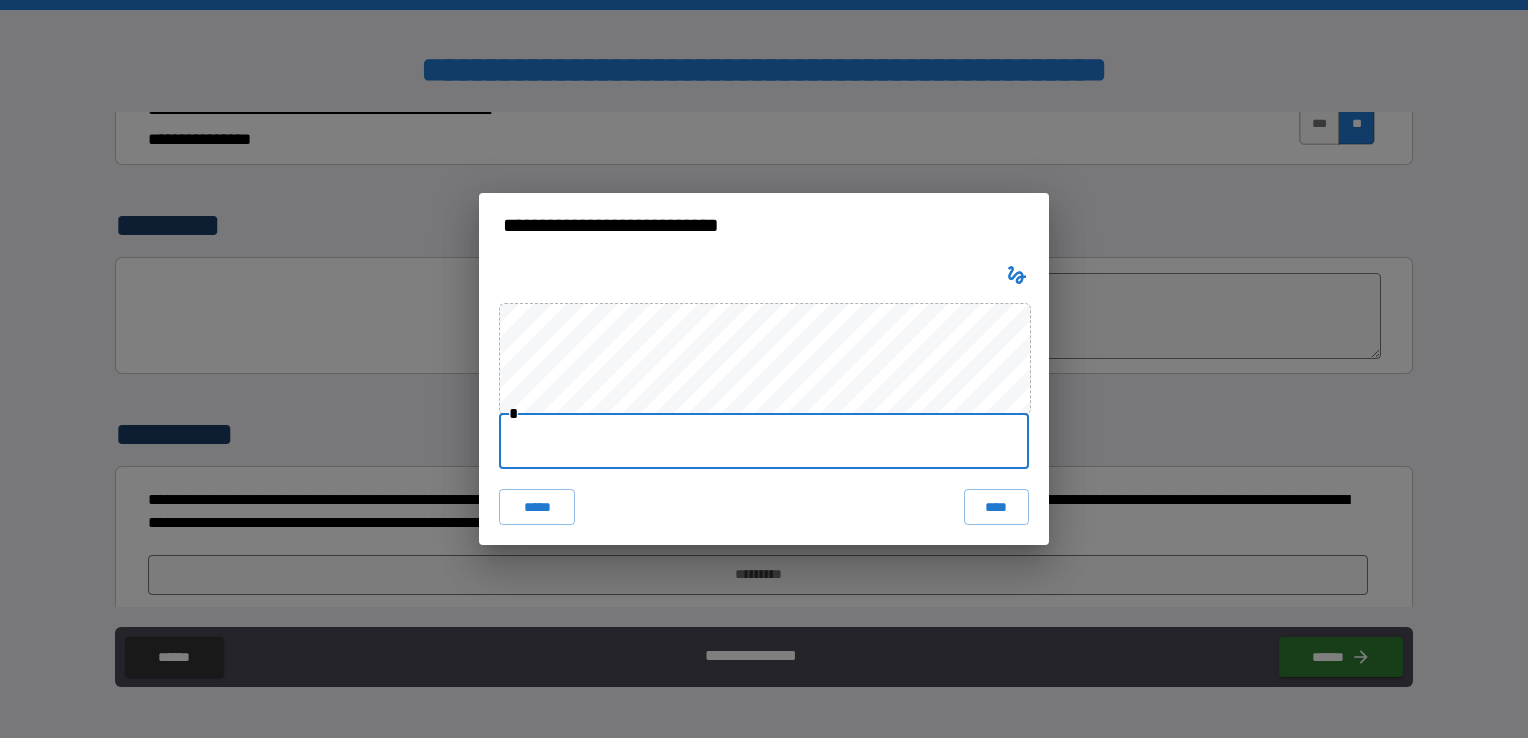 click at bounding box center (764, 441) 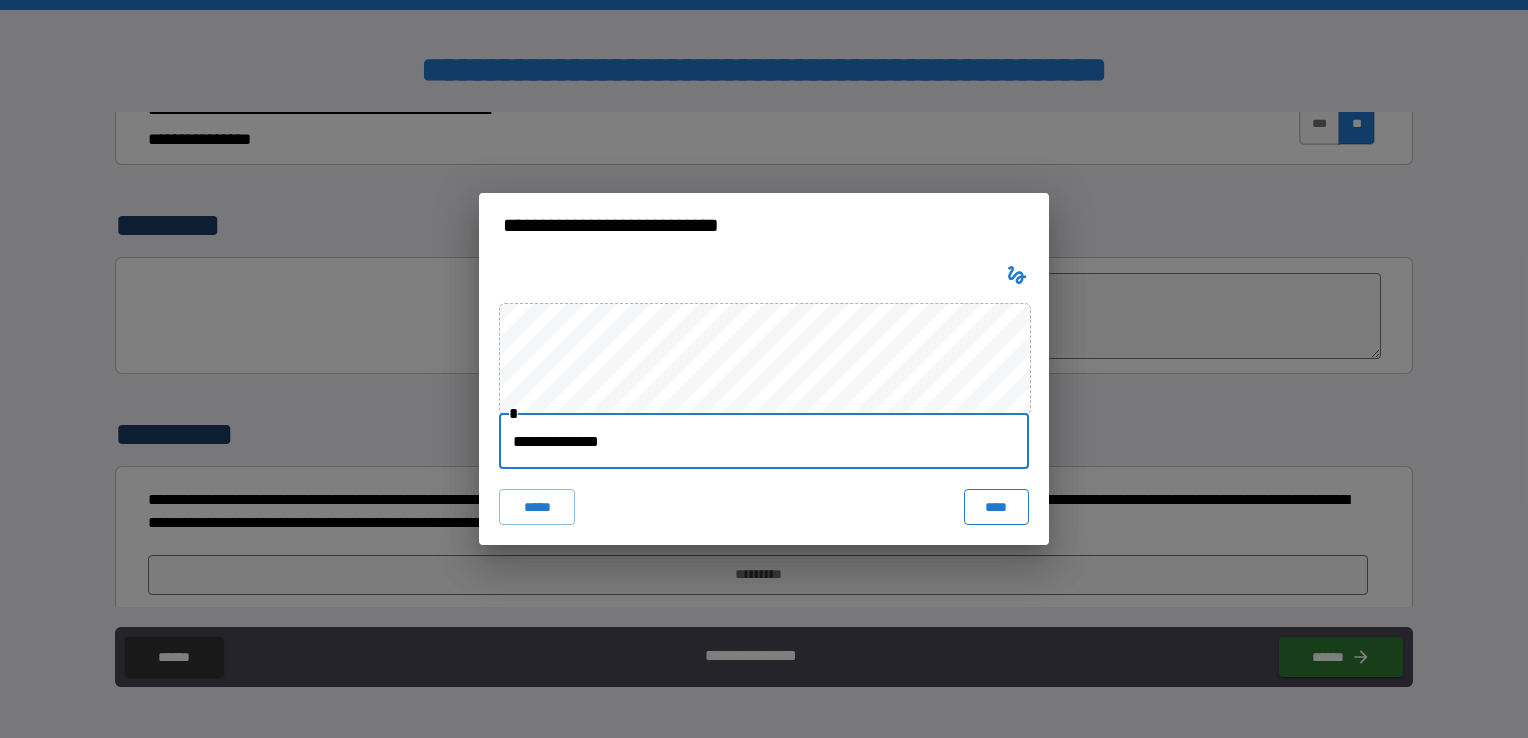 type on "**********" 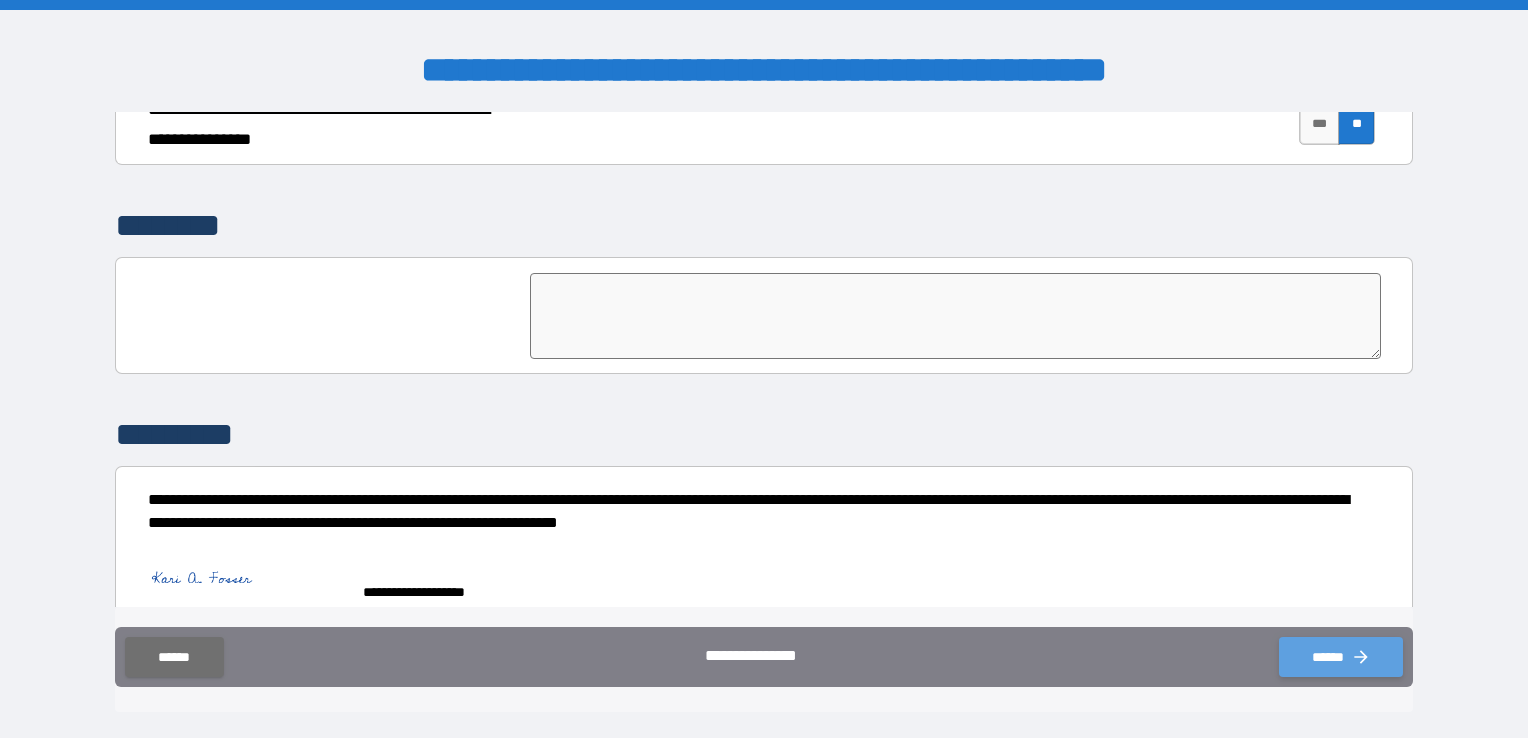 click on "******" at bounding box center [1341, 657] 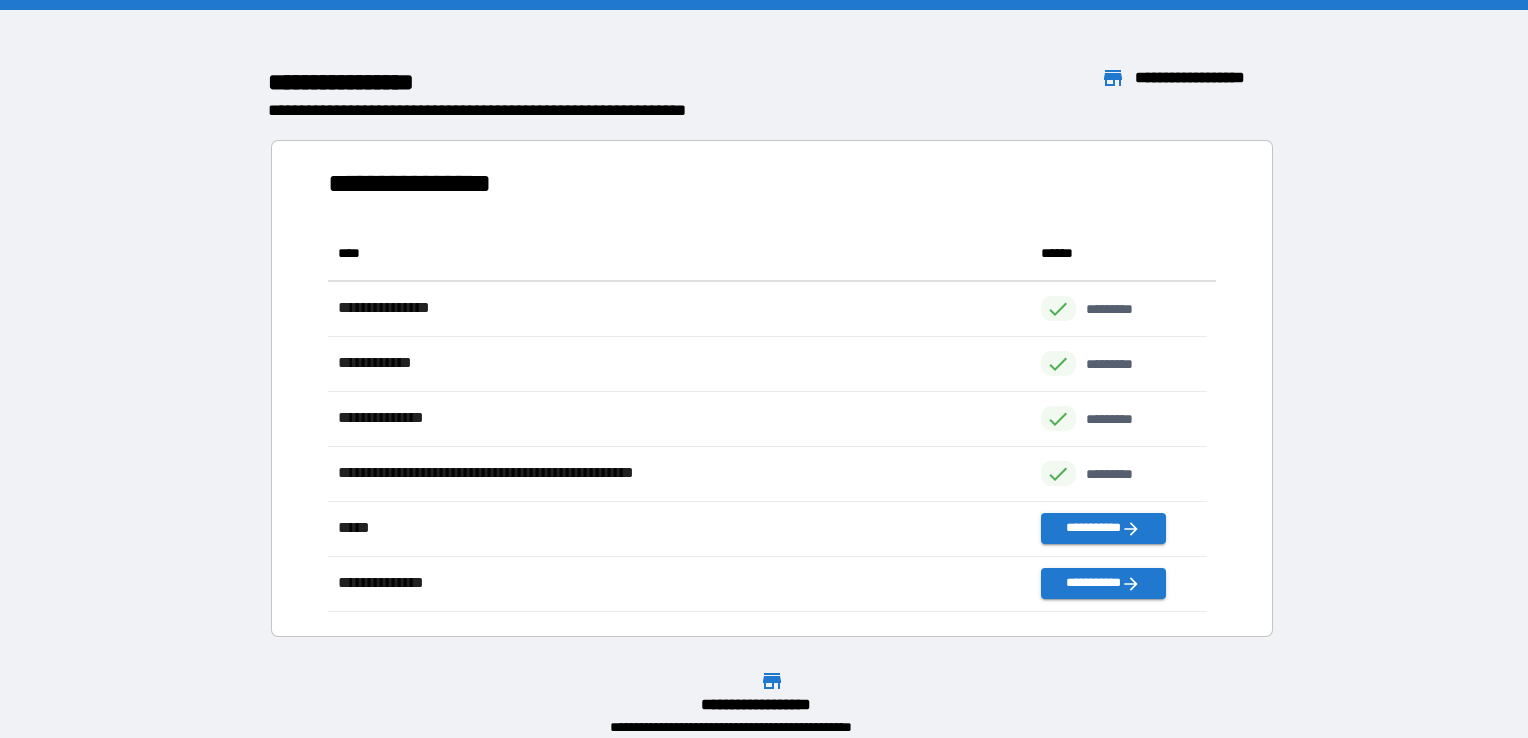 scroll, scrollTop: 16, scrollLeft: 16, axis: both 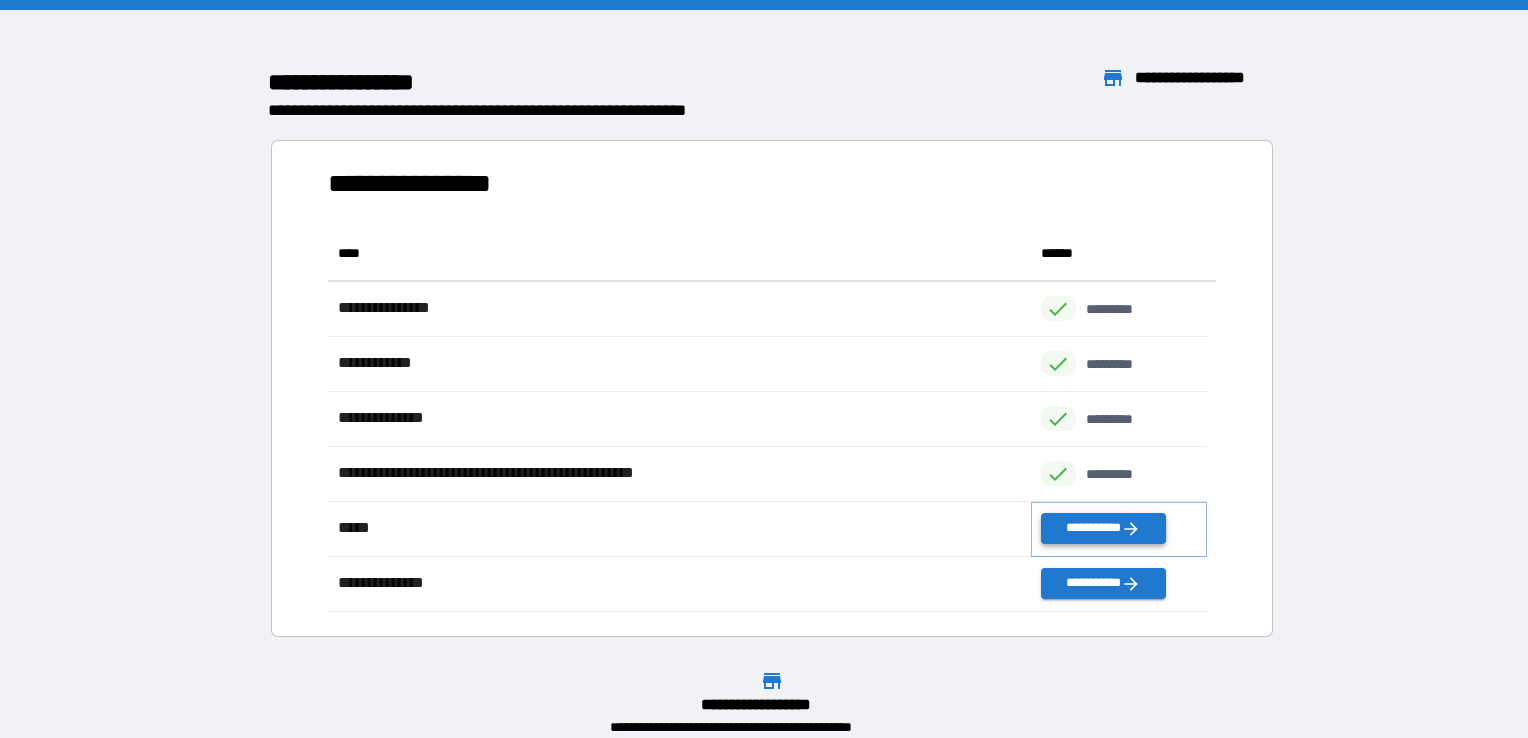 click on "**********" at bounding box center (1103, 528) 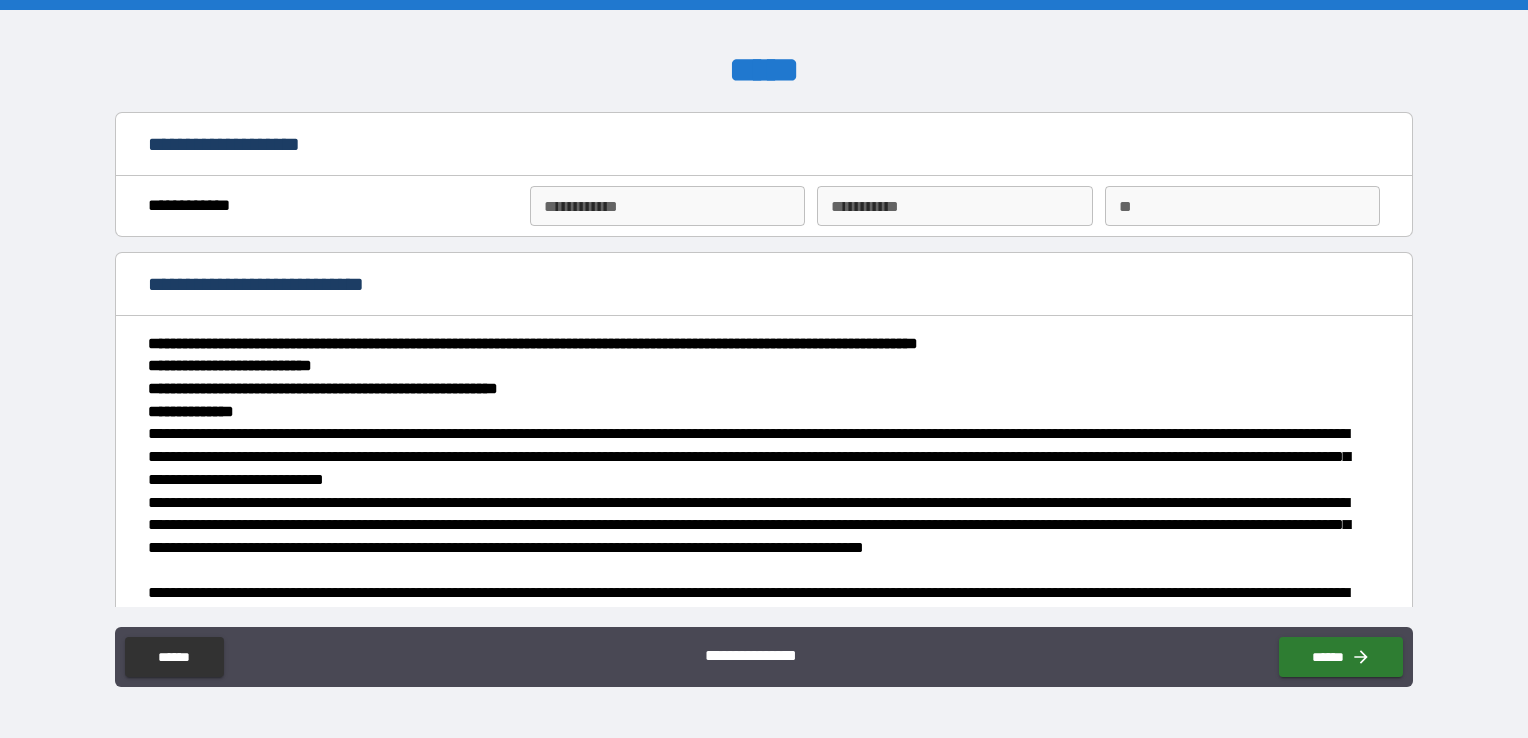 click on "**********" at bounding box center (667, 206) 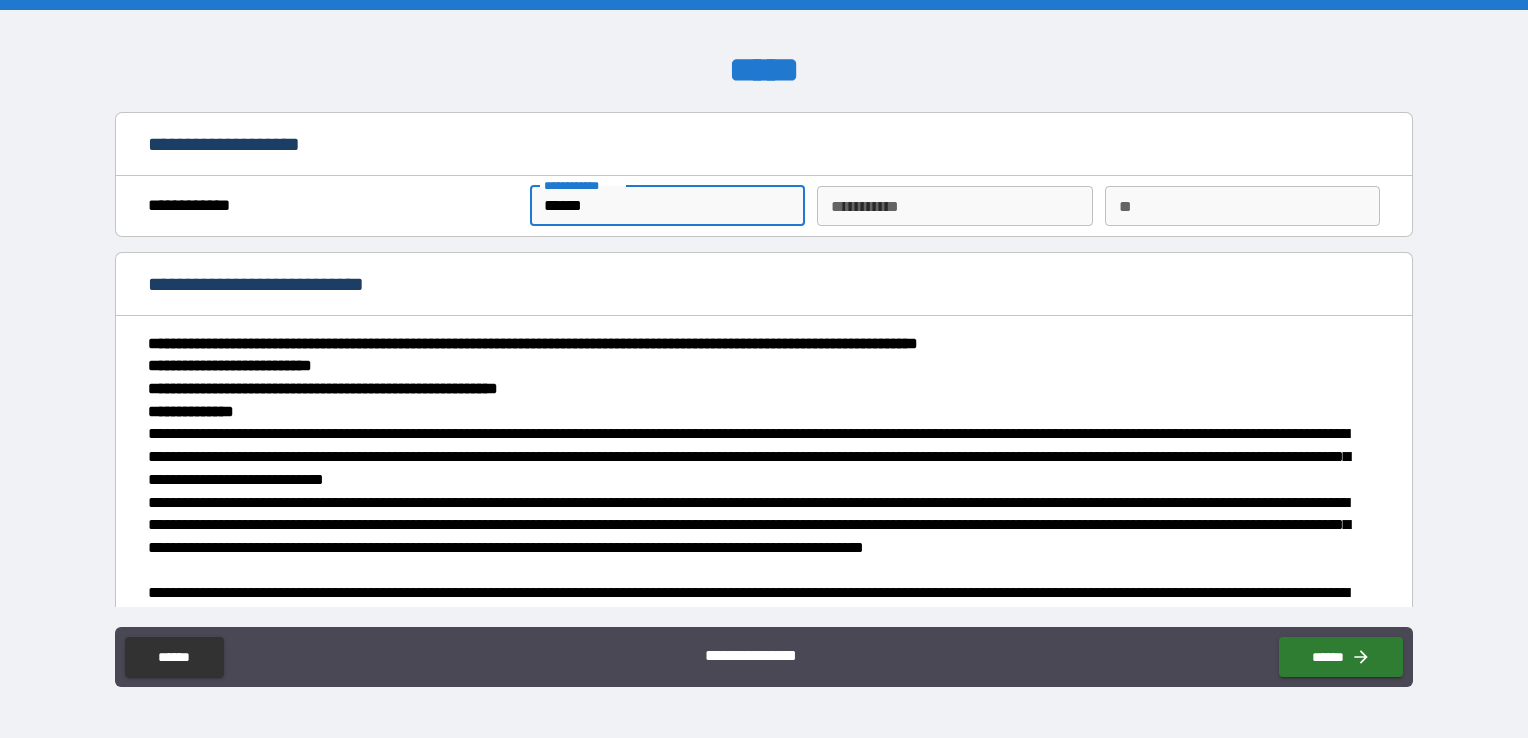 drag, startPoint x: 661, startPoint y: 209, endPoint x: 492, endPoint y: 182, distance: 171.14322 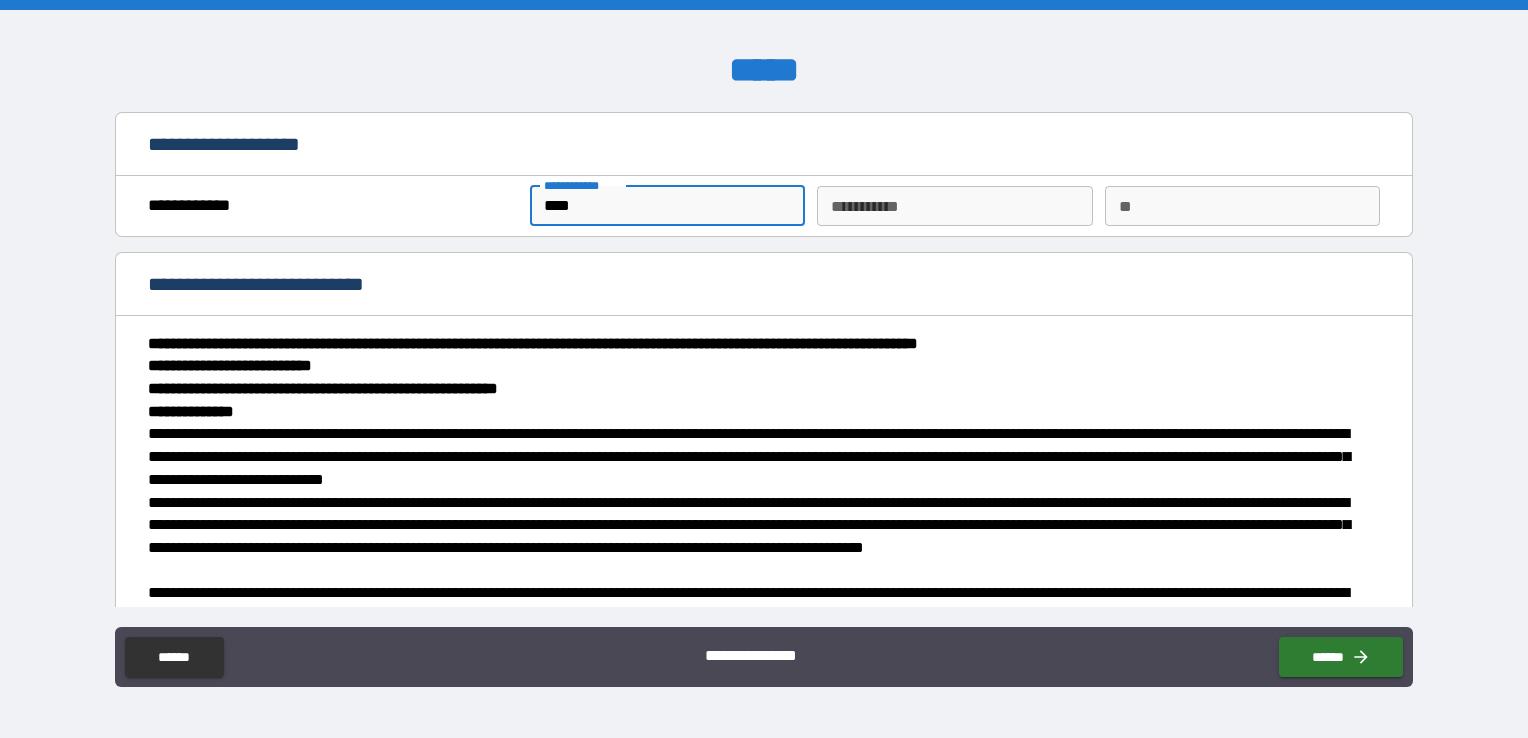 type on "****" 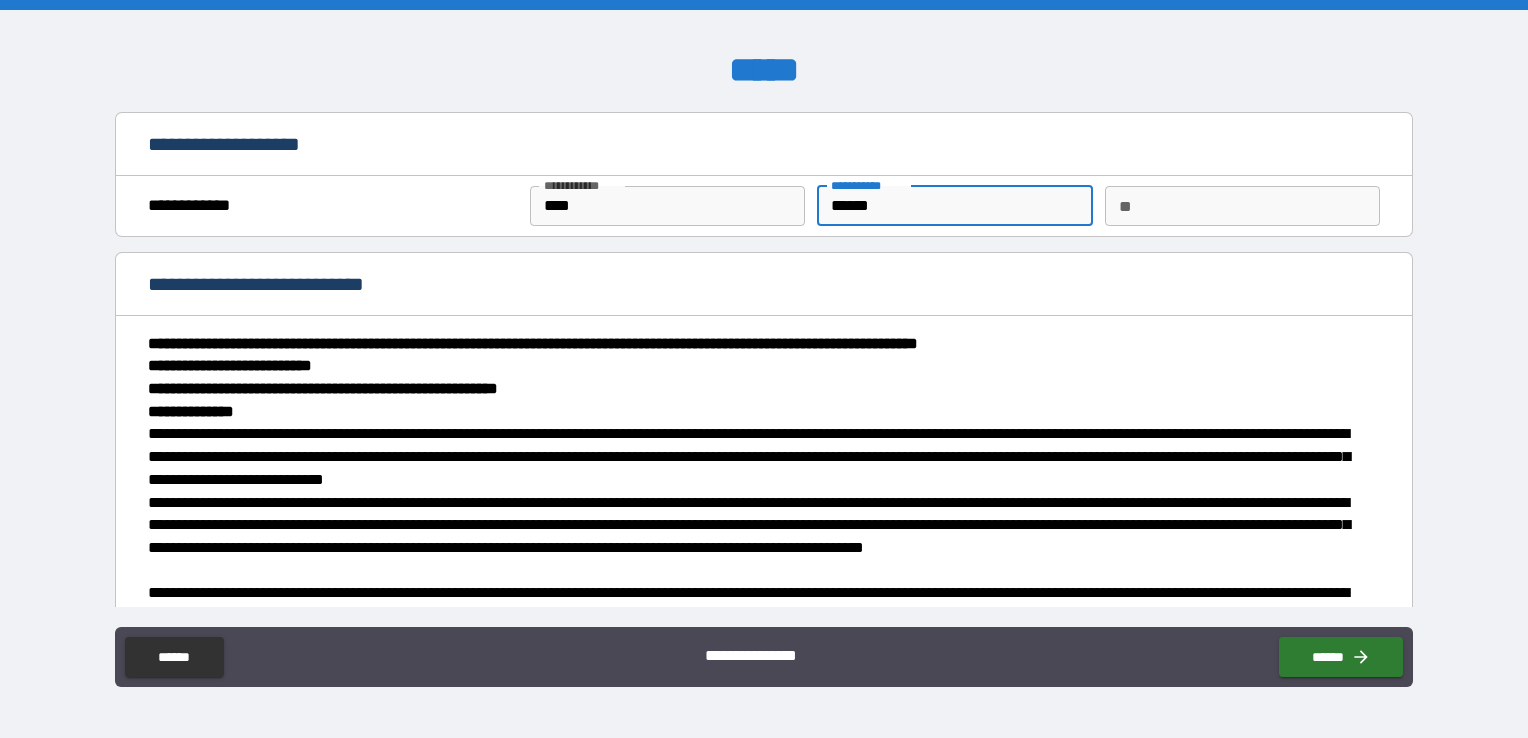 type on "******" 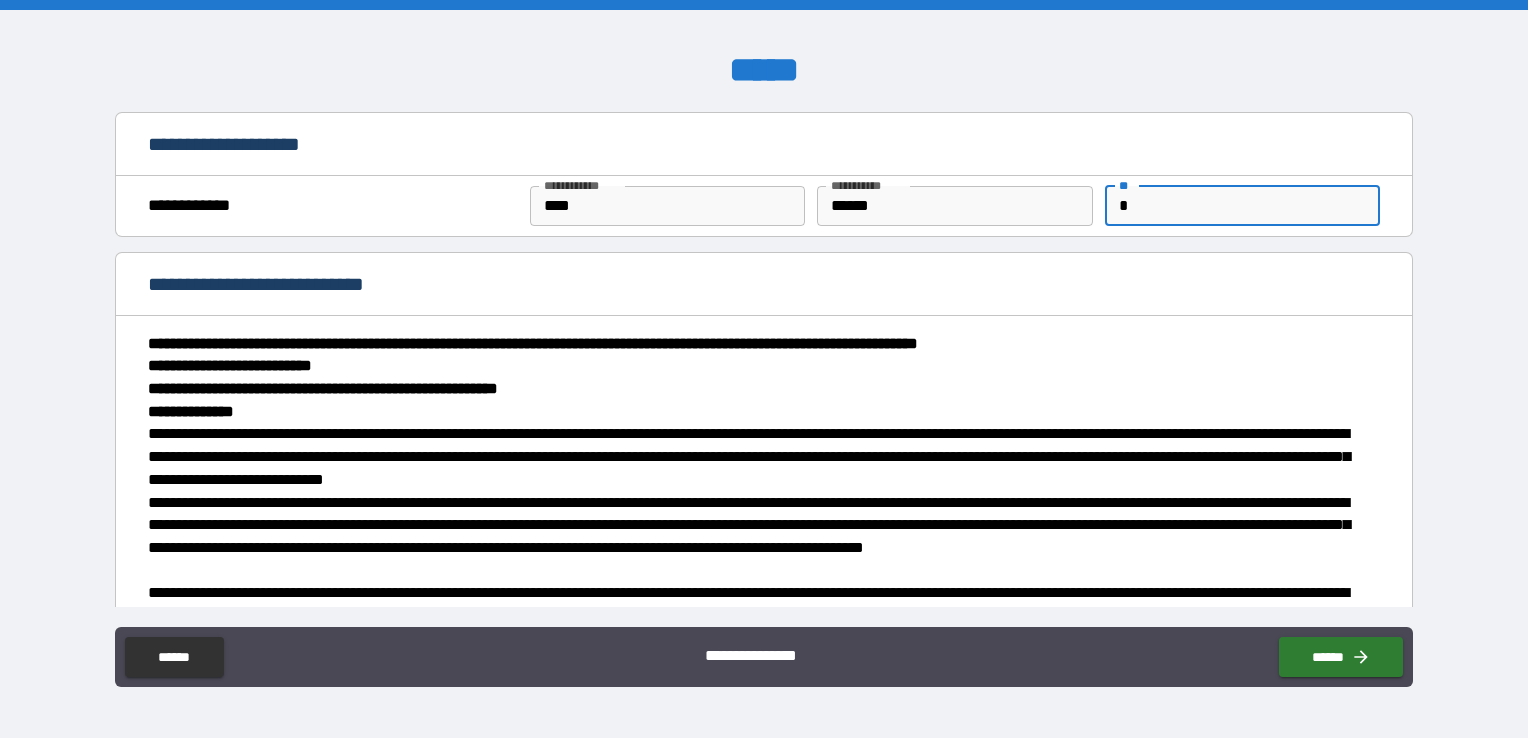 type on "*" 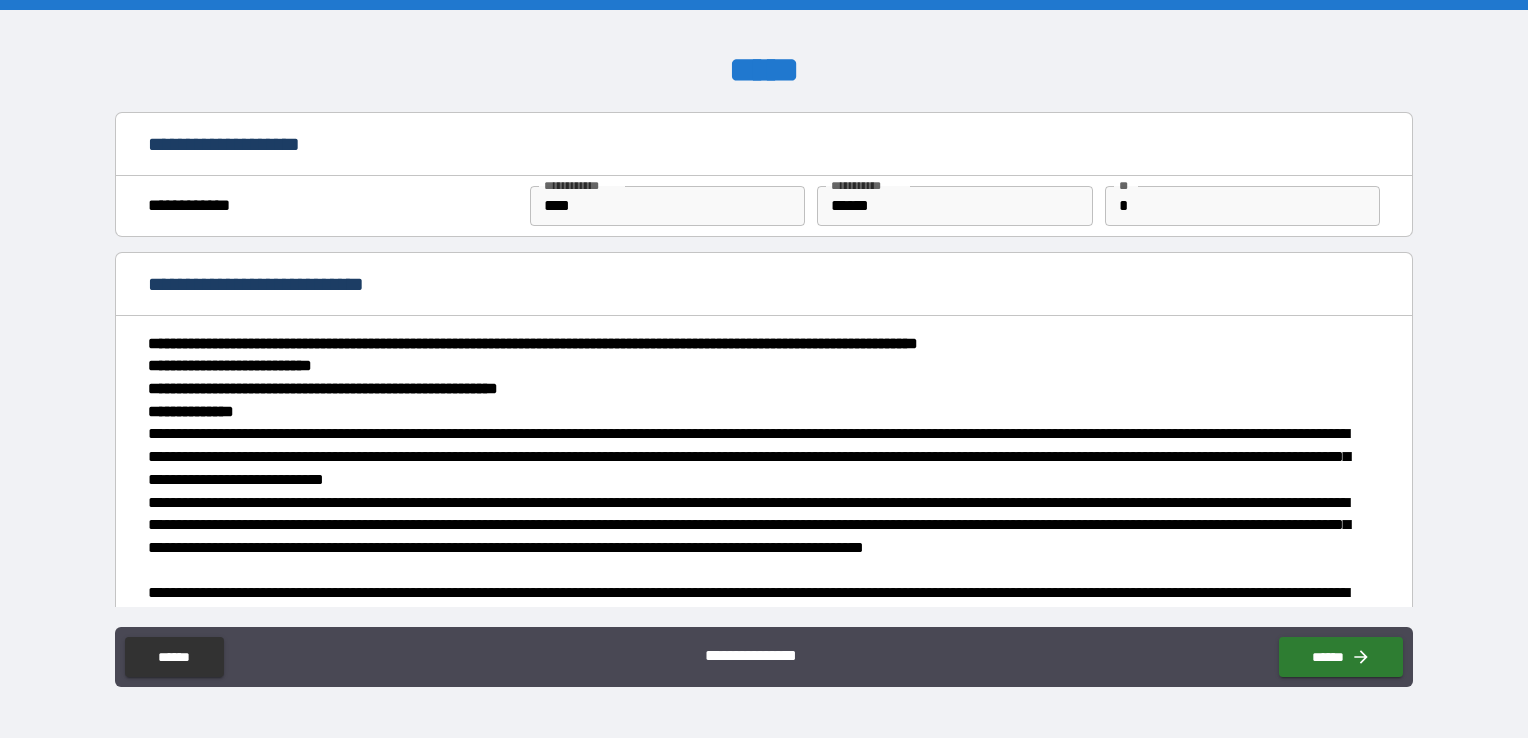 click on "**********" at bounding box center [764, 367] 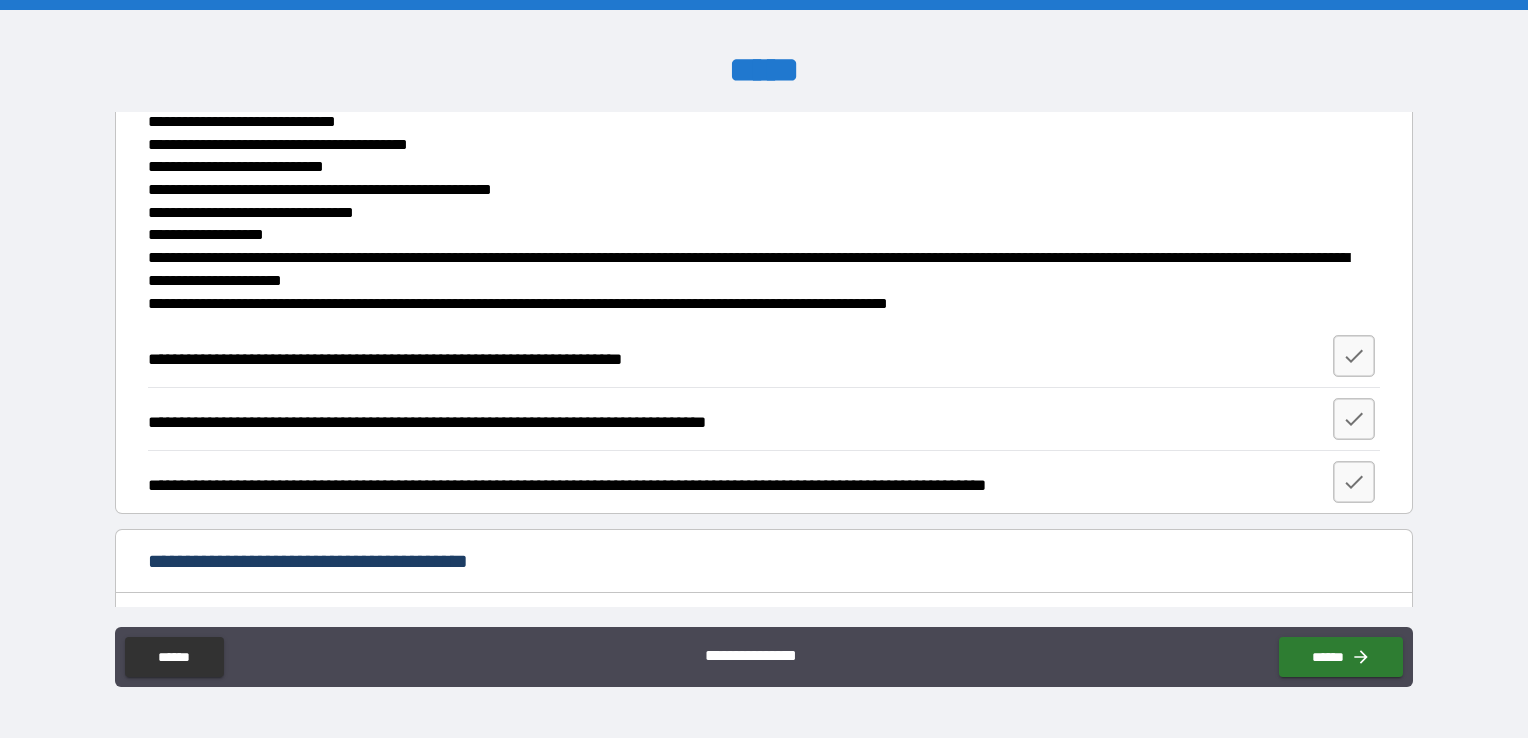 scroll, scrollTop: 1799, scrollLeft: 0, axis: vertical 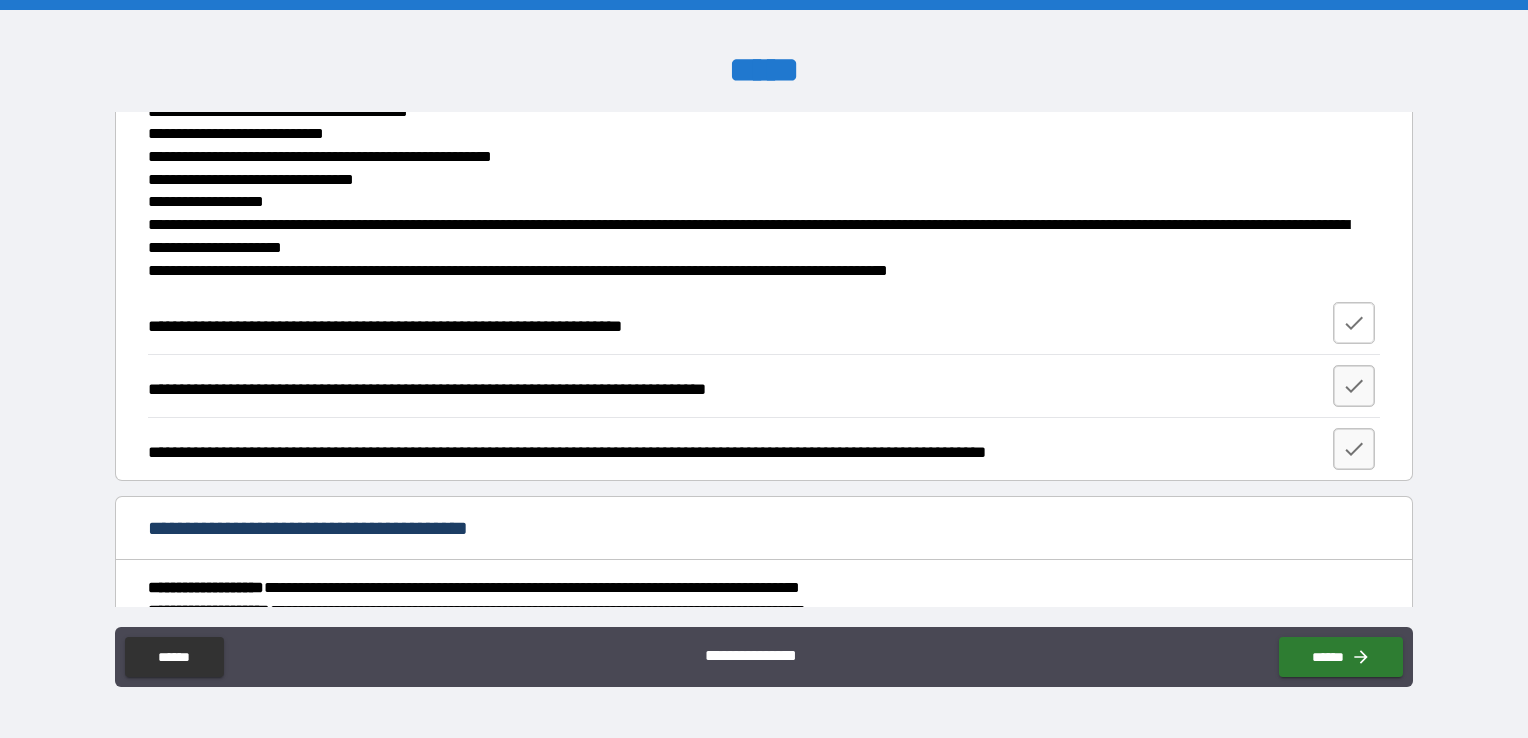 click 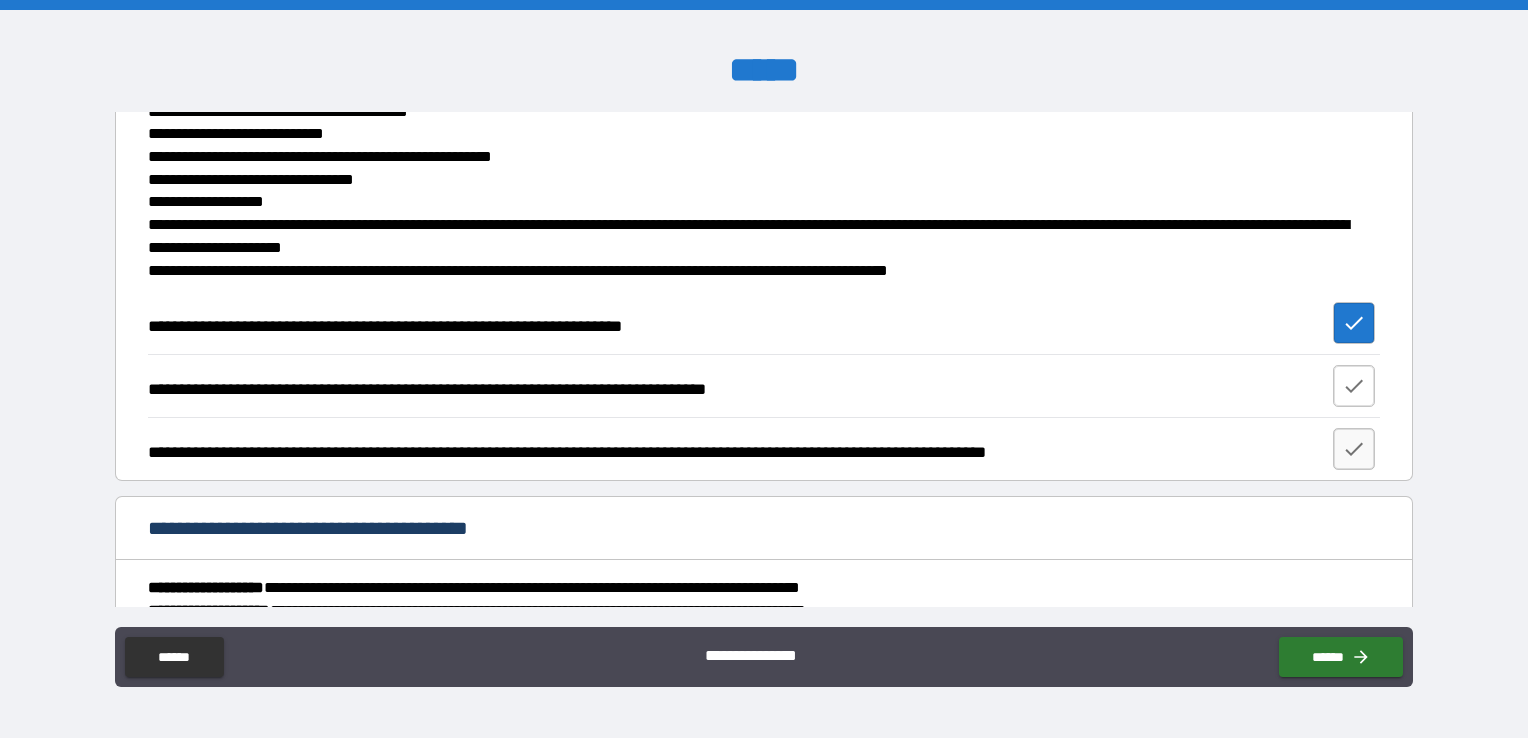 click 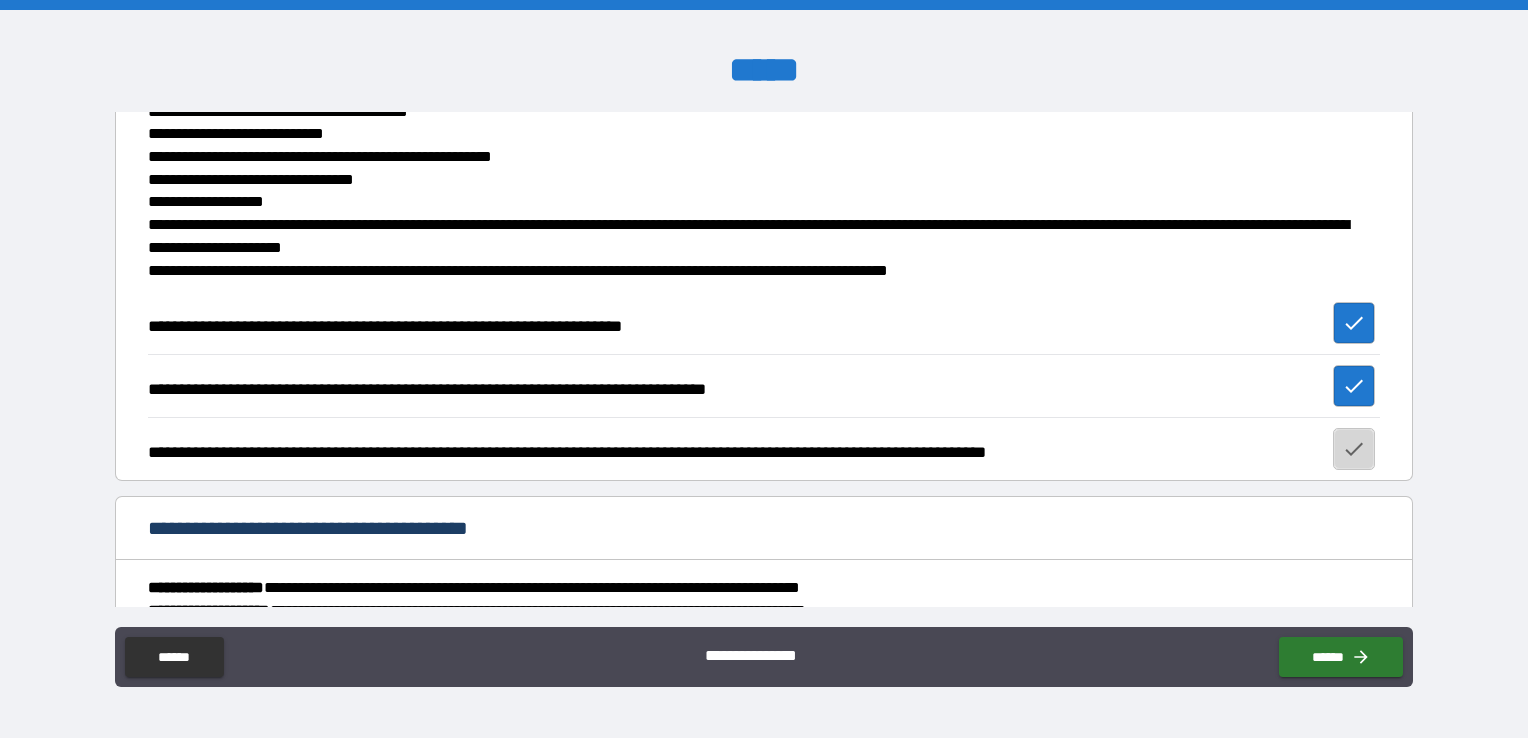 click 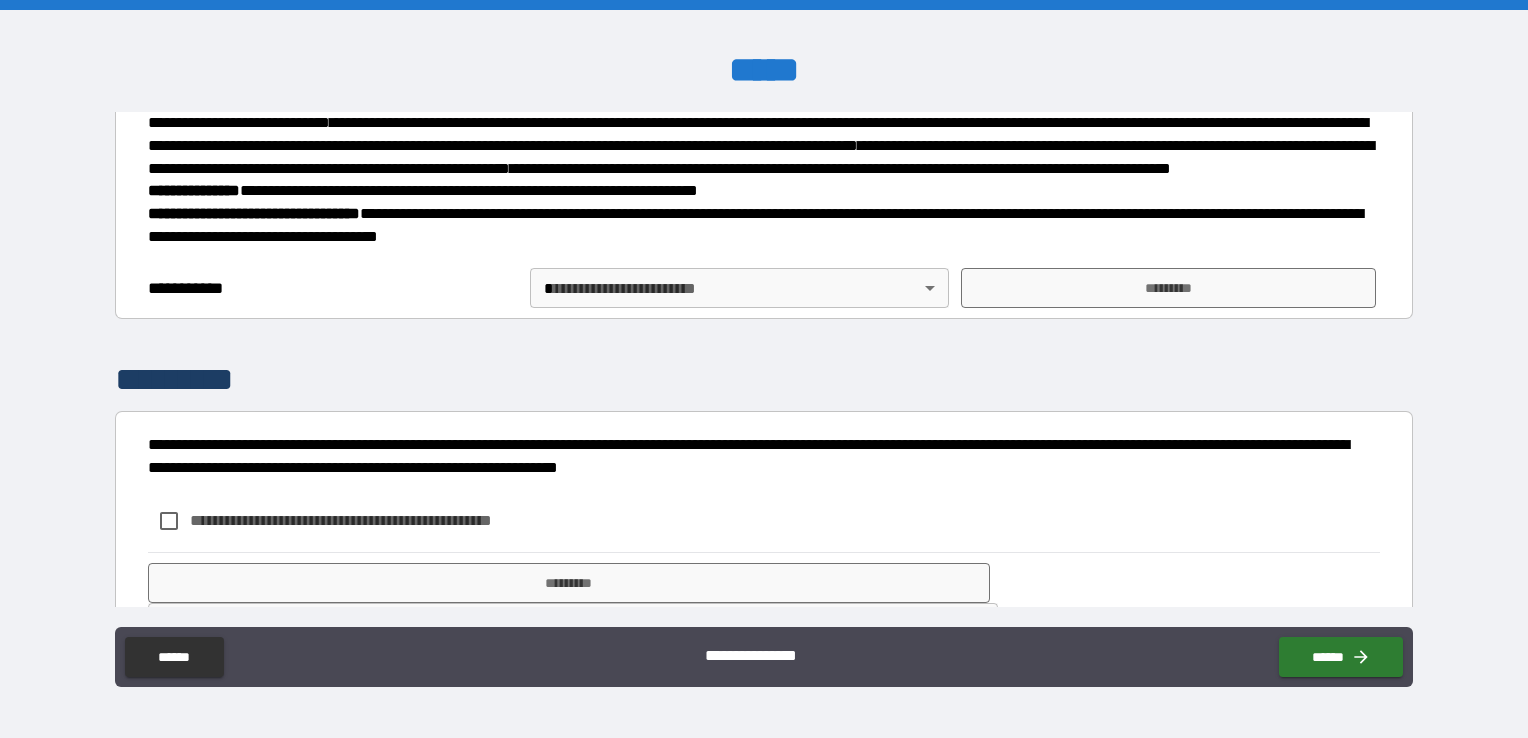 scroll, scrollTop: 2369, scrollLeft: 0, axis: vertical 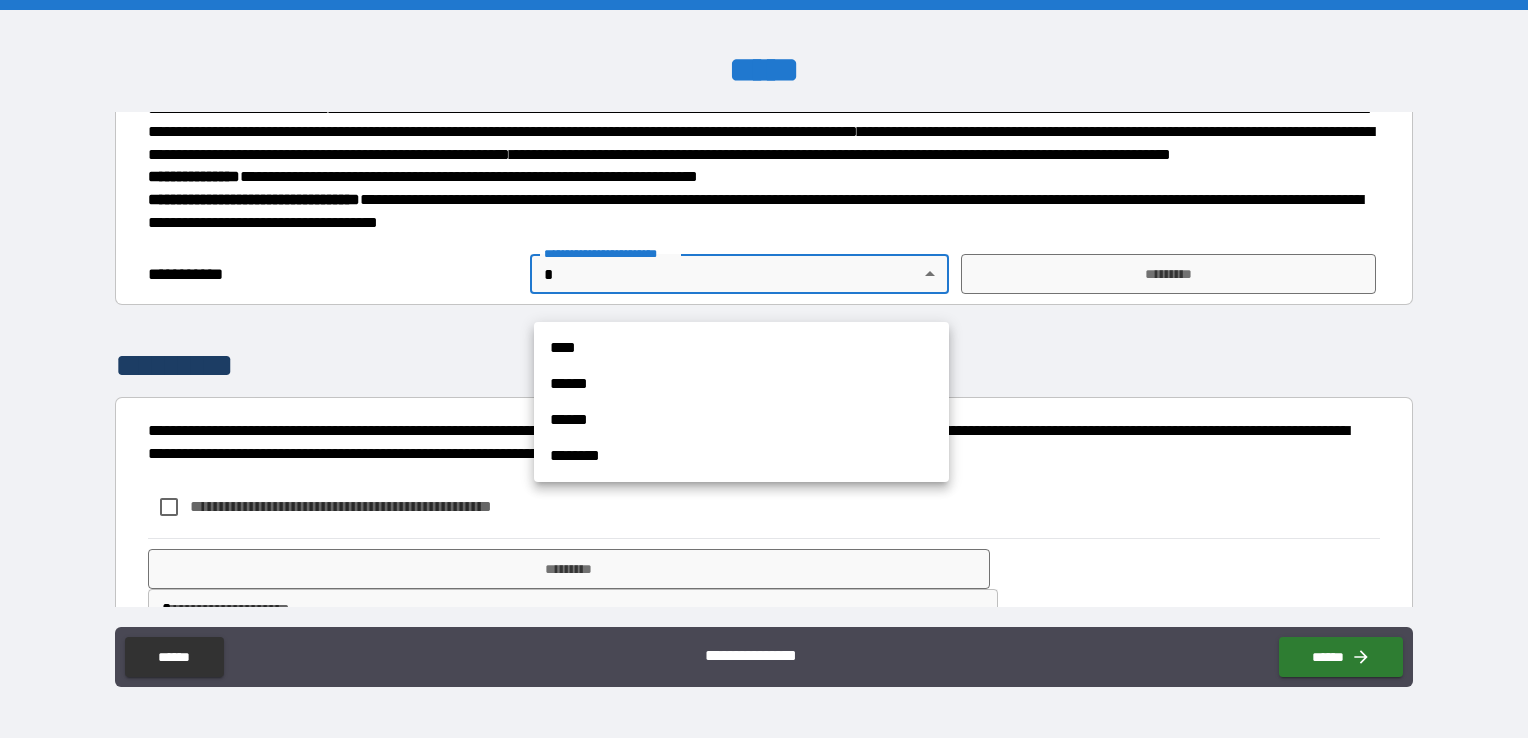 click on "**********" at bounding box center [764, 369] 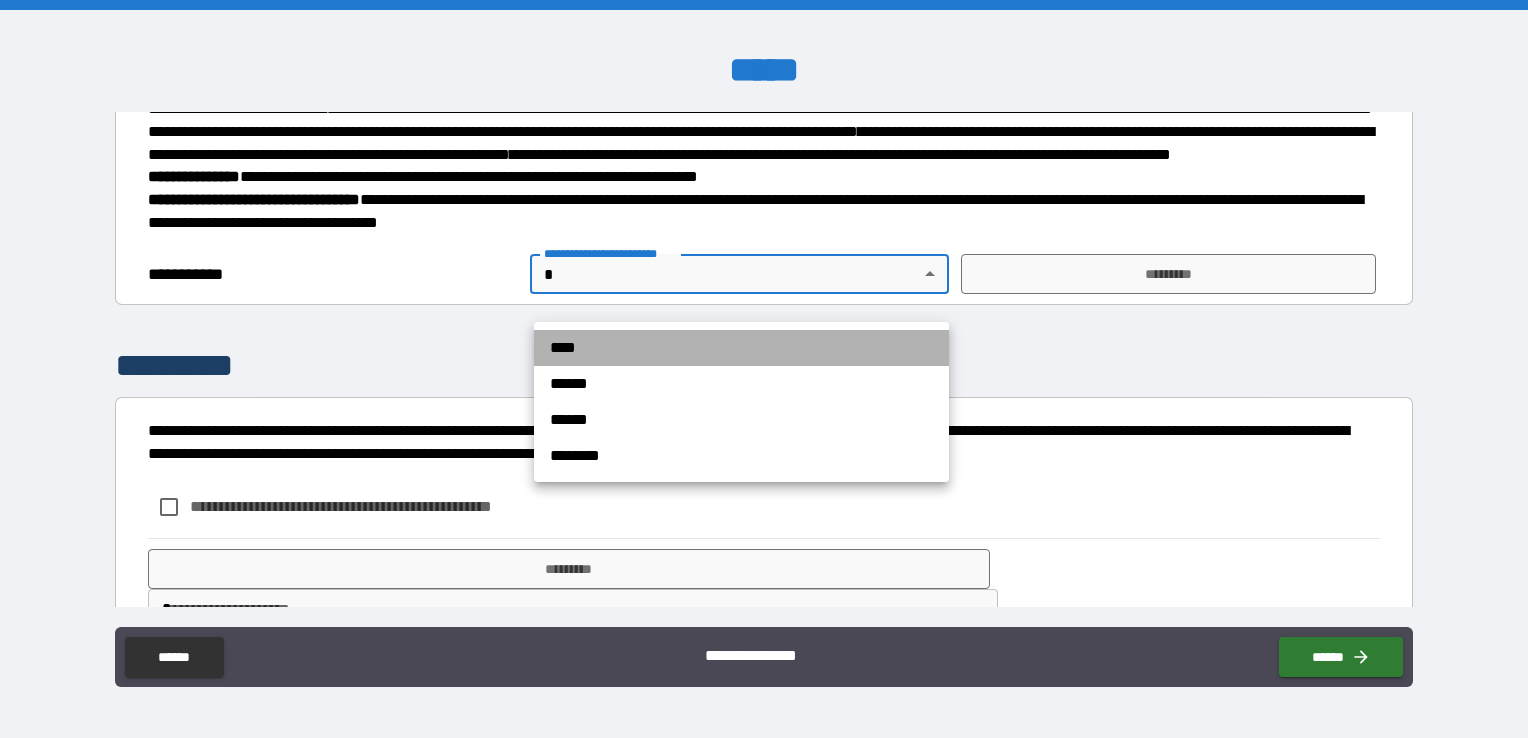 click on "****" at bounding box center (741, 348) 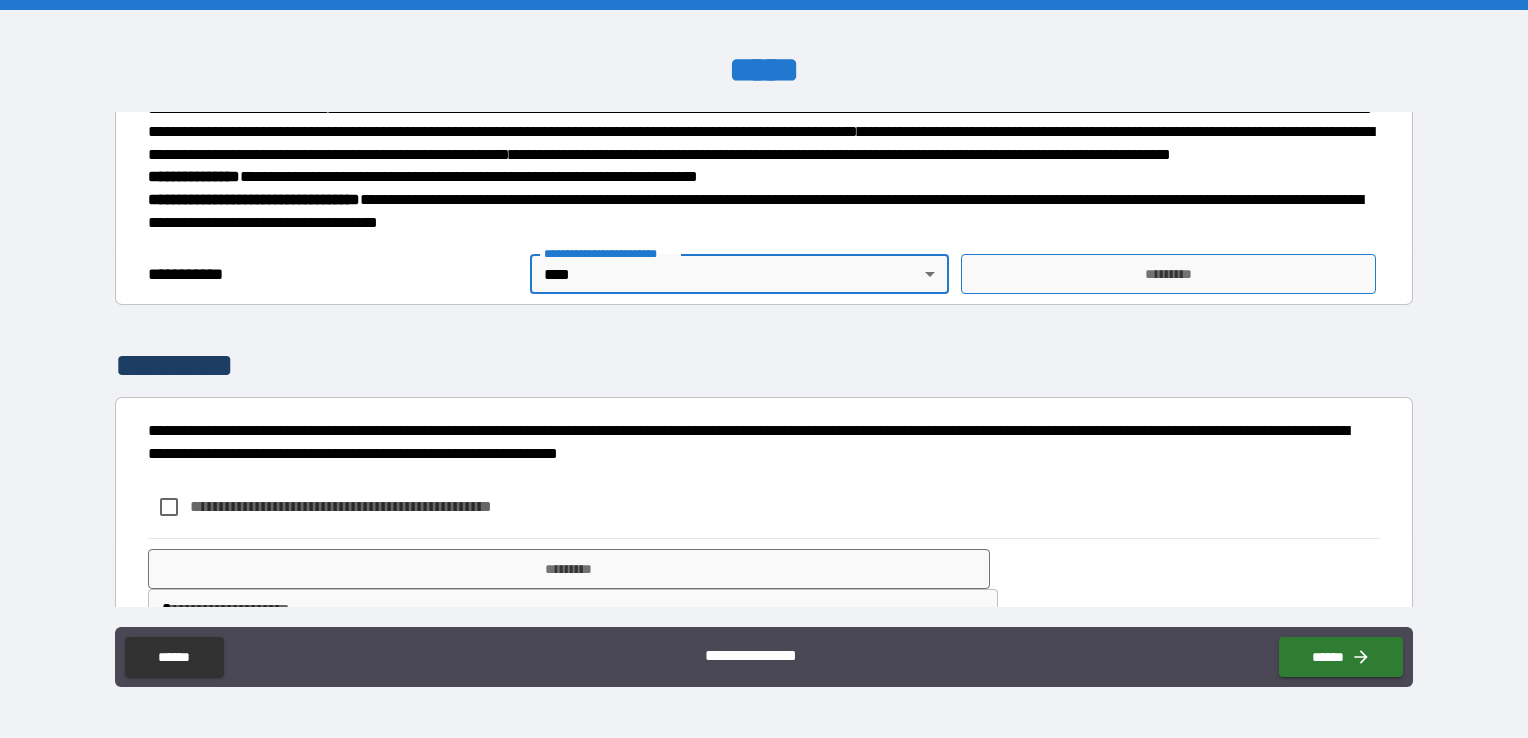 click on "*********" at bounding box center (1168, 274) 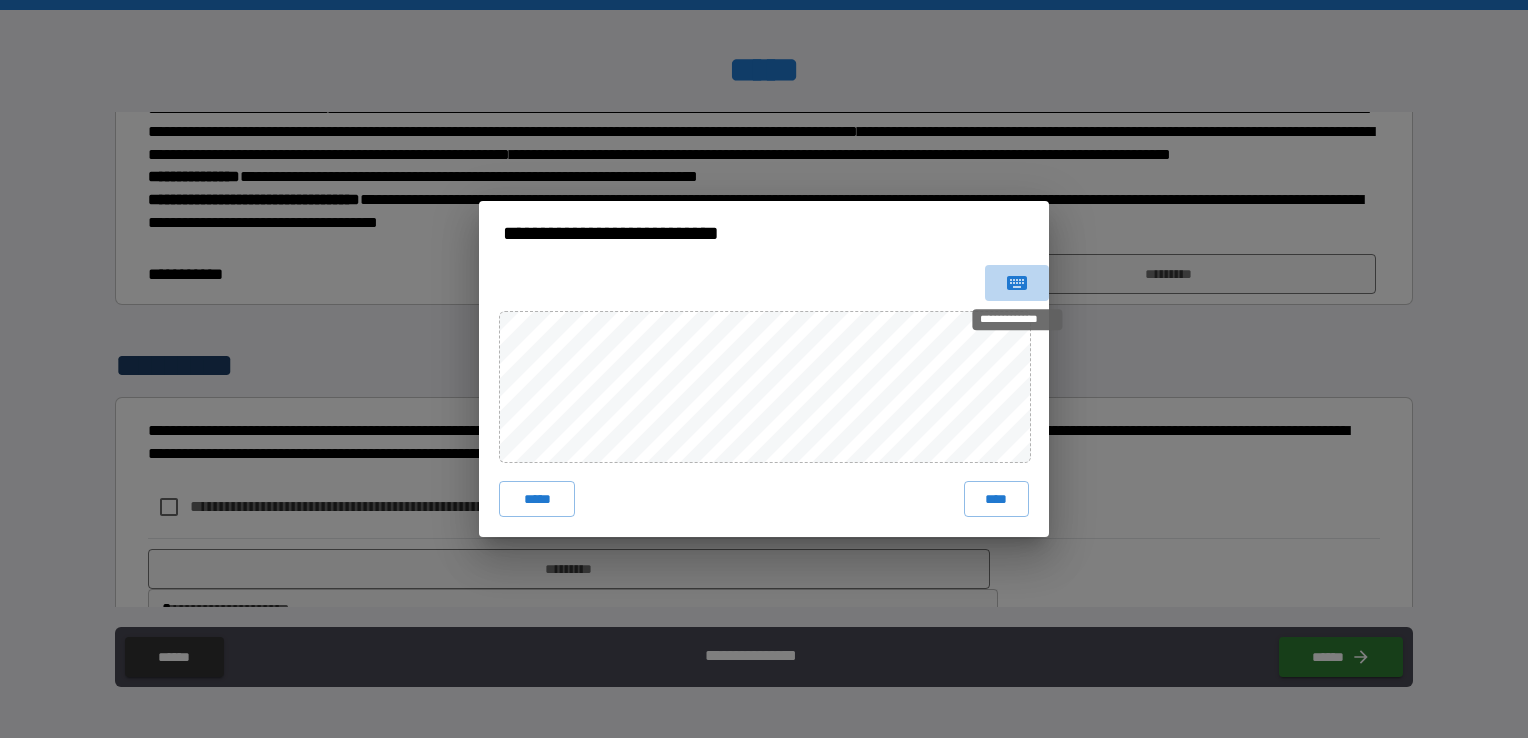click 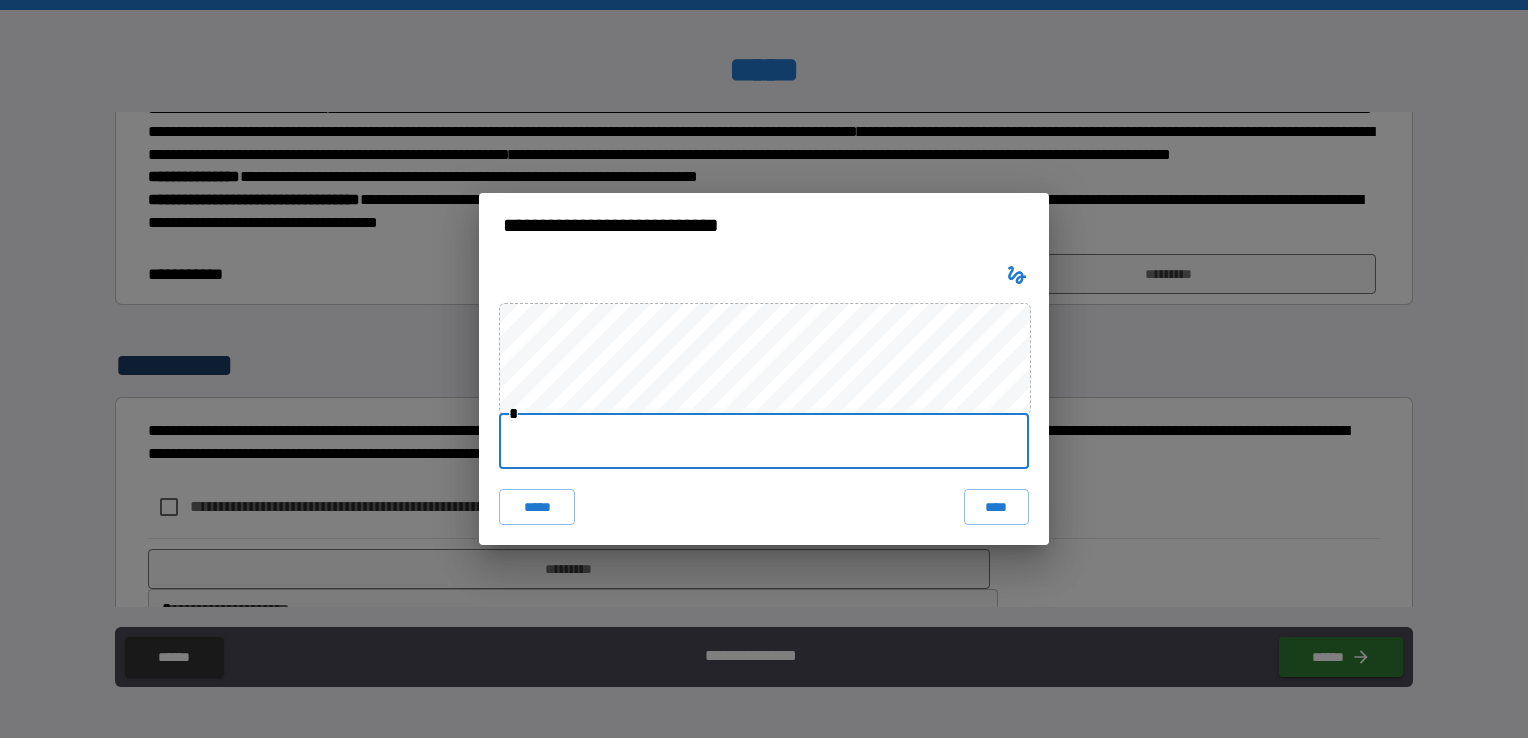 click at bounding box center [764, 441] 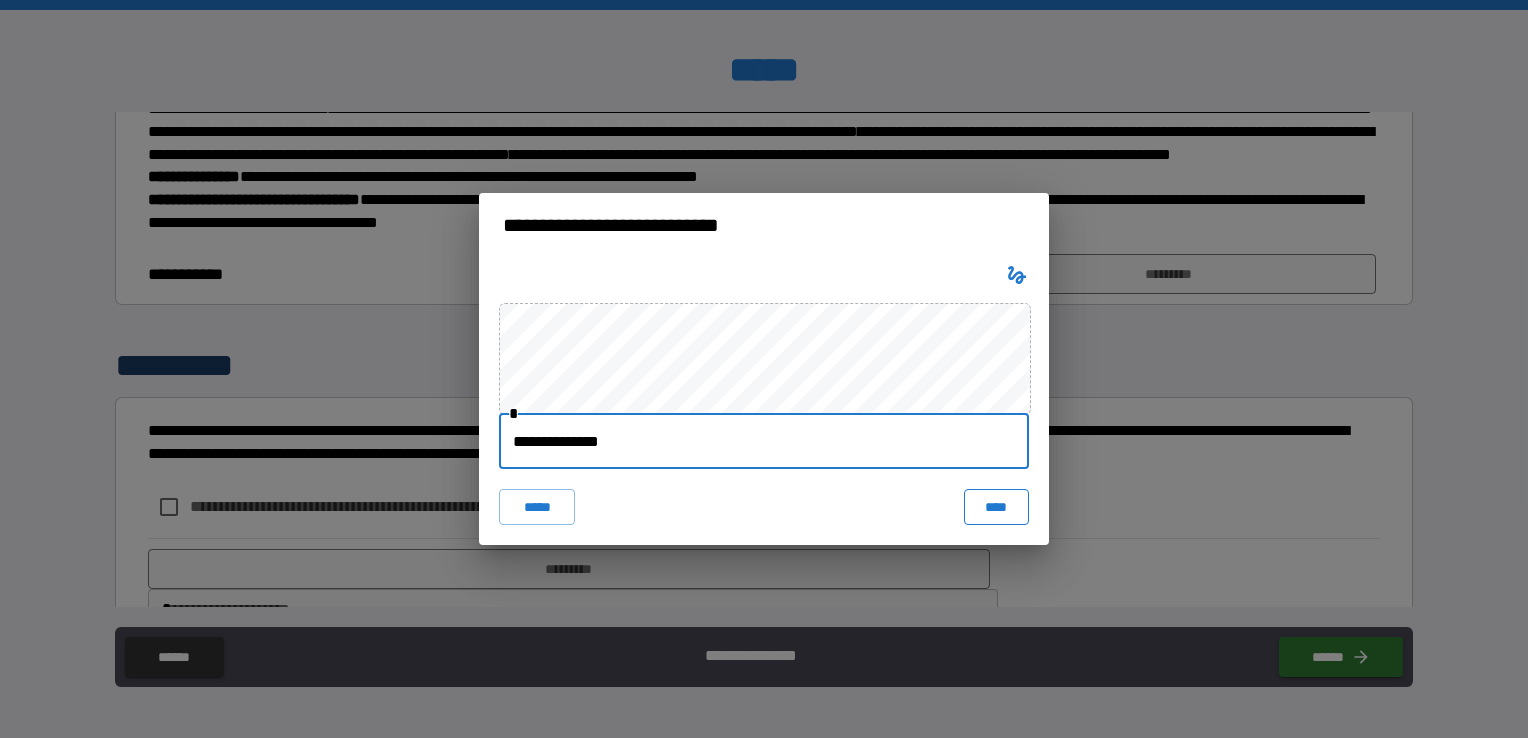 type on "**********" 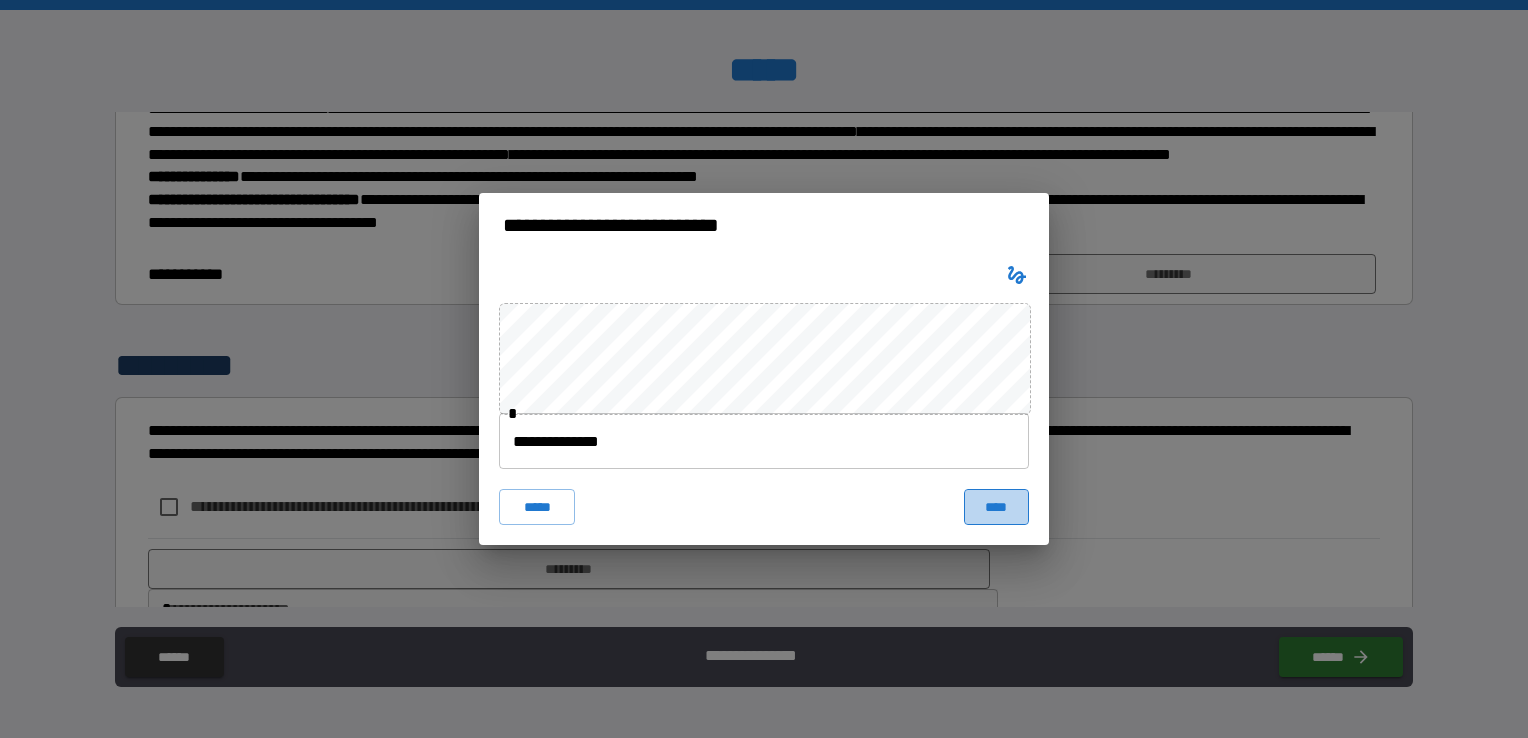click on "****" at bounding box center [996, 507] 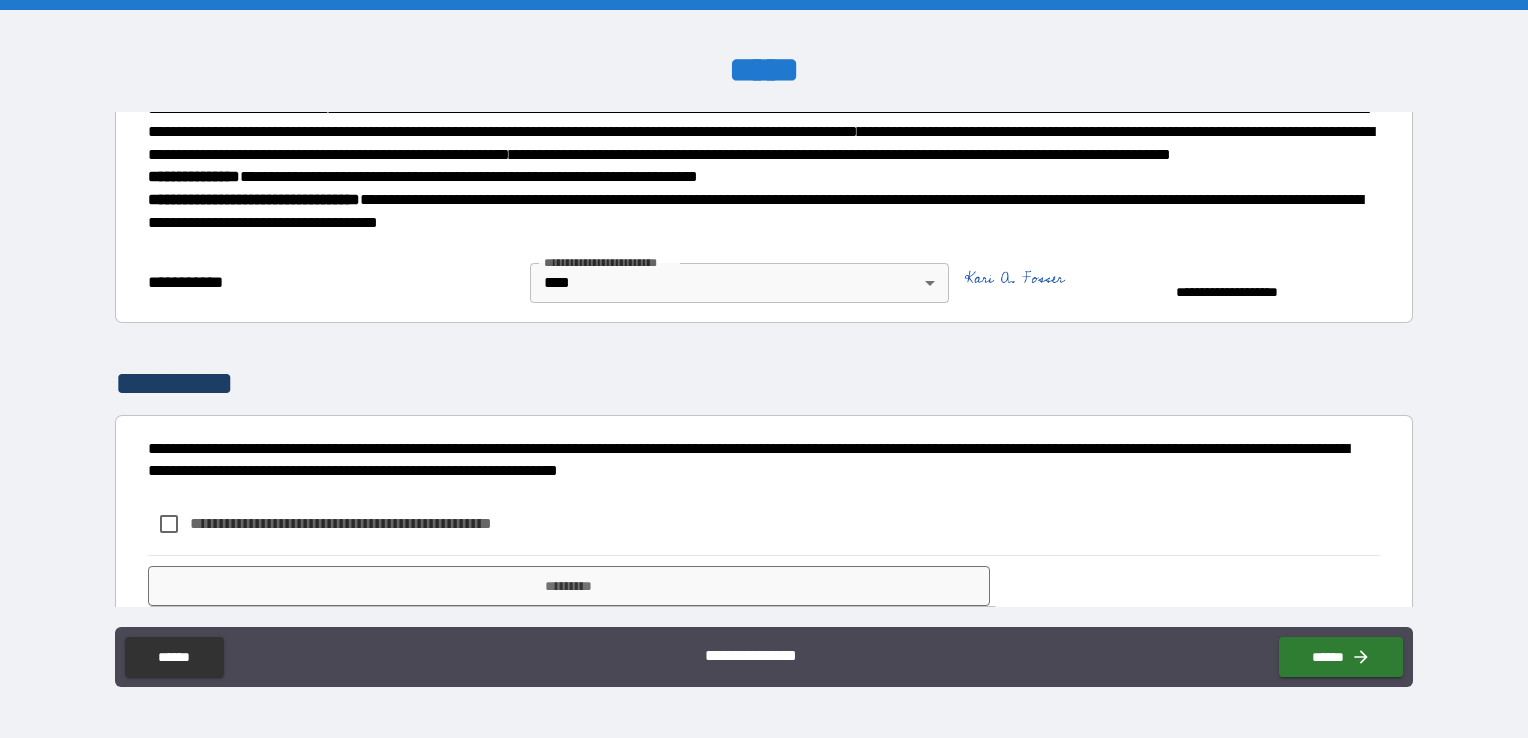 scroll, scrollTop: 2458, scrollLeft: 0, axis: vertical 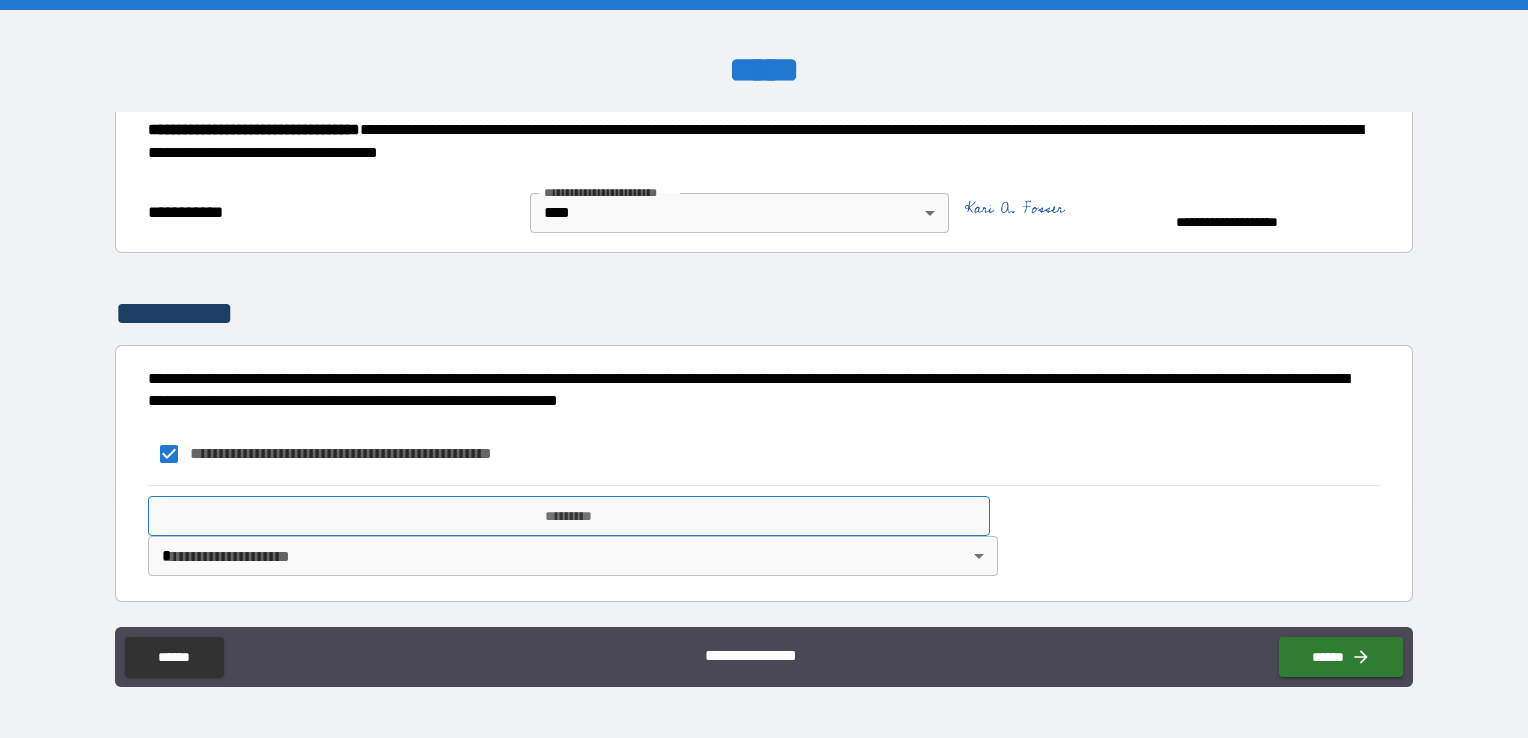 click on "*********" at bounding box center (569, 516) 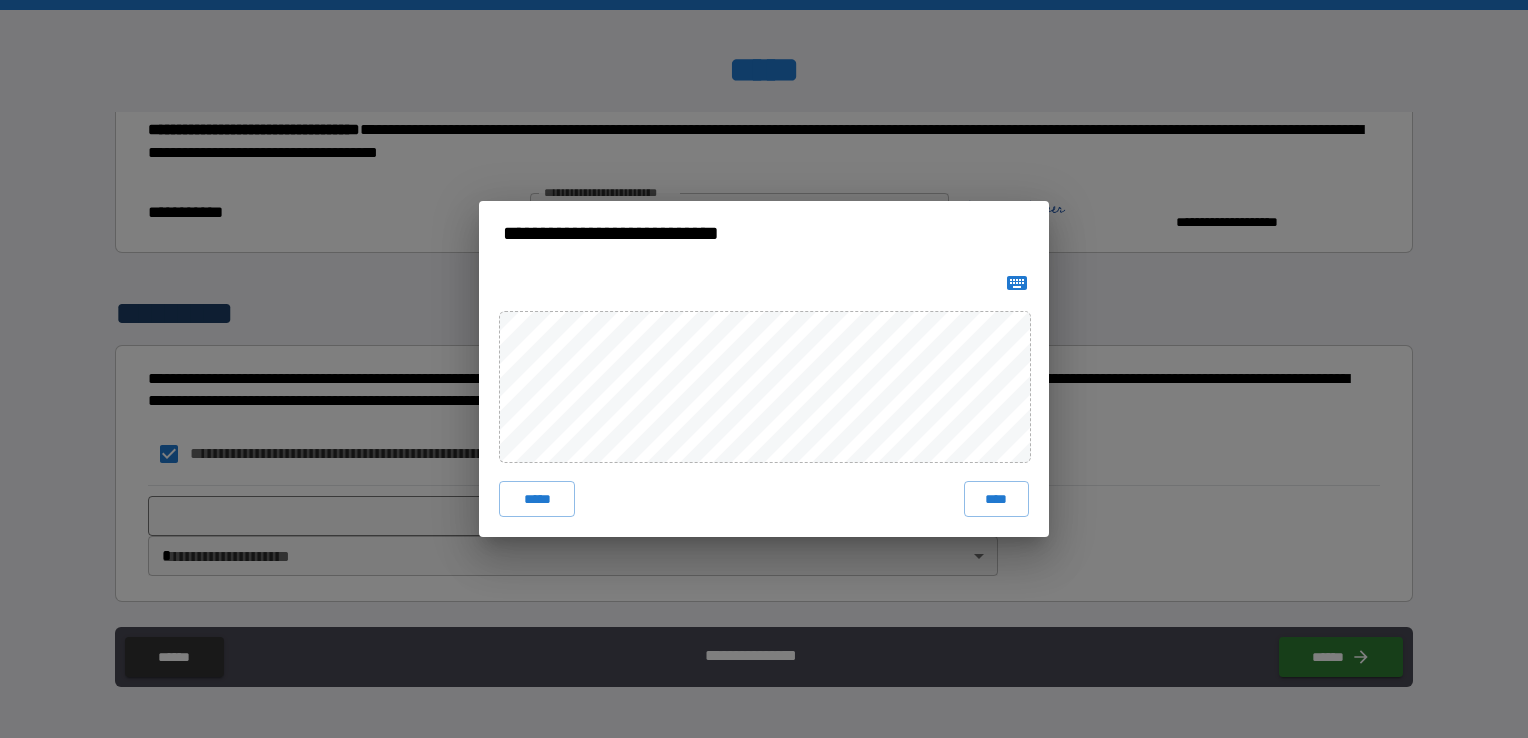 click 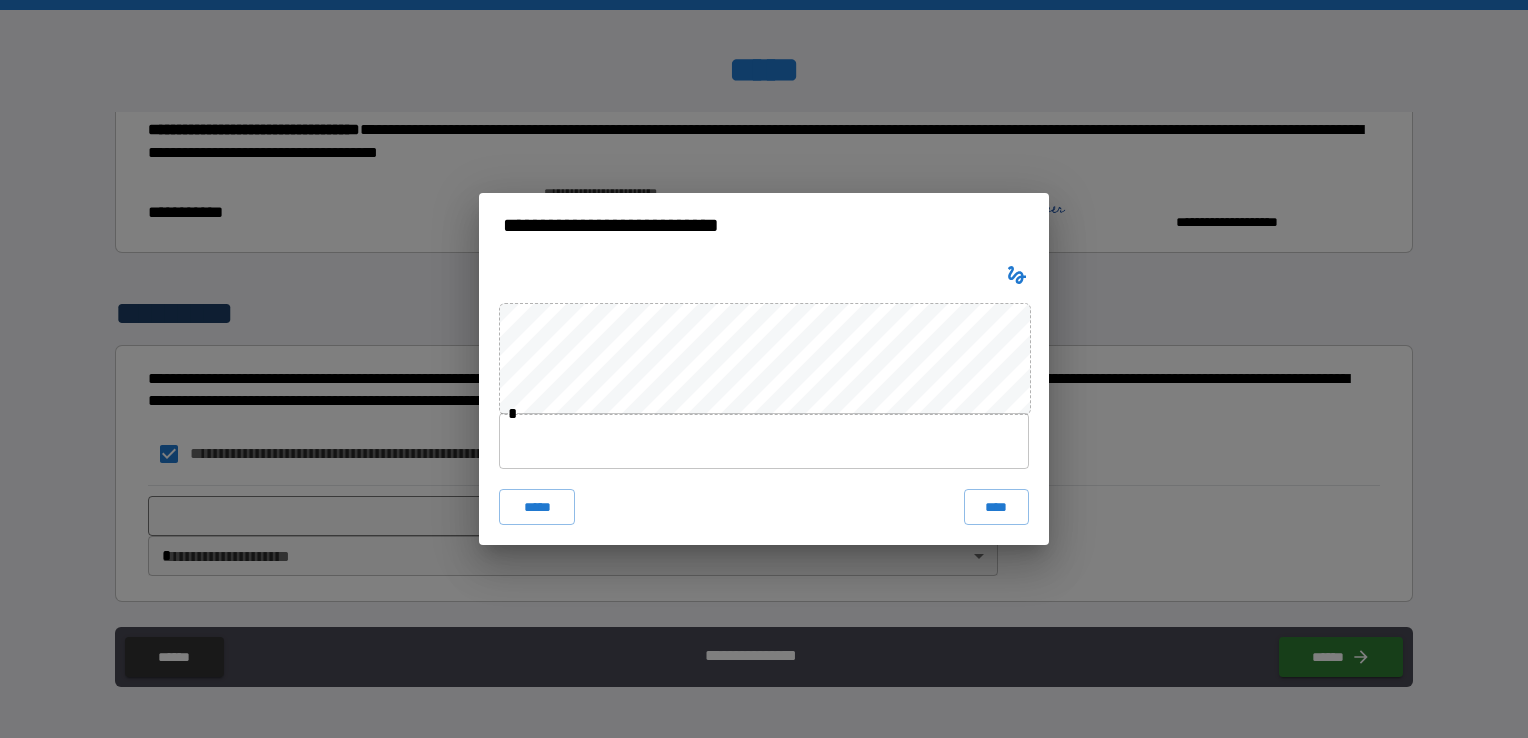 click at bounding box center [764, 441] 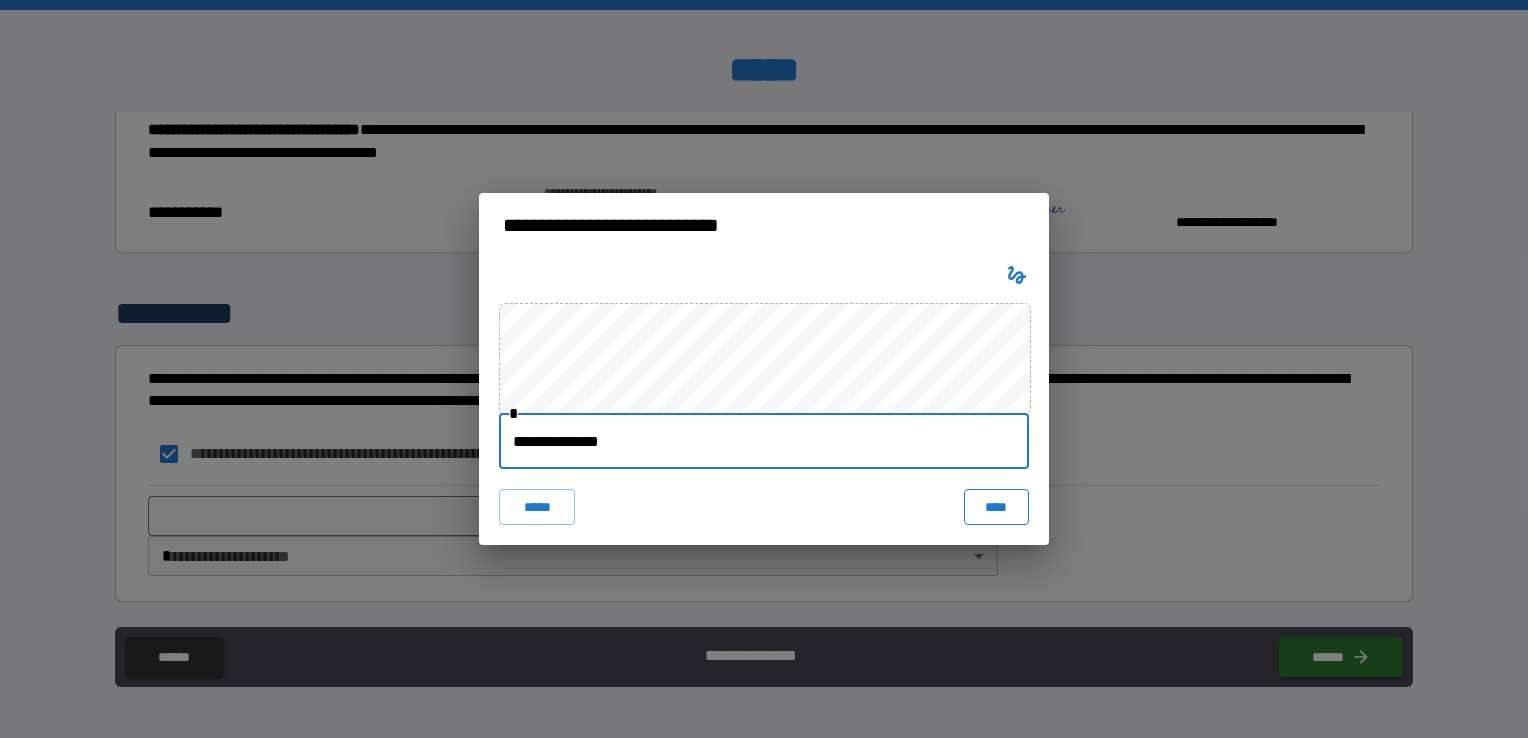 type on "**********" 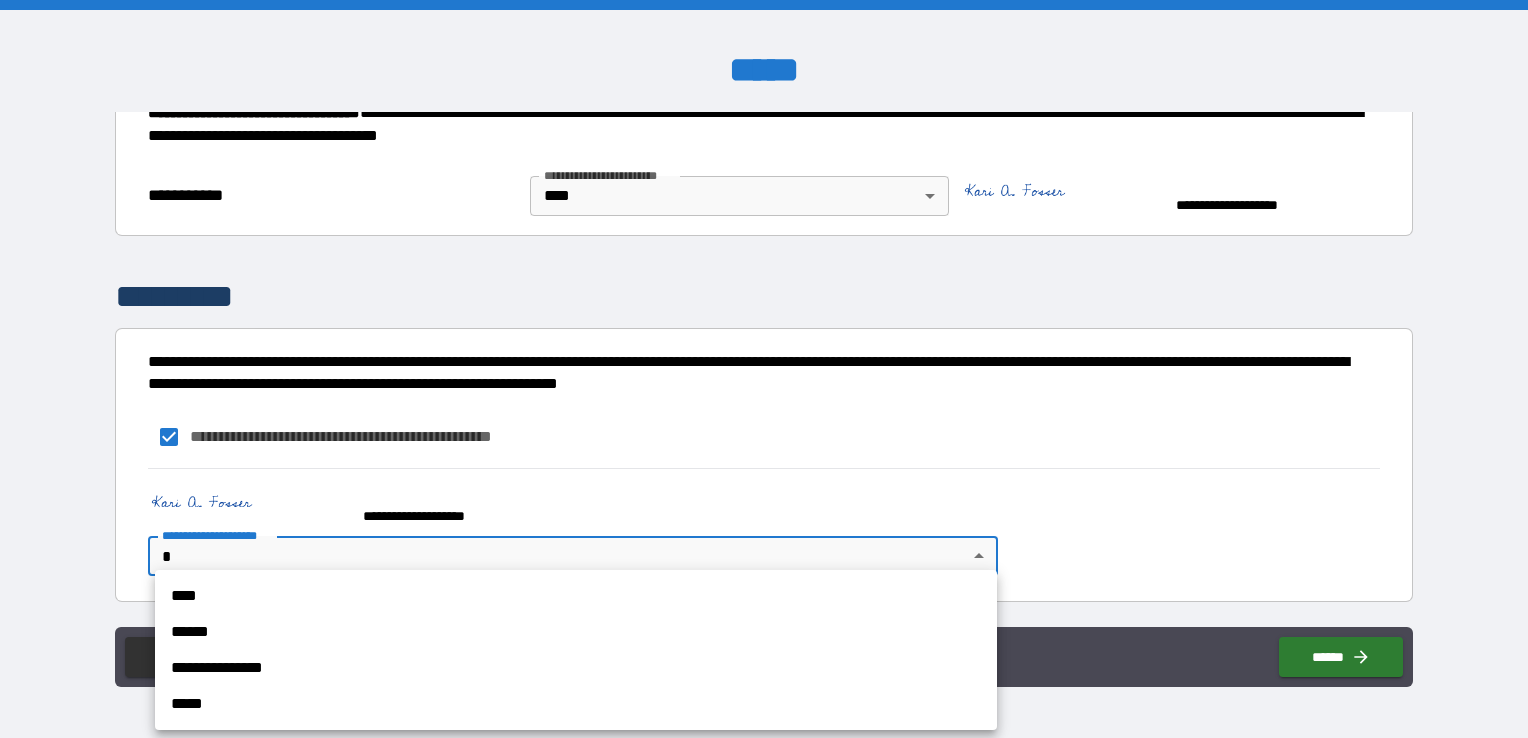 click on "**********" at bounding box center [764, 369] 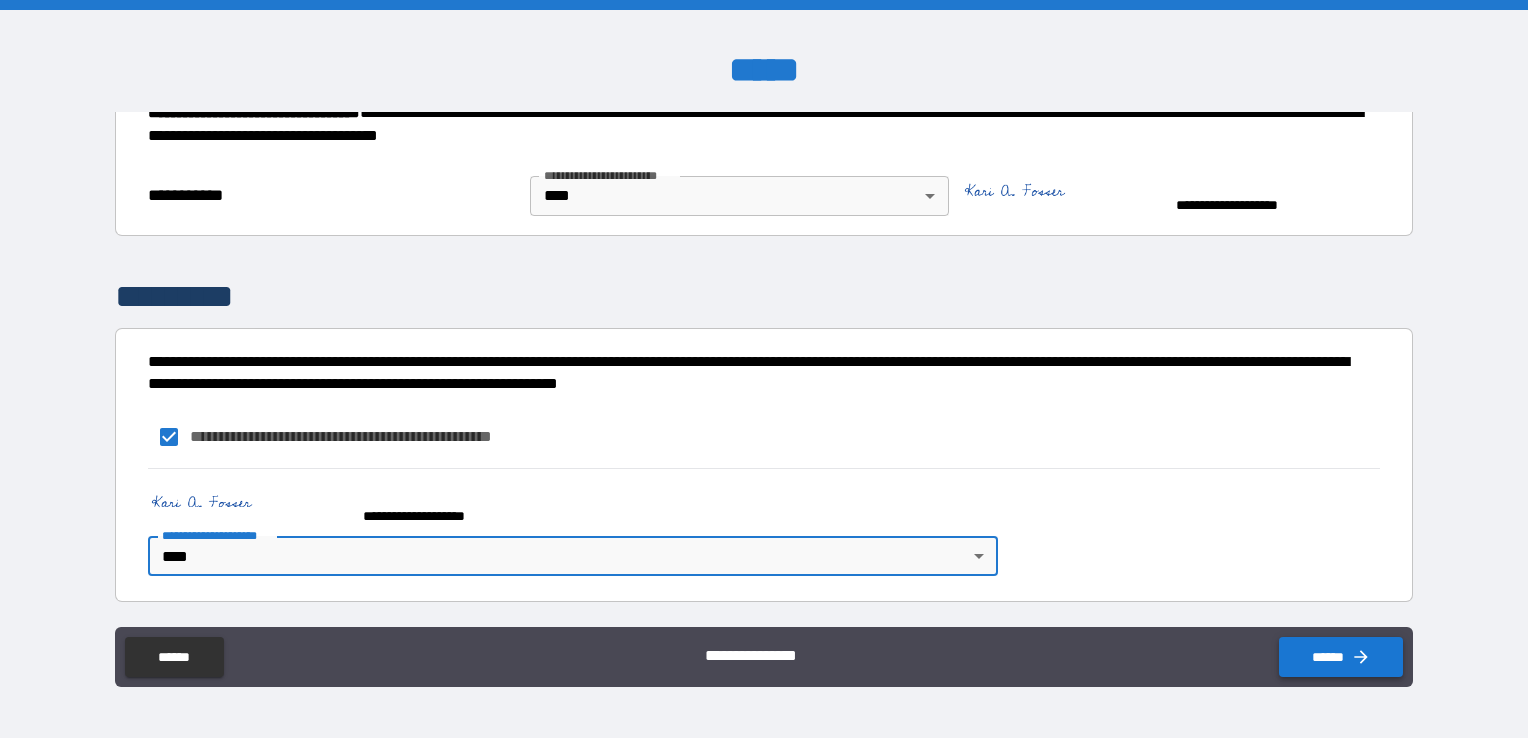 click on "******" at bounding box center (1341, 657) 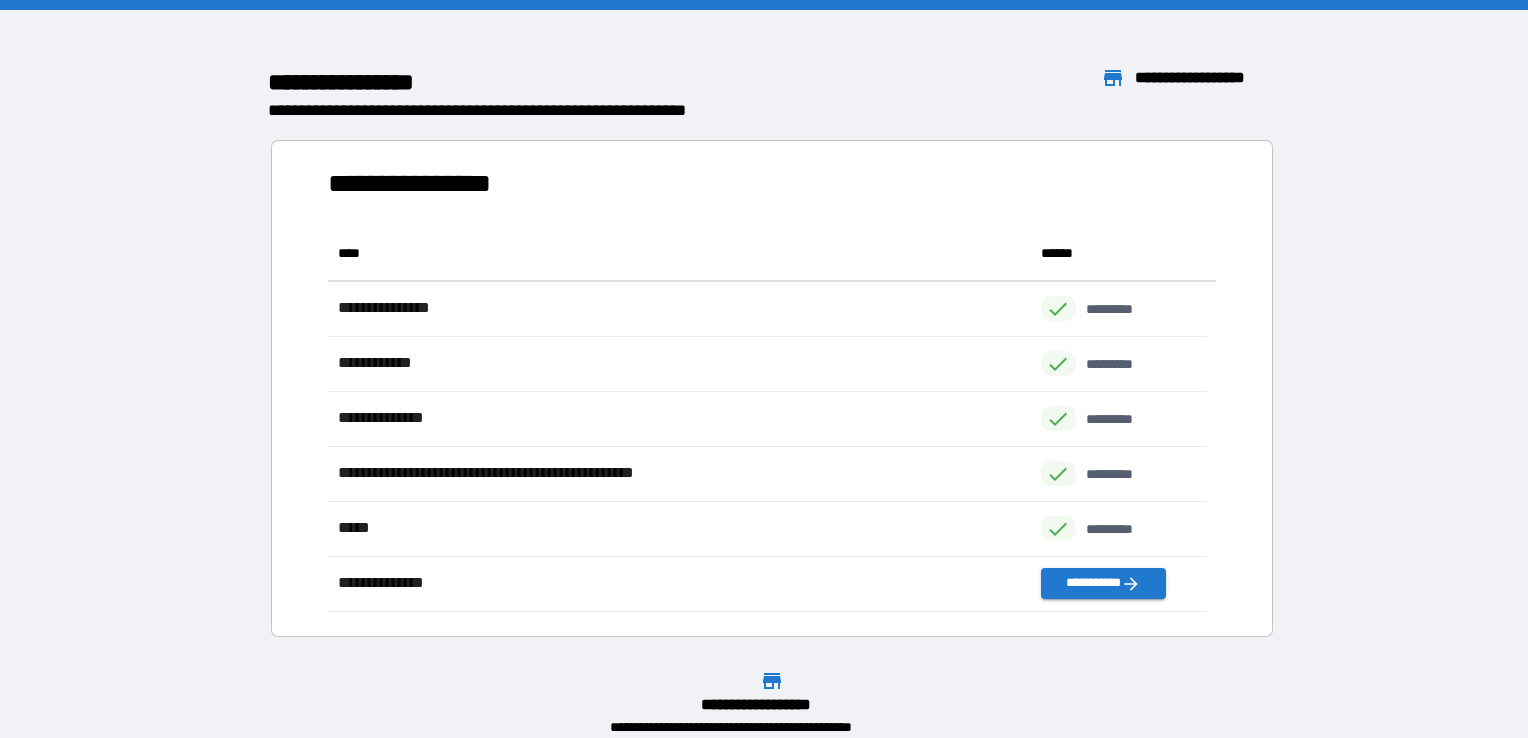 scroll, scrollTop: 16, scrollLeft: 16, axis: both 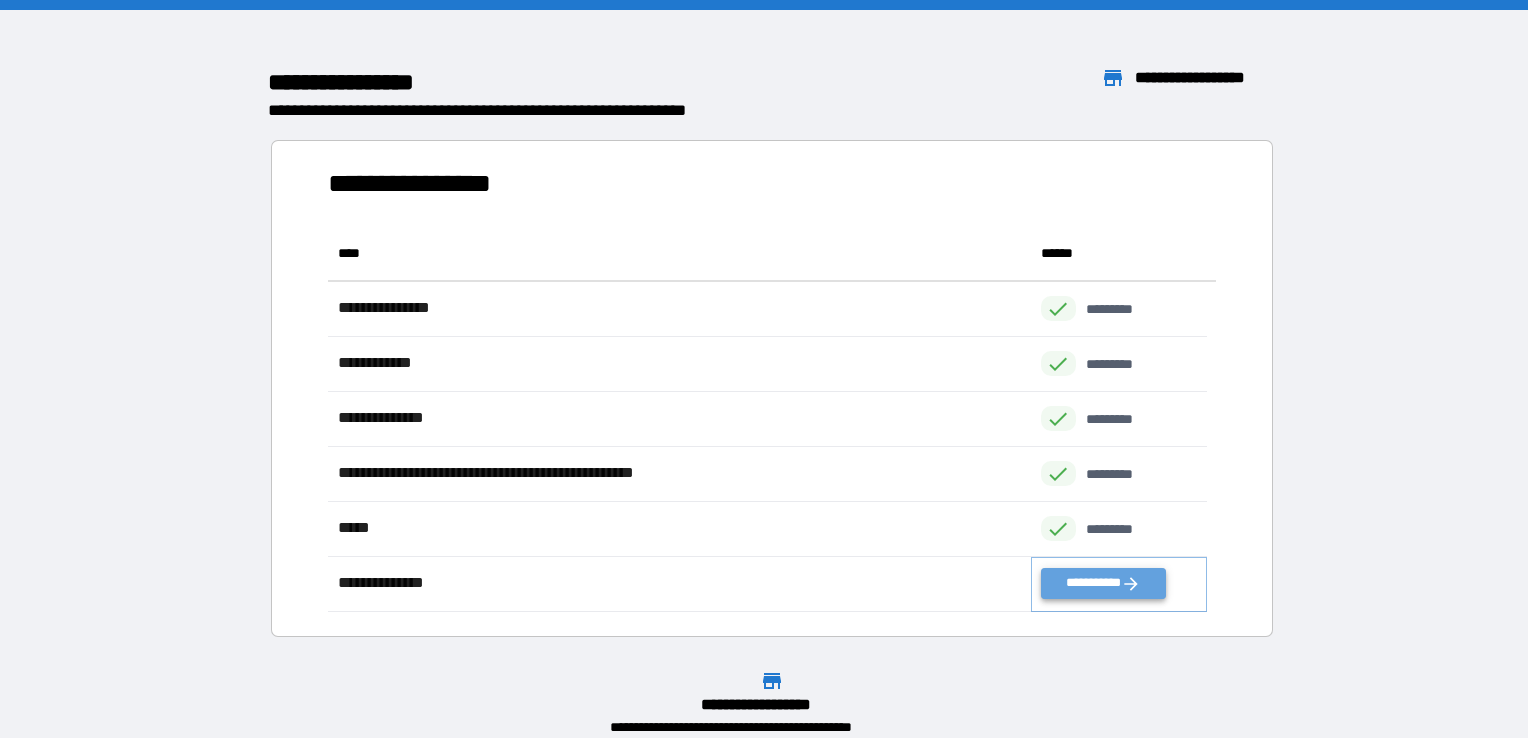 click on "**********" at bounding box center [1103, 583] 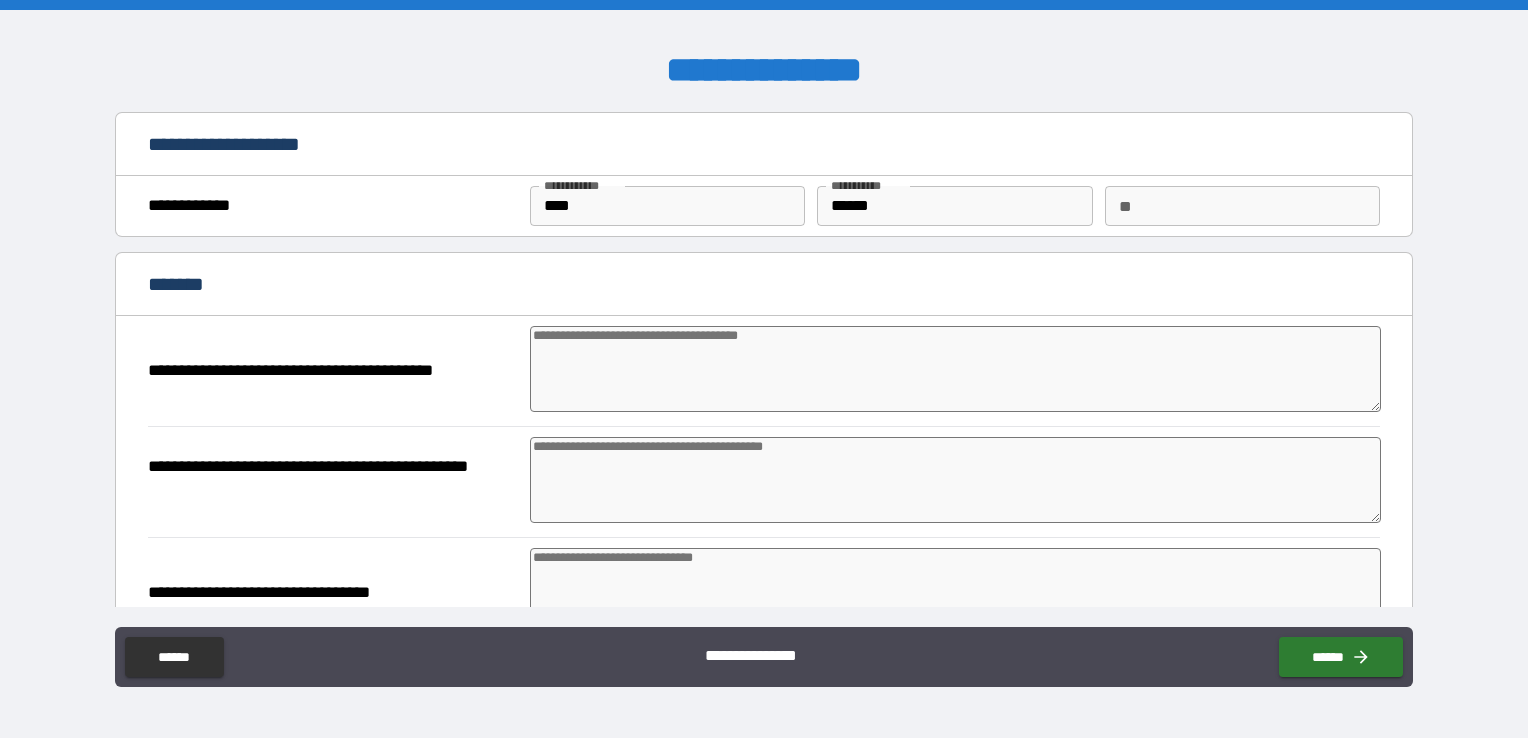 type on "*" 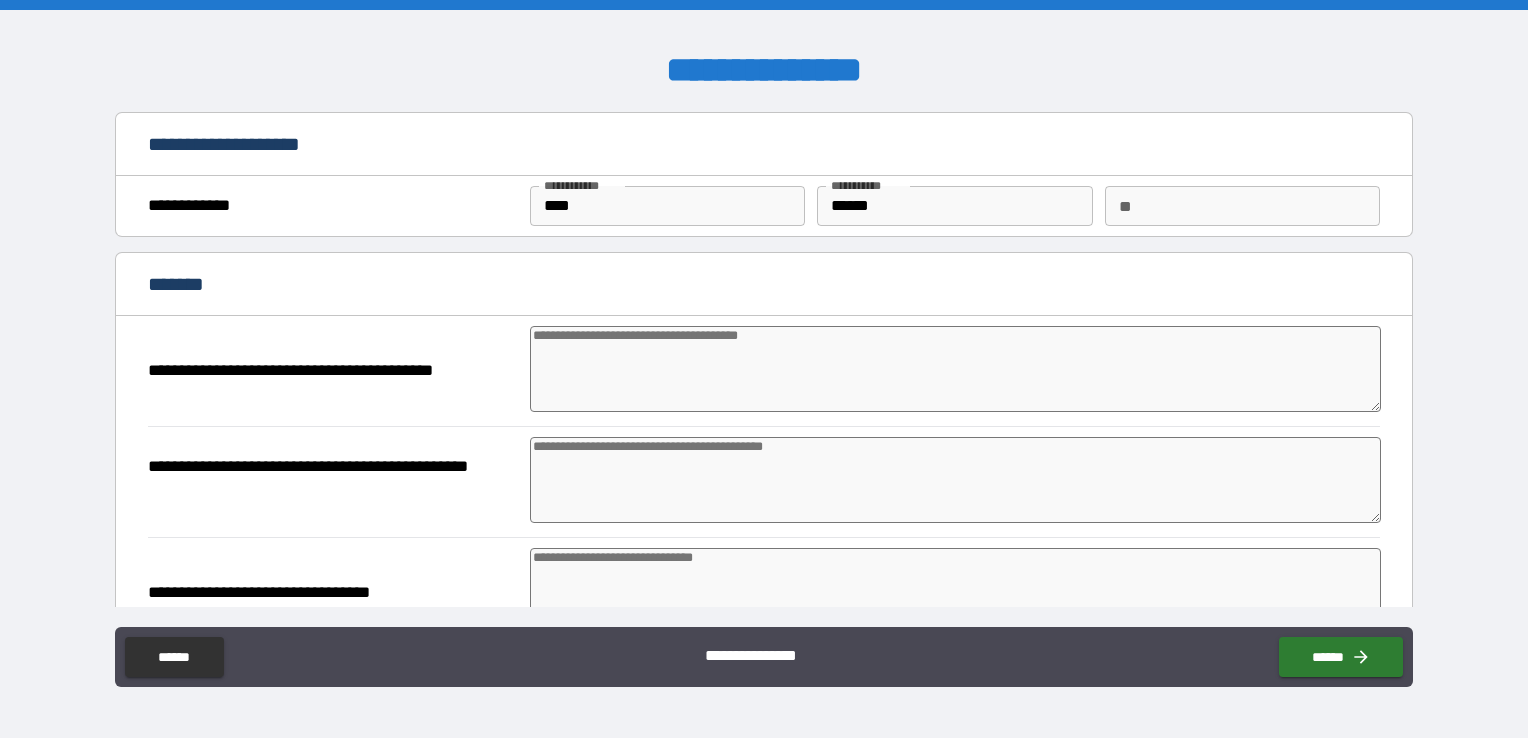 type on "*" 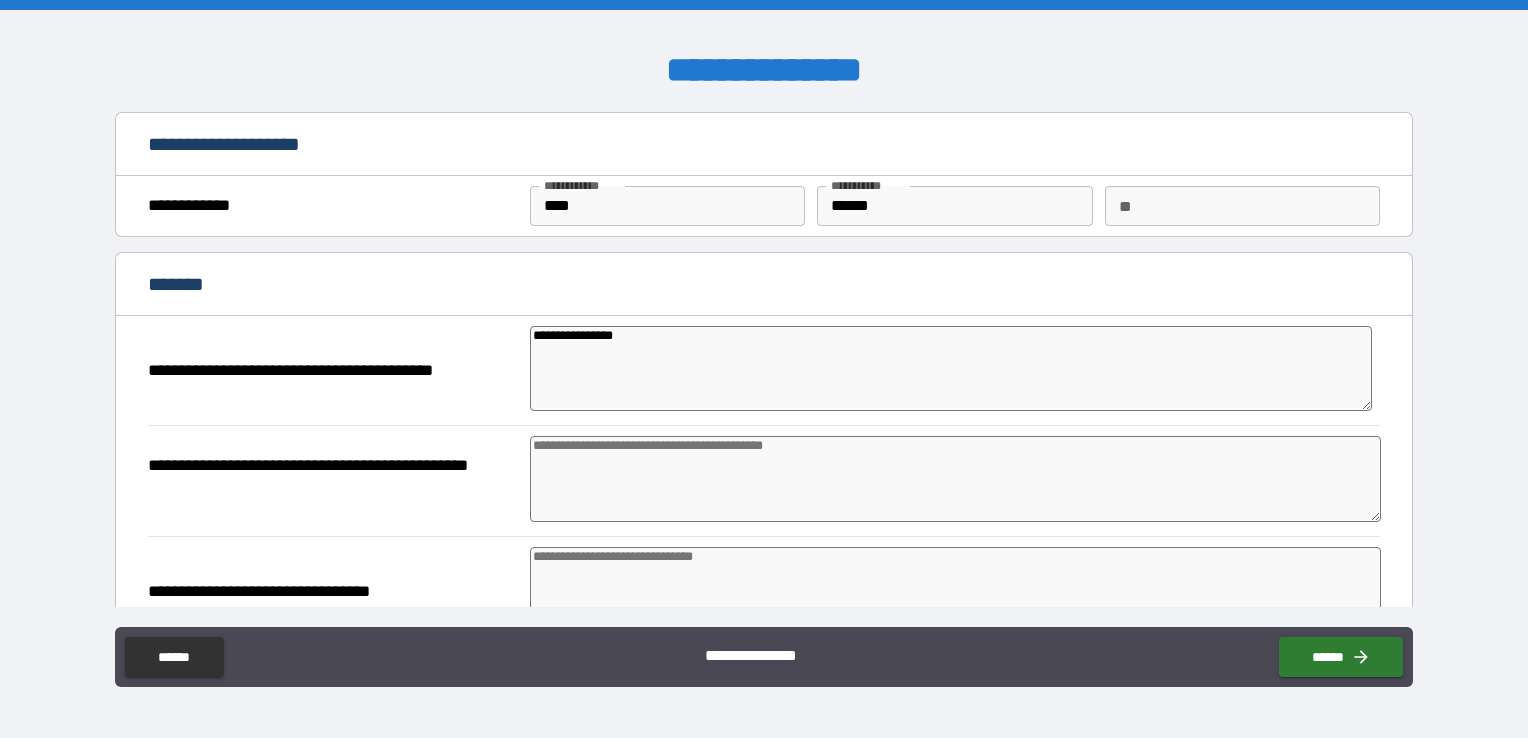 type on "*" 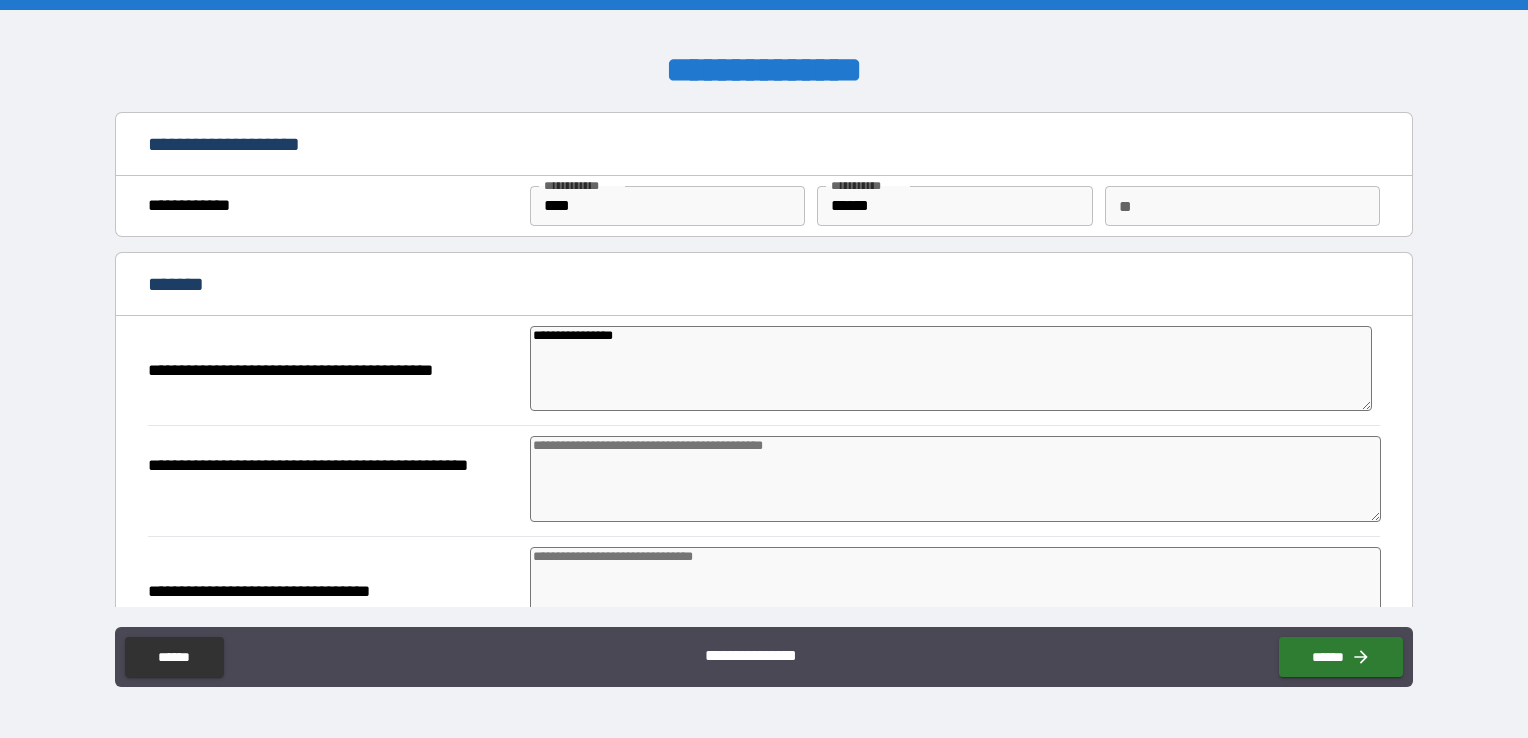 type on "*" 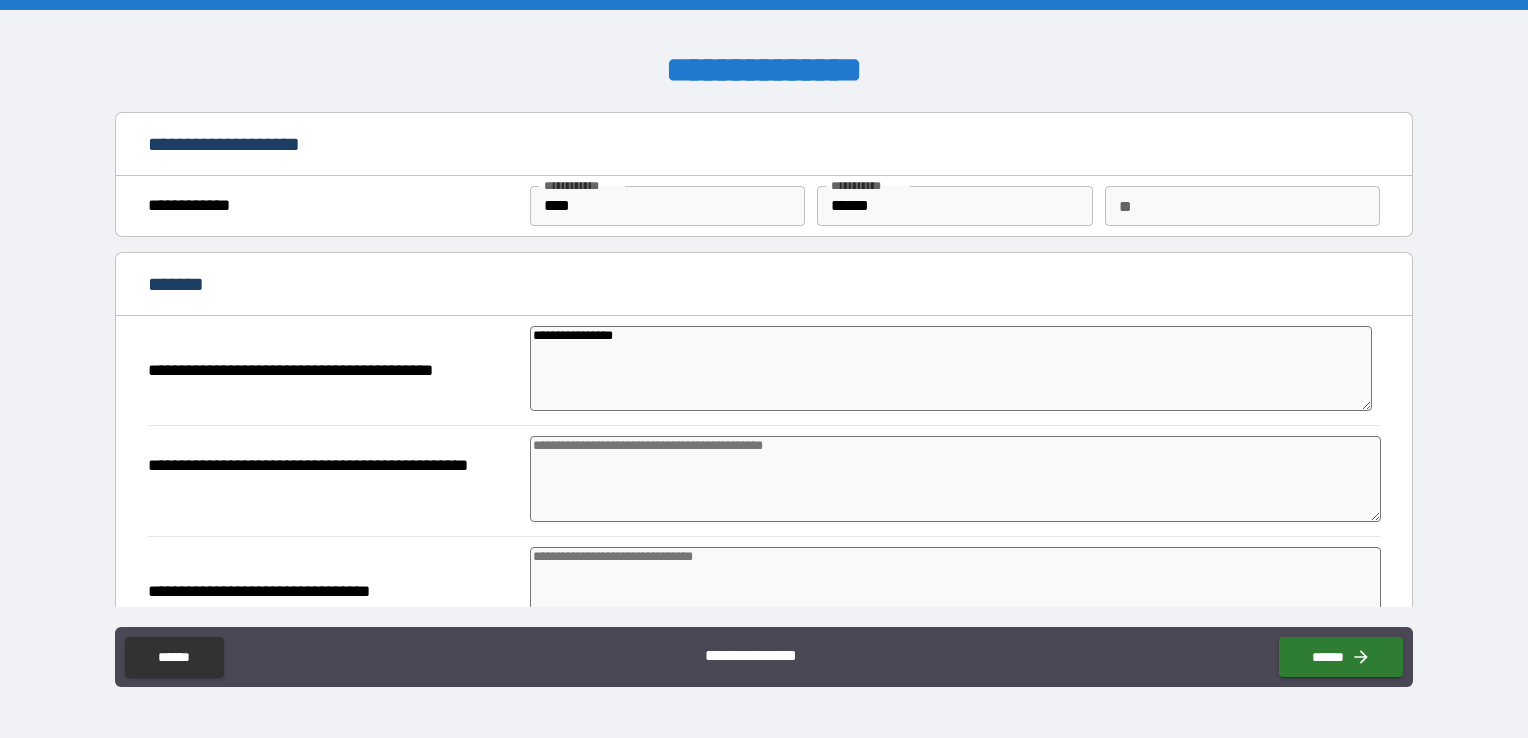 type on "**********" 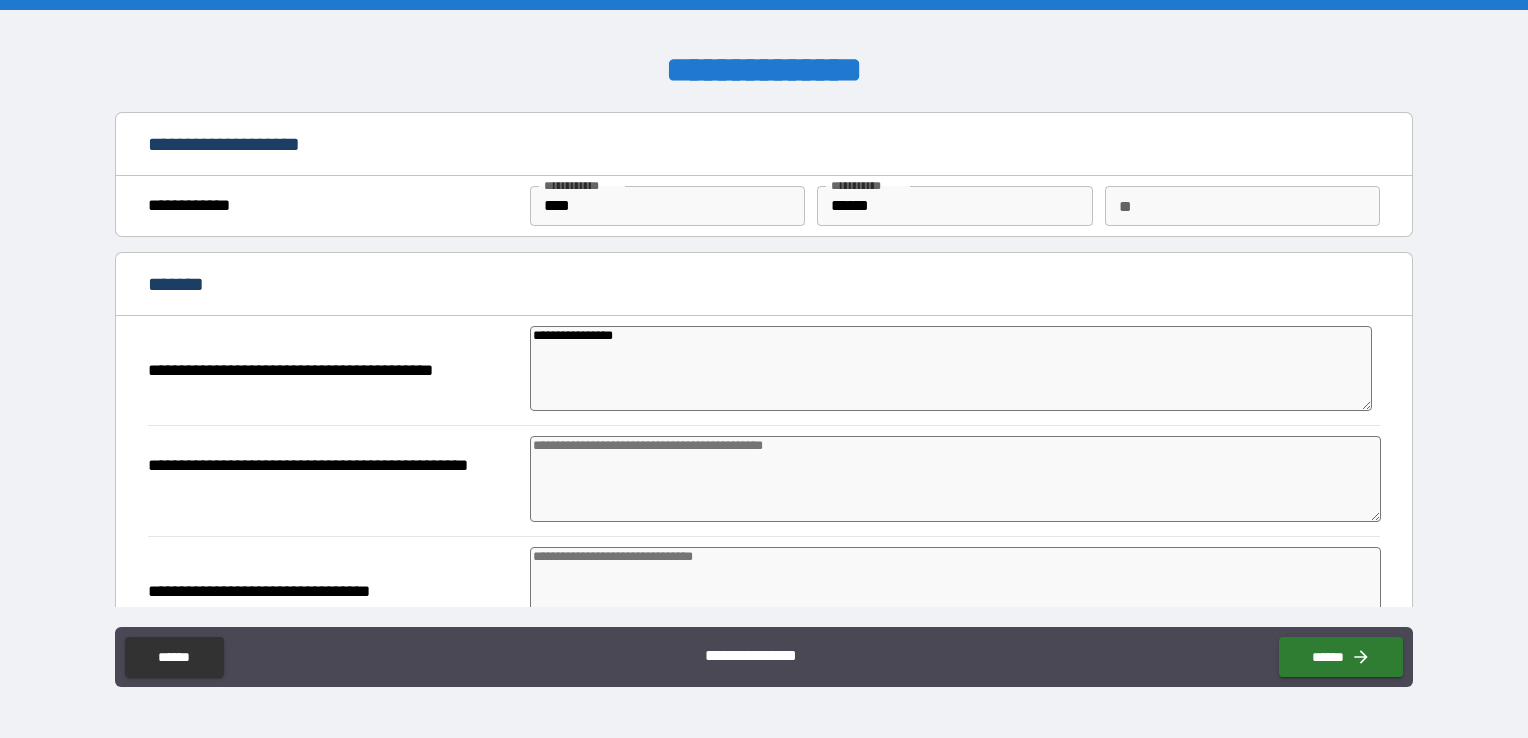 type on "*" 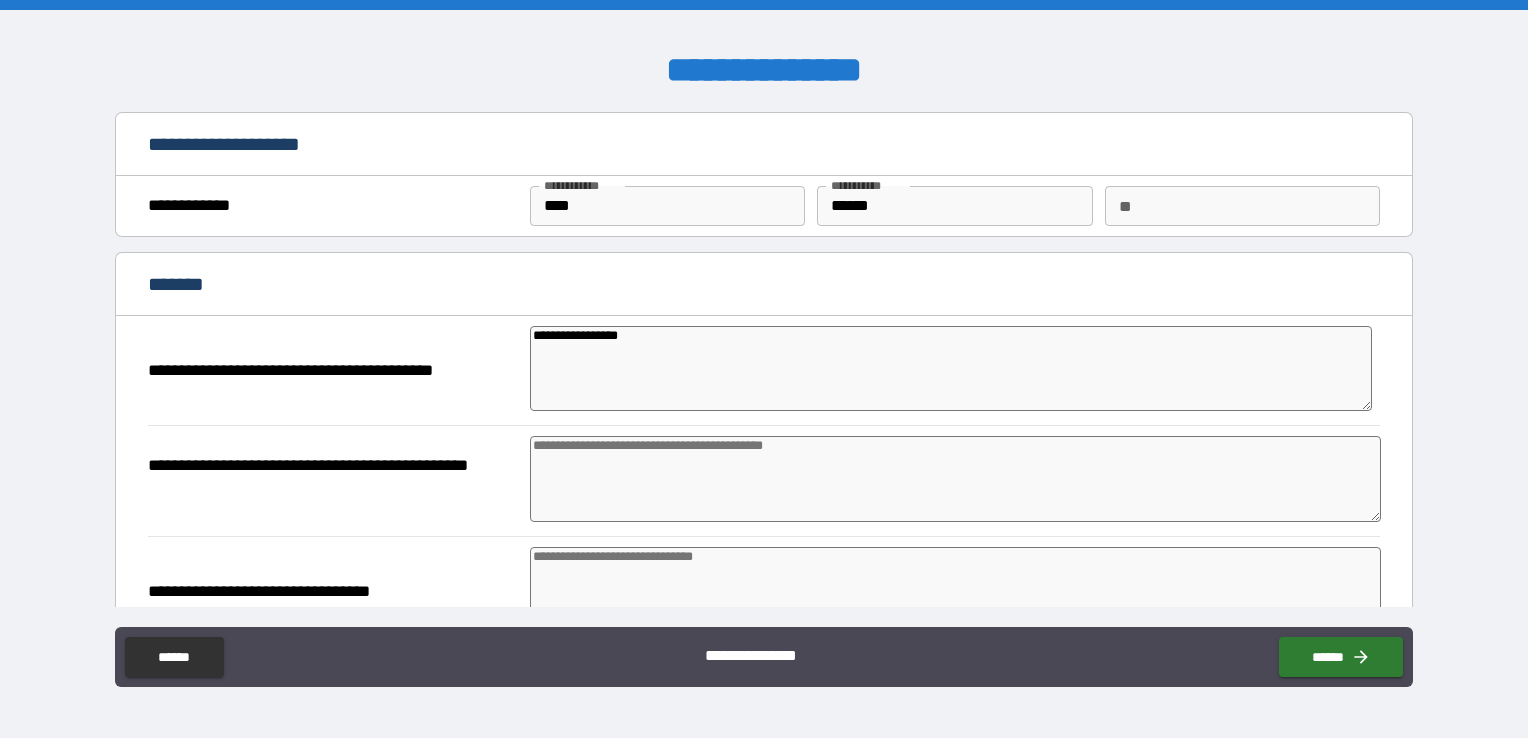 type on "*" 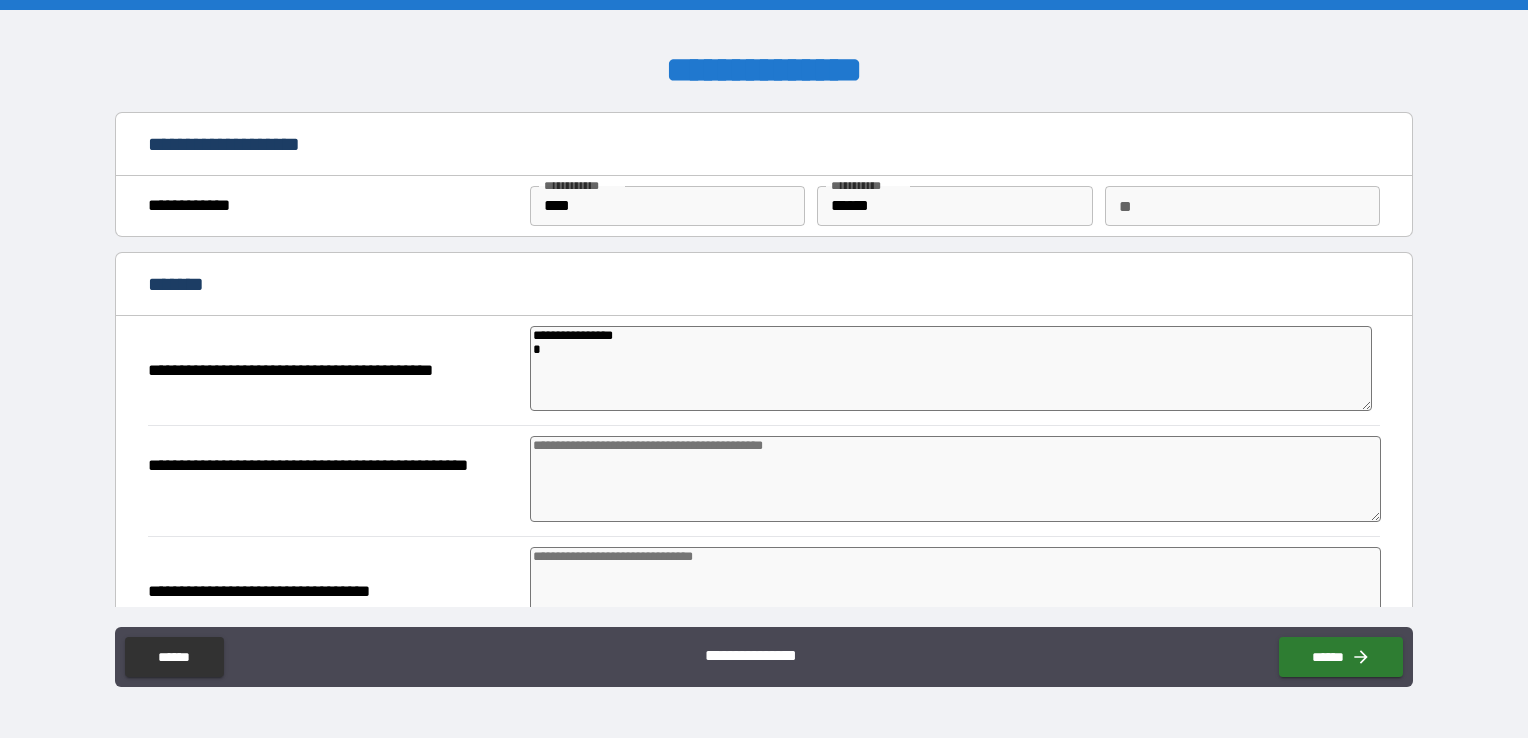 type on "**********" 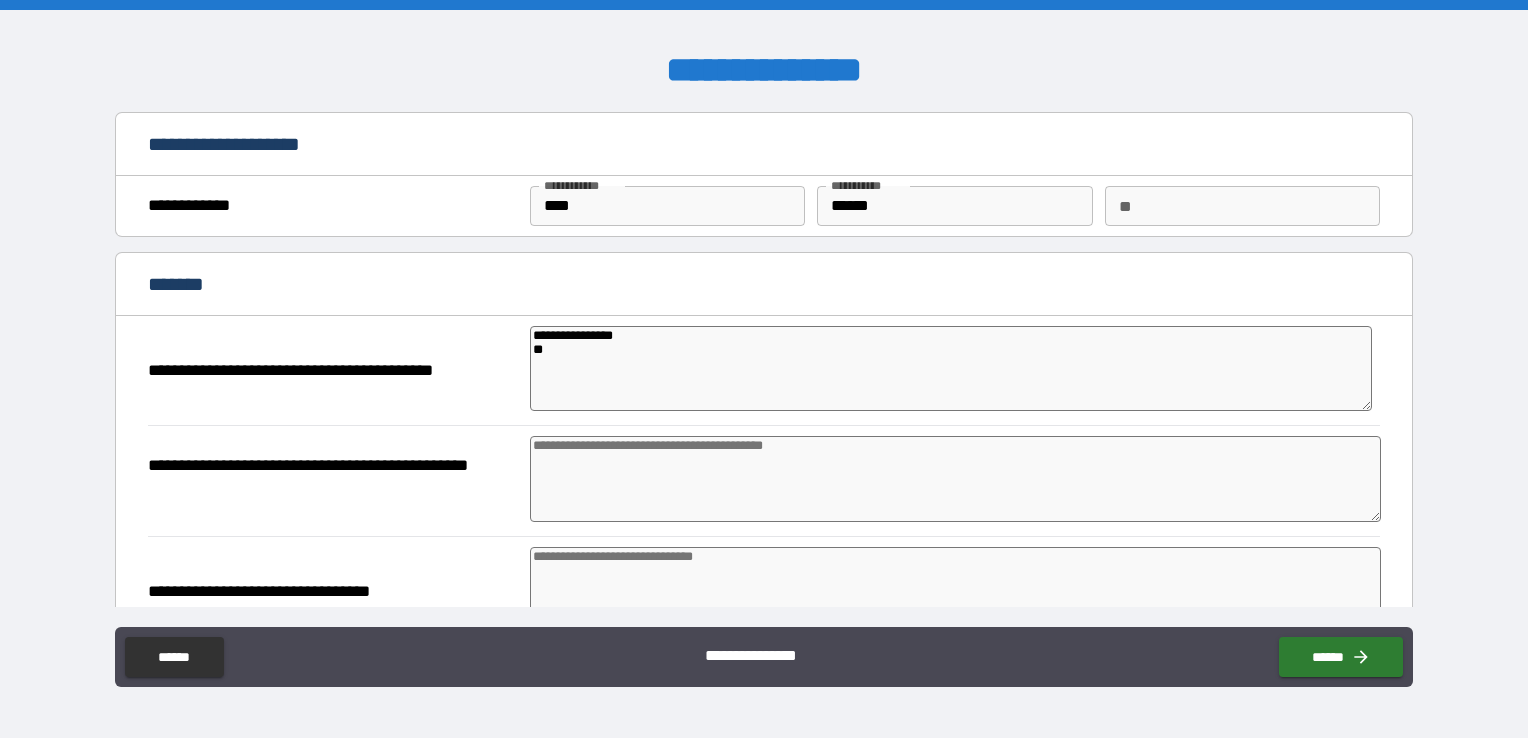 type on "*" 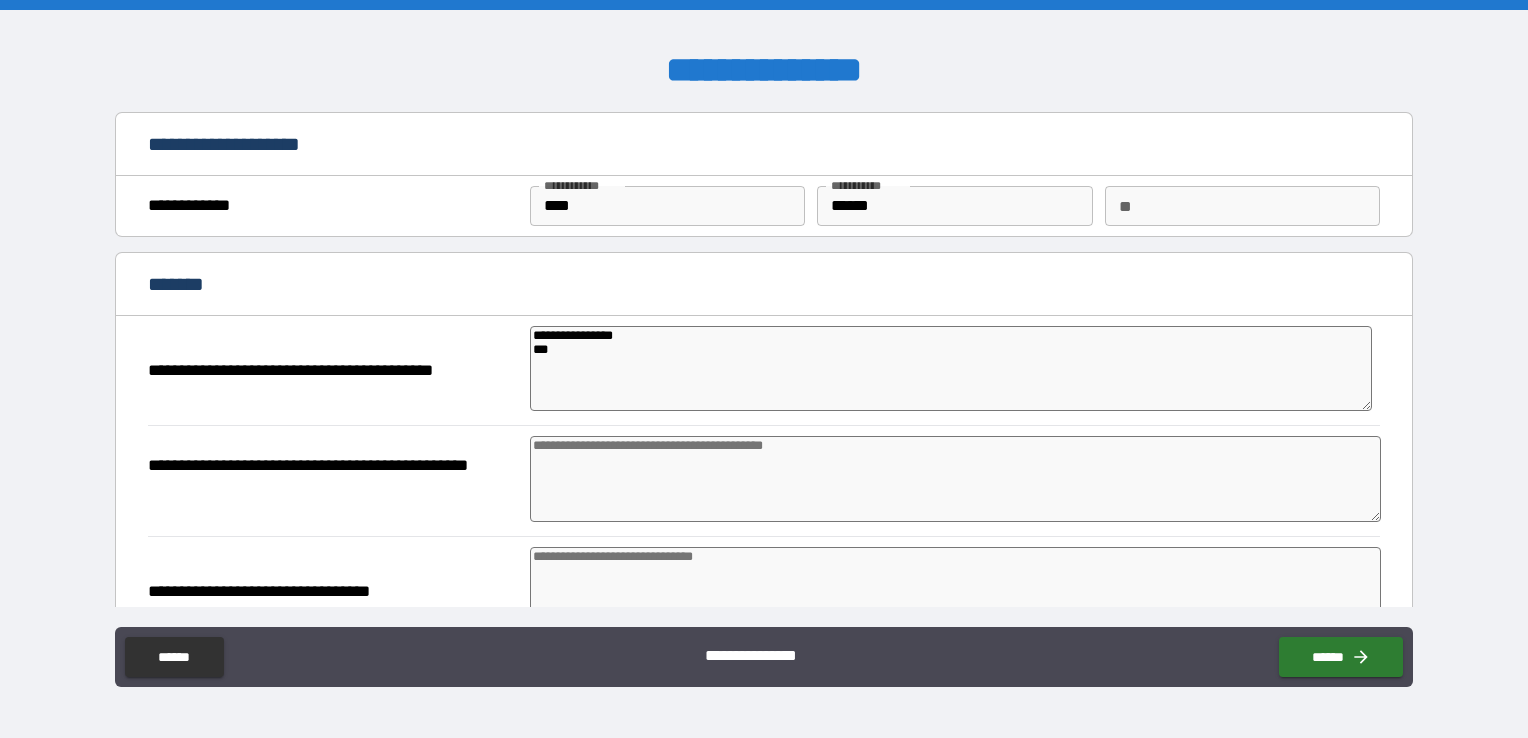 type on "**********" 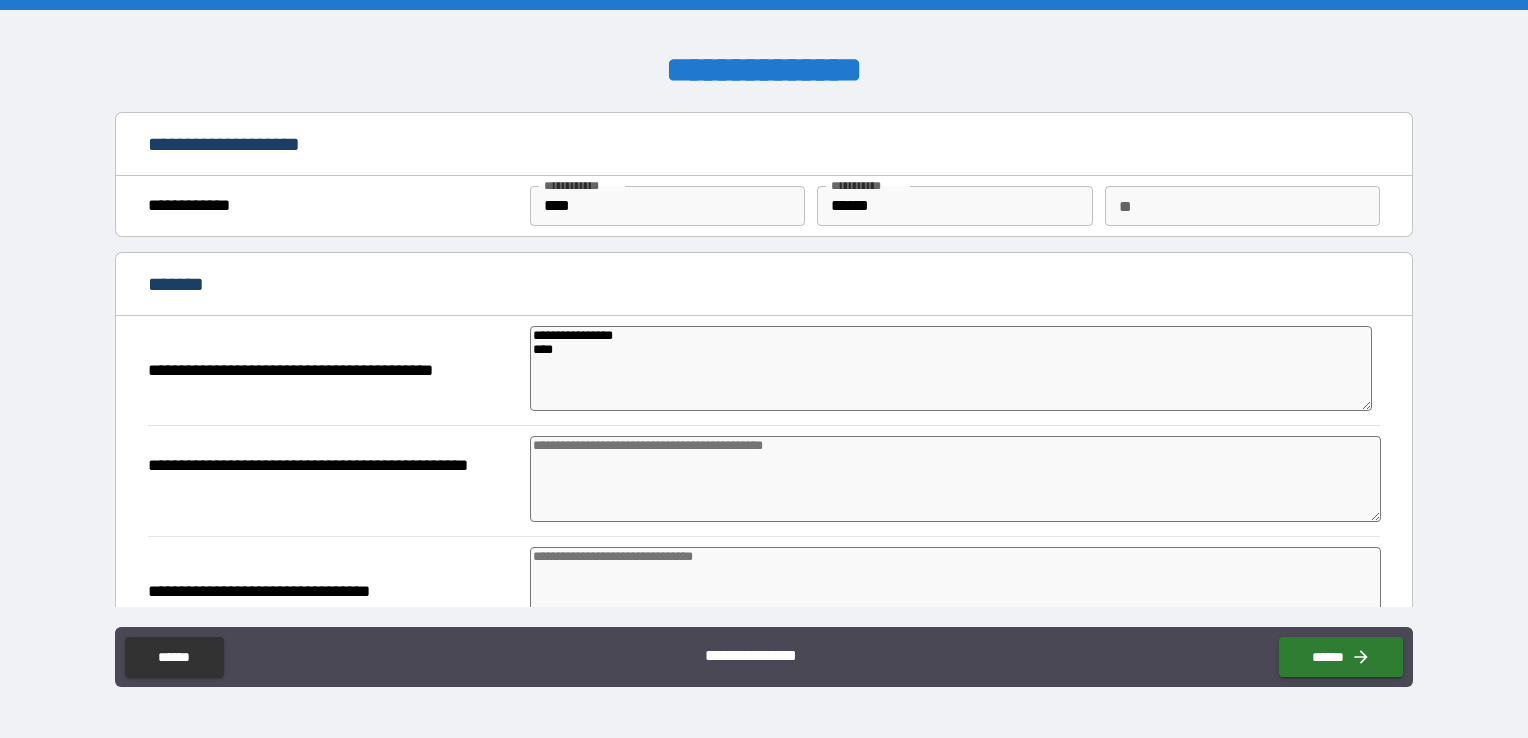 type on "**********" 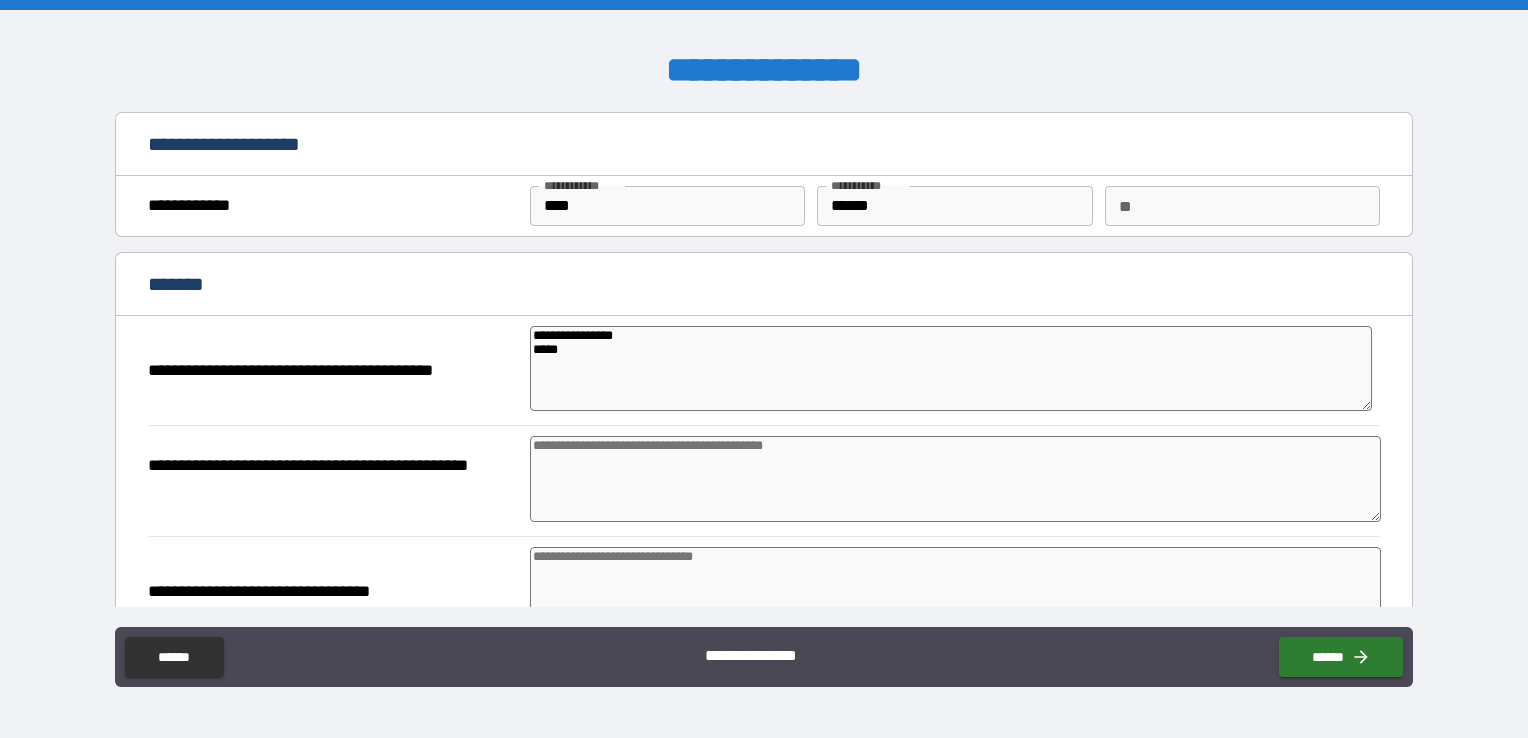 type on "**********" 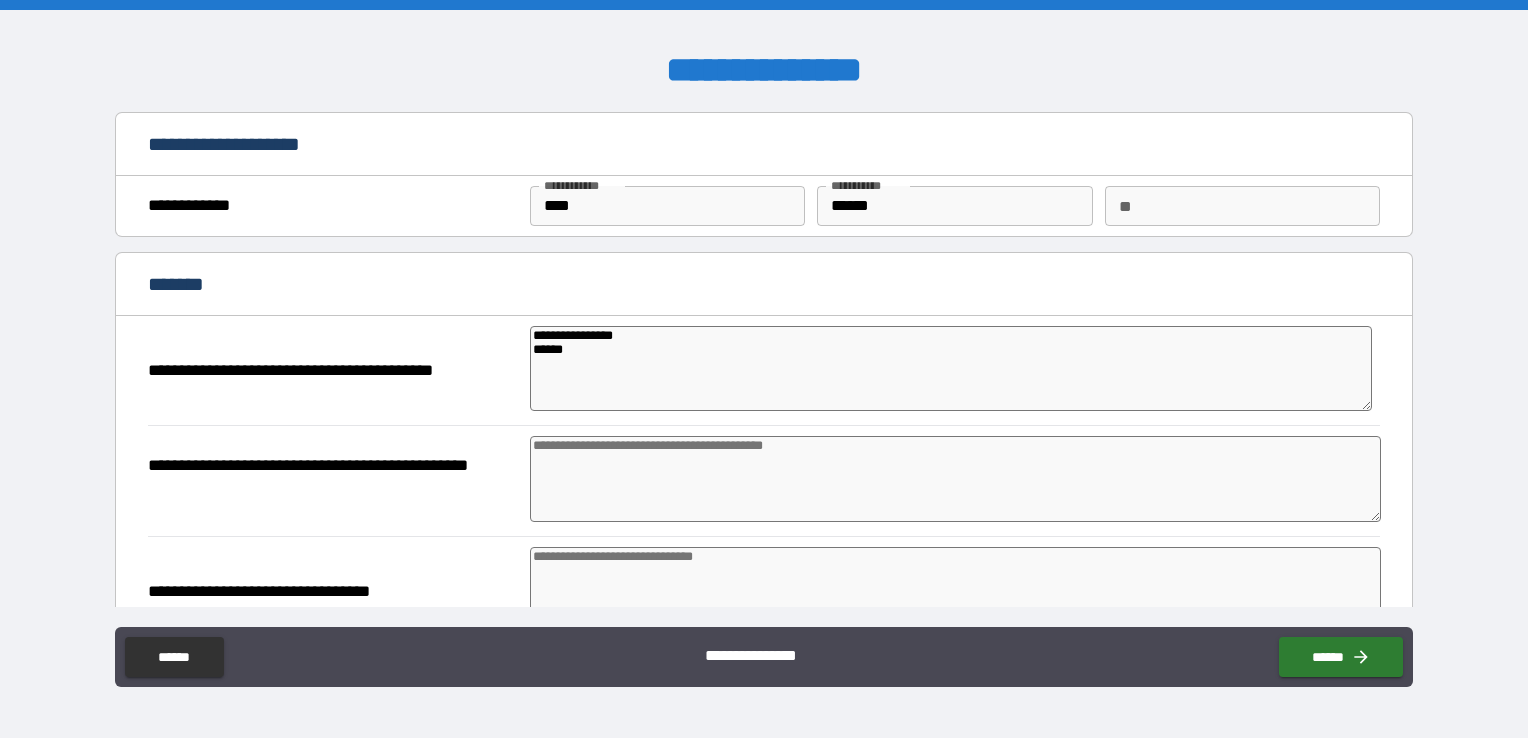 type on "**********" 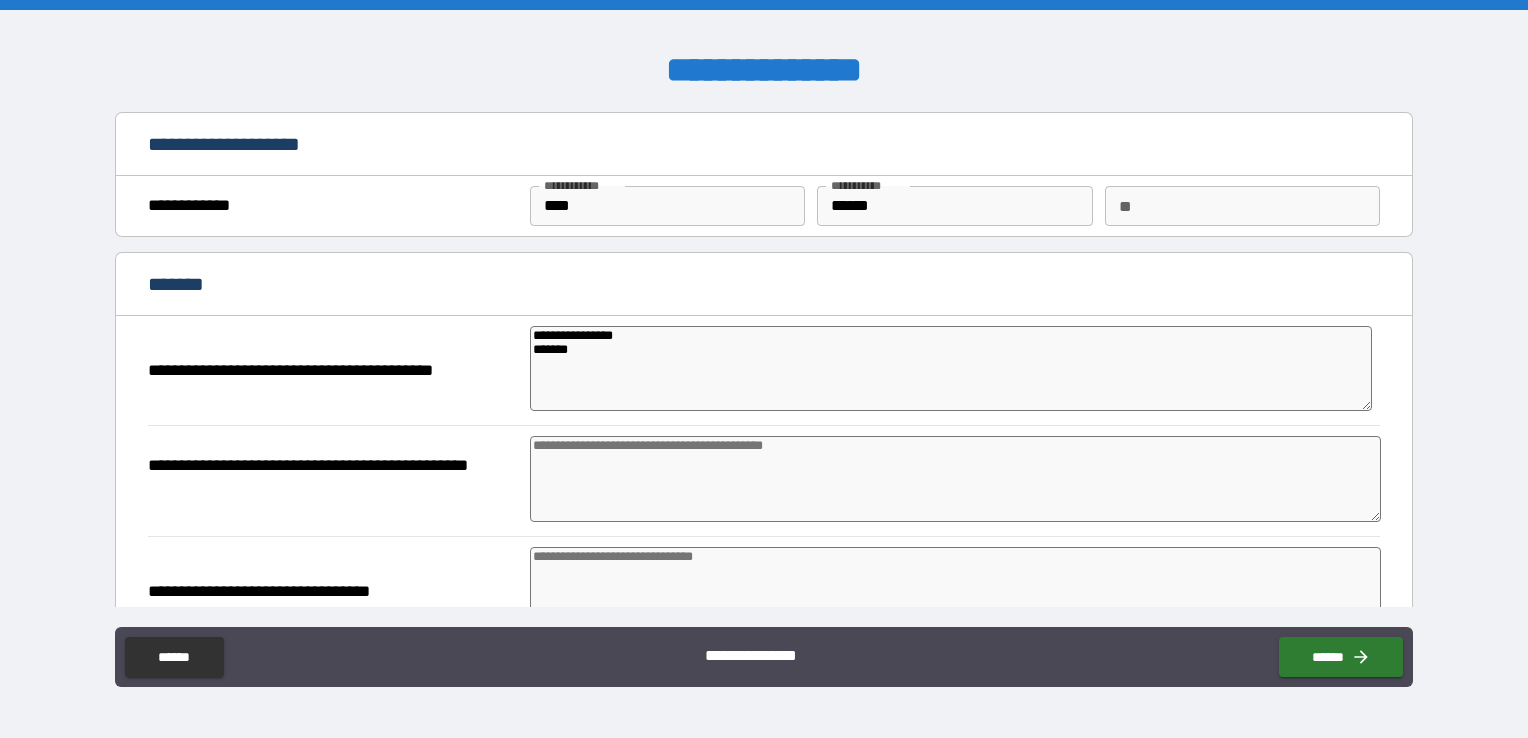 type on "*" 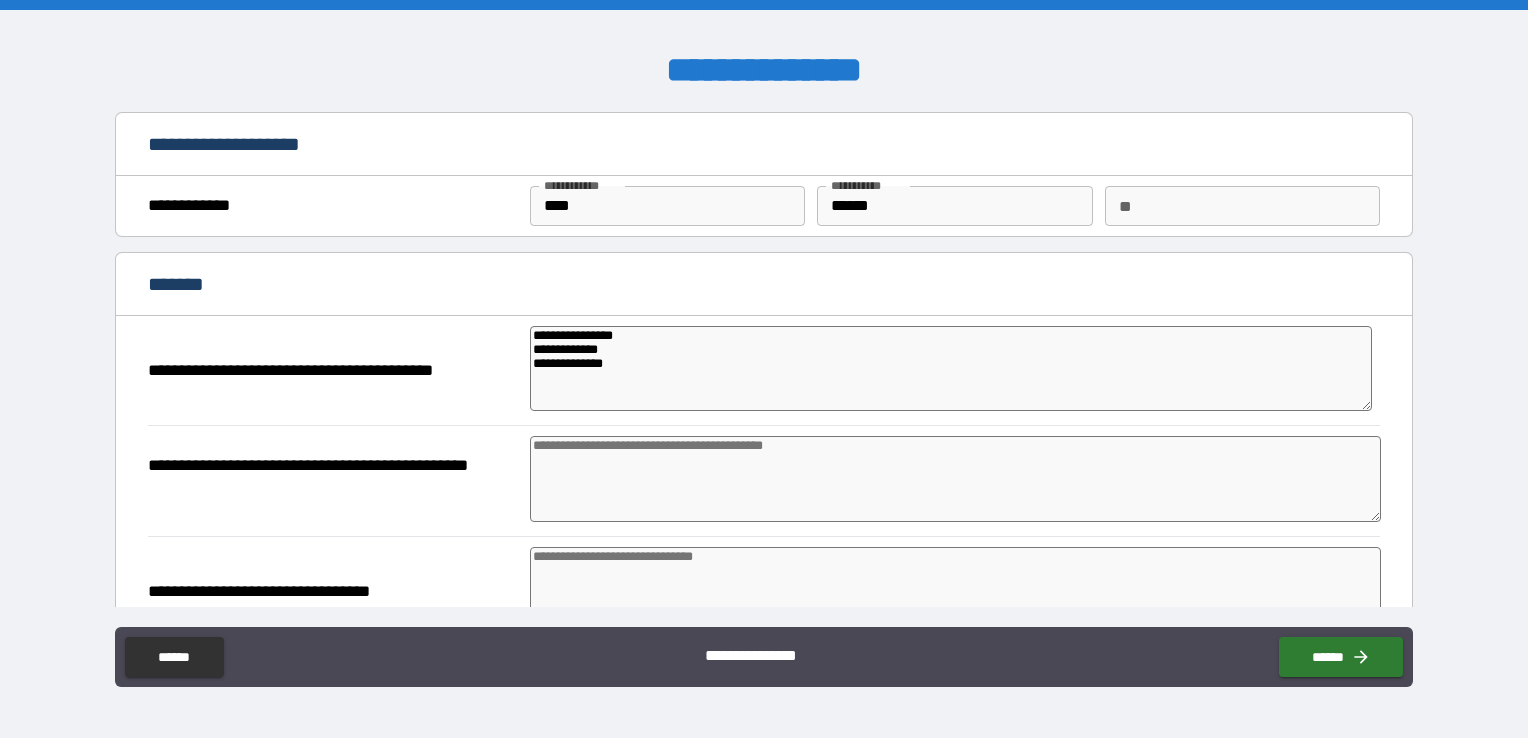 paste on "**********" 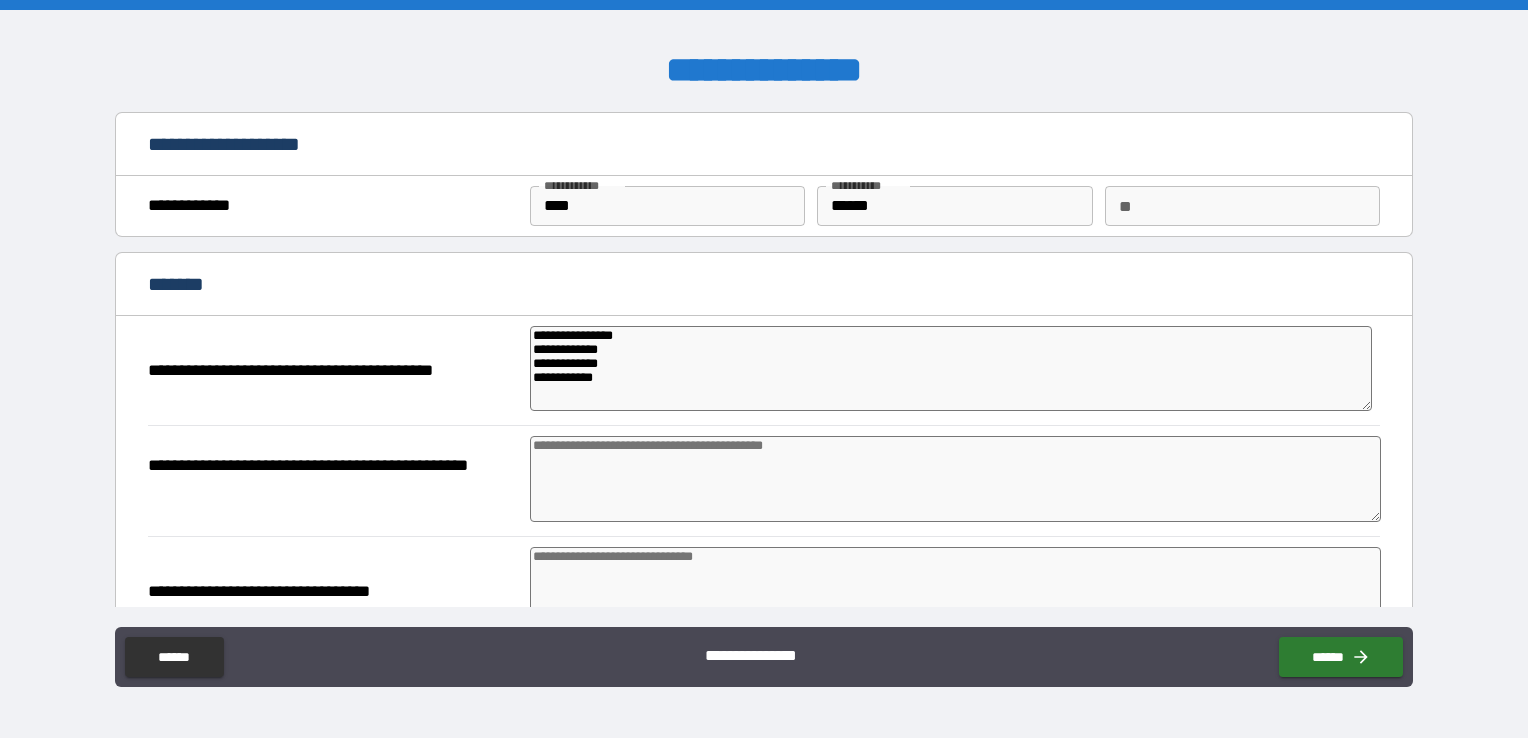 click at bounding box center (955, 479) 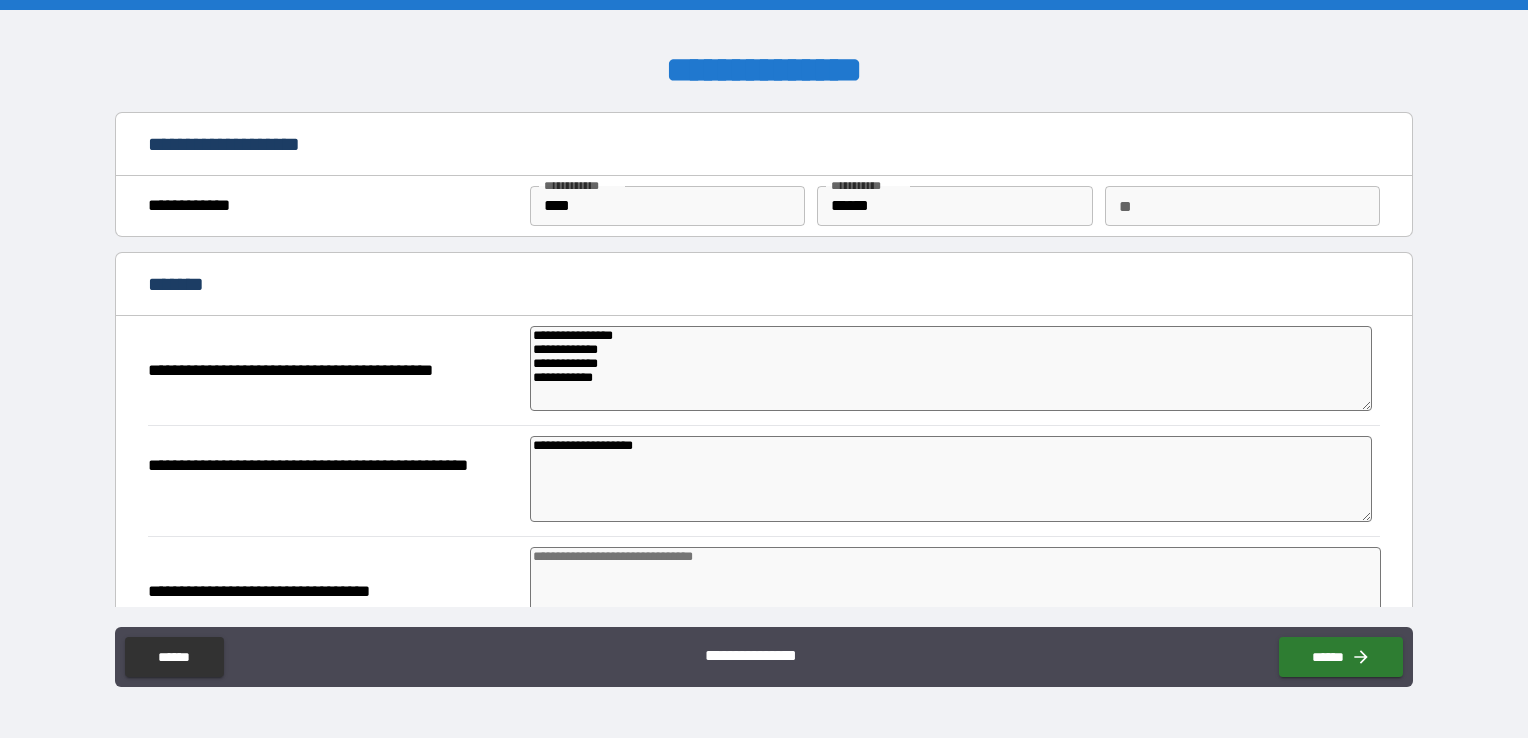 drag, startPoint x: 652, startPoint y: 435, endPoint x: 530, endPoint y: 437, distance: 122.016396 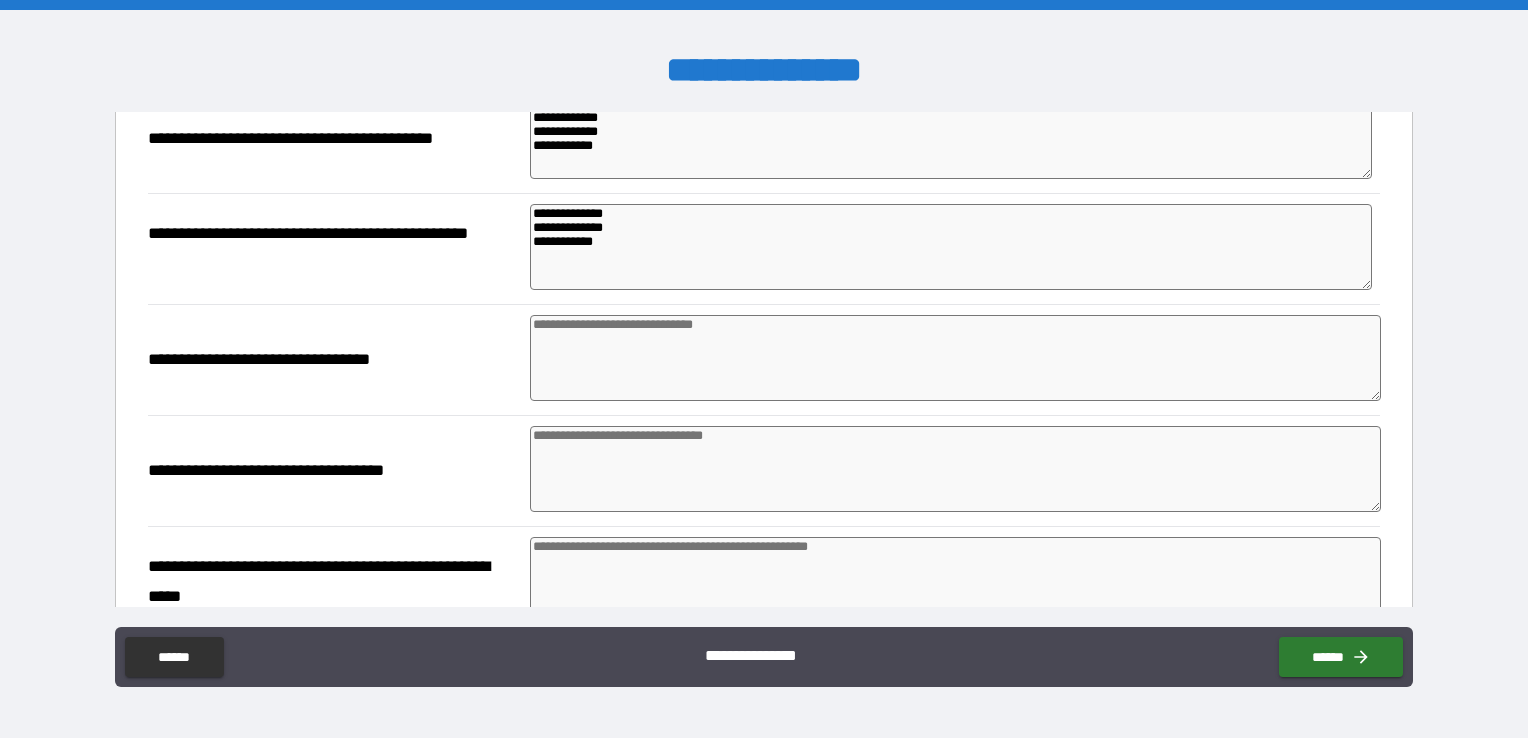 scroll, scrollTop: 265, scrollLeft: 0, axis: vertical 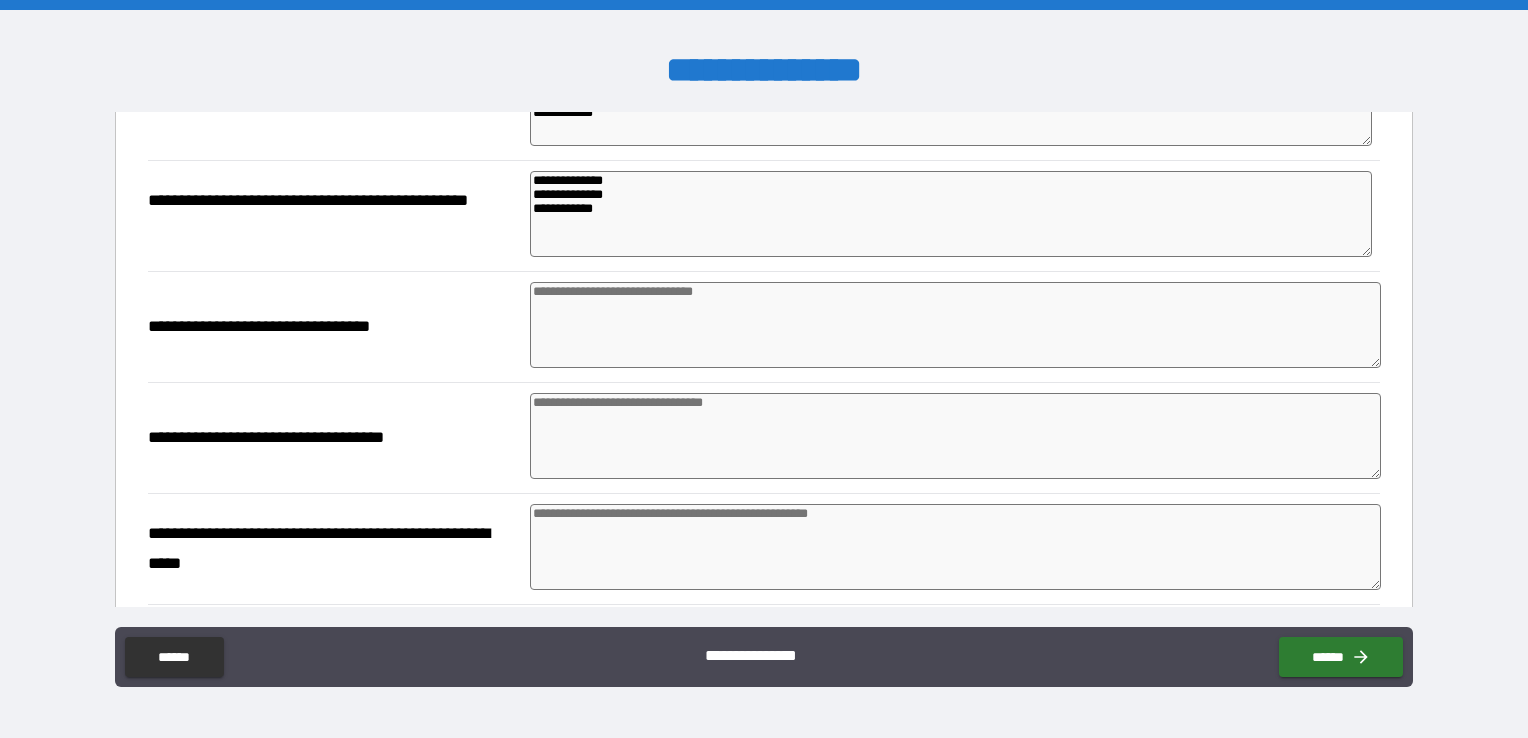 click at bounding box center [955, 325] 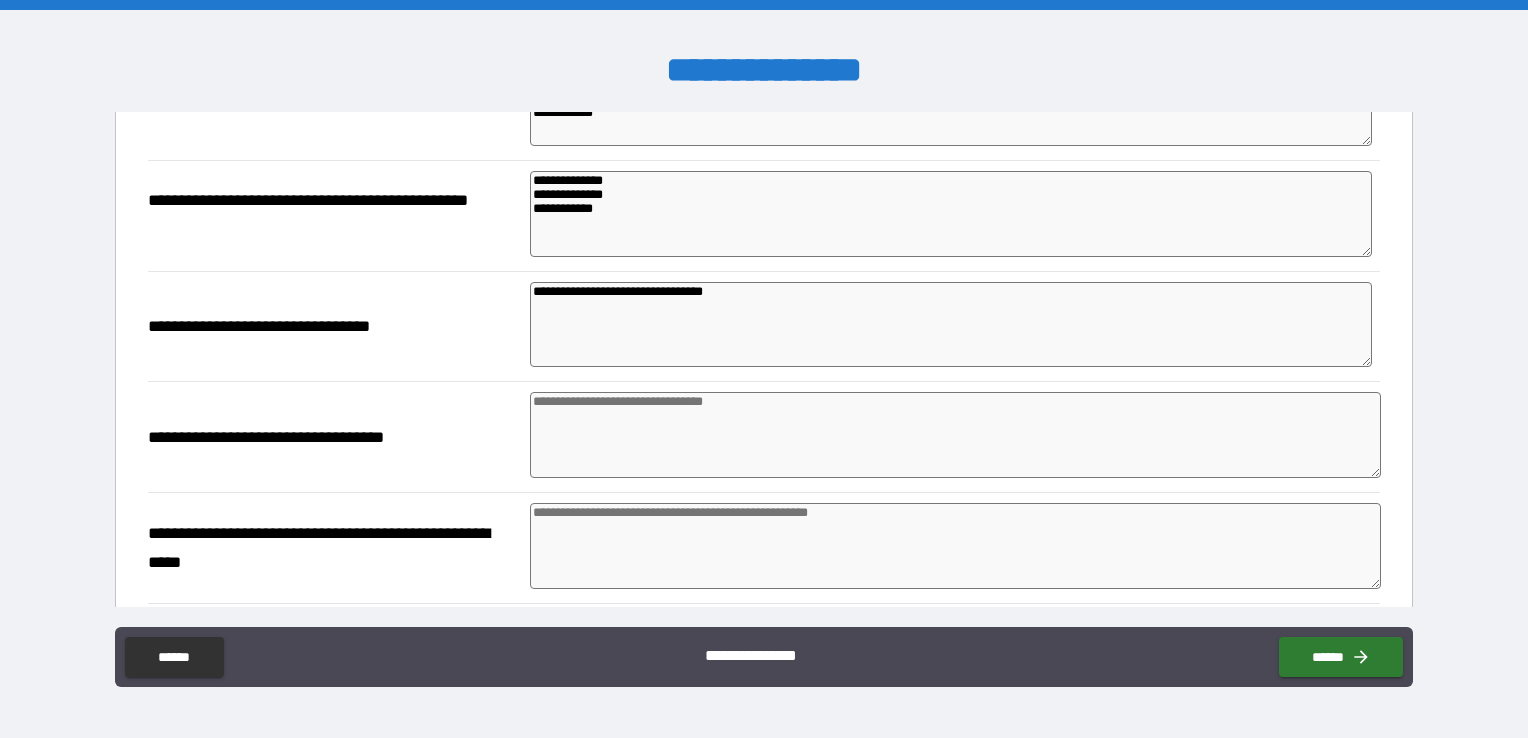 click at bounding box center (955, 435) 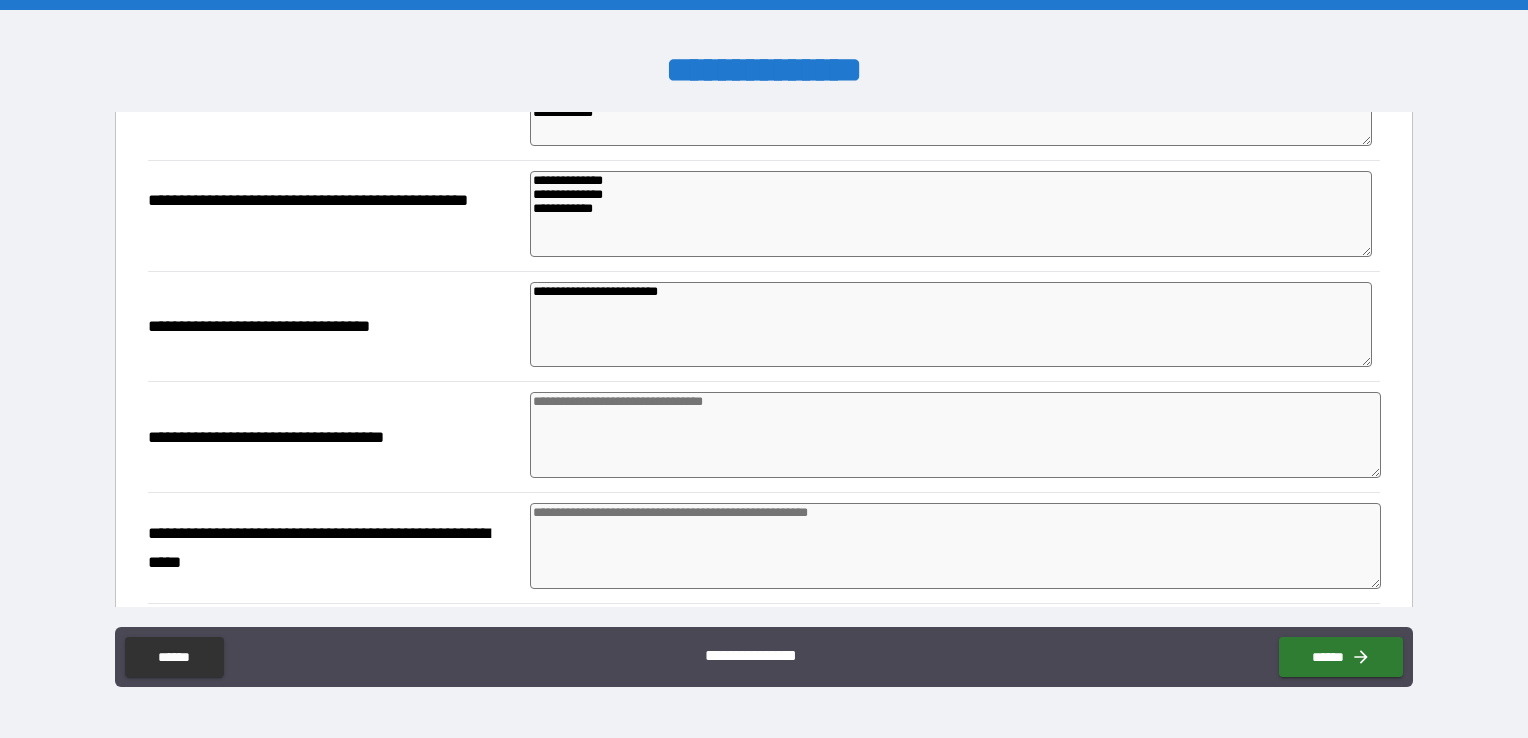 click at bounding box center (955, 435) 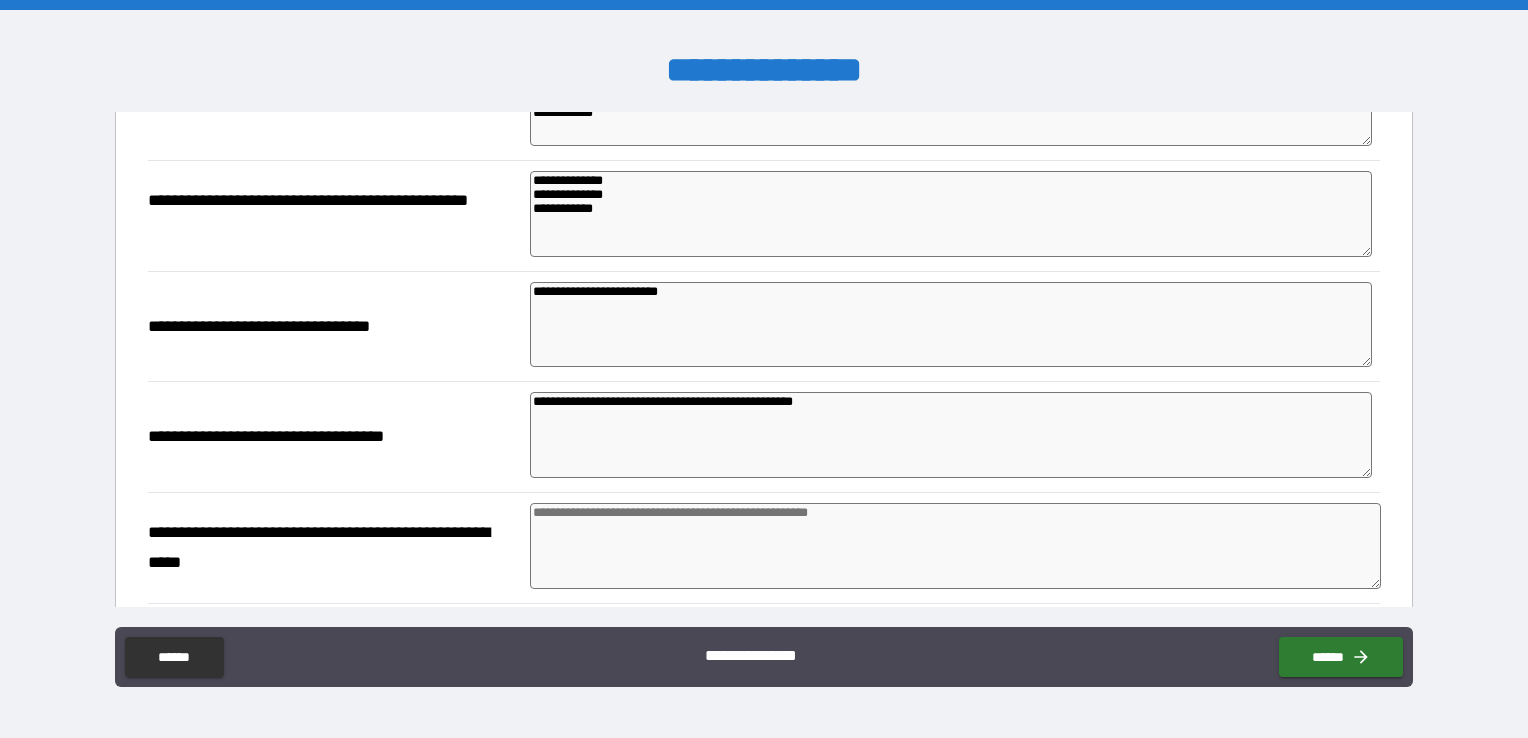 click at bounding box center (955, 546) 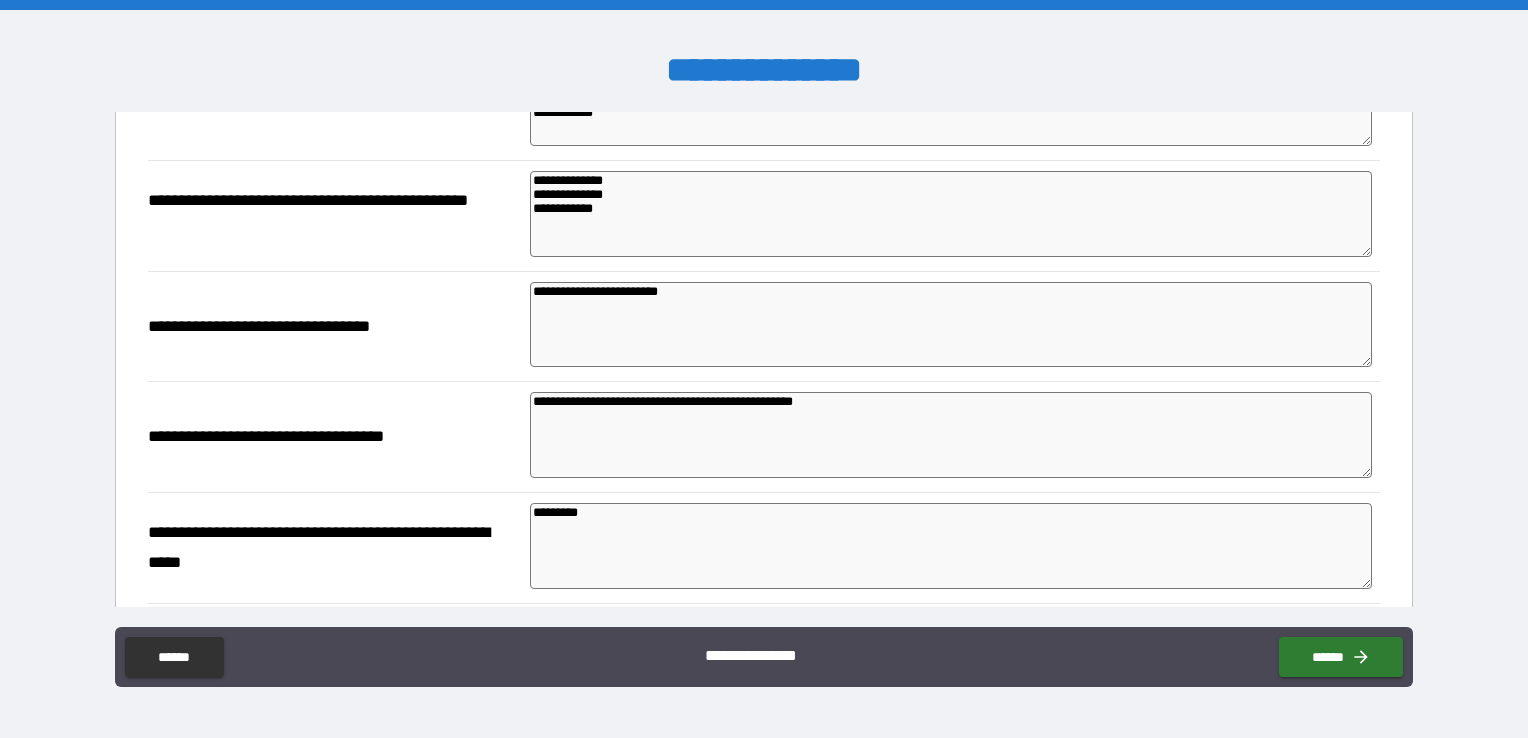 drag, startPoint x: 1416, startPoint y: 205, endPoint x: 1409, endPoint y: 248, distance: 43.56604 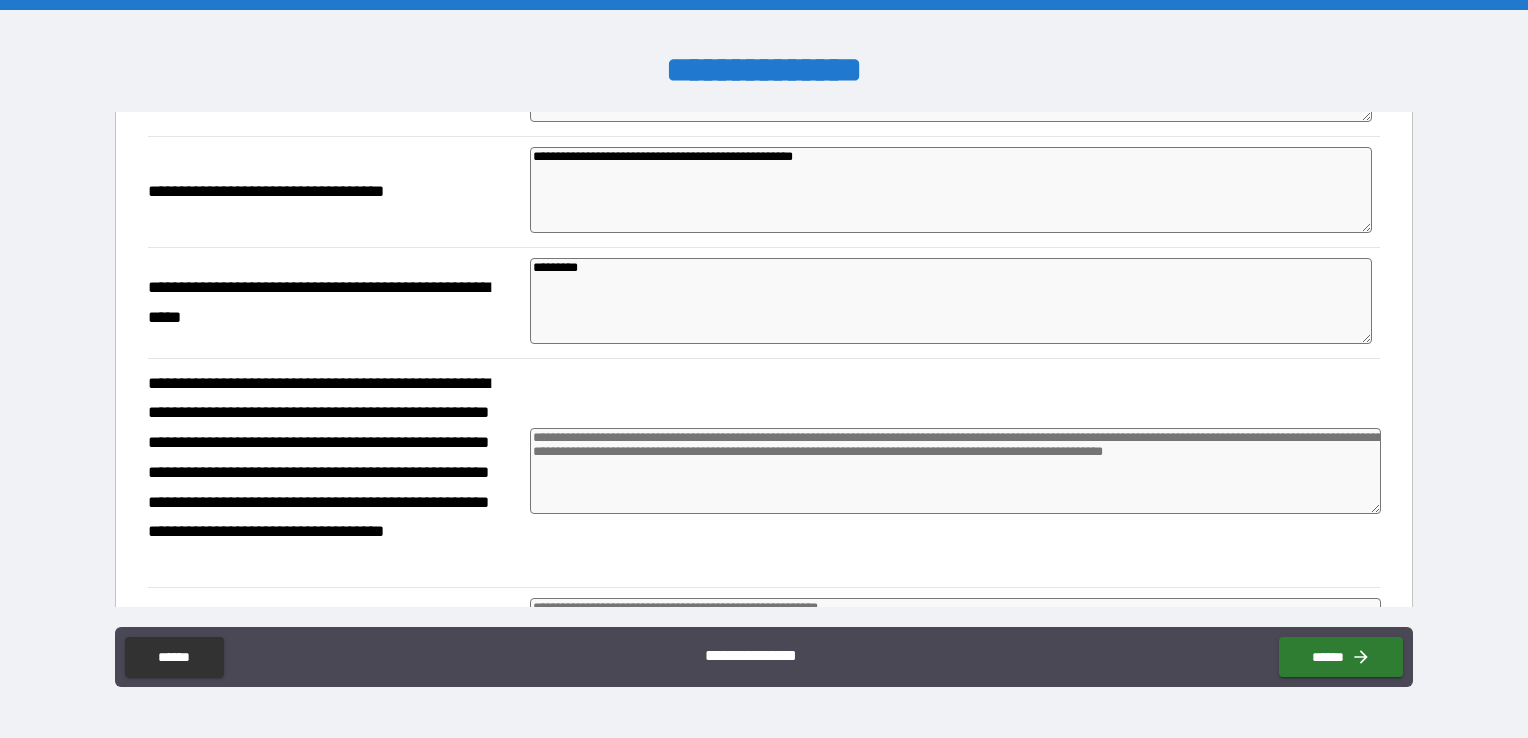 scroll, scrollTop: 539, scrollLeft: 0, axis: vertical 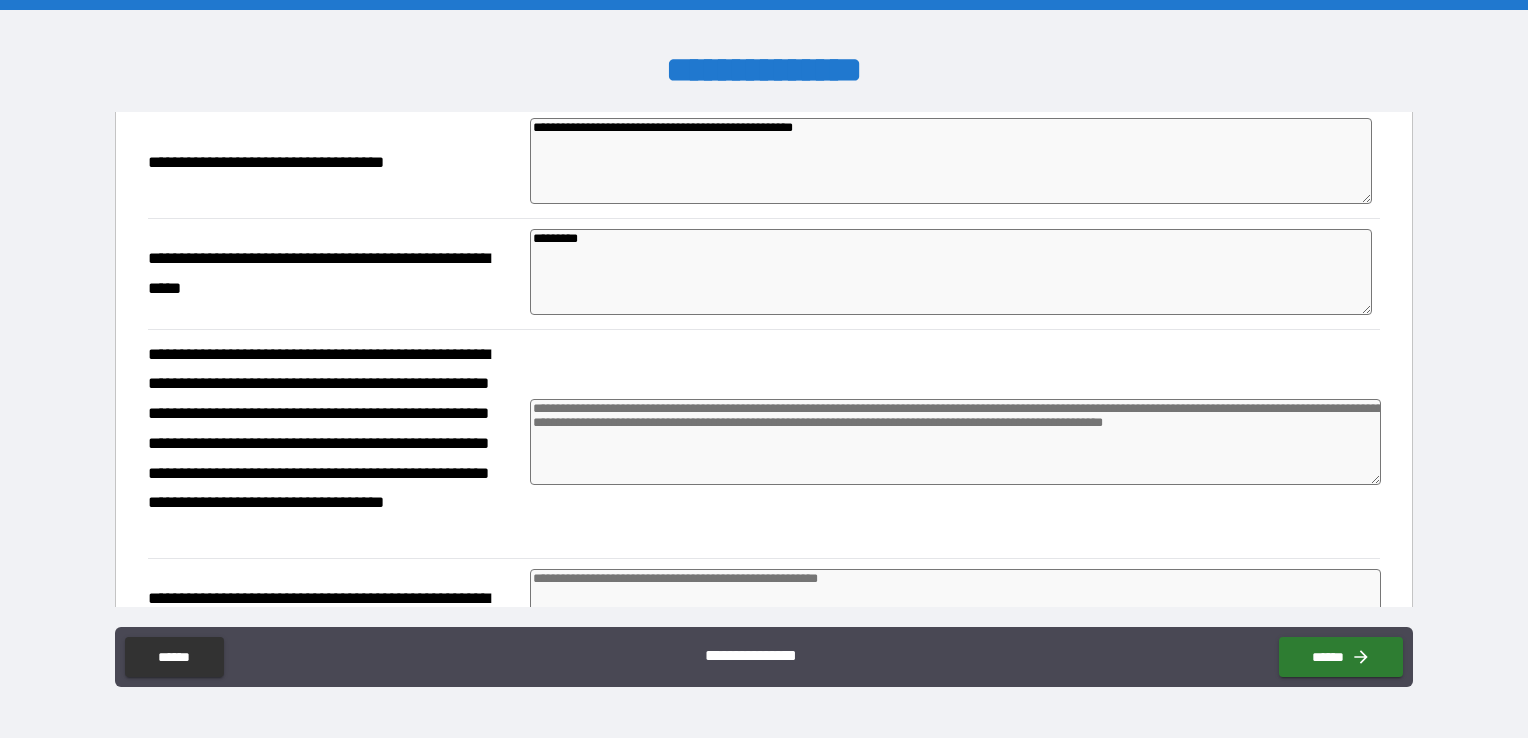 click at bounding box center [955, 442] 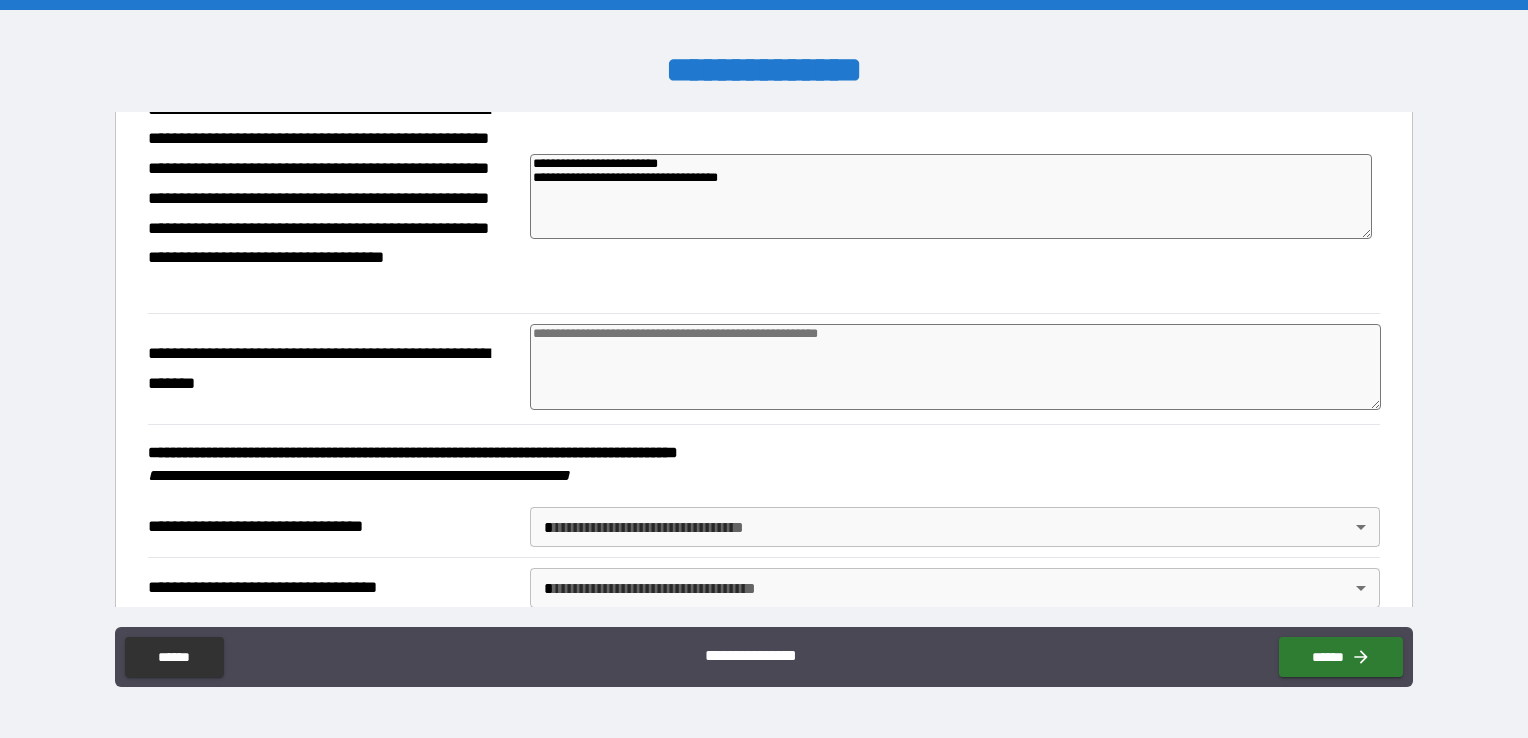 scroll, scrollTop: 796, scrollLeft: 0, axis: vertical 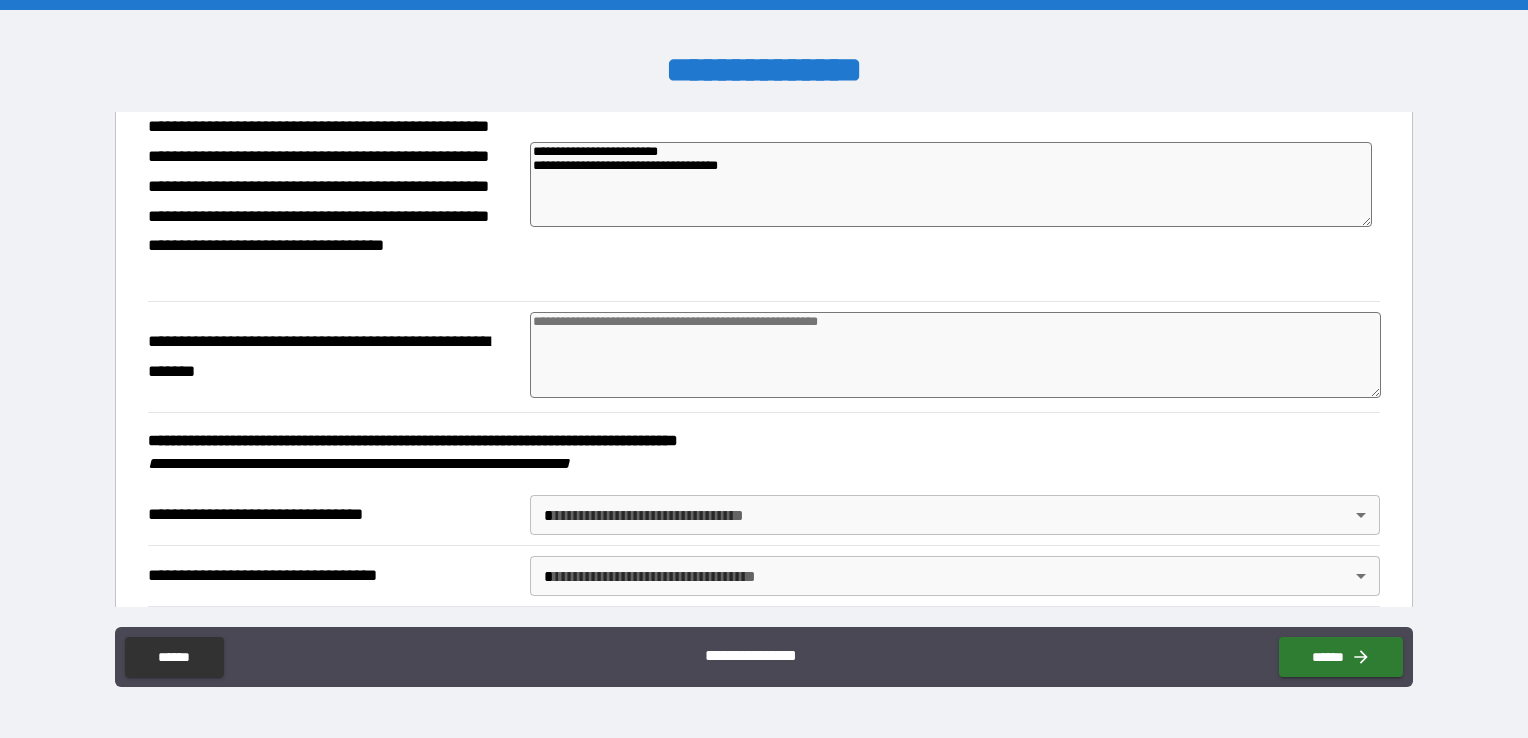 click at bounding box center [955, 355] 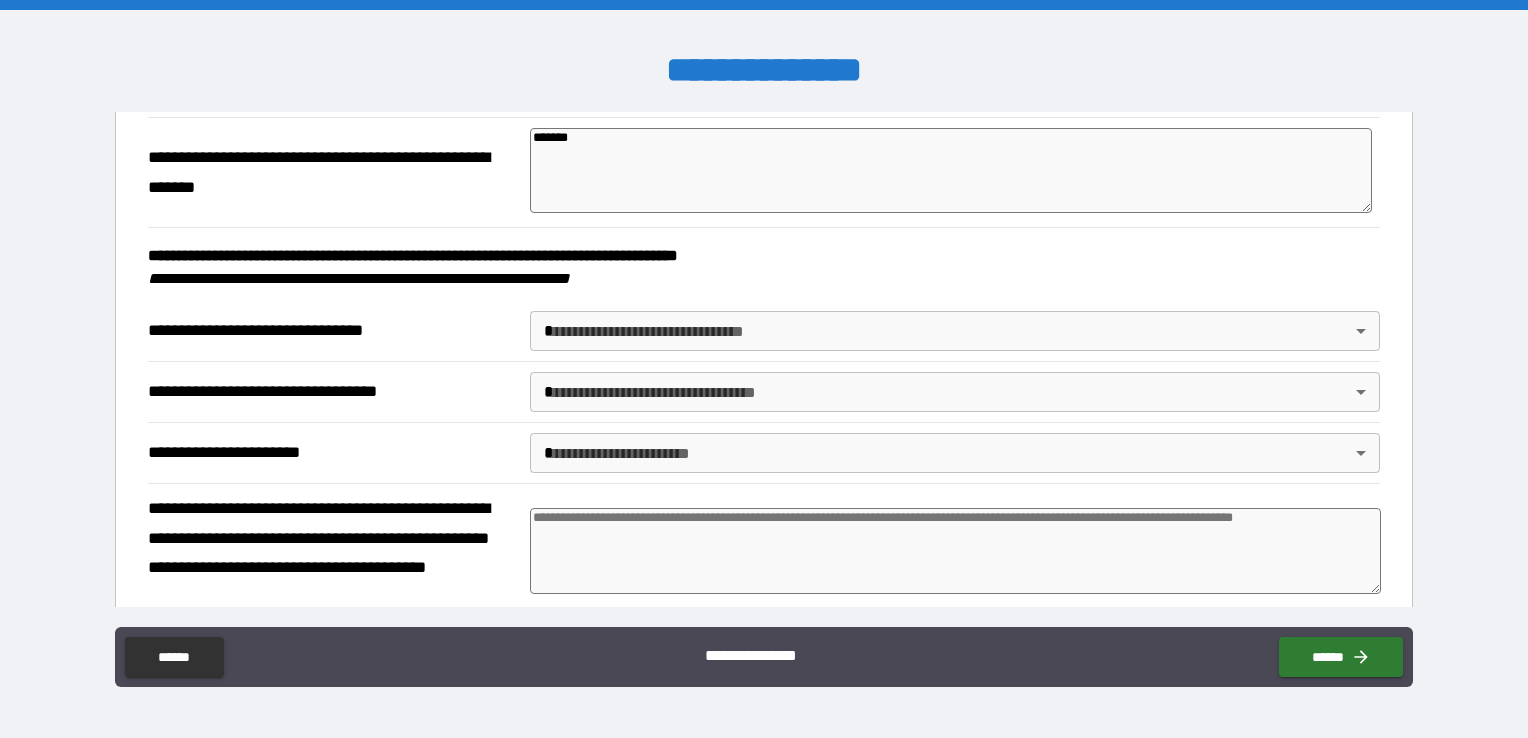 scroll, scrollTop: 972, scrollLeft: 0, axis: vertical 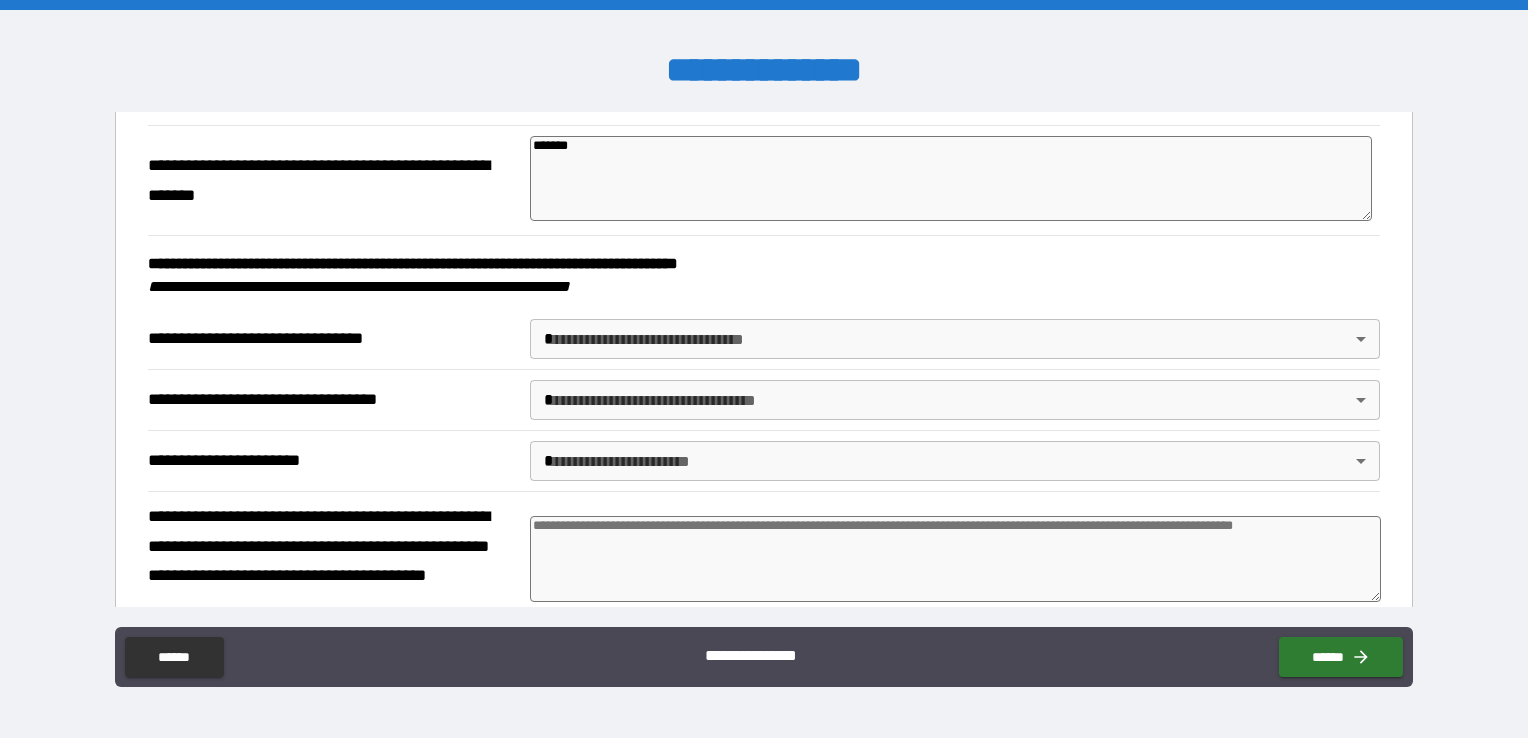 click on "**********" at bounding box center (764, 369) 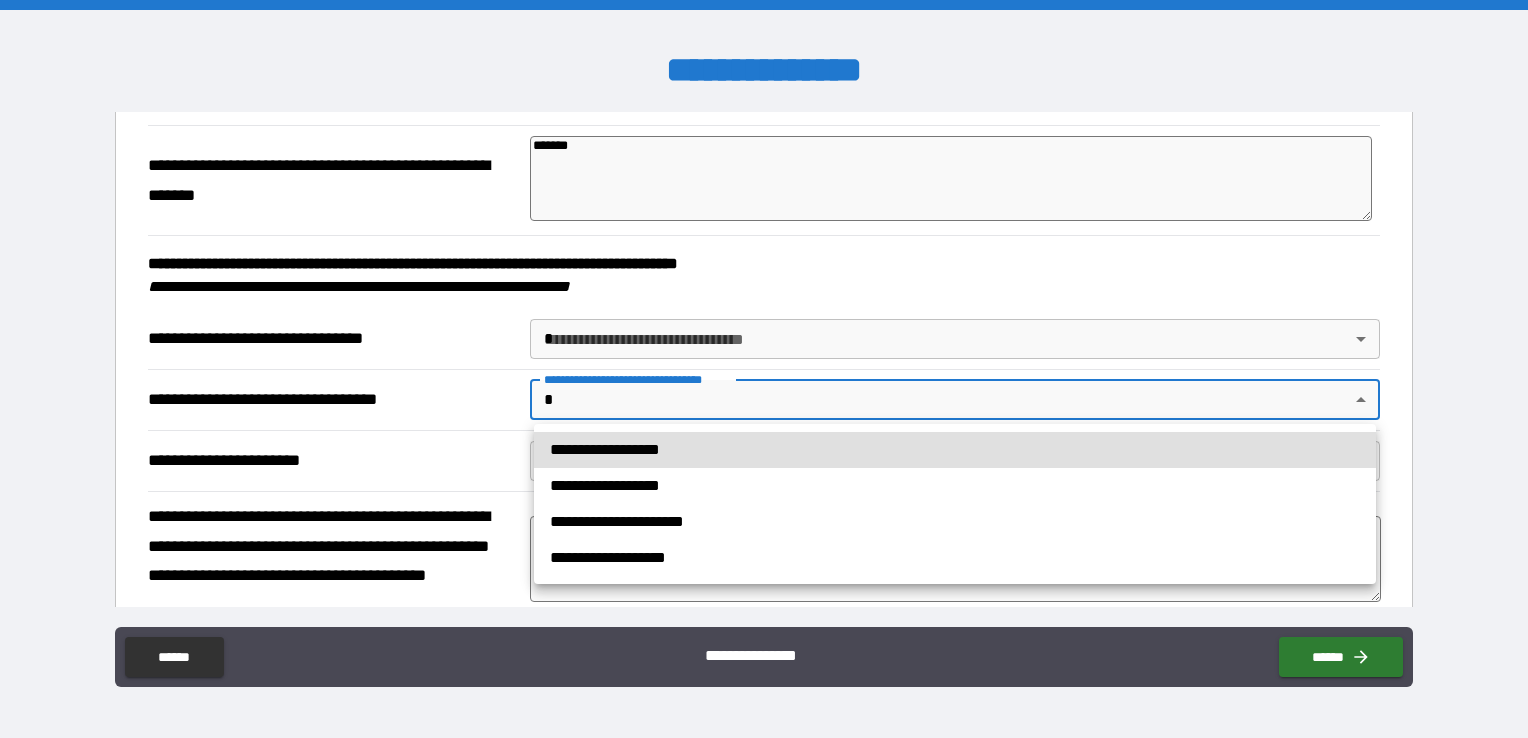 click on "**********" at bounding box center (955, 450) 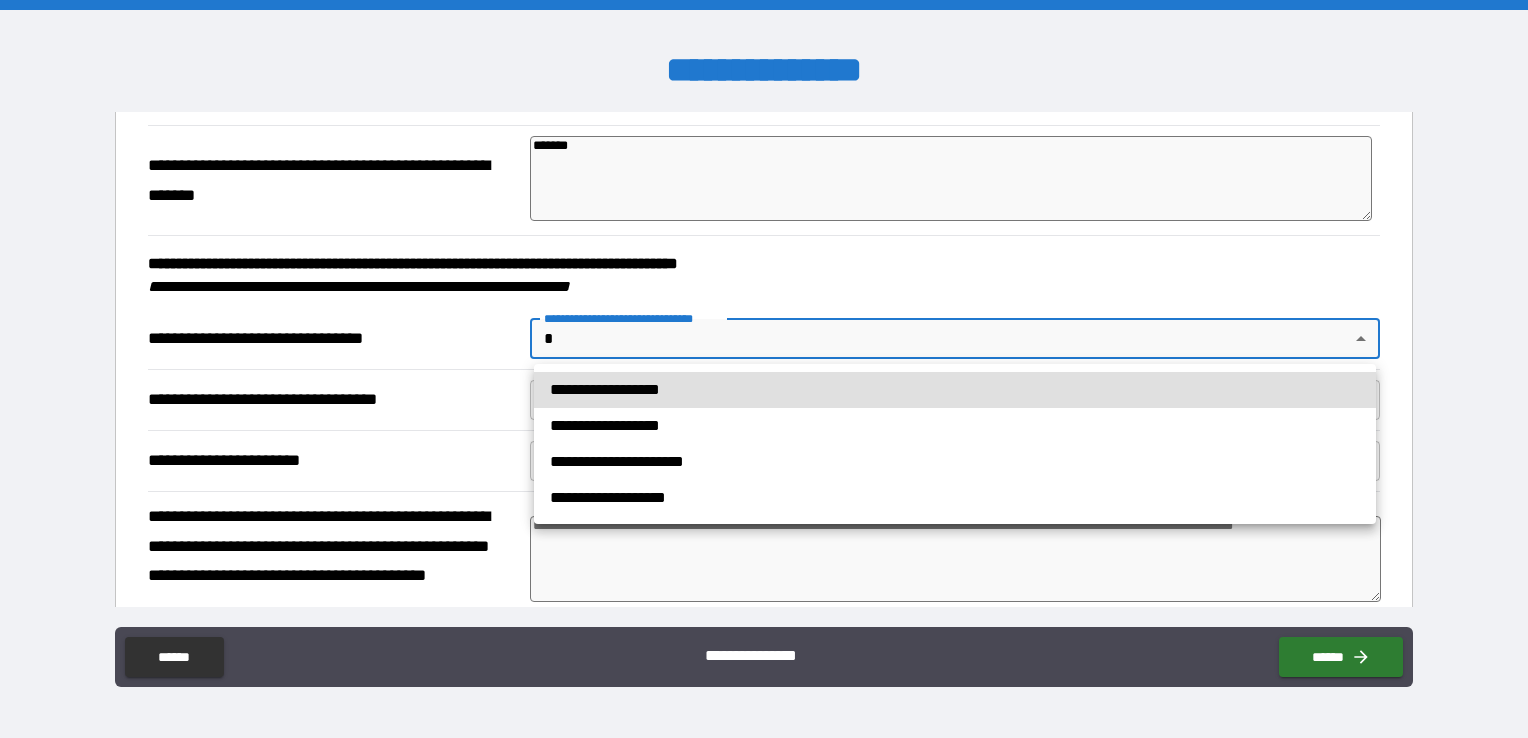 click on "**********" at bounding box center [764, 369] 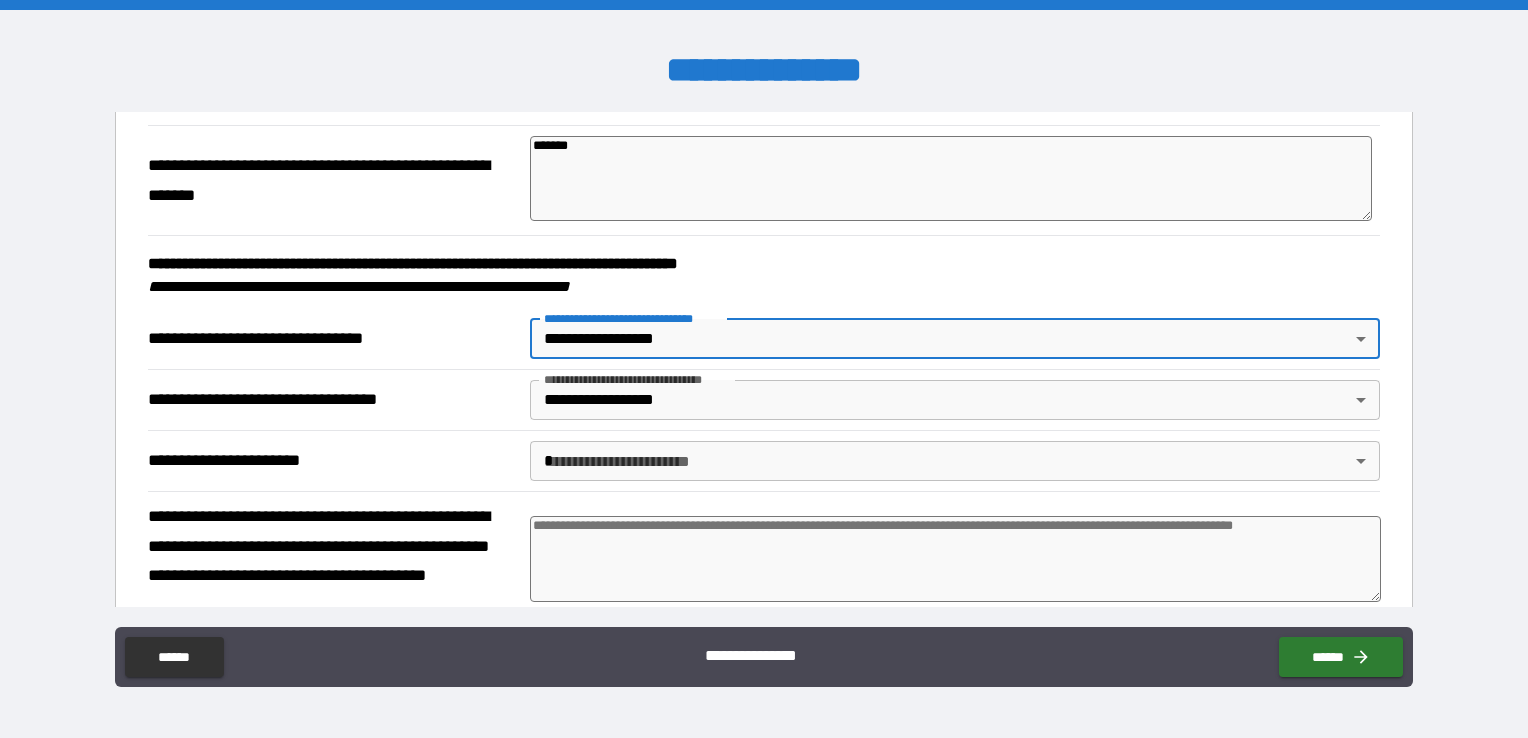click on "**********" at bounding box center (764, 369) 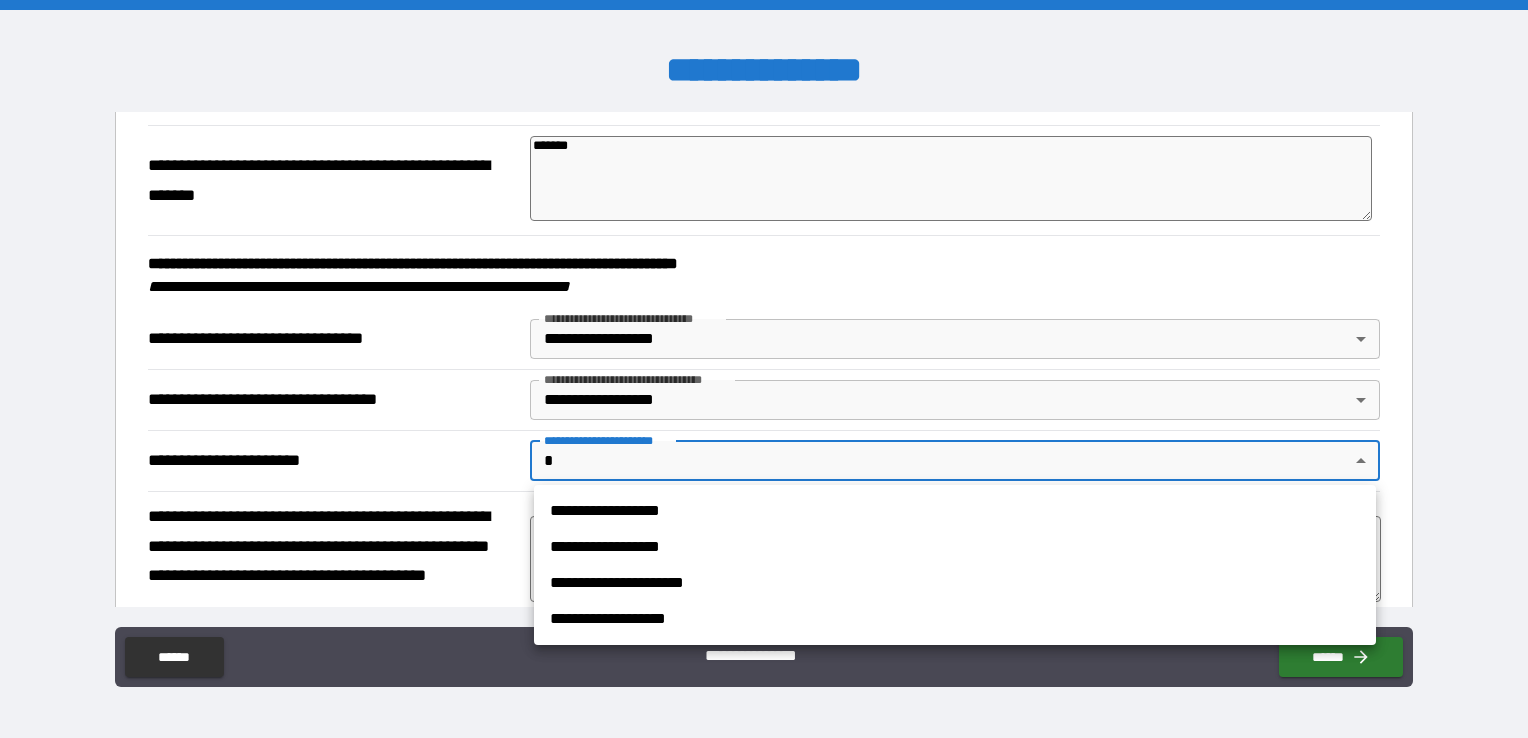click on "**********" at bounding box center (955, 583) 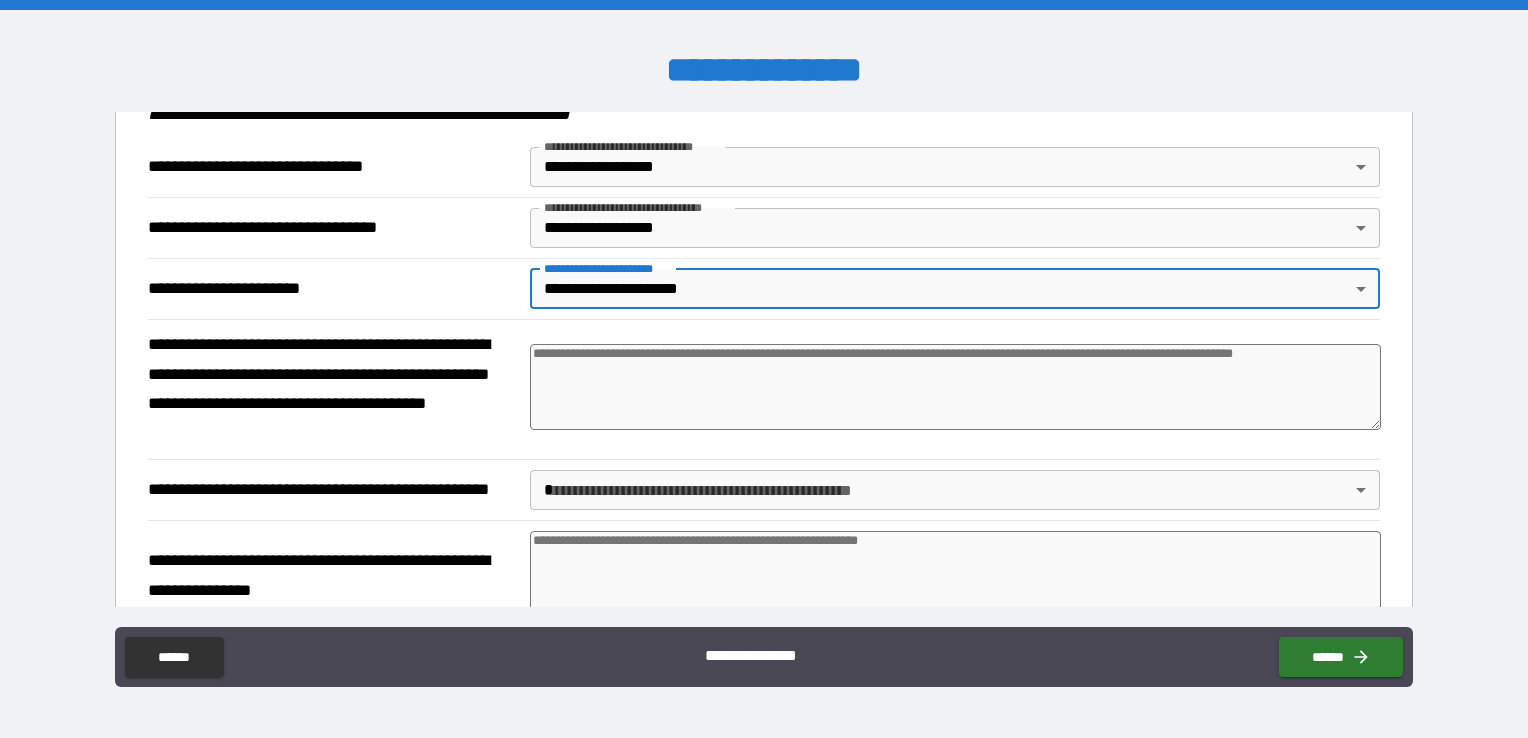 scroll, scrollTop: 1148, scrollLeft: 0, axis: vertical 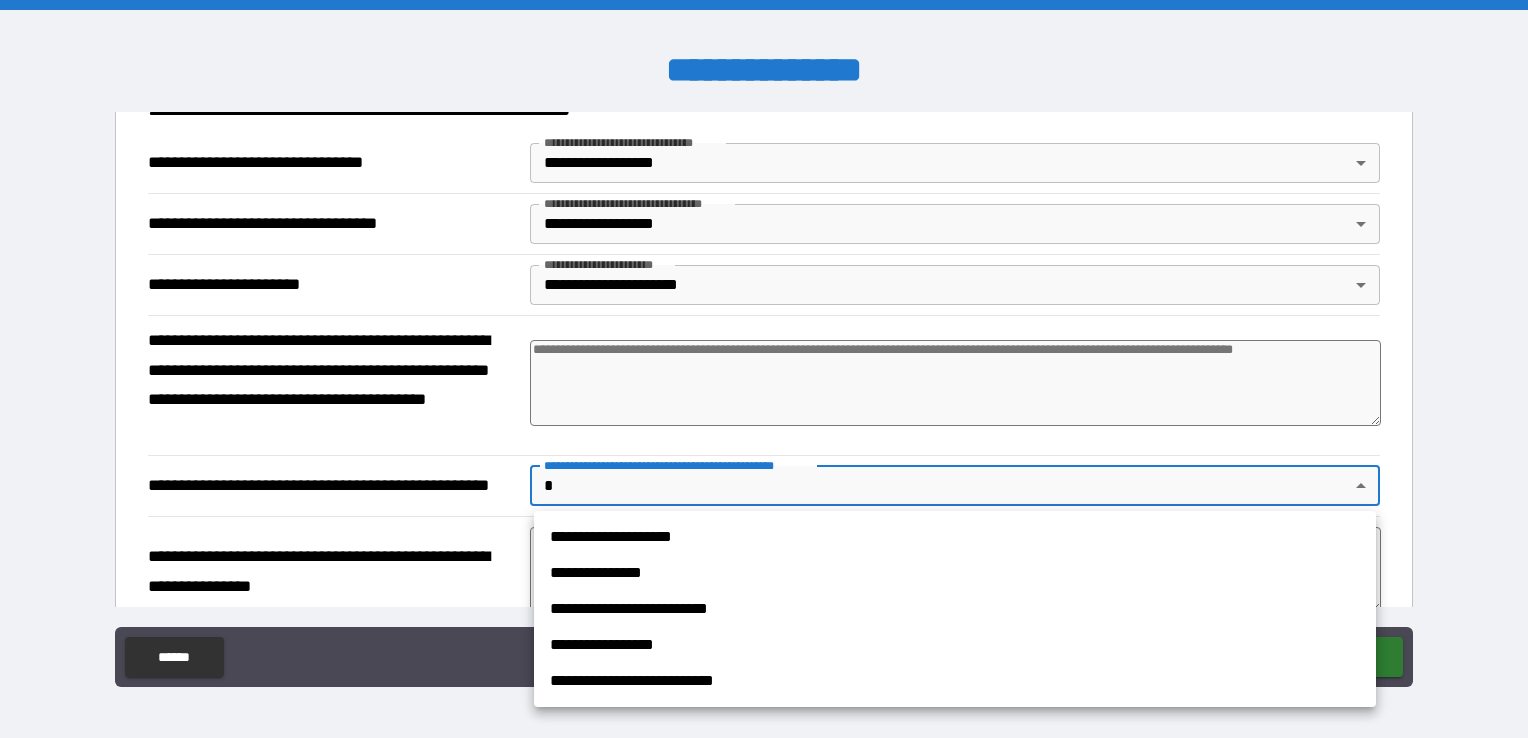 click on "**********" at bounding box center [764, 369] 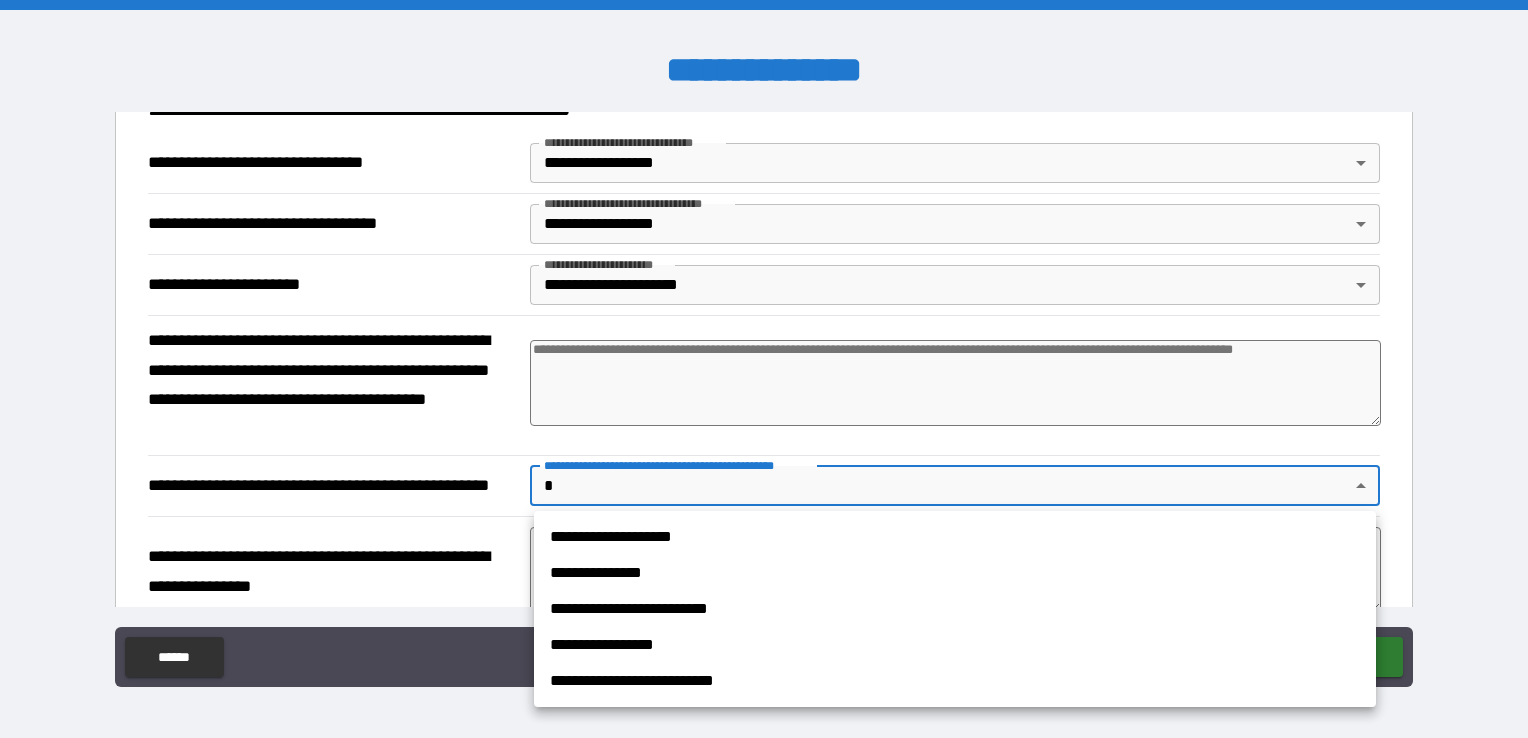 click on "**********" at bounding box center [955, 537] 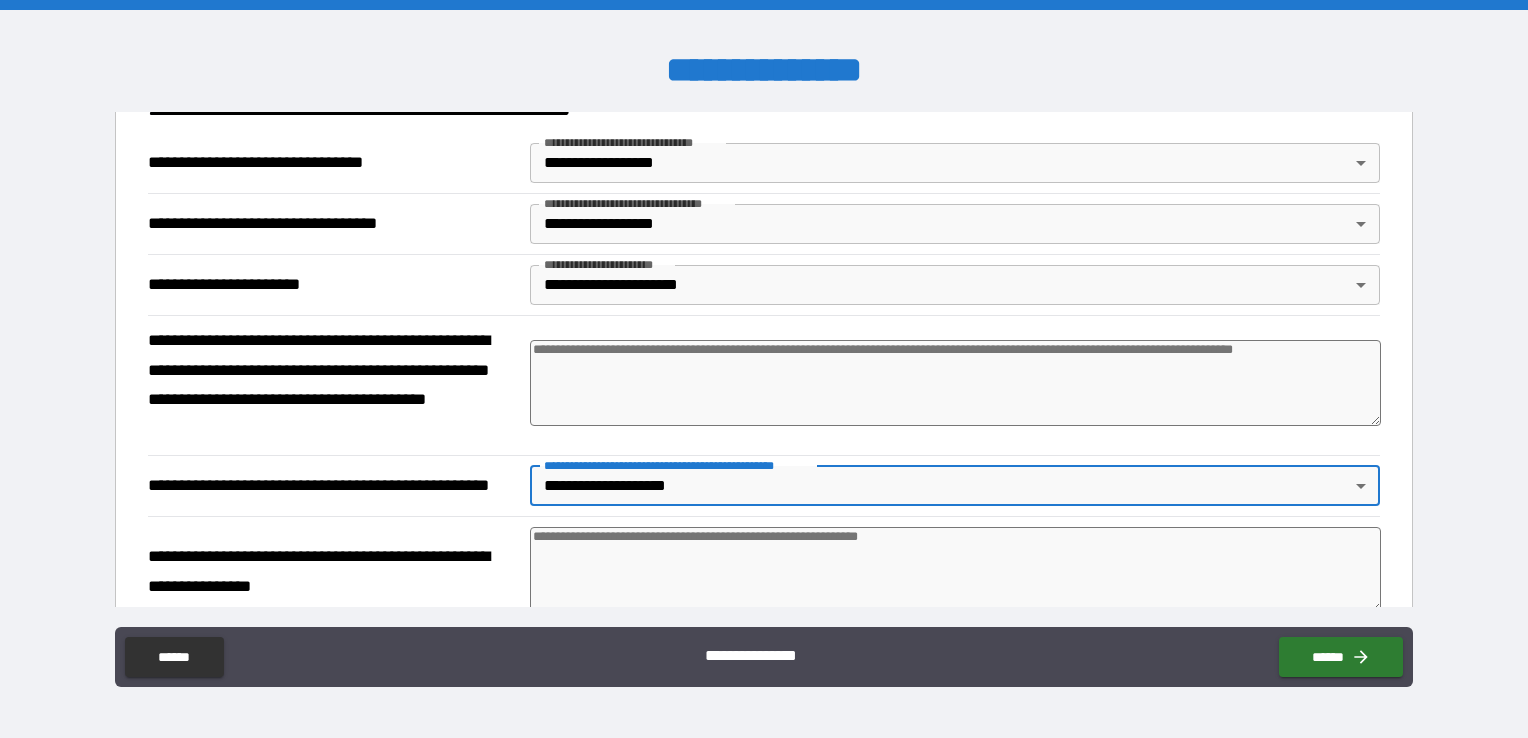 click at bounding box center (955, 570) 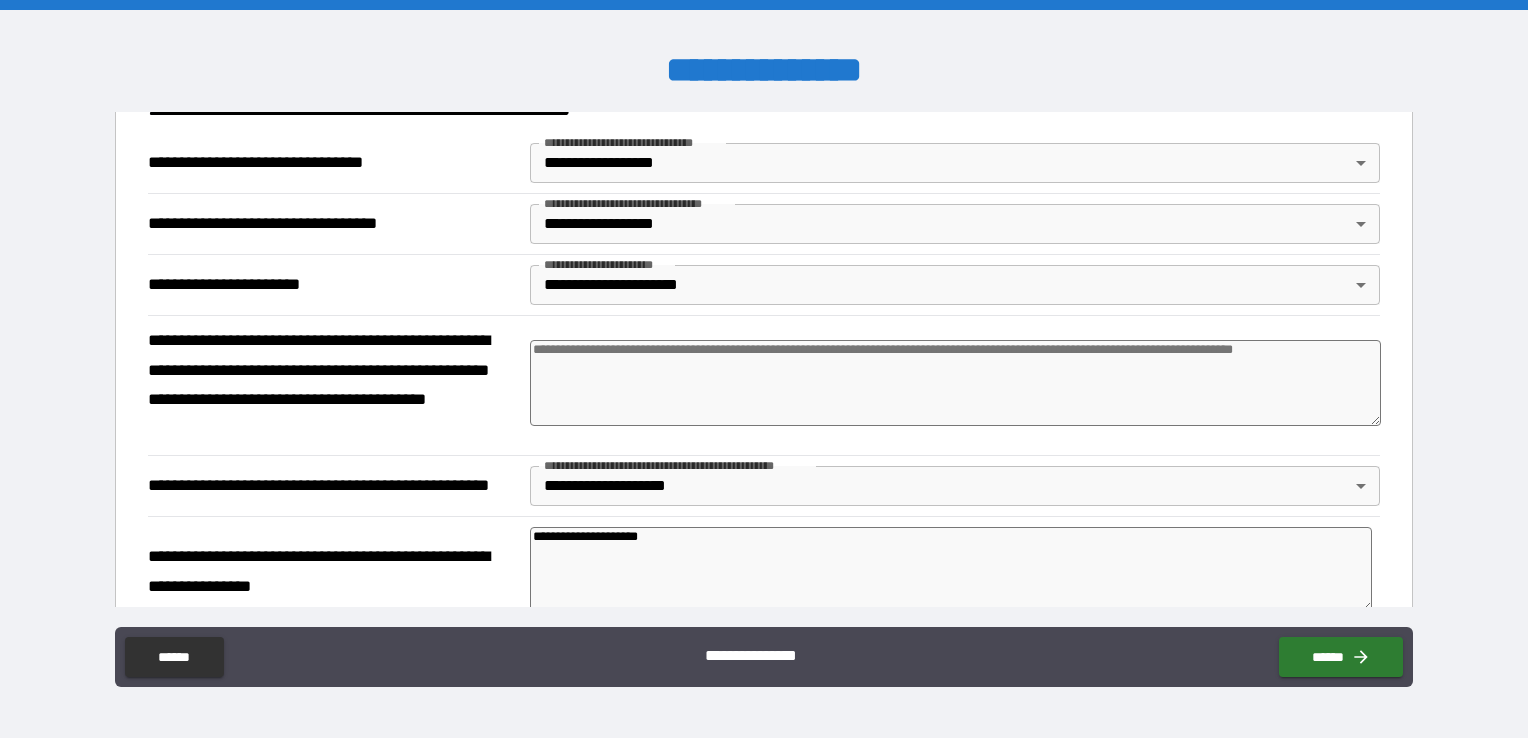 click at bounding box center [955, 383] 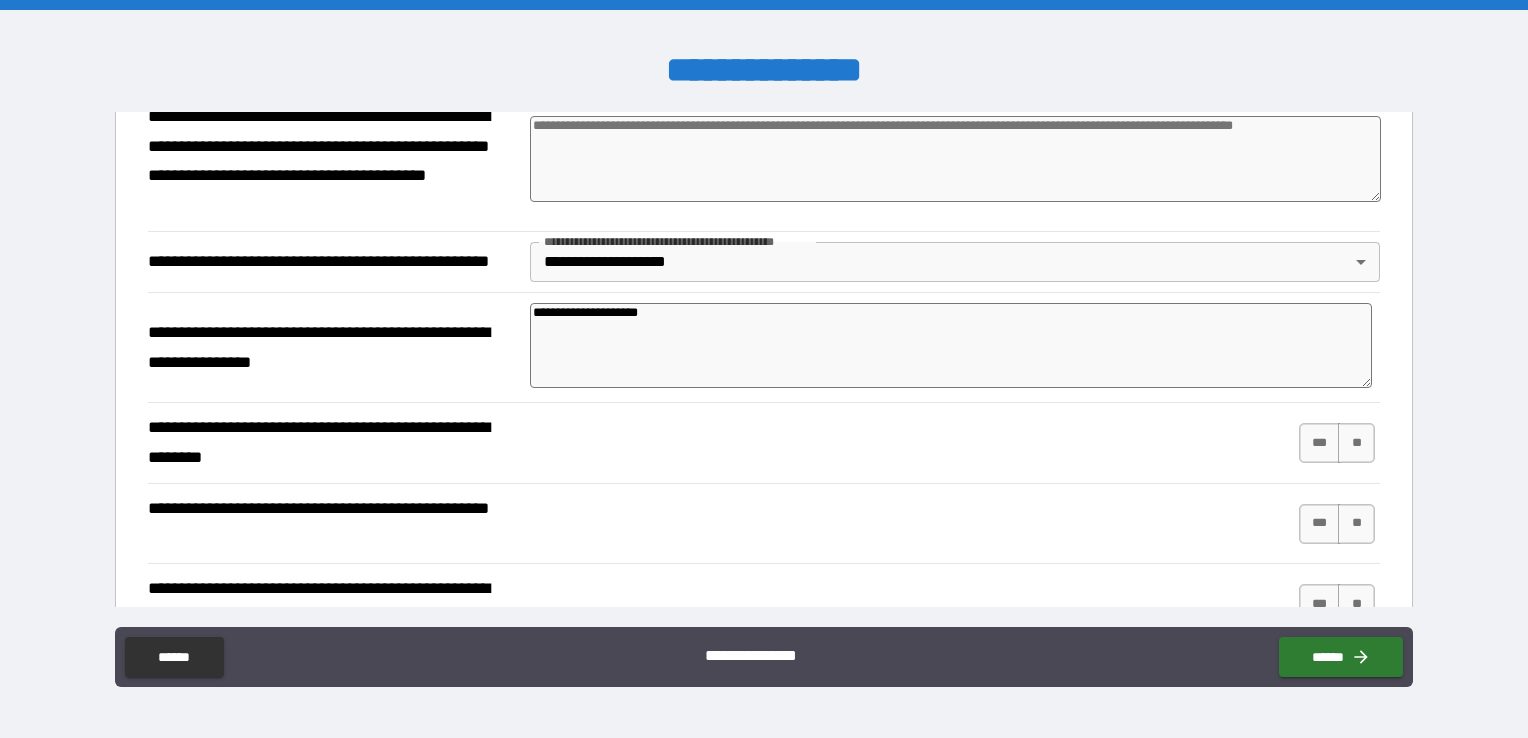 scroll, scrollTop: 1376, scrollLeft: 0, axis: vertical 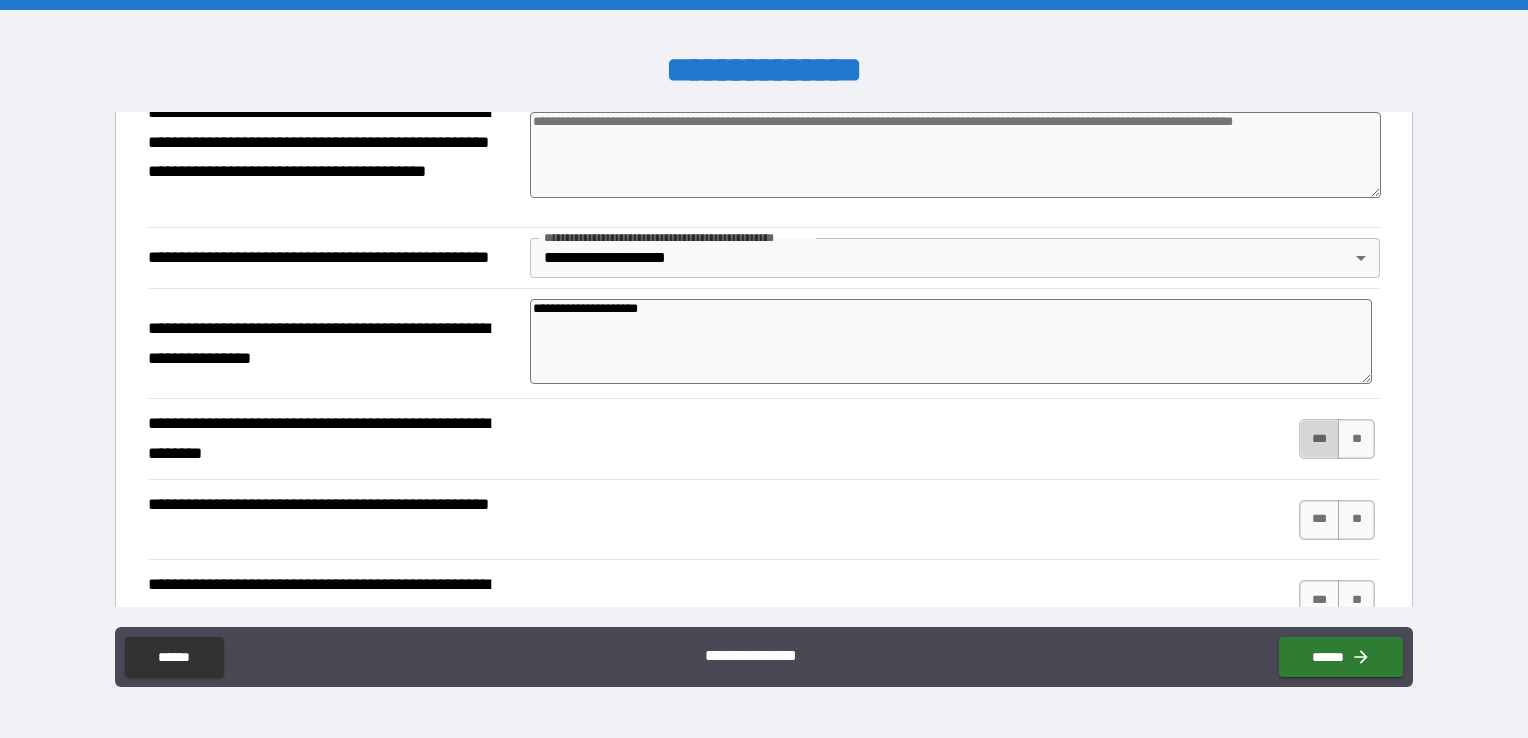 click on "***" at bounding box center [1320, 439] 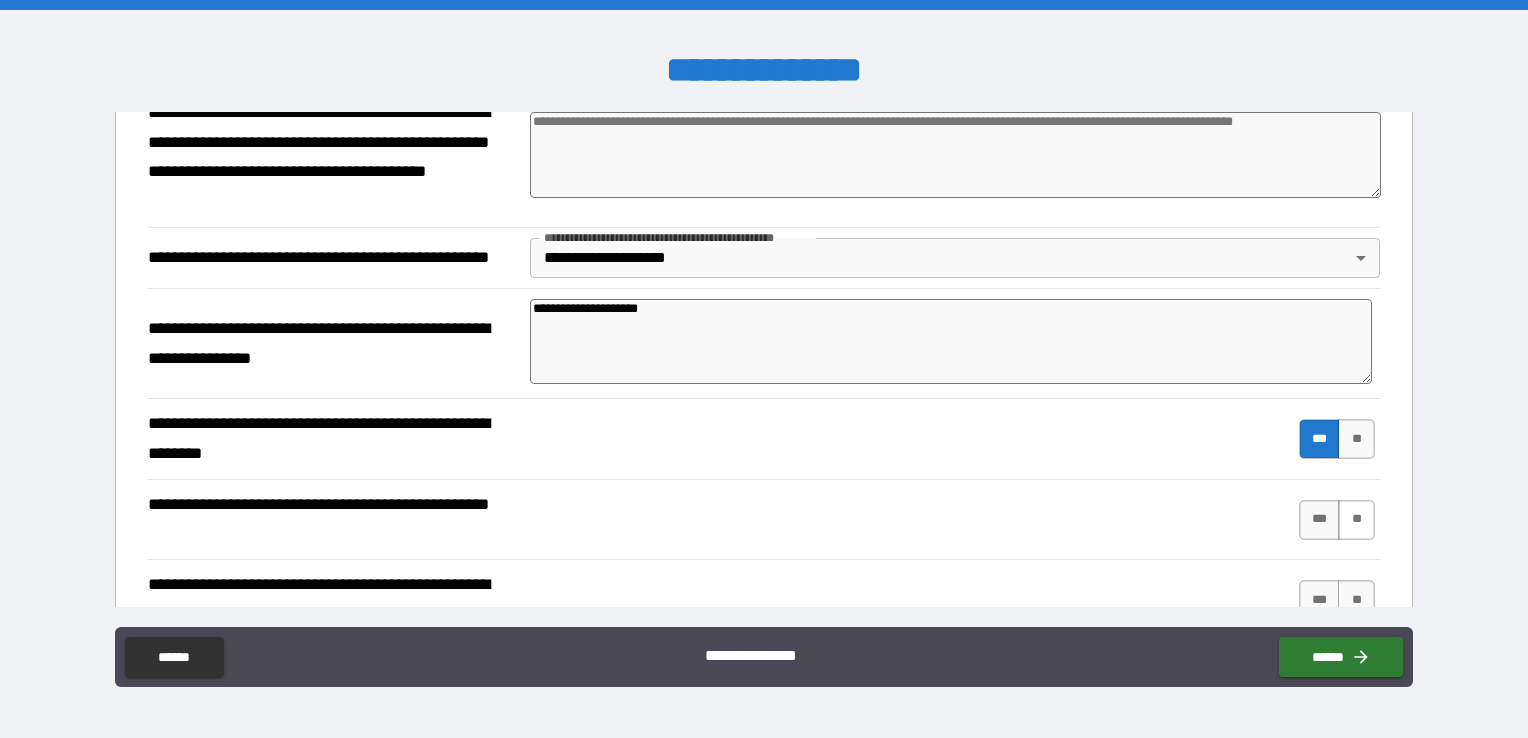 click on "**" at bounding box center [1356, 520] 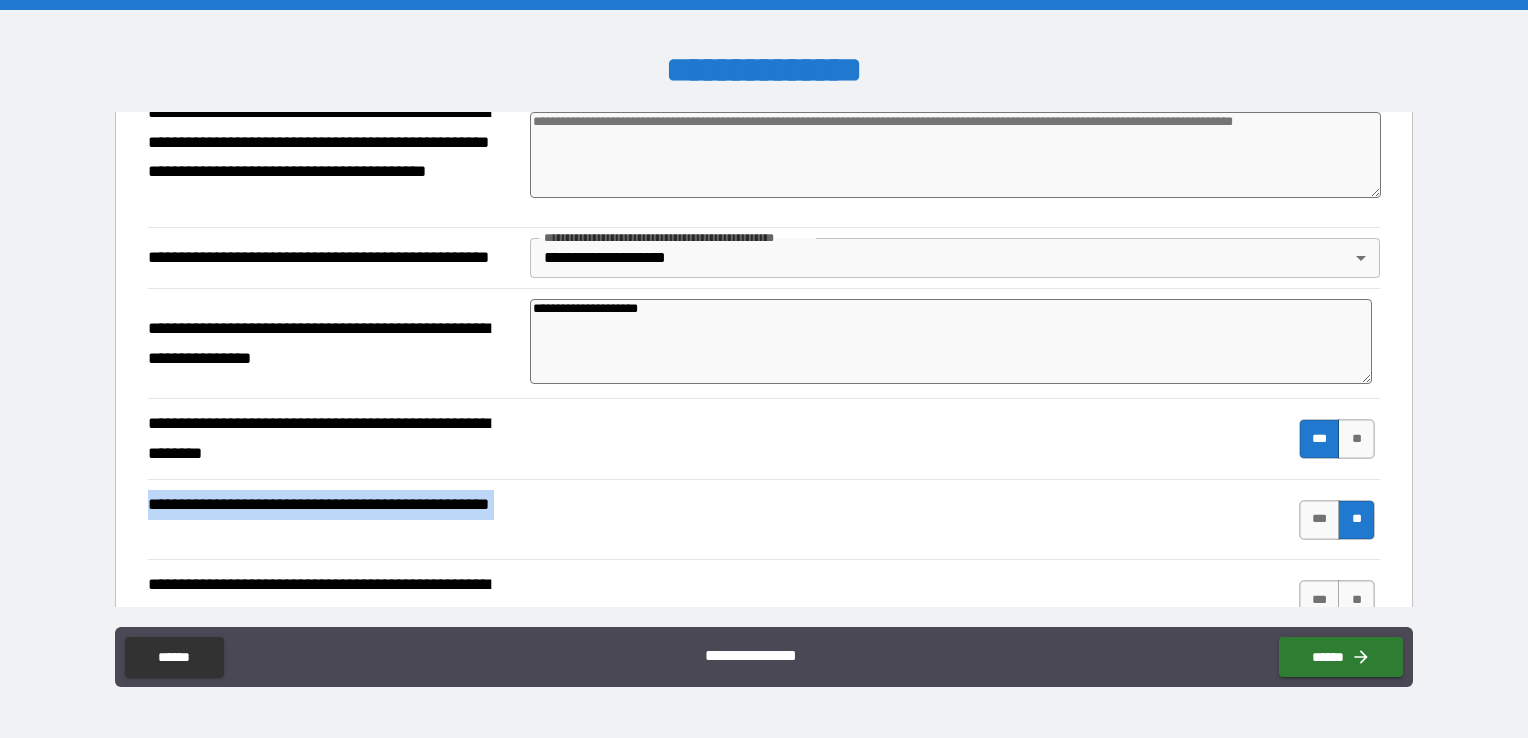 drag, startPoint x: 1400, startPoint y: 450, endPoint x: 1394, endPoint y: 490, distance: 40.4475 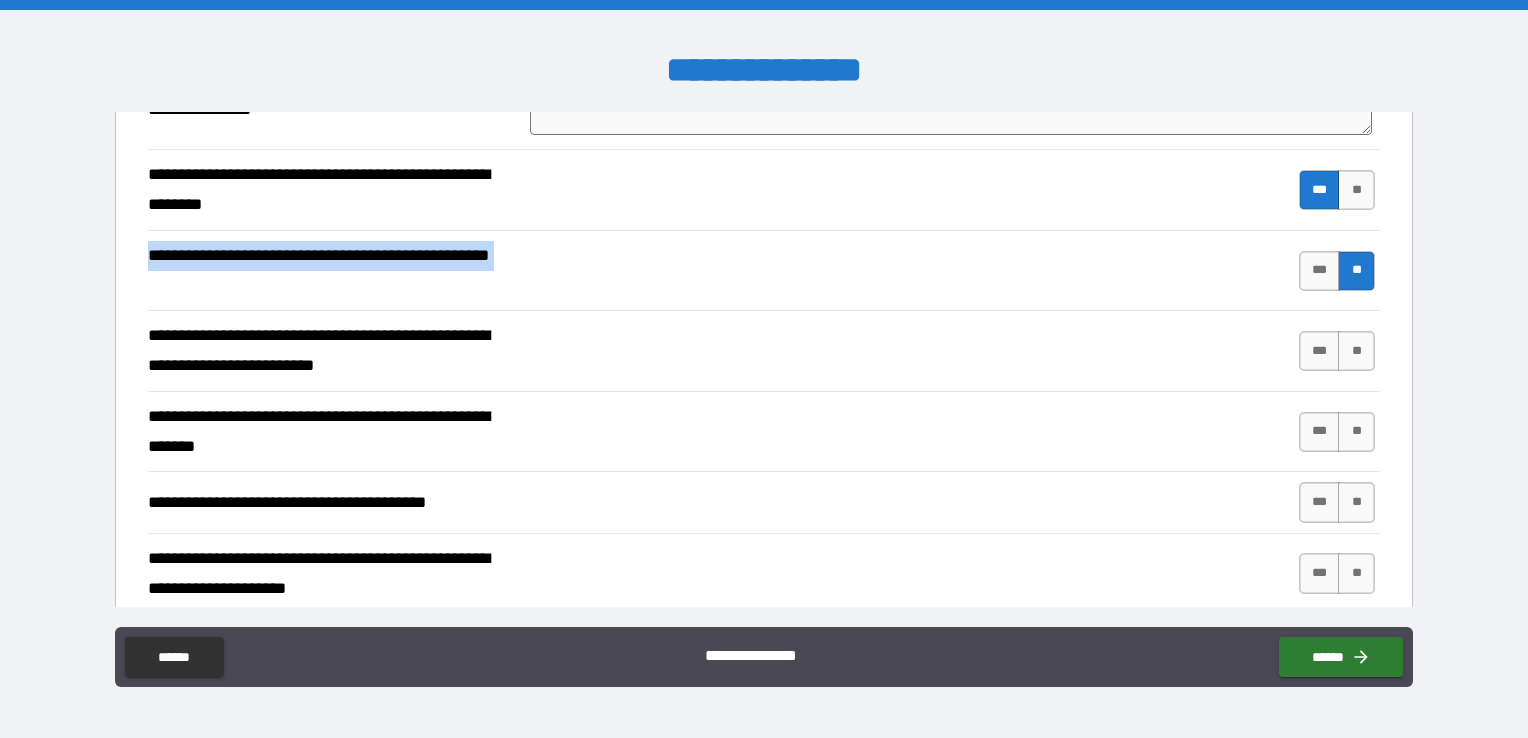 scroll, scrollTop: 1630, scrollLeft: 0, axis: vertical 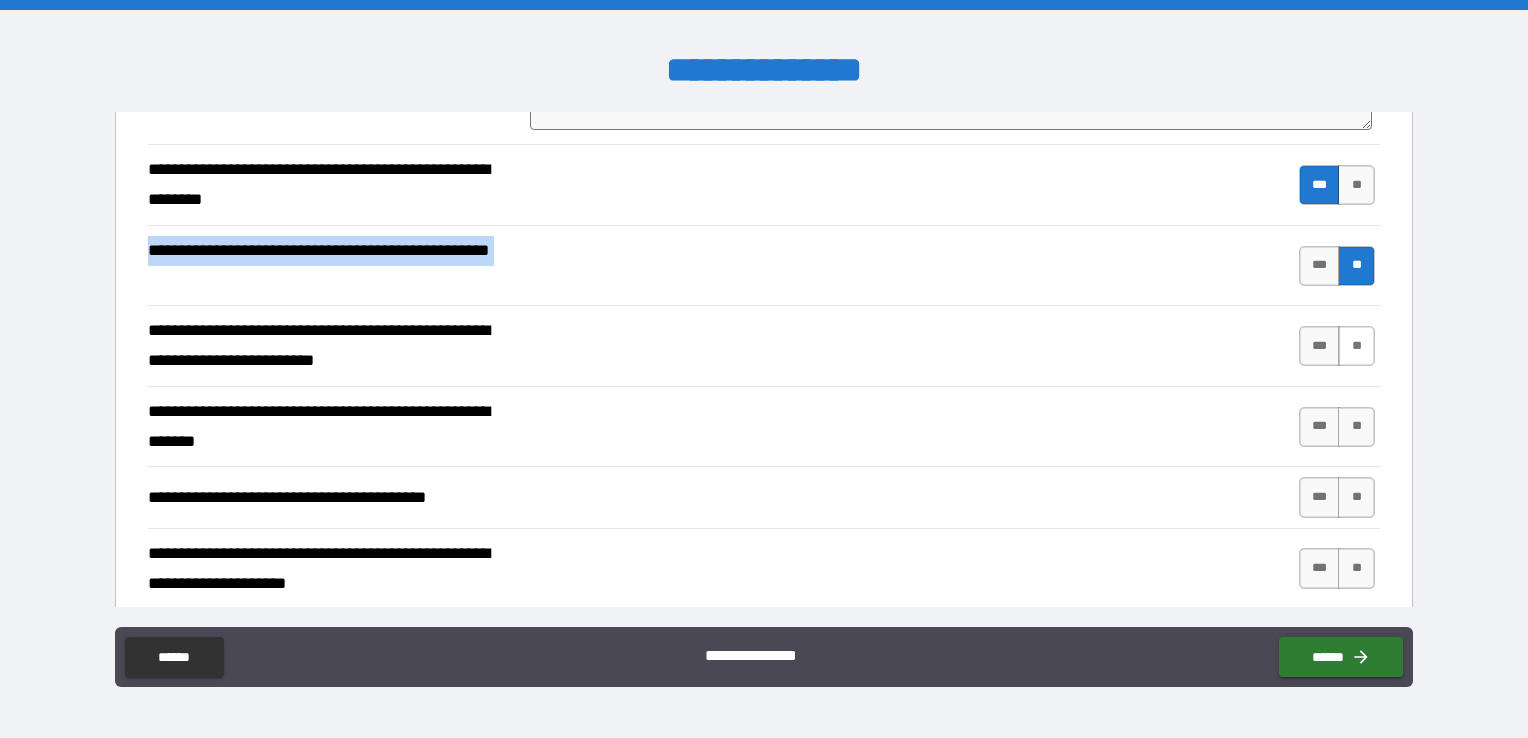 click on "**" at bounding box center (1356, 346) 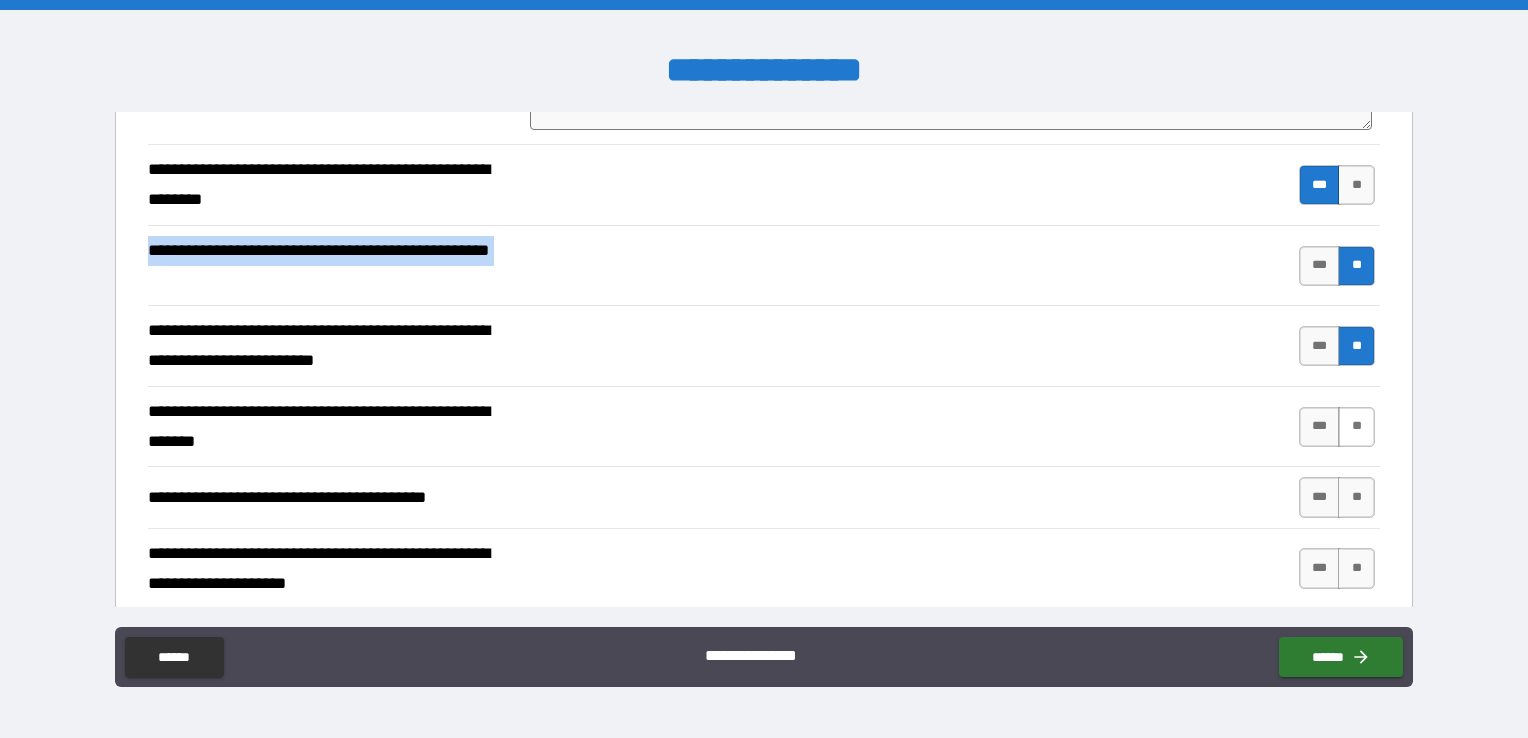 click on "**" at bounding box center [1356, 427] 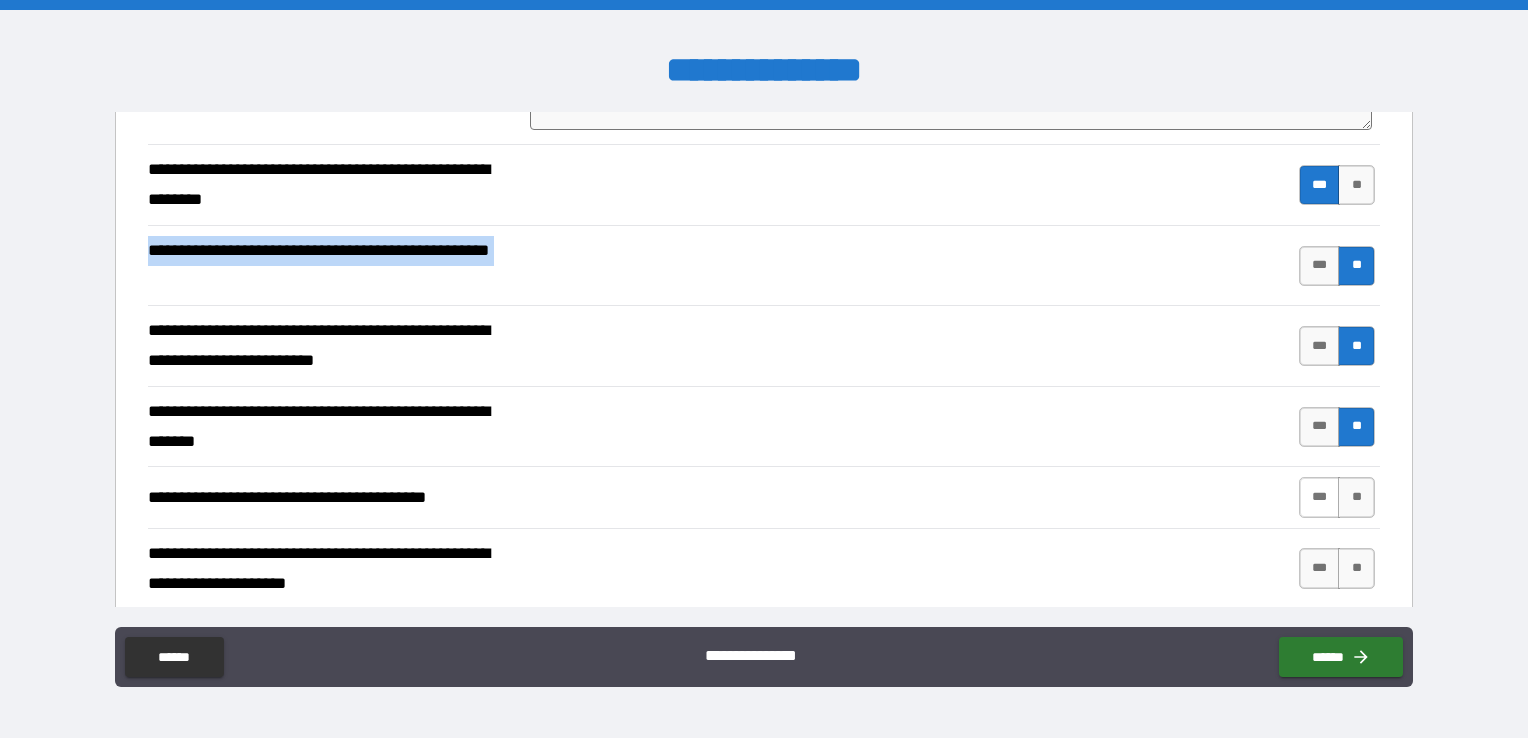 click on "***" at bounding box center [1320, 497] 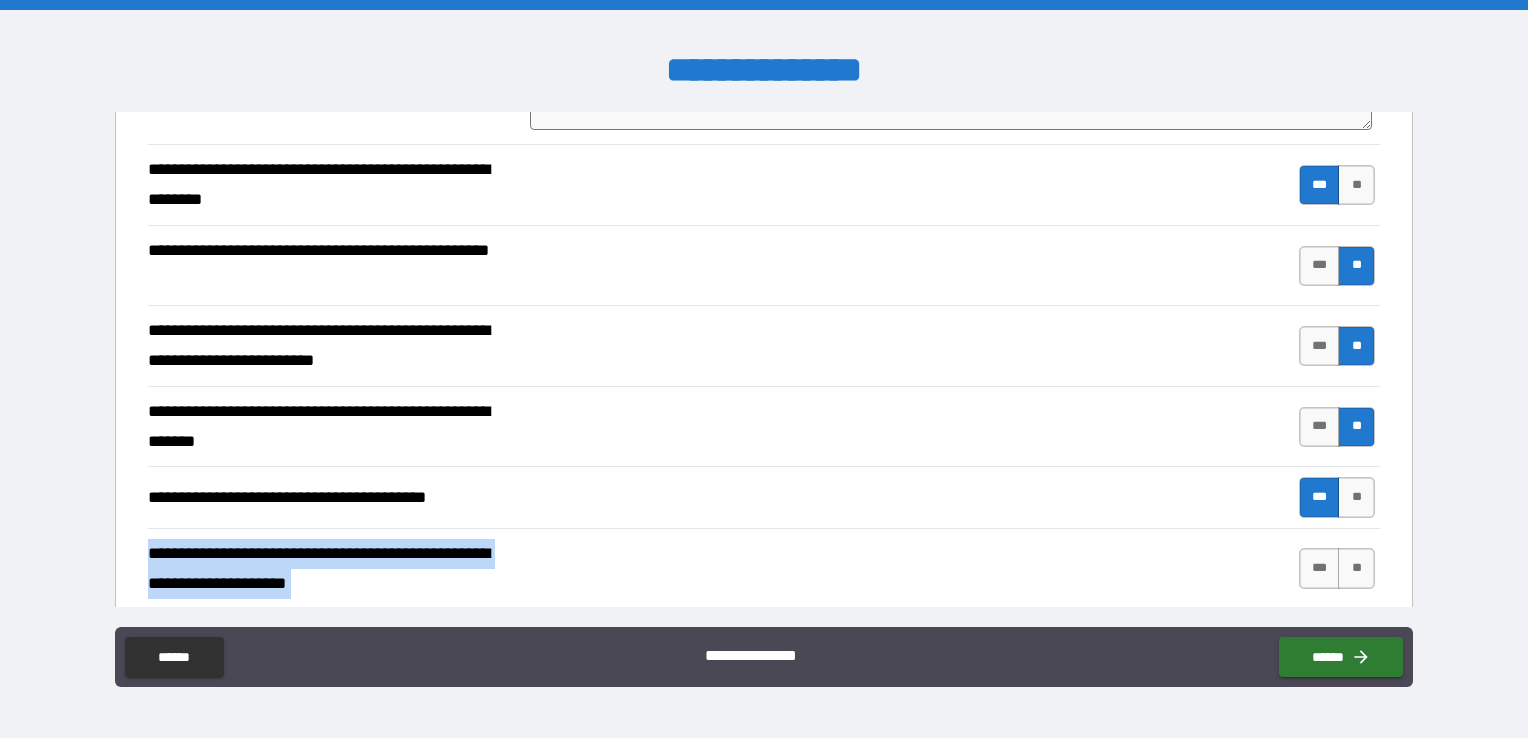 drag, startPoint x: 1414, startPoint y: 498, endPoint x: 1399, endPoint y: 558, distance: 61.846584 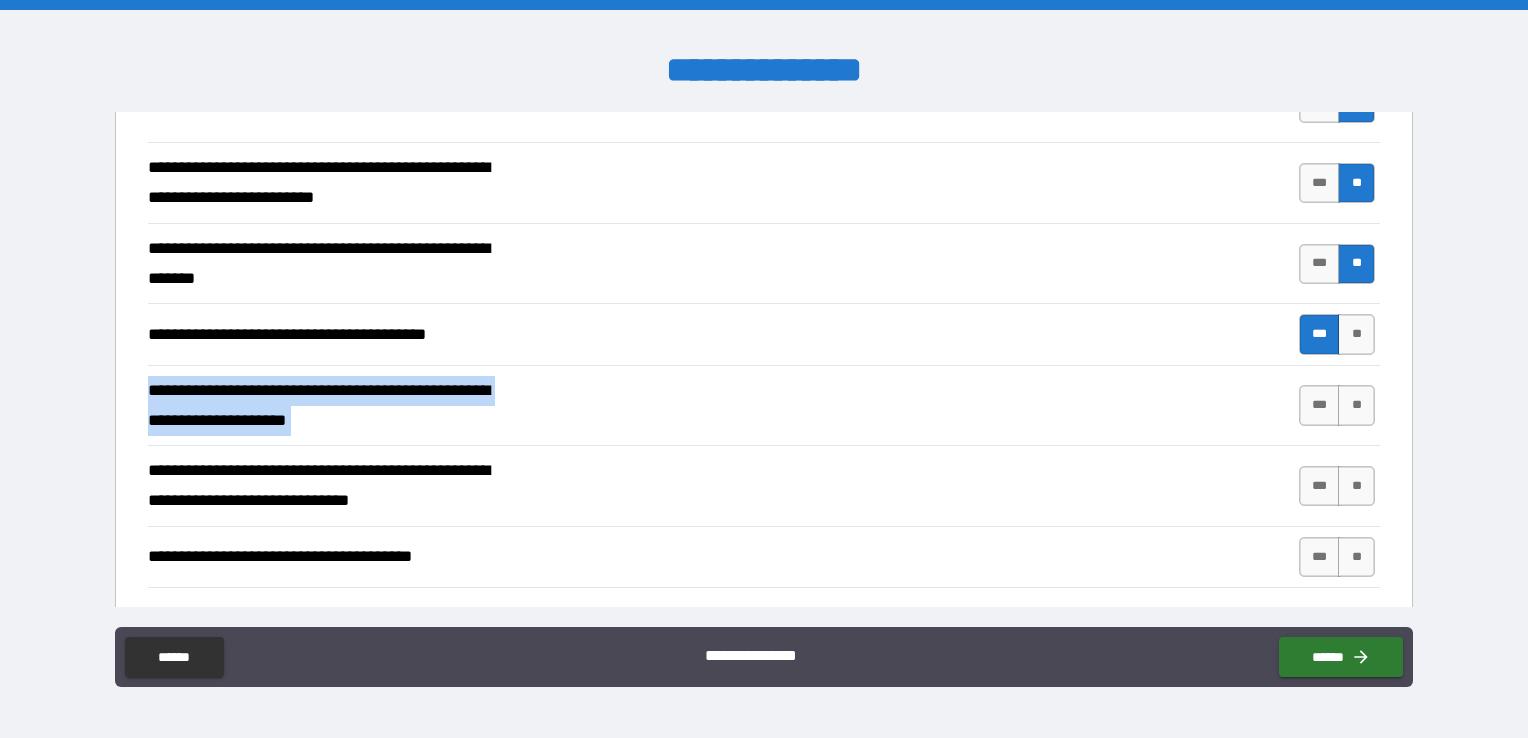 scroll, scrollTop: 1806, scrollLeft: 0, axis: vertical 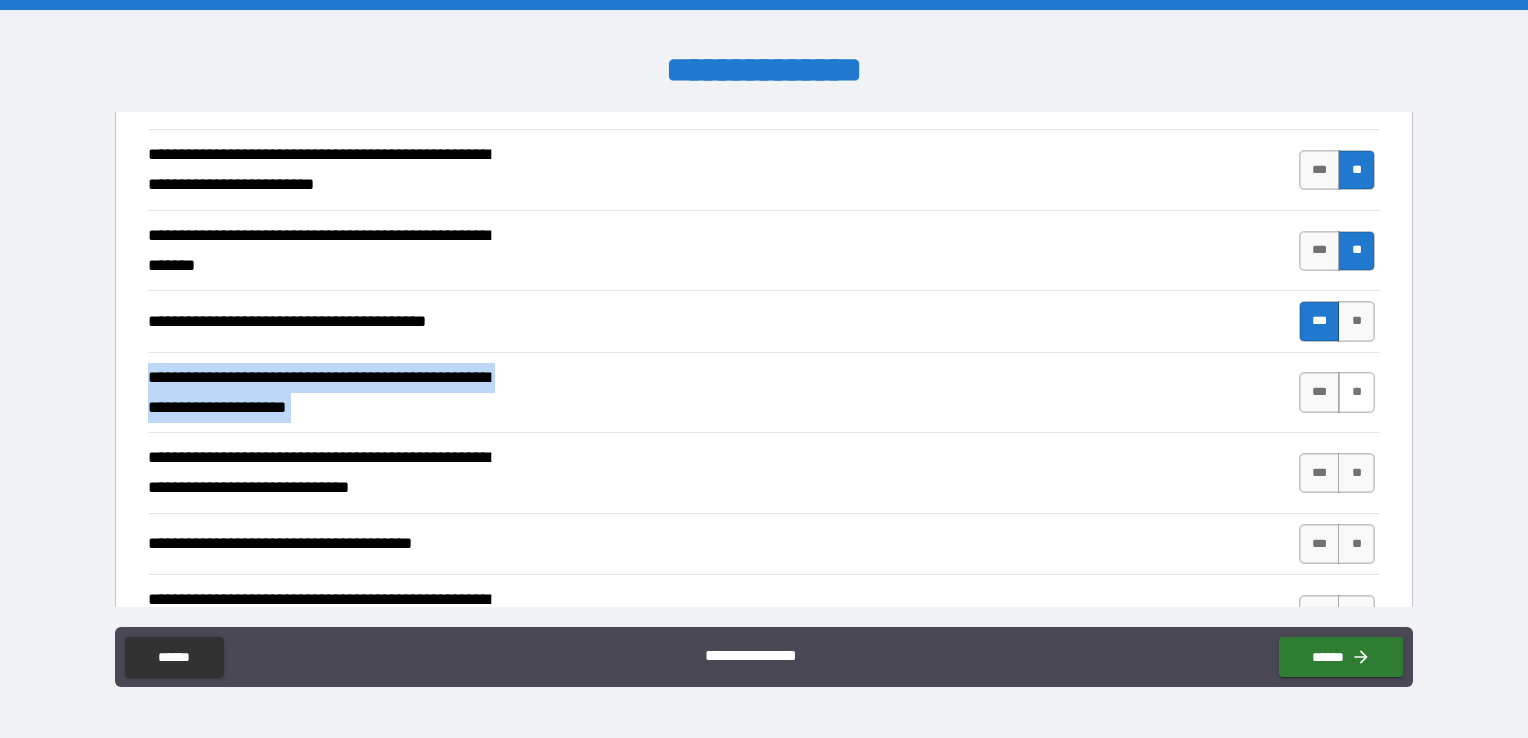 click on "**" at bounding box center (1356, 392) 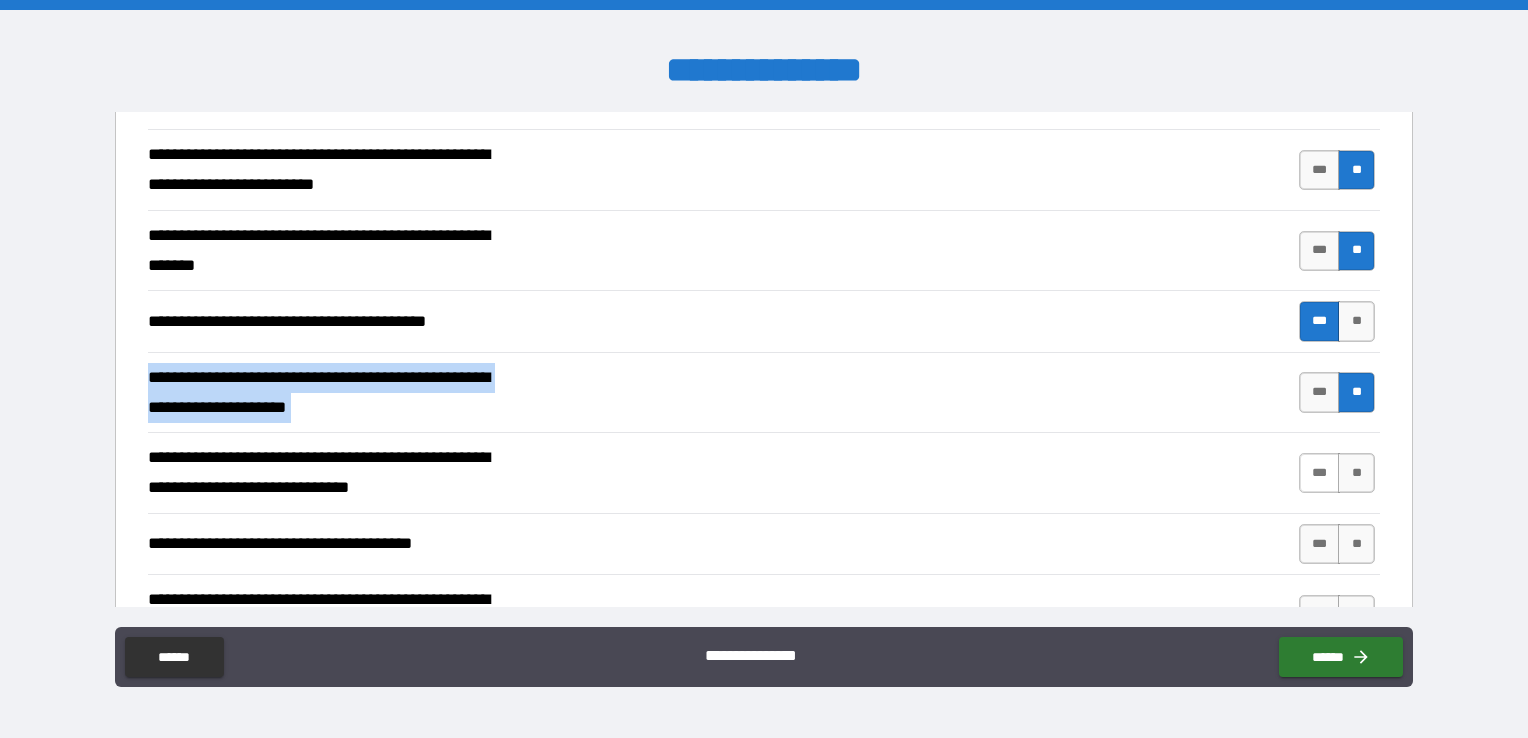 click on "***" at bounding box center [1320, 473] 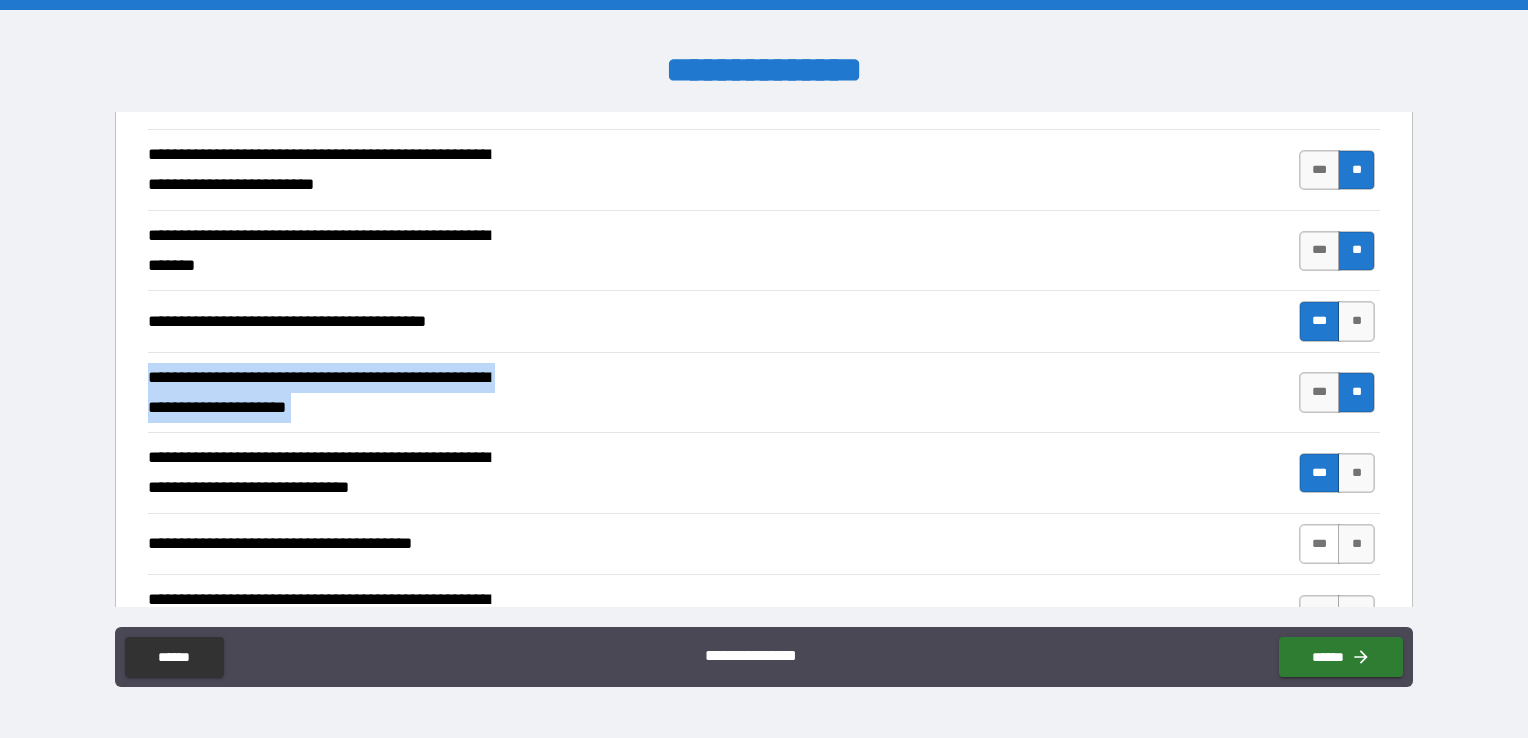 click on "***" at bounding box center [1320, 544] 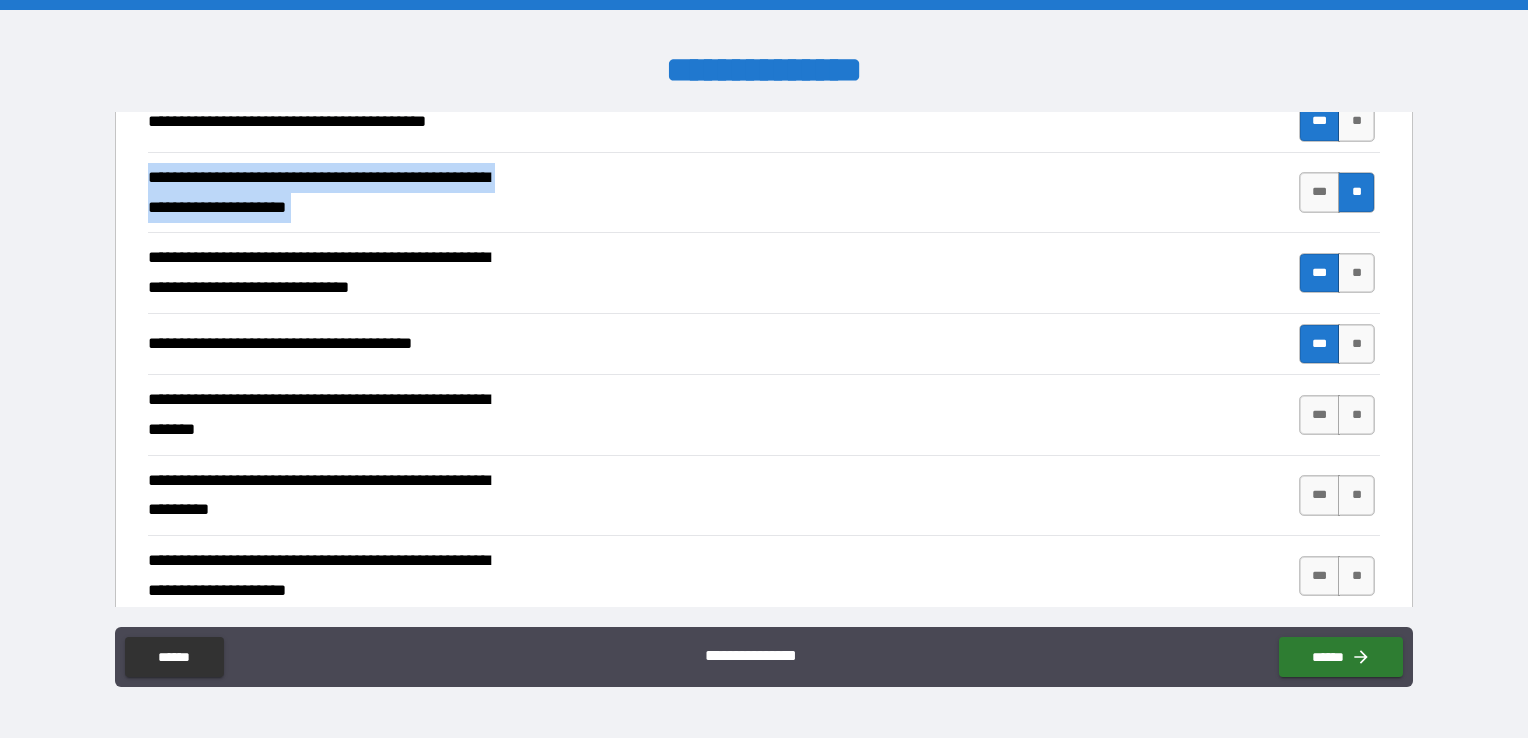 scroll, scrollTop: 2030, scrollLeft: 0, axis: vertical 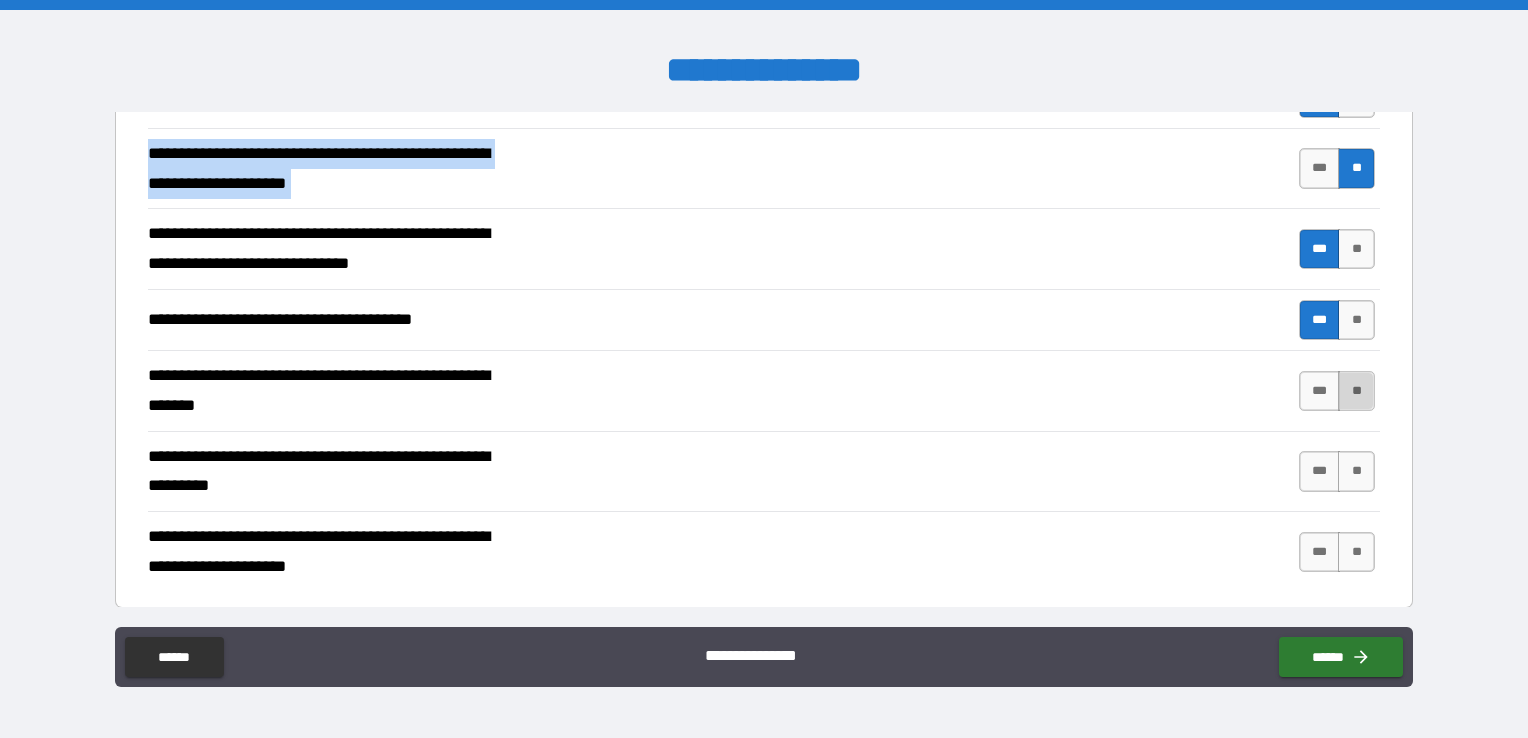 click on "**" at bounding box center [1356, 391] 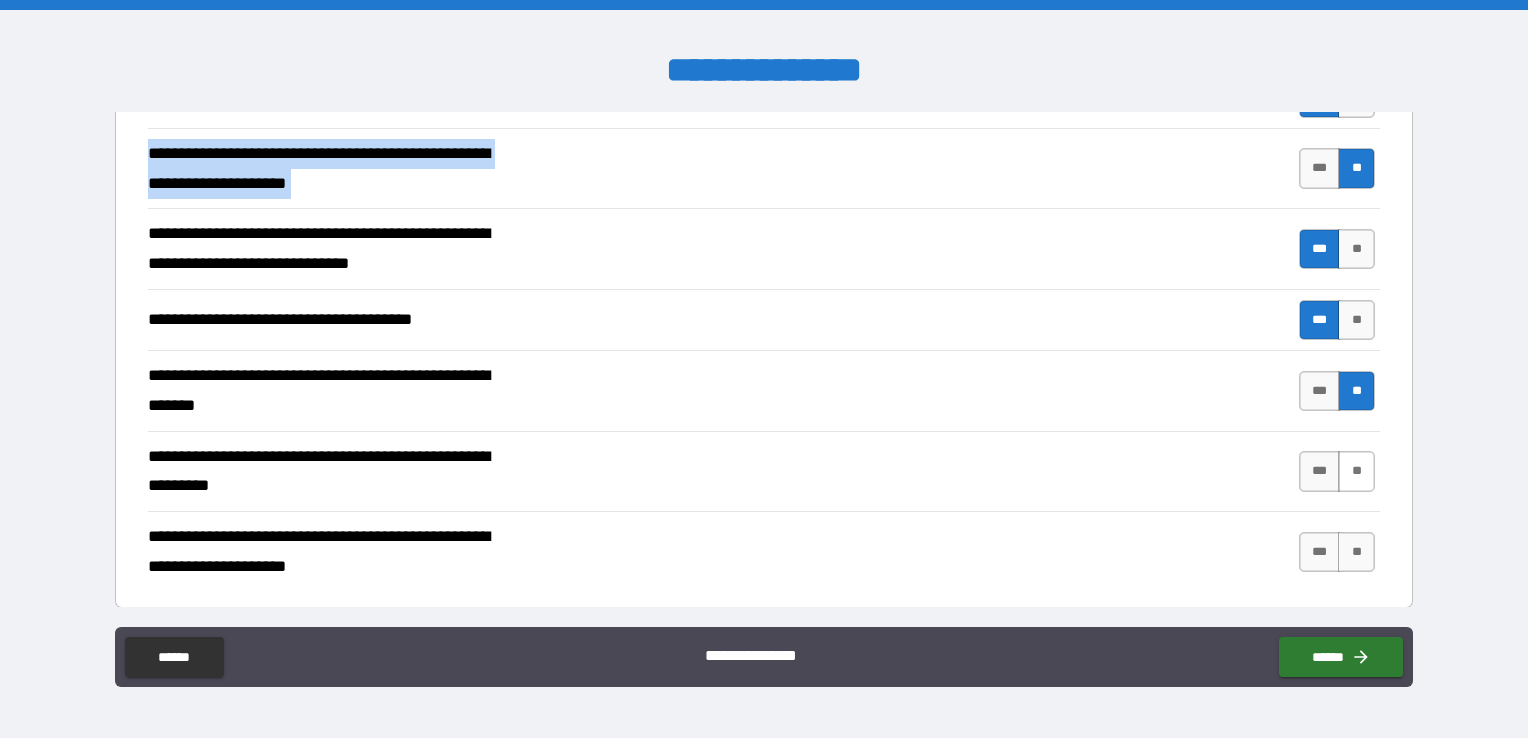 click on "**" at bounding box center [1356, 471] 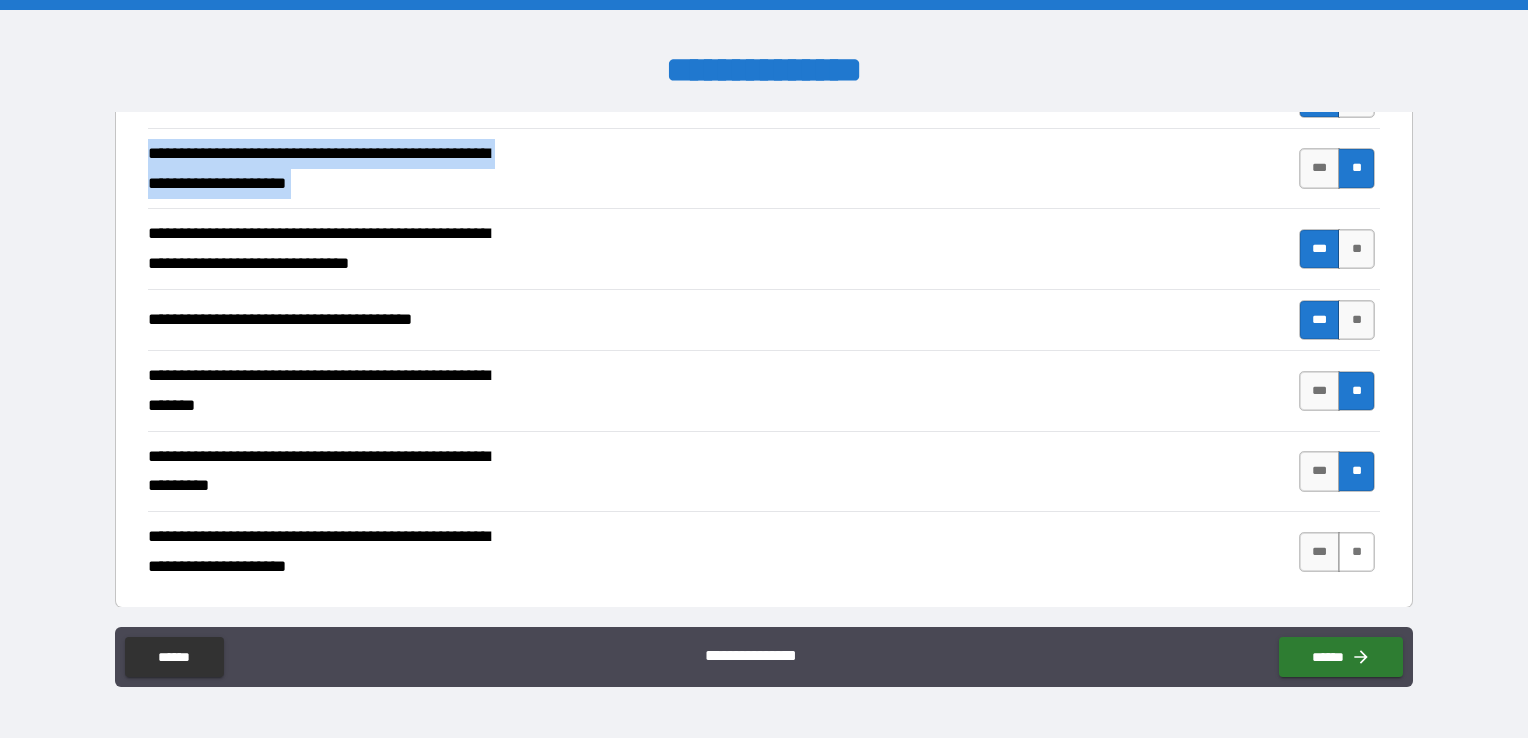 click on "**" at bounding box center [1356, 552] 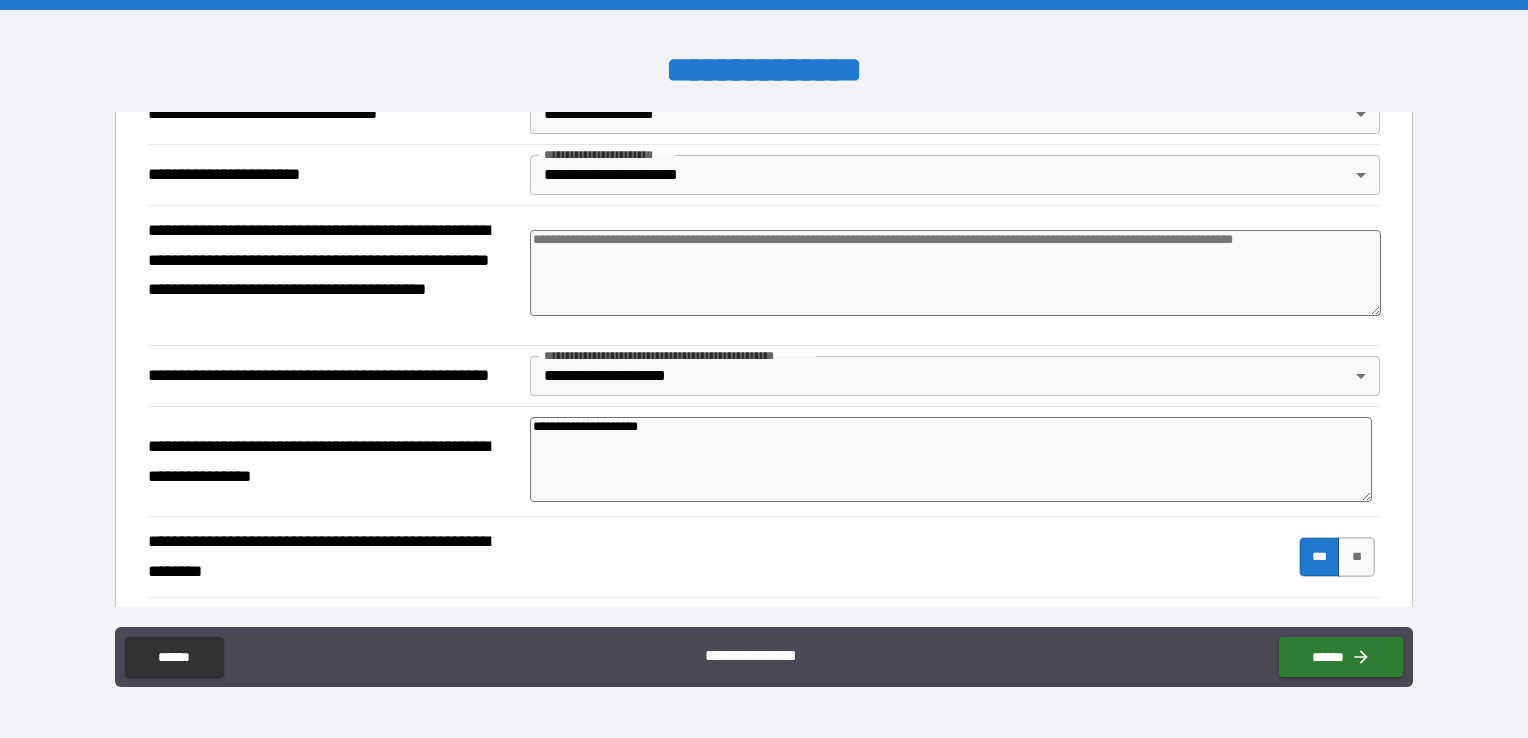 scroll, scrollTop: 1213, scrollLeft: 0, axis: vertical 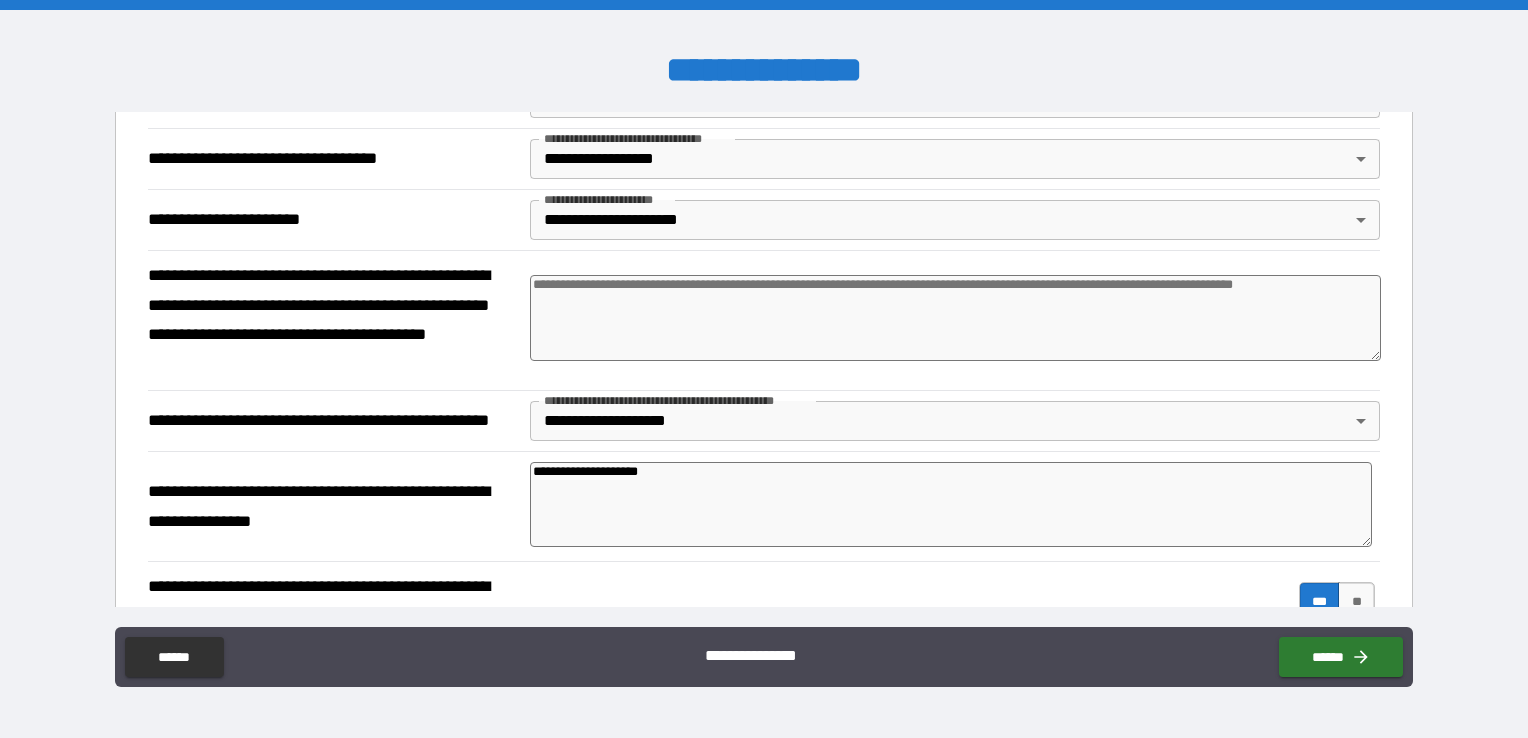 click at bounding box center (955, 318) 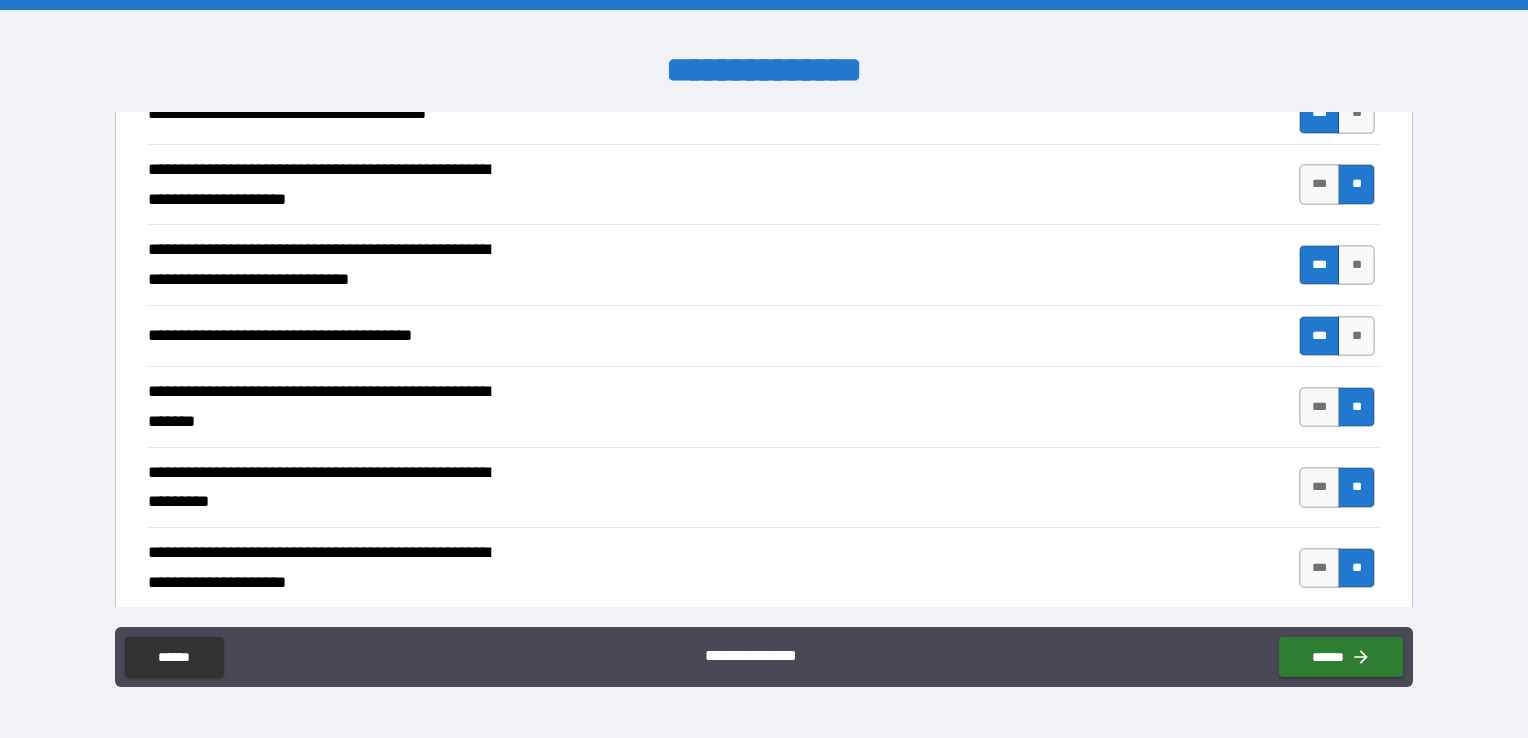 scroll, scrollTop: 2030, scrollLeft: 0, axis: vertical 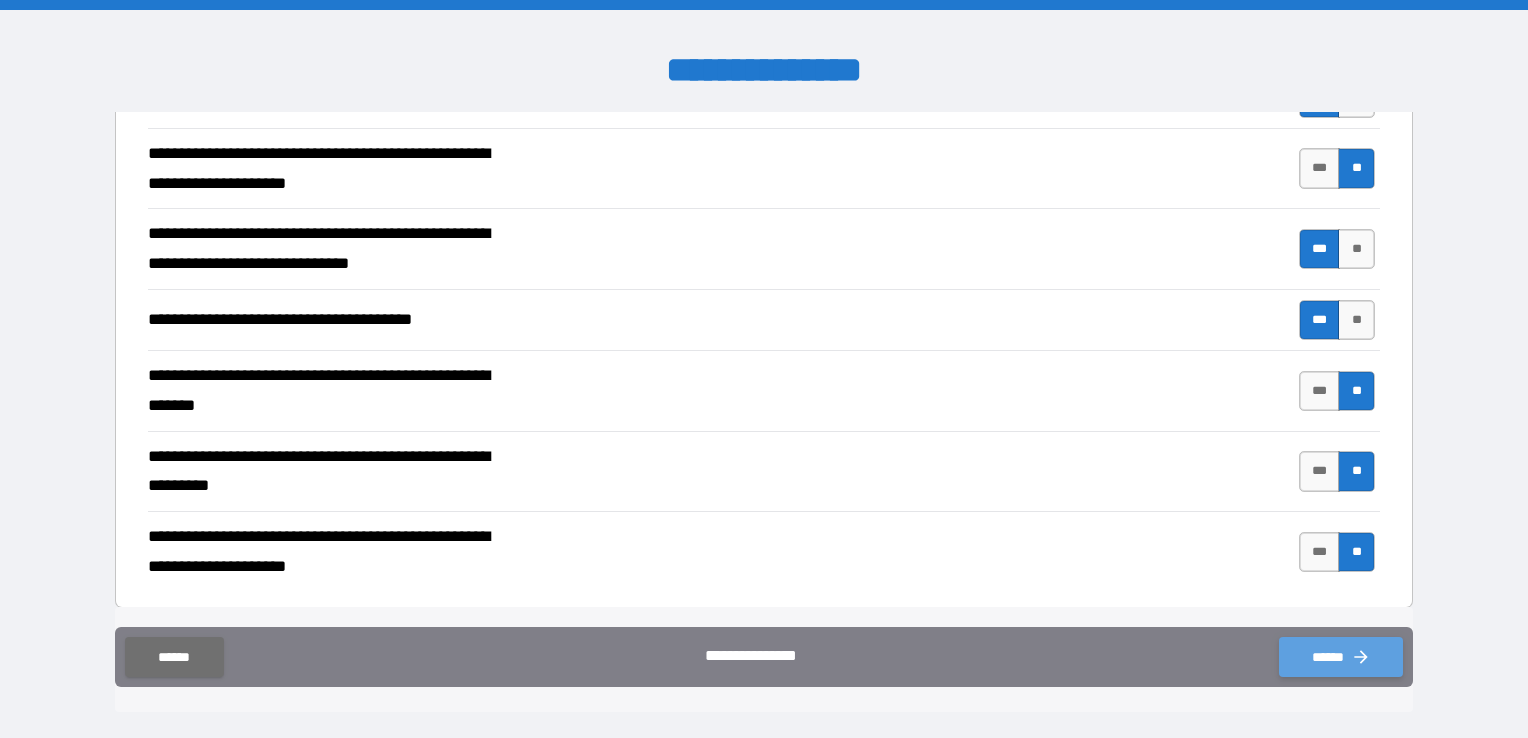 click on "******" at bounding box center (1341, 657) 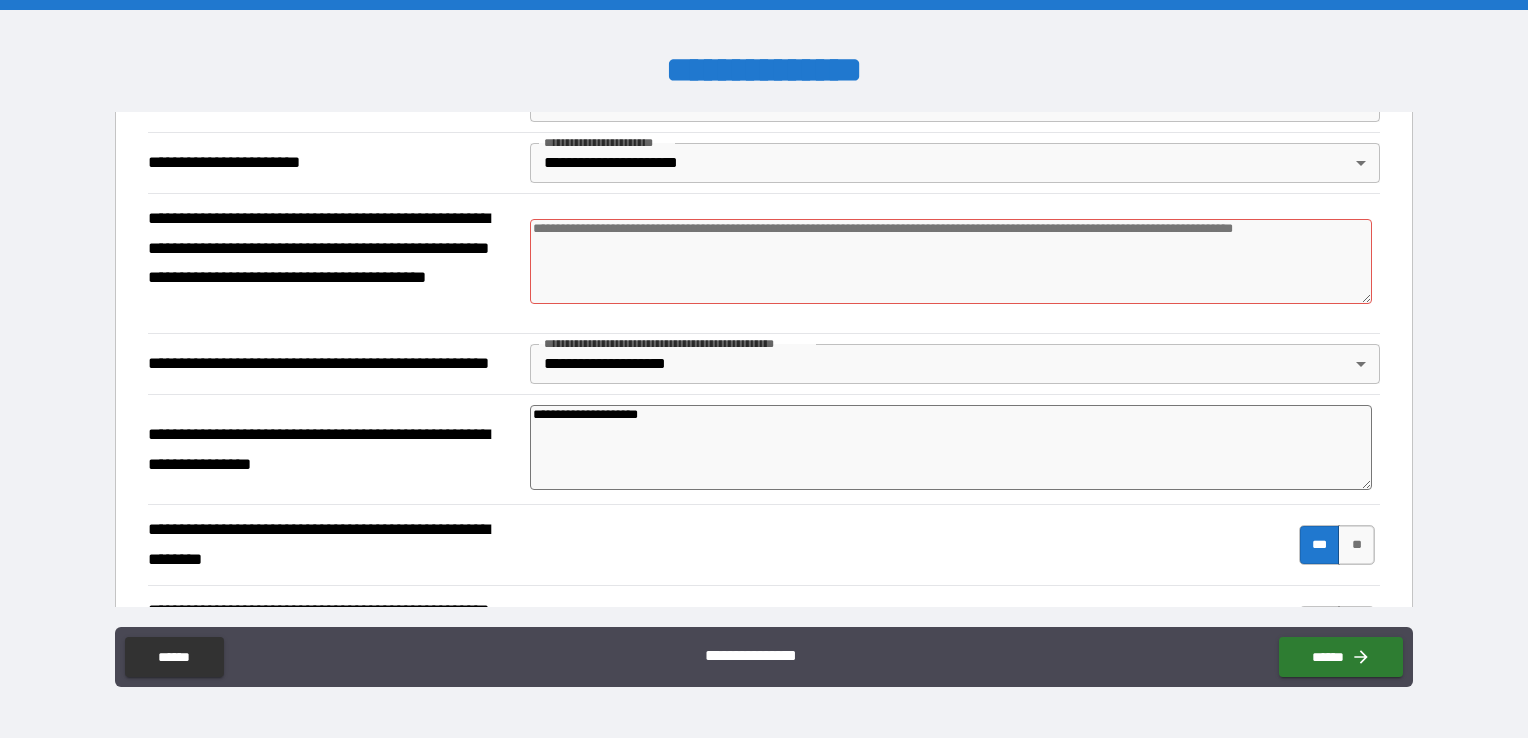 scroll, scrollTop: 1278, scrollLeft: 0, axis: vertical 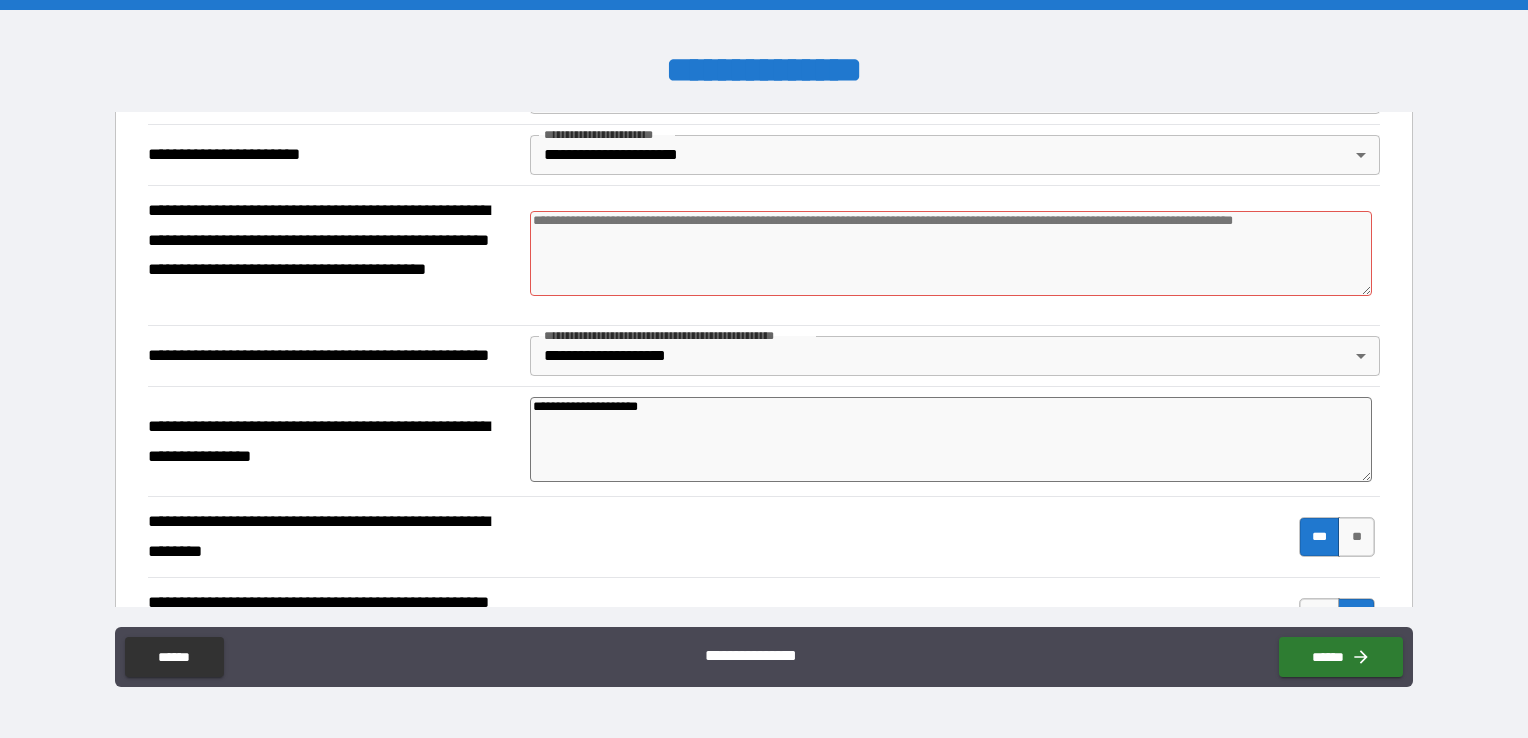 click at bounding box center (951, 254) 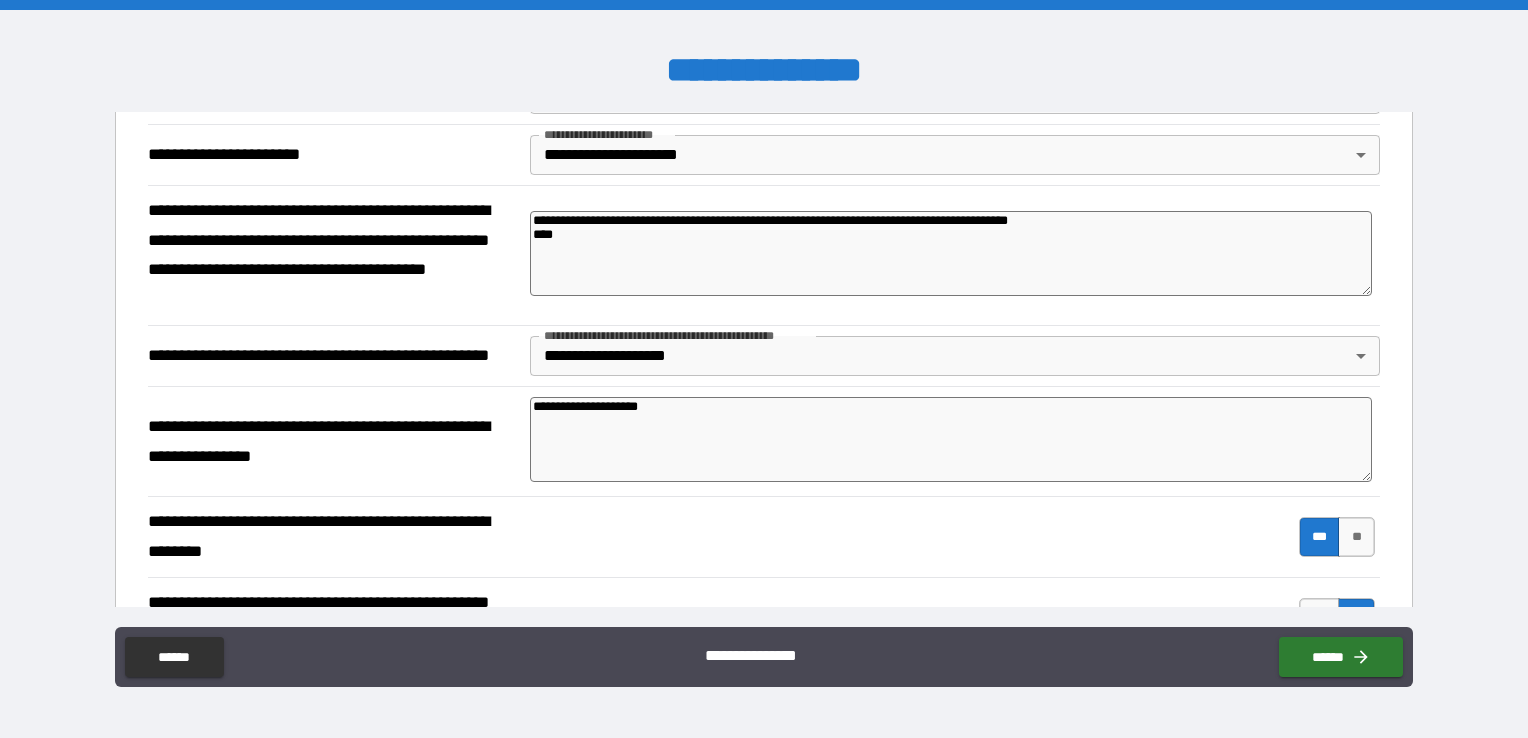 drag, startPoint x: 563, startPoint y: 243, endPoint x: 503, endPoint y: 229, distance: 61.611687 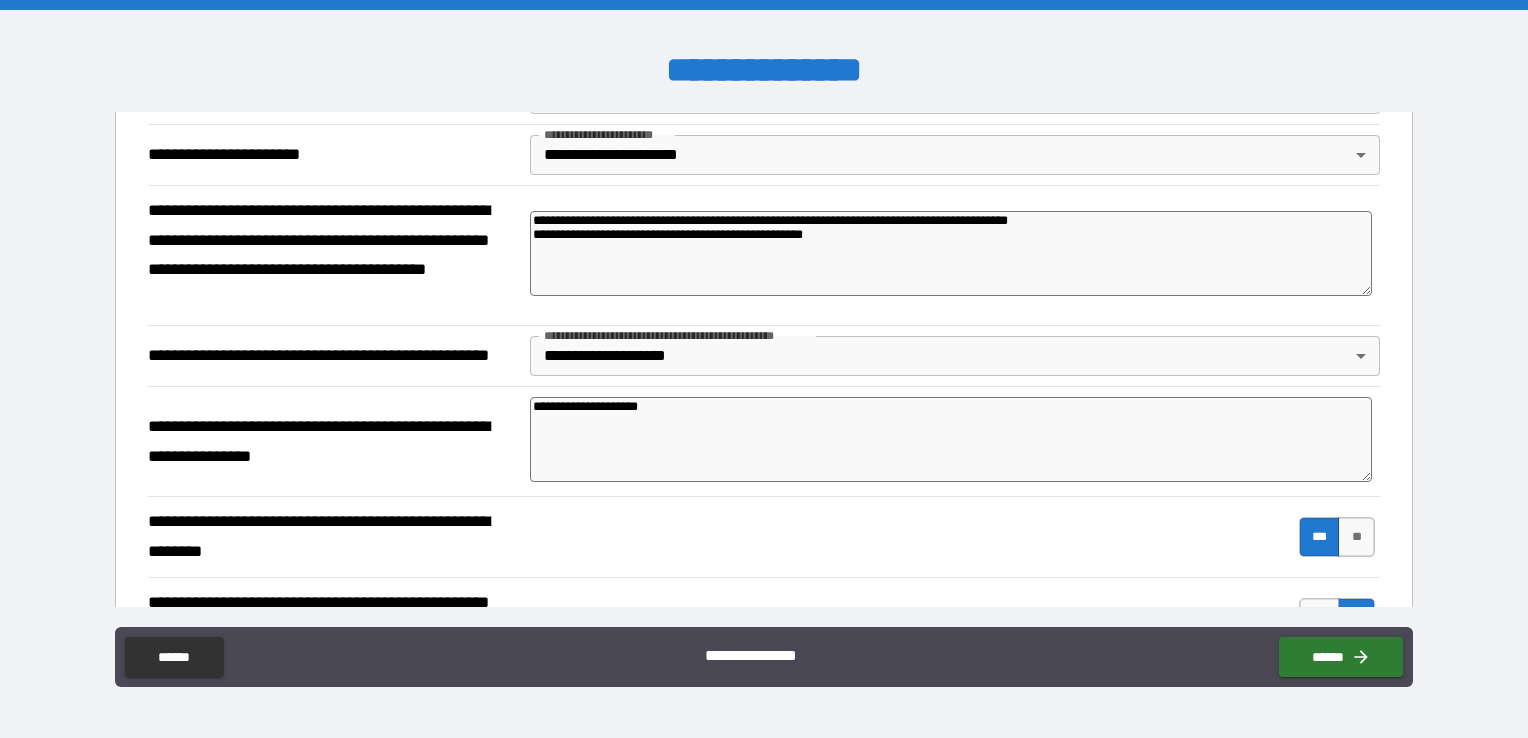 drag, startPoint x: 860, startPoint y: 242, endPoint x: 517, endPoint y: 261, distance: 343.52585 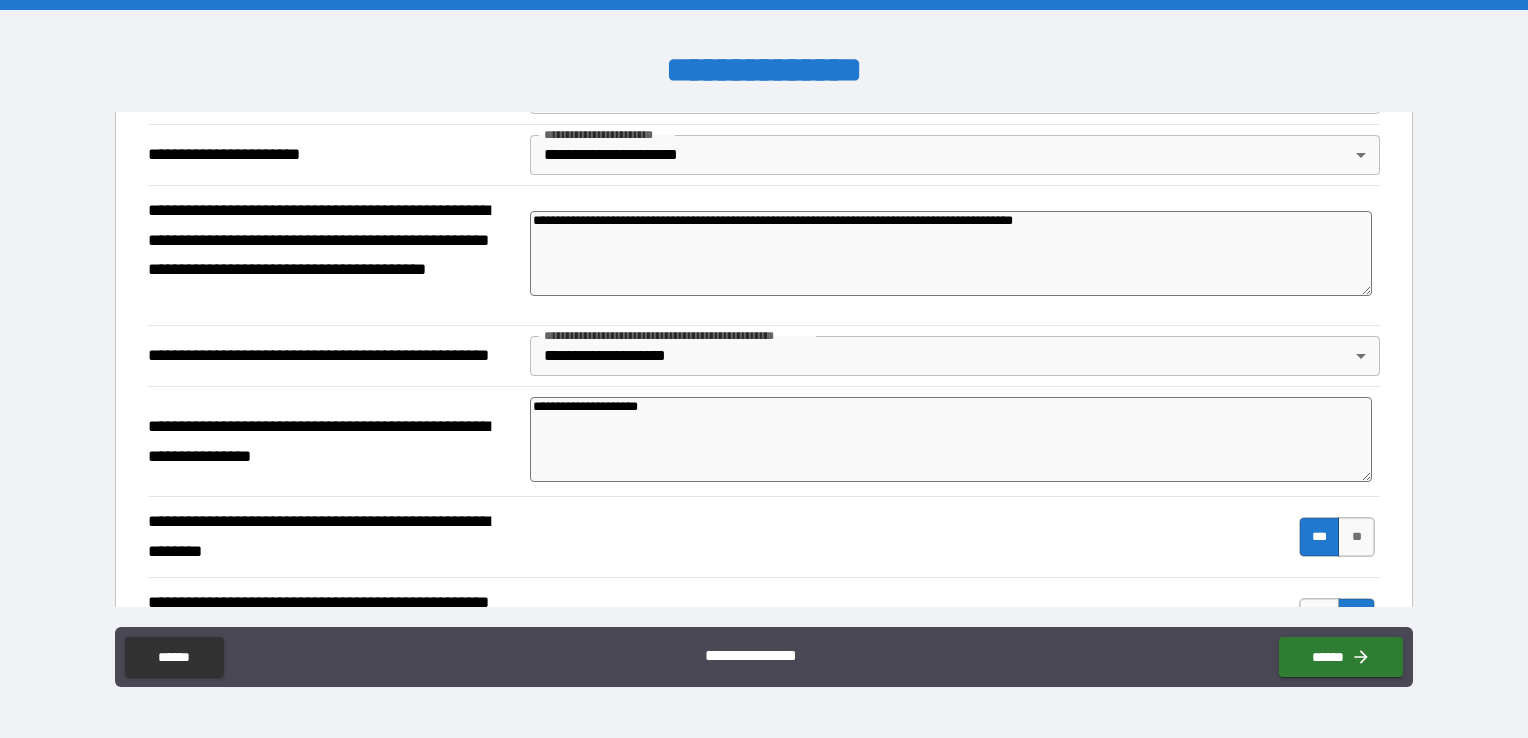 drag, startPoint x: 1416, startPoint y: 391, endPoint x: 1411, endPoint y: 455, distance: 64.195015 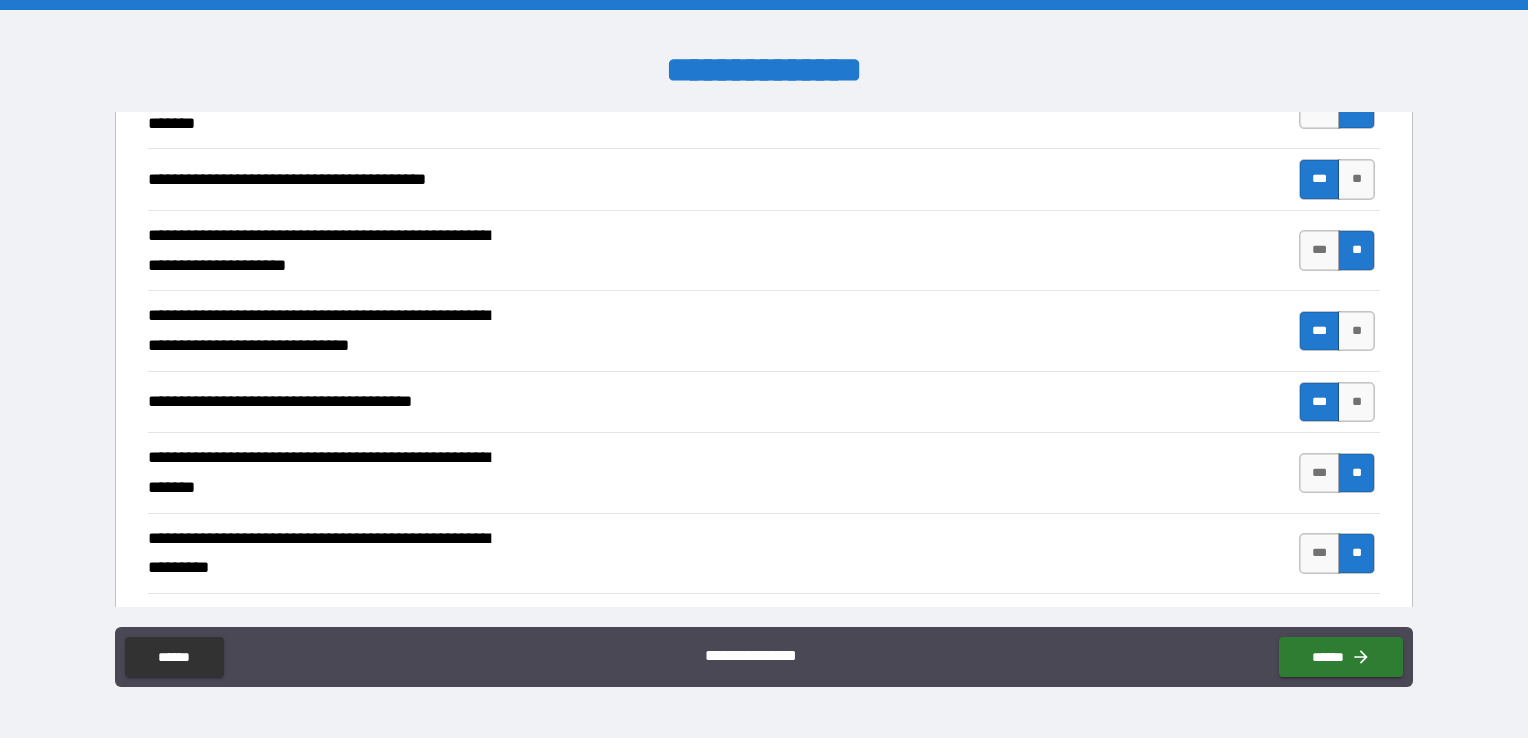 scroll, scrollTop: 2030, scrollLeft: 0, axis: vertical 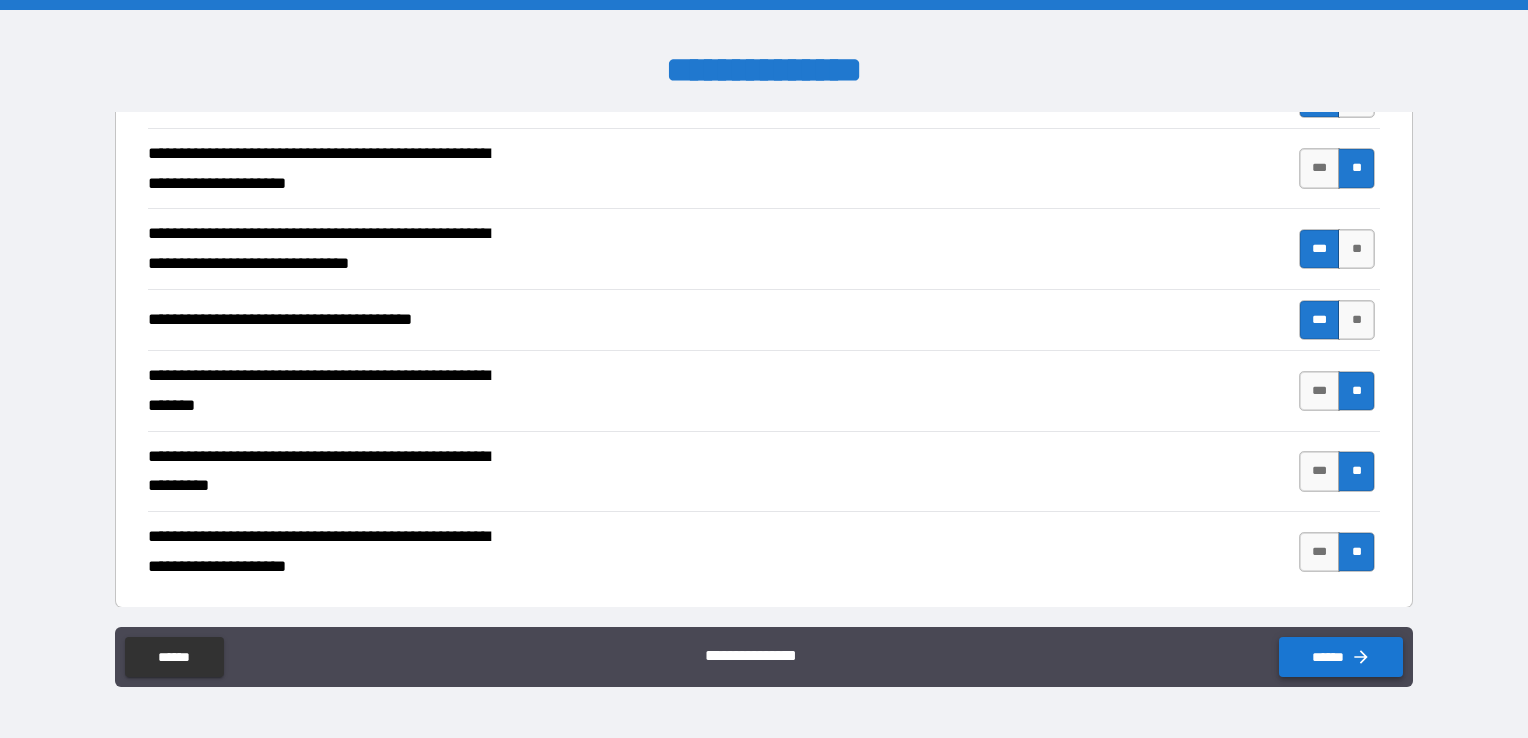 click on "******" at bounding box center (1341, 657) 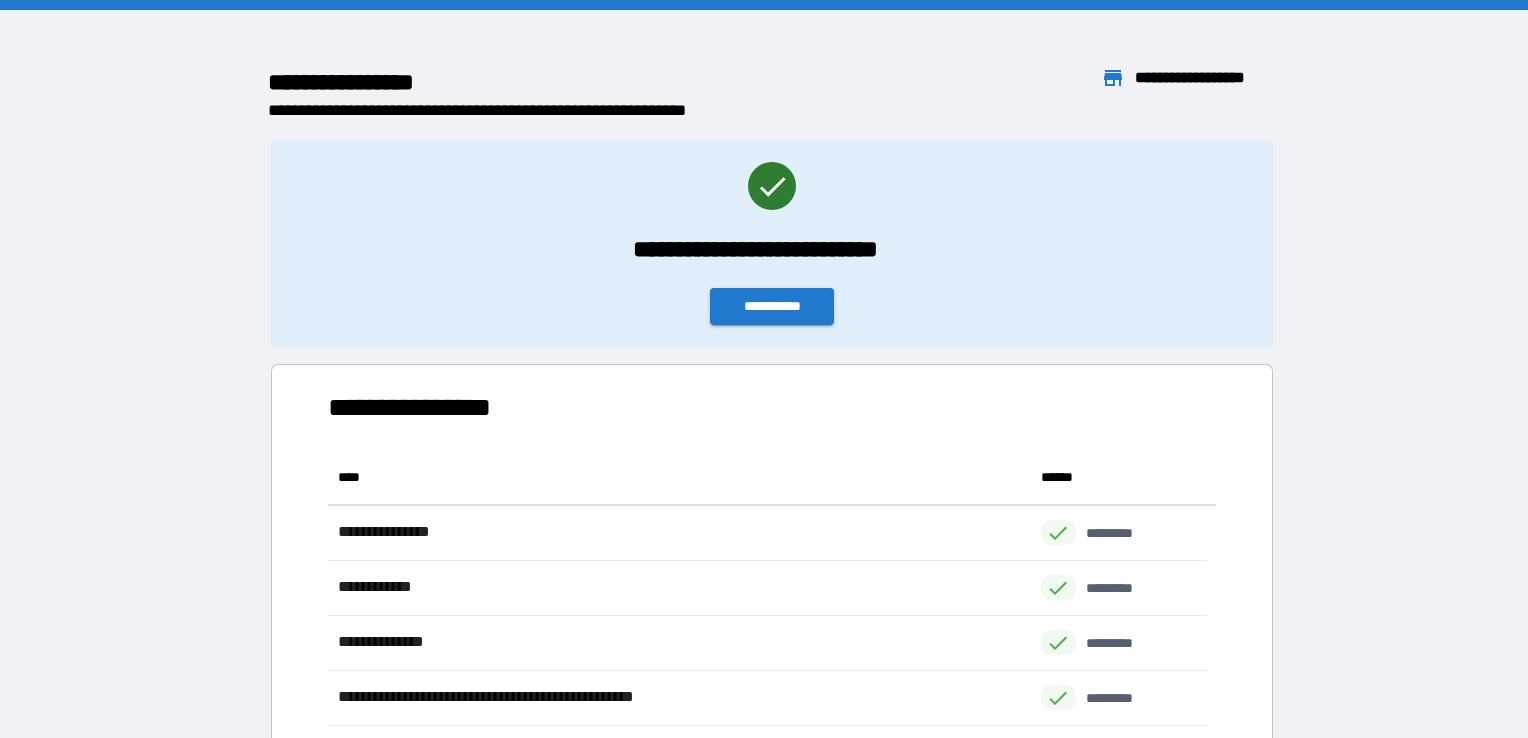 scroll, scrollTop: 16, scrollLeft: 16, axis: both 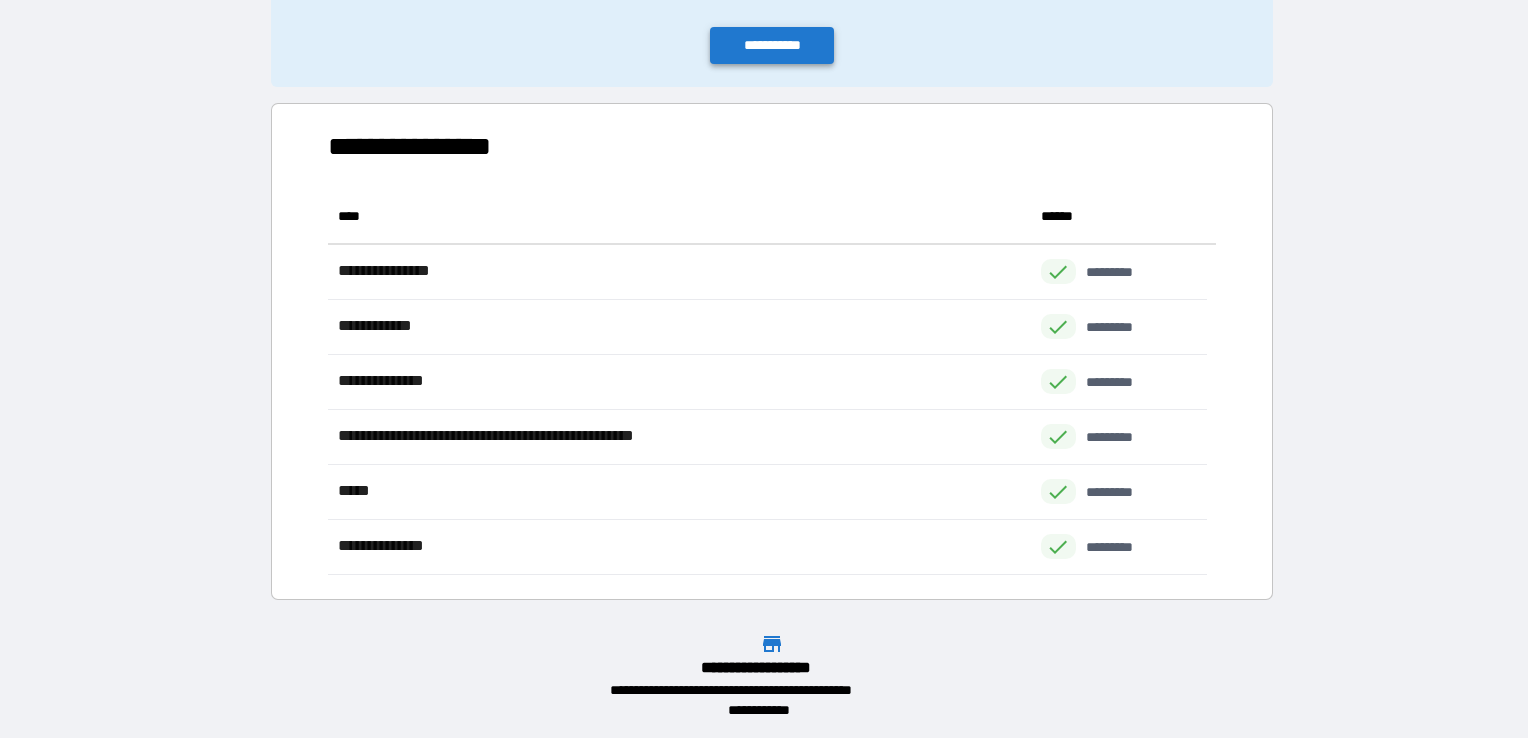click on "**********" at bounding box center [772, 45] 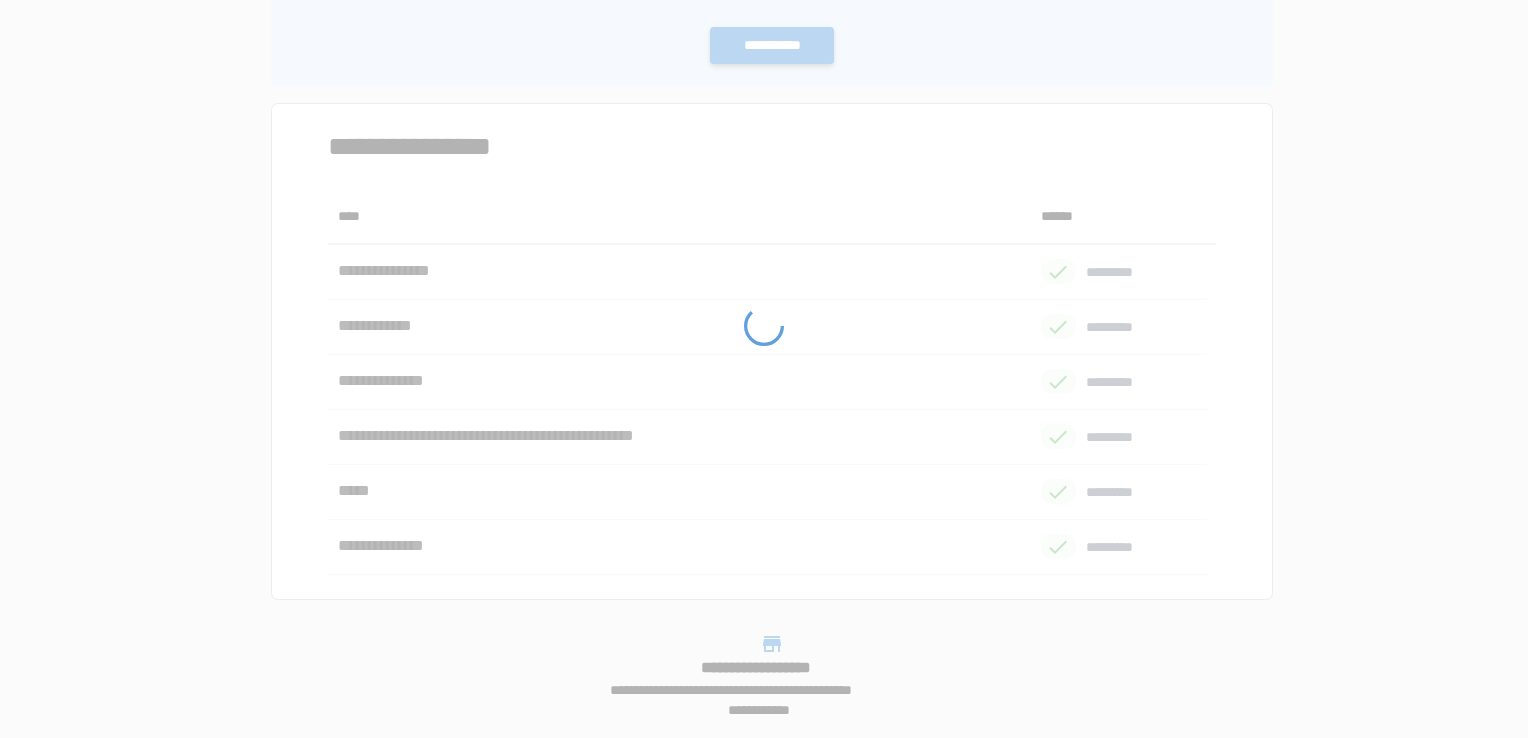 scroll, scrollTop: 0, scrollLeft: 0, axis: both 